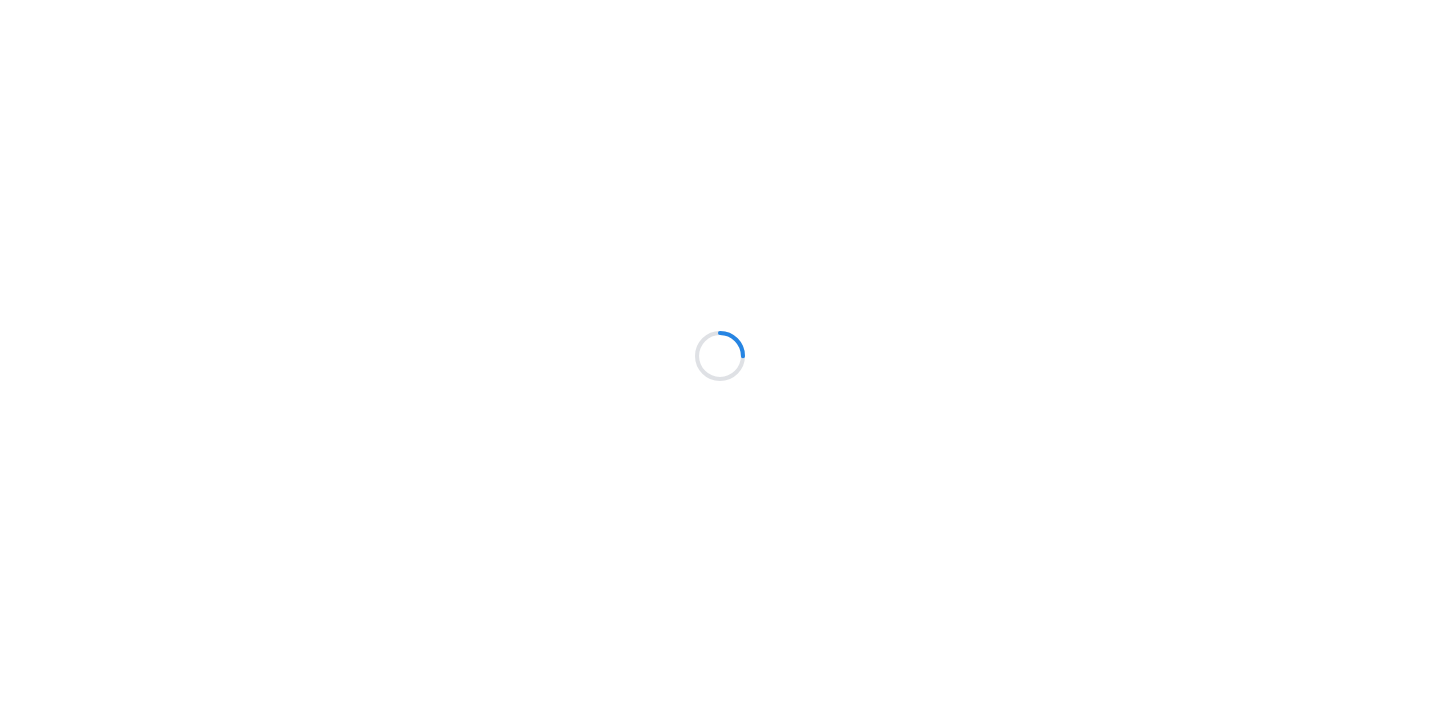 scroll, scrollTop: 0, scrollLeft: 0, axis: both 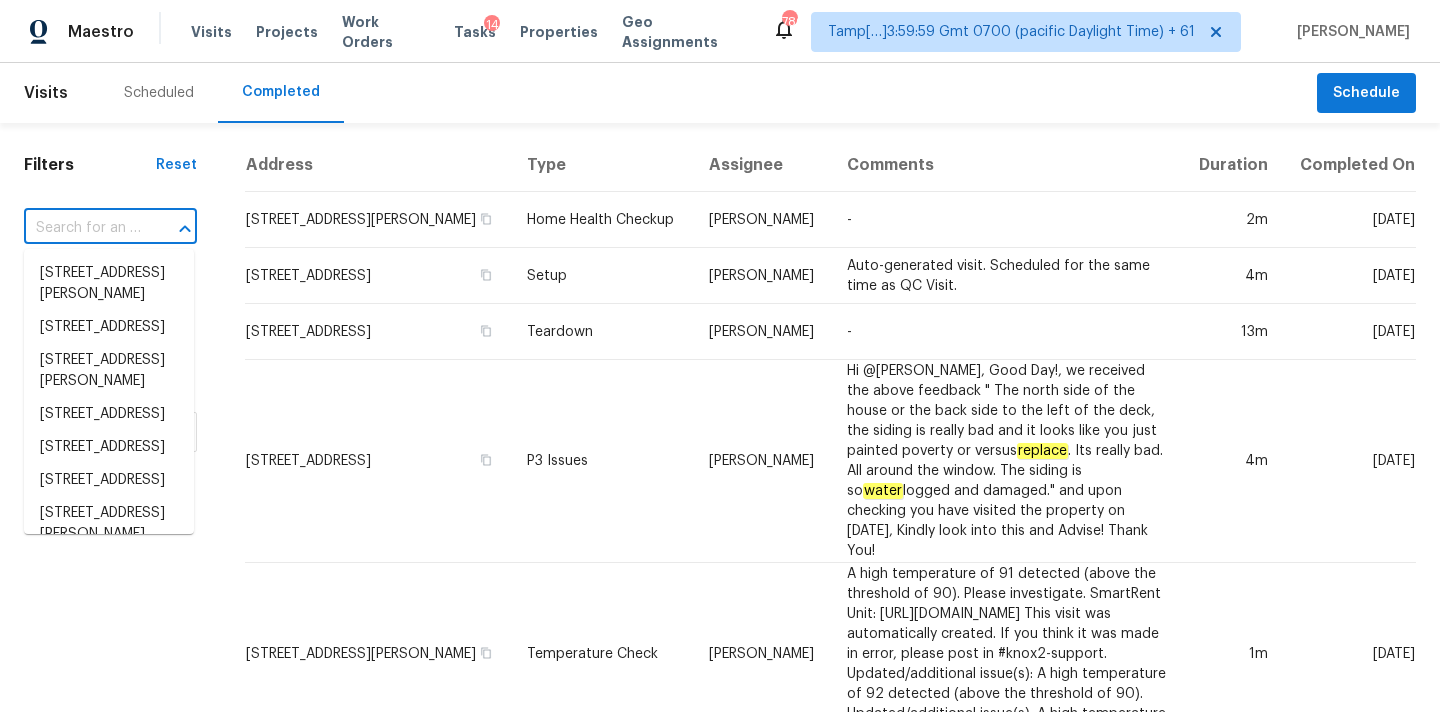 click at bounding box center [82, 228] 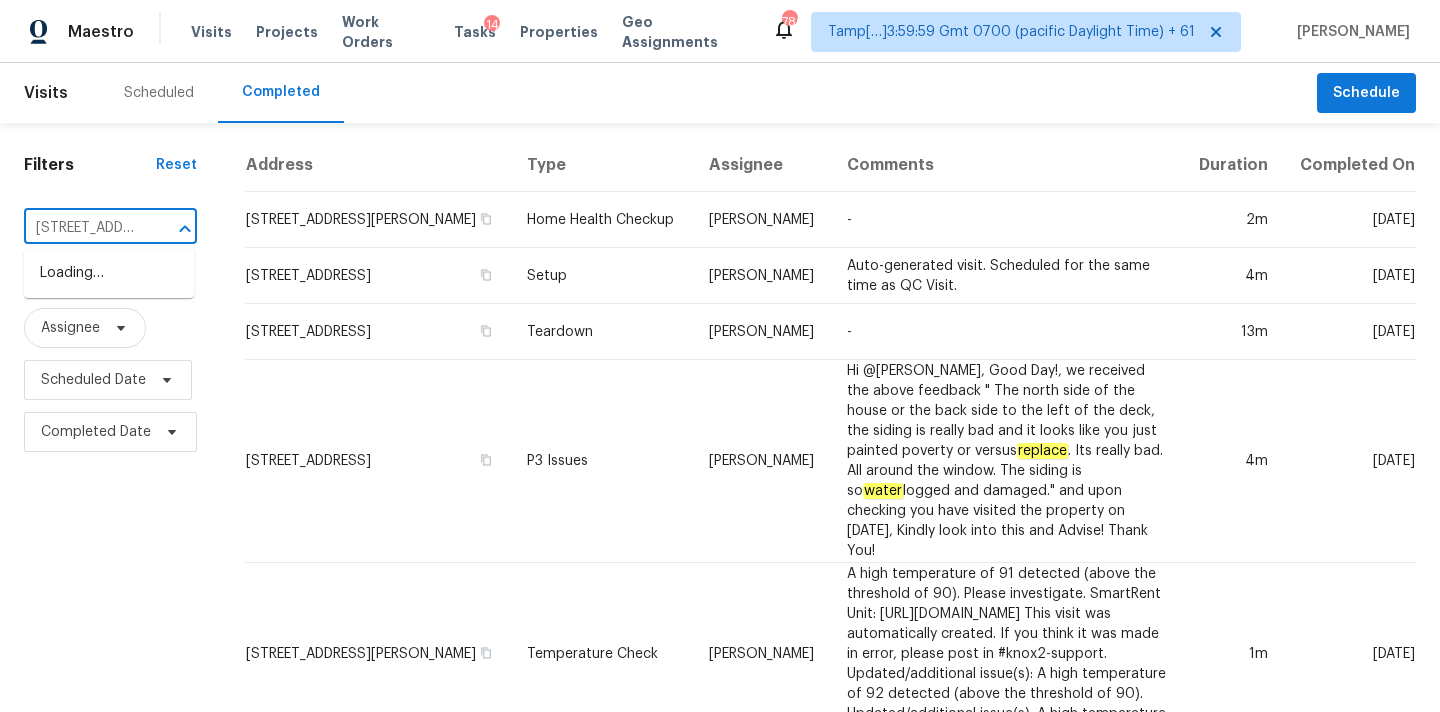 scroll, scrollTop: 0, scrollLeft: 149, axis: horizontal 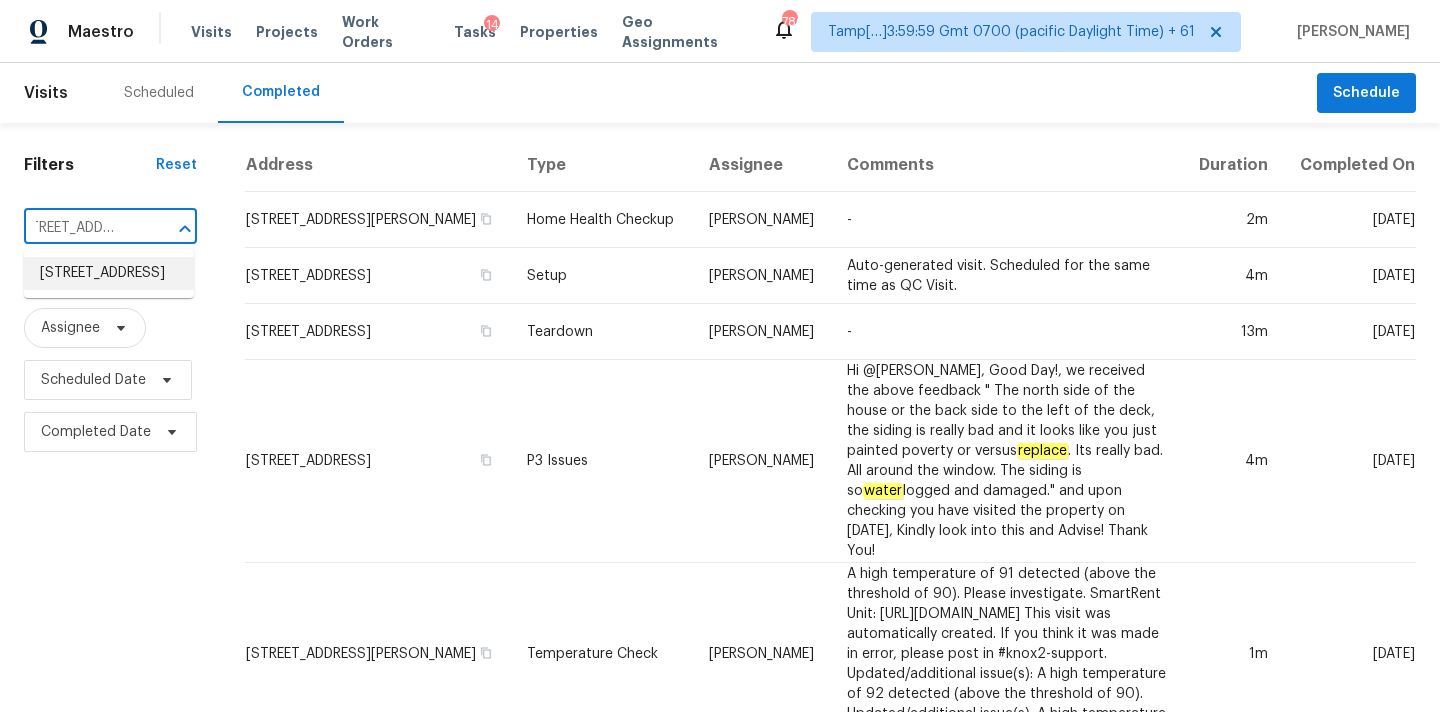 click on "21410 Meadowhill Dr, Spring, TX 77388" at bounding box center (109, 273) 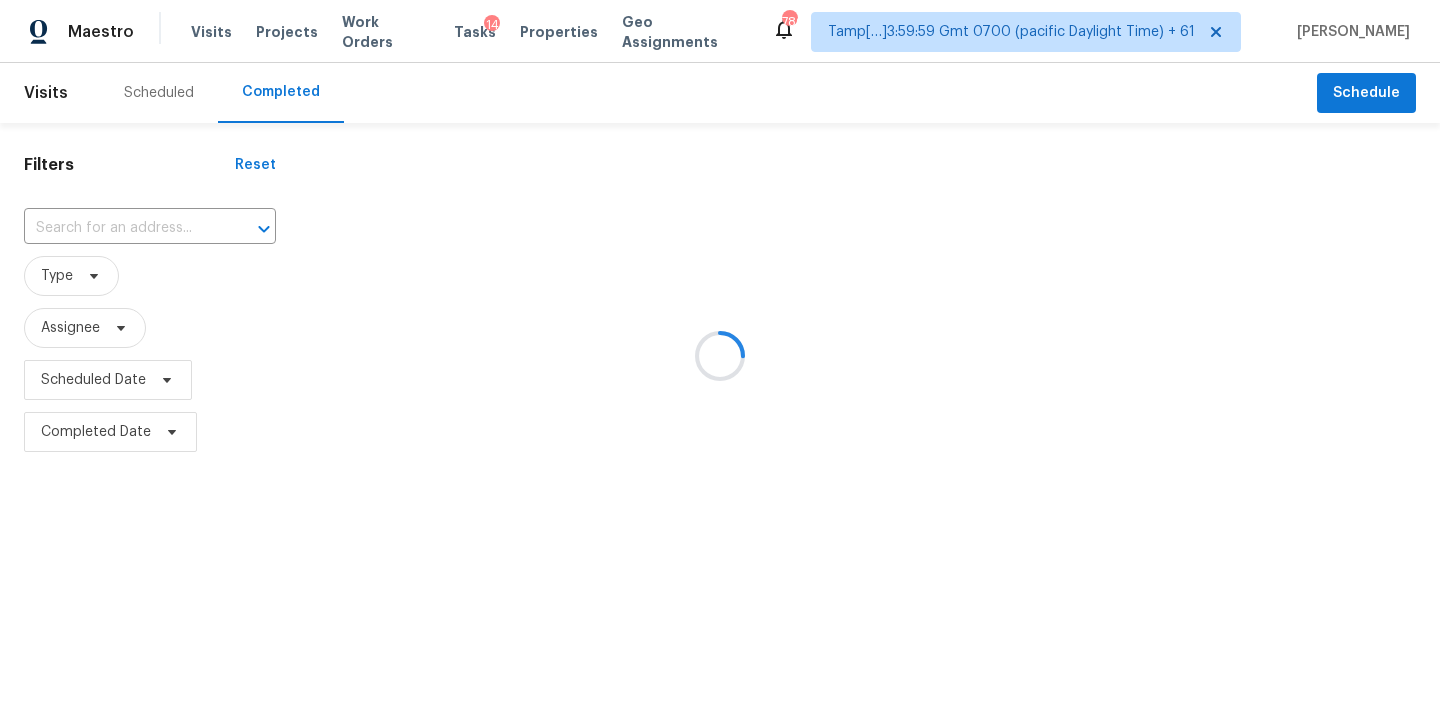 type on "21410 Meadowhill Dr, Spring, TX 77388" 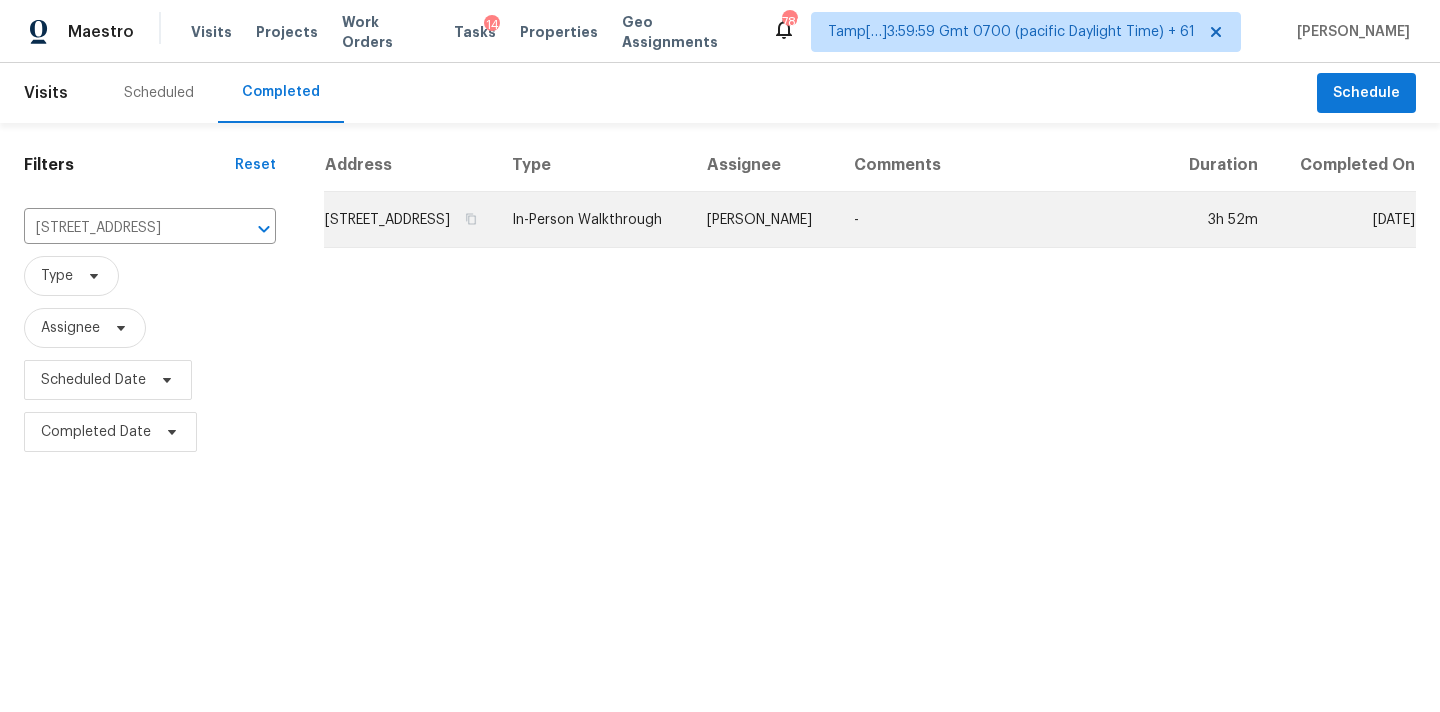 click on "Joseph Wolfe" at bounding box center [764, 220] 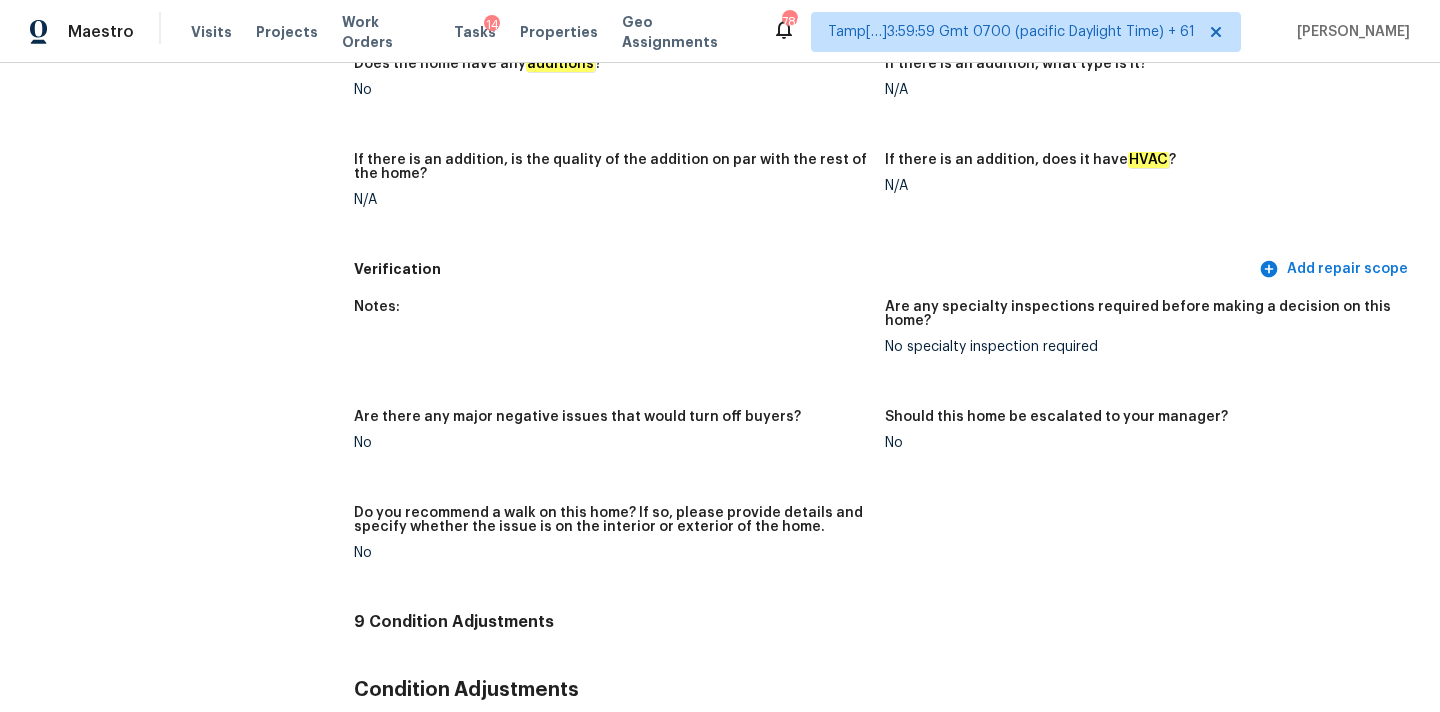scroll, scrollTop: 99, scrollLeft: 0, axis: vertical 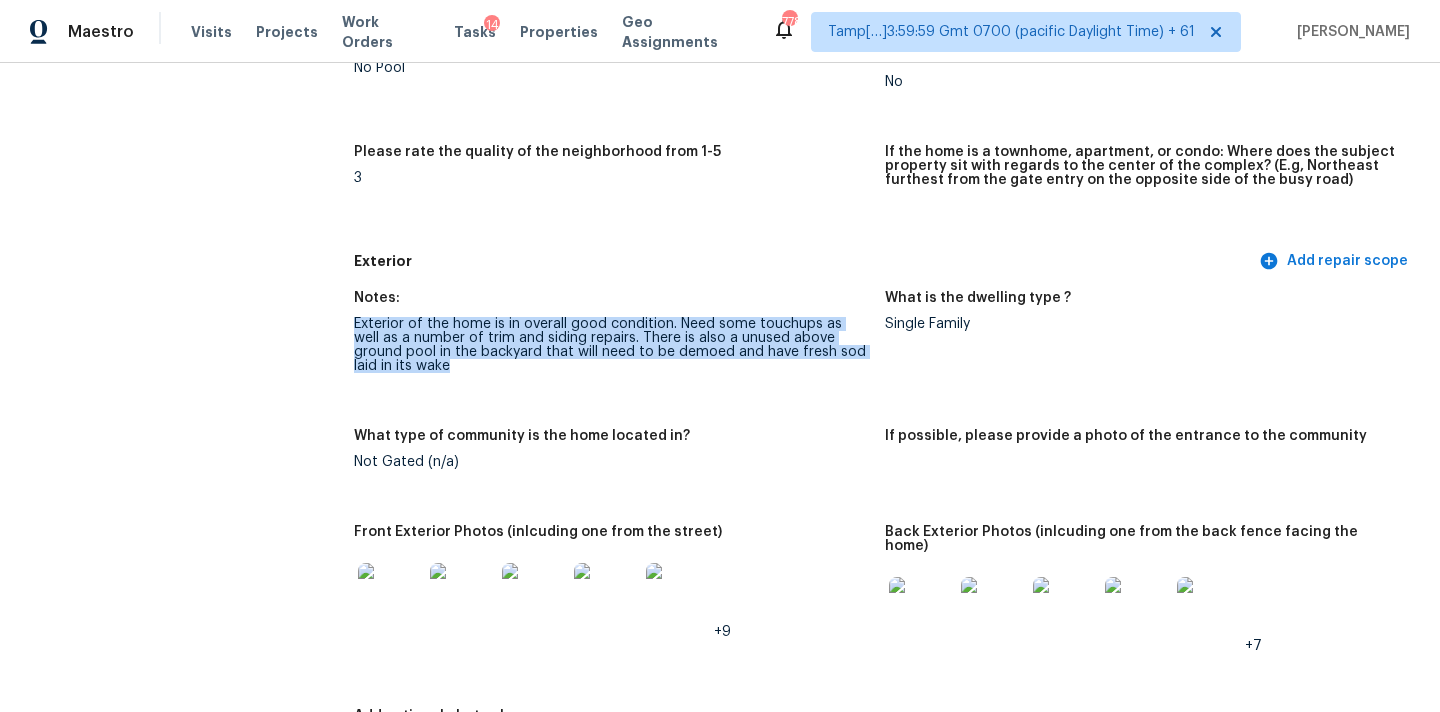drag, startPoint x: 352, startPoint y: 326, endPoint x: 419, endPoint y: 377, distance: 84.20214 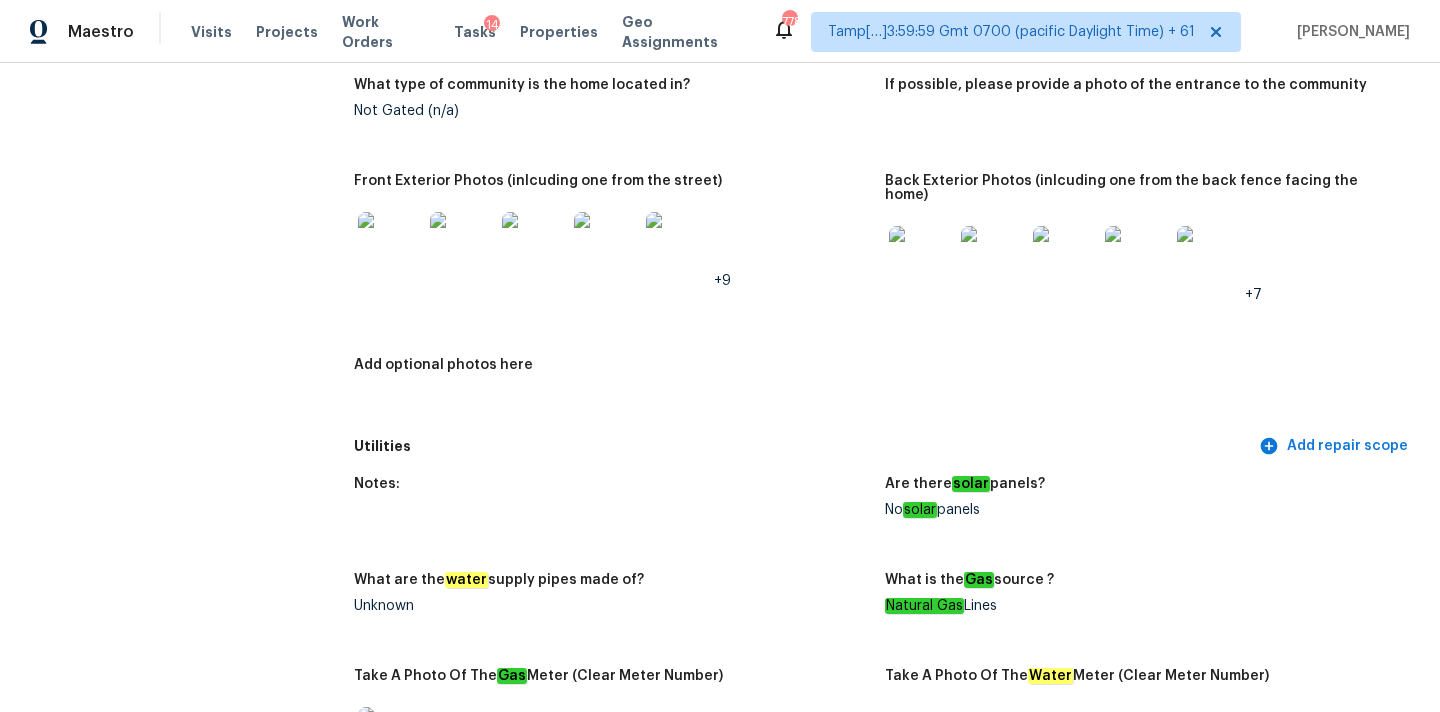 scroll, scrollTop: 793, scrollLeft: 0, axis: vertical 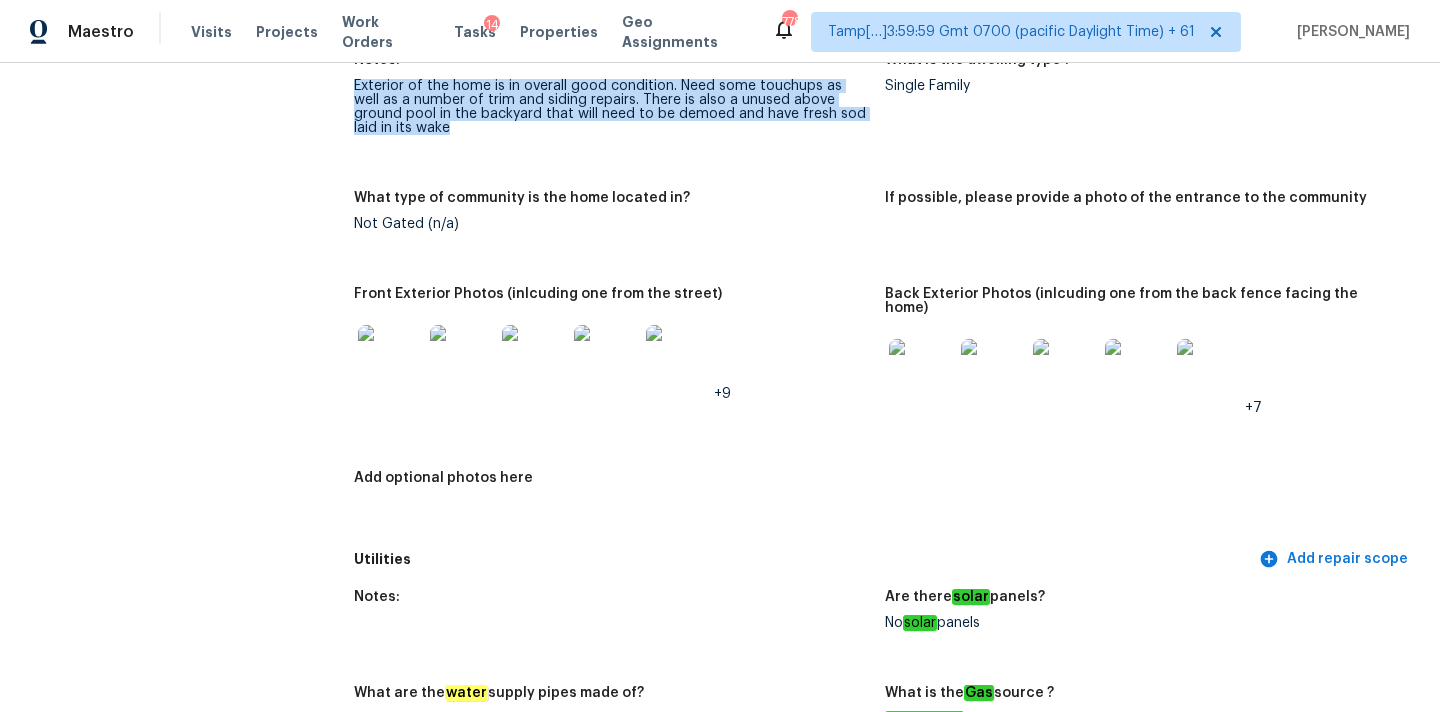 click at bounding box center (390, 357) 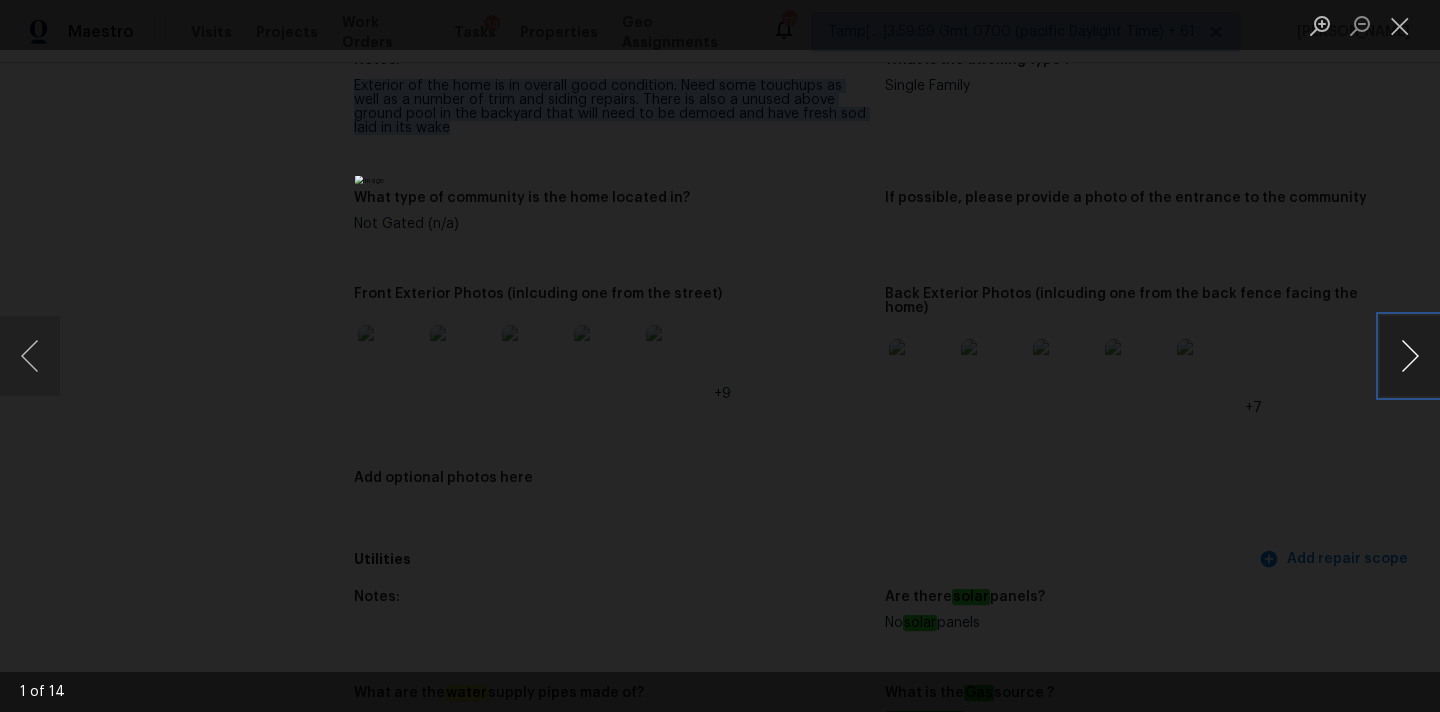 click at bounding box center [1410, 356] 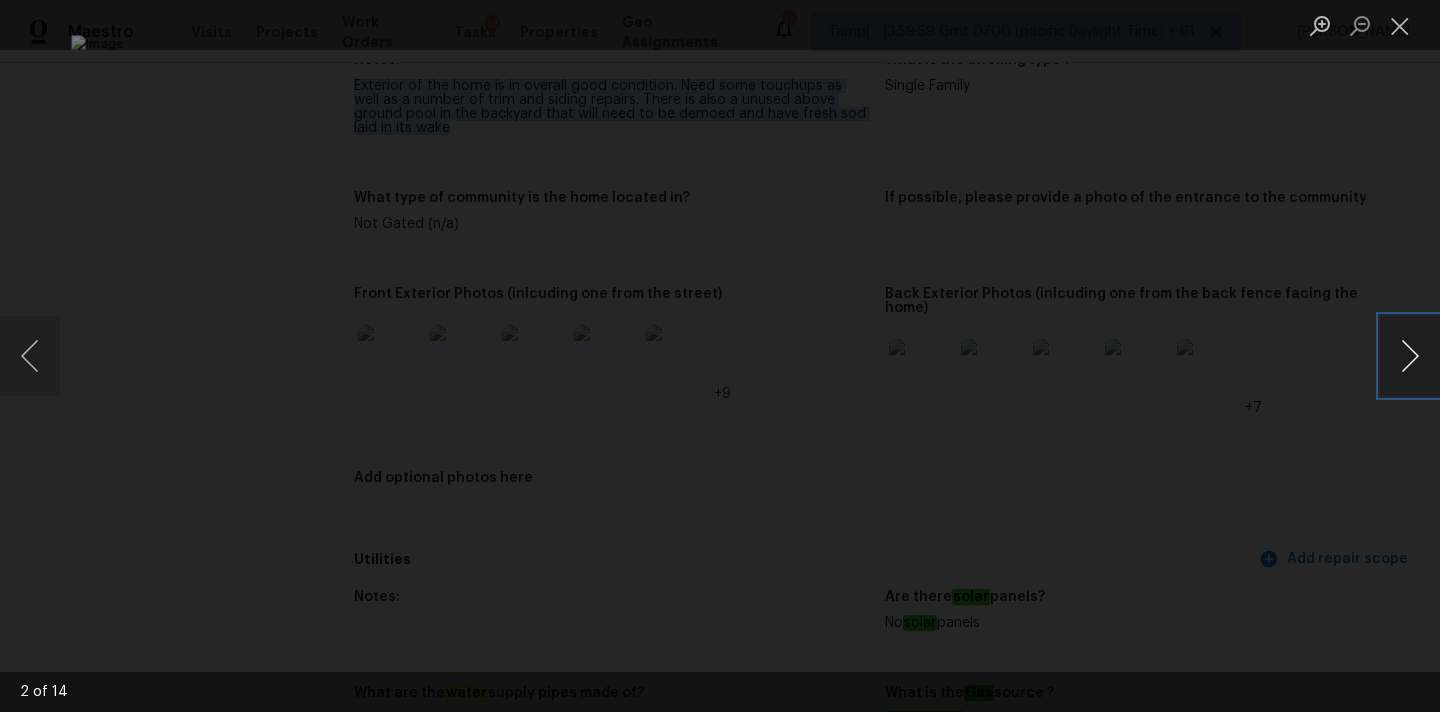 click at bounding box center (1410, 356) 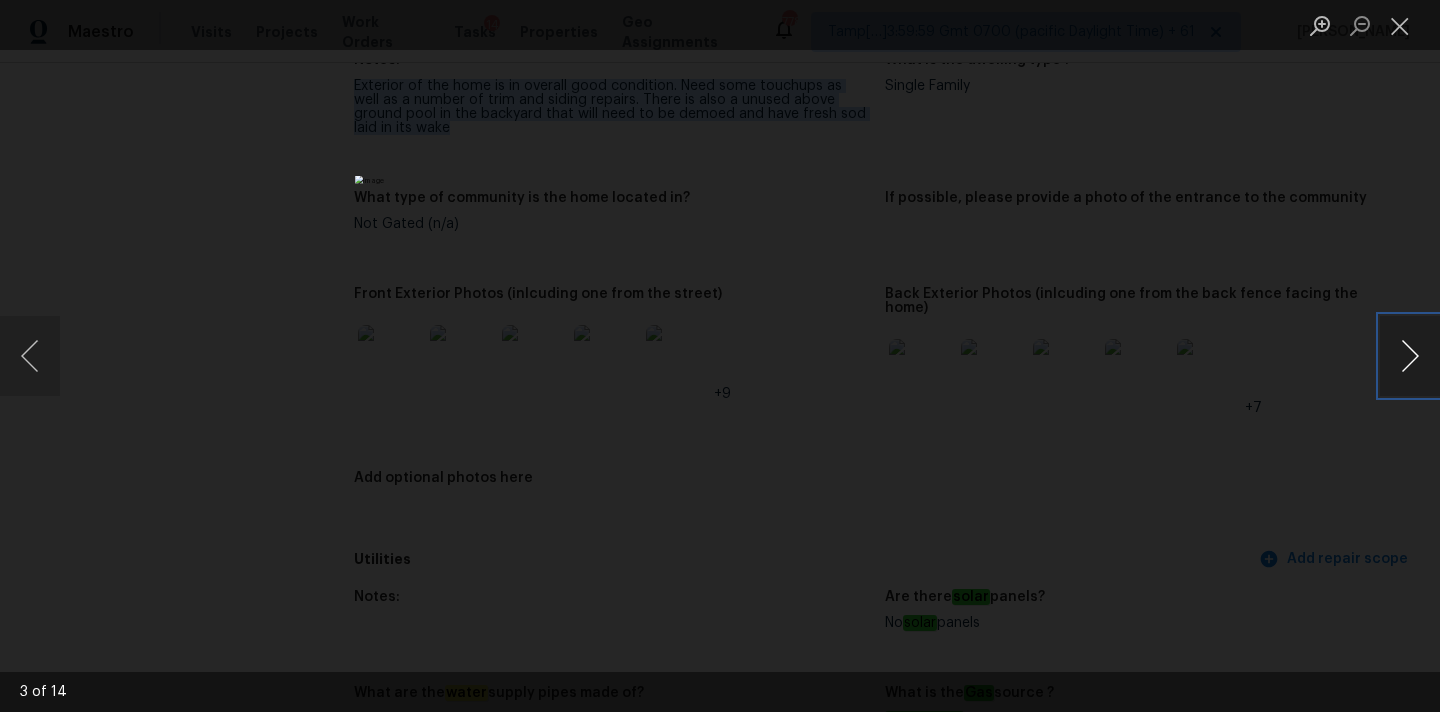 click at bounding box center [1410, 356] 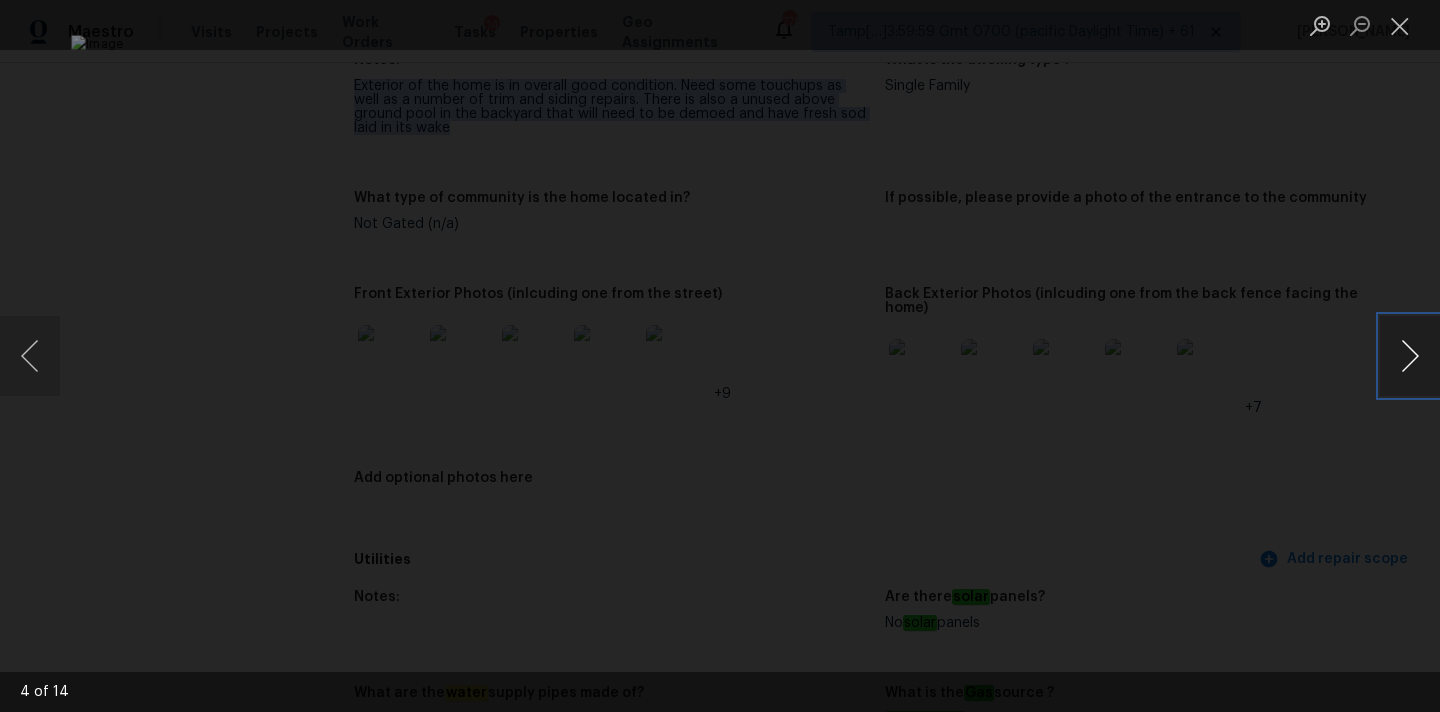 click at bounding box center (1410, 356) 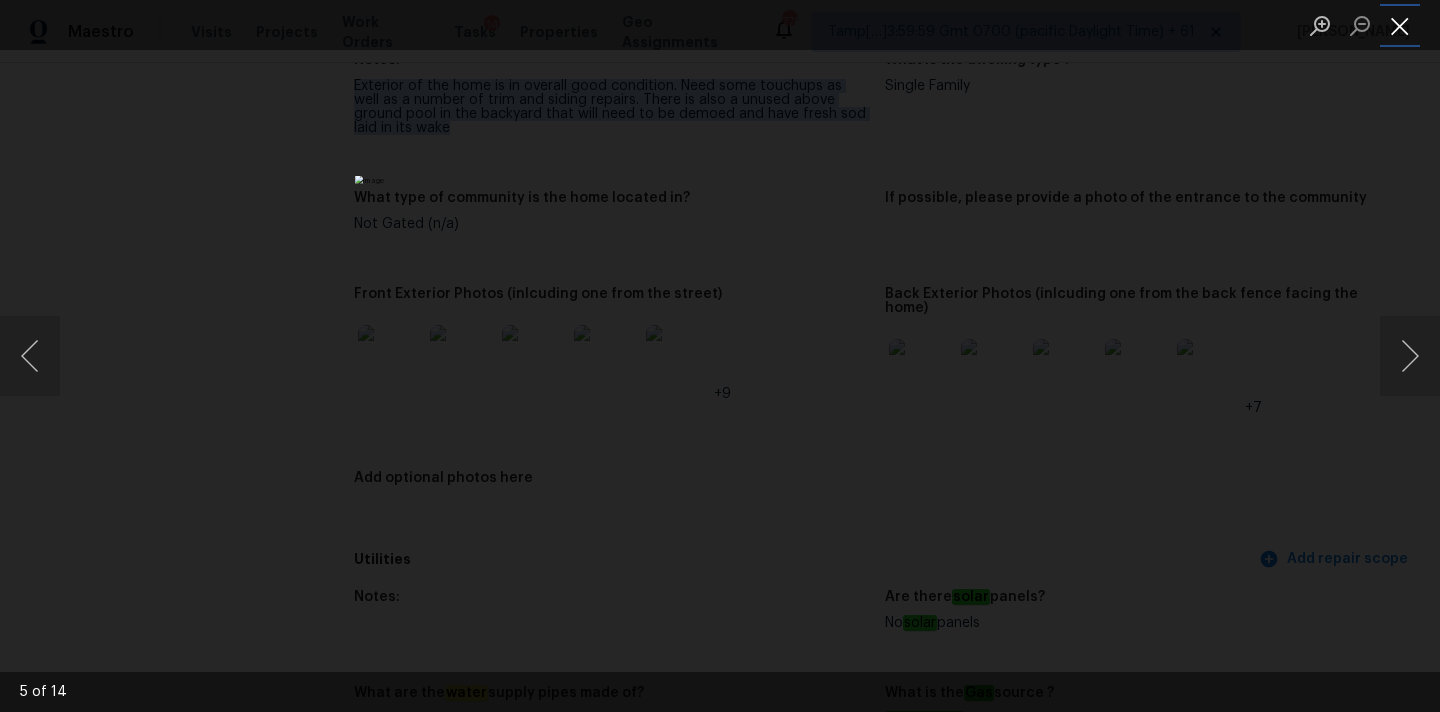 click at bounding box center (1400, 25) 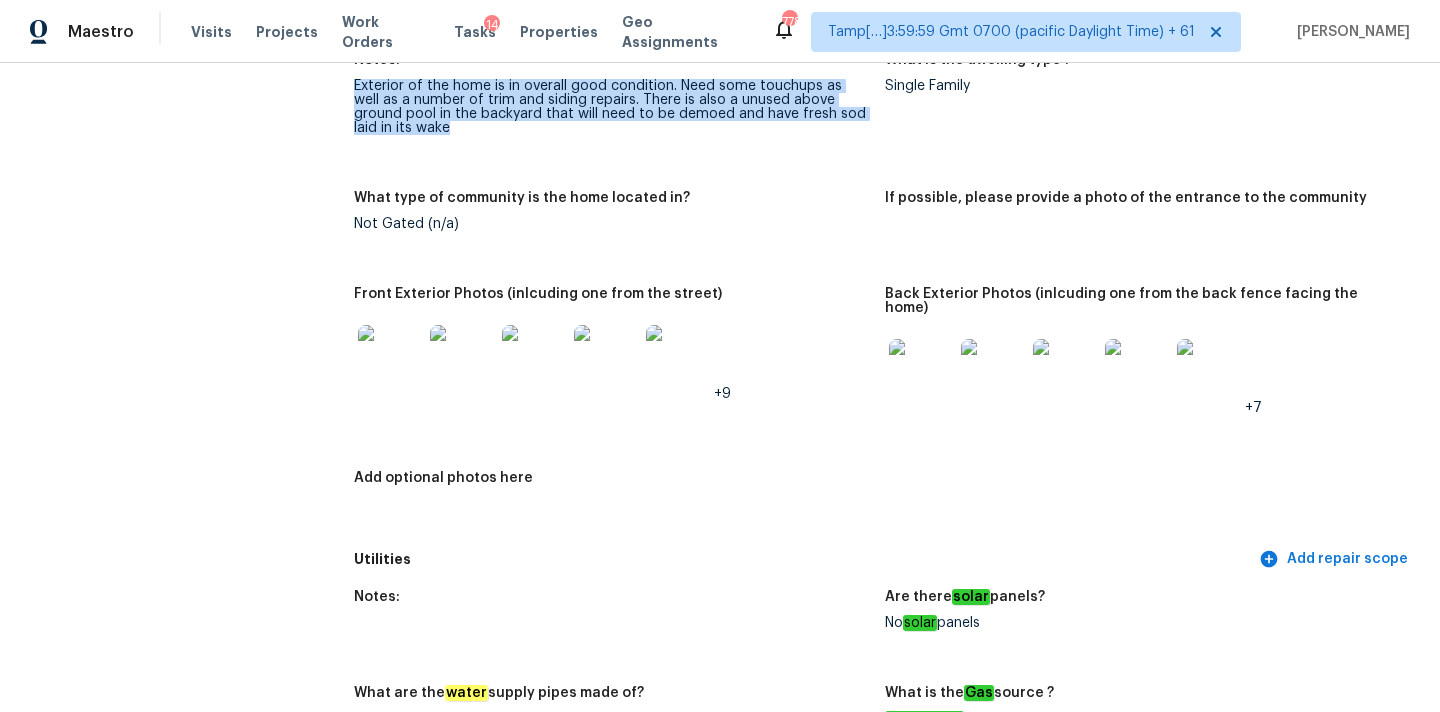 click at bounding box center [921, 371] 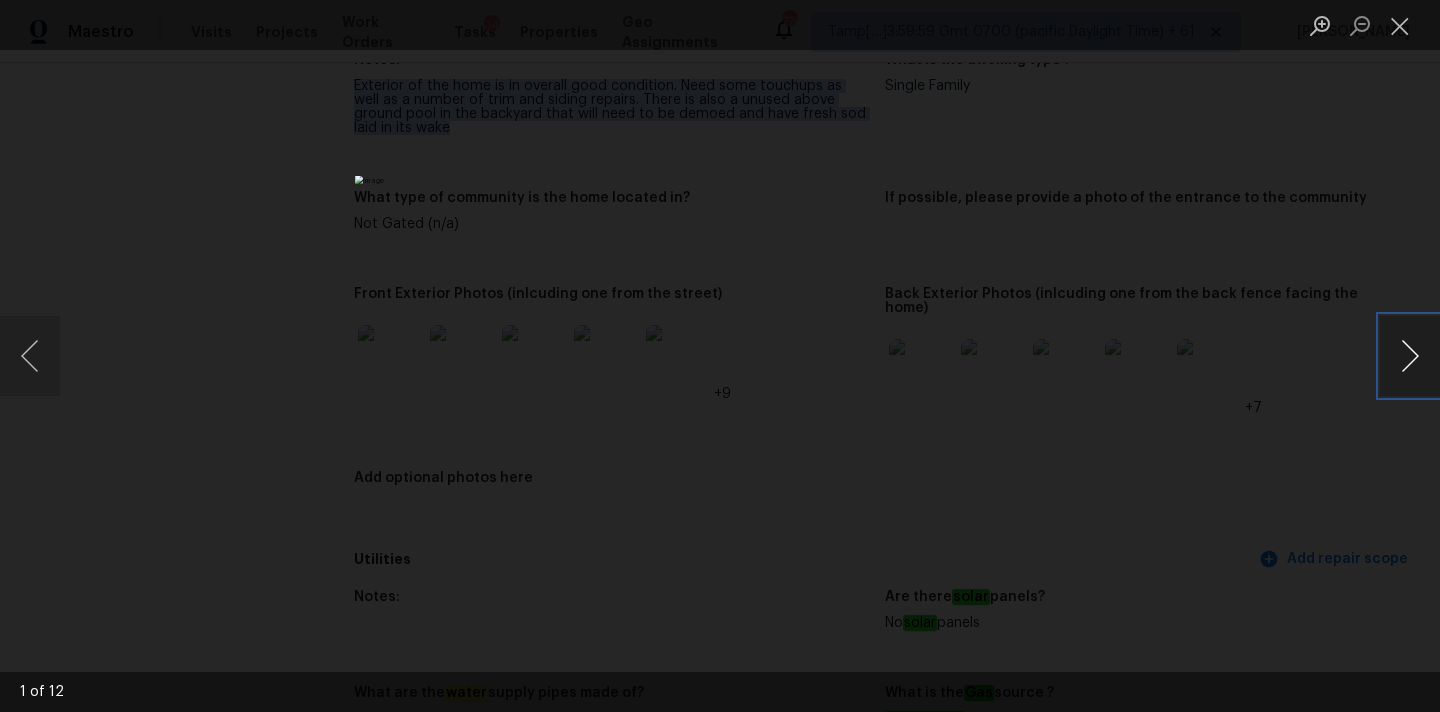 click at bounding box center [1410, 356] 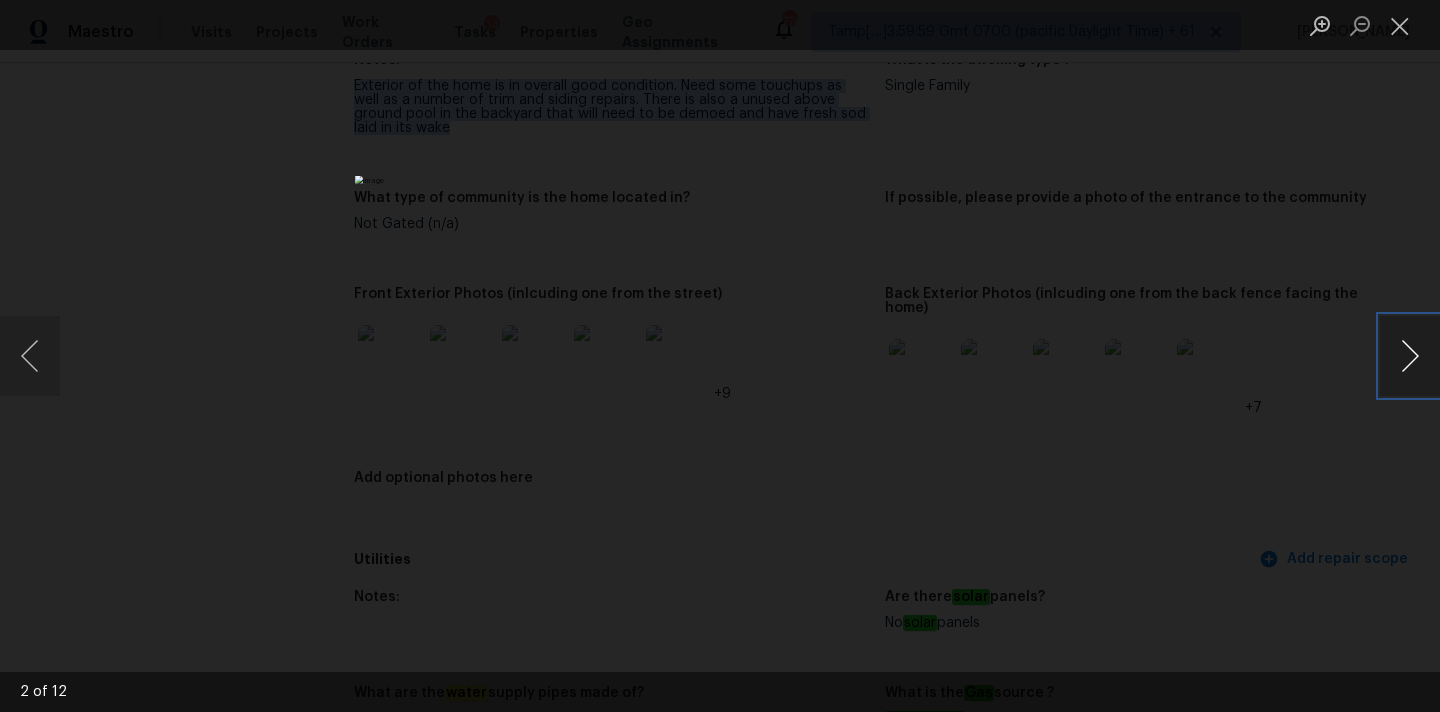 click at bounding box center [1410, 356] 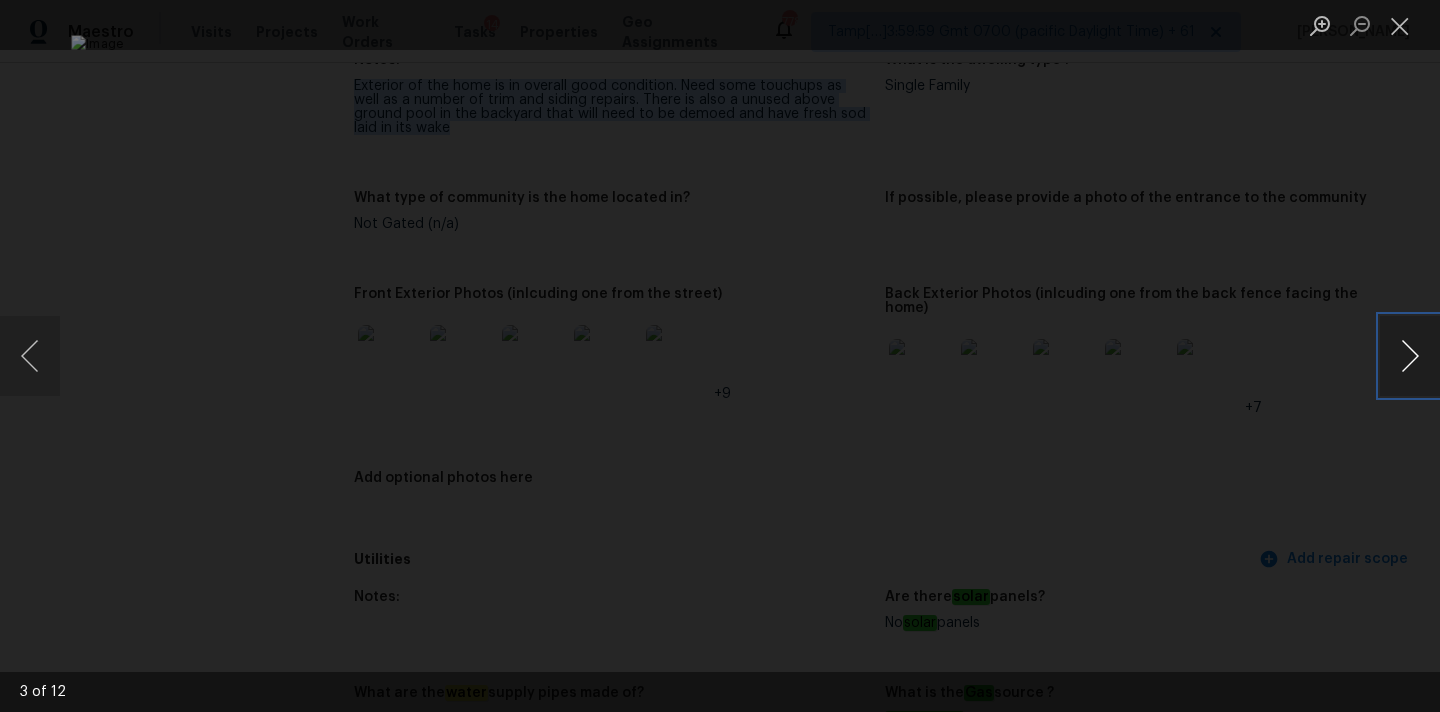 click at bounding box center [1410, 356] 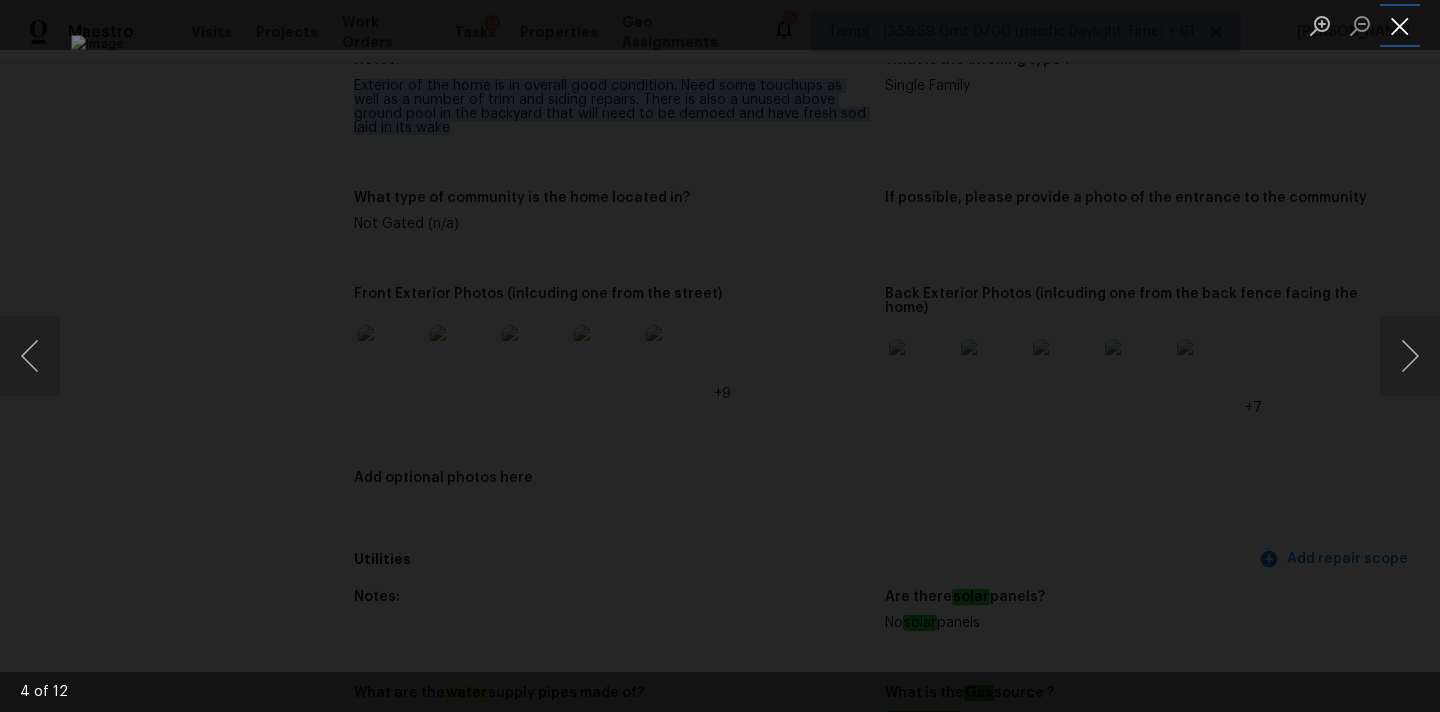 click at bounding box center [1400, 25] 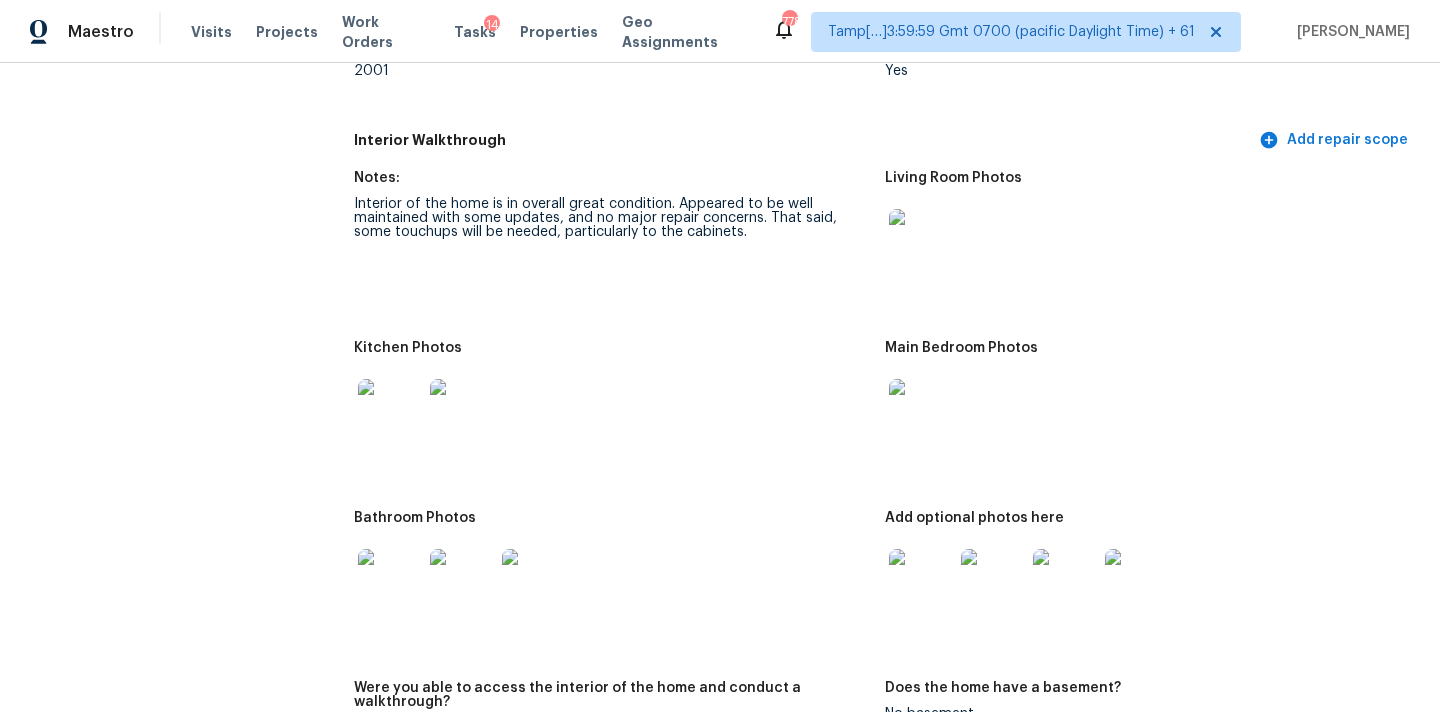 scroll, scrollTop: 2045, scrollLeft: 0, axis: vertical 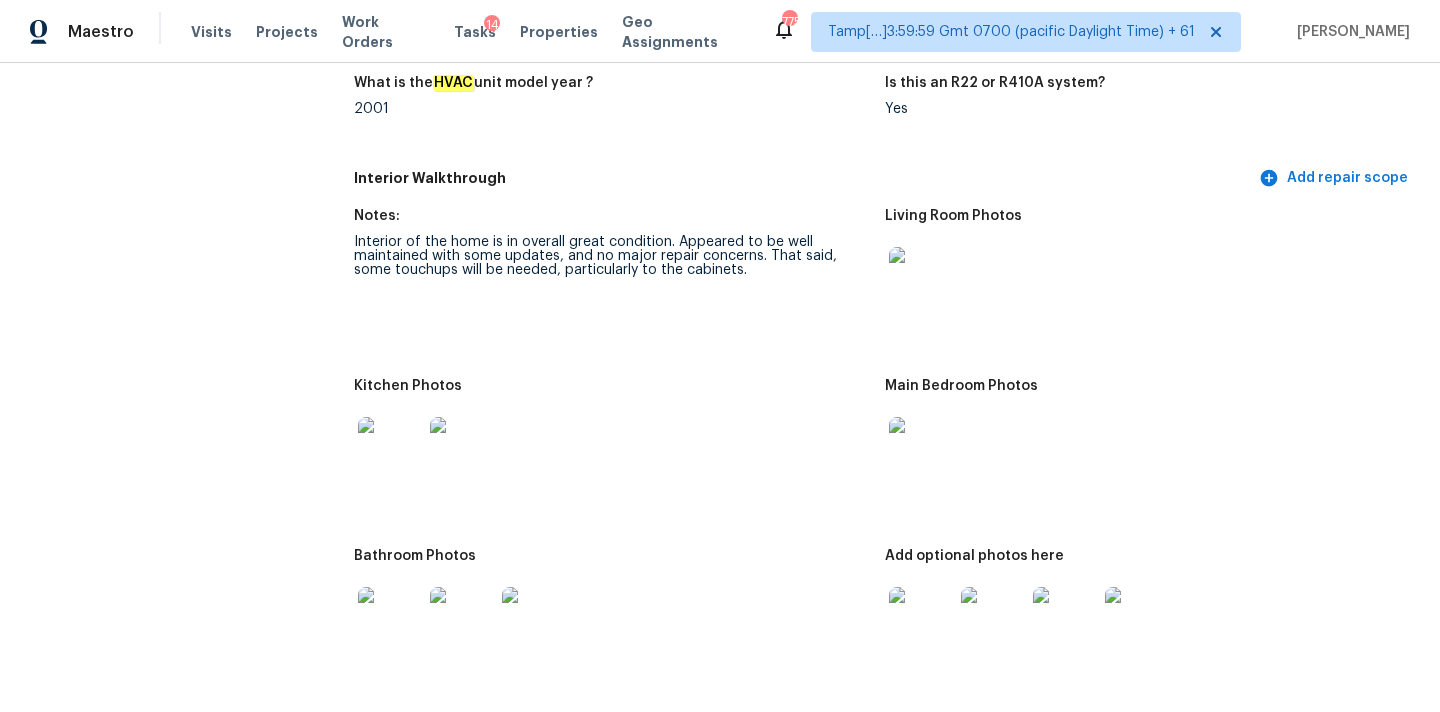 click at bounding box center (921, 279) 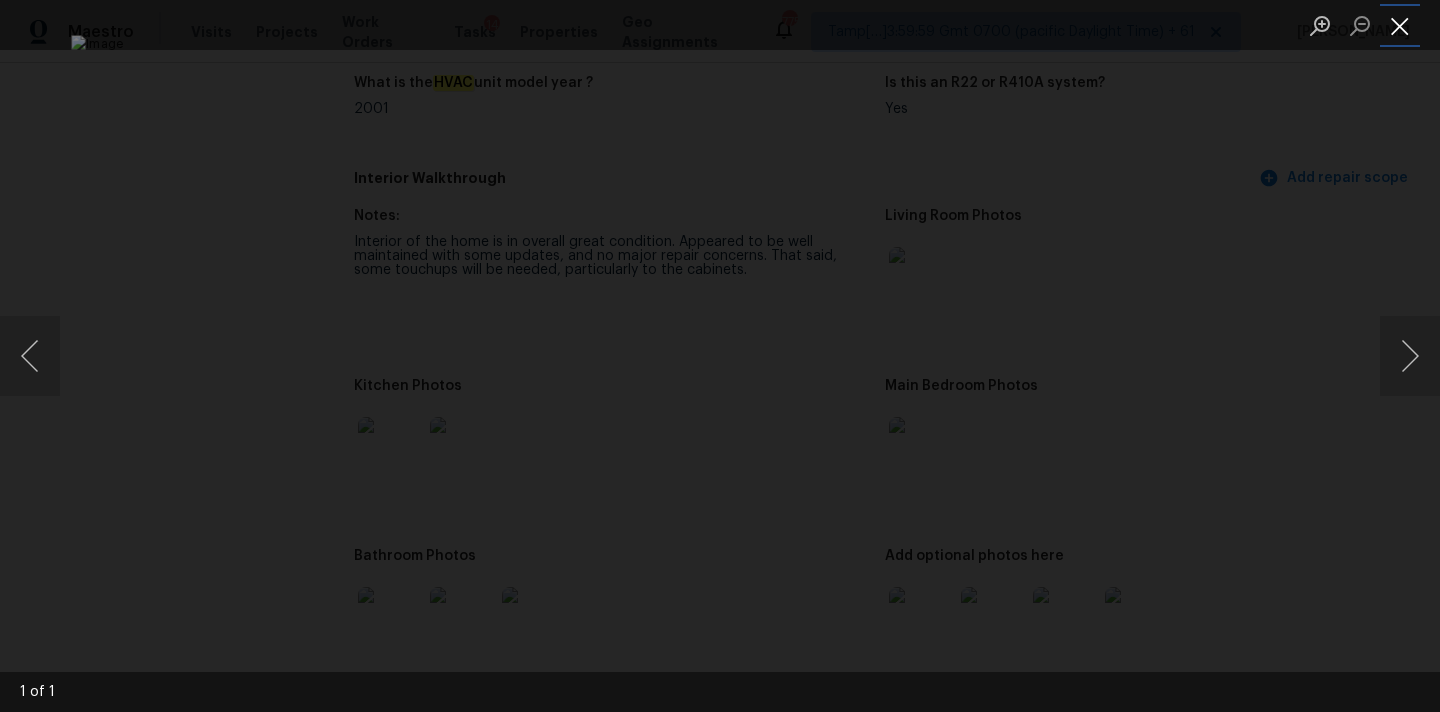 click at bounding box center (1400, 25) 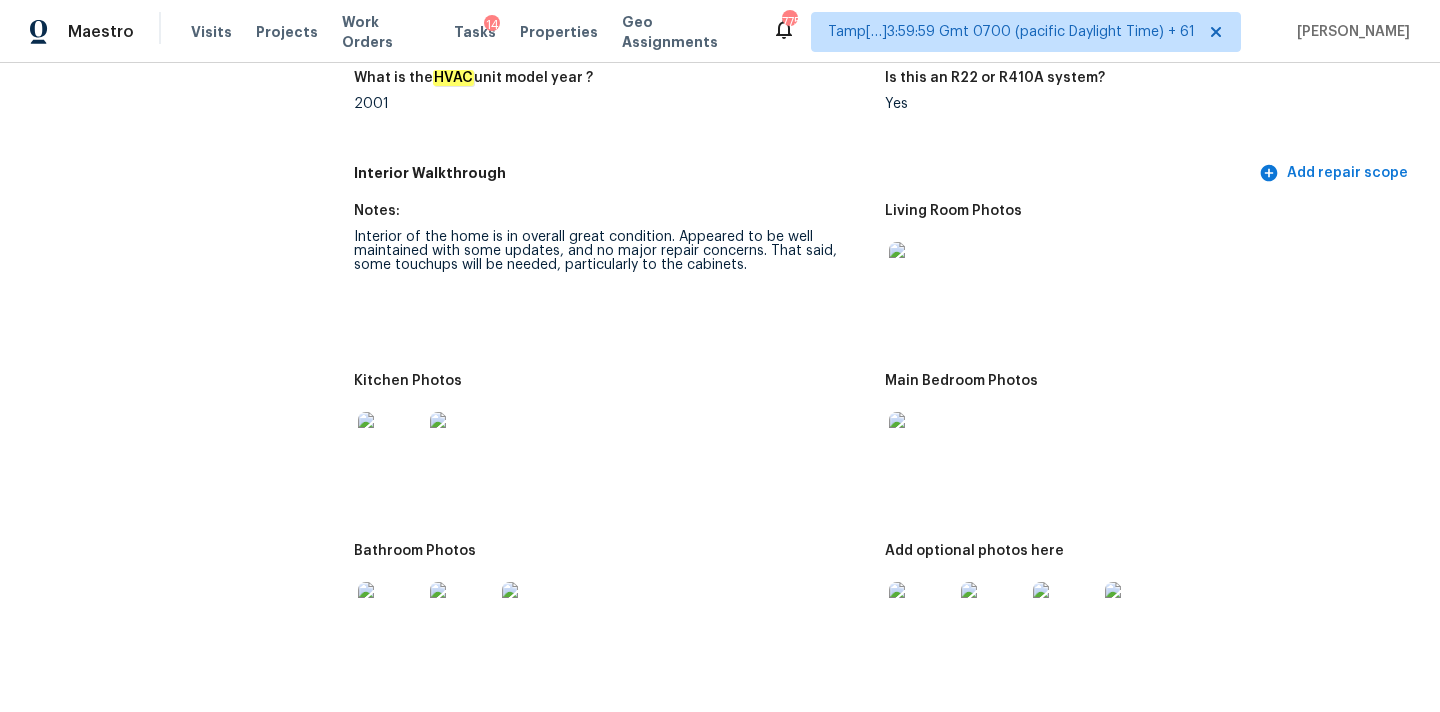 scroll, scrollTop: 2111, scrollLeft: 0, axis: vertical 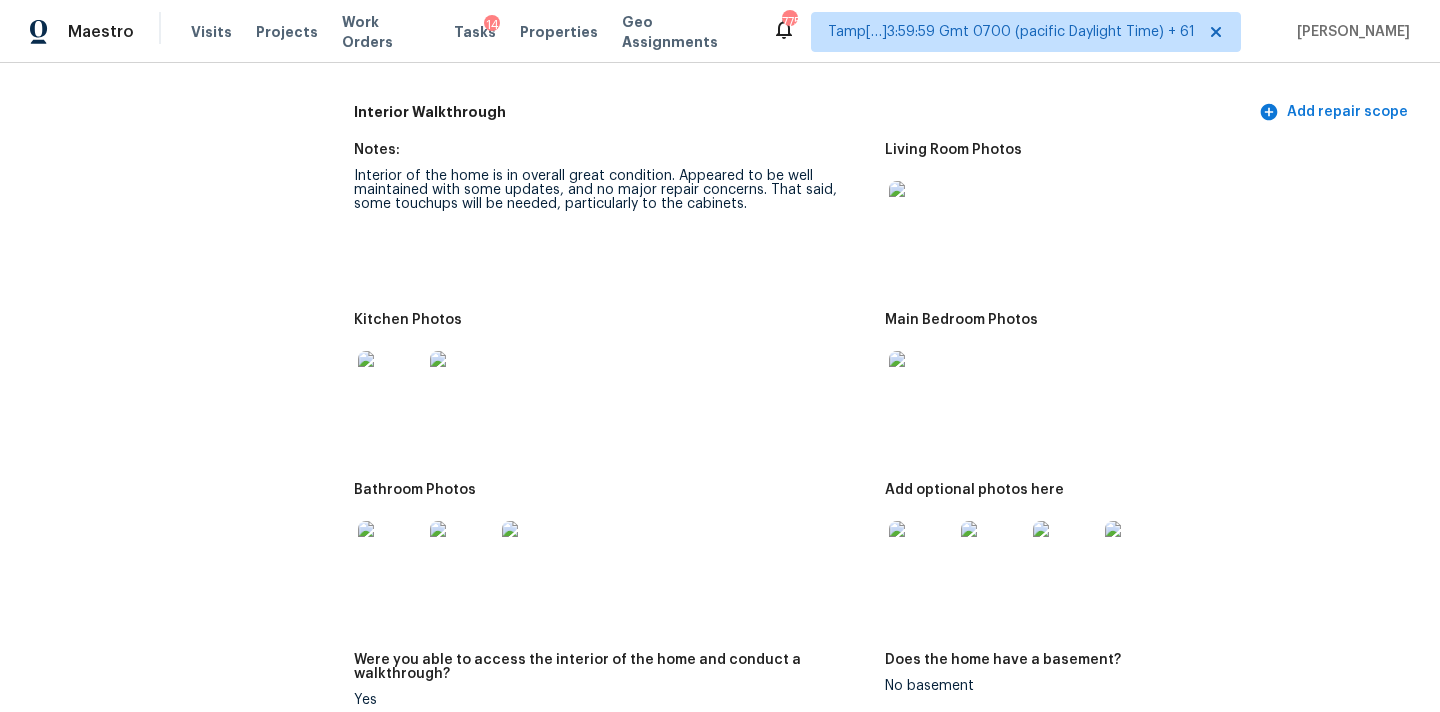 click at bounding box center [921, 383] 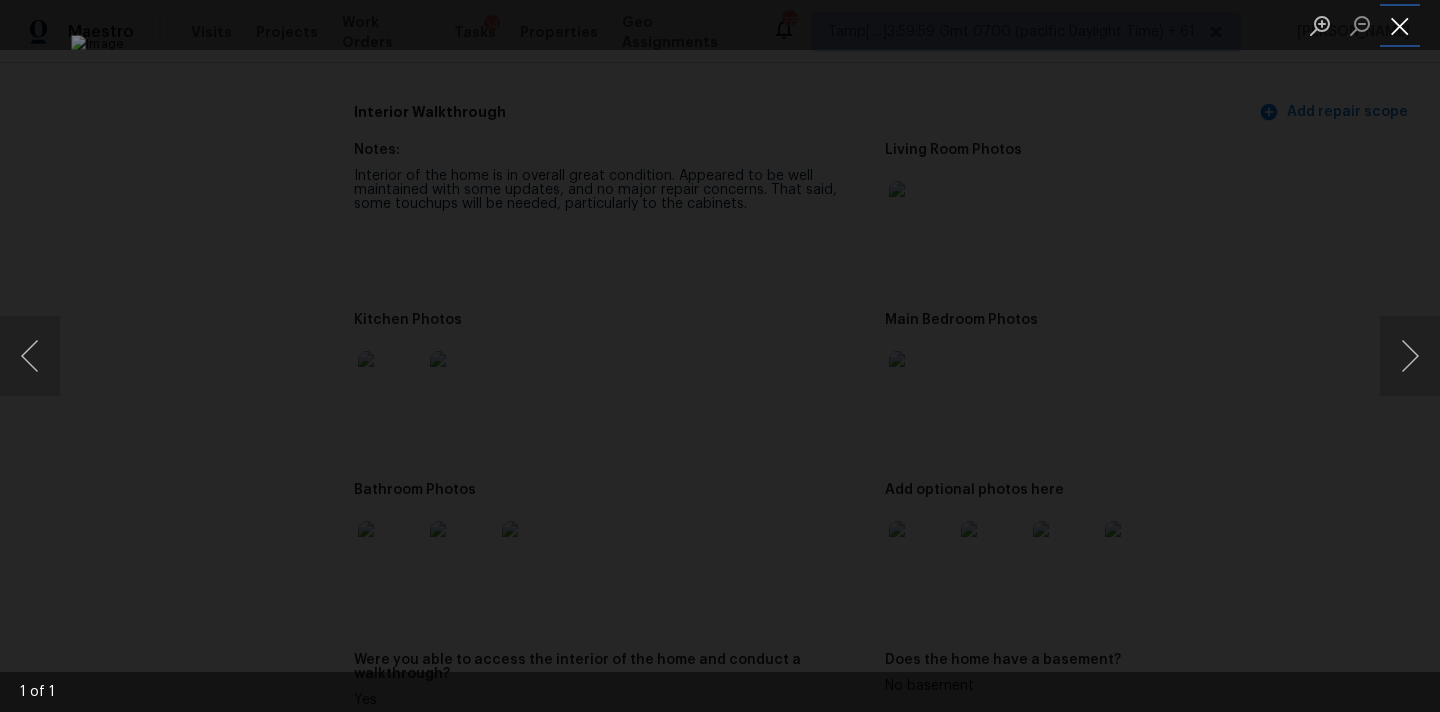 click at bounding box center [1400, 25] 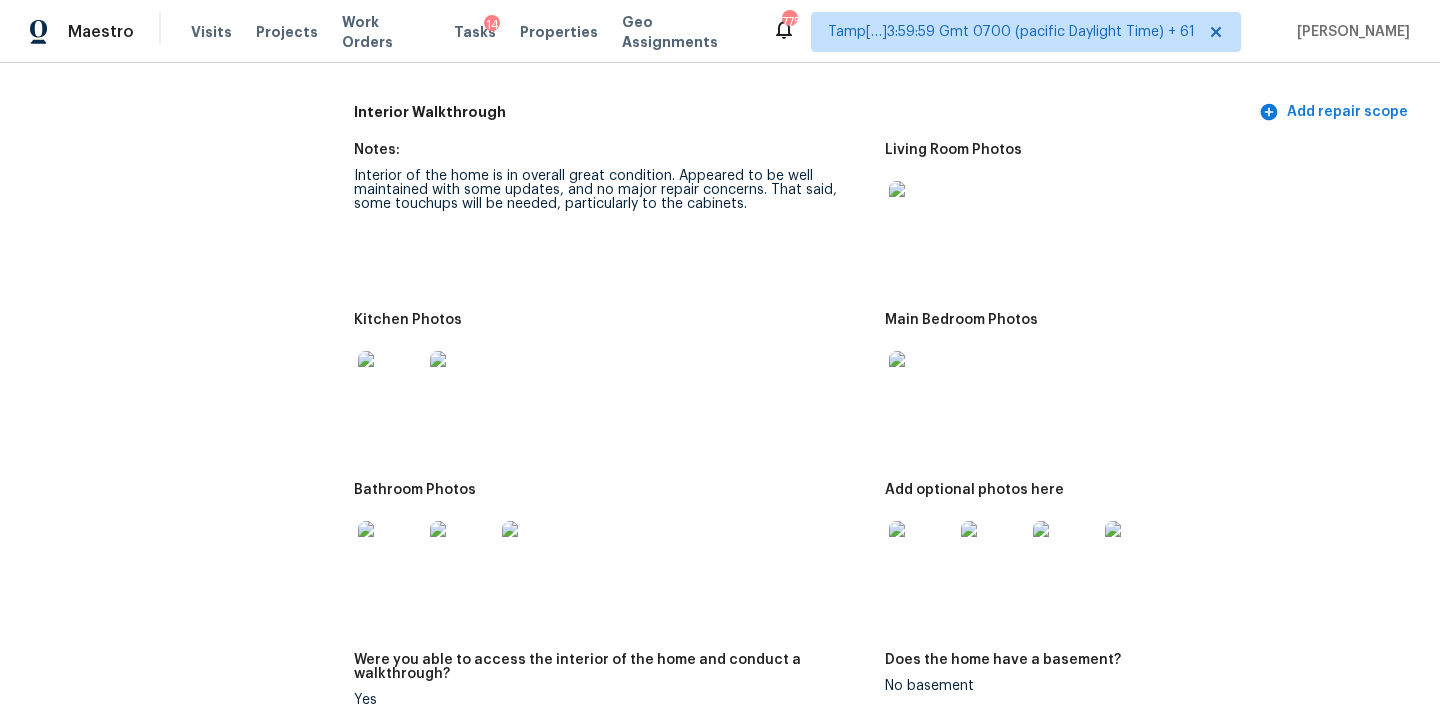 click at bounding box center [390, 383] 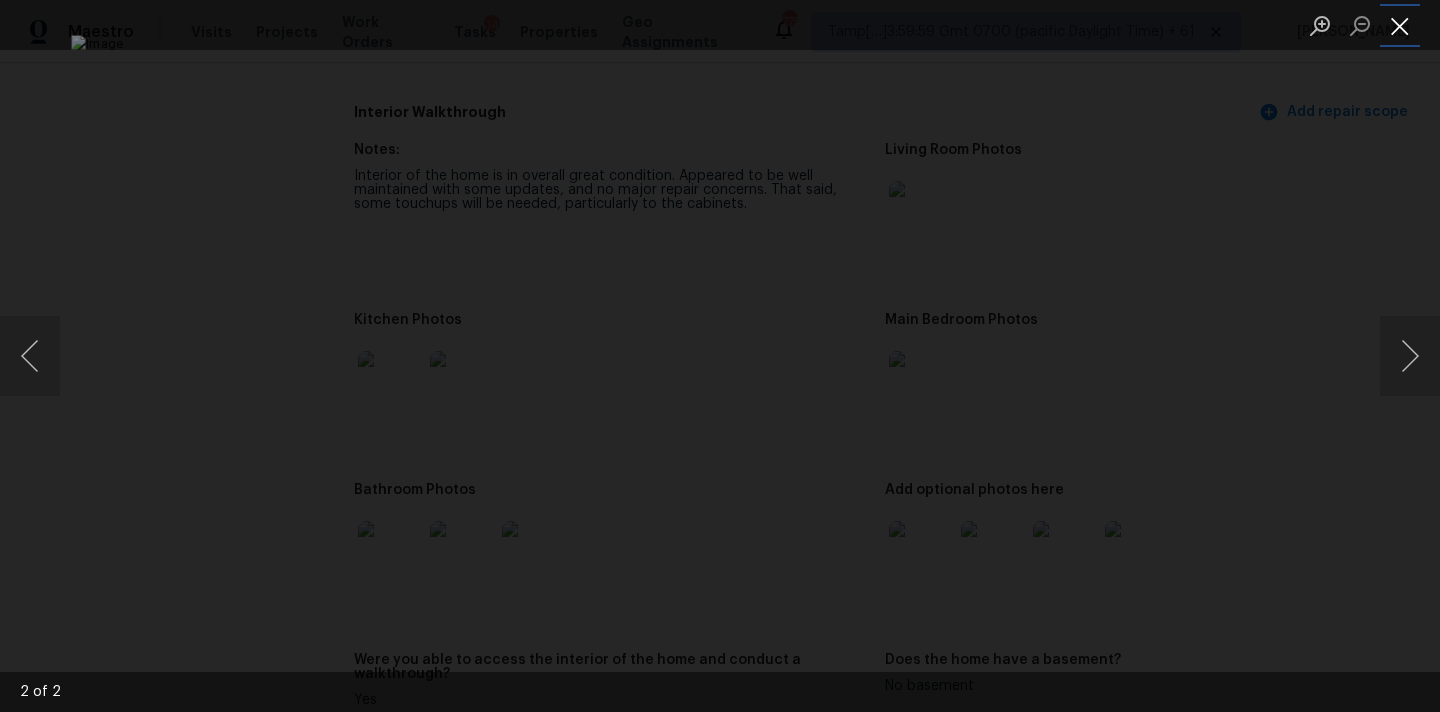 click at bounding box center [1400, 25] 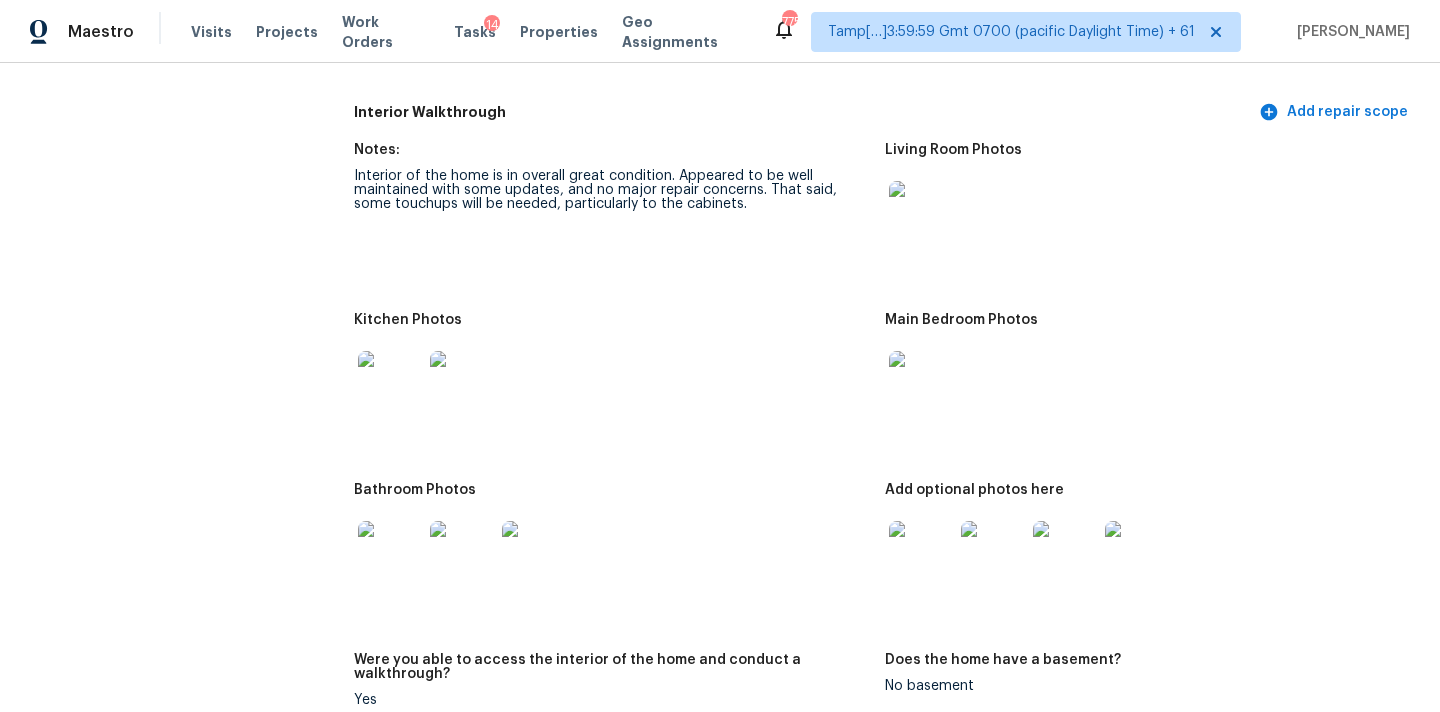 click at bounding box center (390, 553) 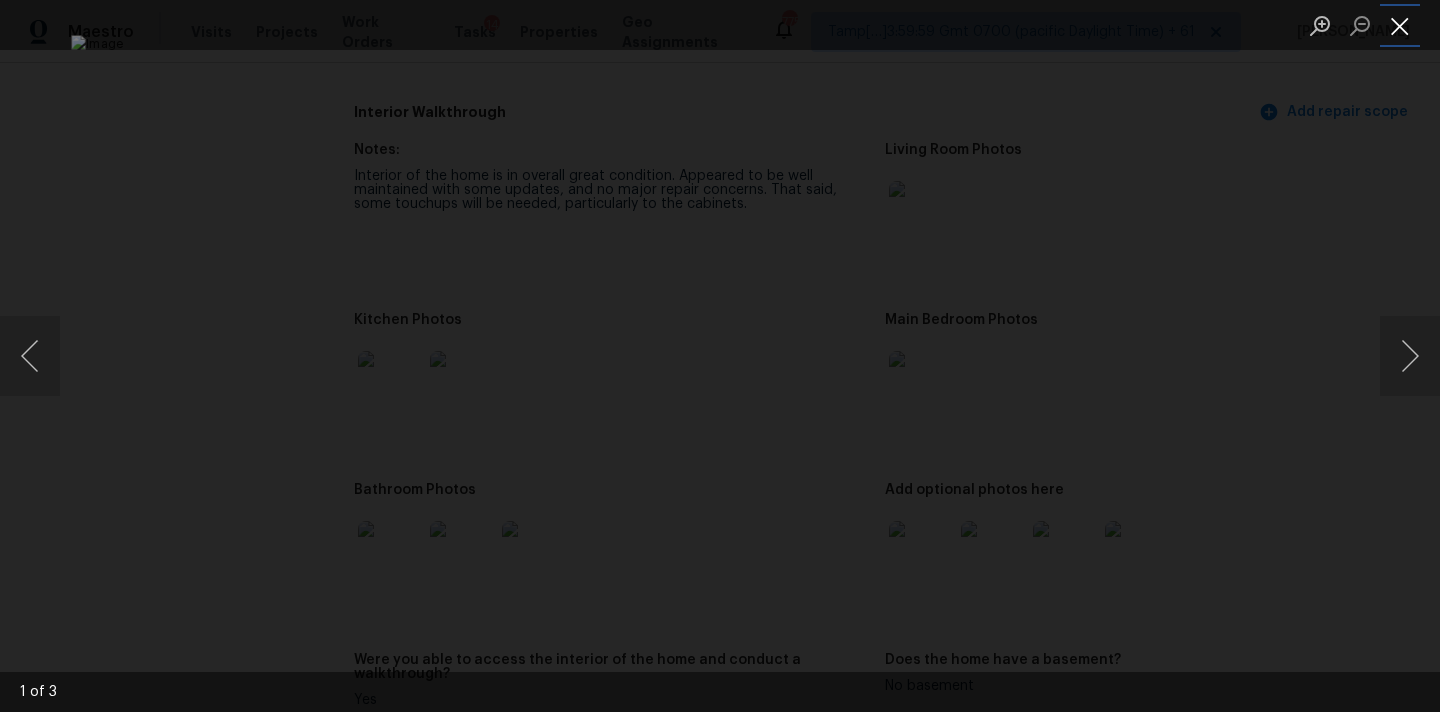 click at bounding box center [1400, 25] 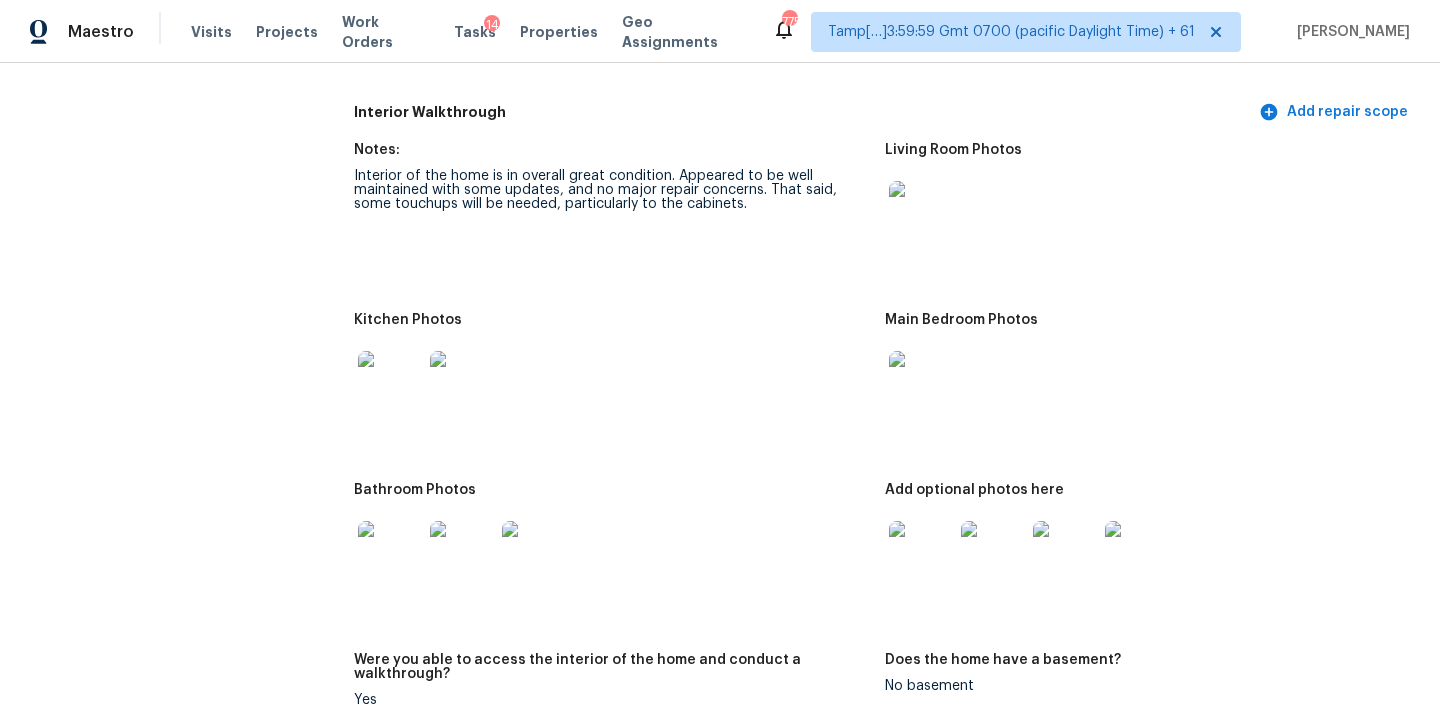 click at bounding box center (921, 553) 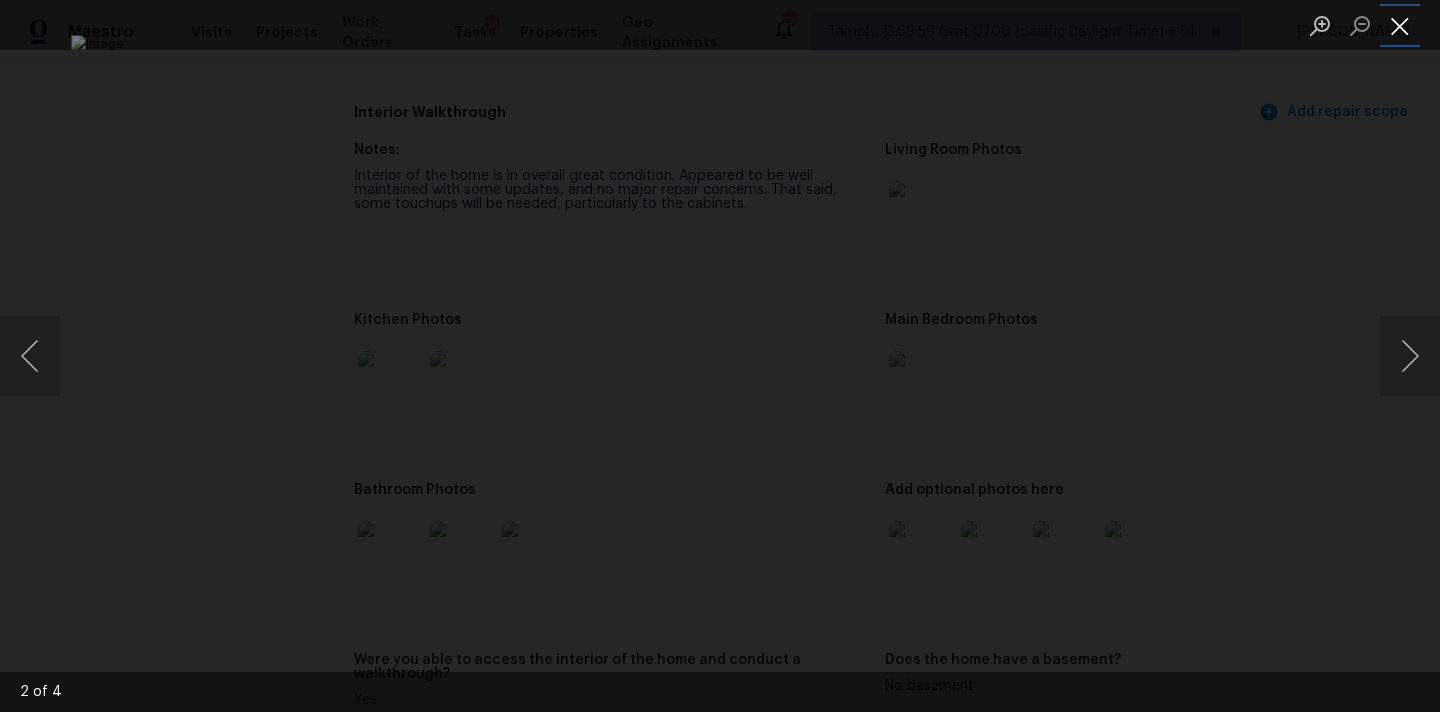 click at bounding box center (1400, 25) 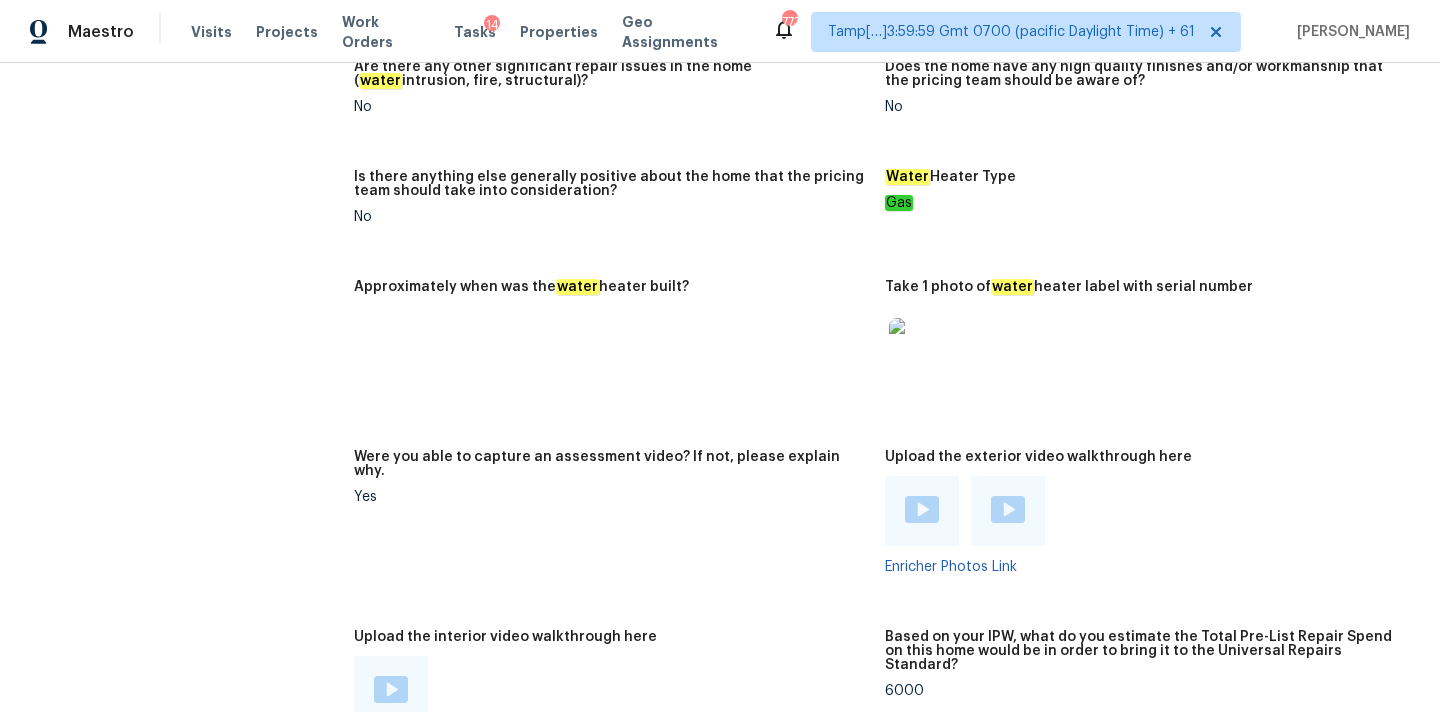 scroll, scrollTop: 3593, scrollLeft: 0, axis: vertical 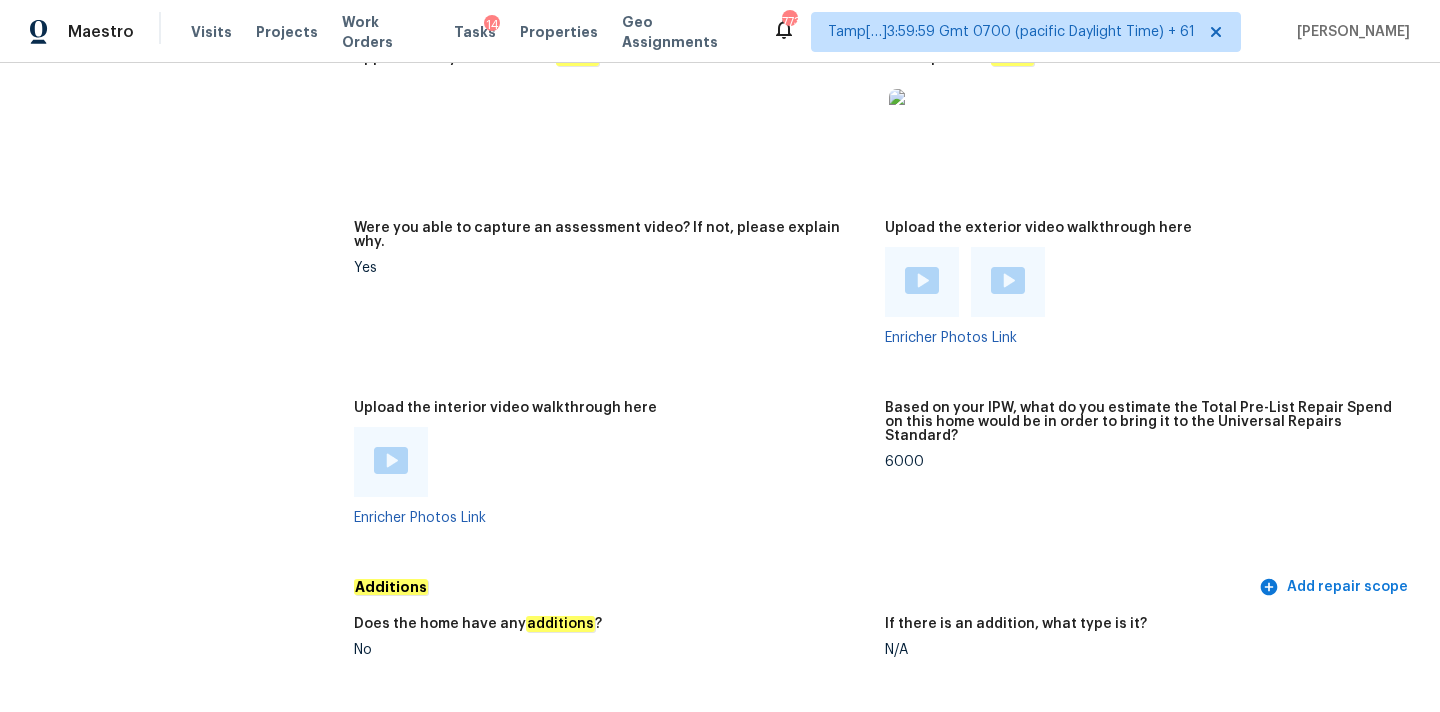 click on "6000" at bounding box center (1142, 462) 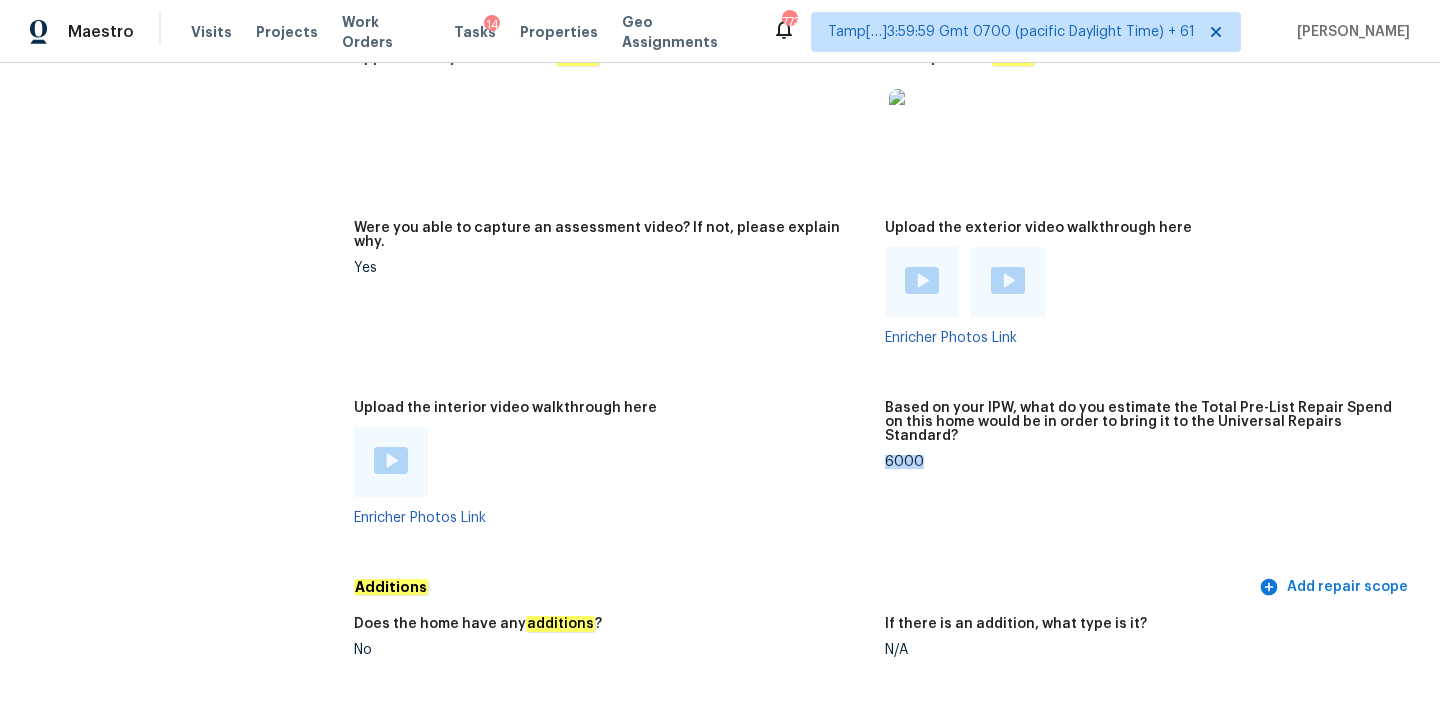 click on "6000" at bounding box center (1142, 462) 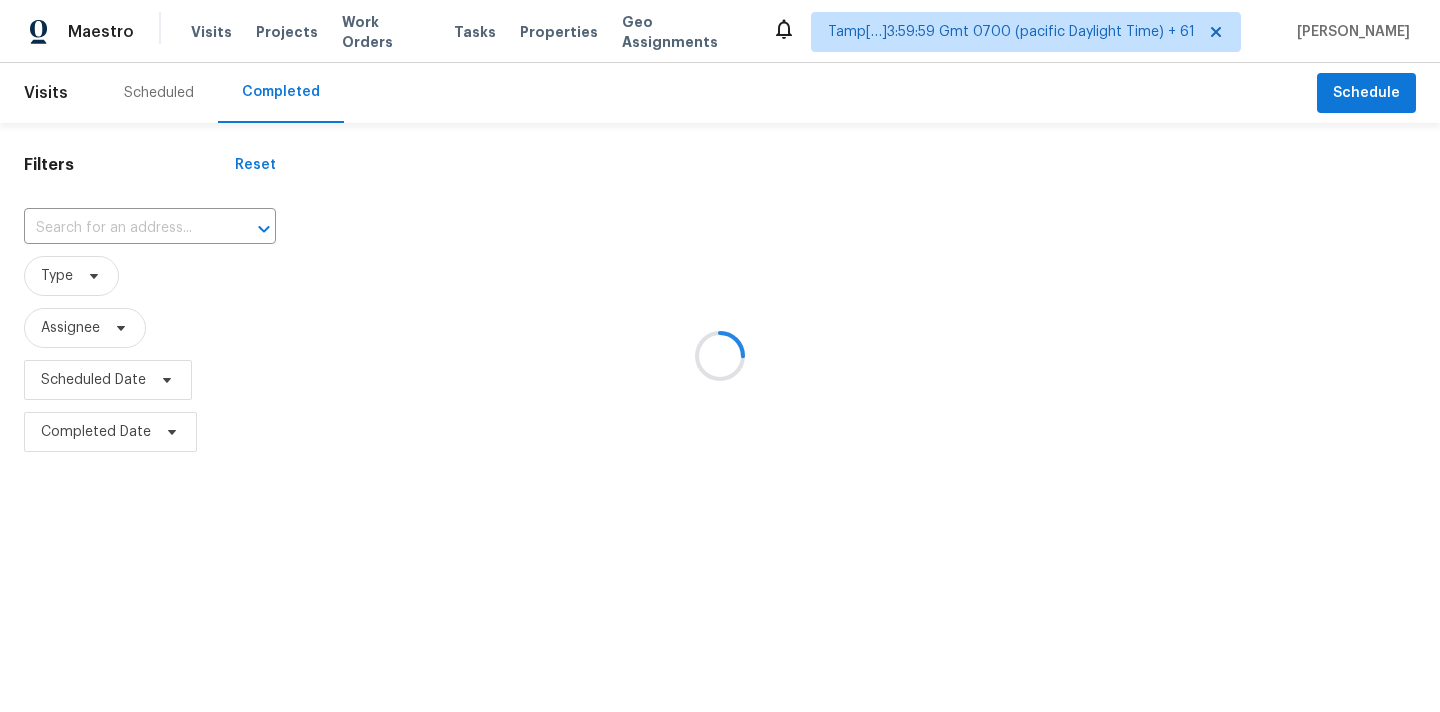 scroll, scrollTop: 0, scrollLeft: 0, axis: both 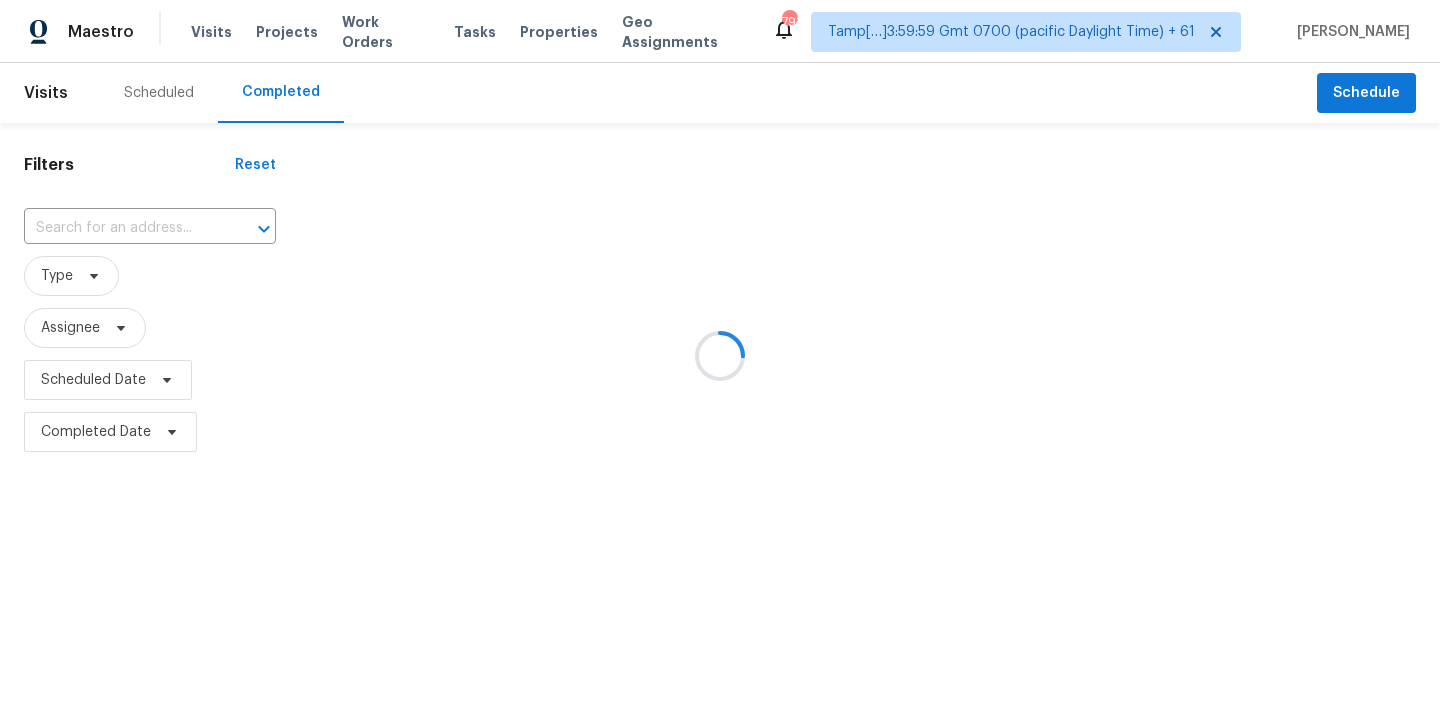 click at bounding box center (720, 356) 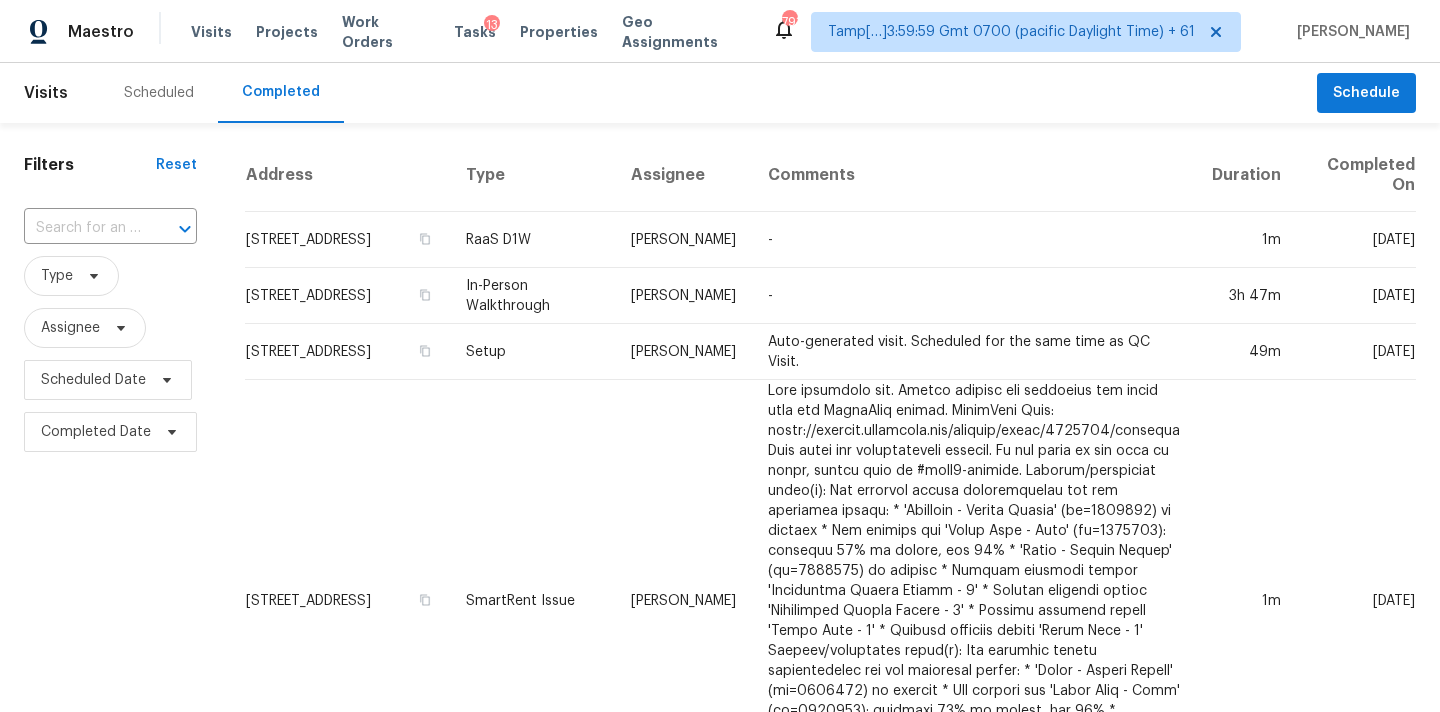 click at bounding box center (82, 228) 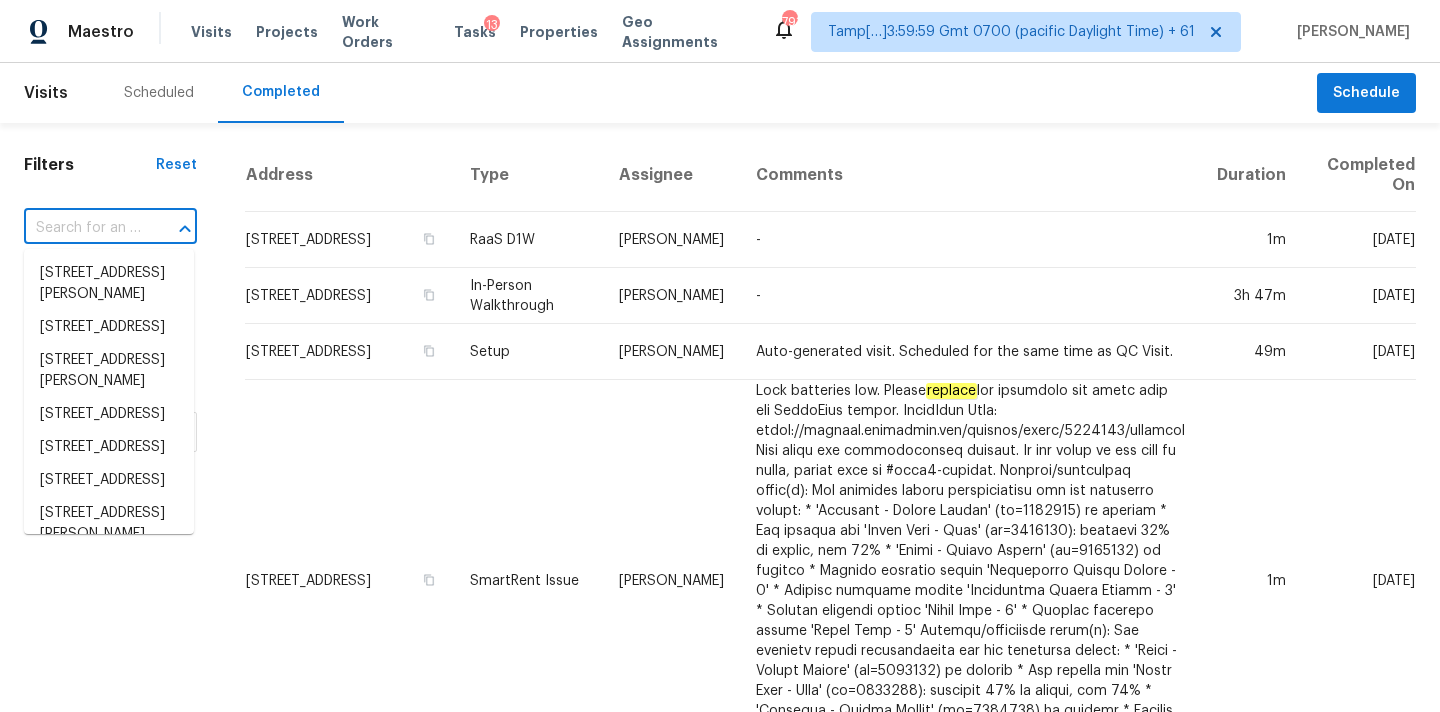 paste on "1193 E G St, Ontario, CA 91764" 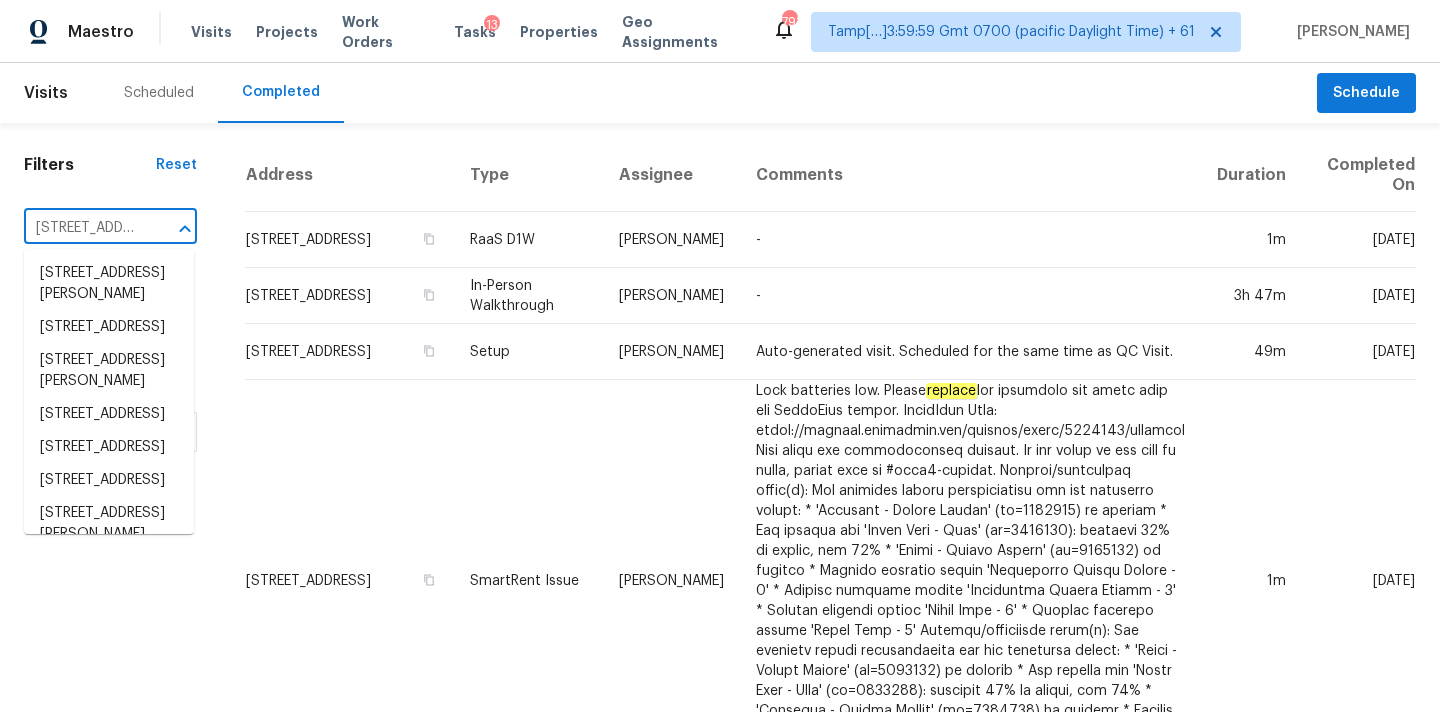 scroll, scrollTop: 0, scrollLeft: 95, axis: horizontal 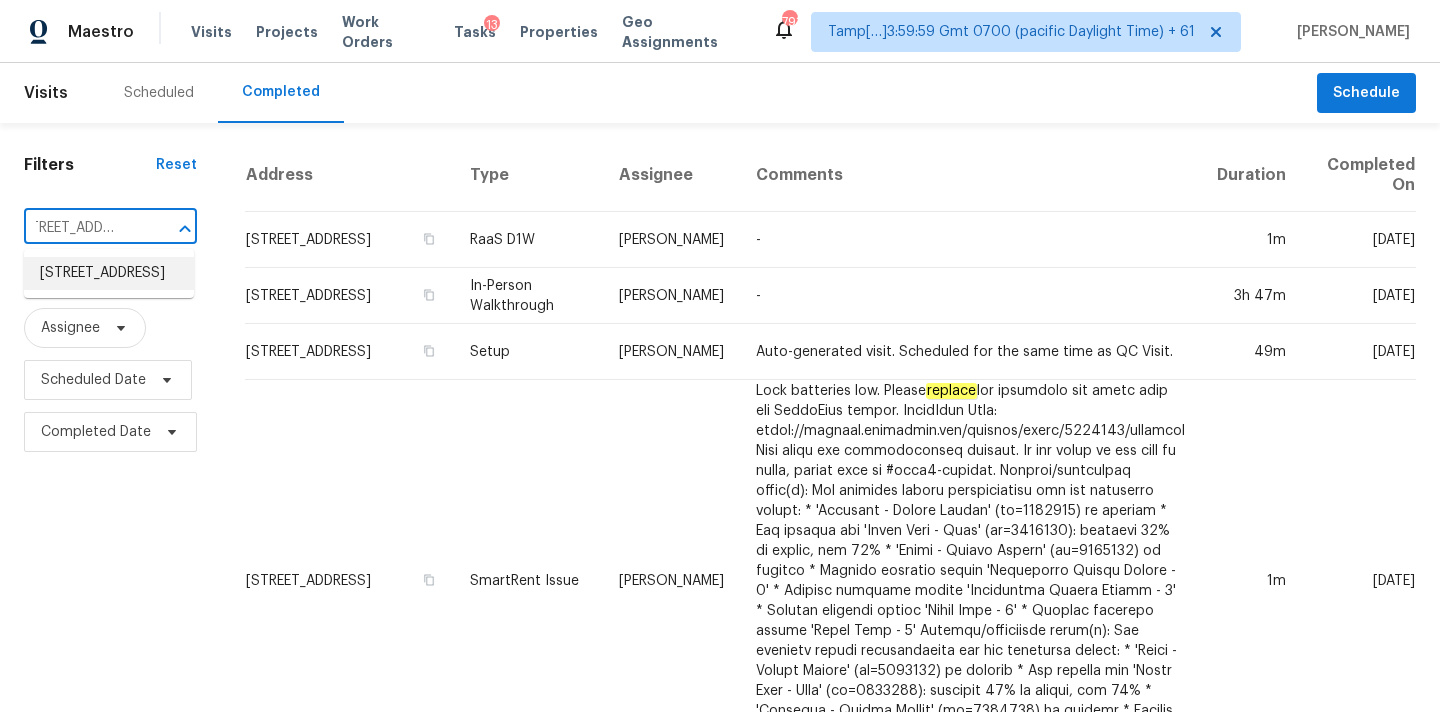 click on "1193 E G St, Ontario, CA 91764" at bounding box center [109, 273] 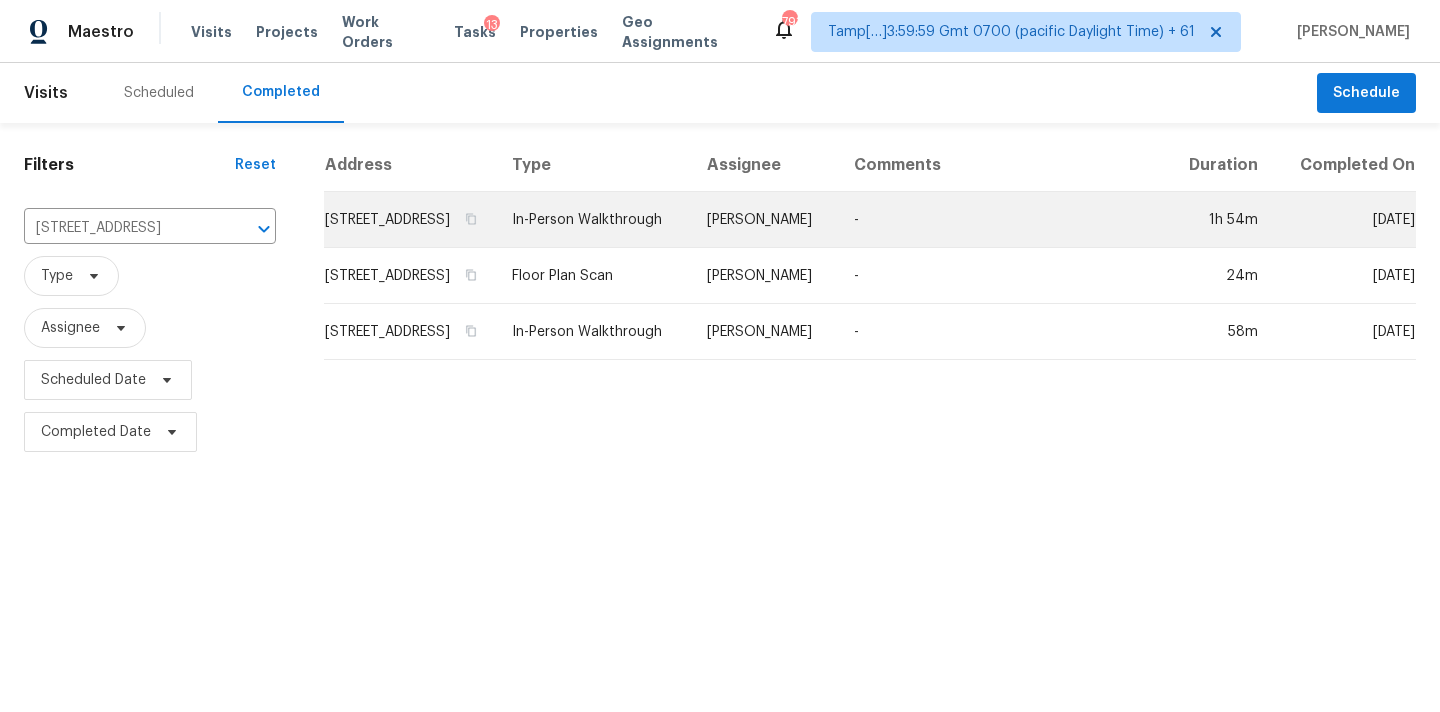 click on "Benjamin Reyes" at bounding box center [764, 220] 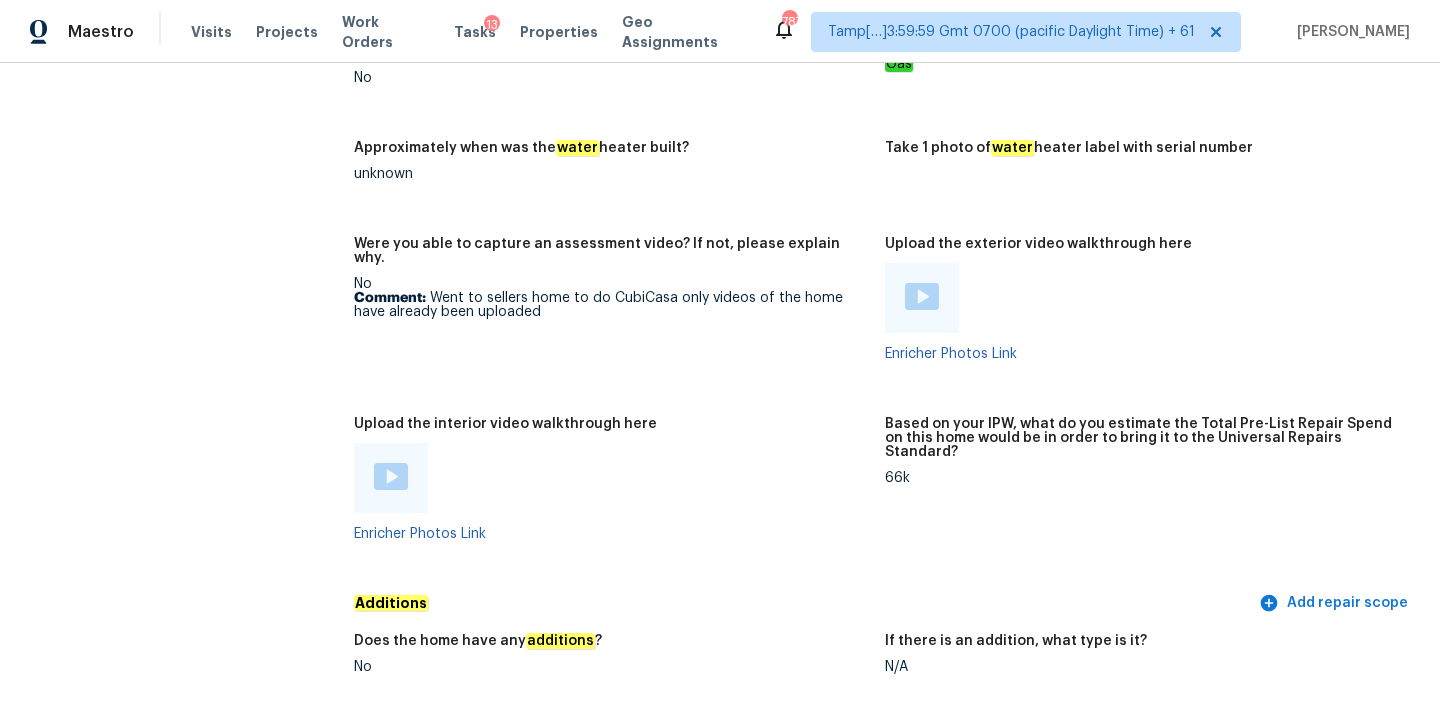 scroll, scrollTop: 3592, scrollLeft: 0, axis: vertical 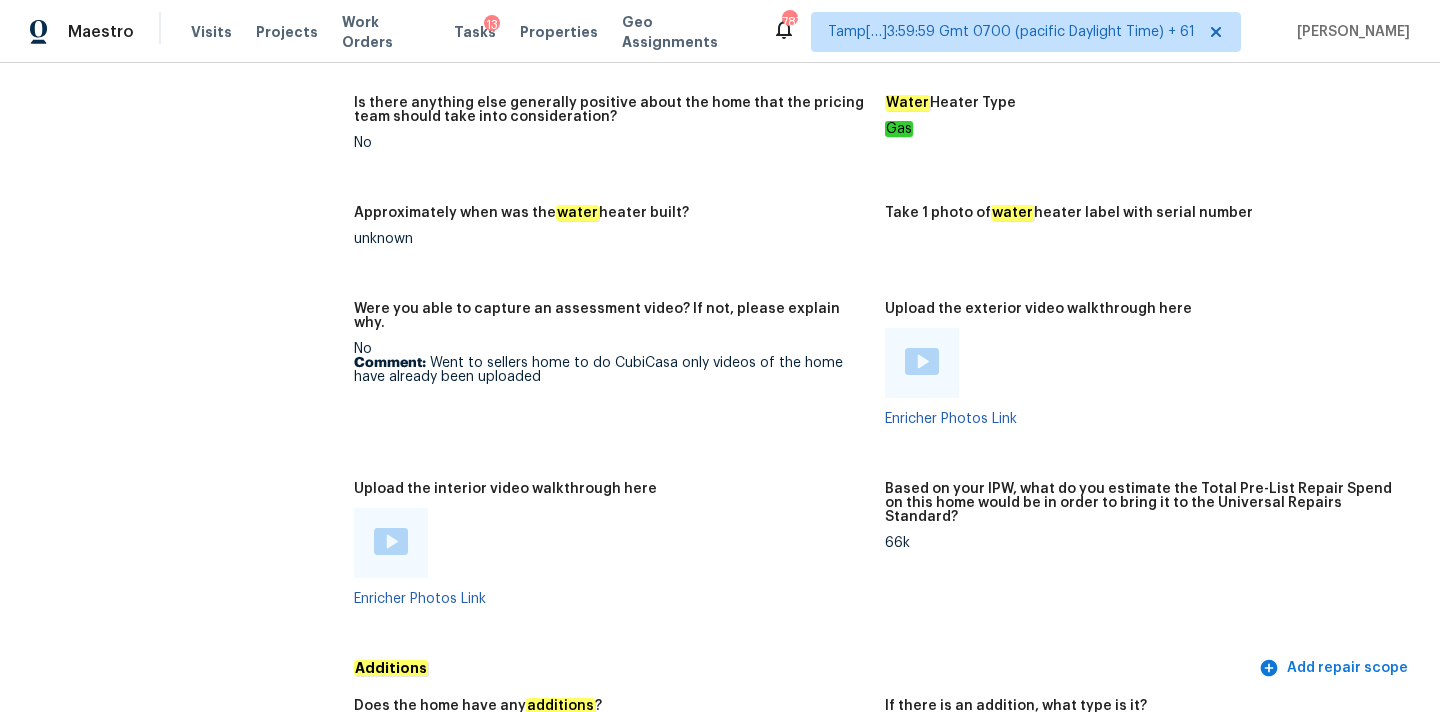click at bounding box center (391, 541) 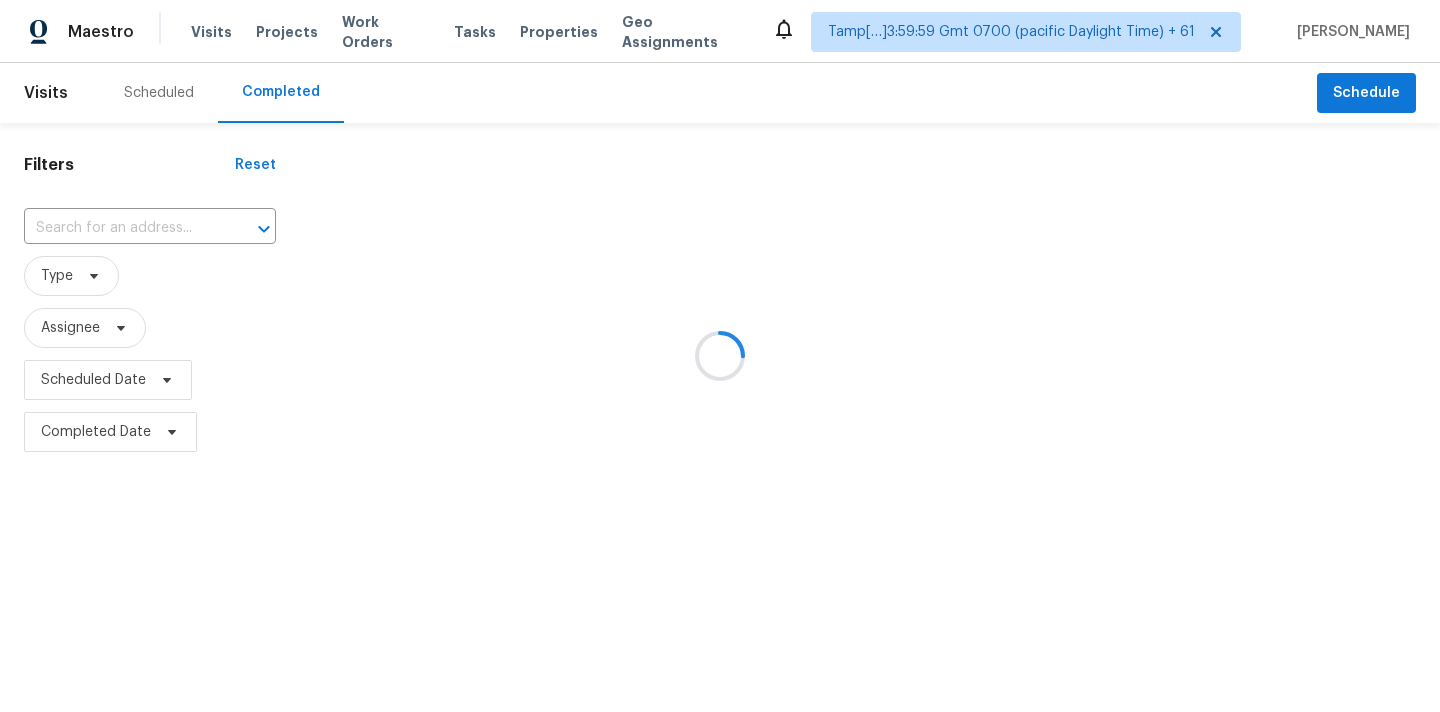 scroll, scrollTop: 0, scrollLeft: 0, axis: both 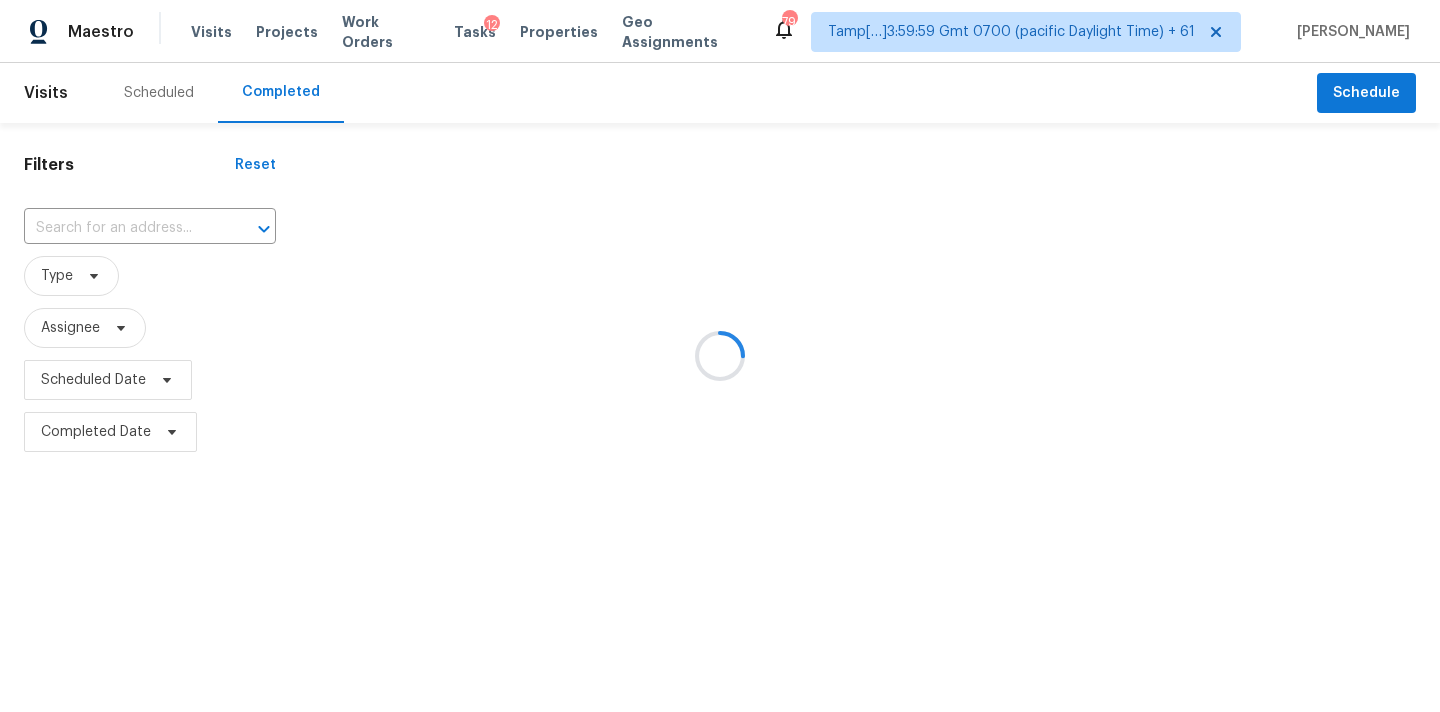 click at bounding box center (720, 356) 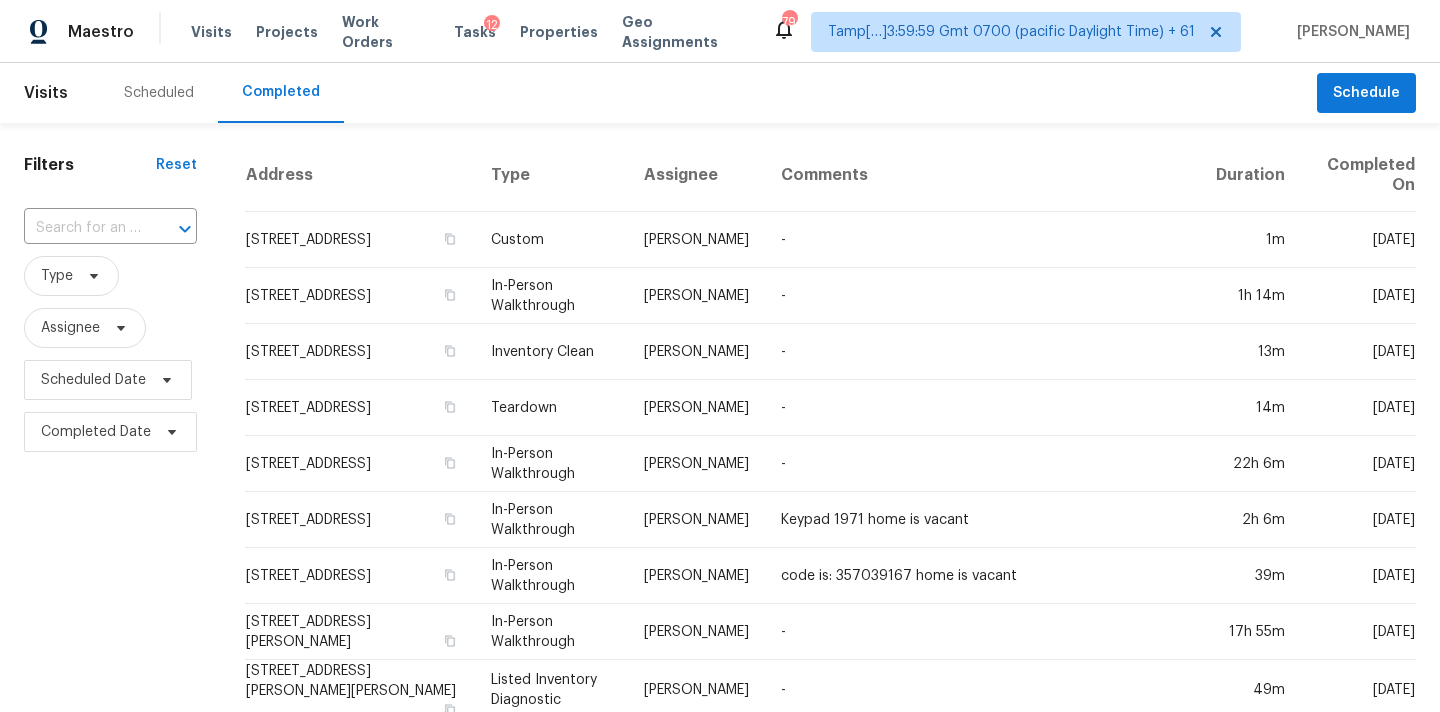 click at bounding box center [82, 228] 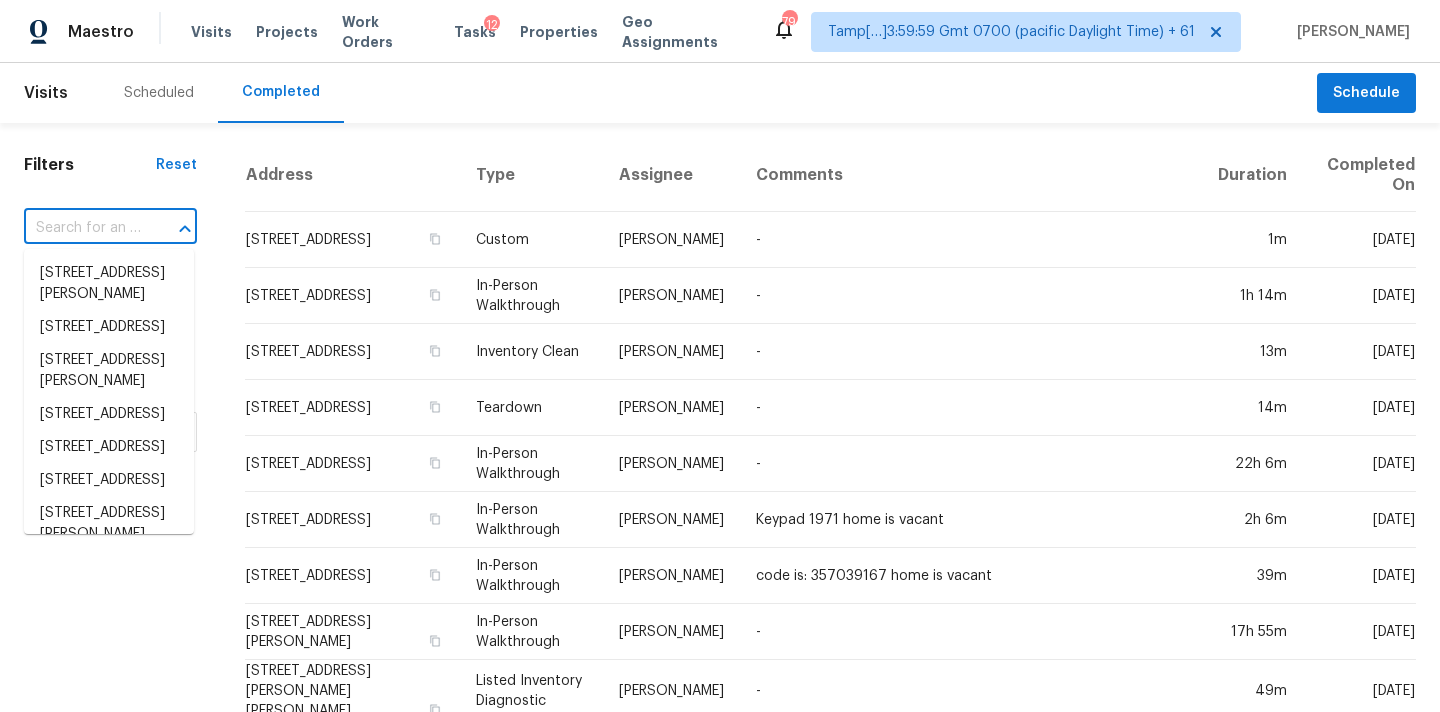 paste on "107 Alberta Ave, Belmont, NC 28012" 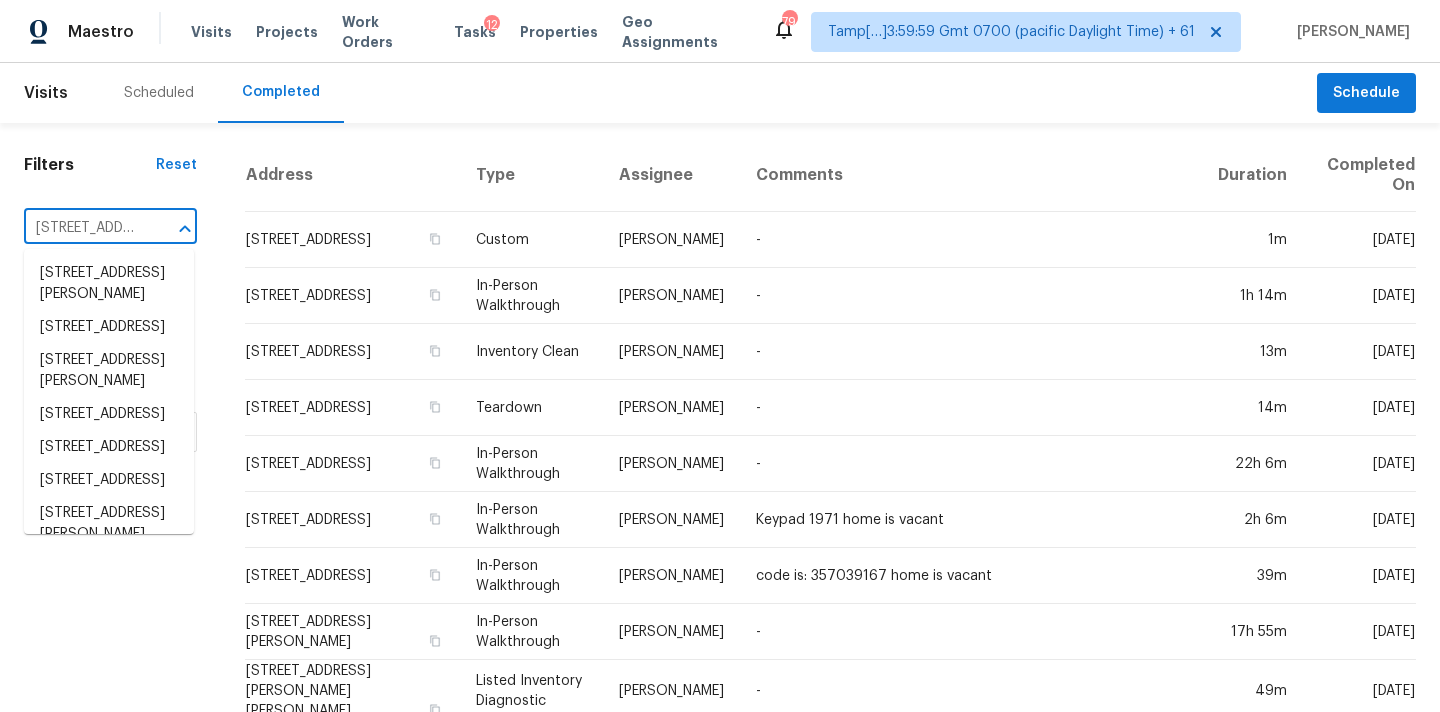 scroll, scrollTop: 0, scrollLeft: 131, axis: horizontal 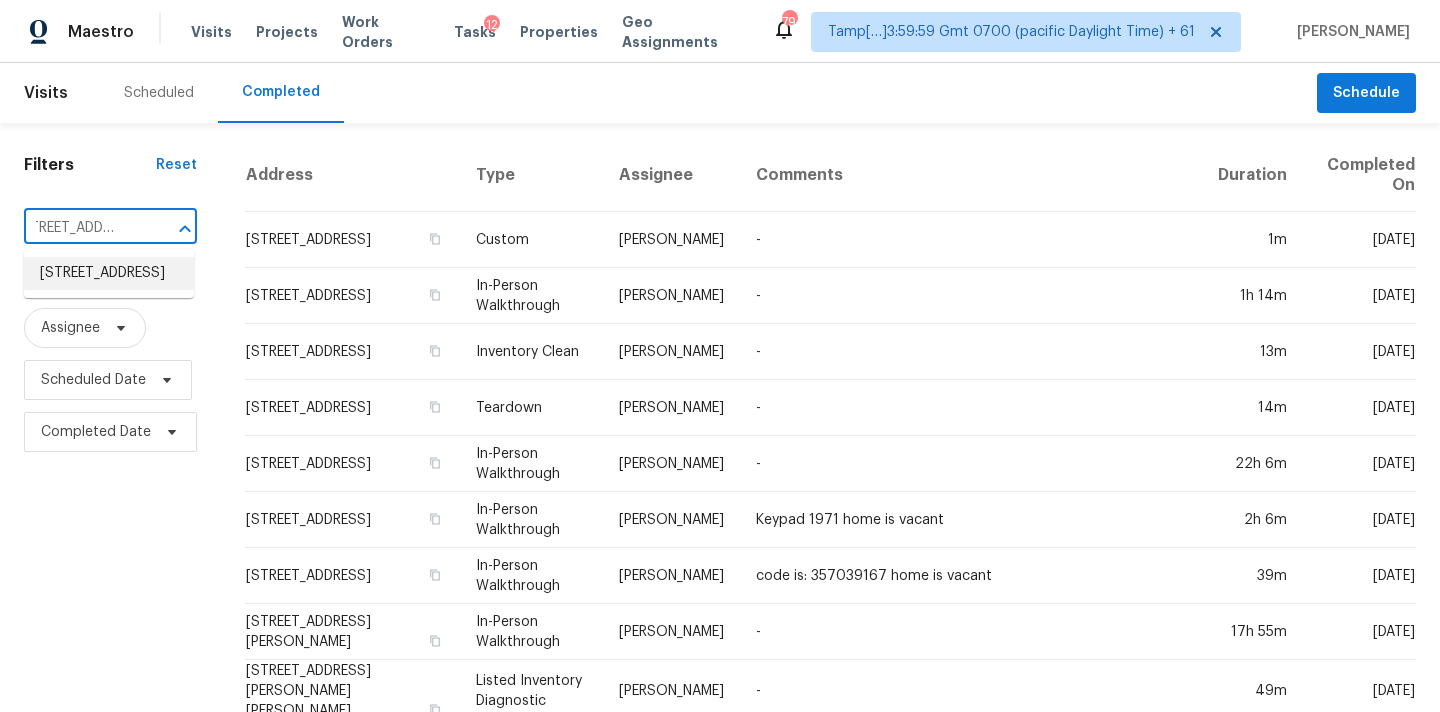 click on "107 Alberta Ave, Belmont, NC 28012" at bounding box center [109, 273] 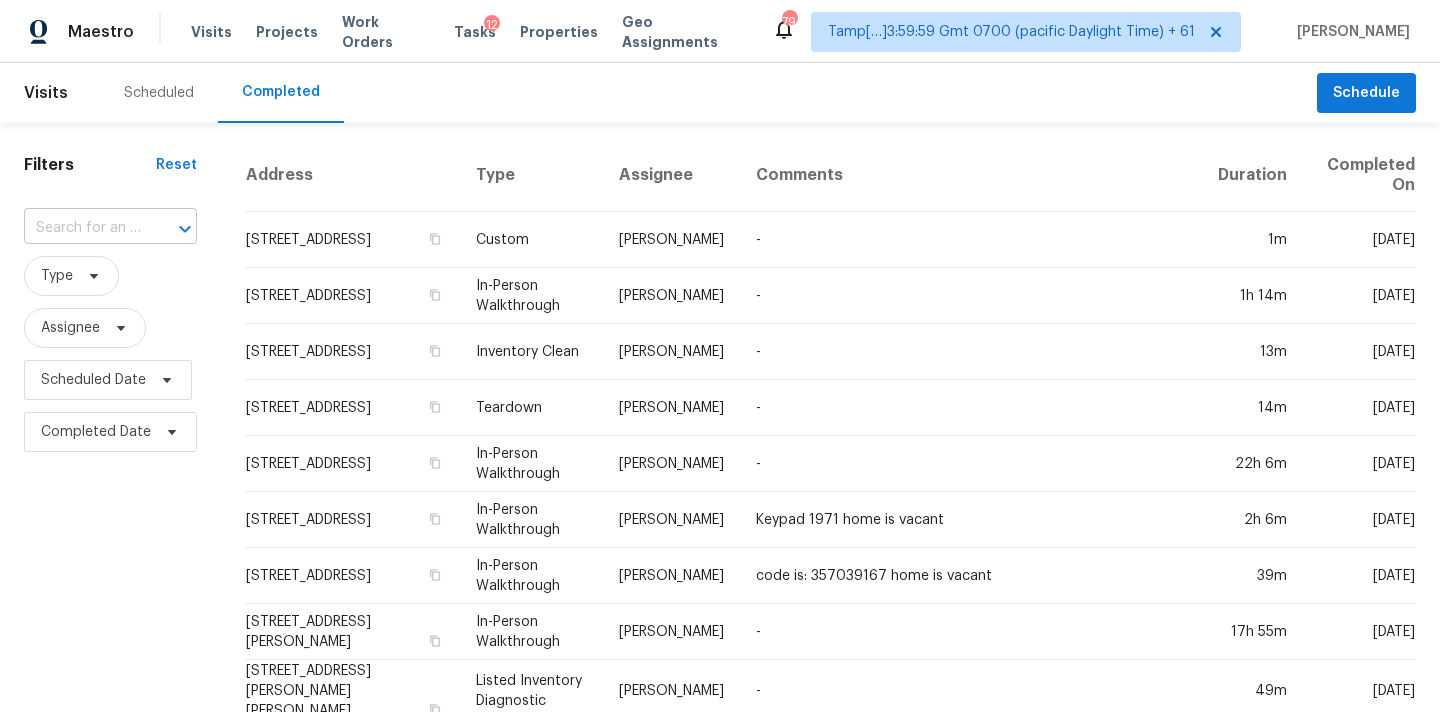 click at bounding box center [82, 228] 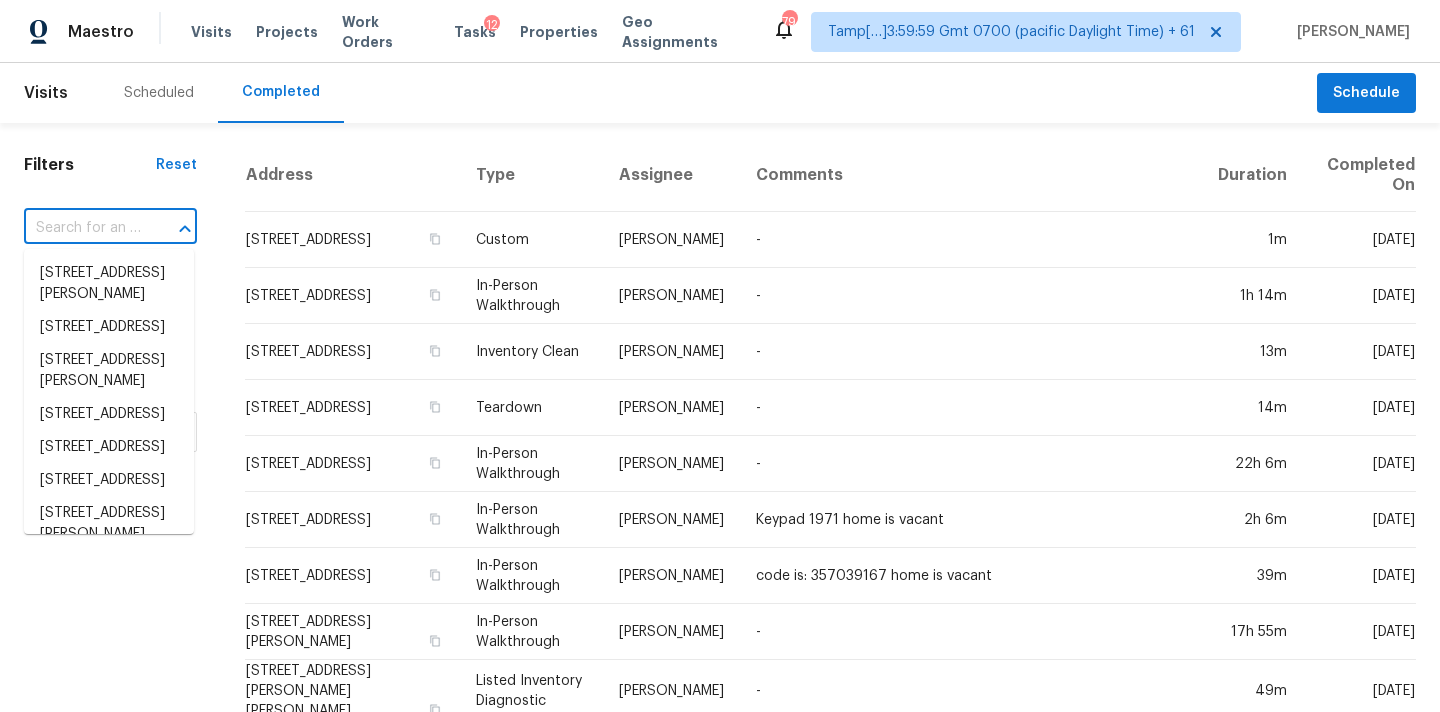 paste on "107 Alberta Ave, Belmont, NC 28012" 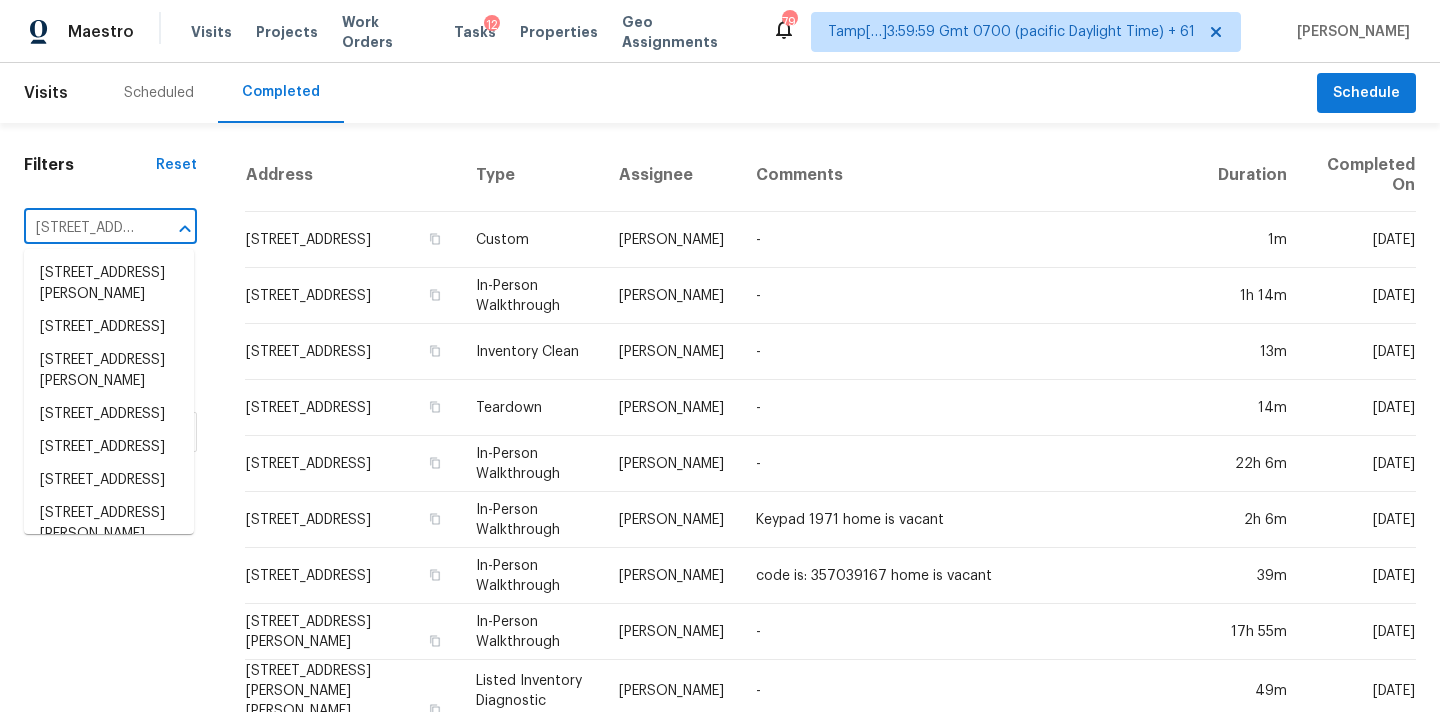 scroll, scrollTop: 0, scrollLeft: 131, axis: horizontal 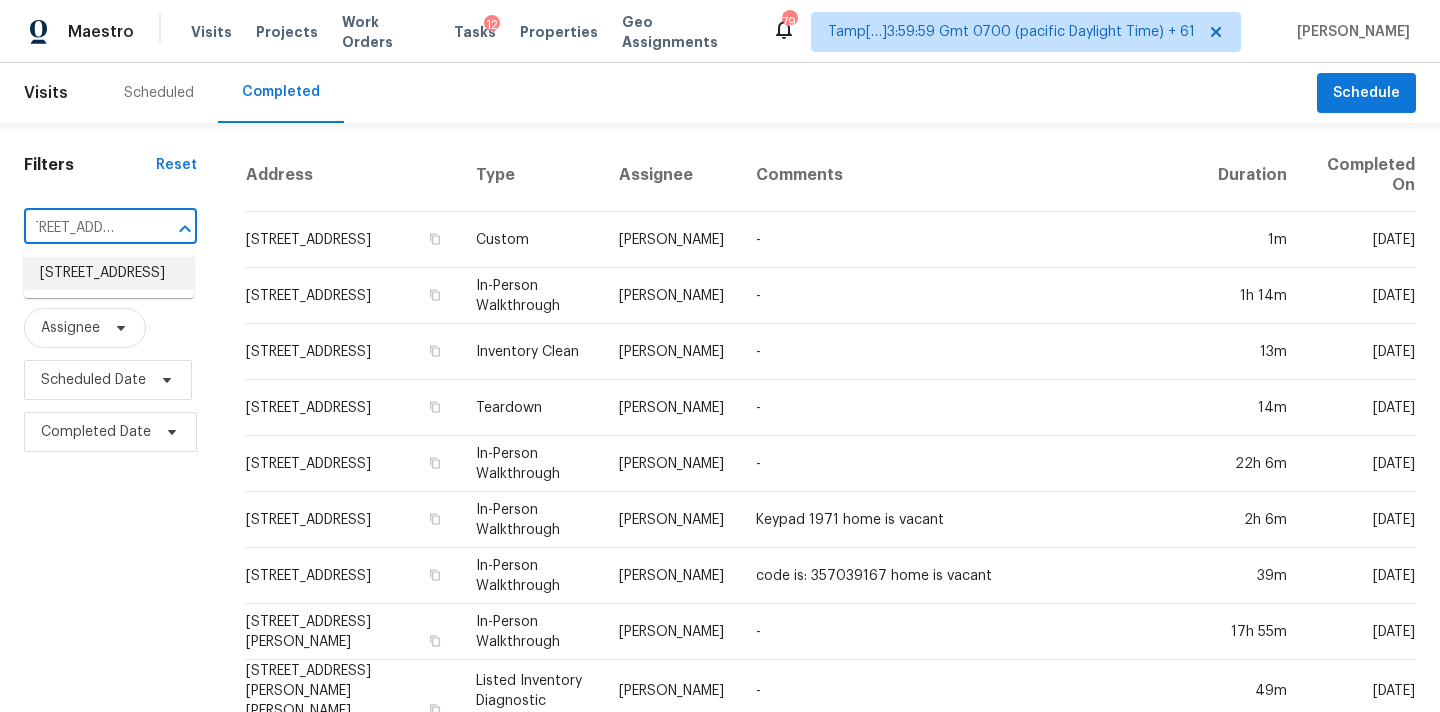click on "107 Alberta Ave, Belmont, NC 28012" at bounding box center [109, 273] 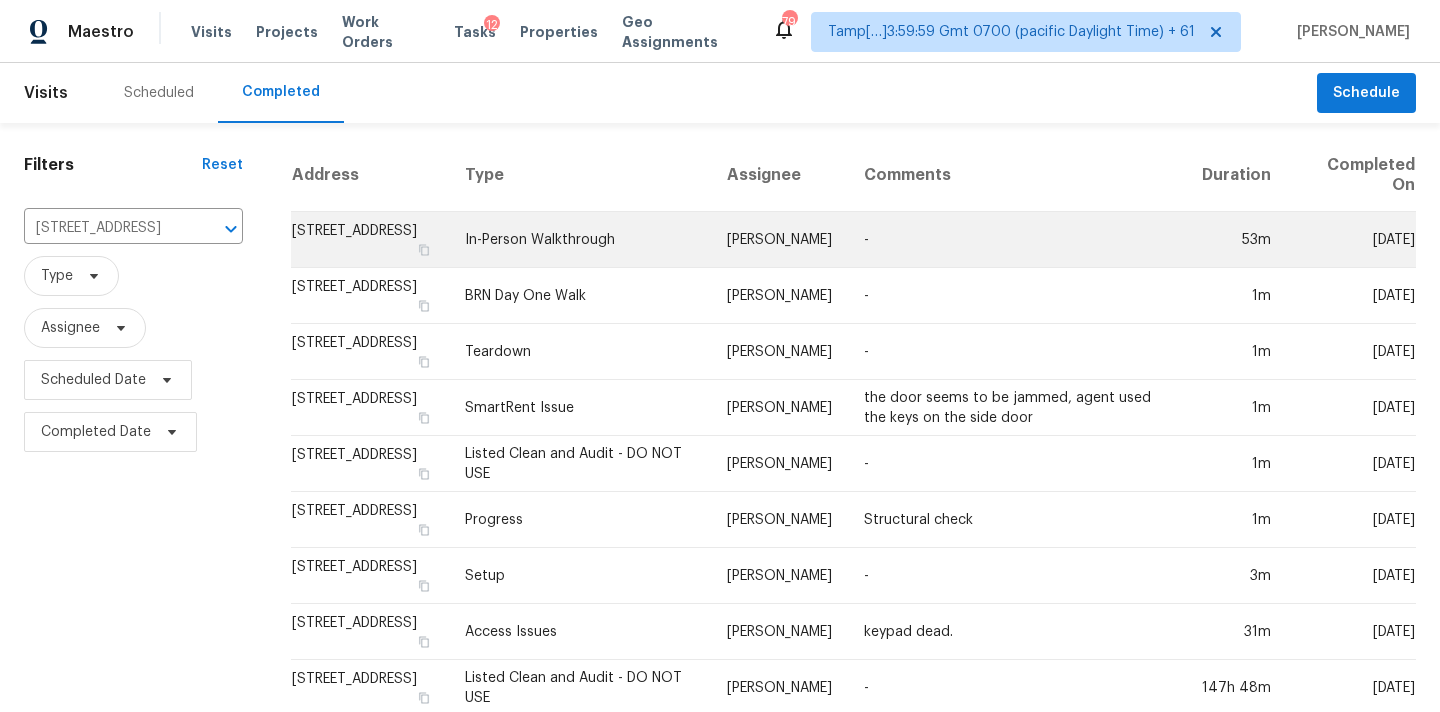click on "In-Person Walkthrough" at bounding box center [580, 240] 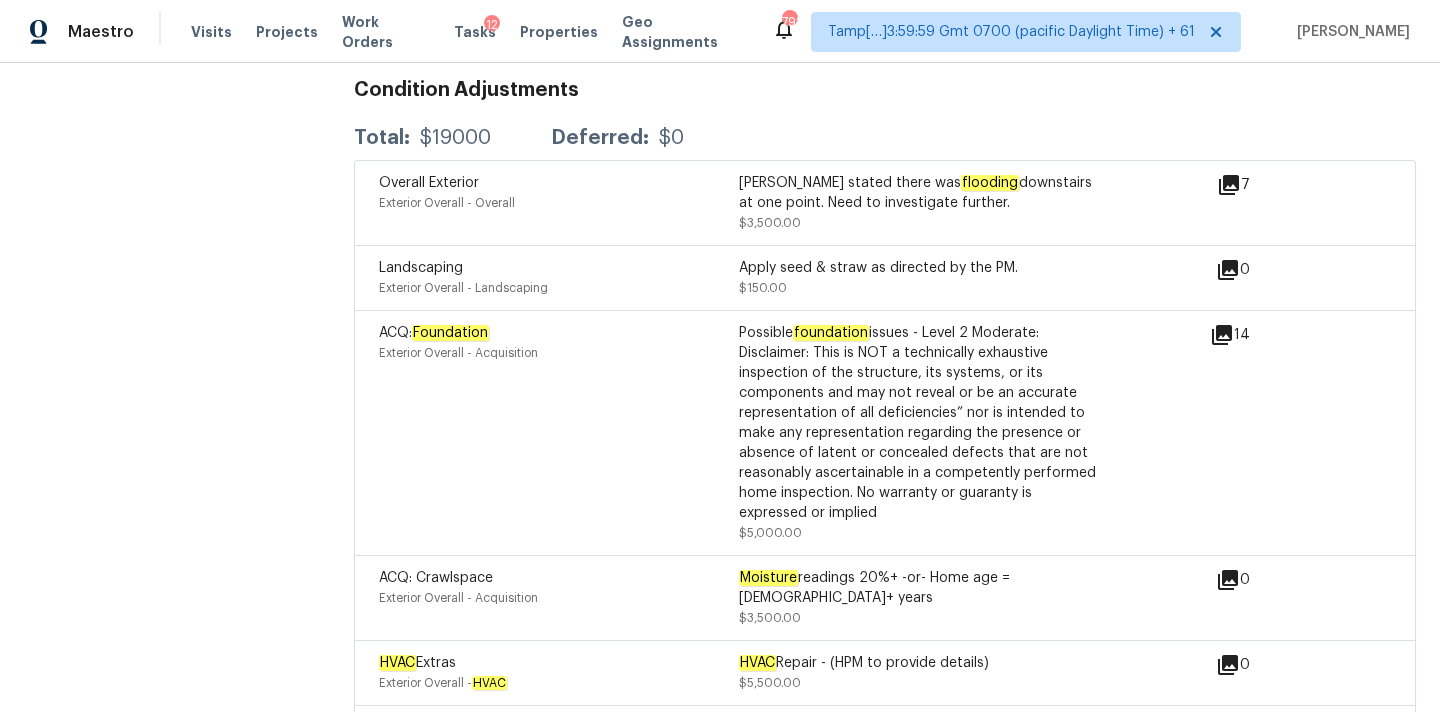 scroll, scrollTop: 5296, scrollLeft: 0, axis: vertical 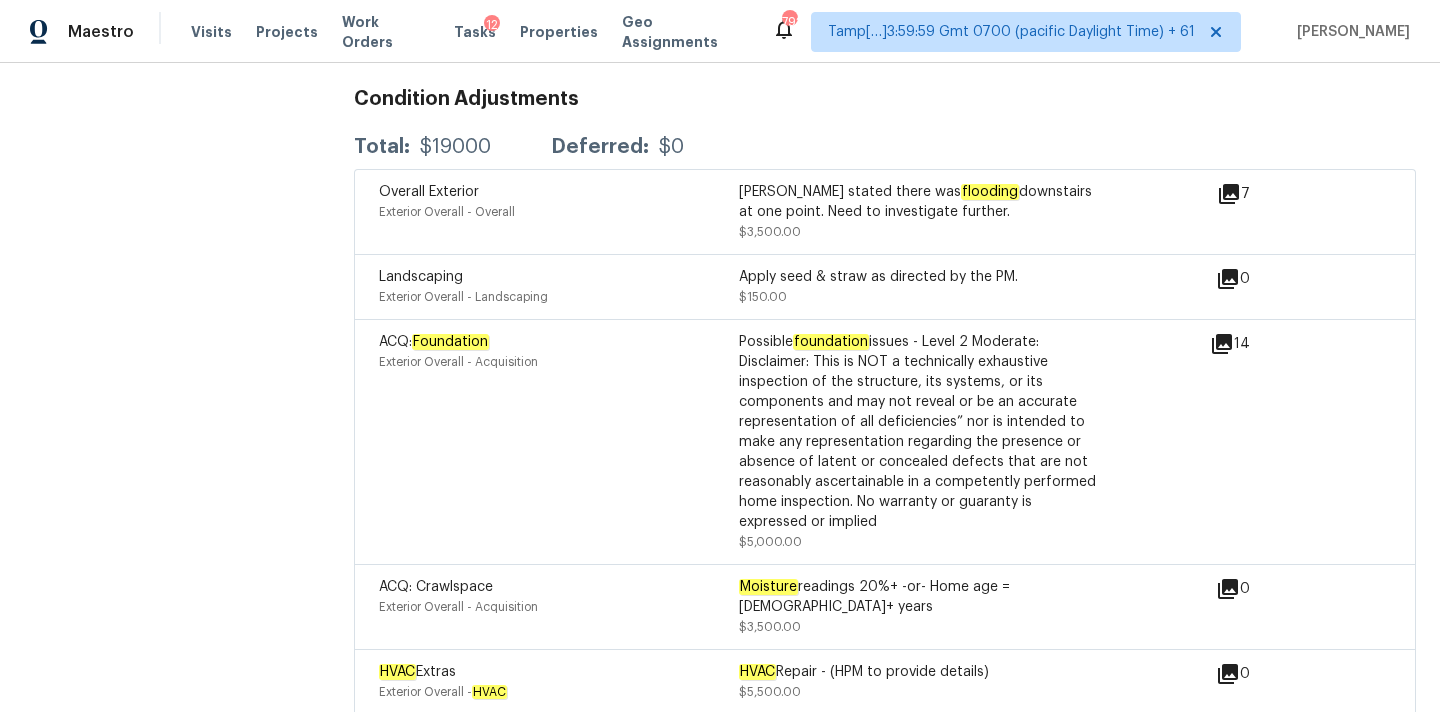 click 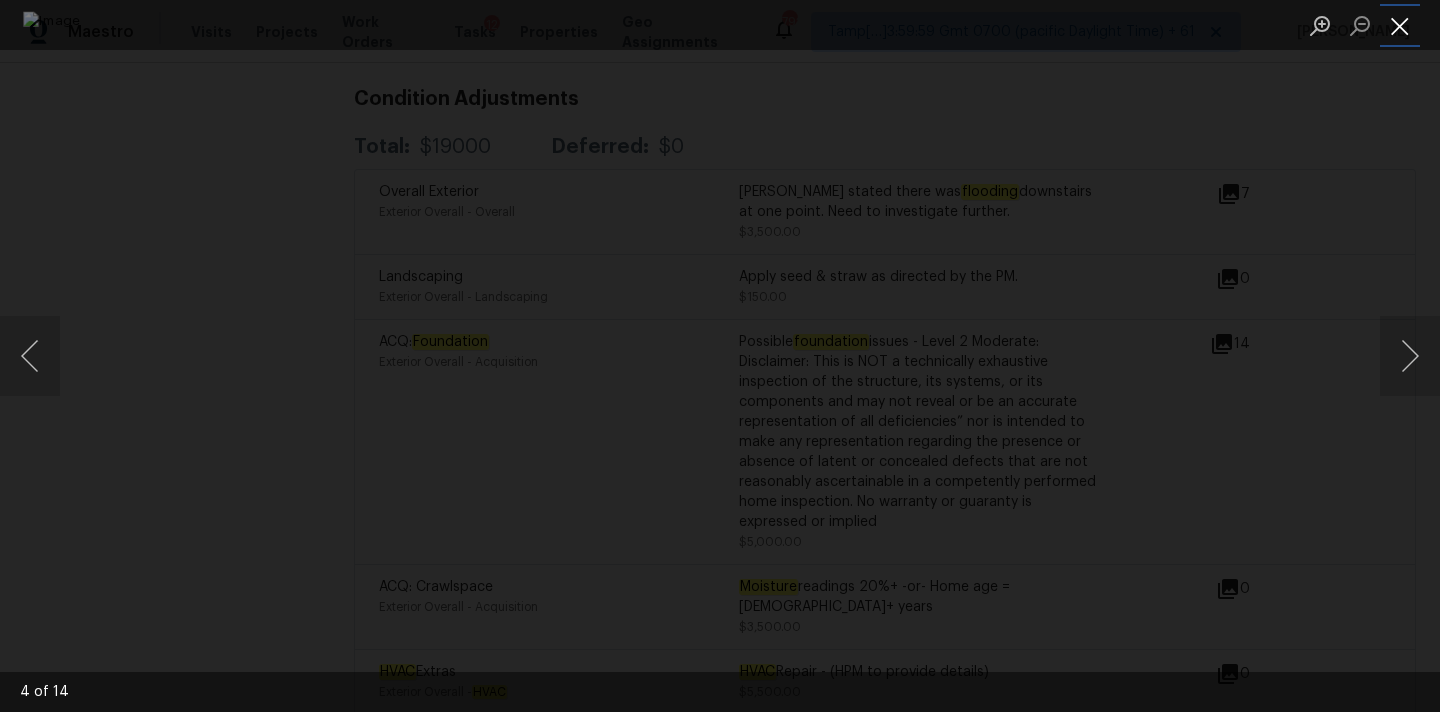 click at bounding box center (1400, 25) 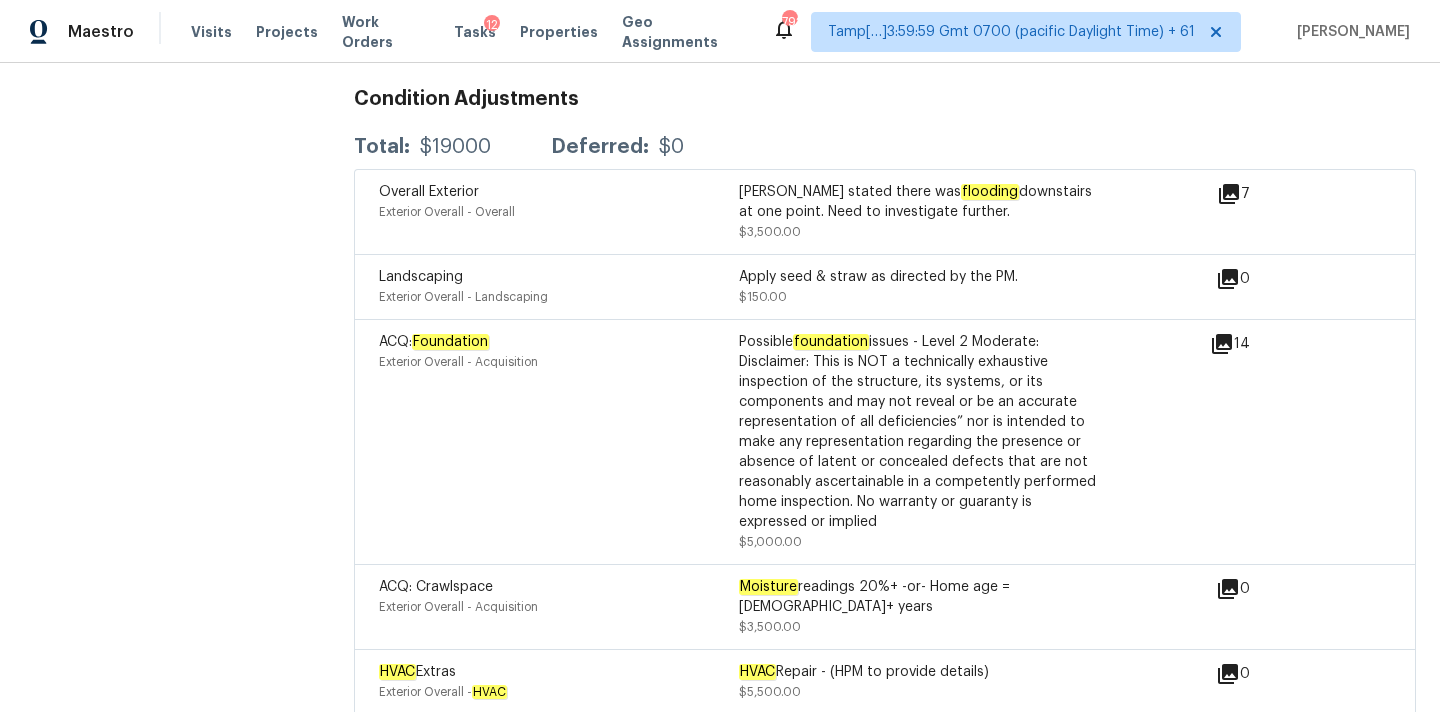 click 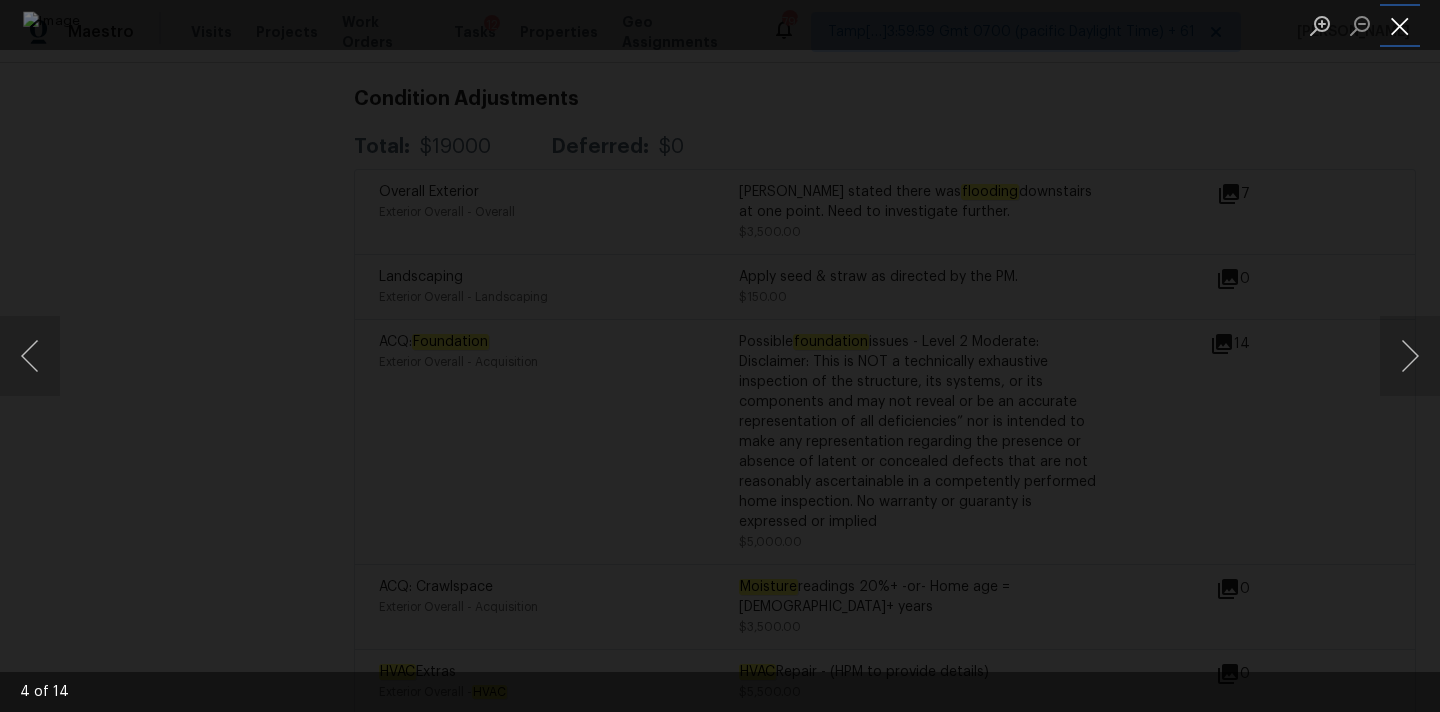 click at bounding box center (1400, 25) 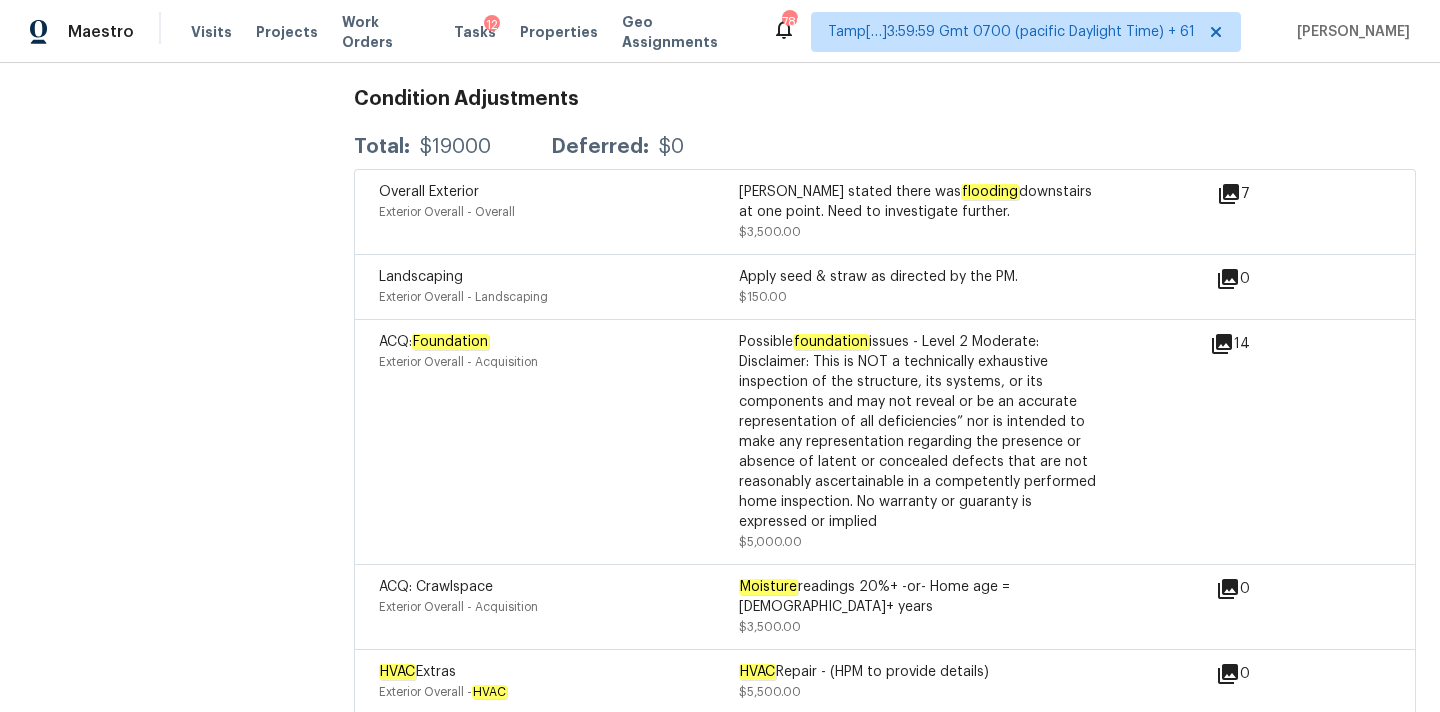 click 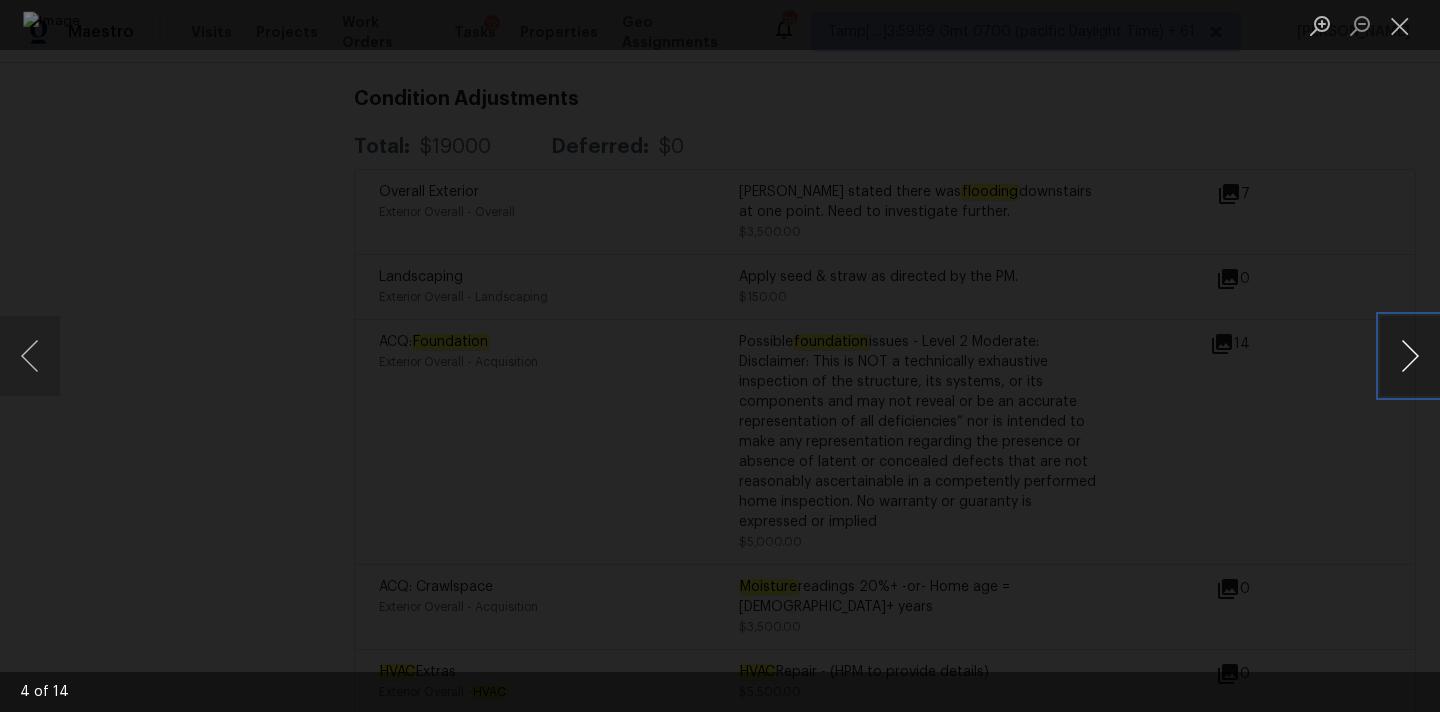 click at bounding box center [1410, 356] 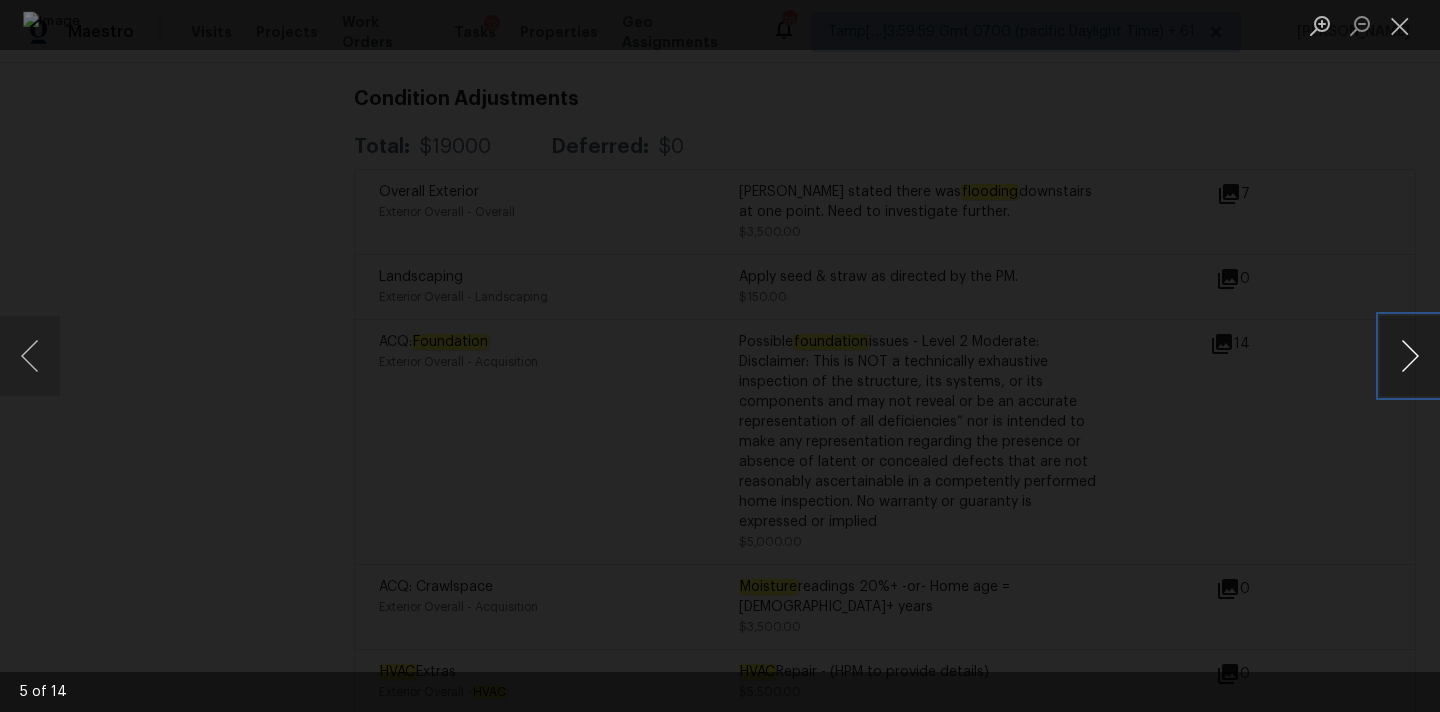 click at bounding box center (1410, 356) 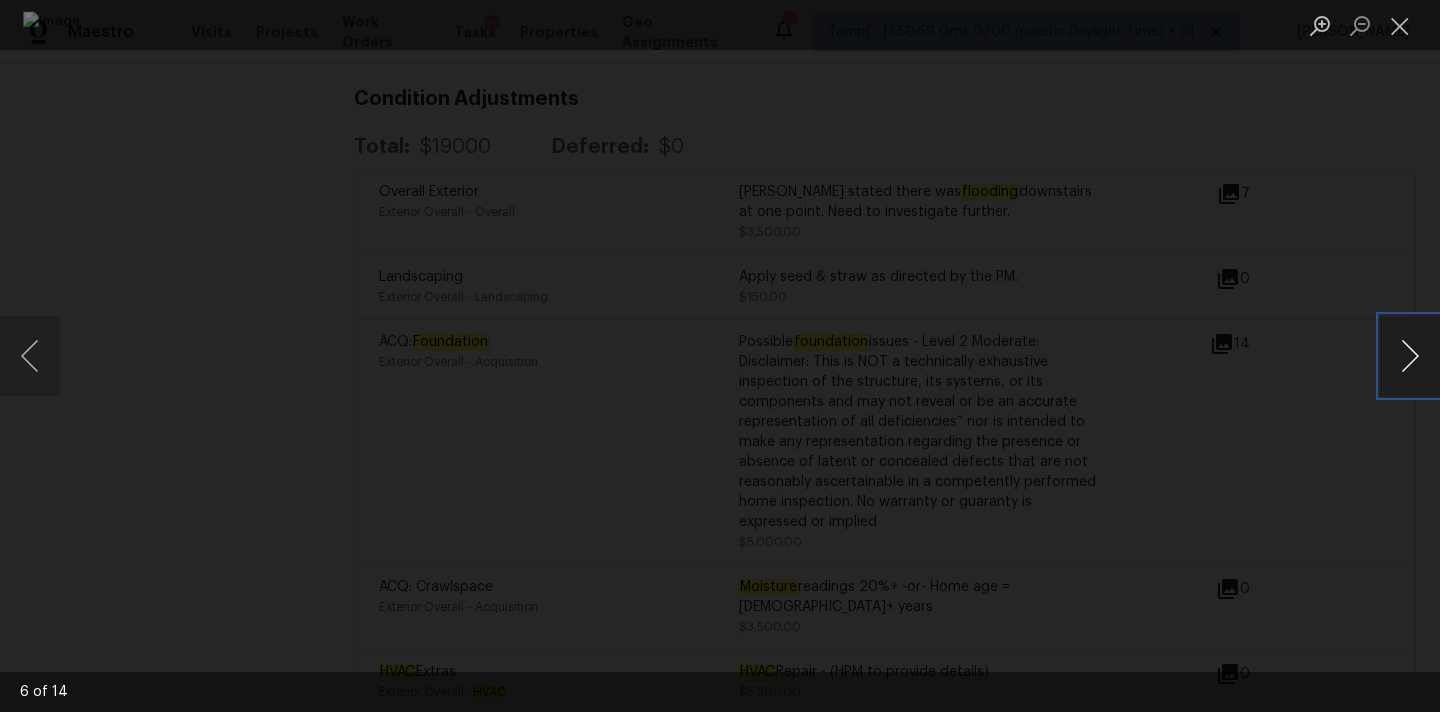 click at bounding box center (1410, 356) 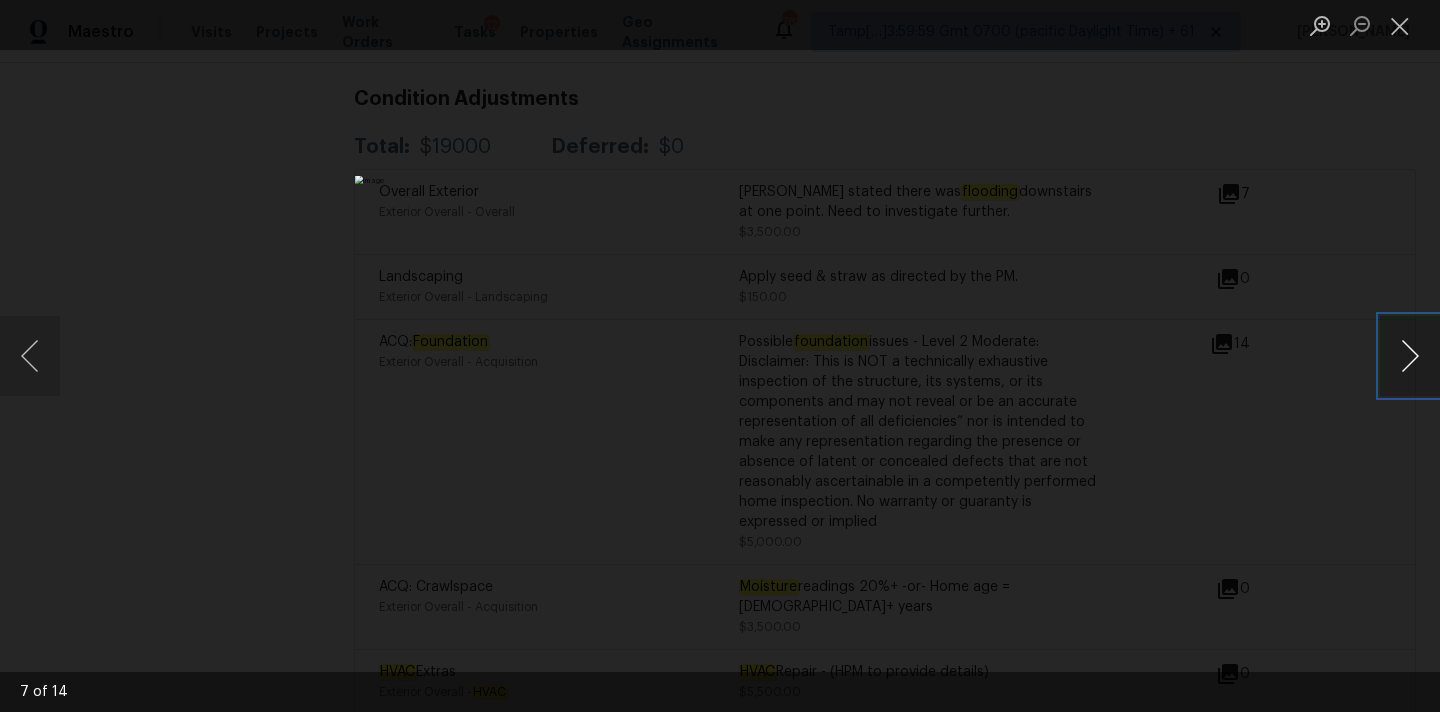click at bounding box center (1410, 356) 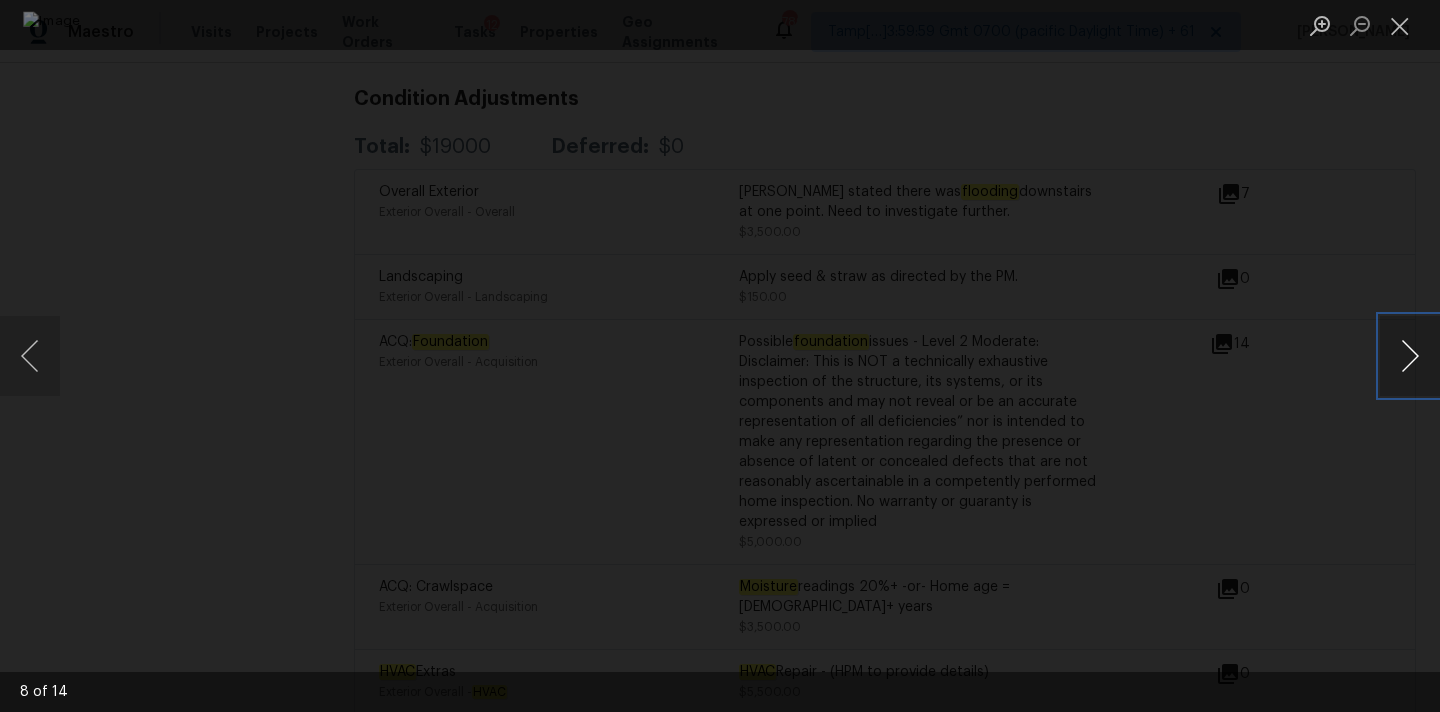 click at bounding box center (1410, 356) 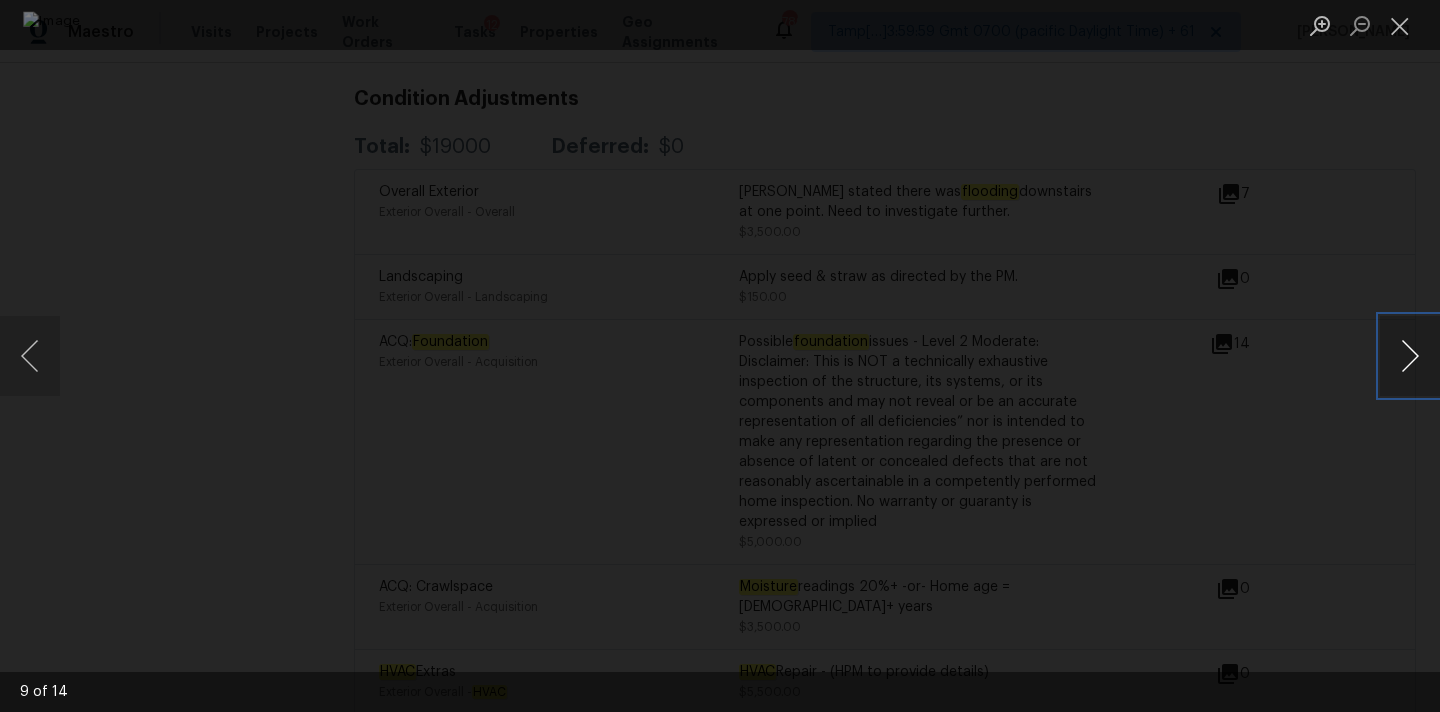 click at bounding box center [1410, 356] 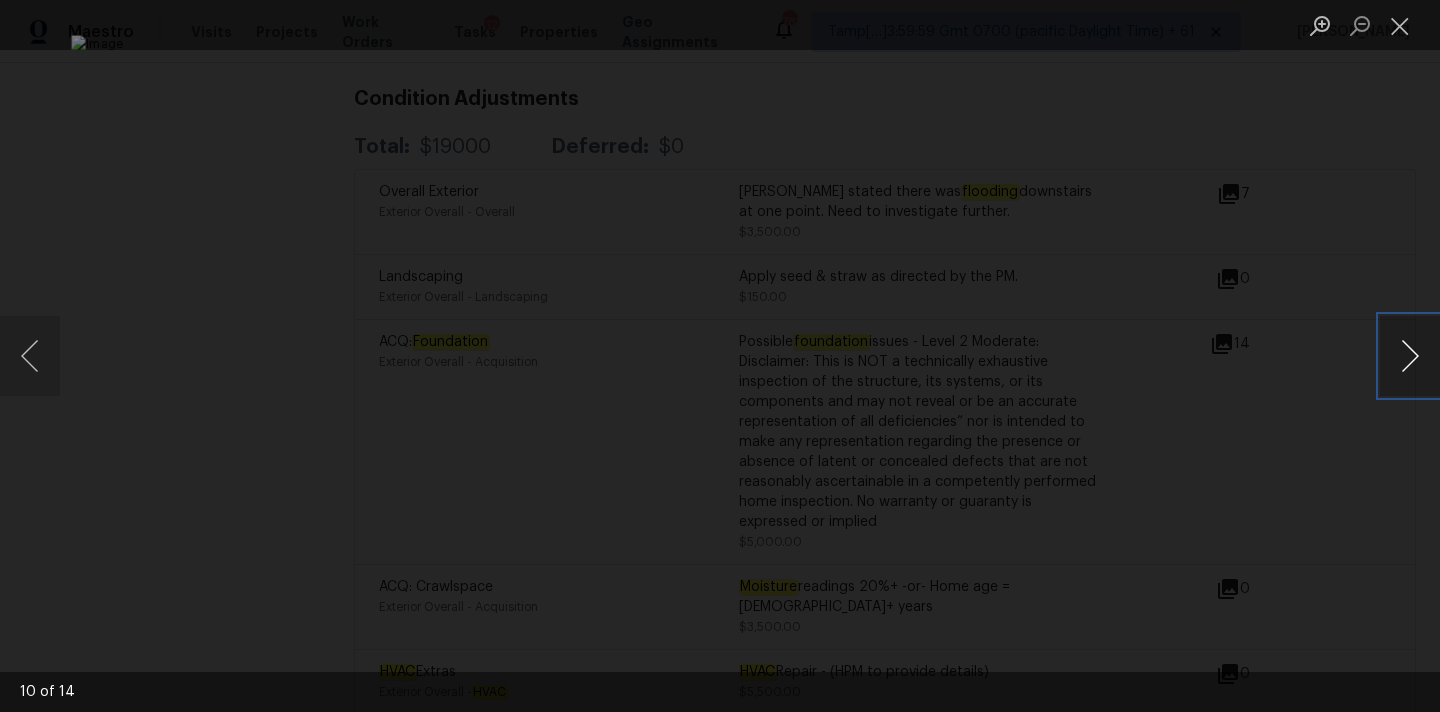 click at bounding box center [1410, 356] 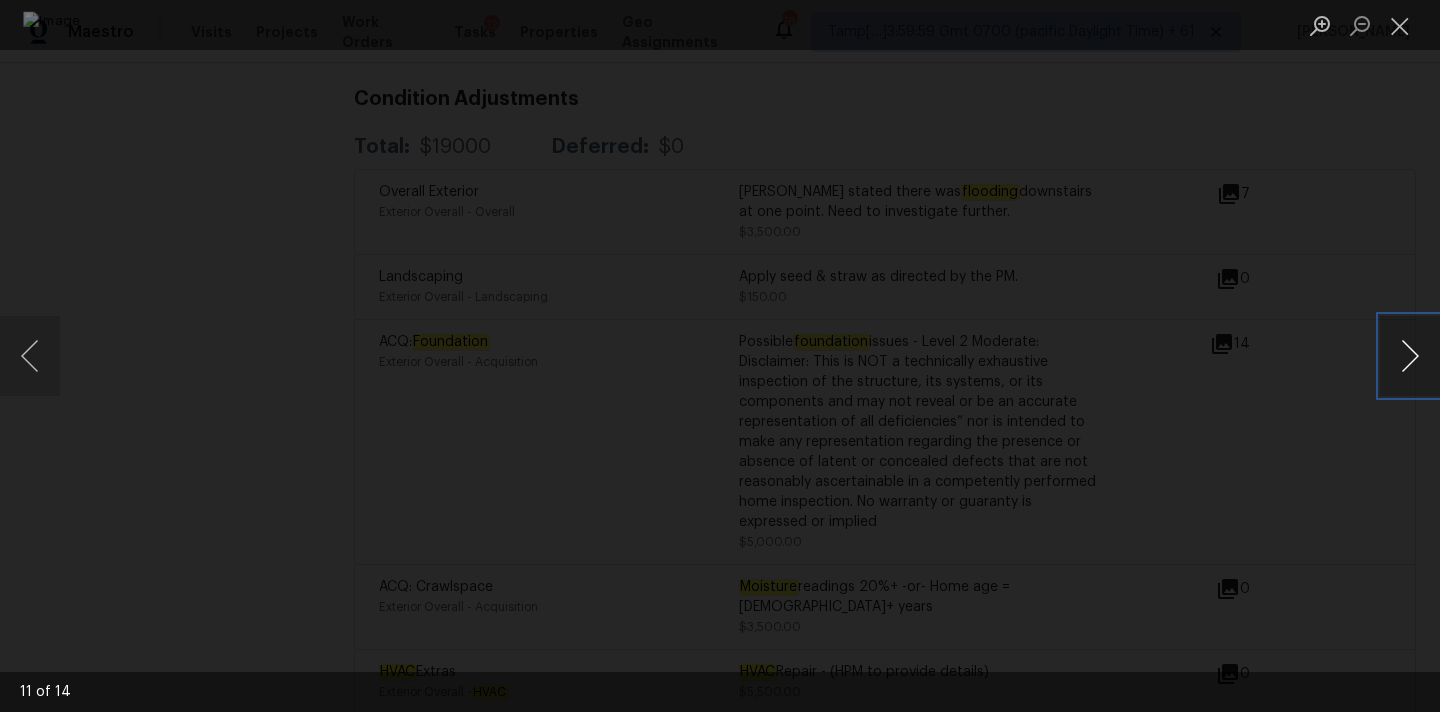 click at bounding box center [1410, 356] 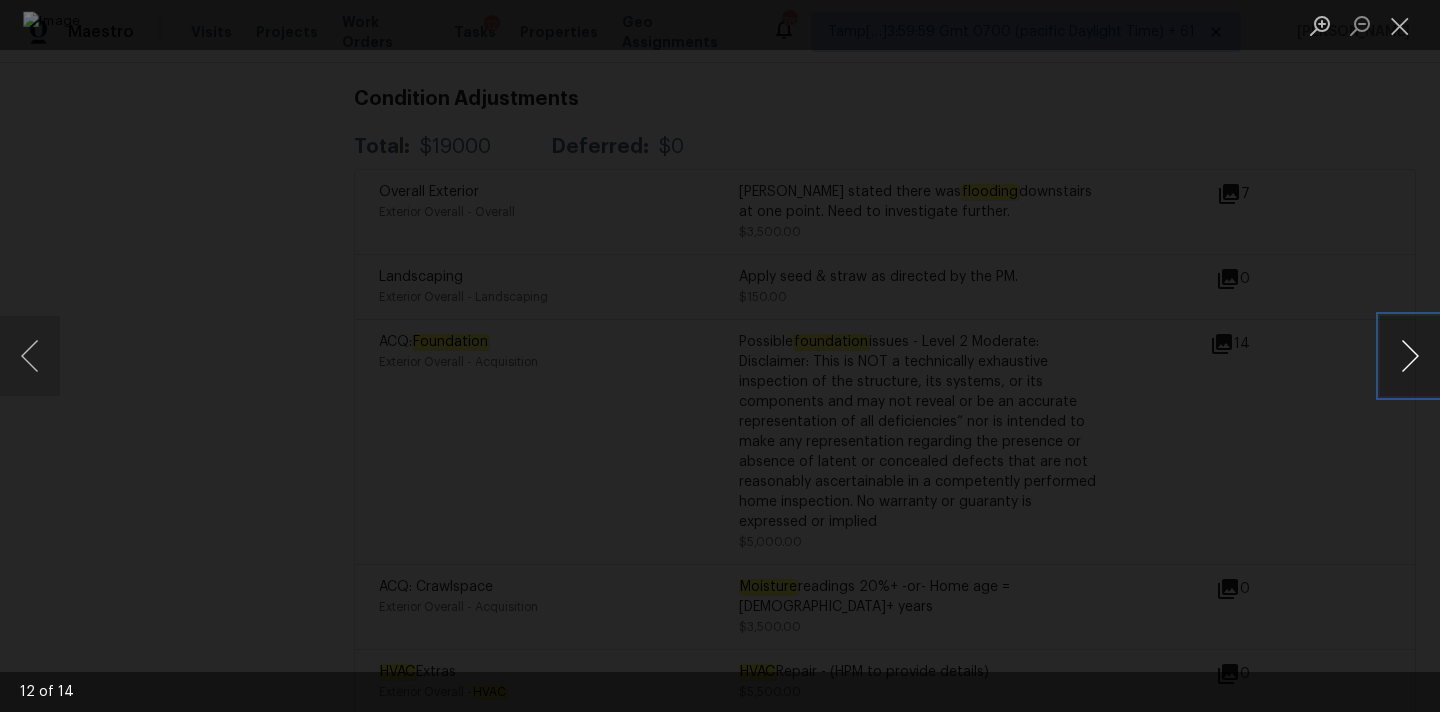 click at bounding box center [1410, 356] 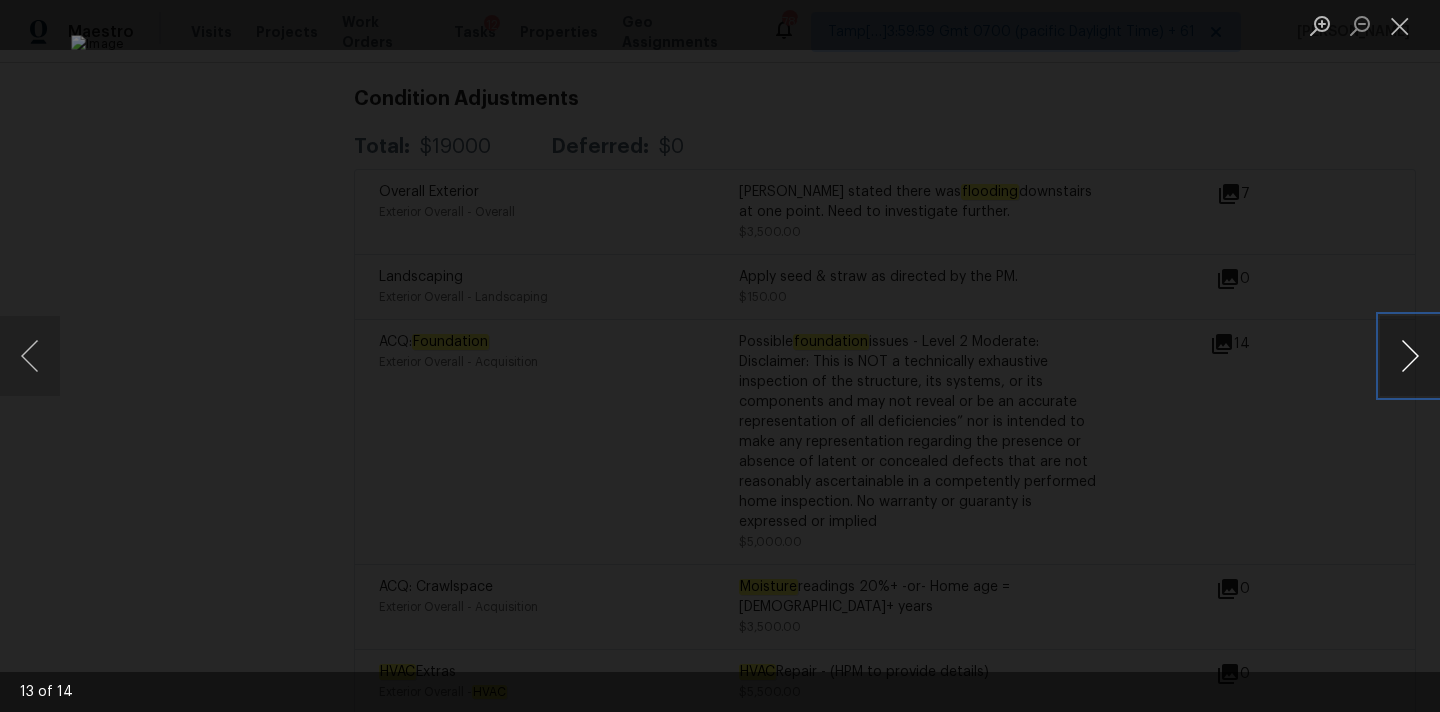 click at bounding box center [1410, 356] 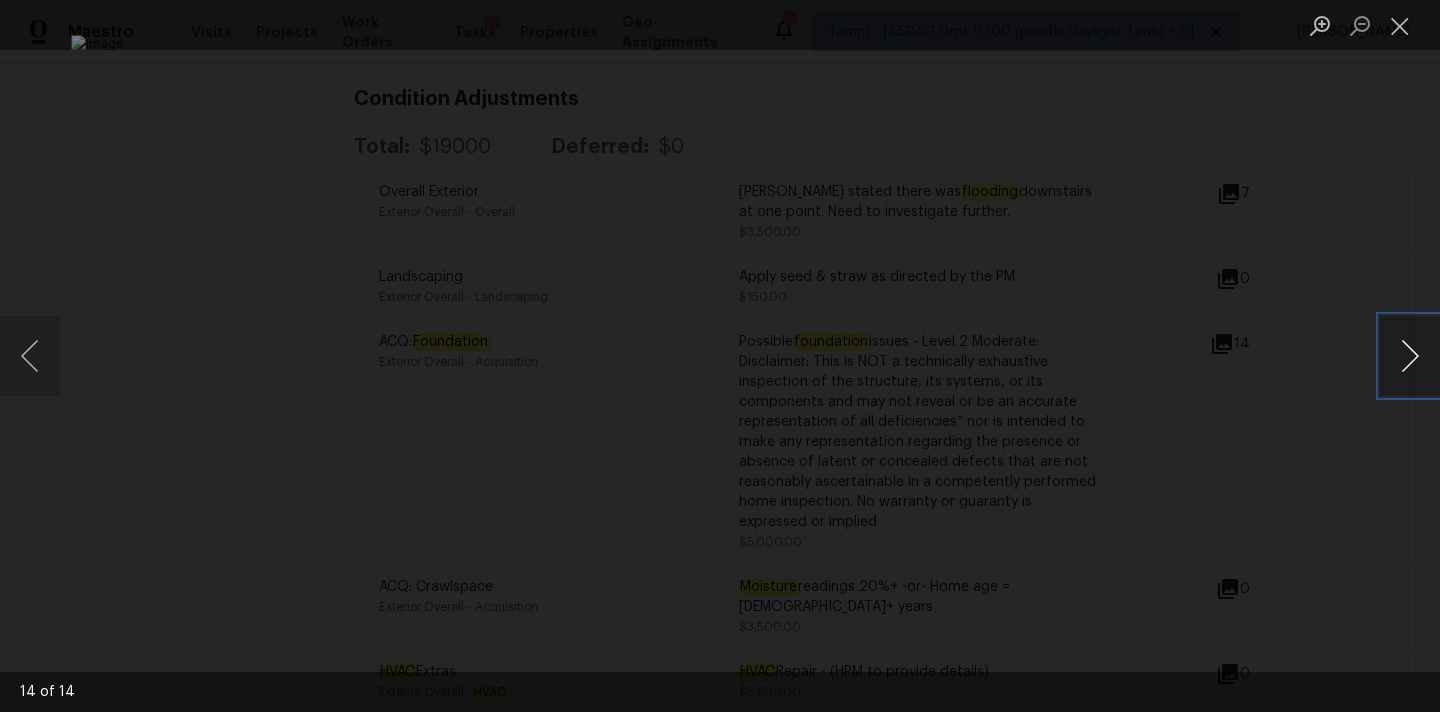 click at bounding box center (1410, 356) 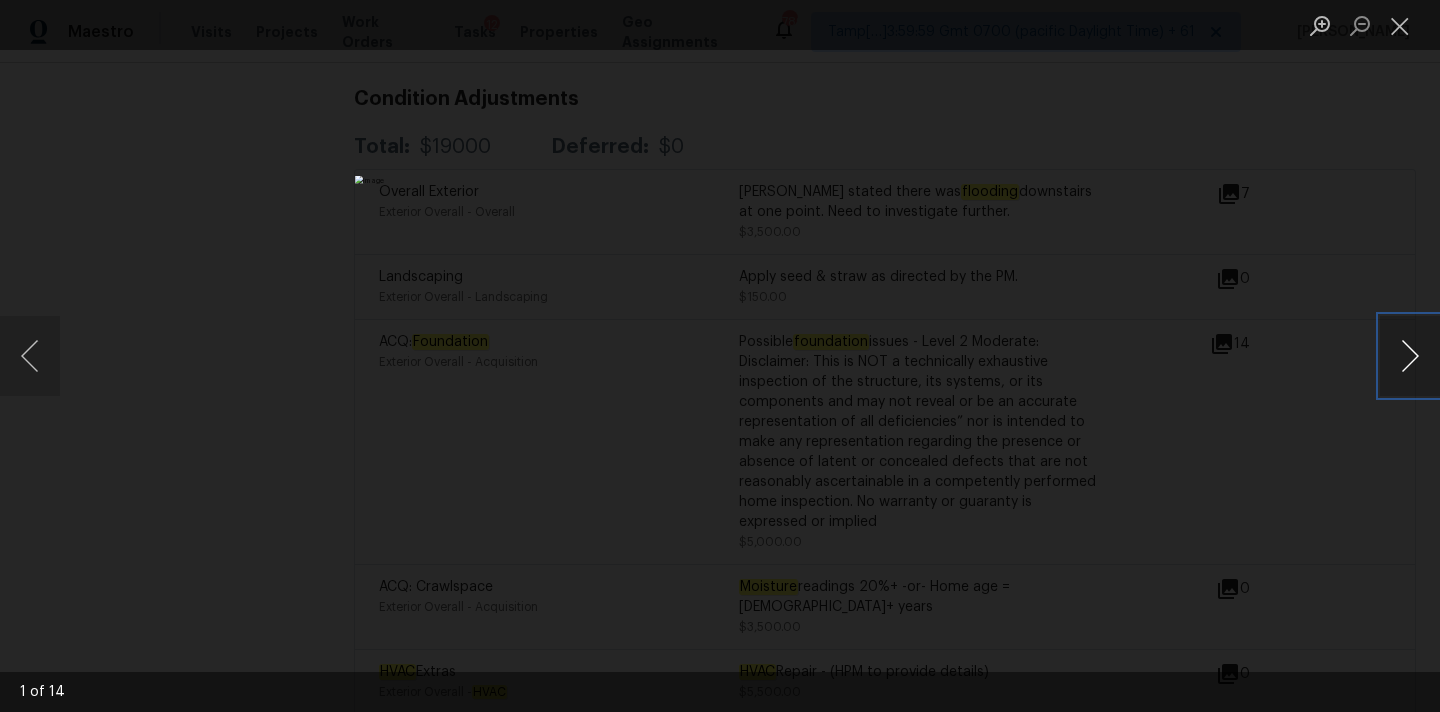 click at bounding box center [1410, 356] 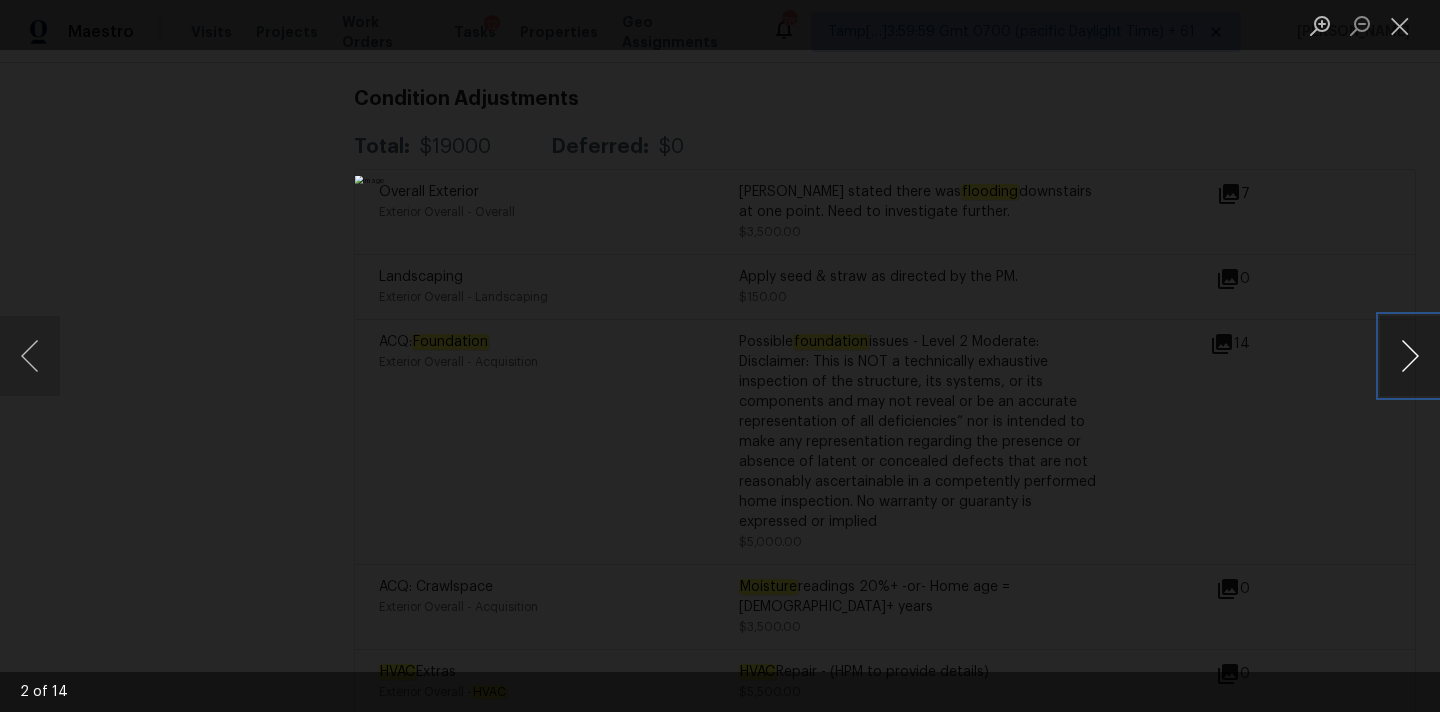 click at bounding box center (1410, 356) 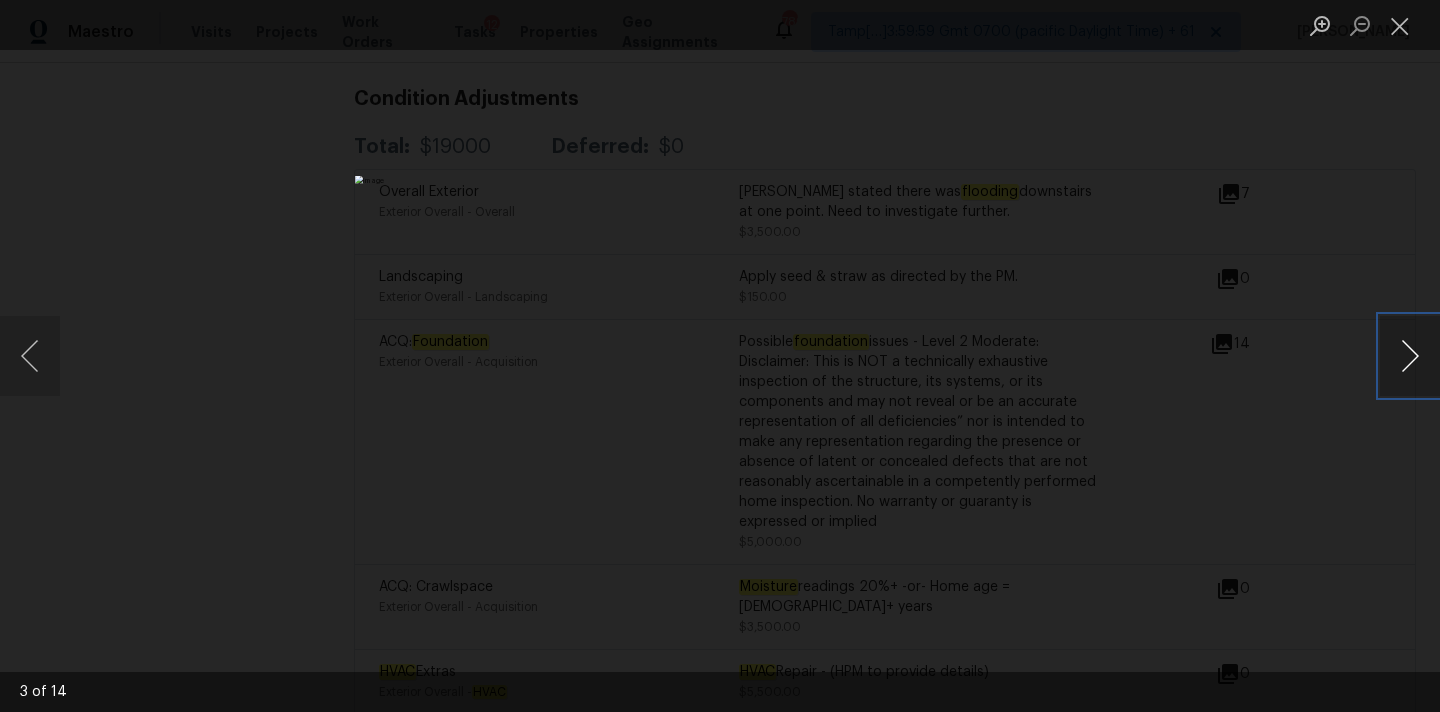 click at bounding box center (1410, 356) 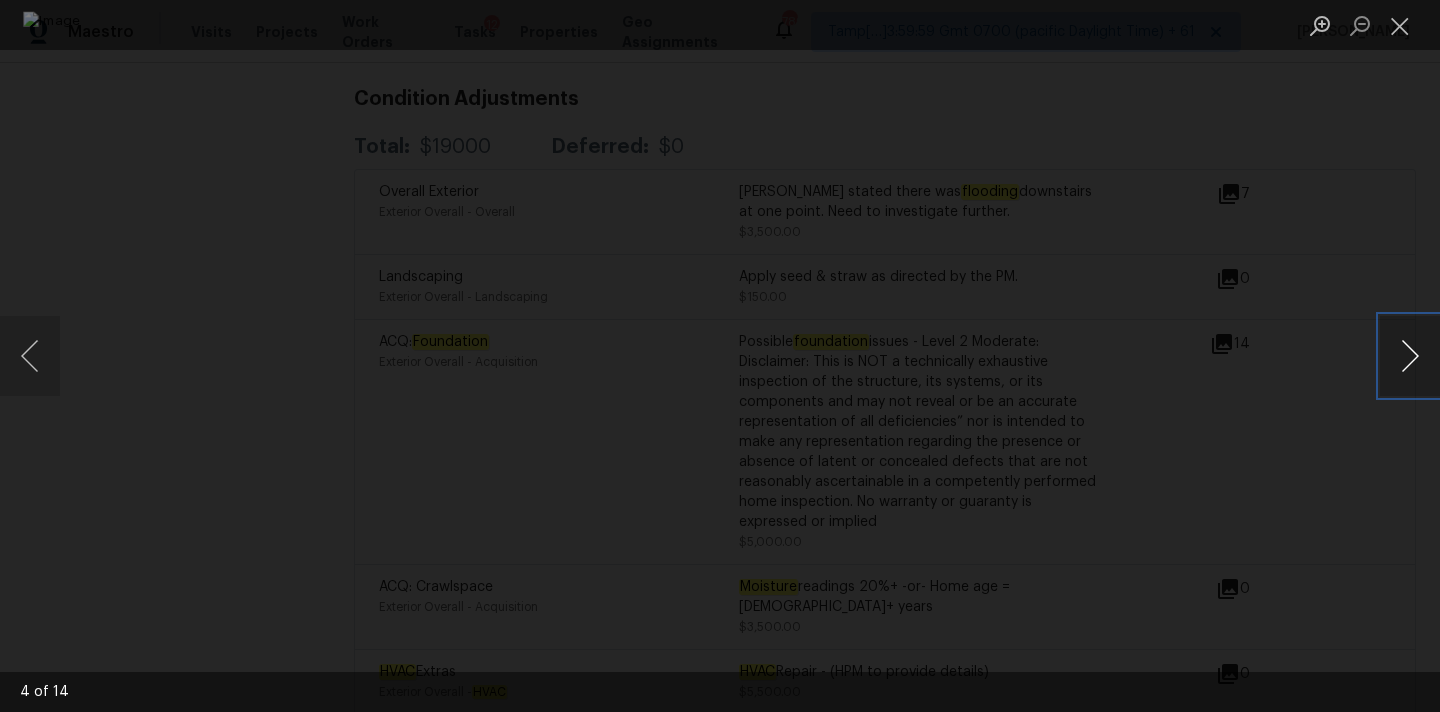 click at bounding box center (1410, 356) 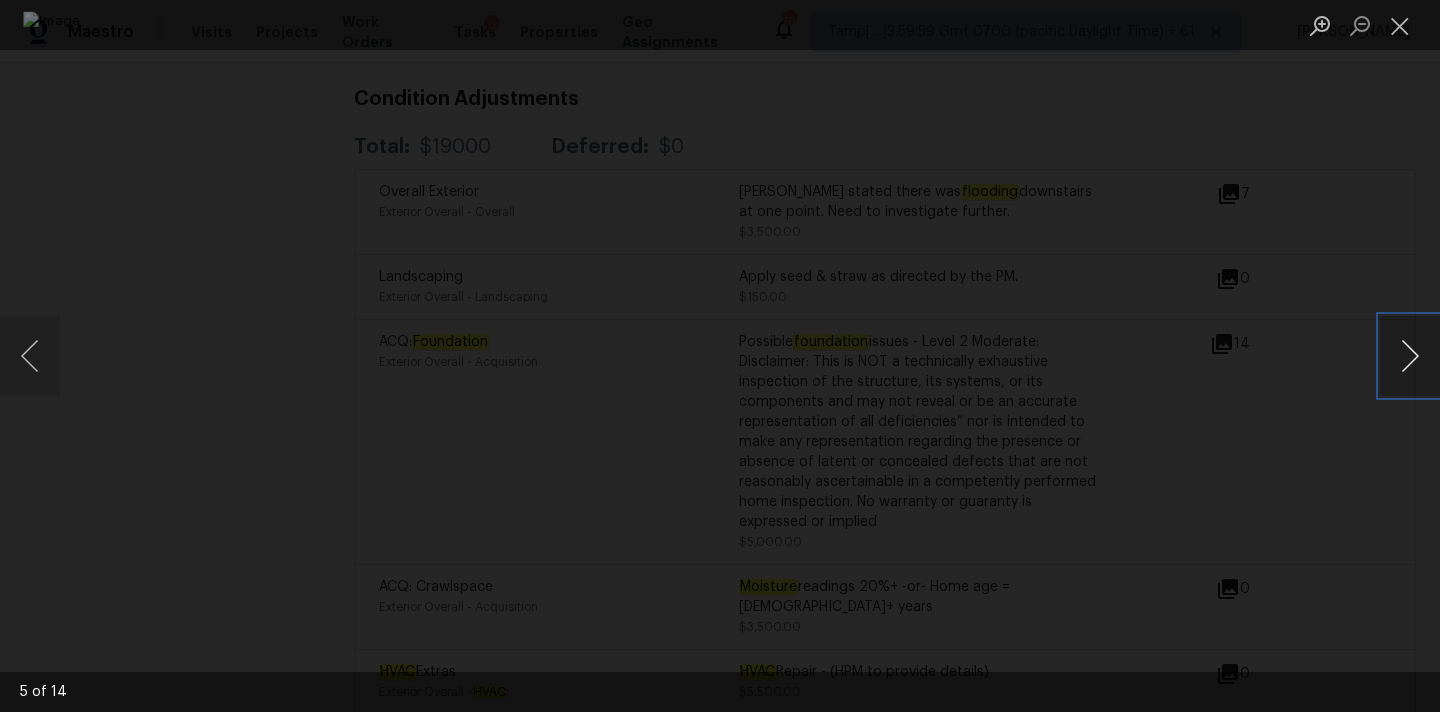 click at bounding box center (1410, 356) 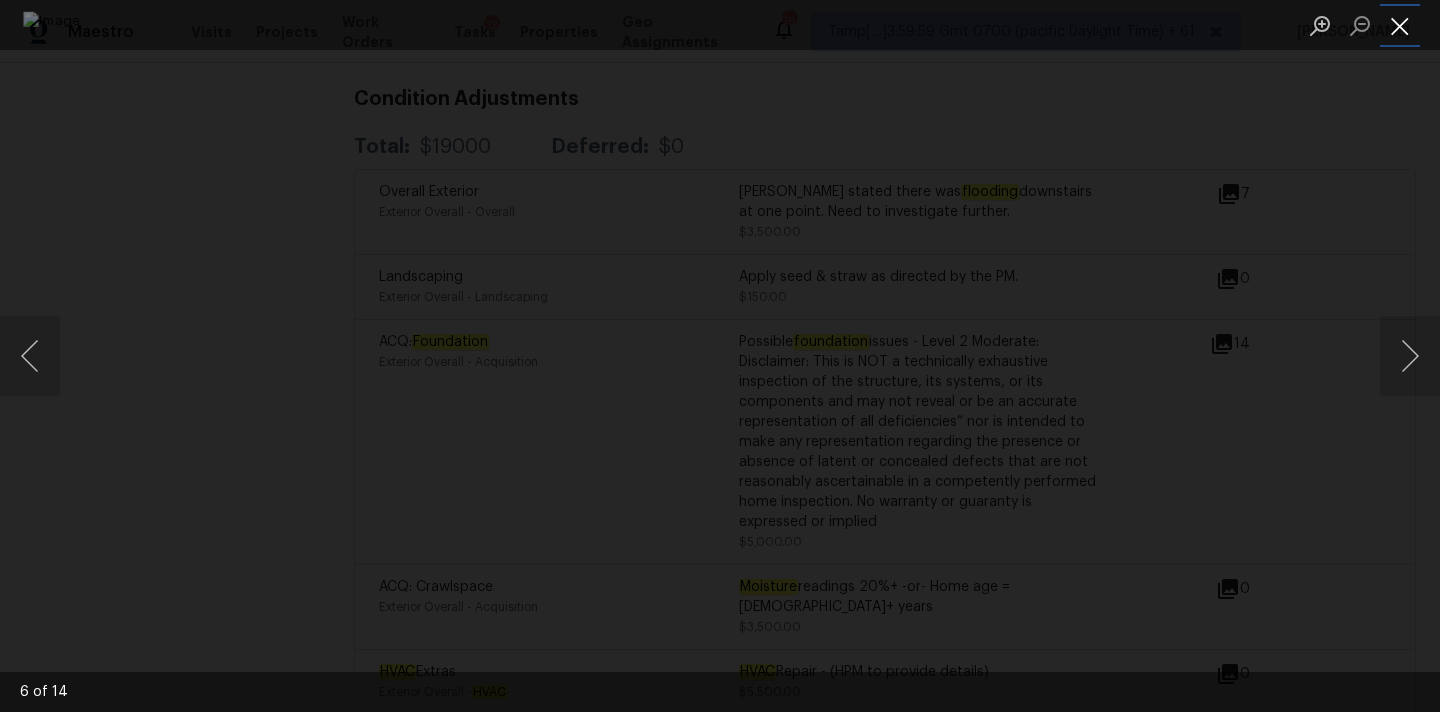 click at bounding box center [1400, 25] 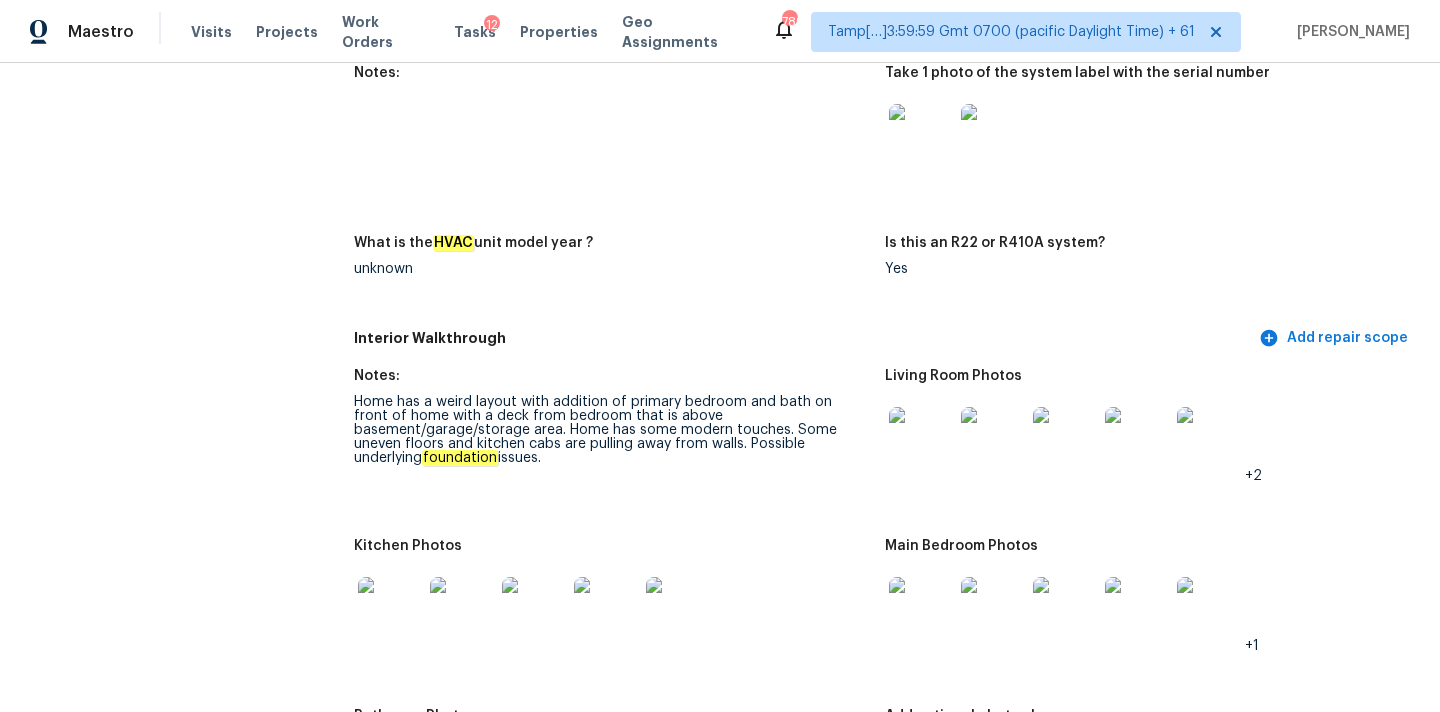 scroll, scrollTop: 3840, scrollLeft: 0, axis: vertical 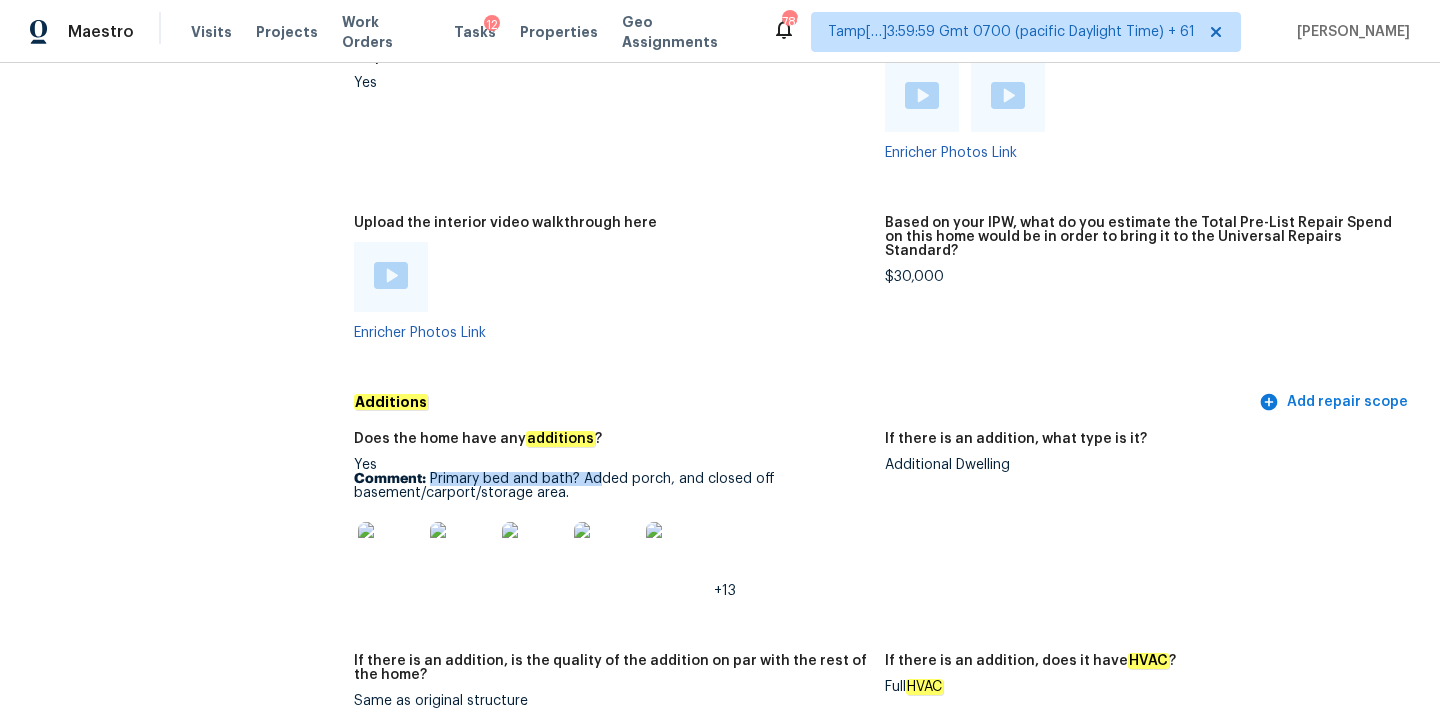 copy on "Primary bed and bath? Ad" 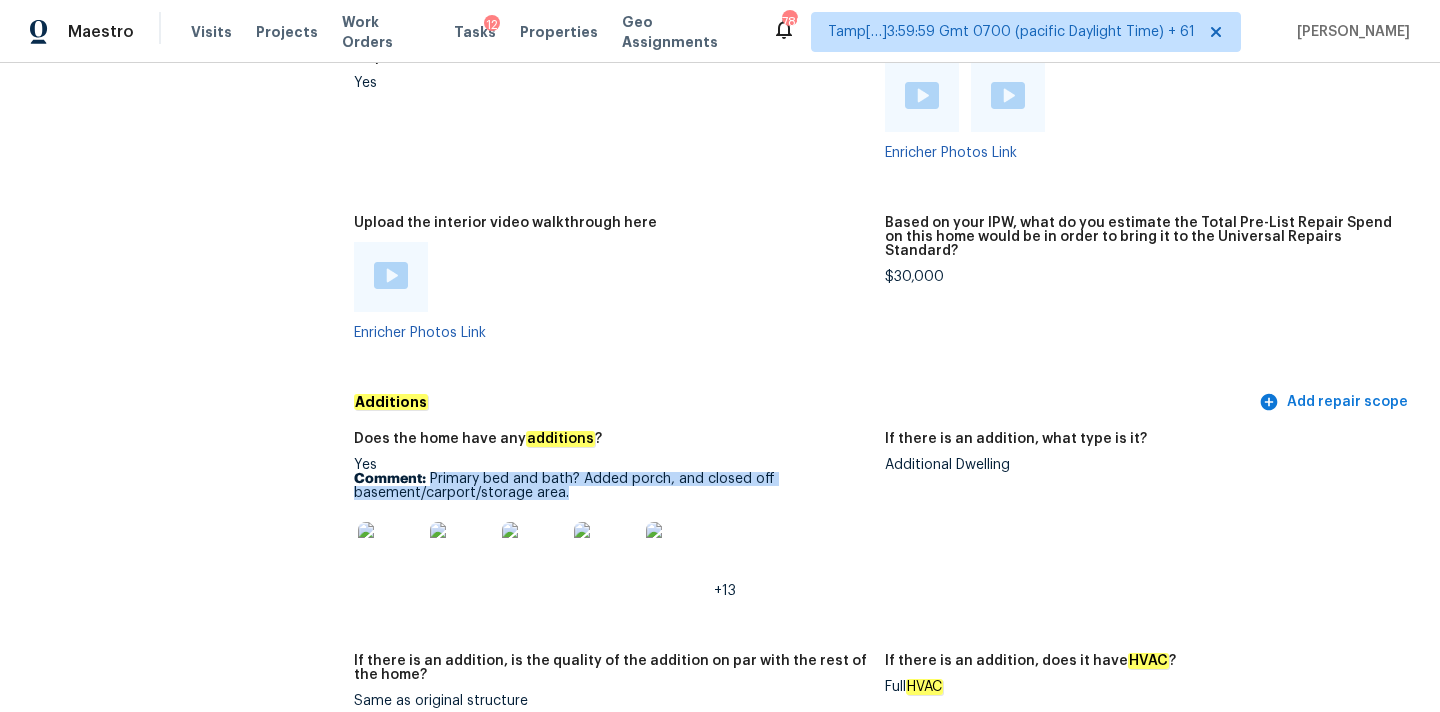 copy on "Primary bed and bath? Added porch, and closed off basement/carport/storage area." 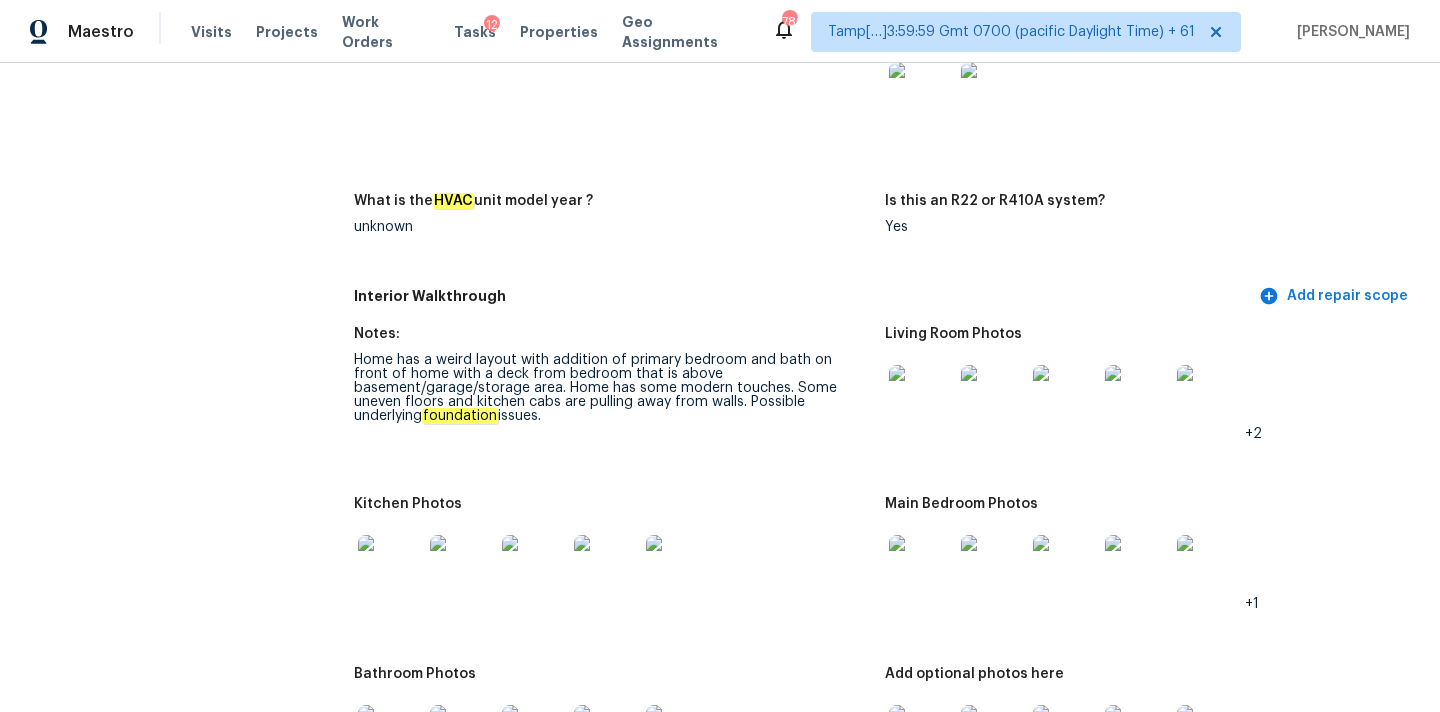 scroll, scrollTop: 2957, scrollLeft: 0, axis: vertical 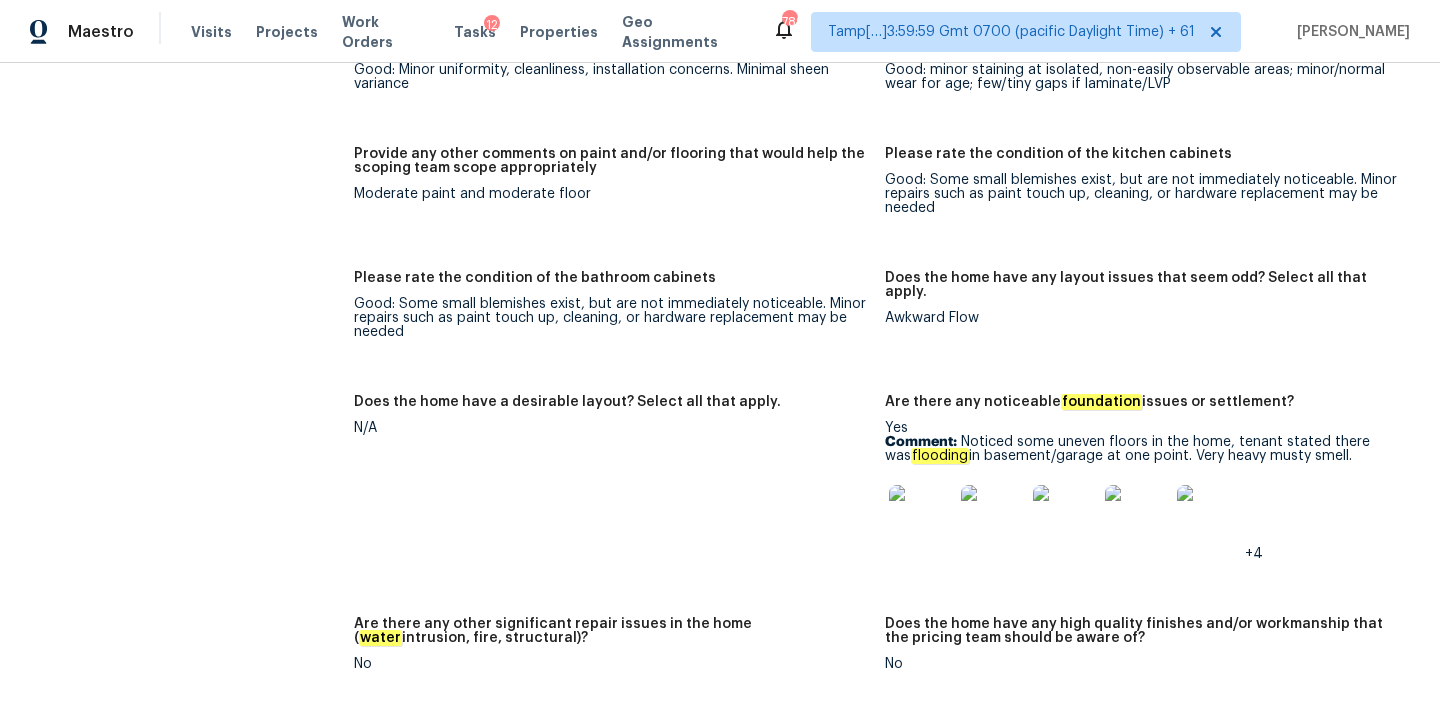 copy on "Noticed some uneven floors in the home, tenant stated there was  flooding  in basement/garage at one point. Very heavy musty smell." 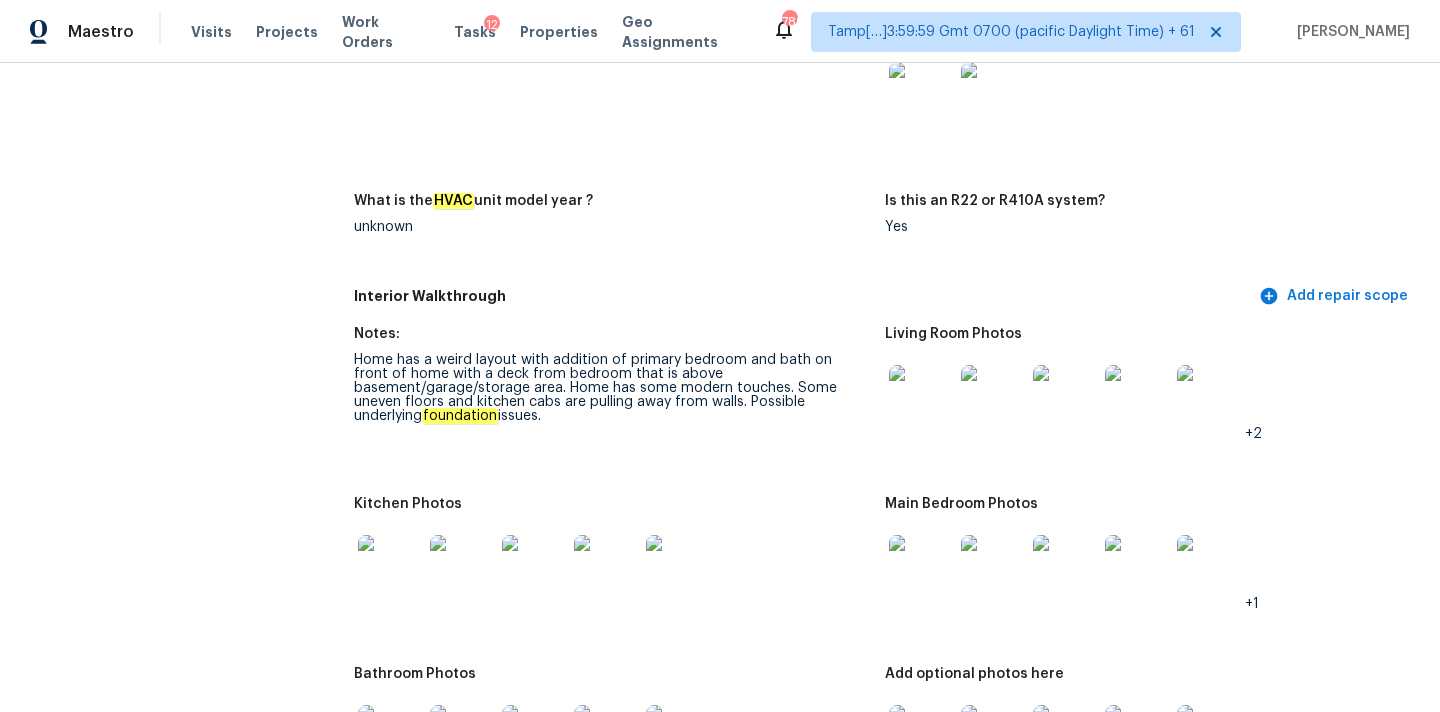 scroll, scrollTop: 2957, scrollLeft: 0, axis: vertical 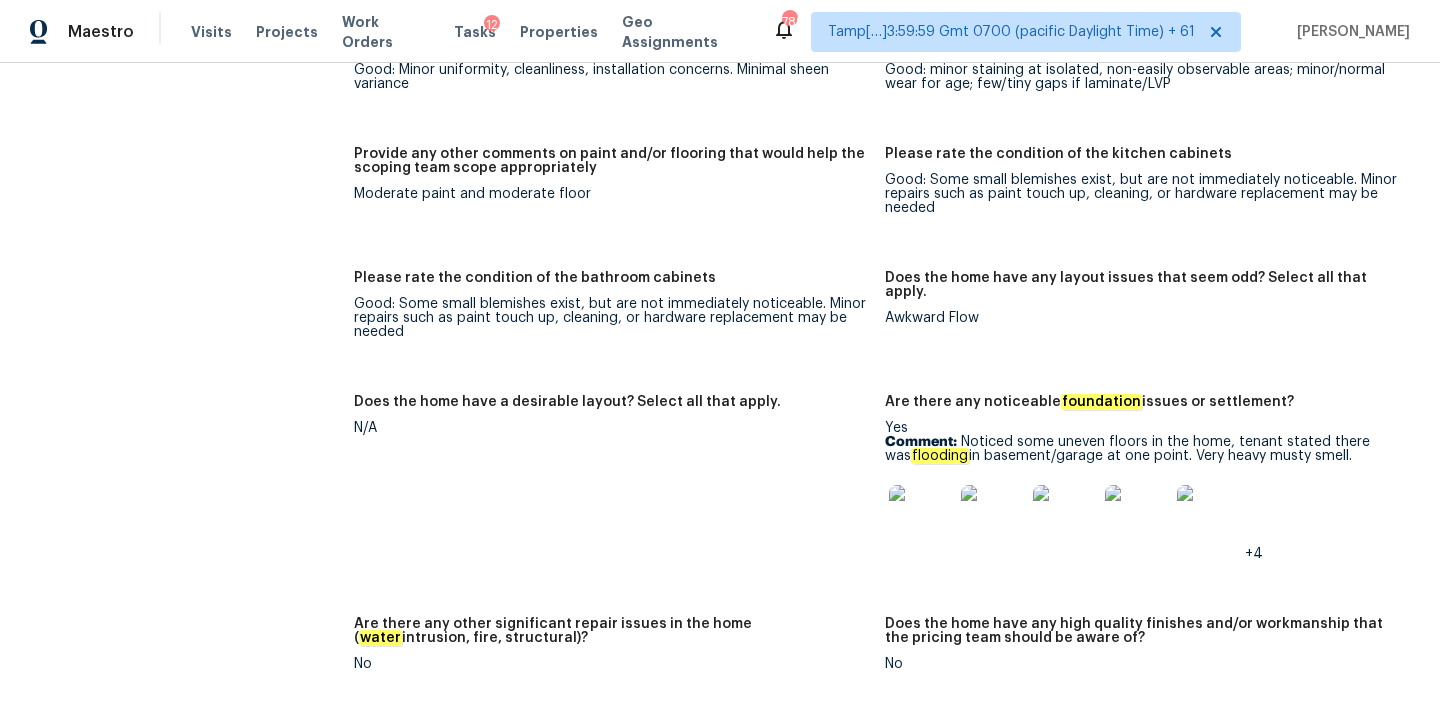 drag, startPoint x: 1199, startPoint y: 441, endPoint x: 1369, endPoint y: 440, distance: 170.00294 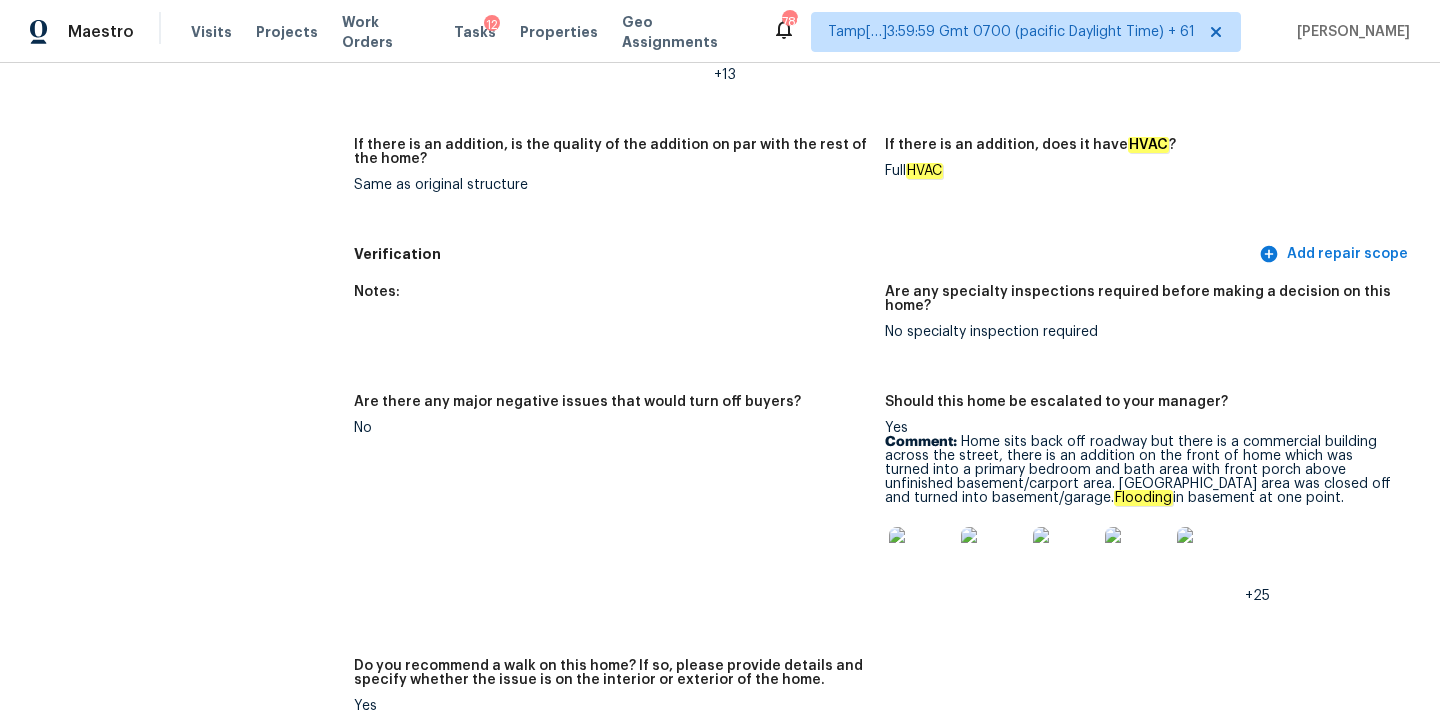 scroll, scrollTop: 99, scrollLeft: 0, axis: vertical 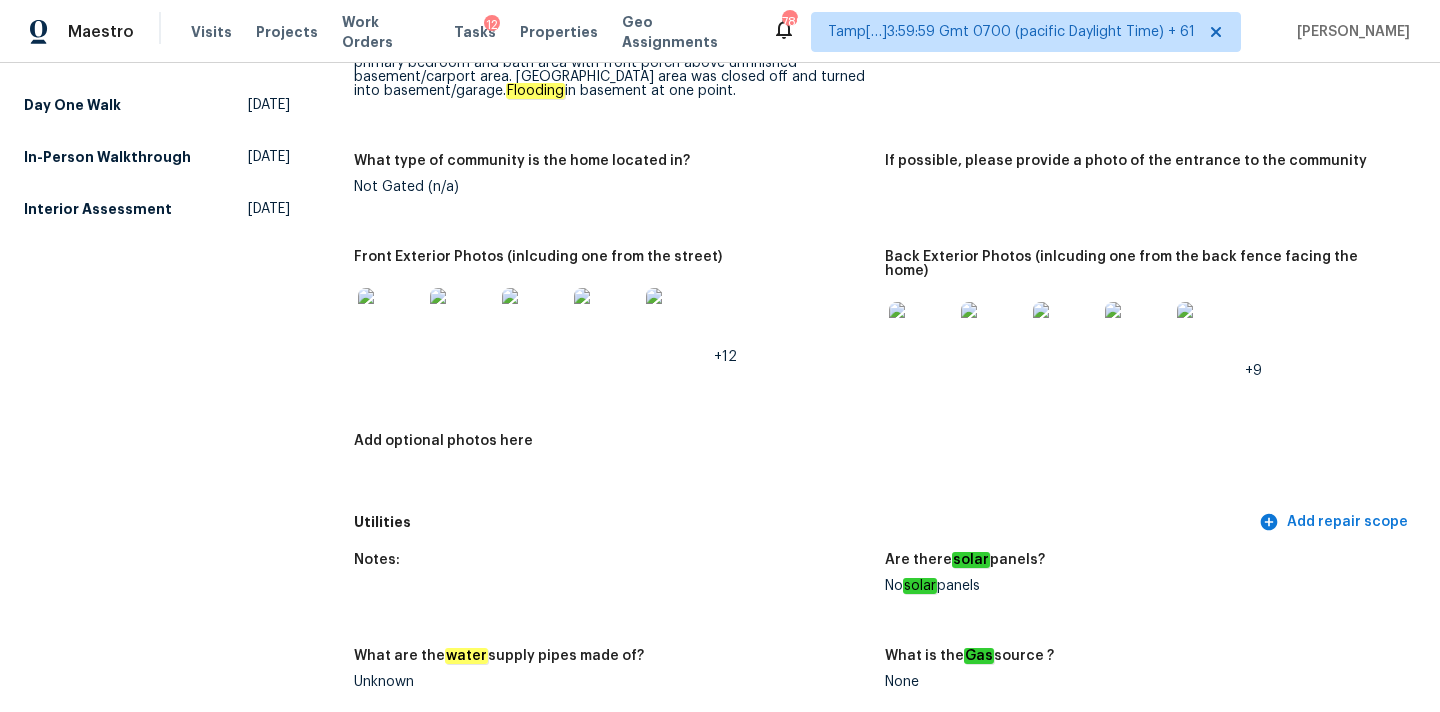 click at bounding box center [921, 334] 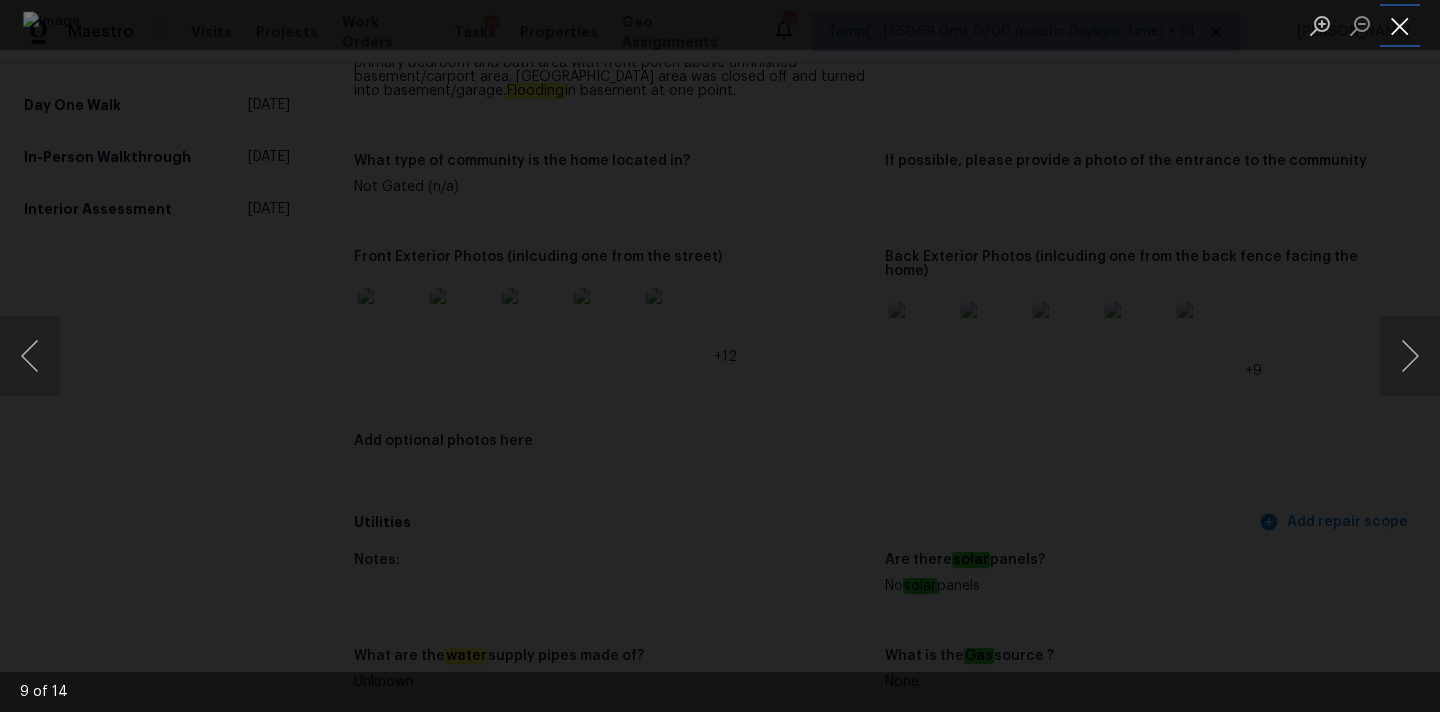 click at bounding box center [1400, 25] 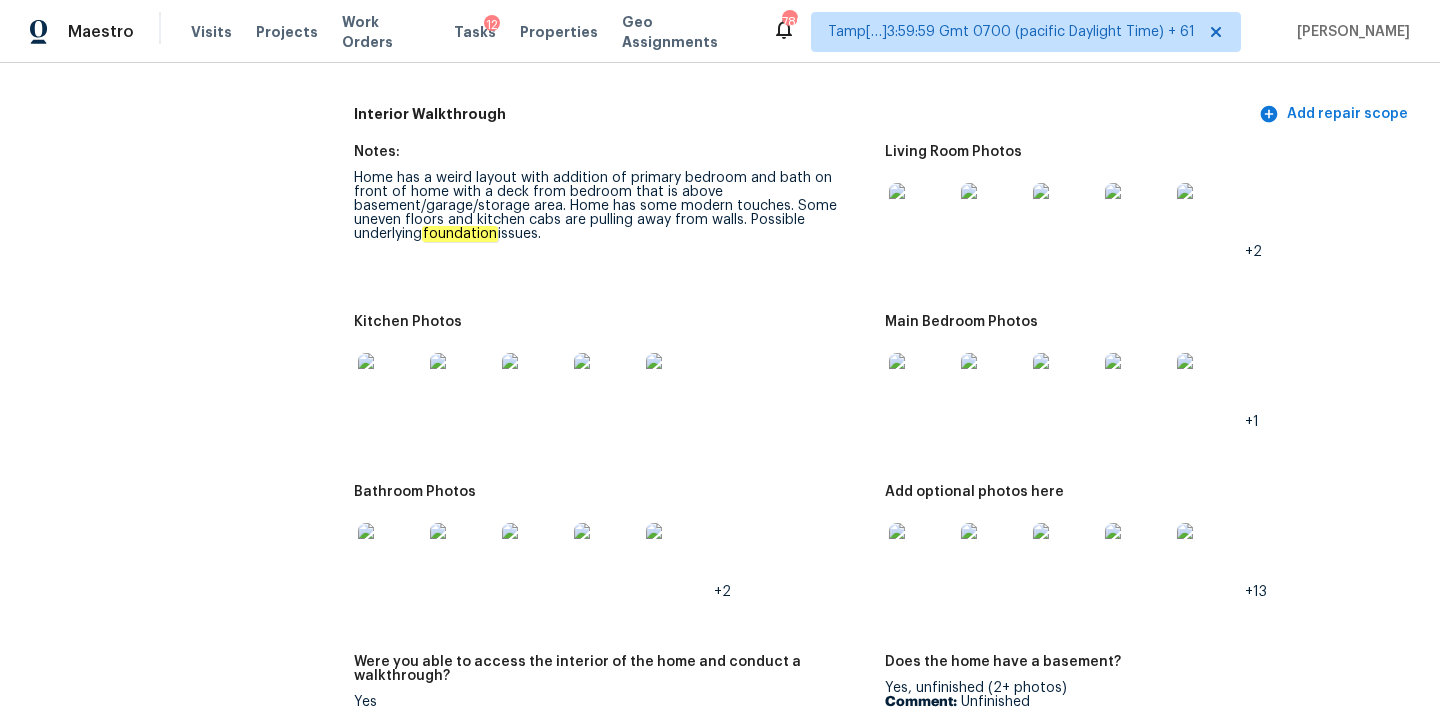 scroll, scrollTop: 2090, scrollLeft: 0, axis: vertical 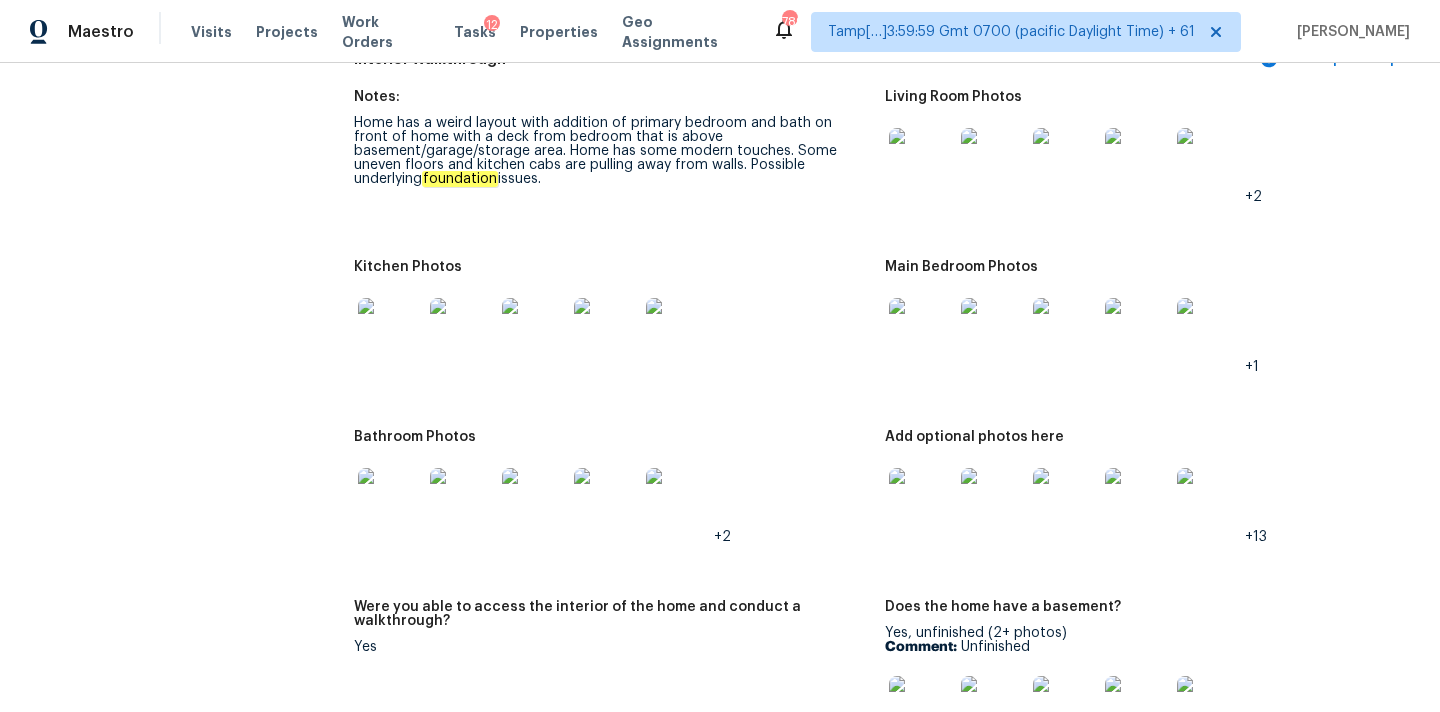 click at bounding box center [921, 160] 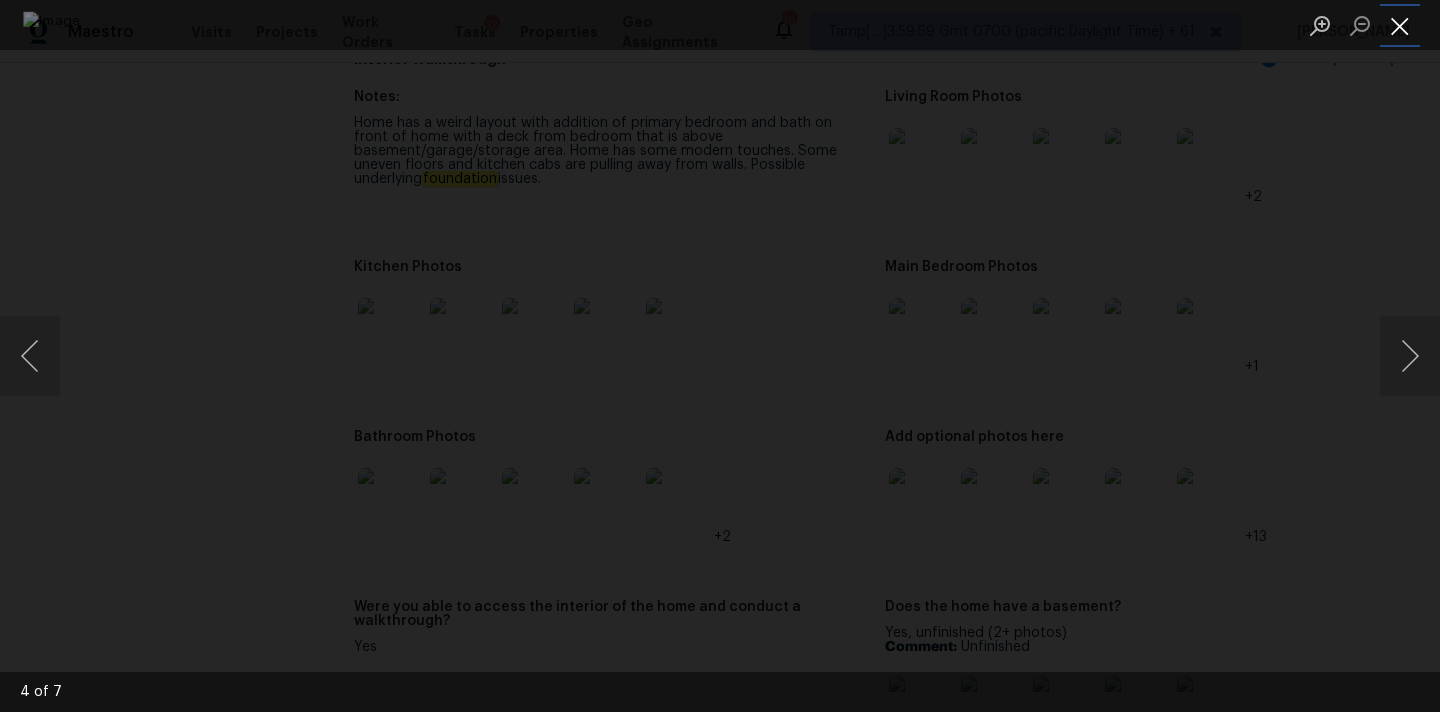 click at bounding box center [1400, 25] 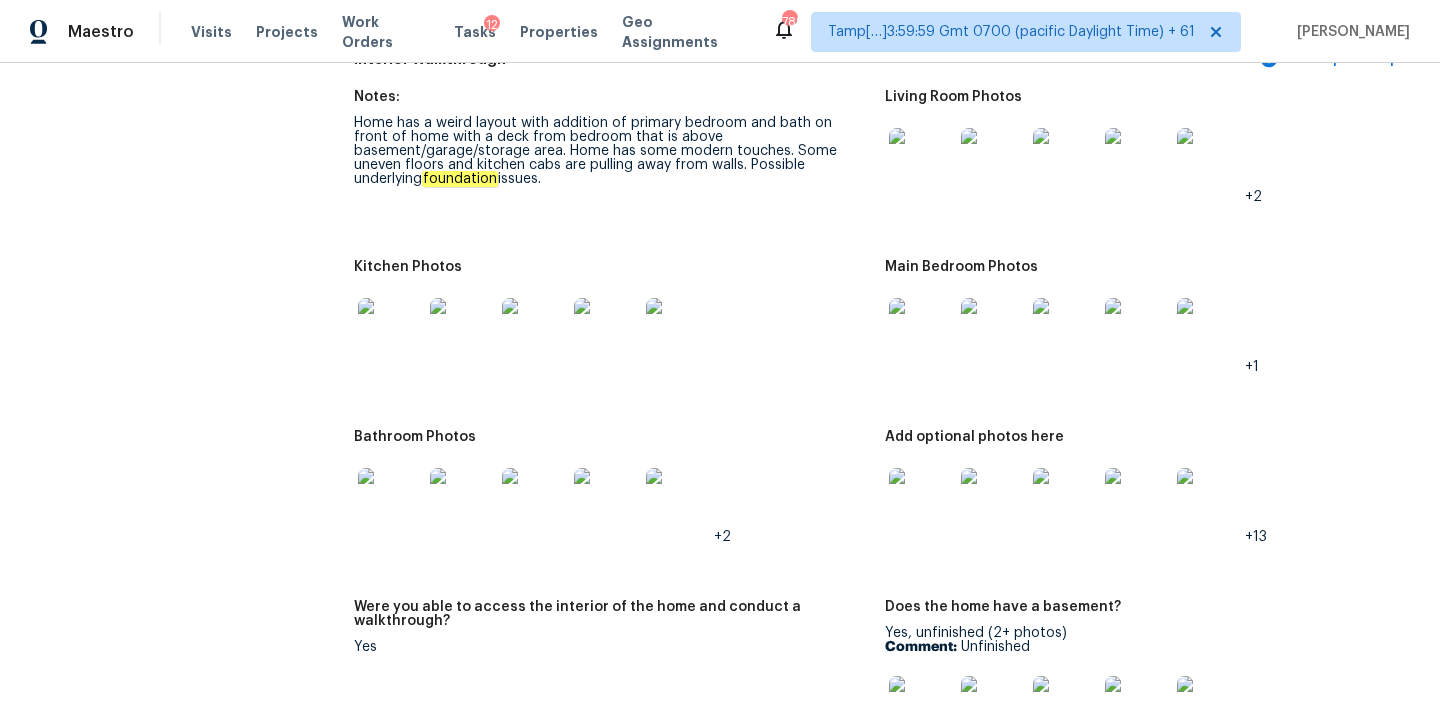 click at bounding box center (921, 330) 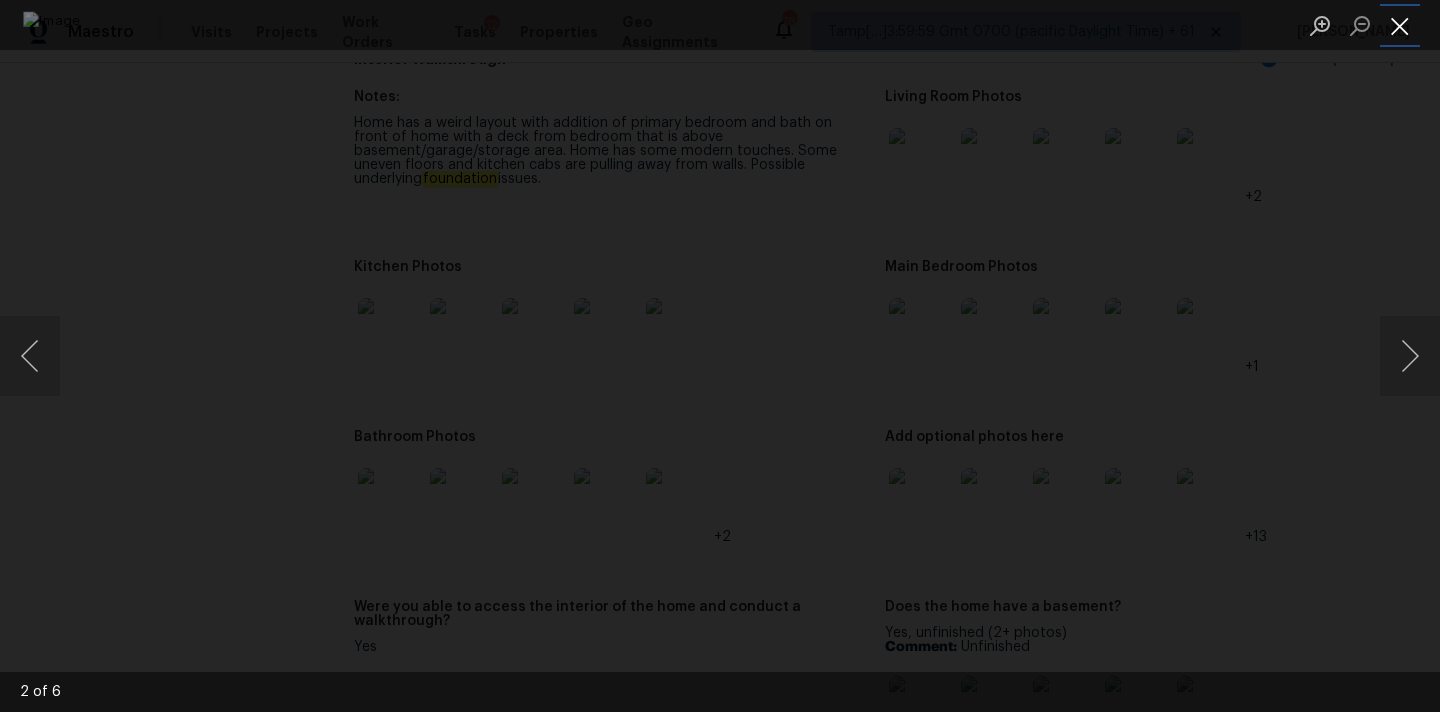 click at bounding box center (1400, 25) 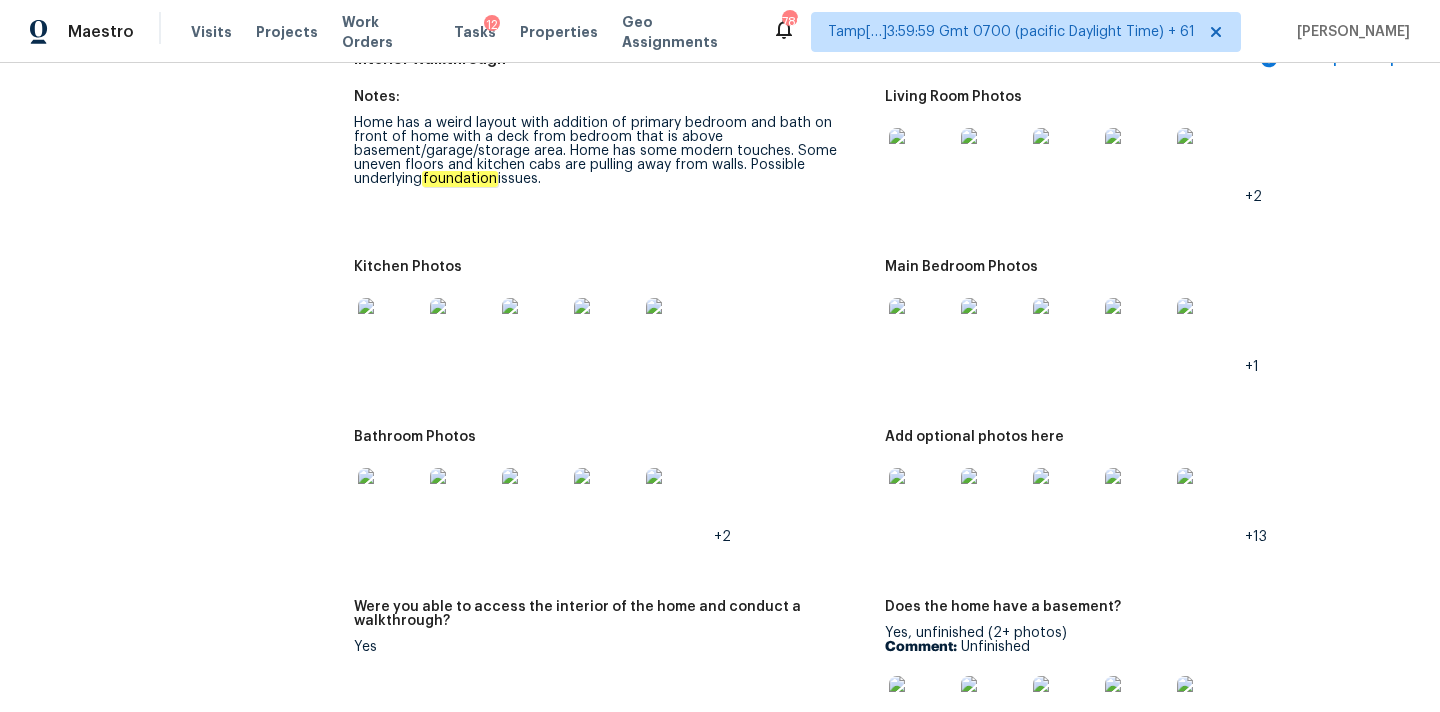 click at bounding box center [390, 500] 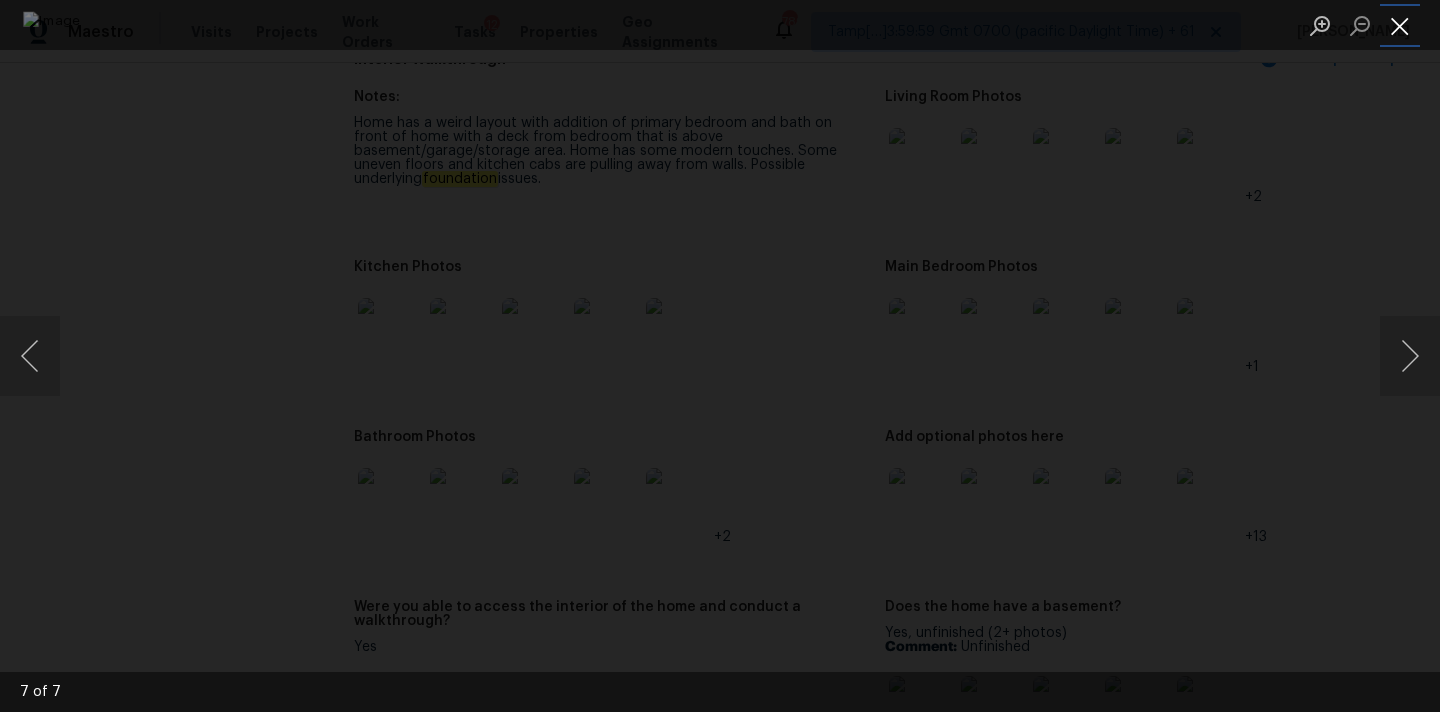 click at bounding box center (1400, 25) 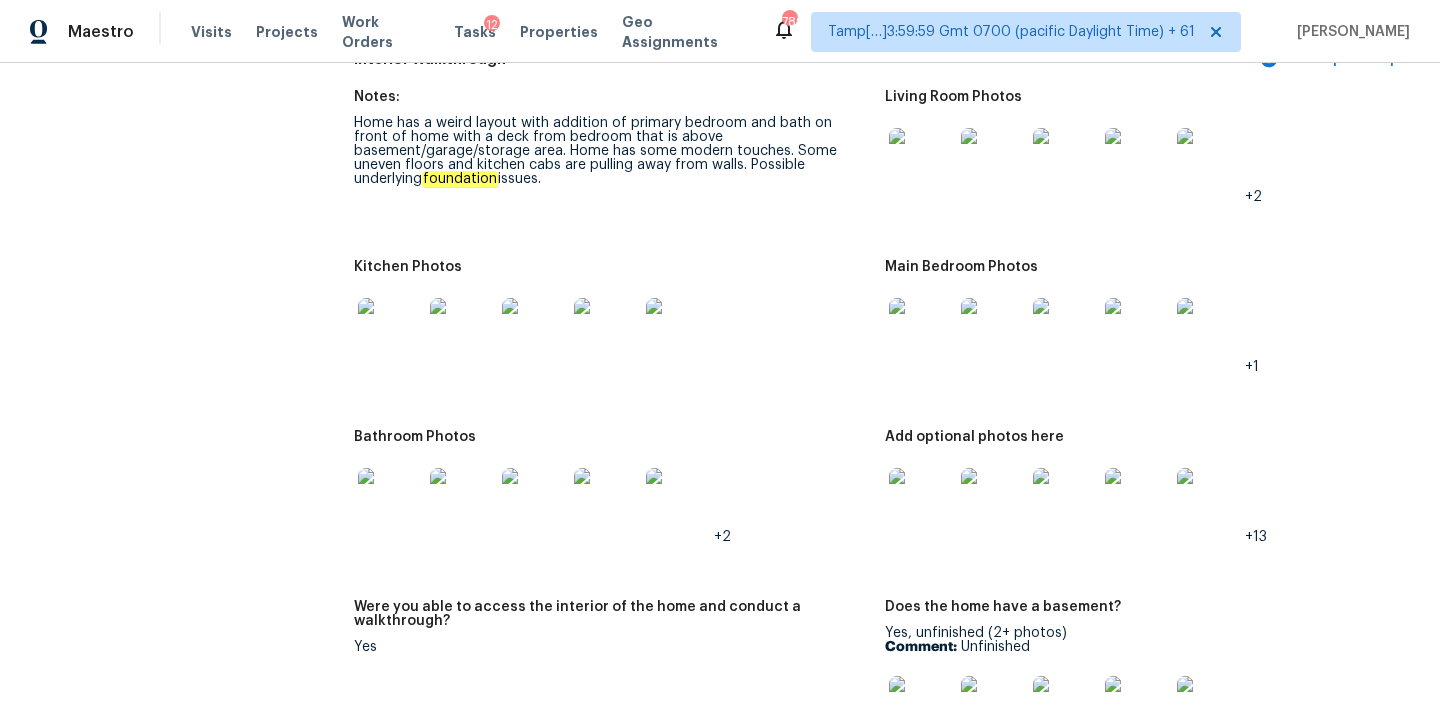 click at bounding box center (921, 500) 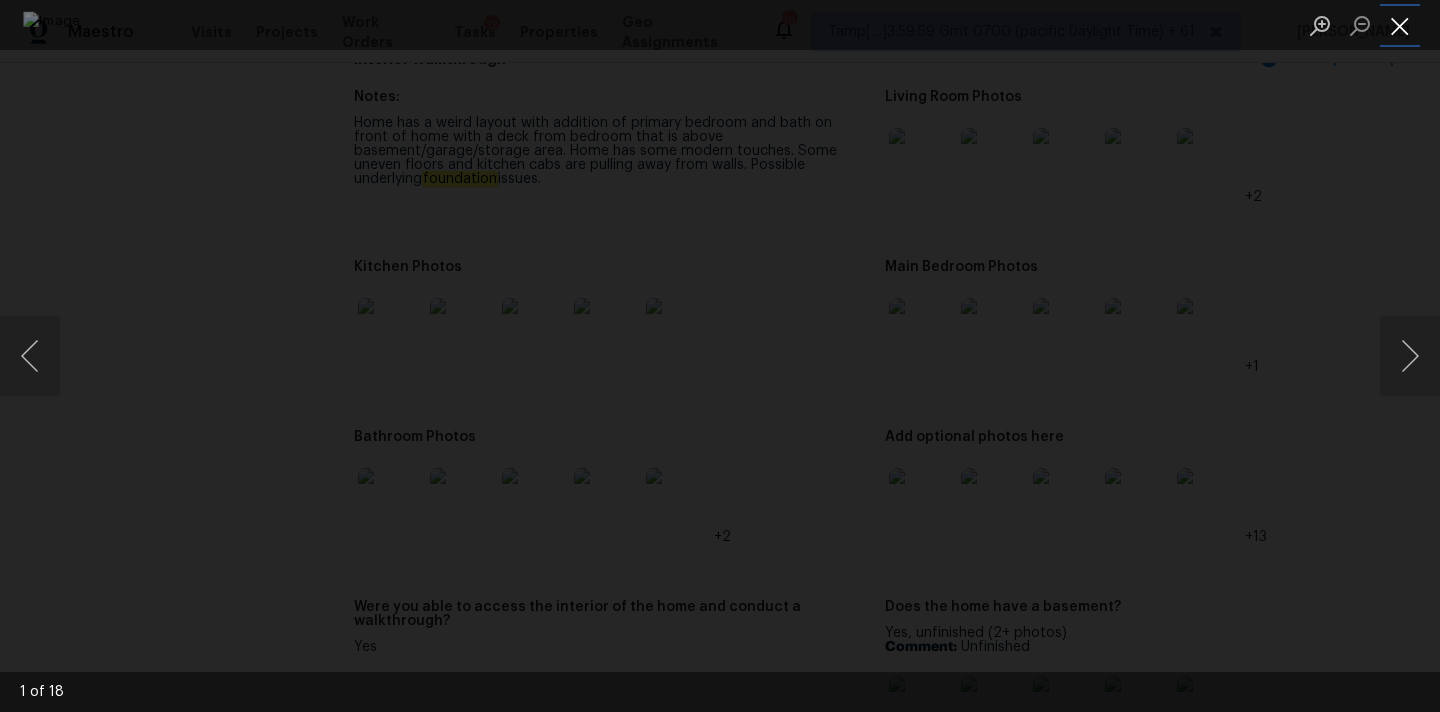 click at bounding box center [1400, 25] 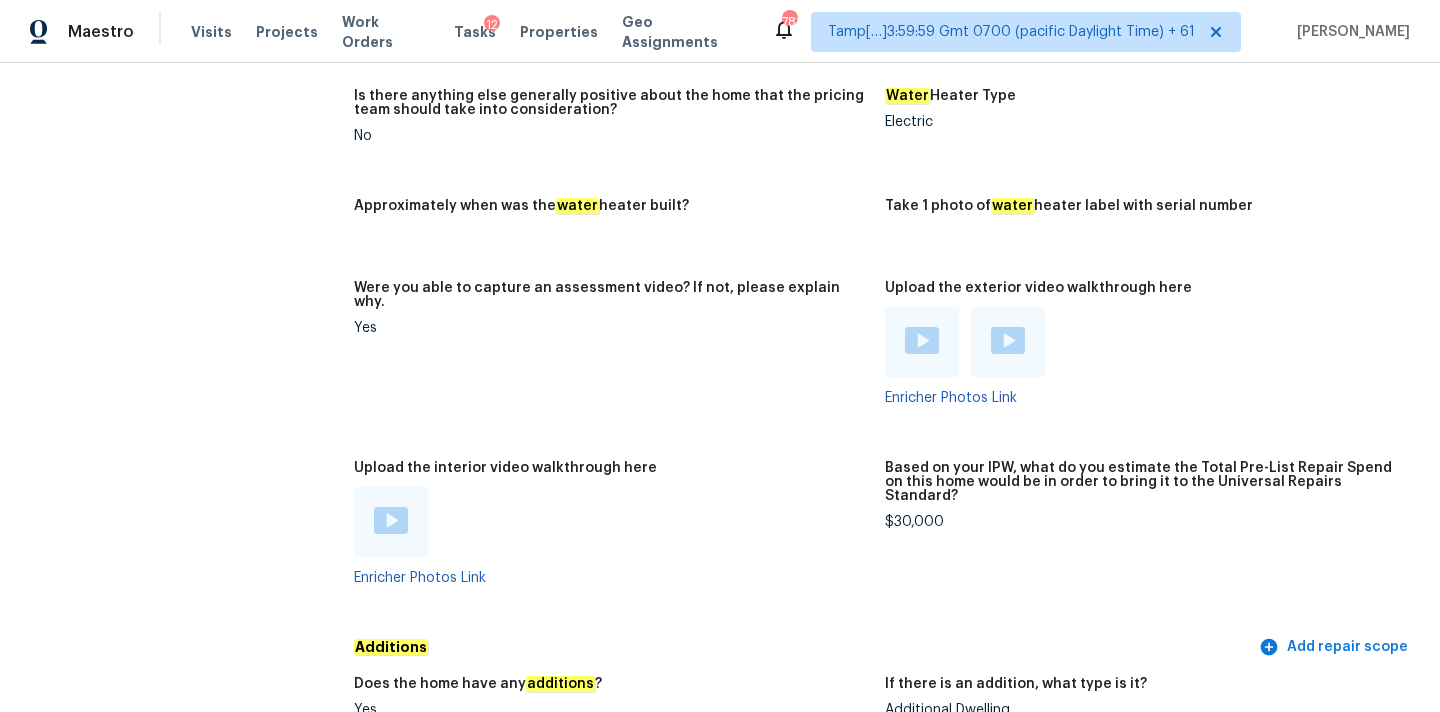 scroll, scrollTop: 3596, scrollLeft: 0, axis: vertical 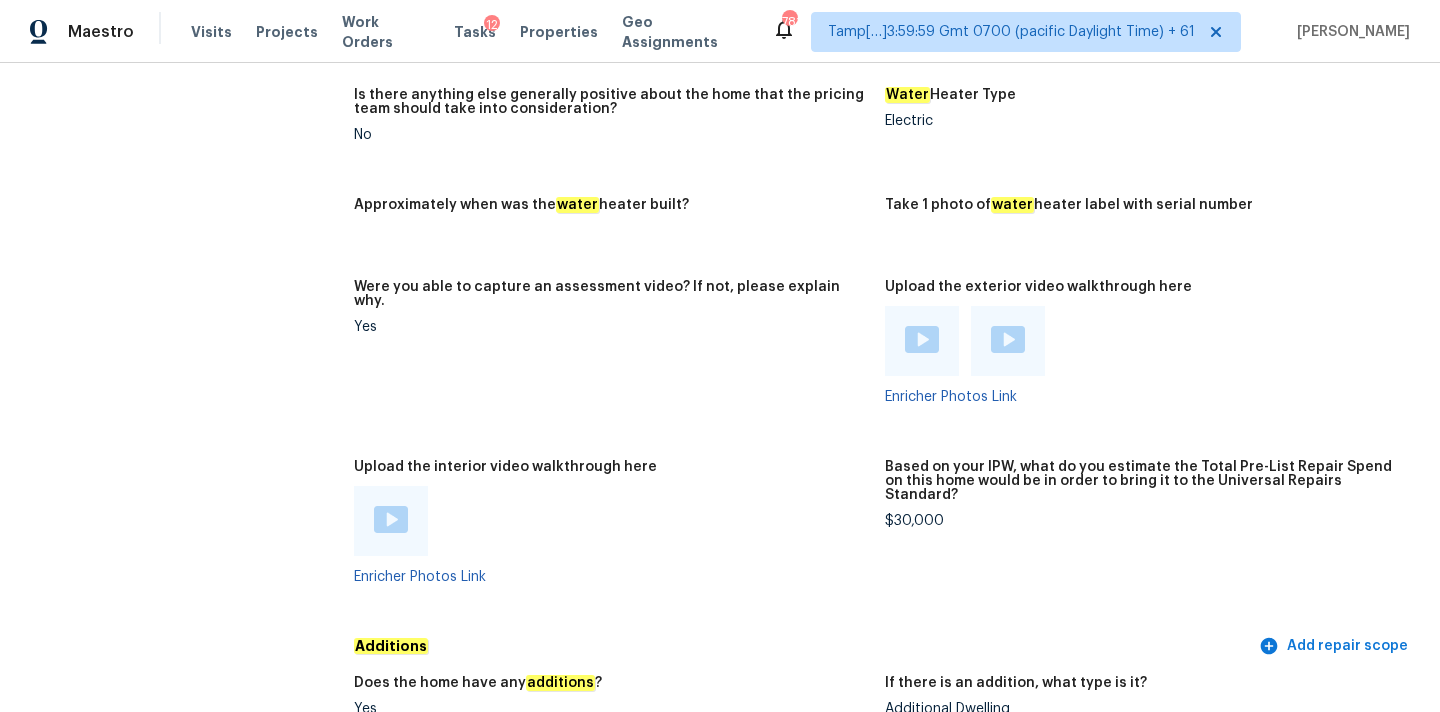 click at bounding box center [391, 519] 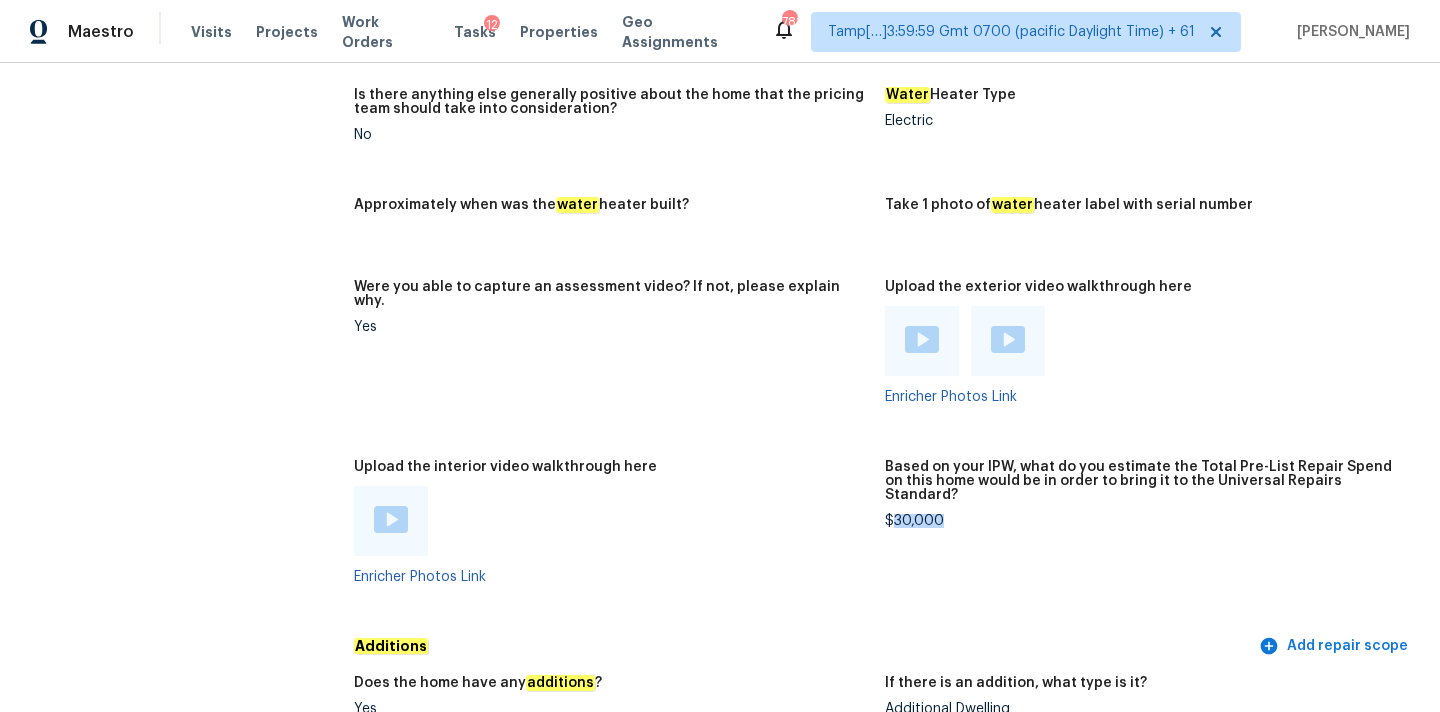 click on "$30,000" at bounding box center [1142, 521] 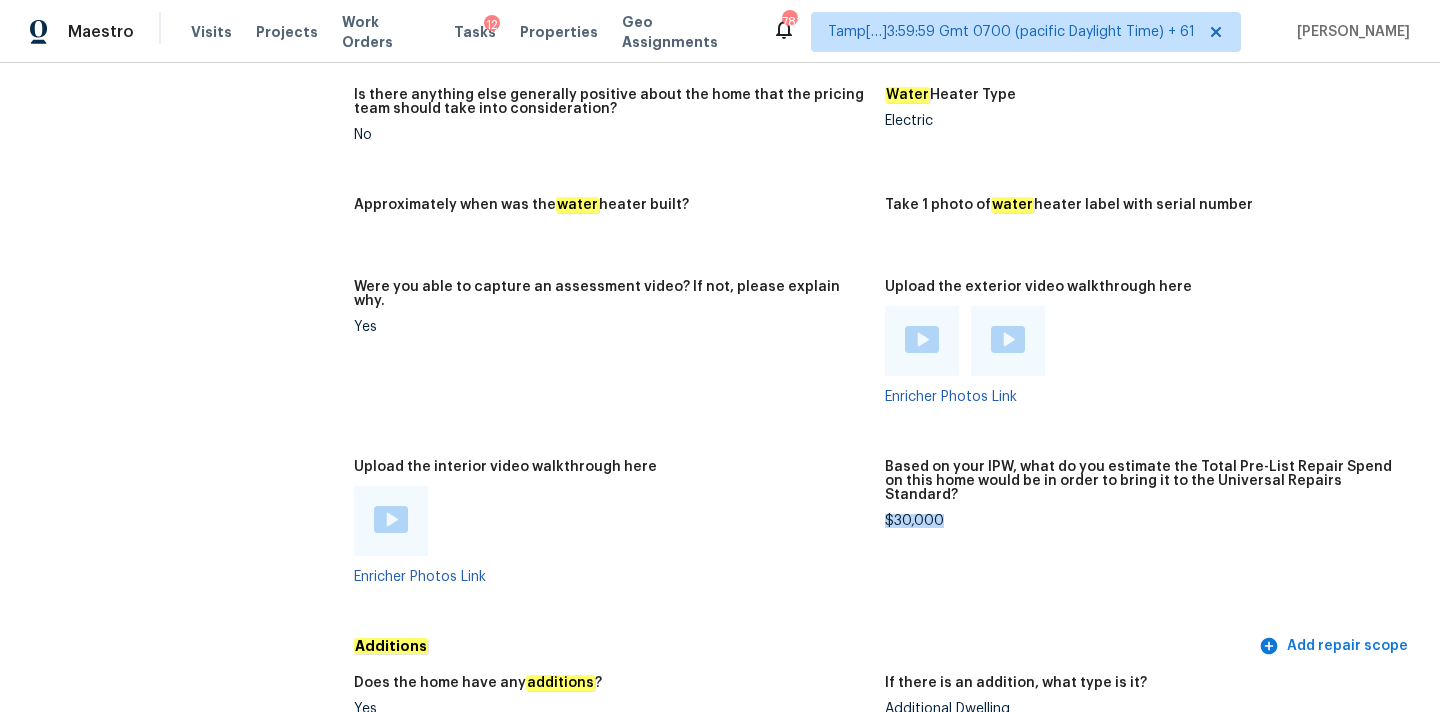 click on "$30,000" at bounding box center [1142, 521] 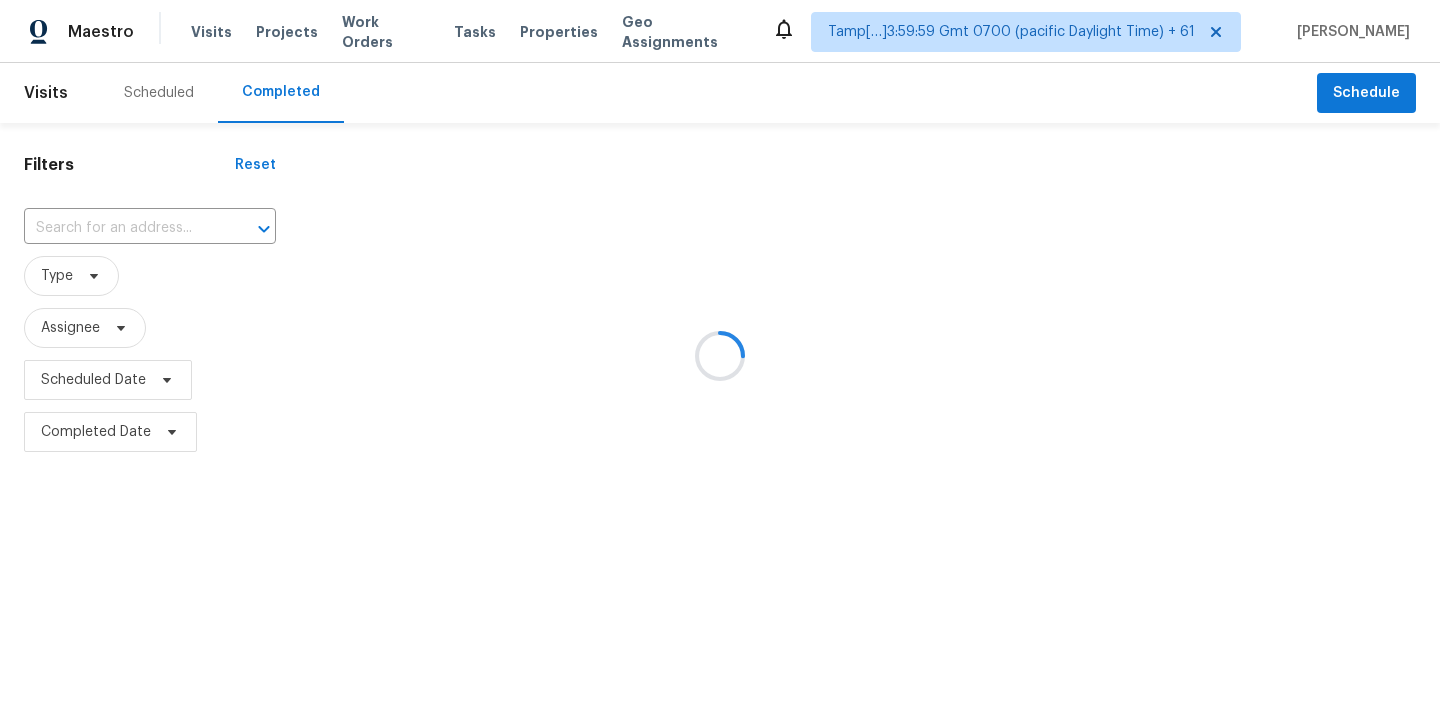 scroll, scrollTop: 0, scrollLeft: 0, axis: both 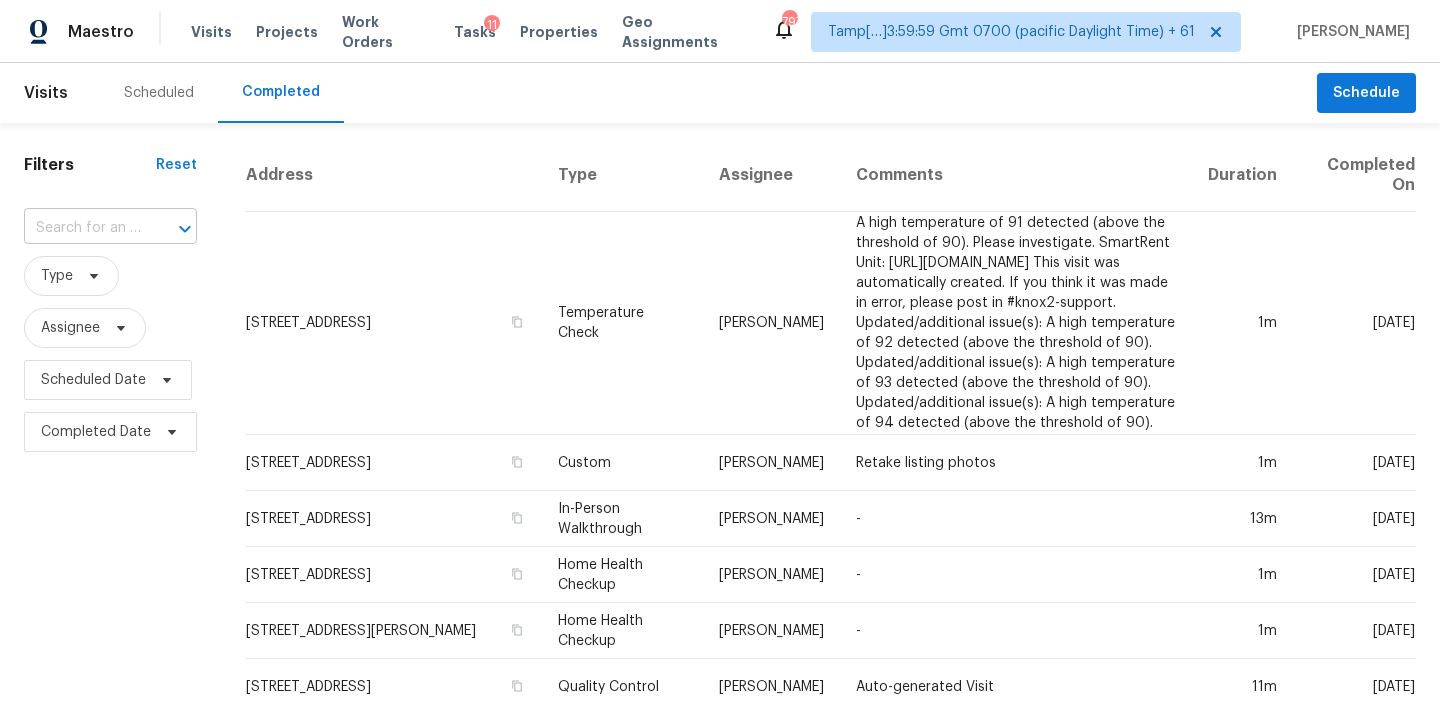 click at bounding box center [82, 228] 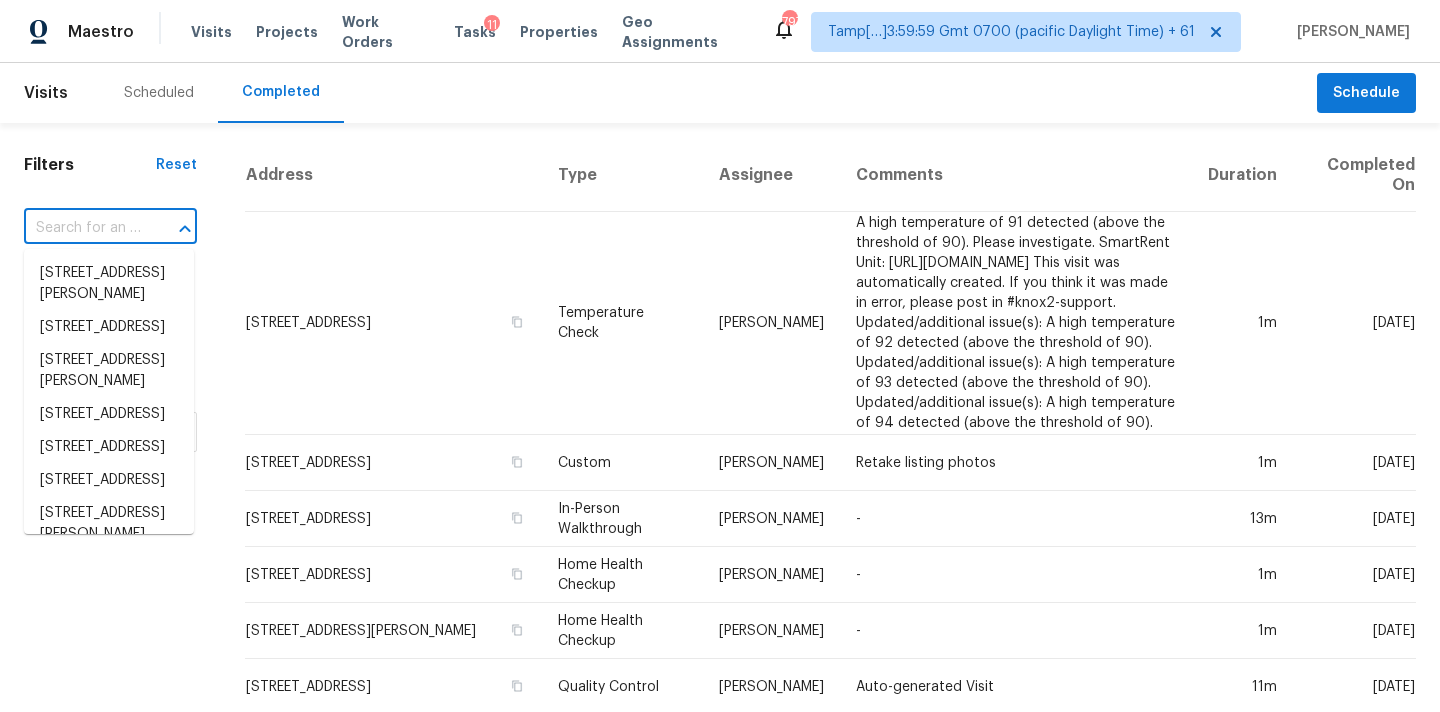 paste on "5227 Birch Falls Ln, Sugar Land, TX 77479" 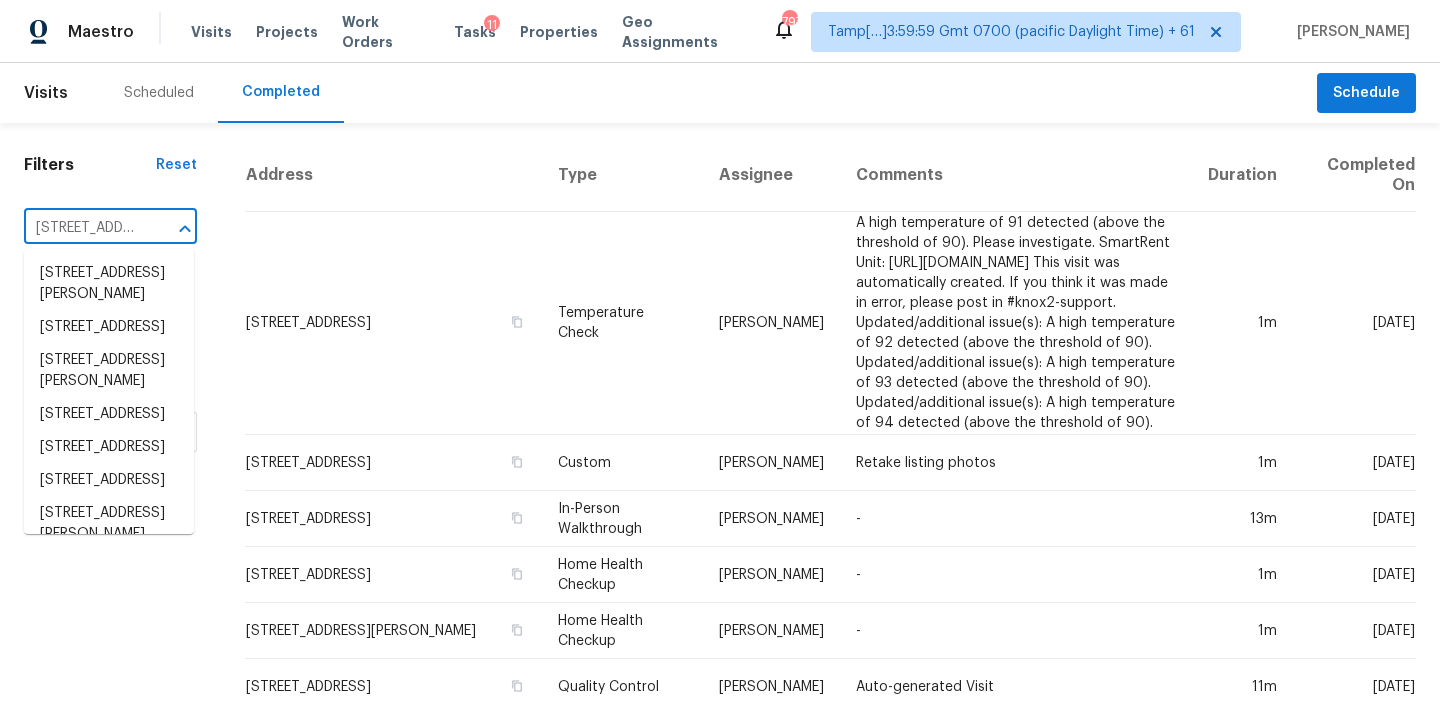 scroll, scrollTop: 0, scrollLeft: 166, axis: horizontal 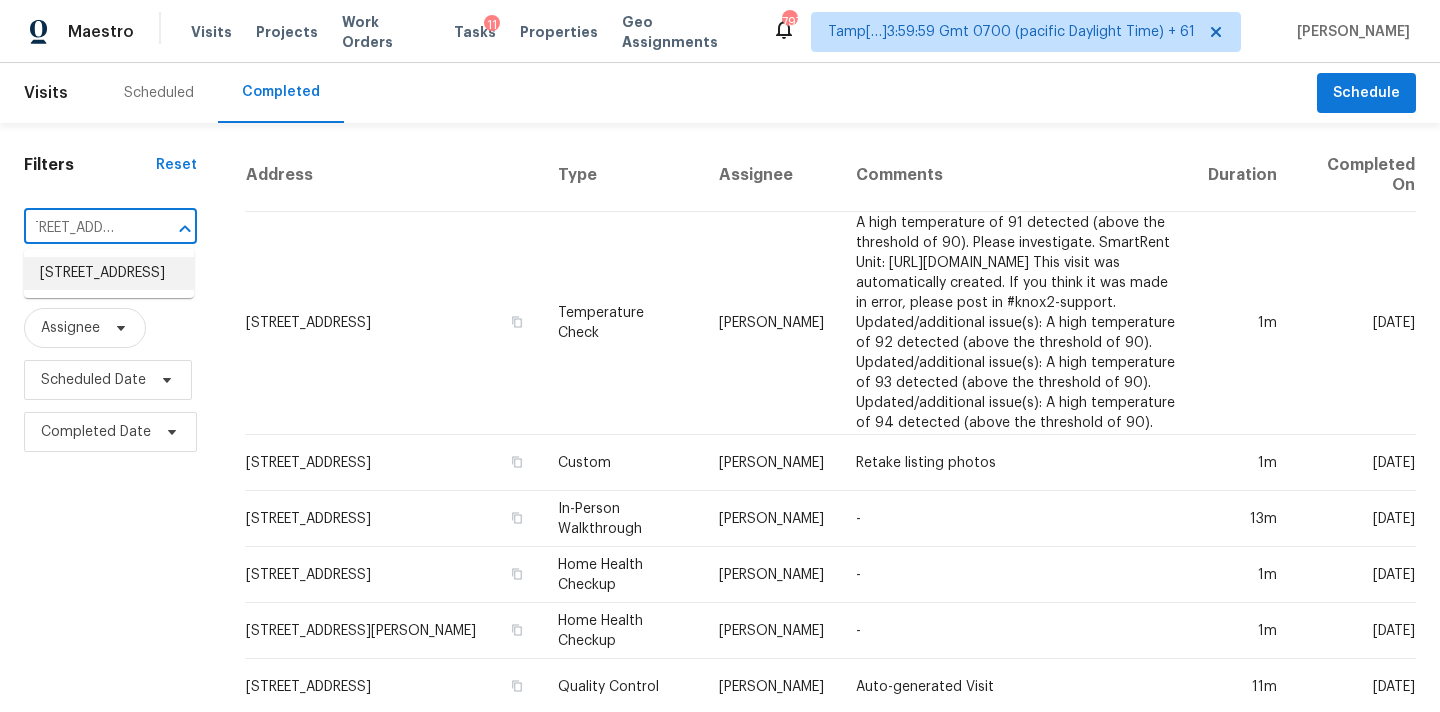 click on "5227 Birch Falls Ln, Sugar Land, TX 77479" at bounding box center (109, 273) 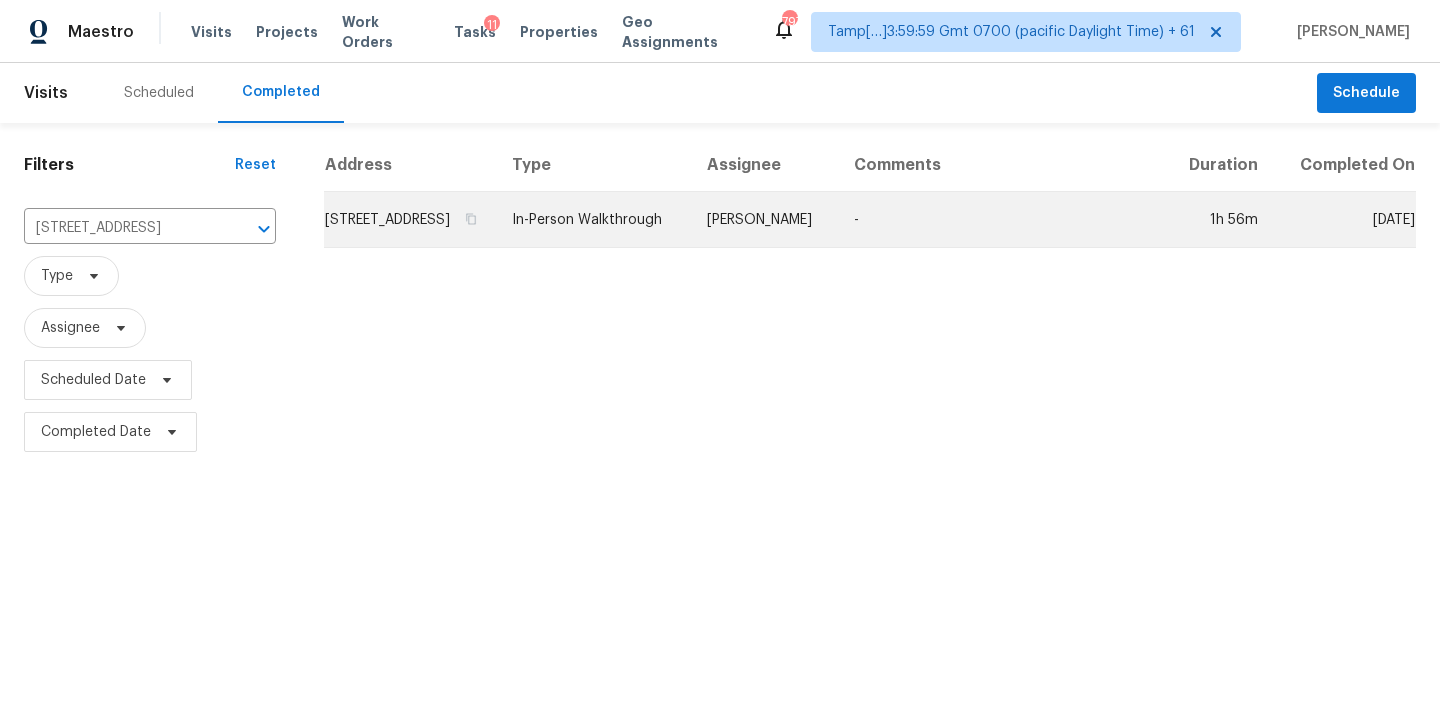click on "[PERSON_NAME]" at bounding box center (764, 220) 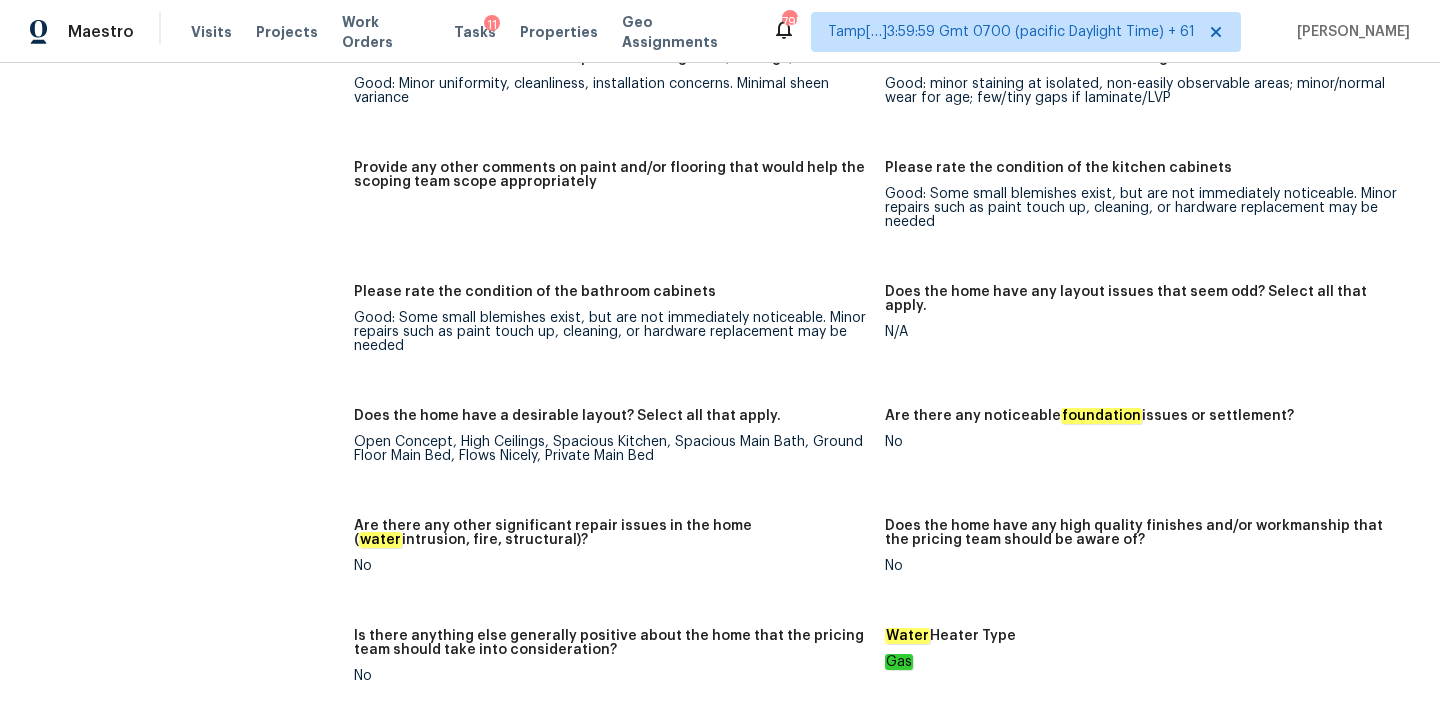 scroll, scrollTop: 4125, scrollLeft: 0, axis: vertical 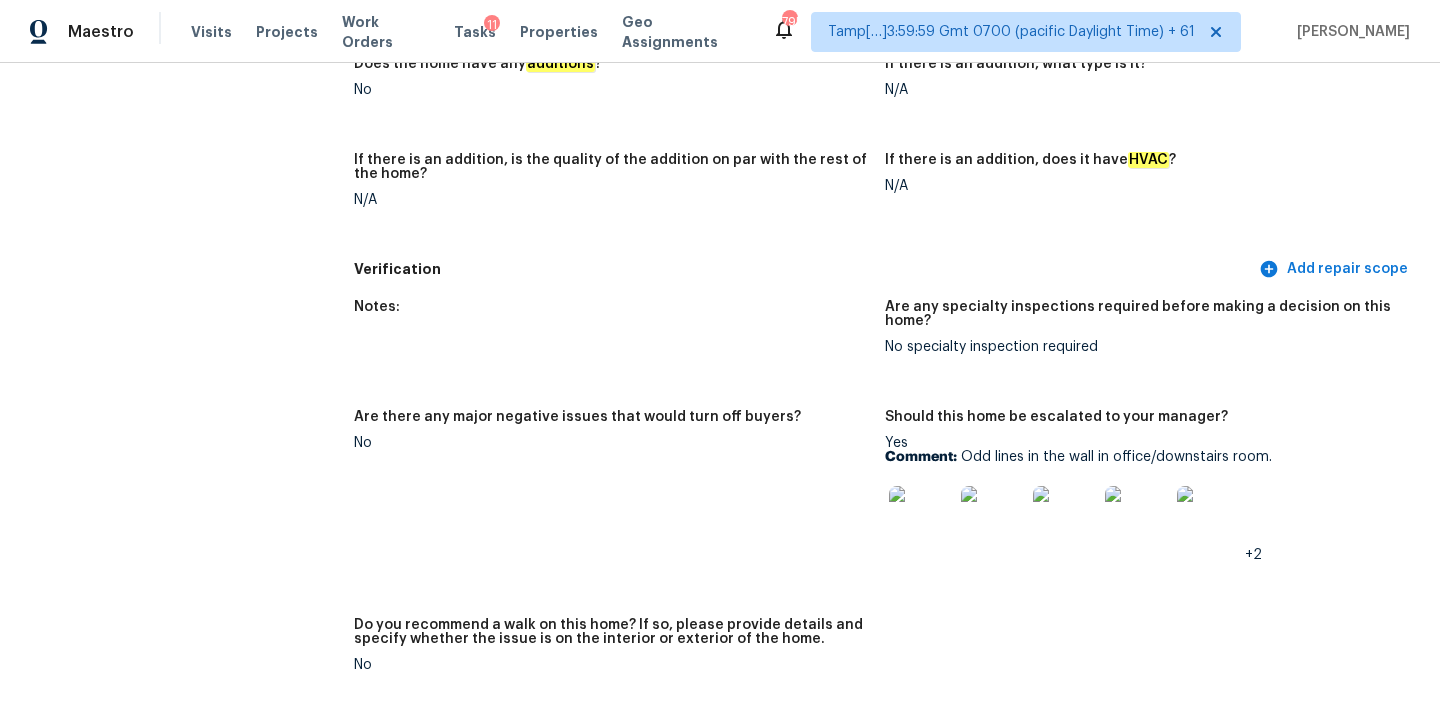 click on "Comment:   Odd lines in the wall in office/downstairs room." at bounding box center (1142, 457) 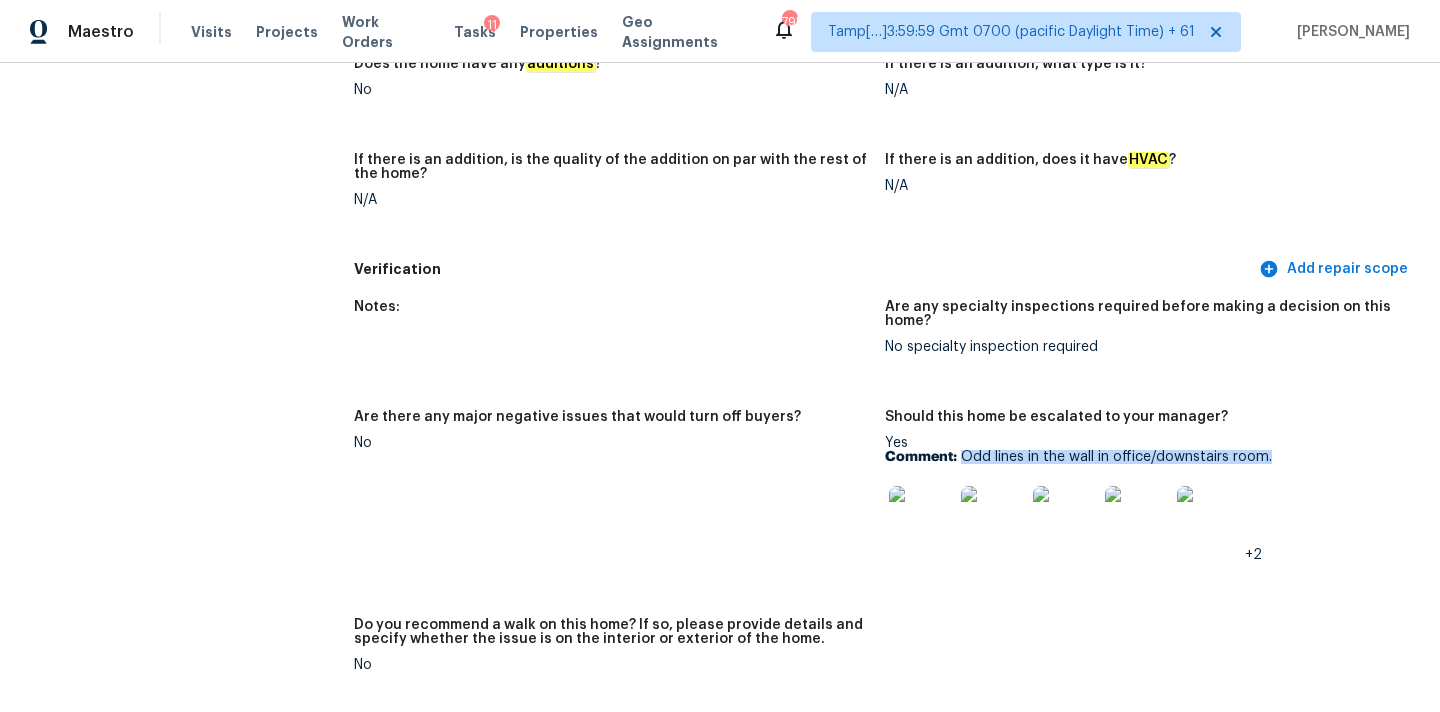drag, startPoint x: 960, startPoint y: 428, endPoint x: 1279, endPoint y: 429, distance: 319.00156 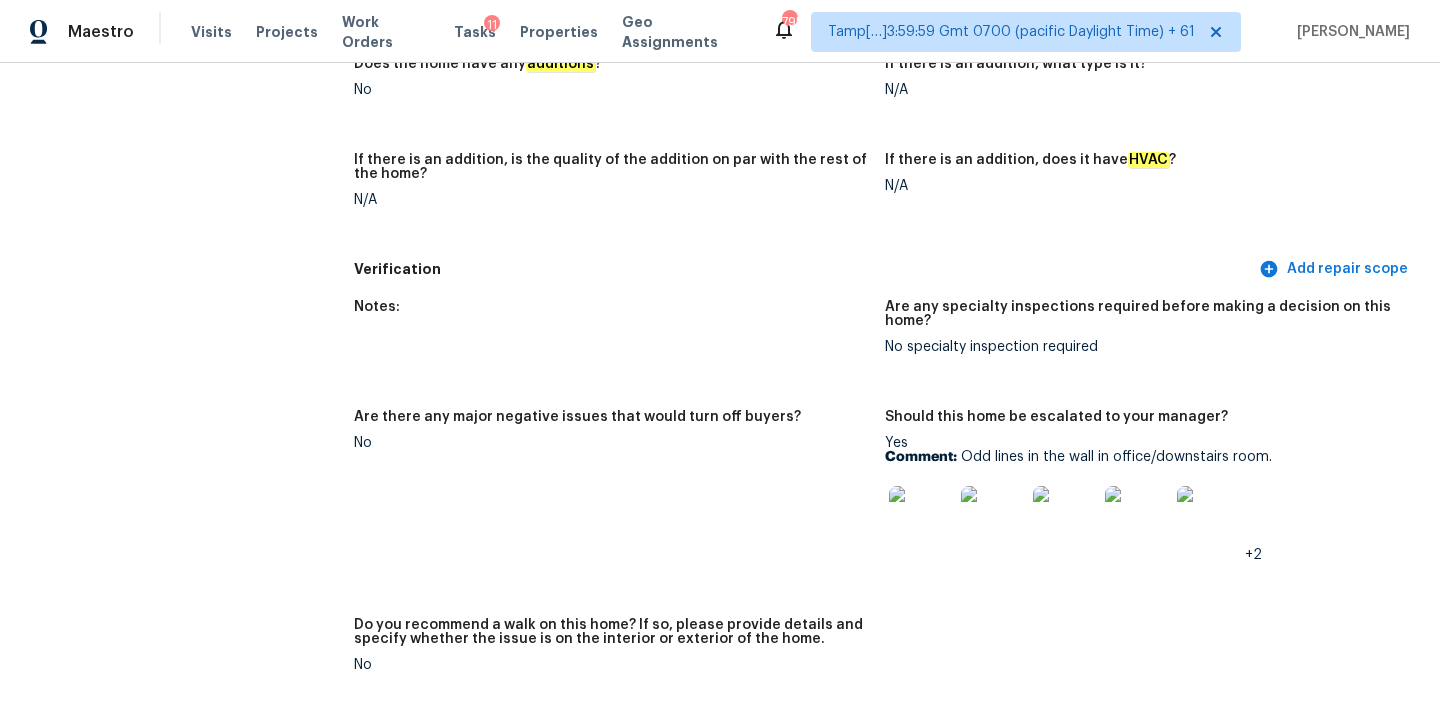 scroll, scrollTop: 99, scrollLeft: 0, axis: vertical 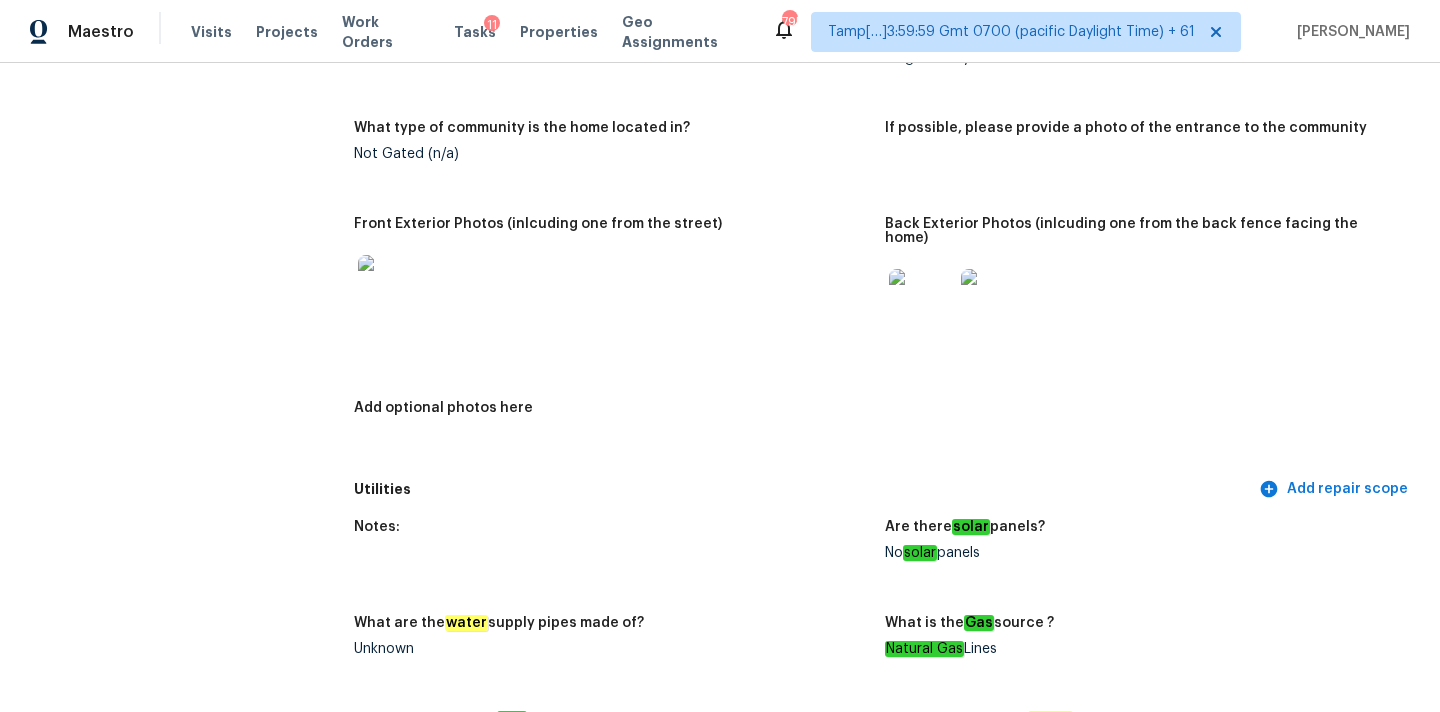 click at bounding box center (921, 301) 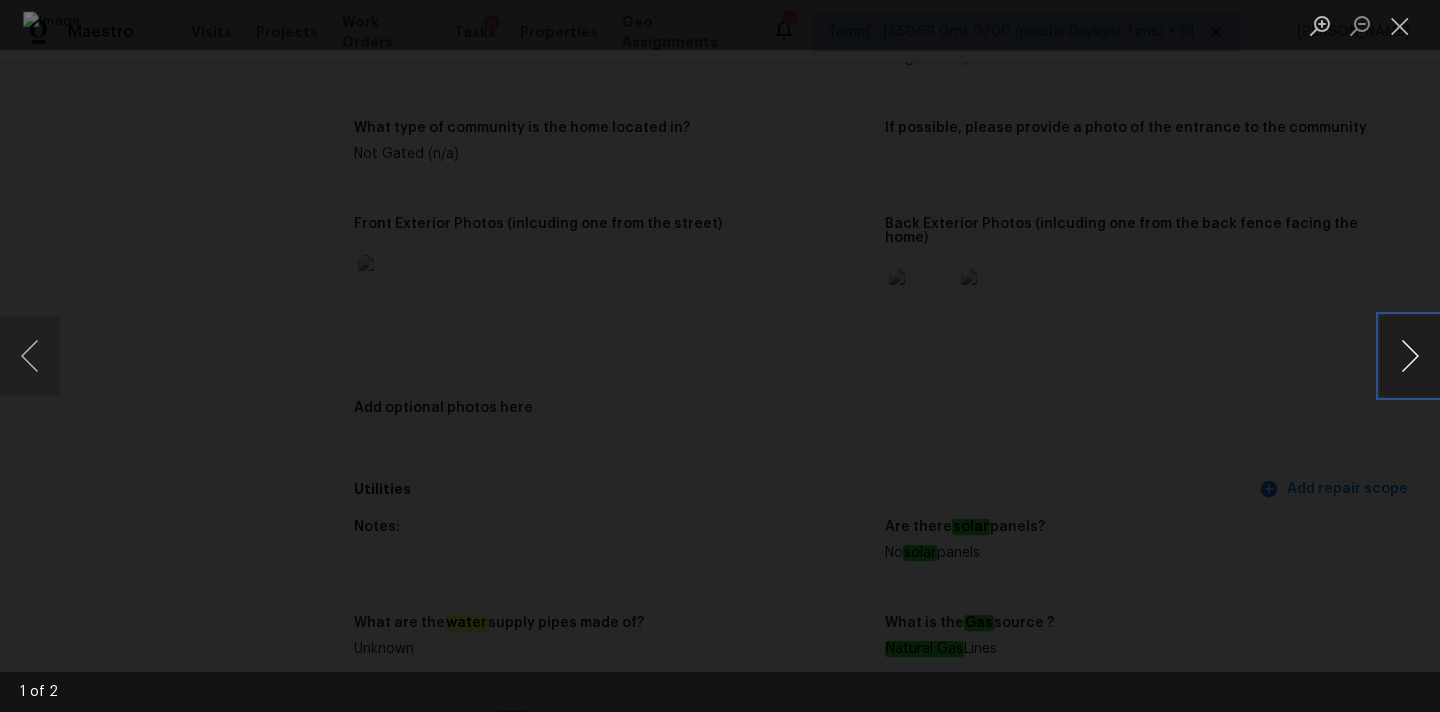 click at bounding box center [1410, 356] 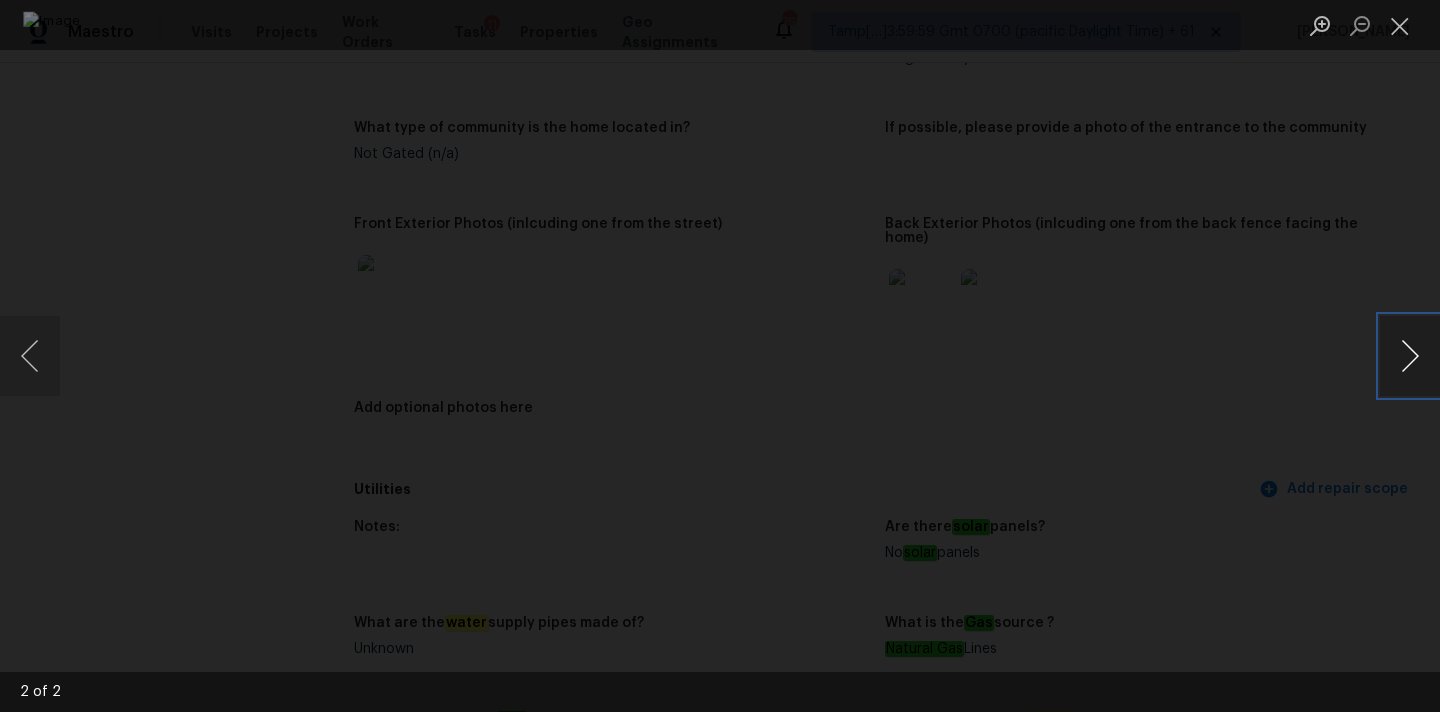 type 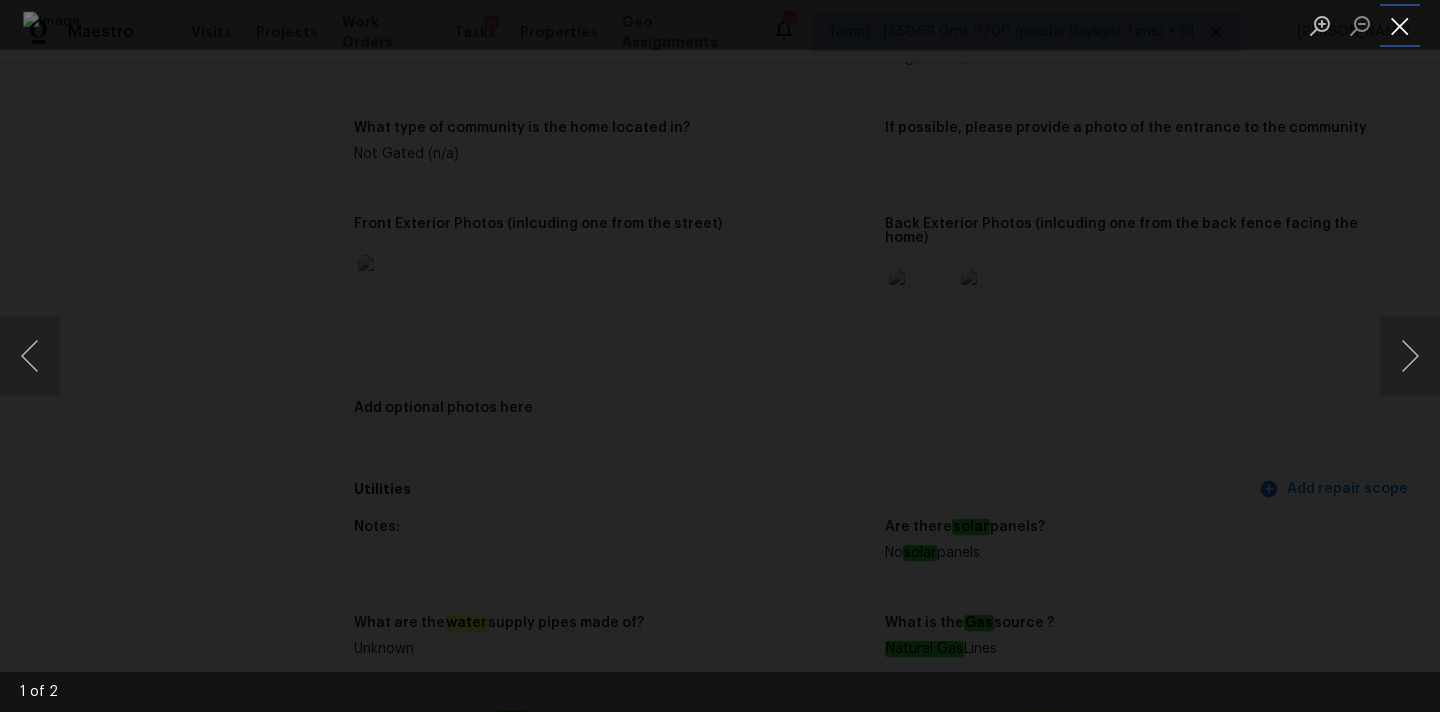 click at bounding box center (1400, 25) 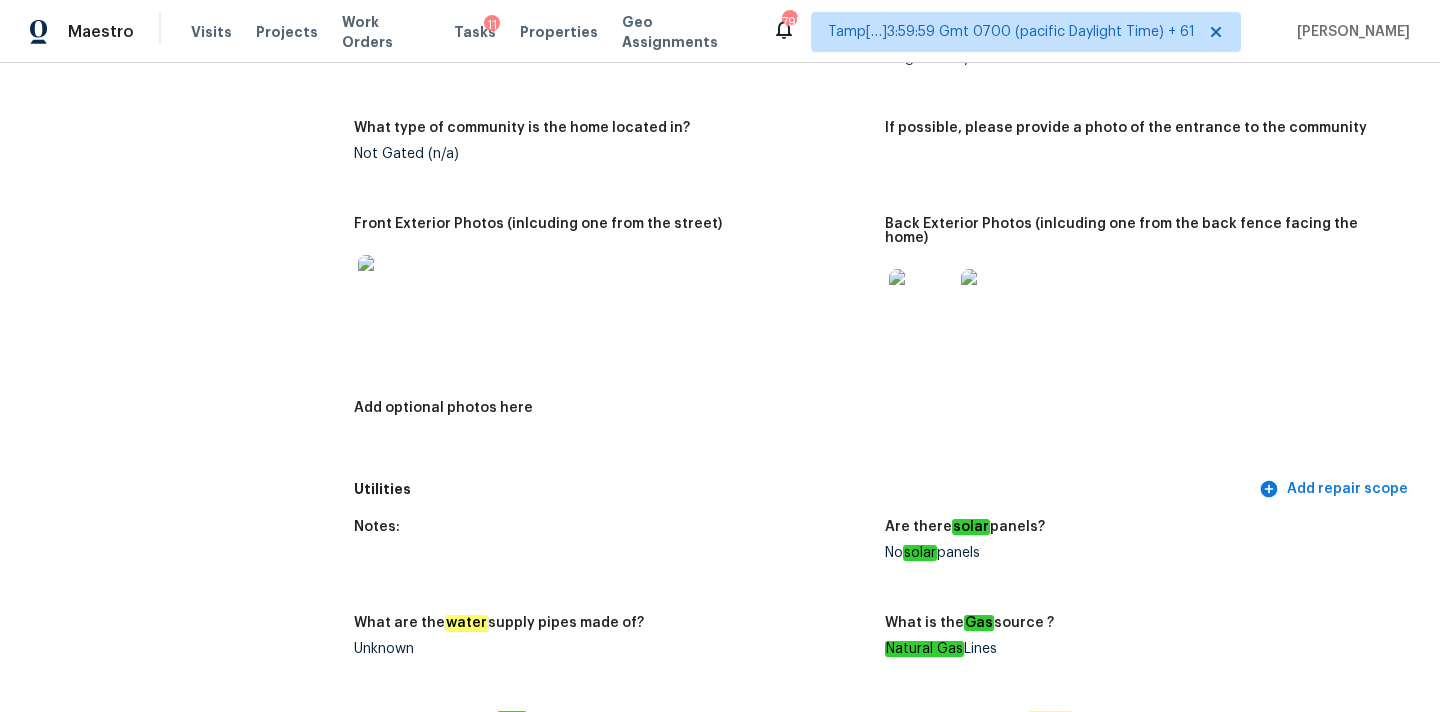 click at bounding box center (390, 287) 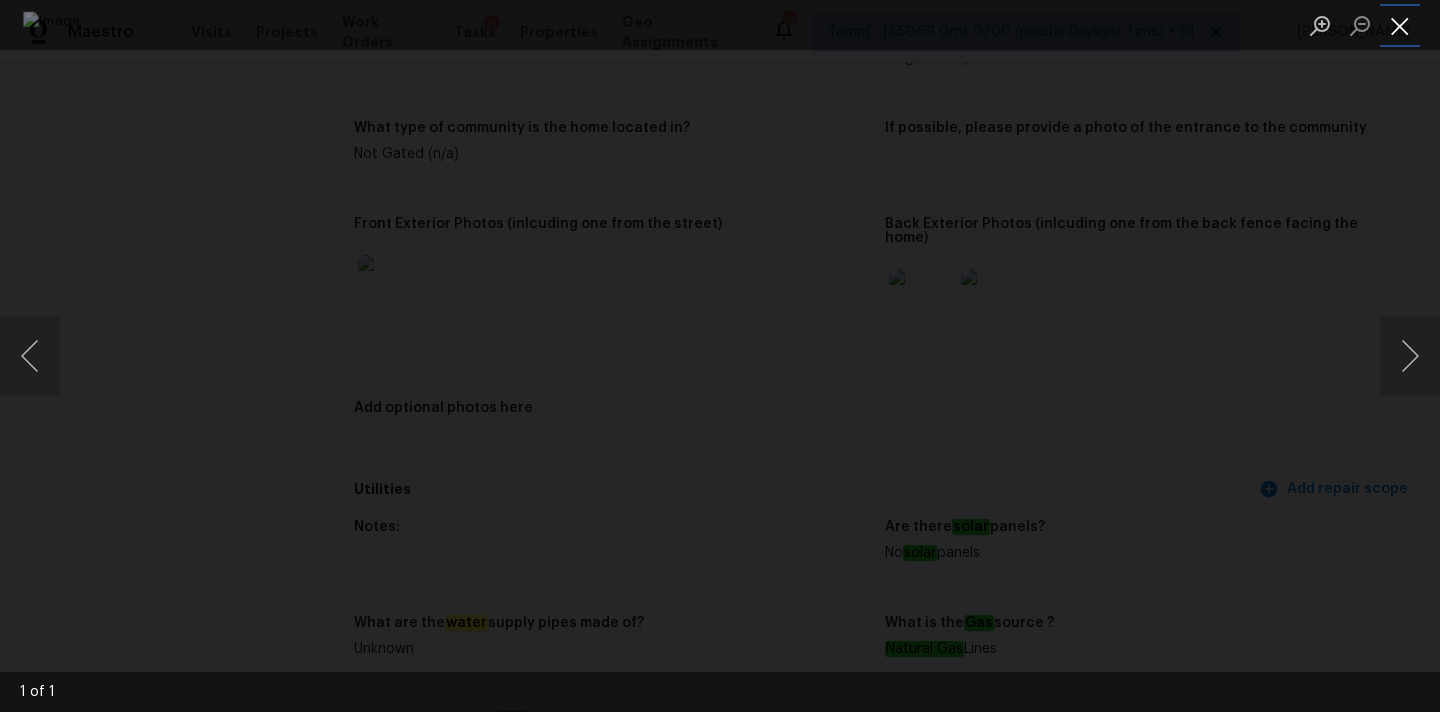 click at bounding box center [1400, 25] 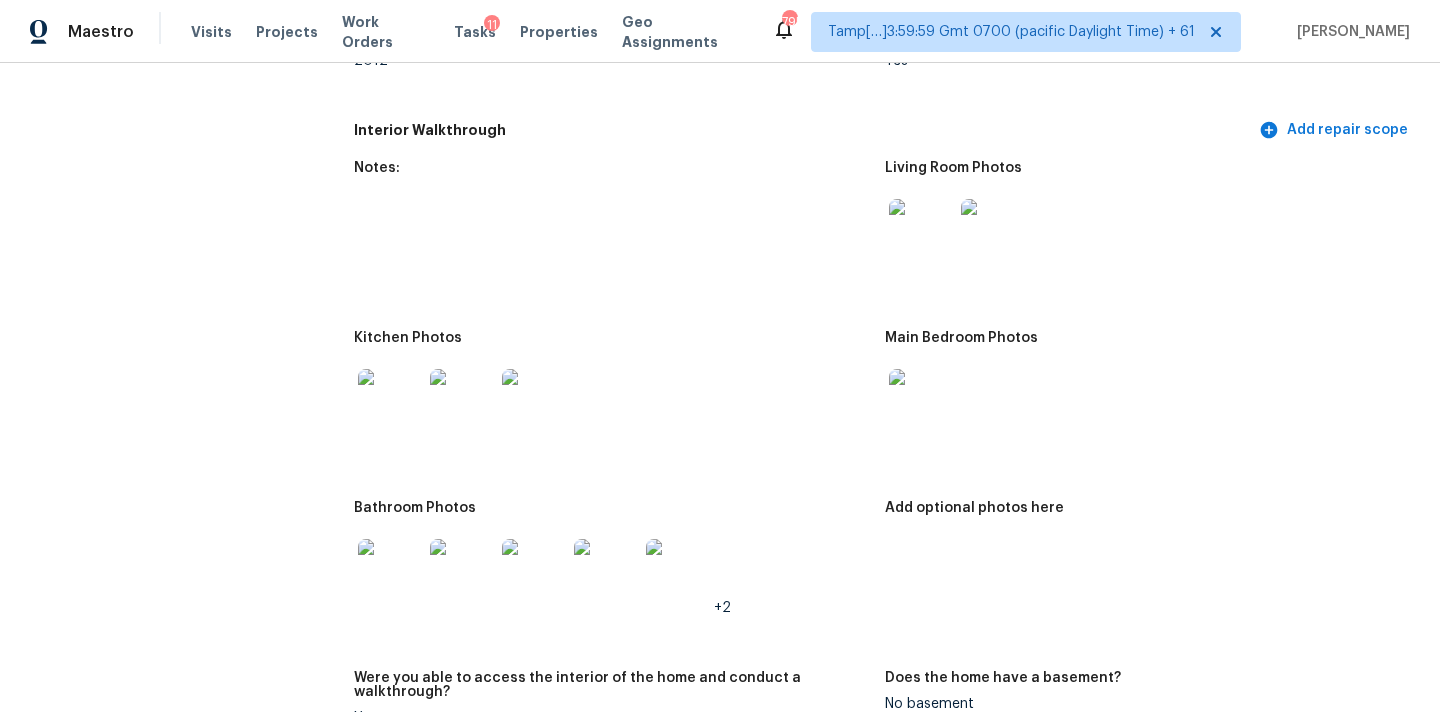 scroll, scrollTop: 2052, scrollLeft: 0, axis: vertical 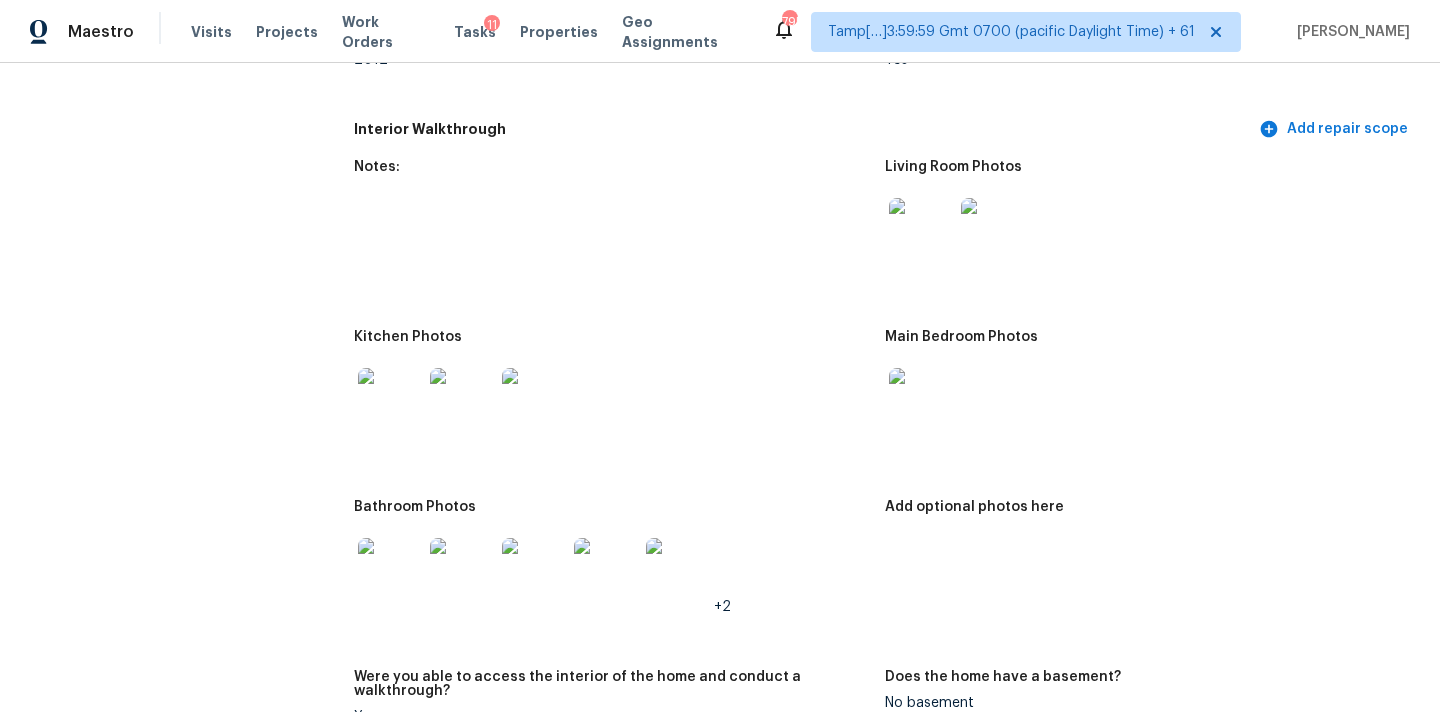 click at bounding box center [921, 230] 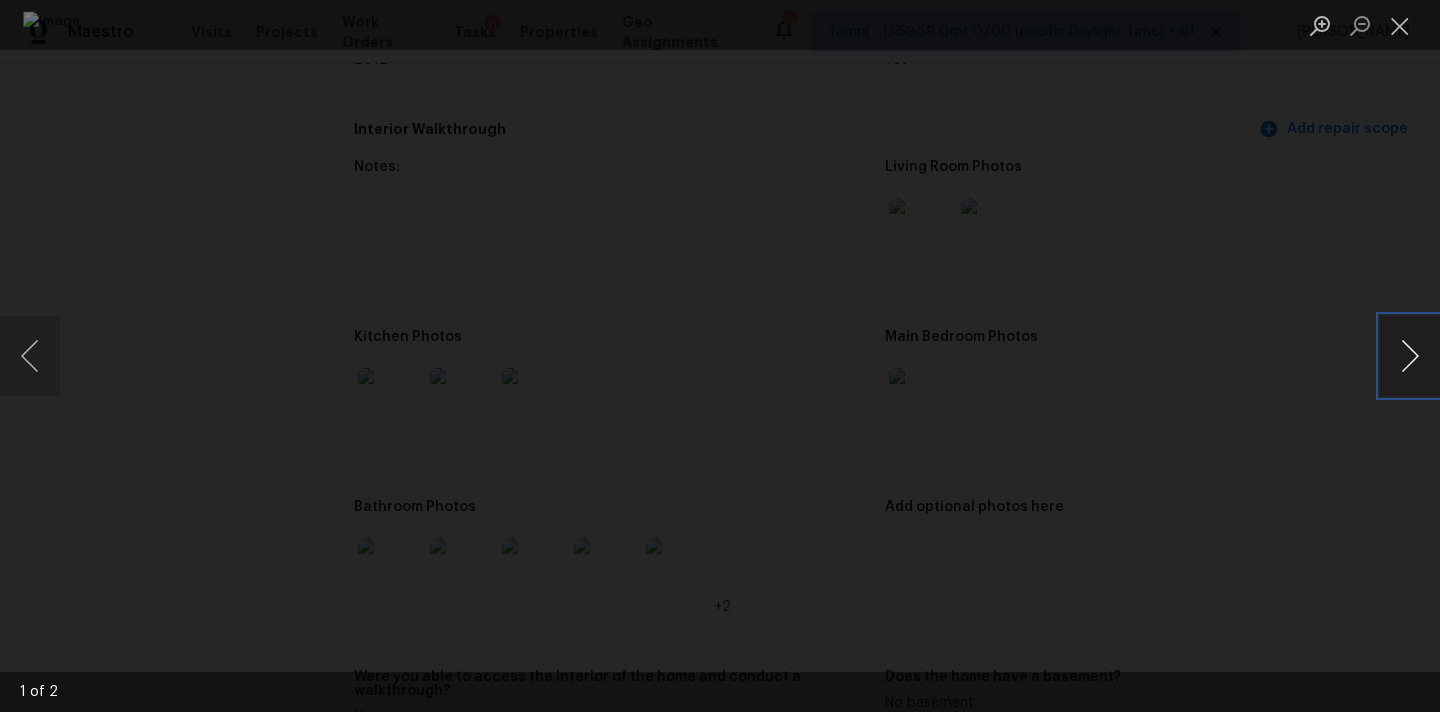 click at bounding box center [1410, 356] 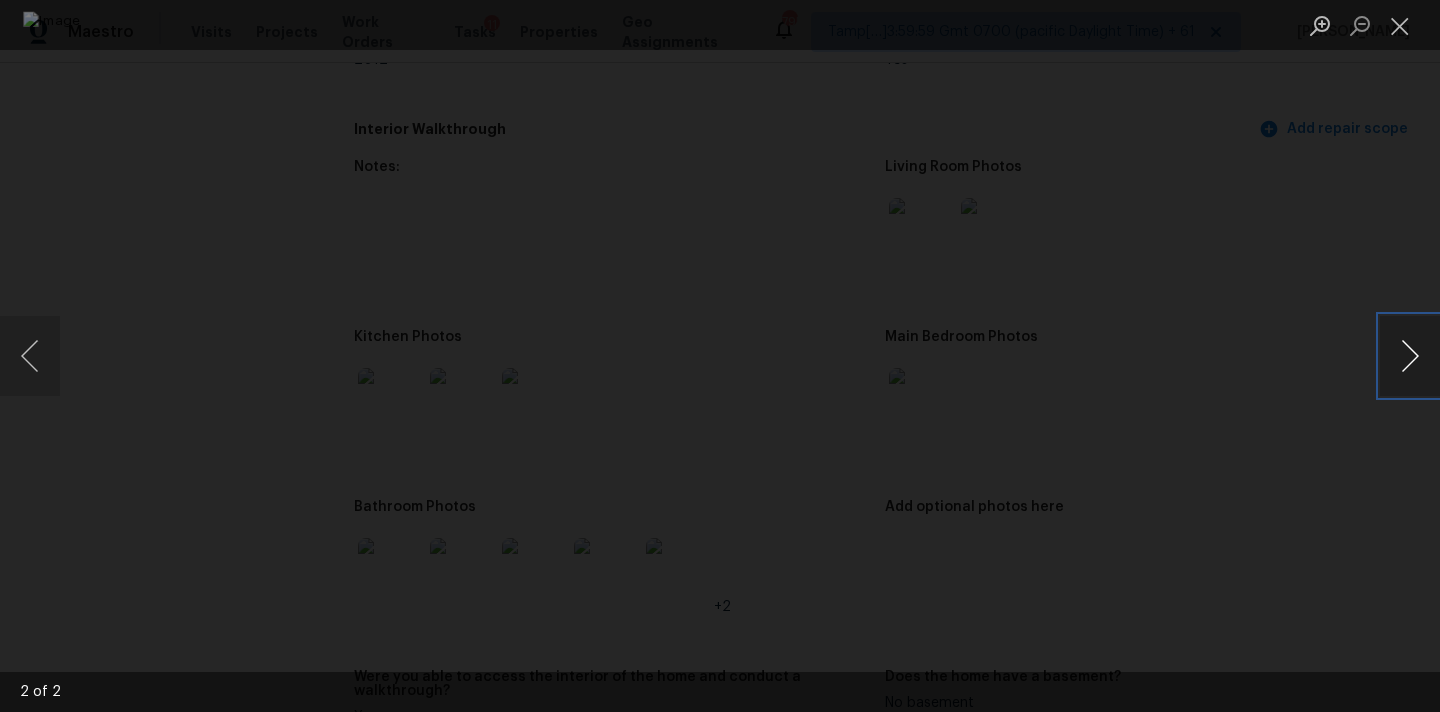 click at bounding box center [1410, 356] 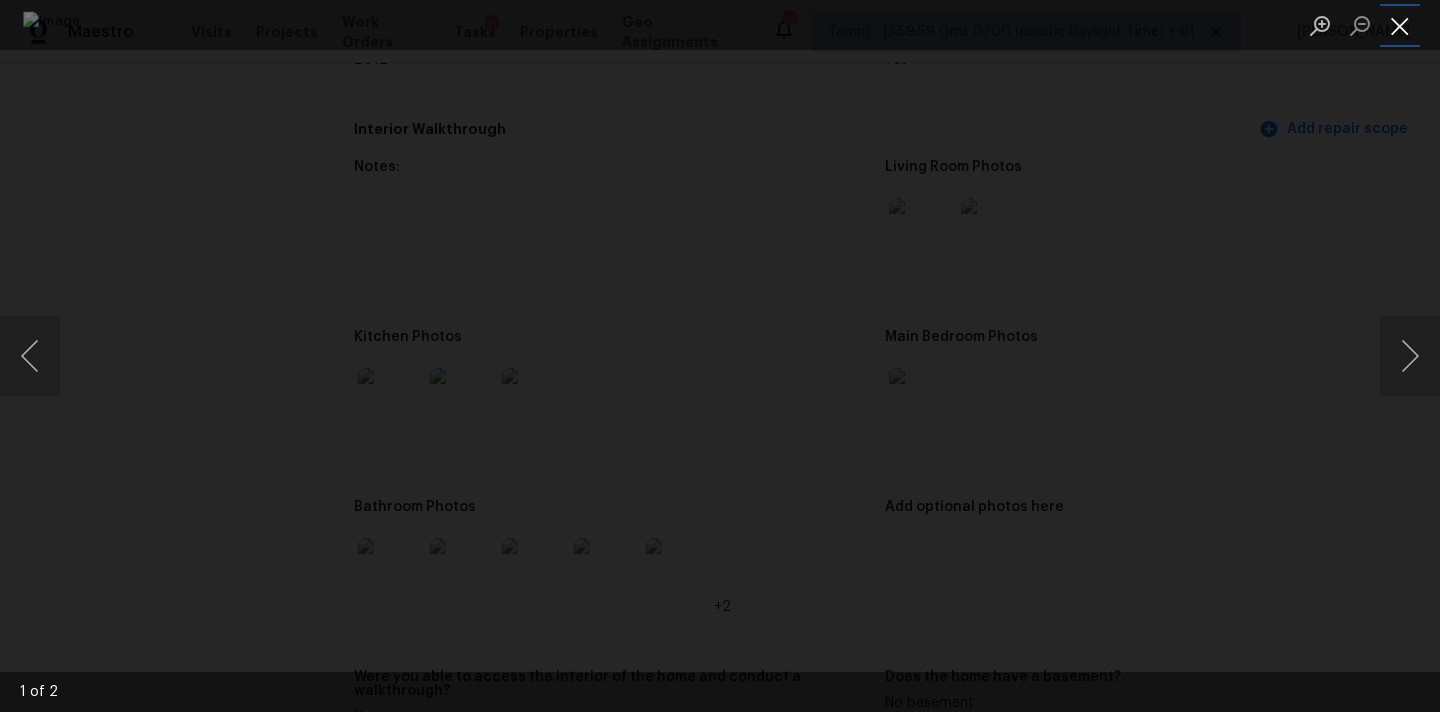 click at bounding box center [1400, 25] 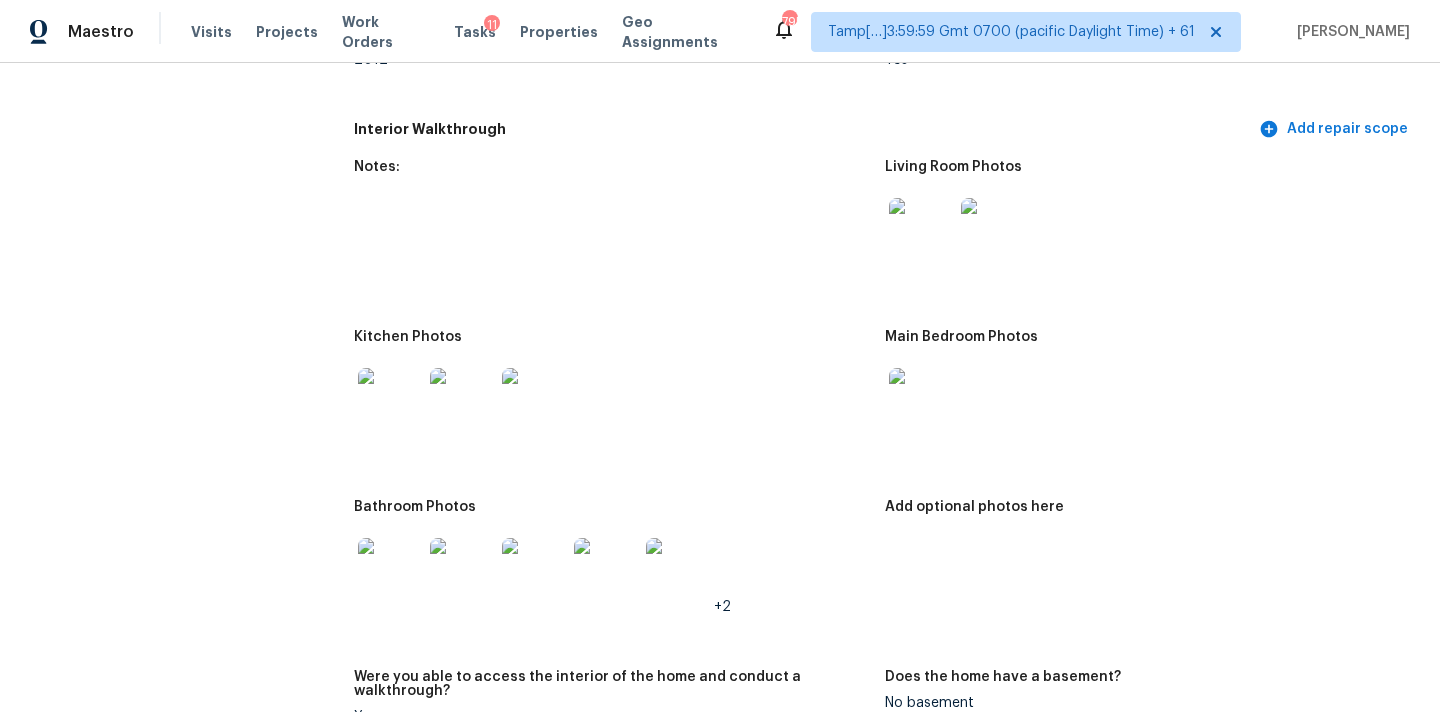 click at bounding box center (921, 400) 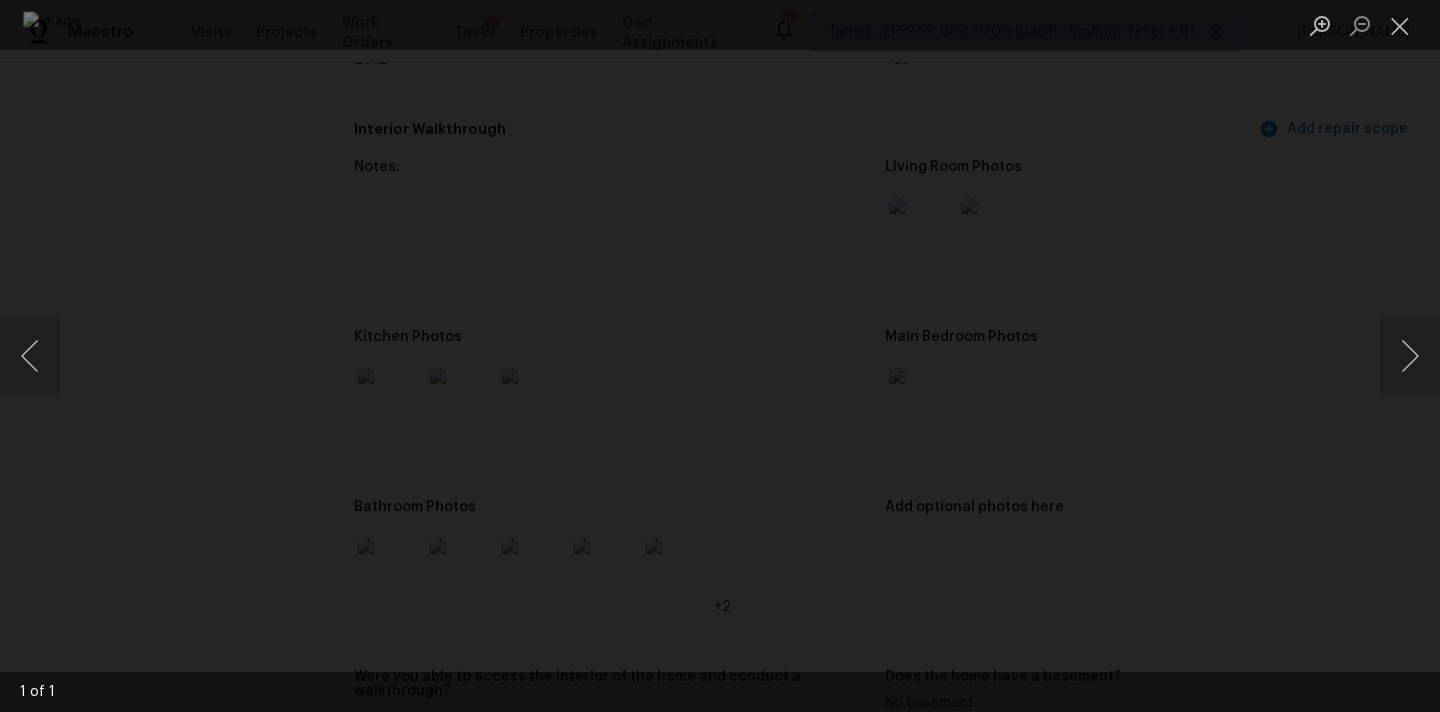 click at bounding box center (720, 356) 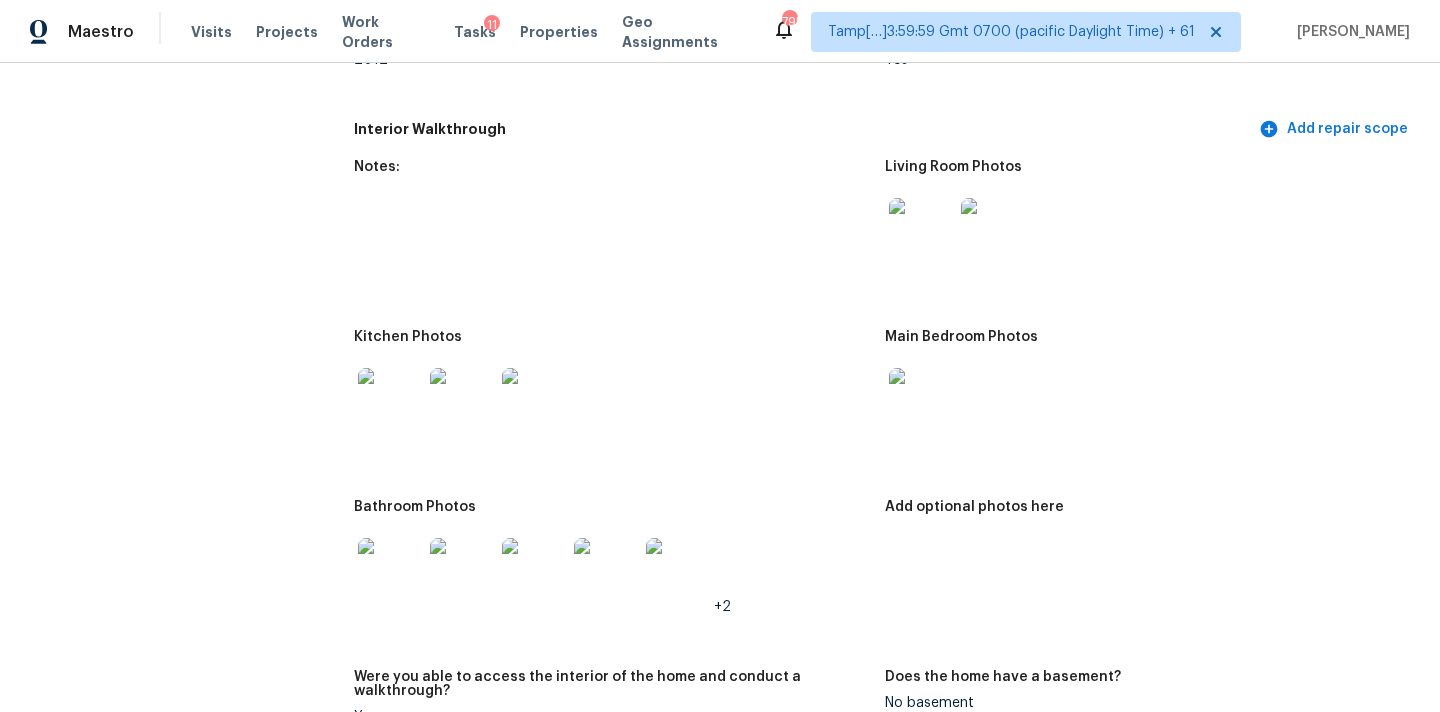 click at bounding box center (390, 400) 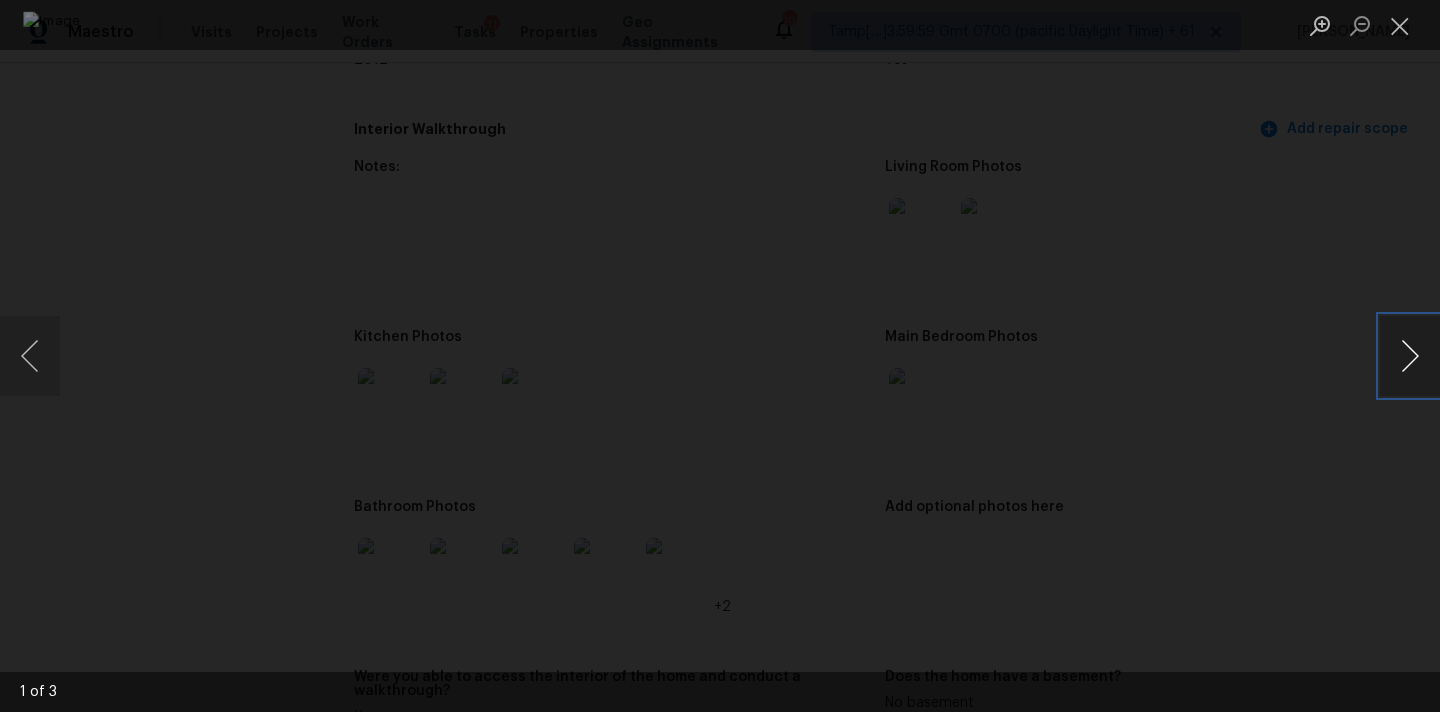click at bounding box center (1410, 356) 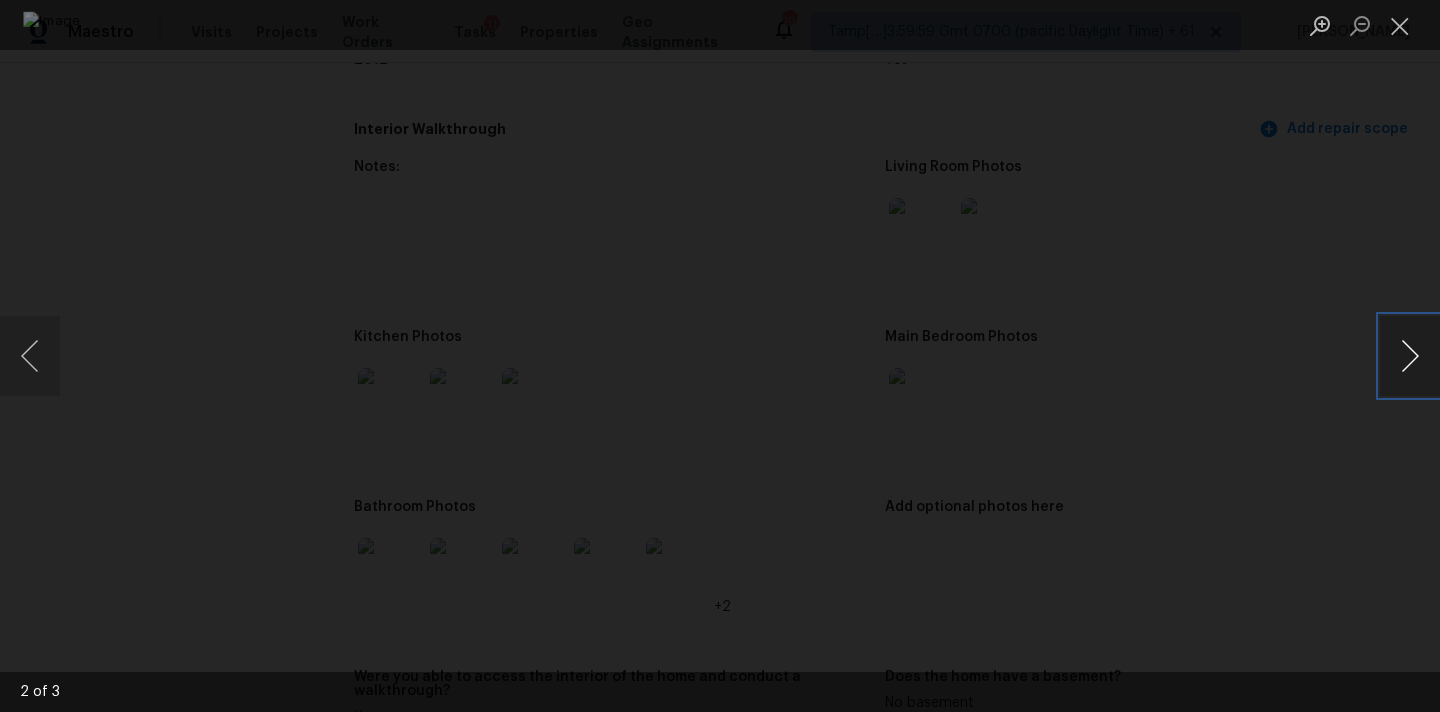 click at bounding box center (1410, 356) 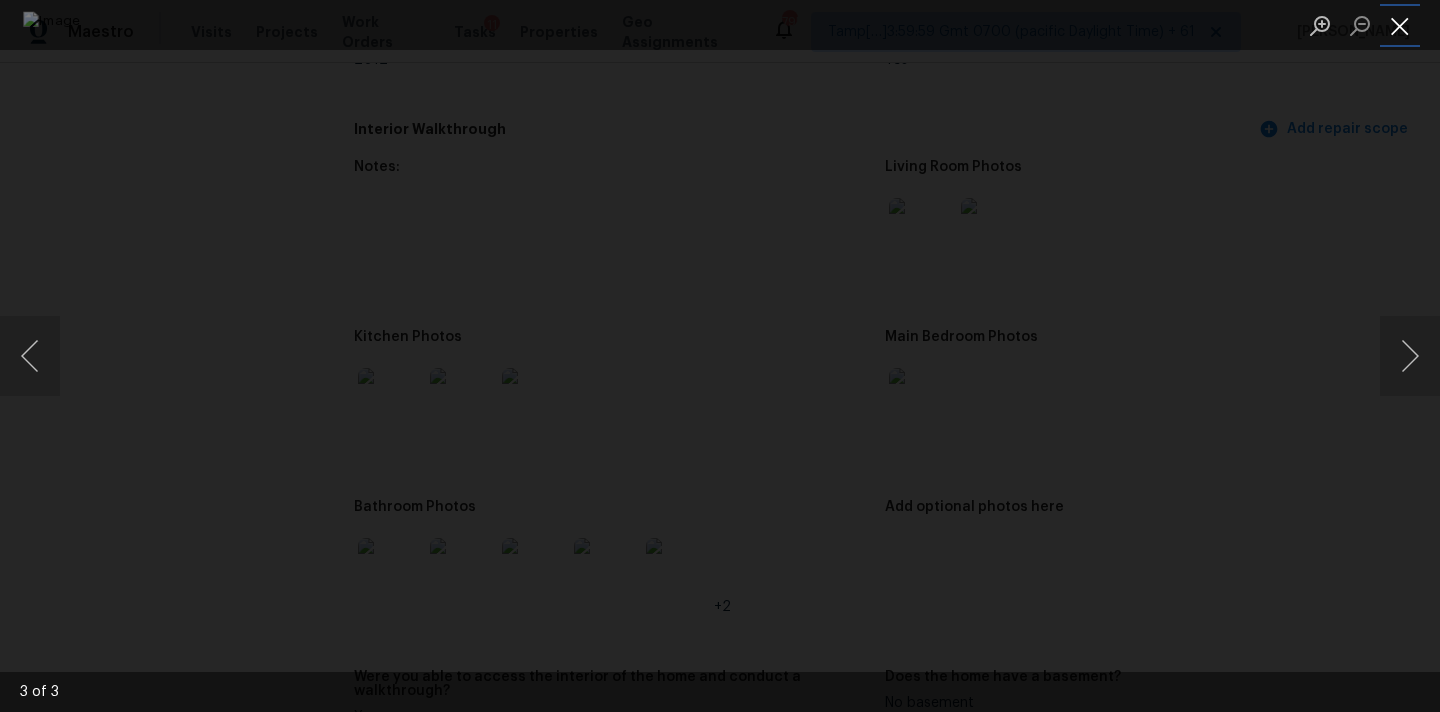 click at bounding box center (1400, 25) 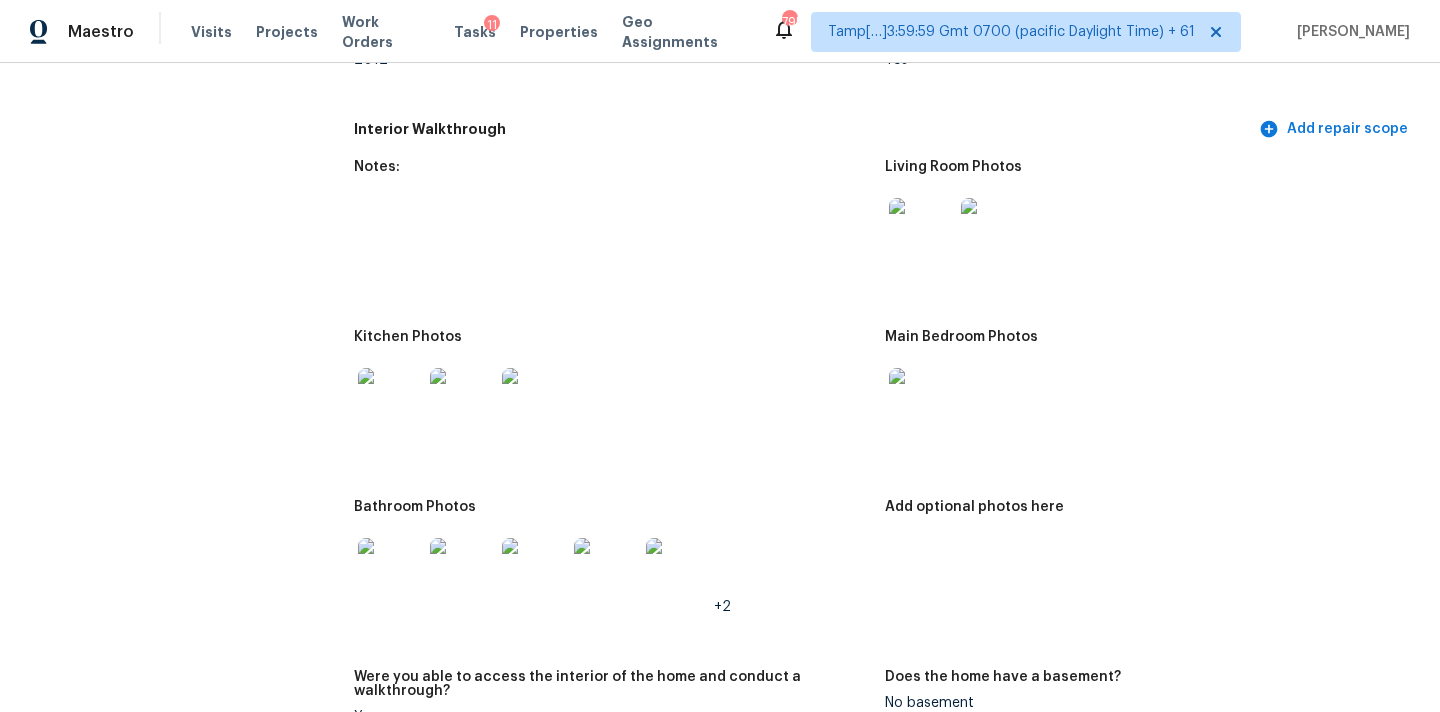 click at bounding box center [390, 570] 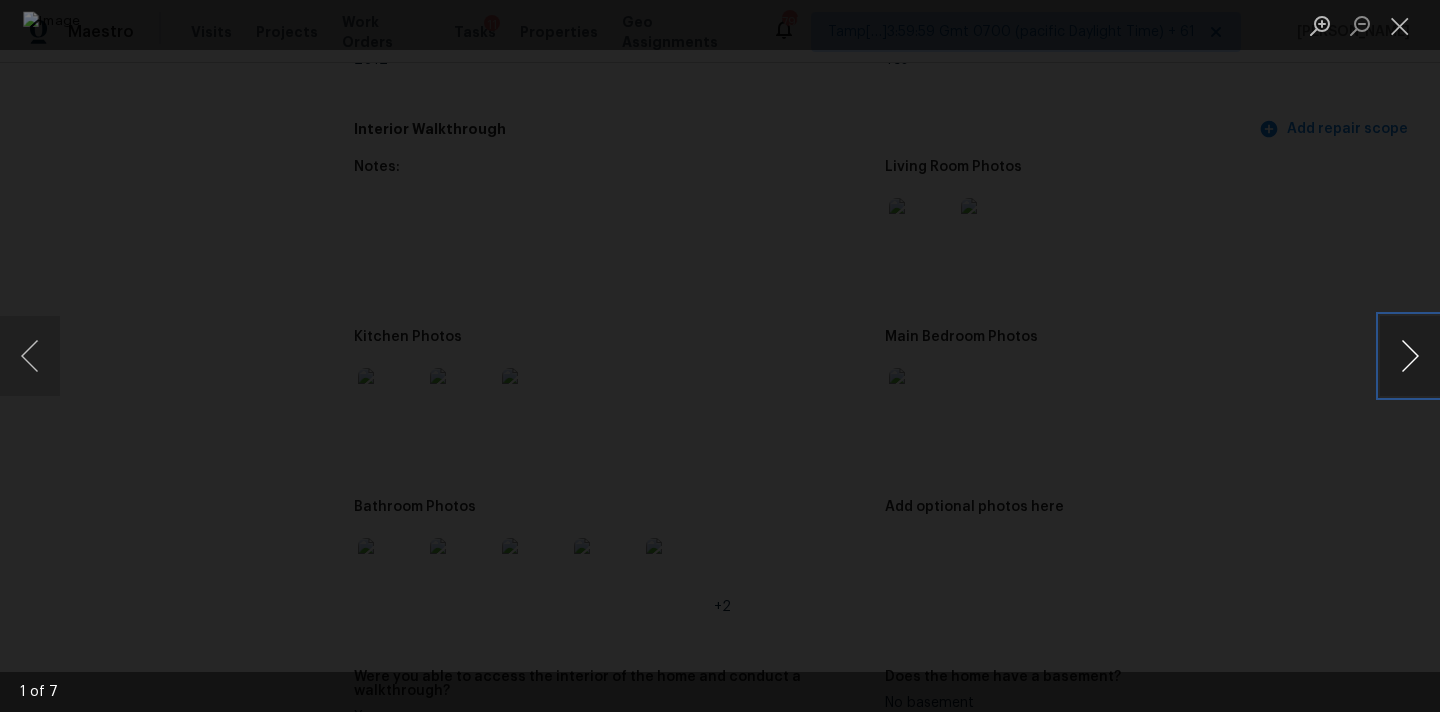 click at bounding box center (1410, 356) 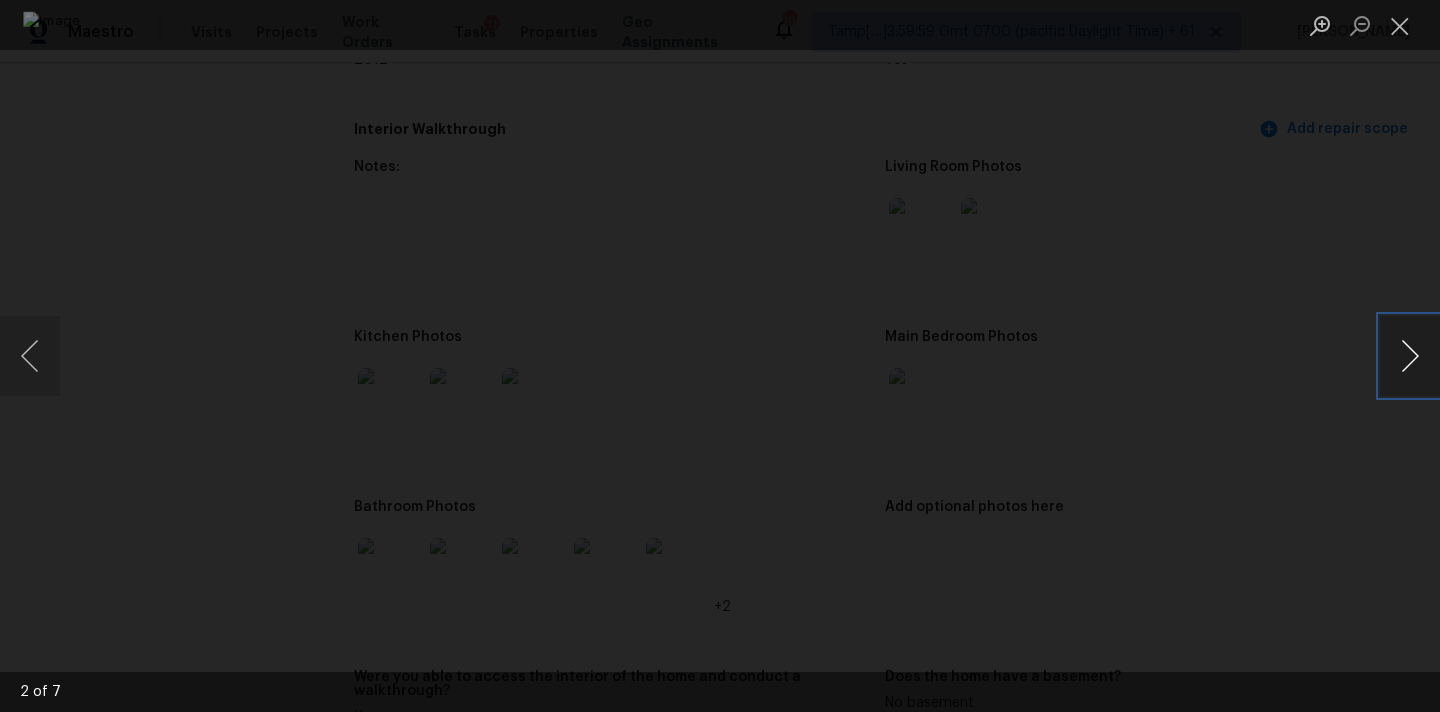 click at bounding box center (1410, 356) 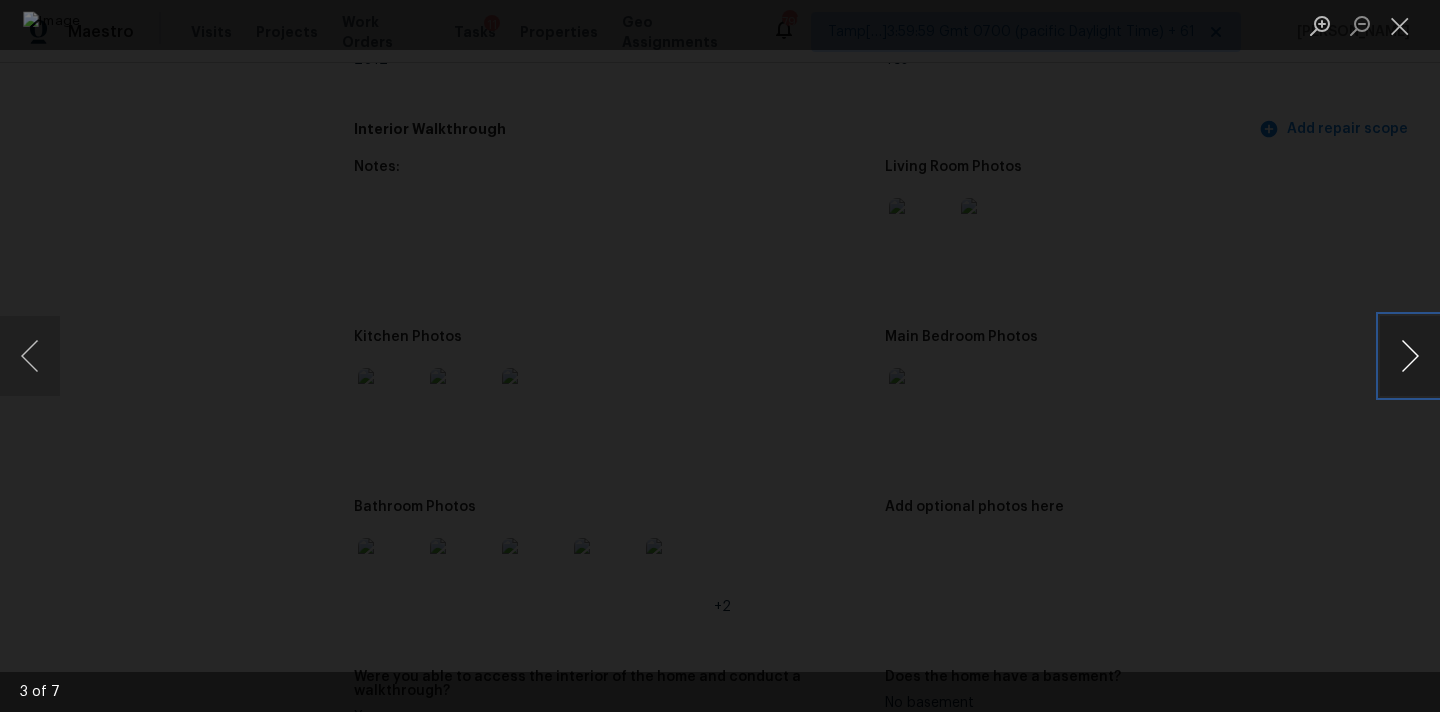 click at bounding box center [1410, 356] 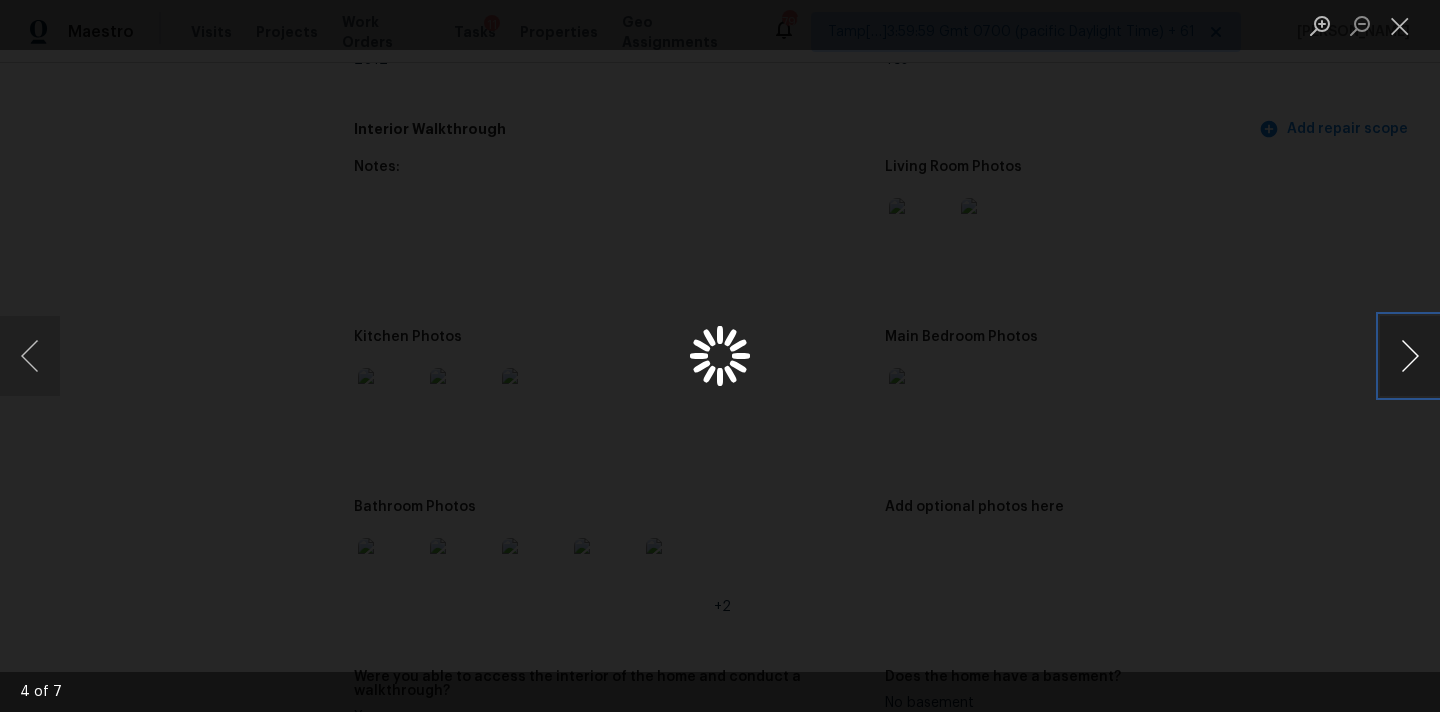 click at bounding box center (1410, 356) 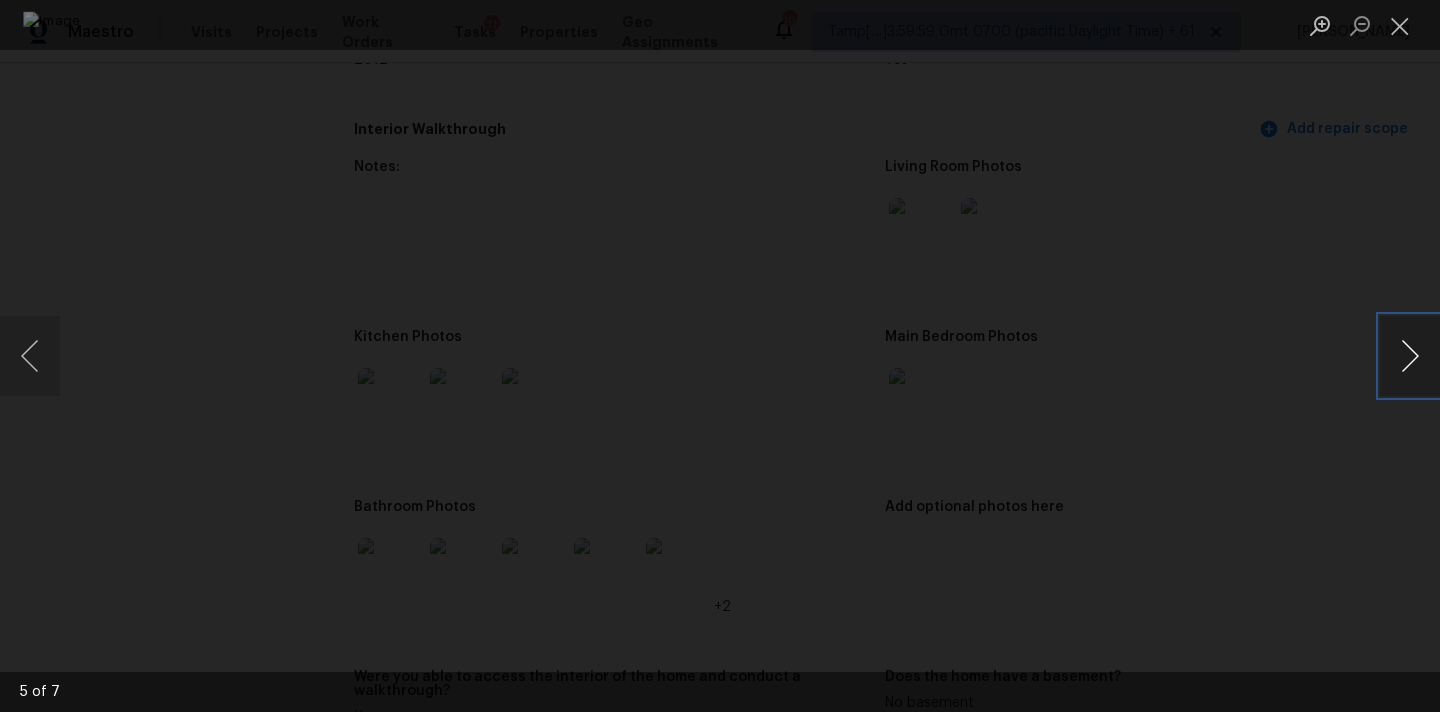 click at bounding box center (1410, 356) 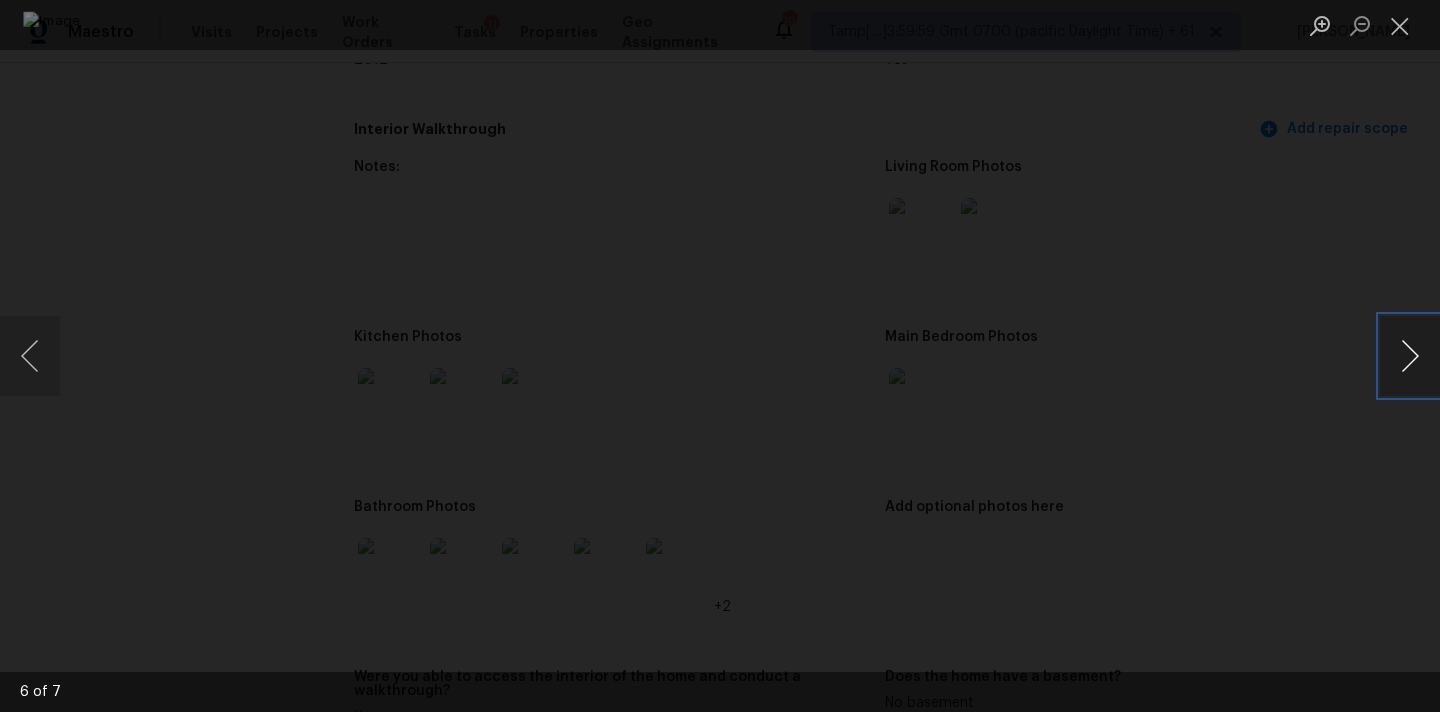 click at bounding box center (1410, 356) 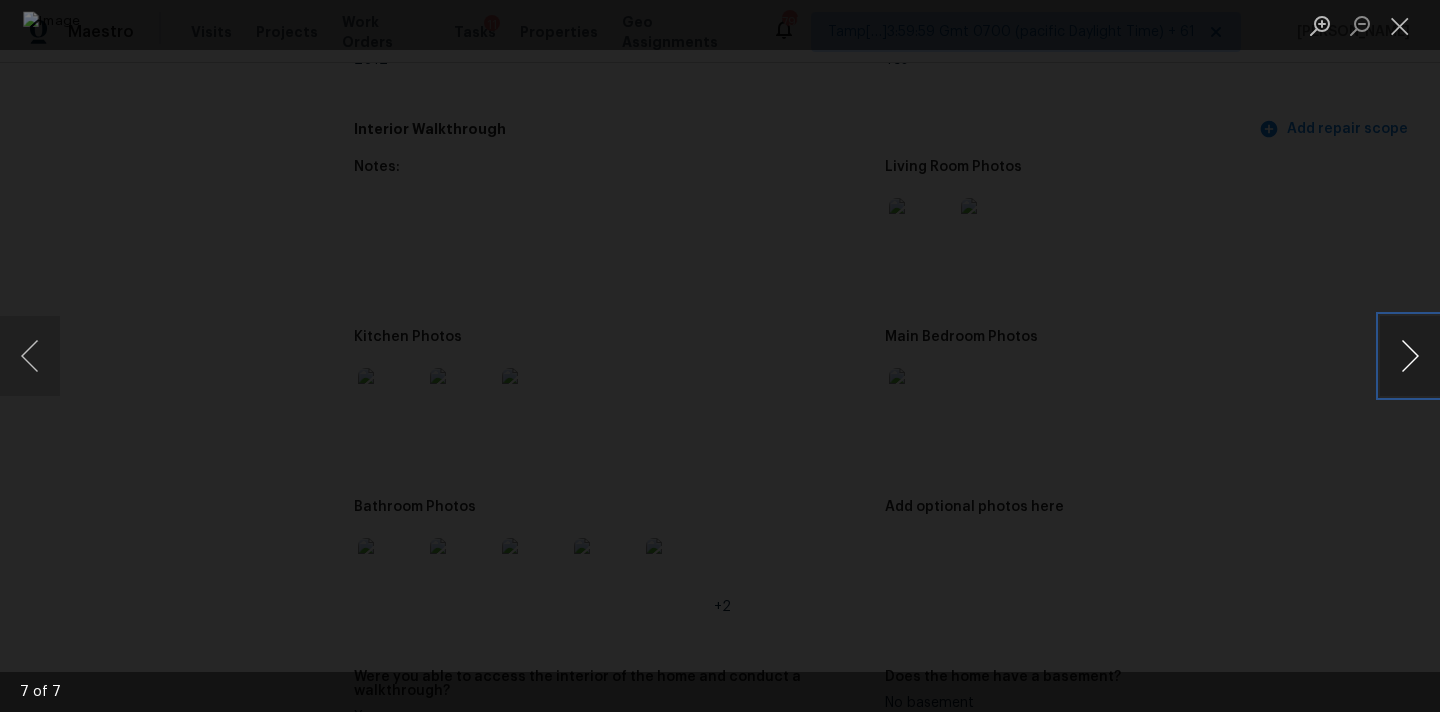 click at bounding box center (1410, 356) 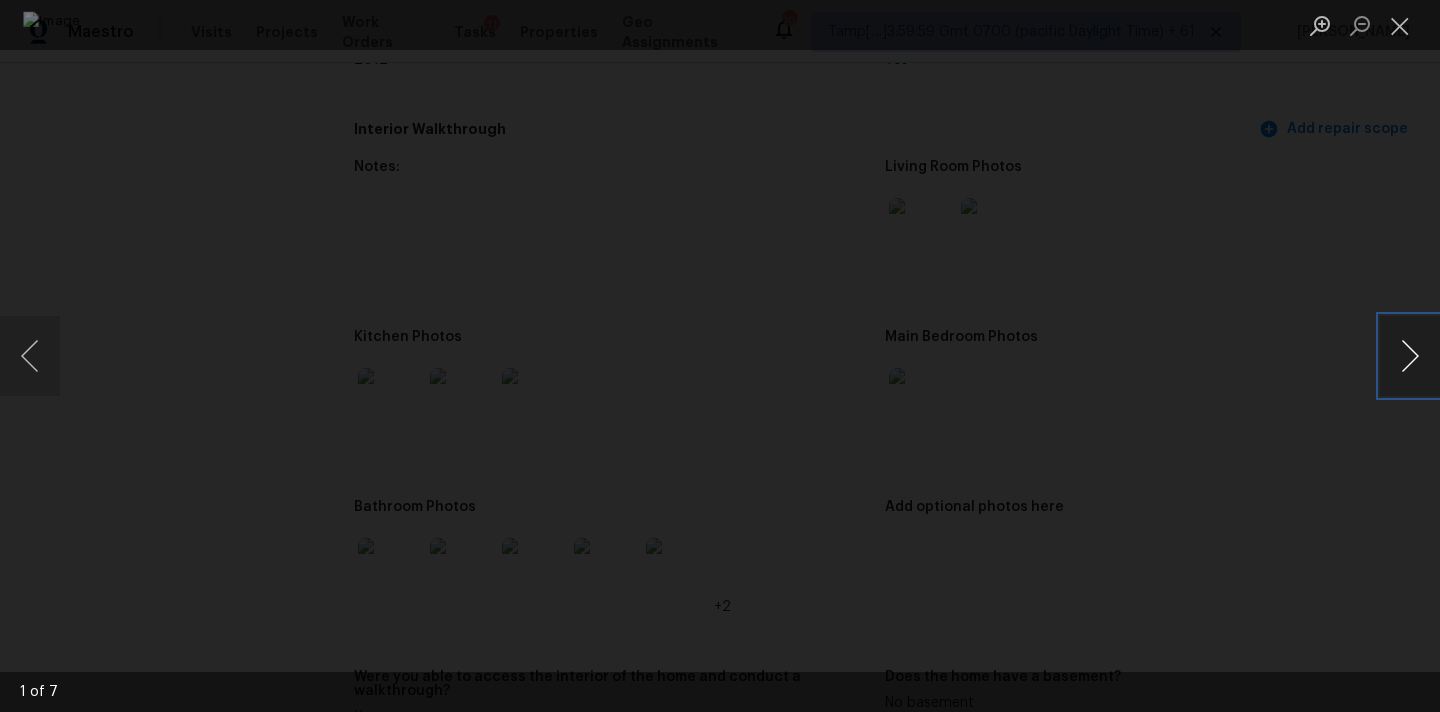 click at bounding box center [1410, 356] 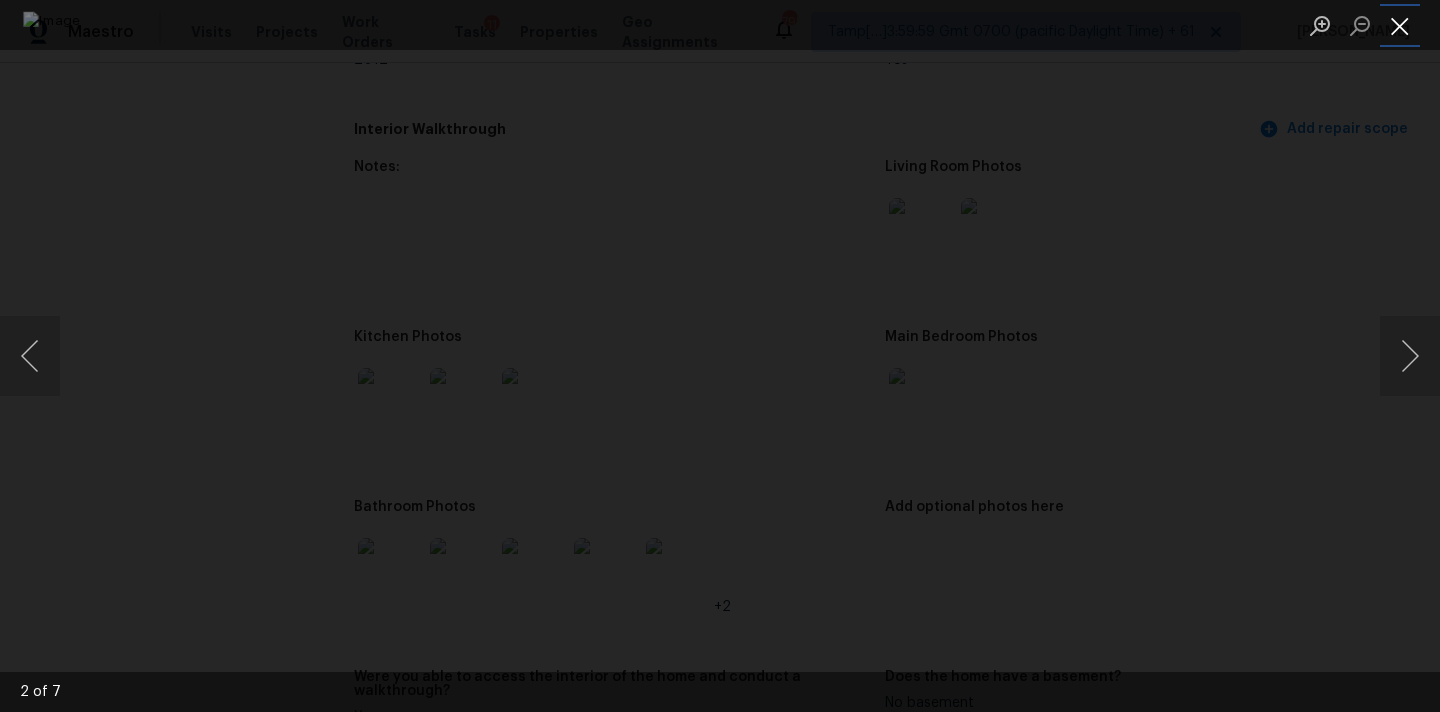 click at bounding box center [1400, 25] 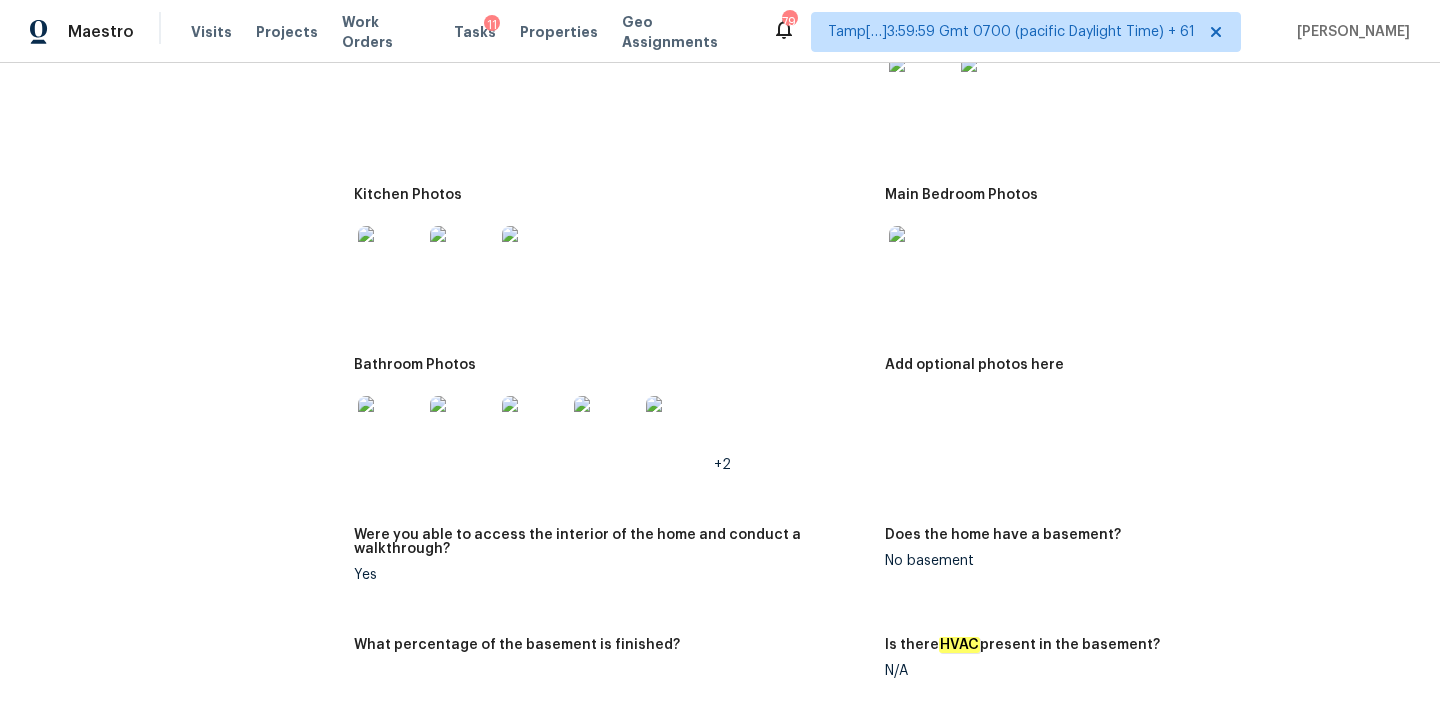 scroll, scrollTop: 2196, scrollLeft: 0, axis: vertical 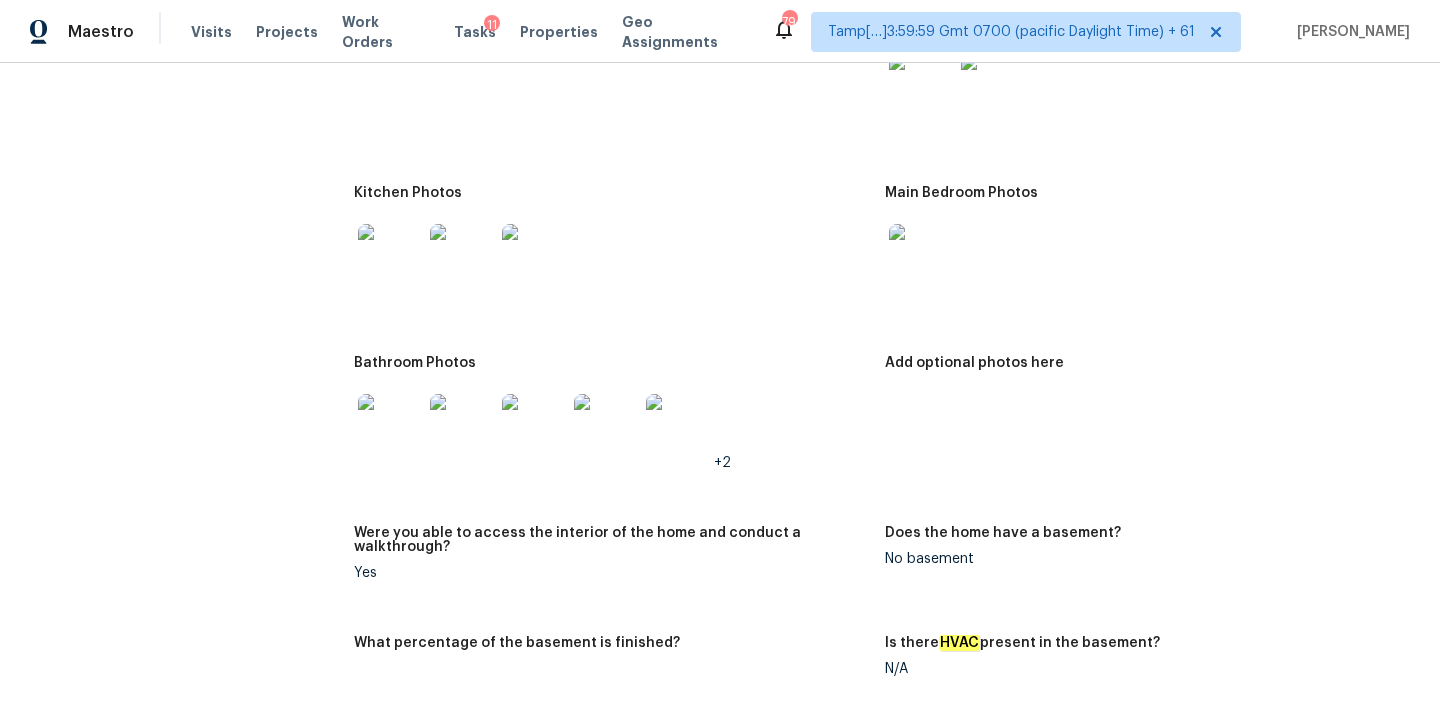 click at bounding box center [678, 426] 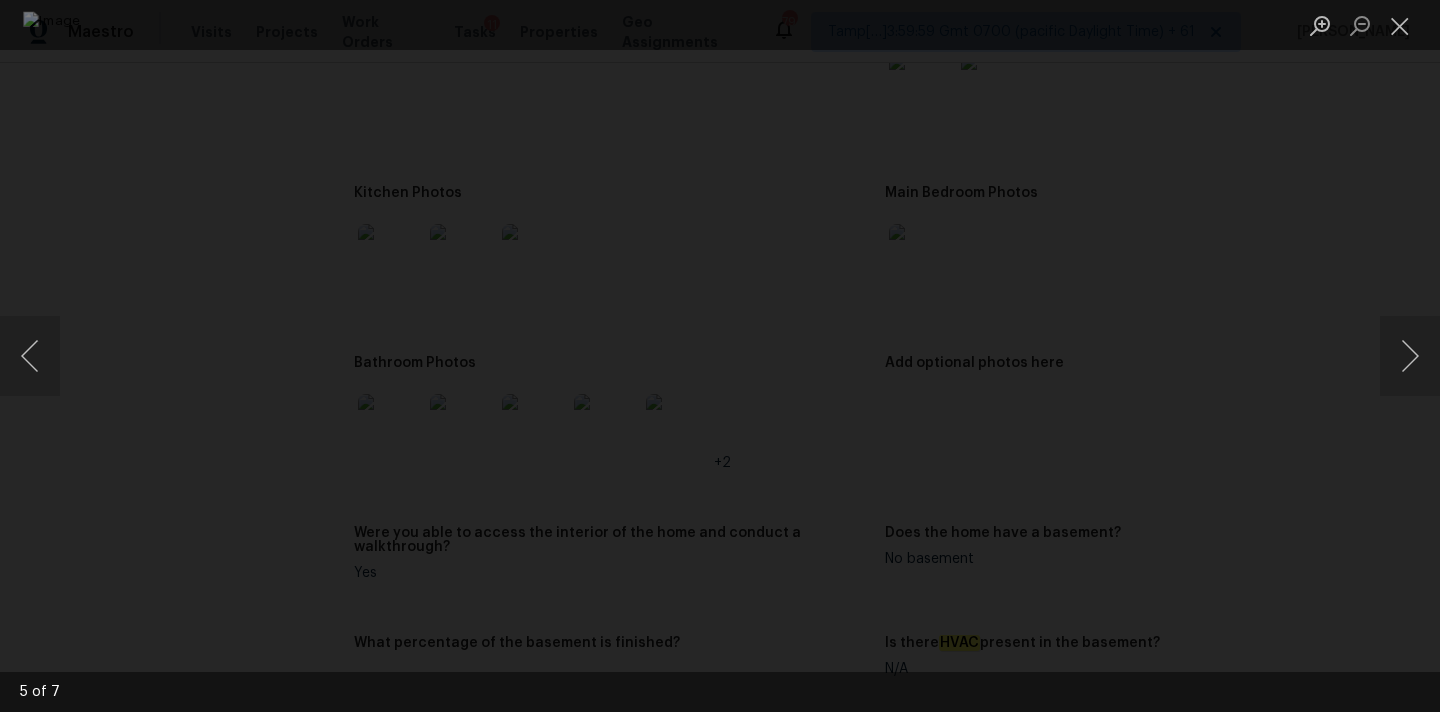click at bounding box center (720, 356) 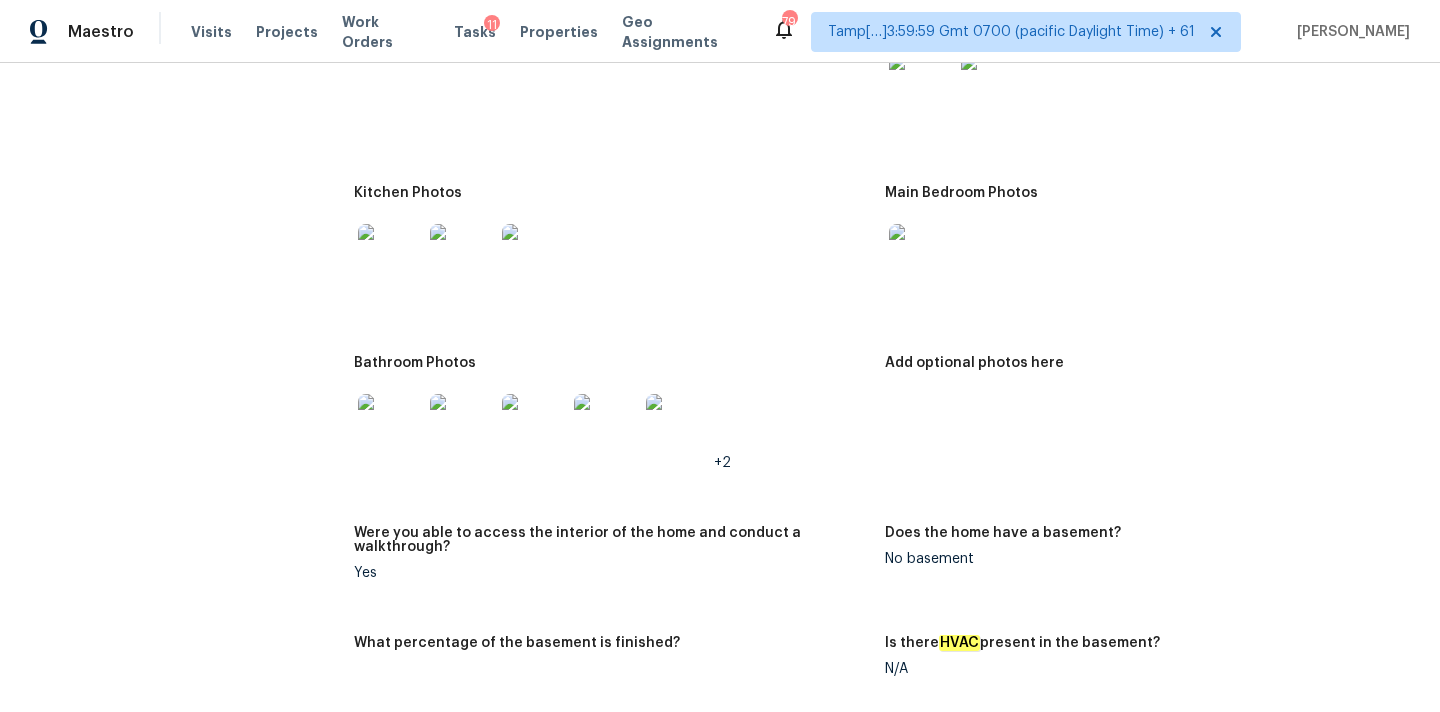 click at bounding box center [462, 426] 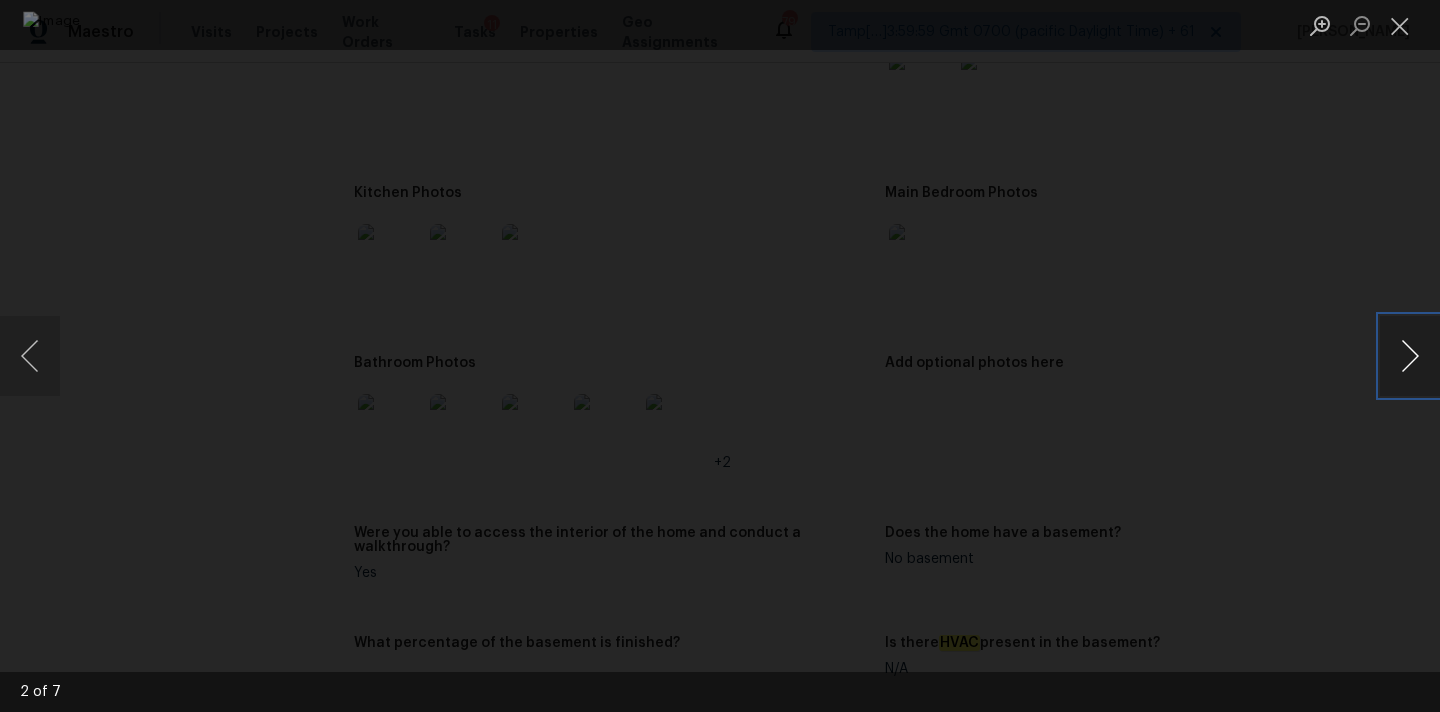 click at bounding box center [1410, 356] 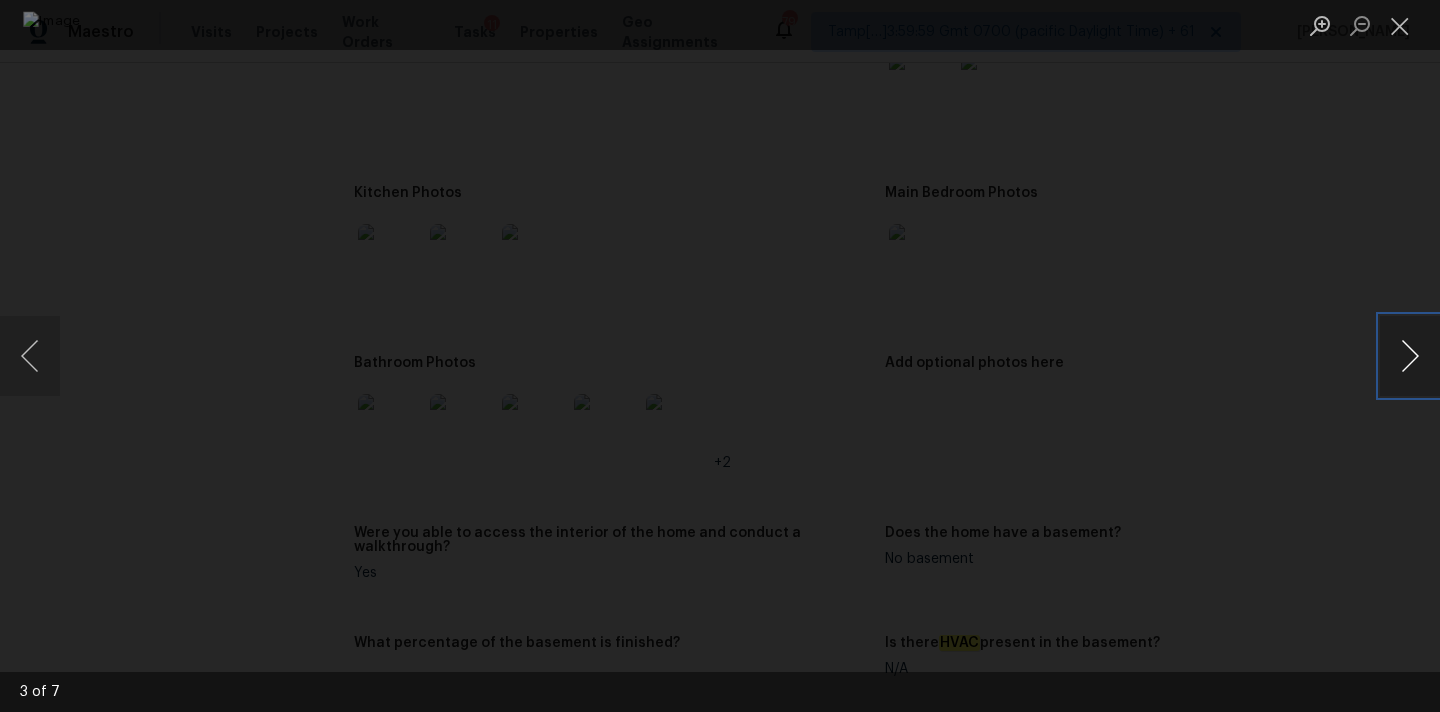 click at bounding box center [1410, 356] 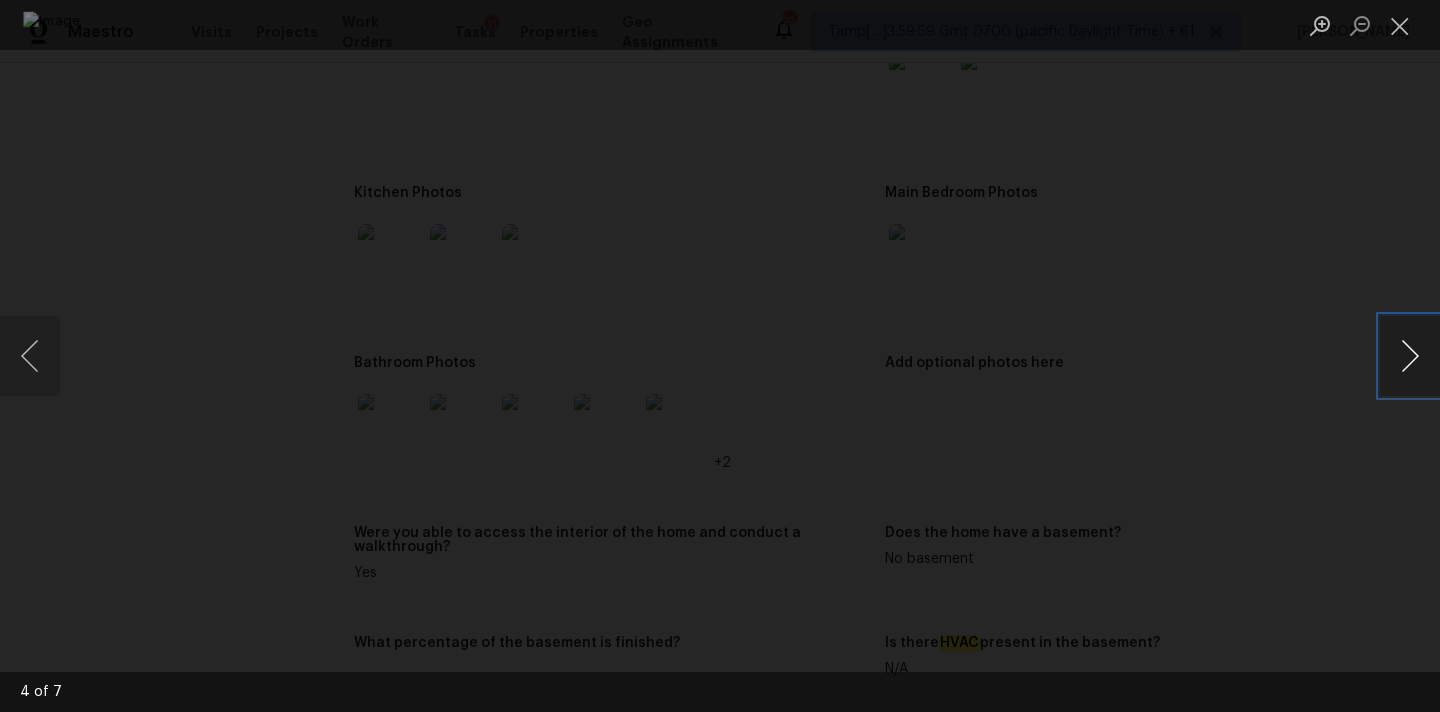 click at bounding box center [1410, 356] 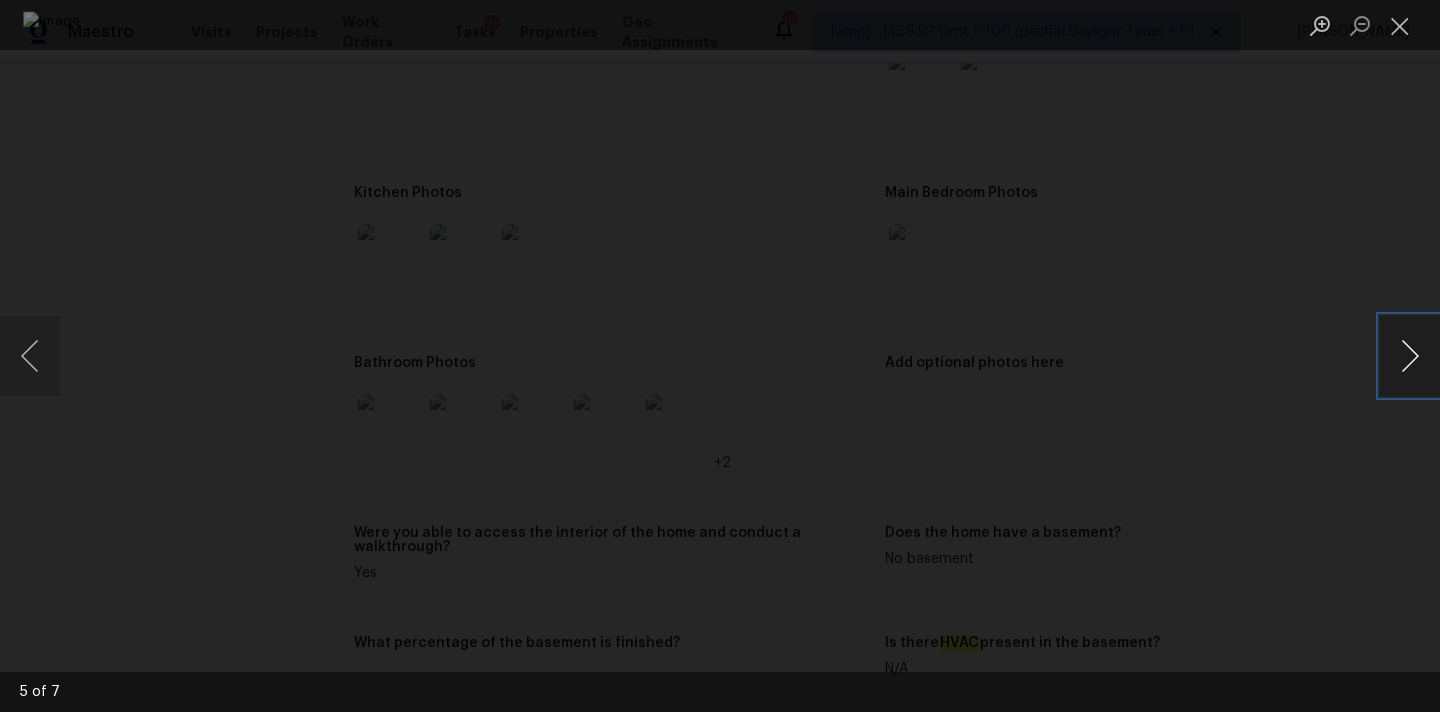 click at bounding box center (1410, 356) 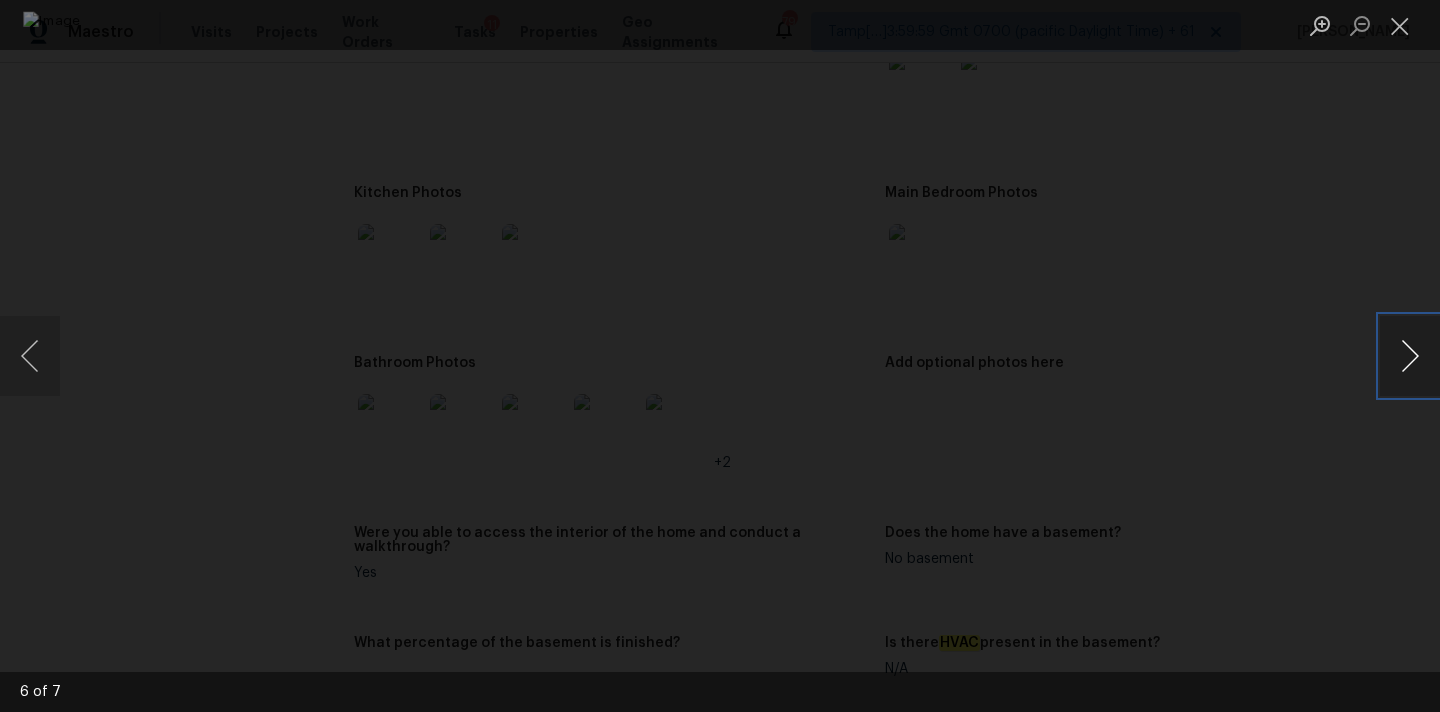 click at bounding box center (1410, 356) 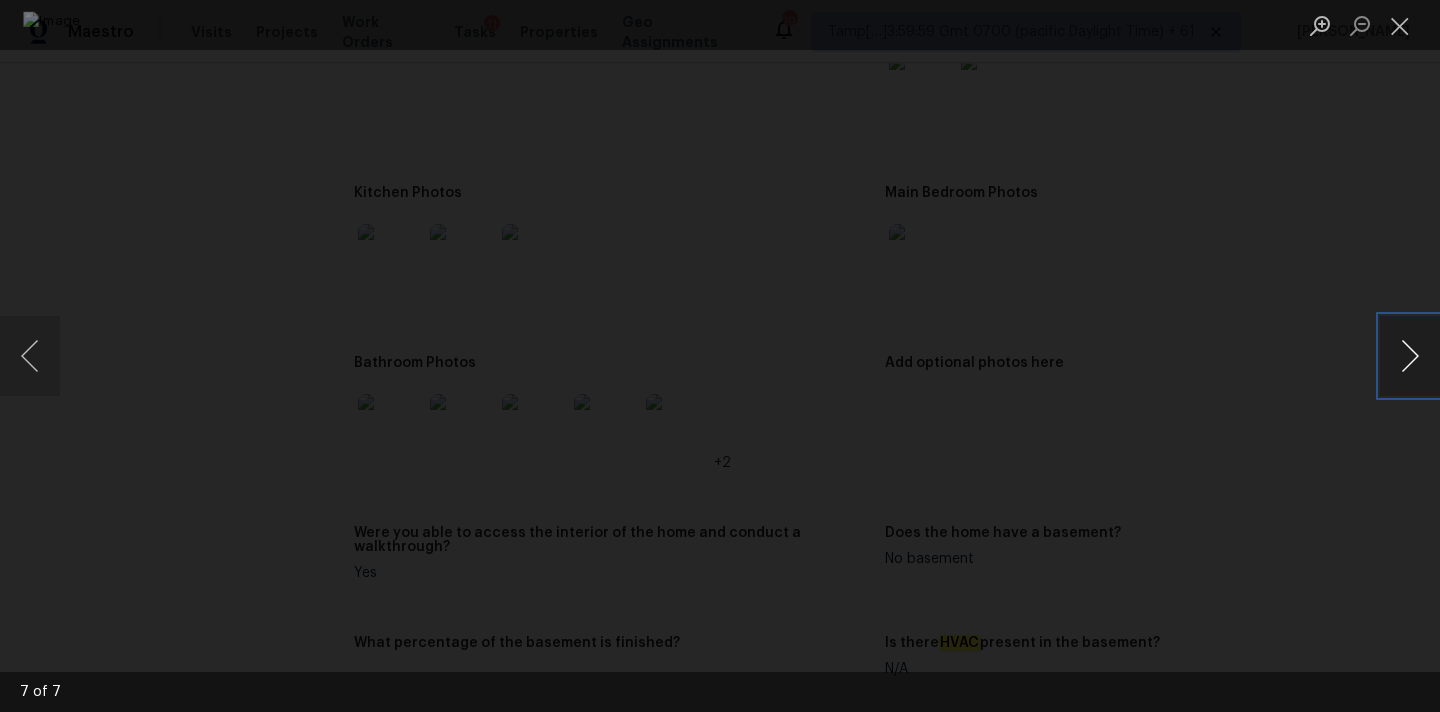 click at bounding box center (1410, 356) 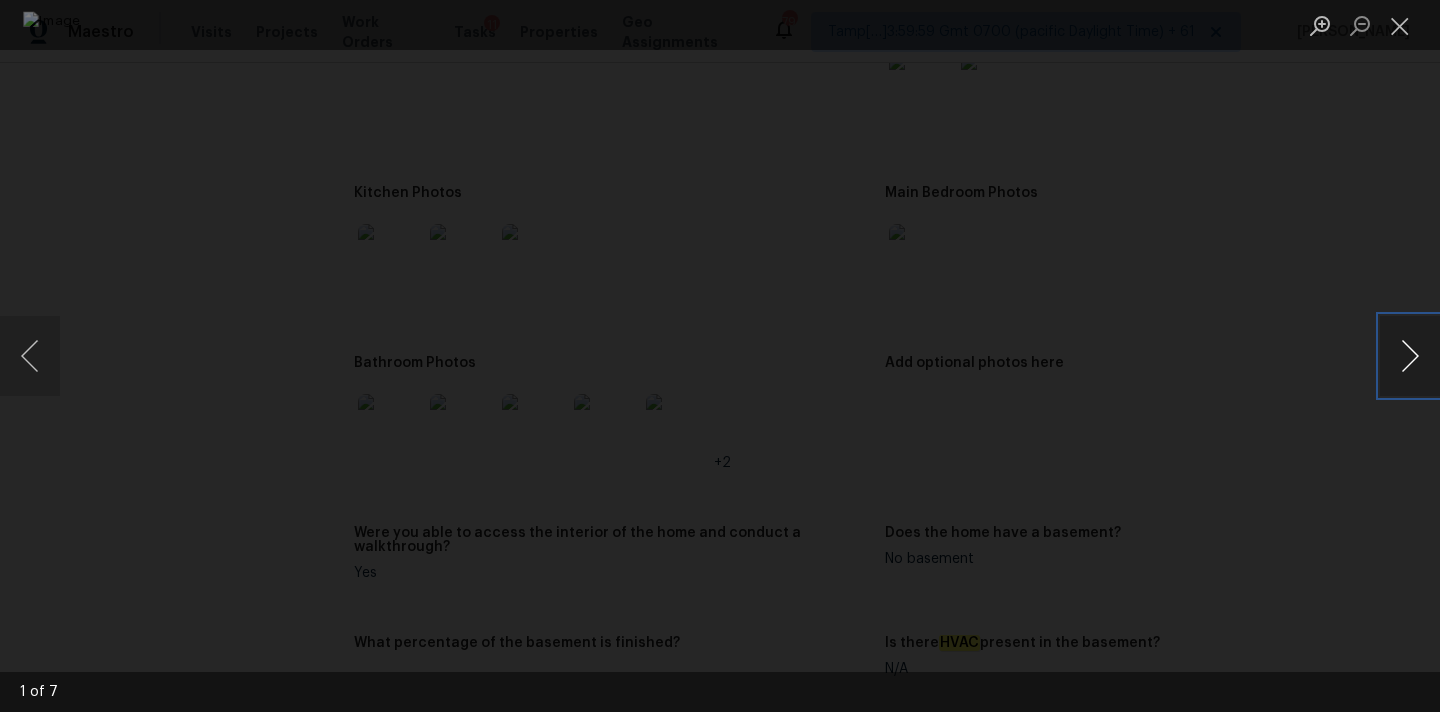 click at bounding box center [1410, 356] 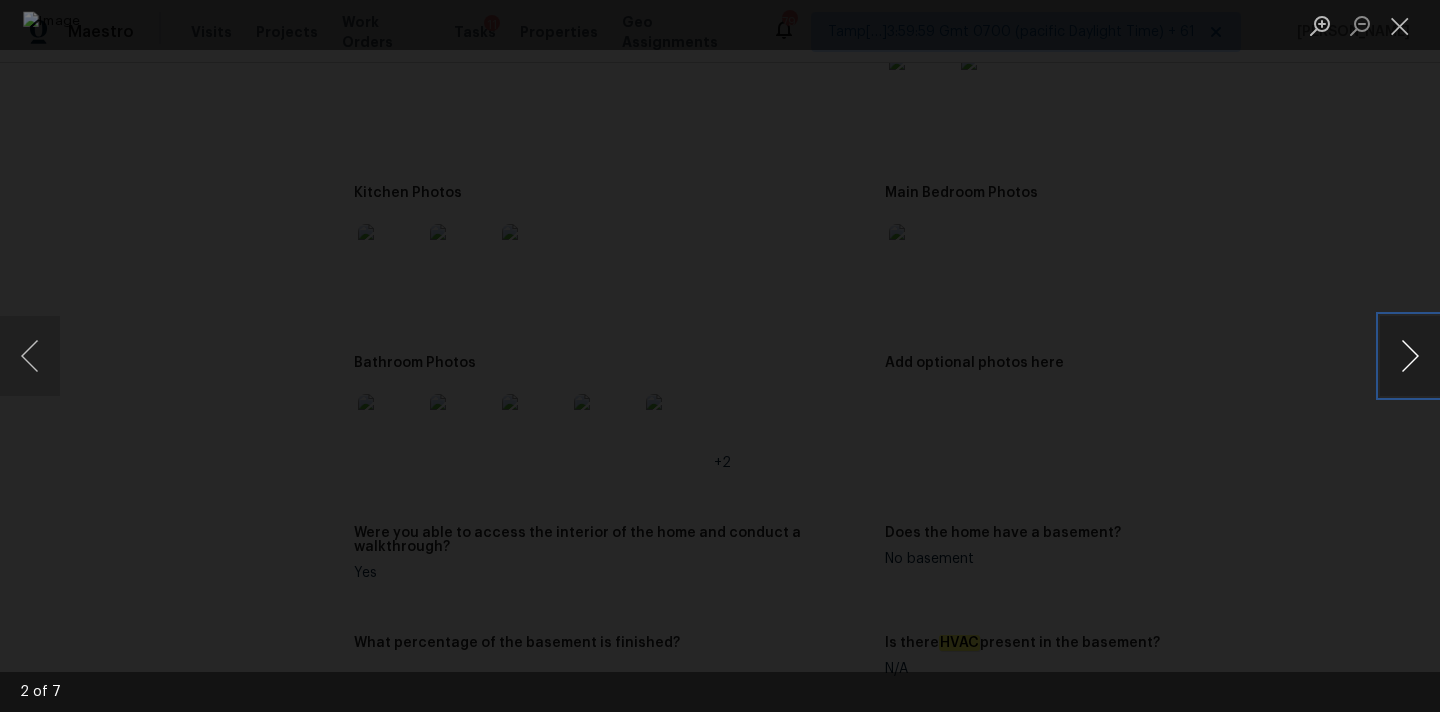 click at bounding box center [1410, 356] 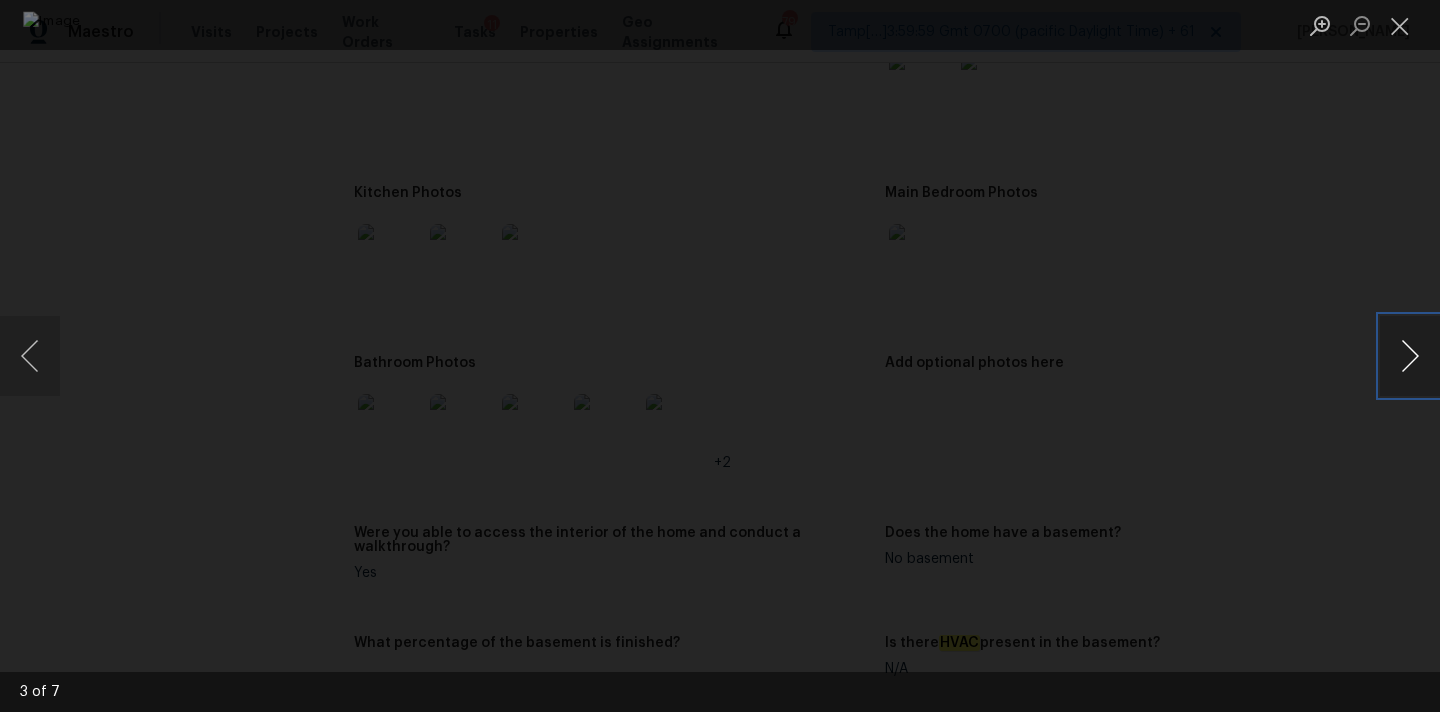 click at bounding box center (1410, 356) 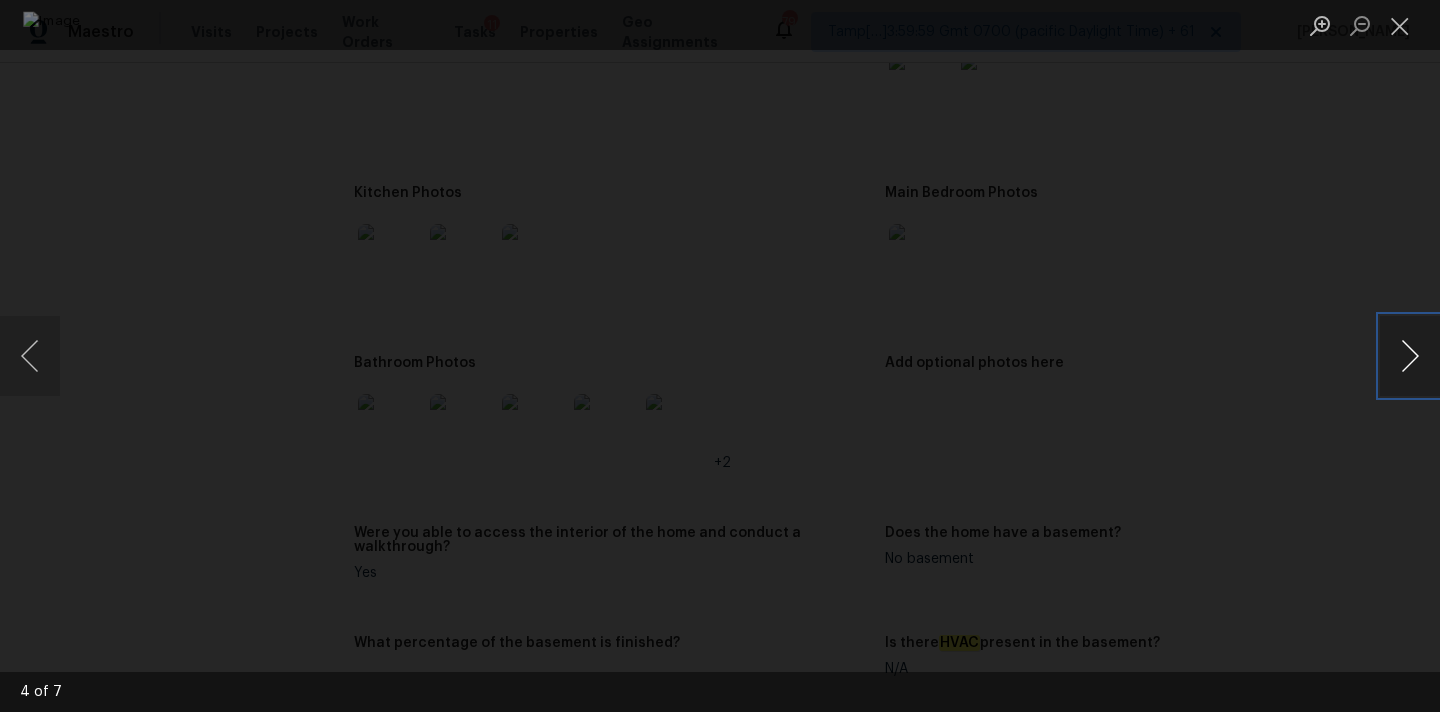 click at bounding box center (1410, 356) 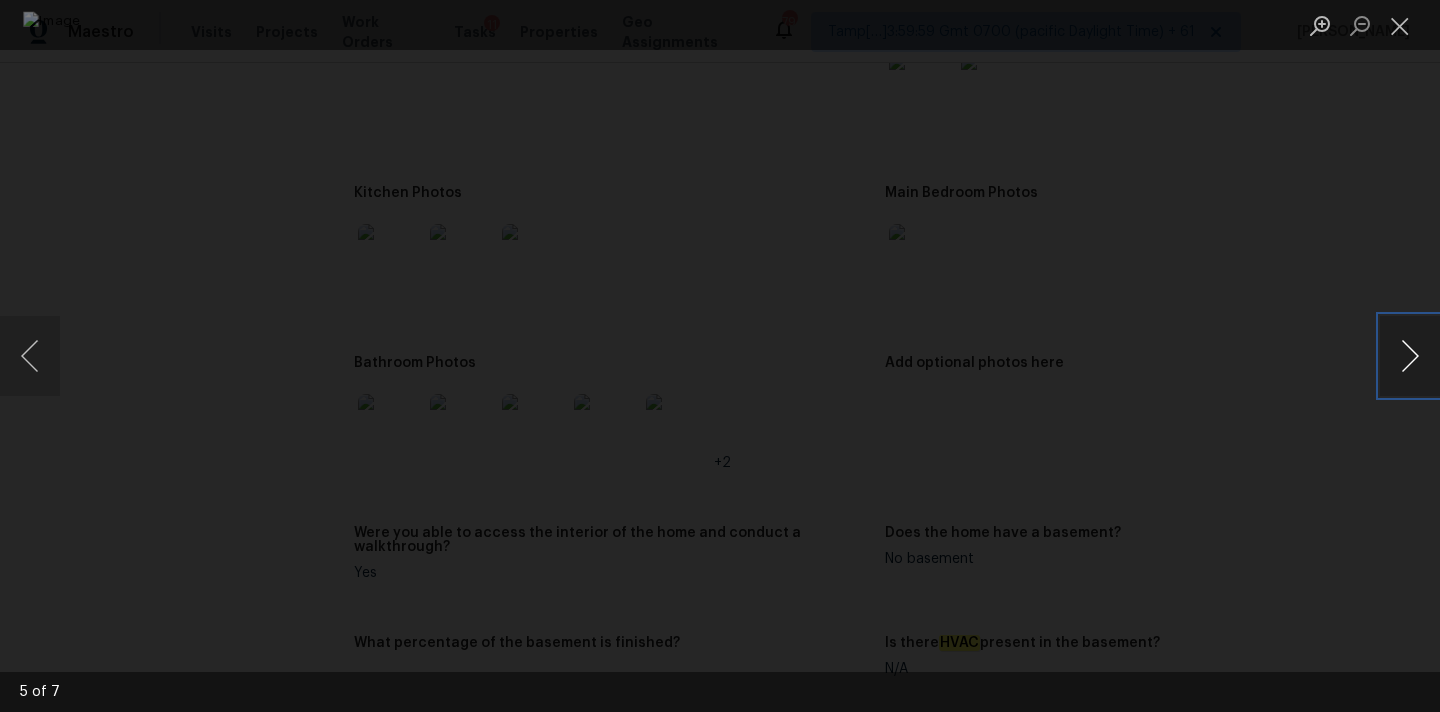 click at bounding box center [1410, 356] 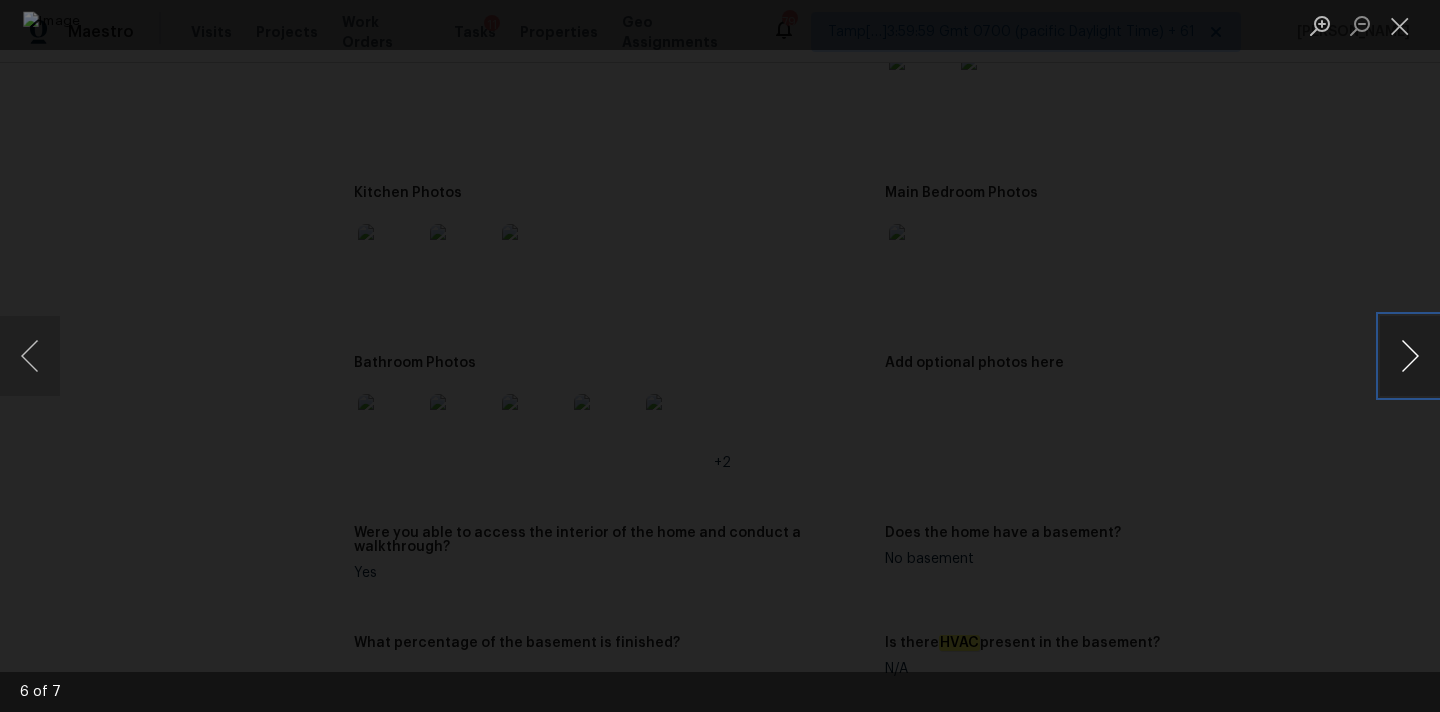 click at bounding box center (1410, 356) 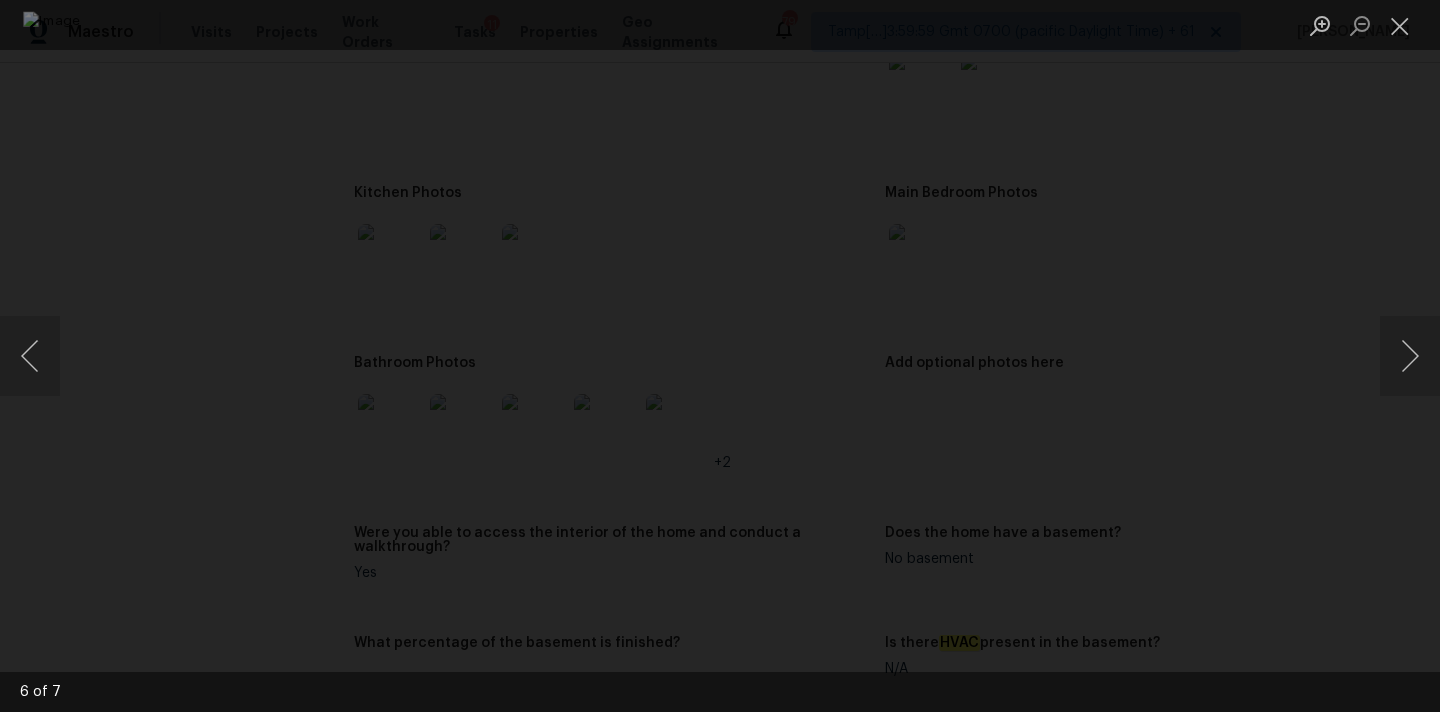 click at bounding box center (720, 356) 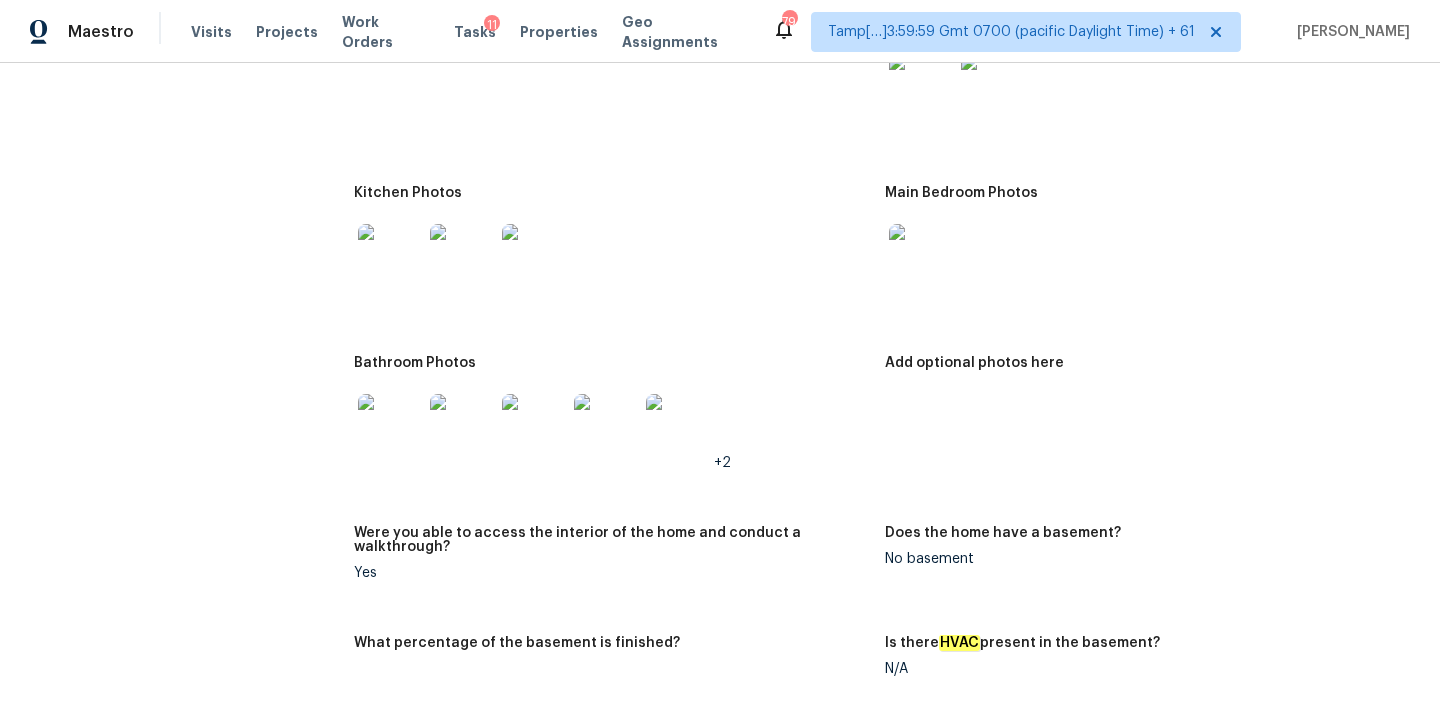 click on "Living Room Photos" at bounding box center (1150, 89) 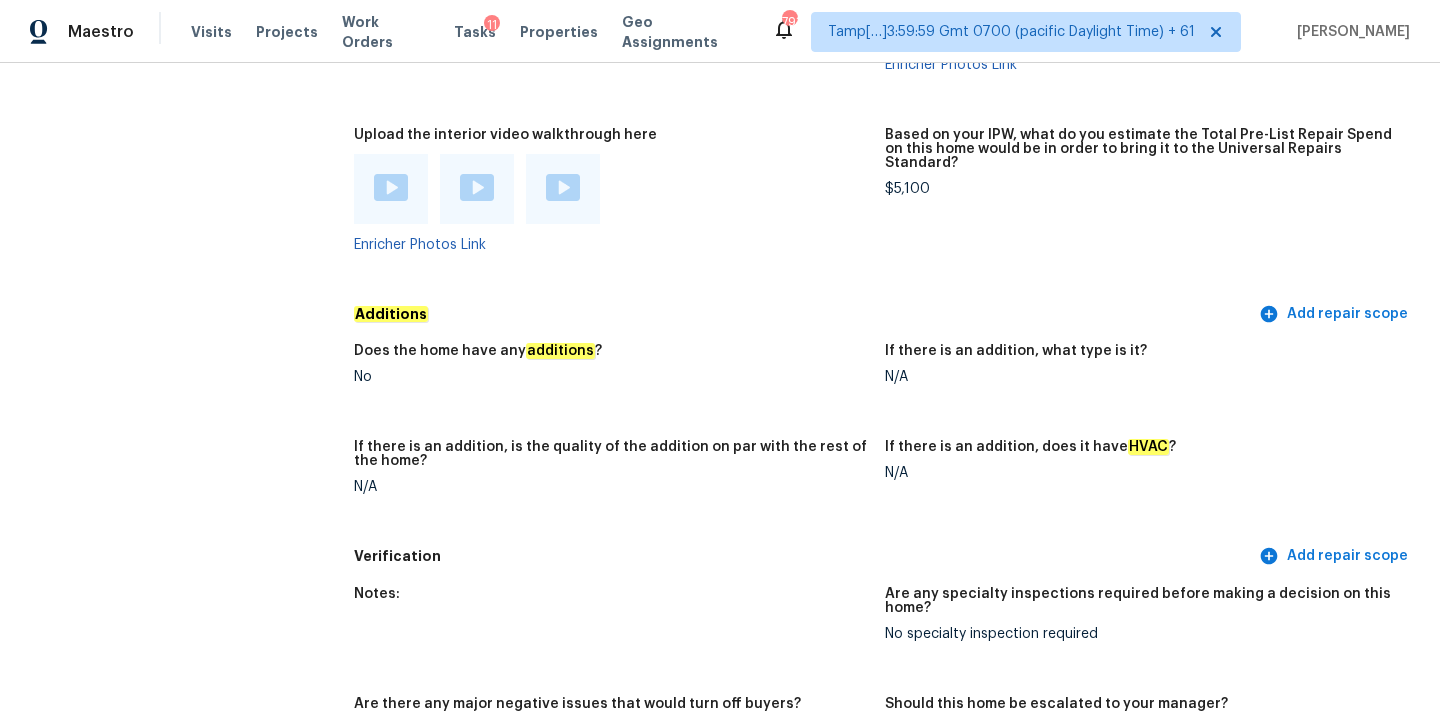scroll, scrollTop: 3895, scrollLeft: 0, axis: vertical 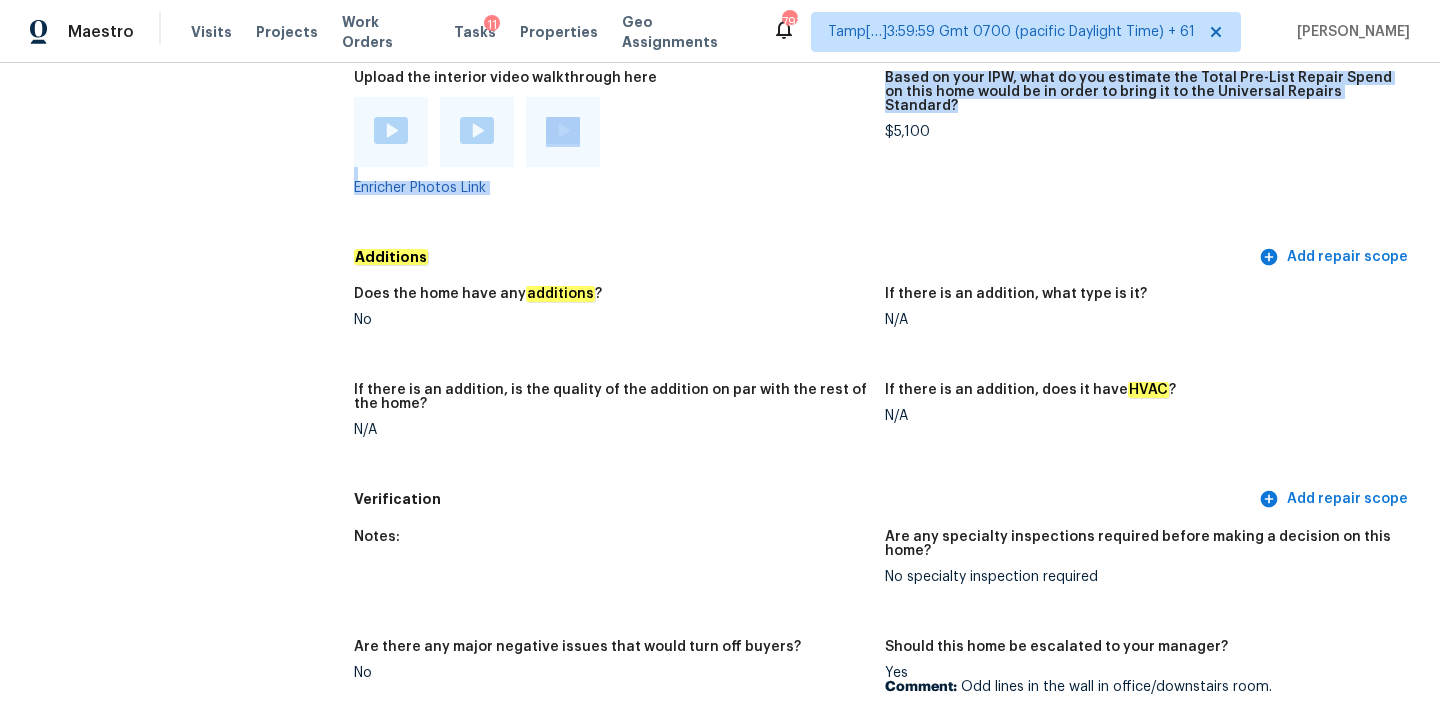 drag, startPoint x: 872, startPoint y: 76, endPoint x: 946, endPoint y: 74, distance: 74.02702 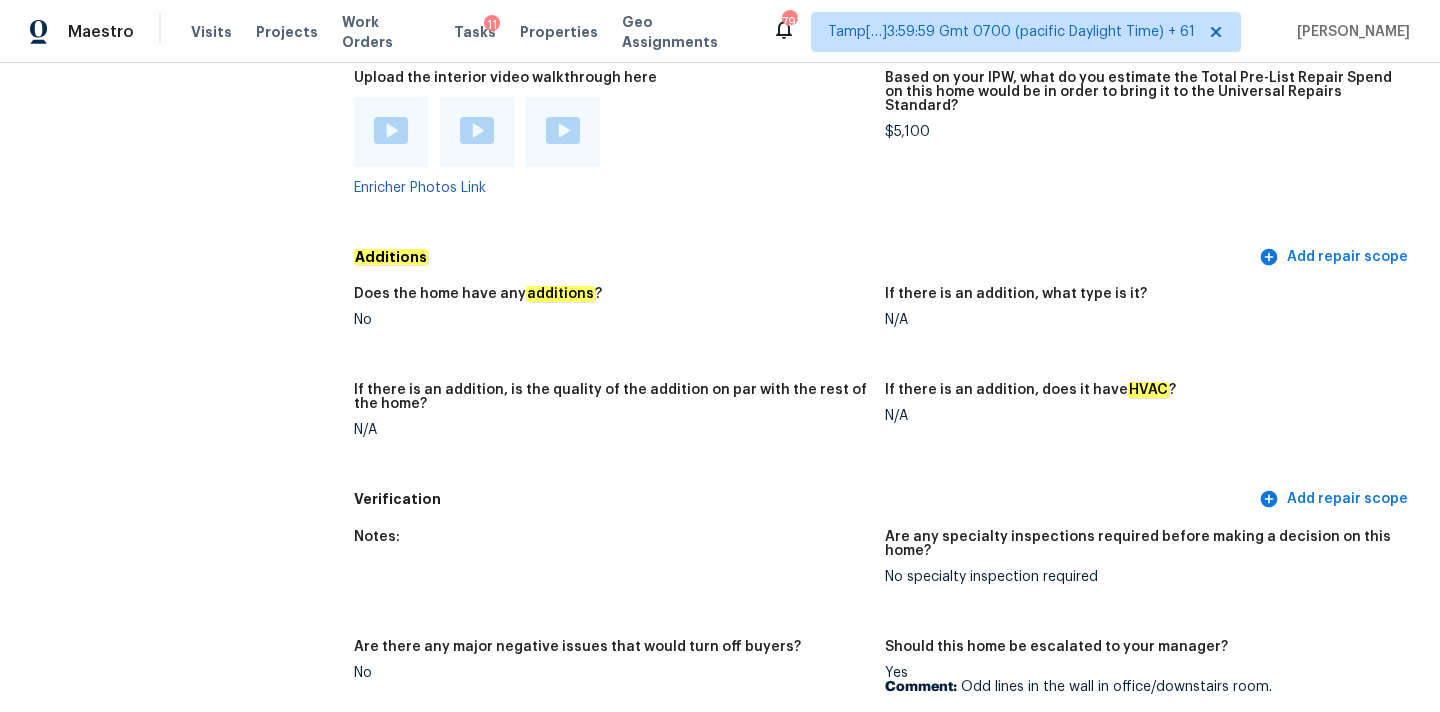 click on "$5,100" at bounding box center [1142, 132] 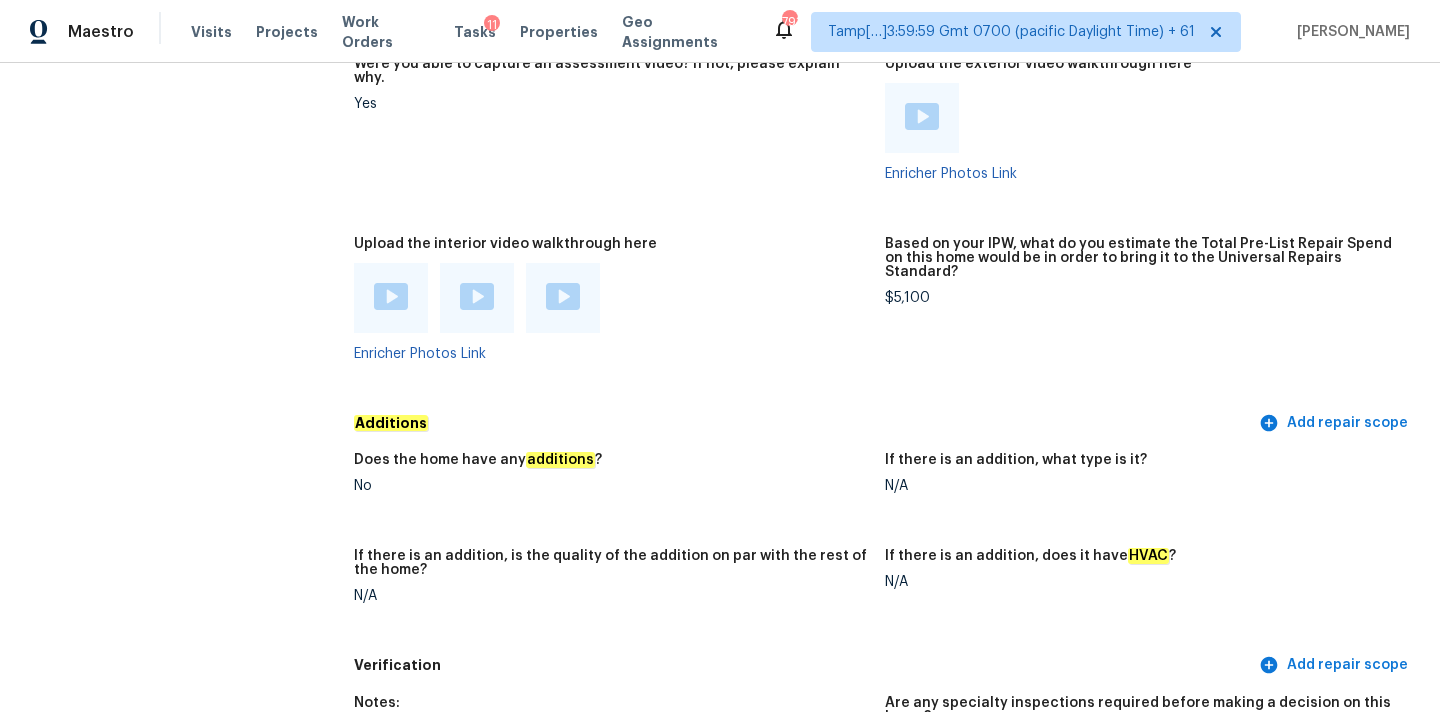 scroll, scrollTop: 3620, scrollLeft: 0, axis: vertical 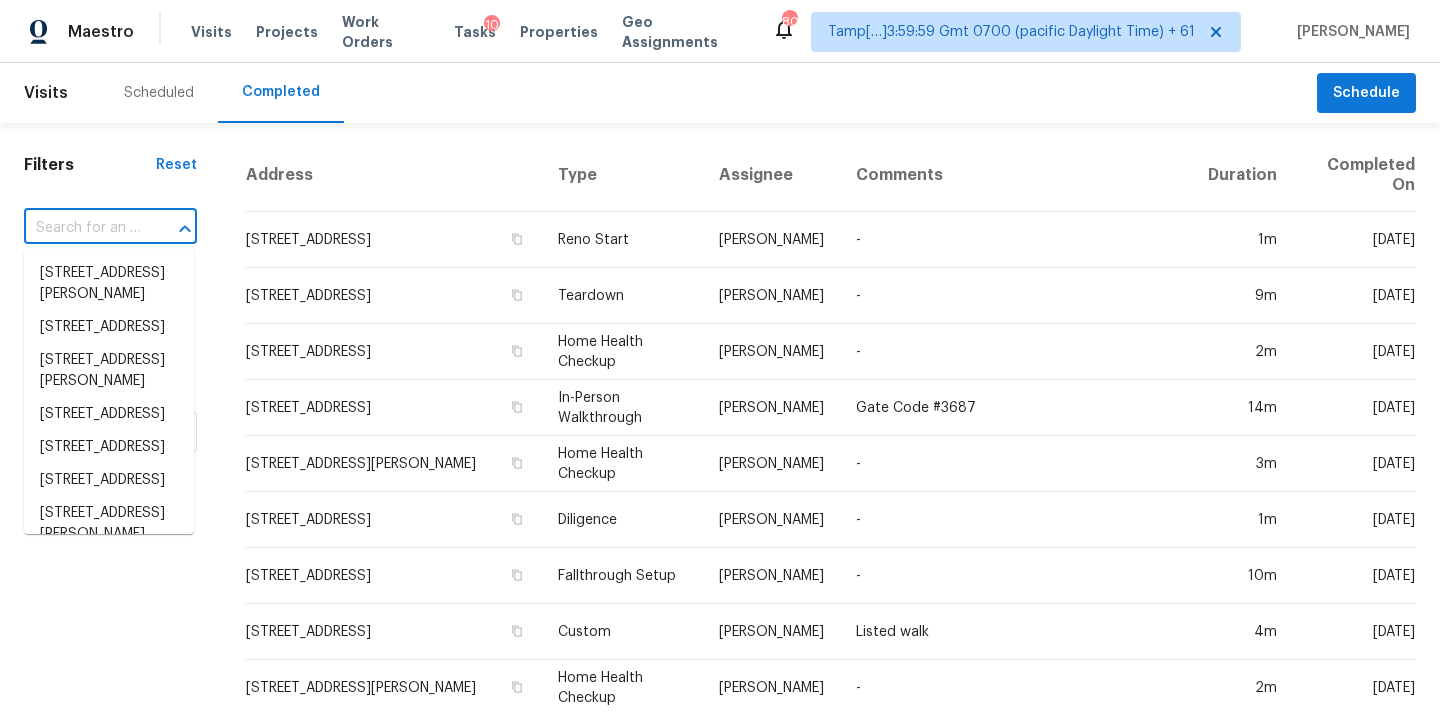 click at bounding box center (82, 228) 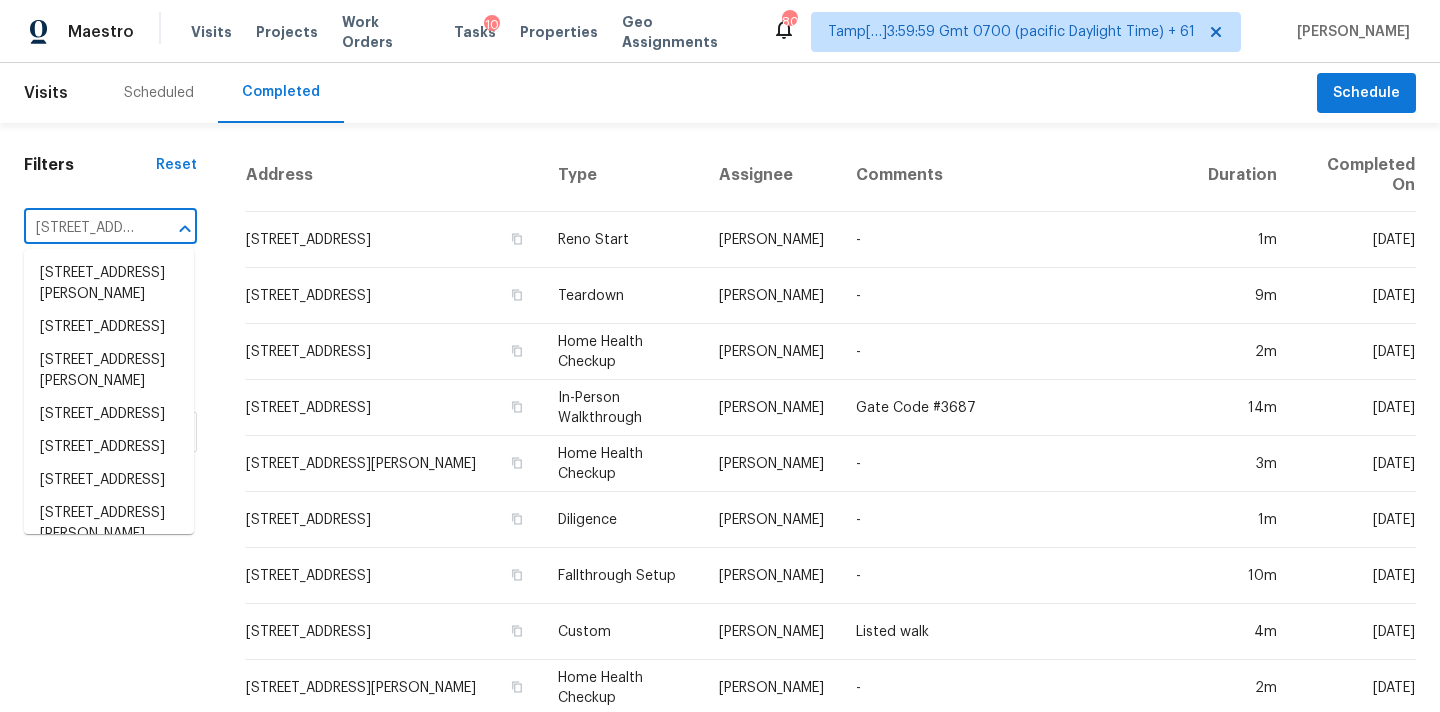 scroll, scrollTop: 0, scrollLeft: 140, axis: horizontal 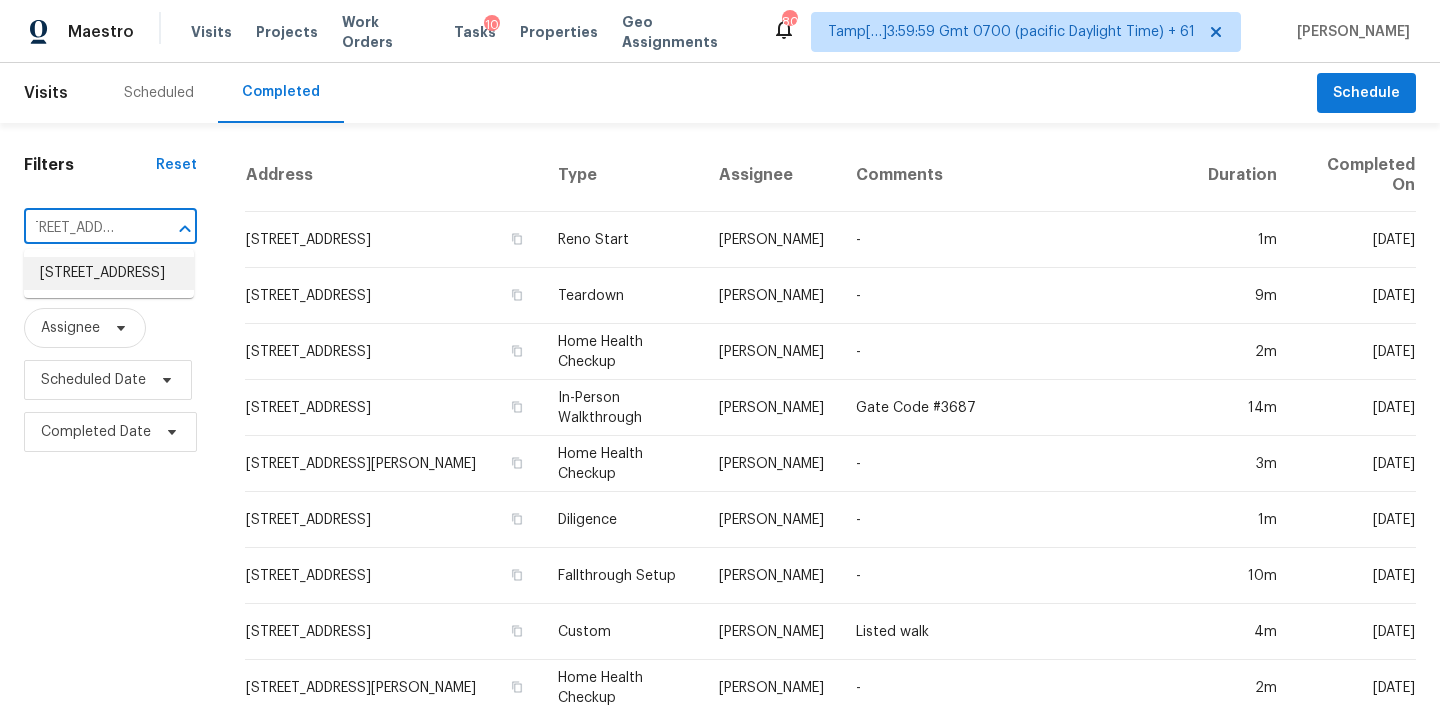 click on "[STREET_ADDRESS]" at bounding box center (109, 273) 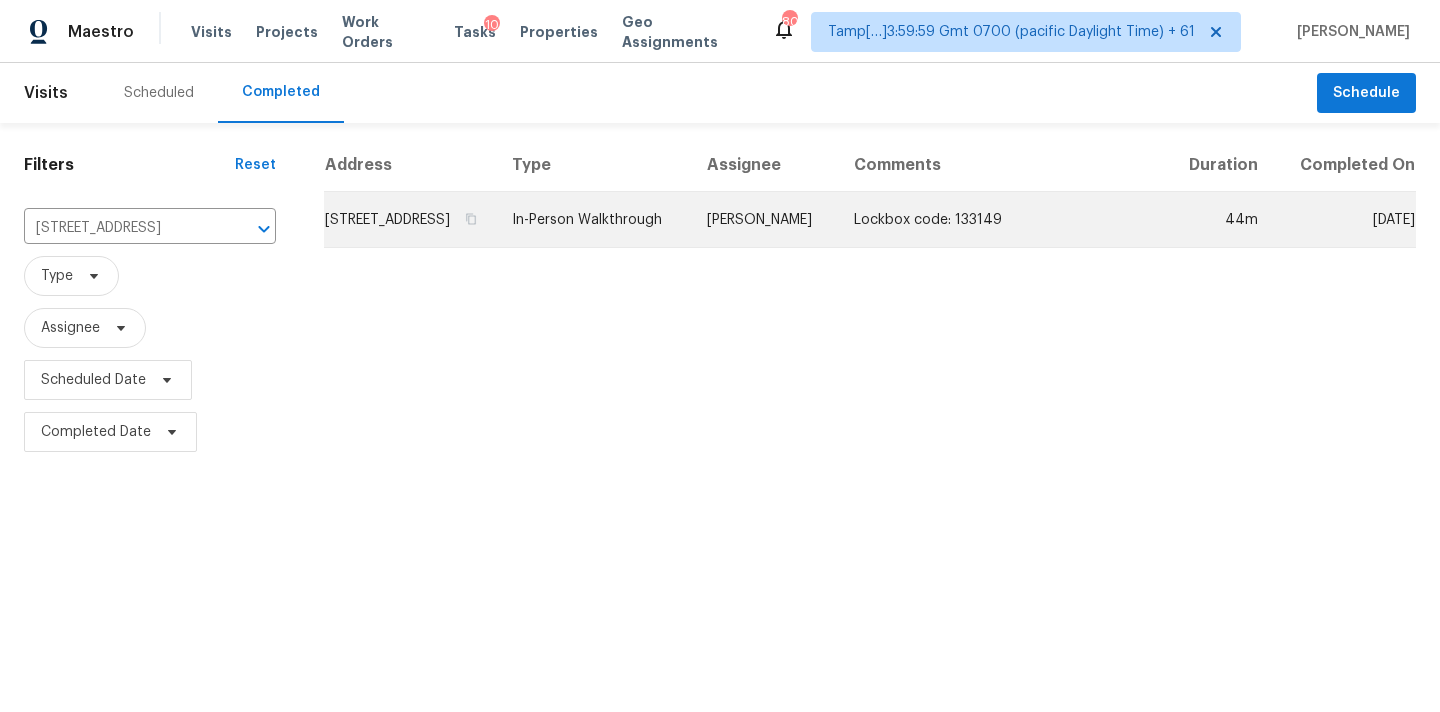 click on "Lockbox code: 133149" at bounding box center (1002, 220) 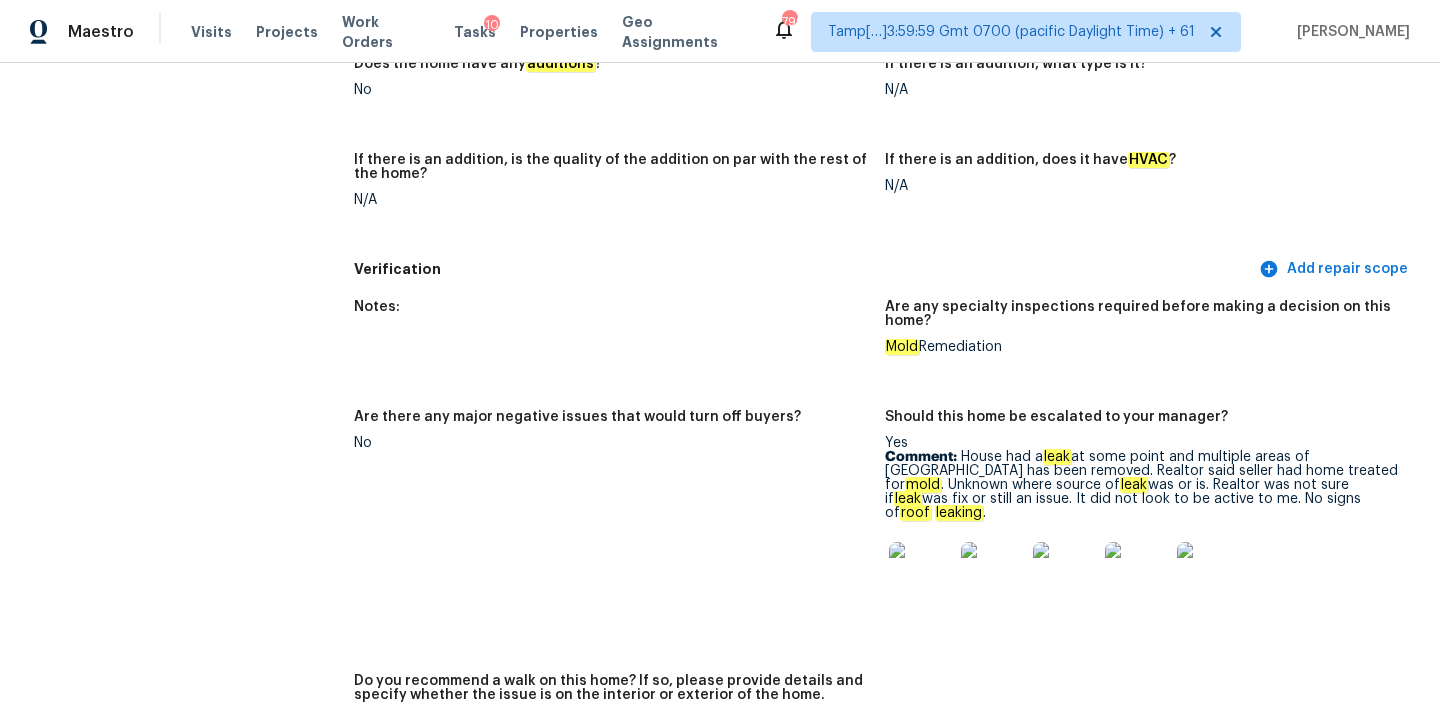 scroll, scrollTop: 99, scrollLeft: 0, axis: vertical 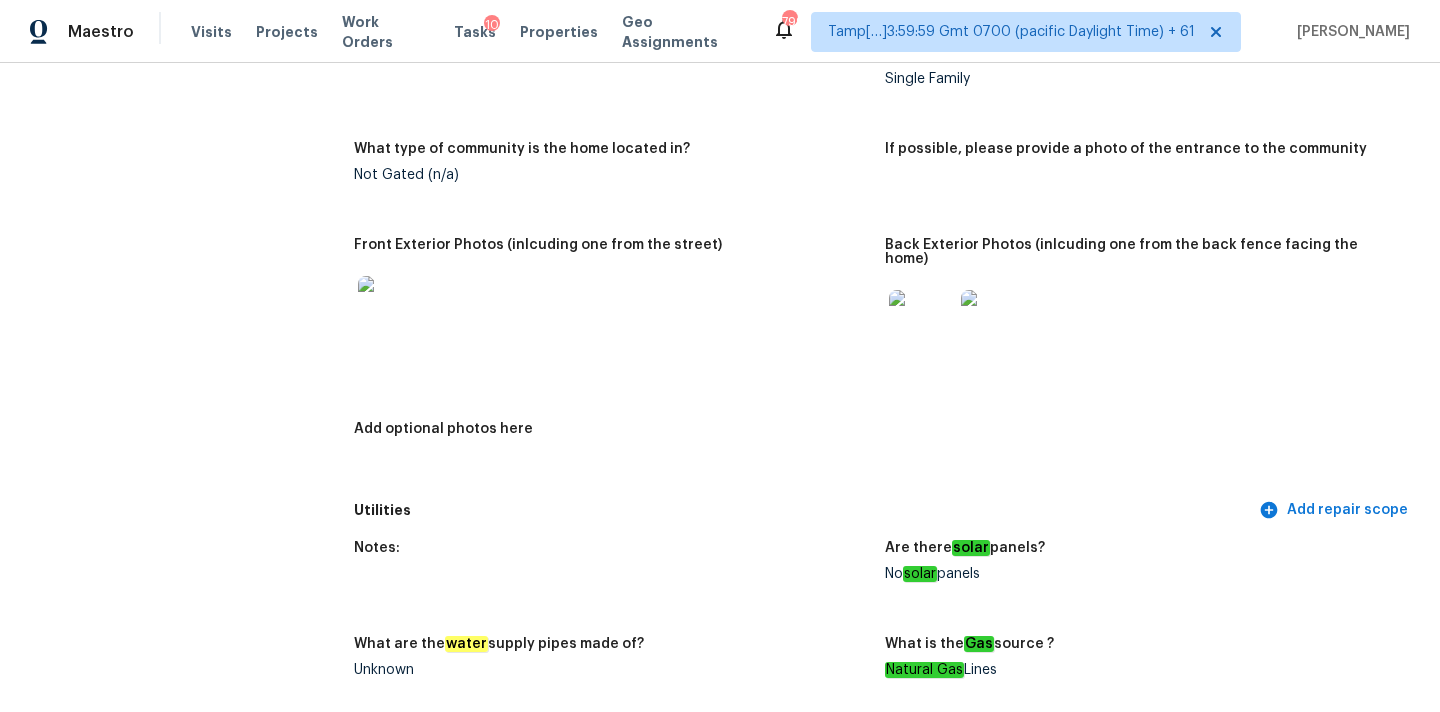 click at bounding box center (921, 322) 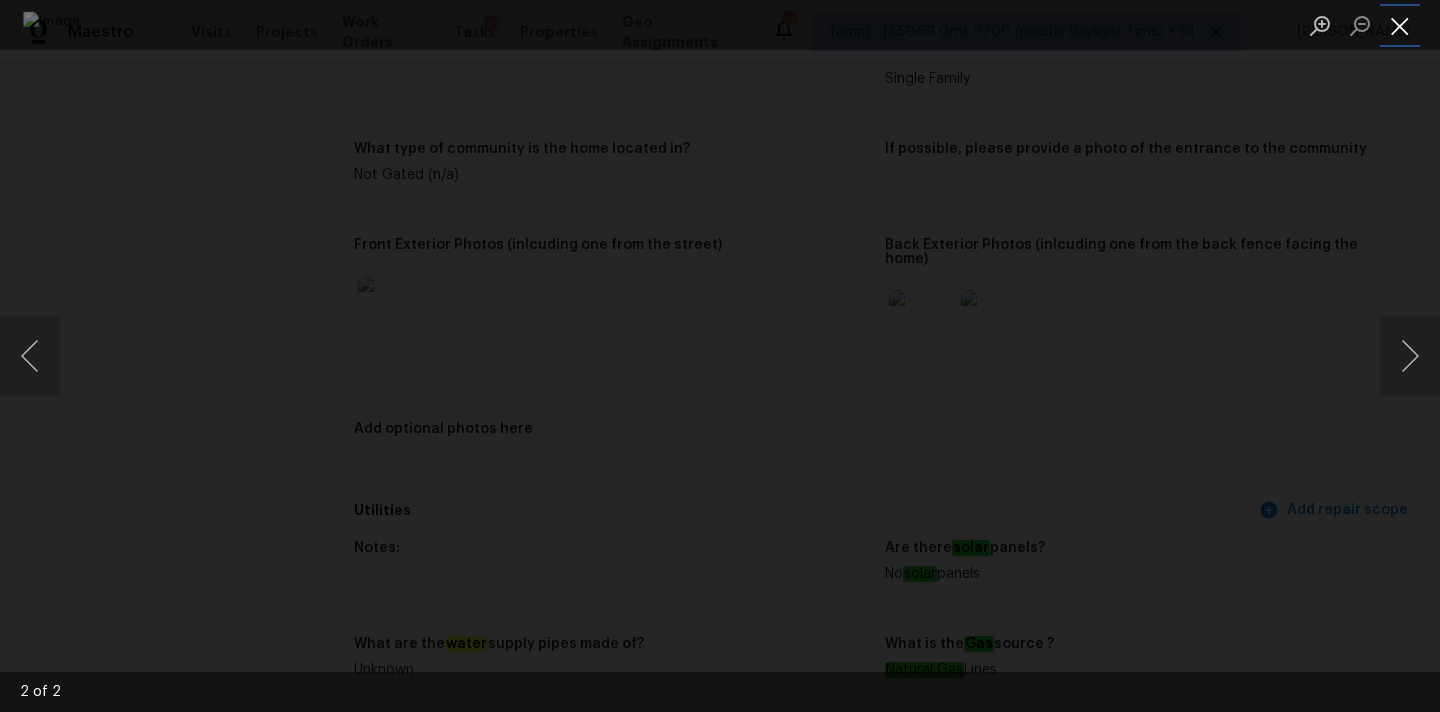click at bounding box center (1400, 25) 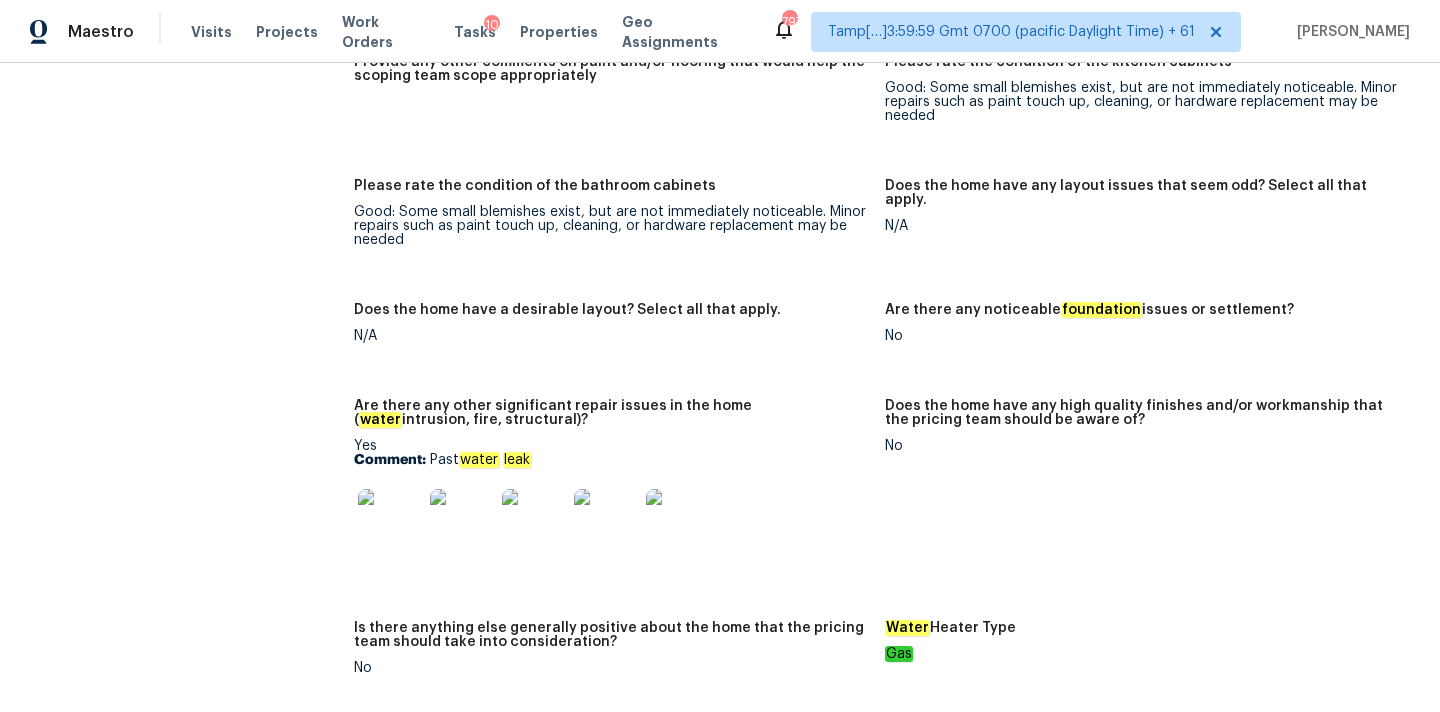 scroll, scrollTop: 3618, scrollLeft: 0, axis: vertical 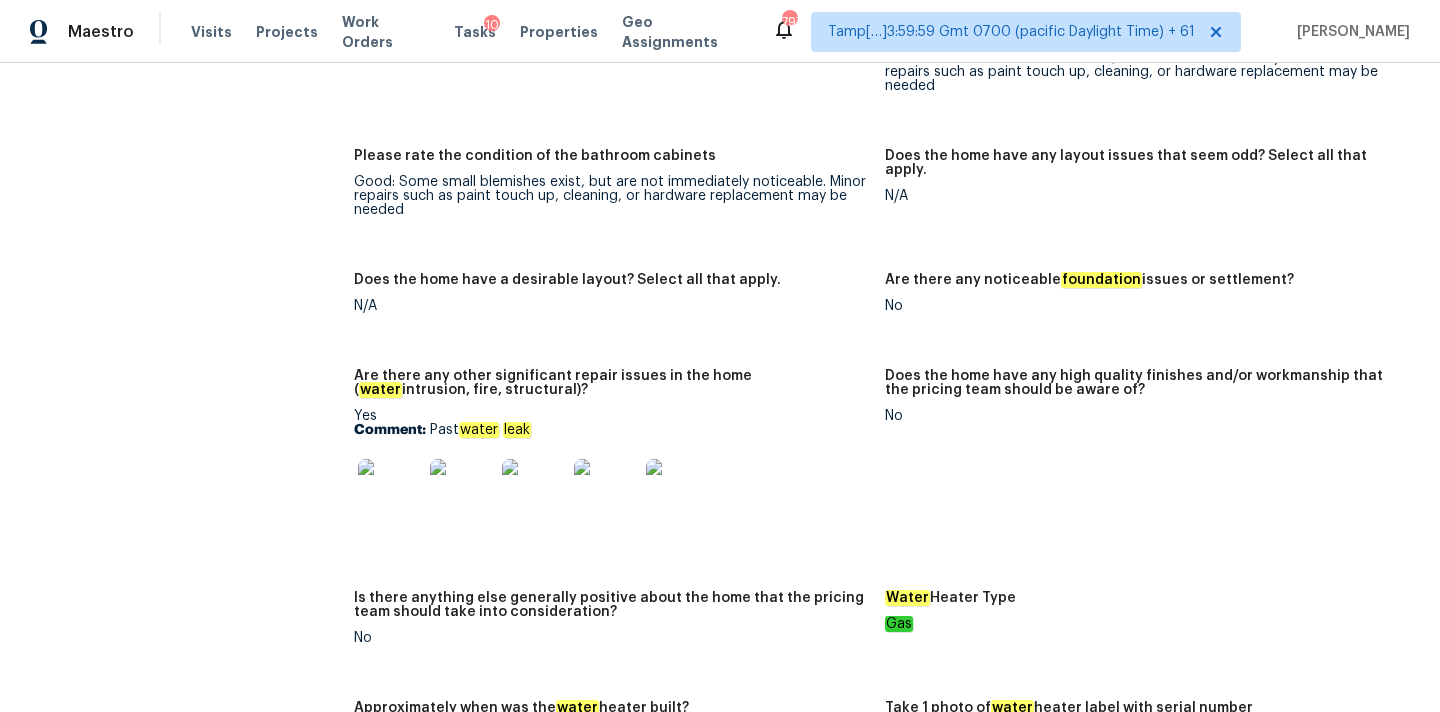 click at bounding box center (390, 491) 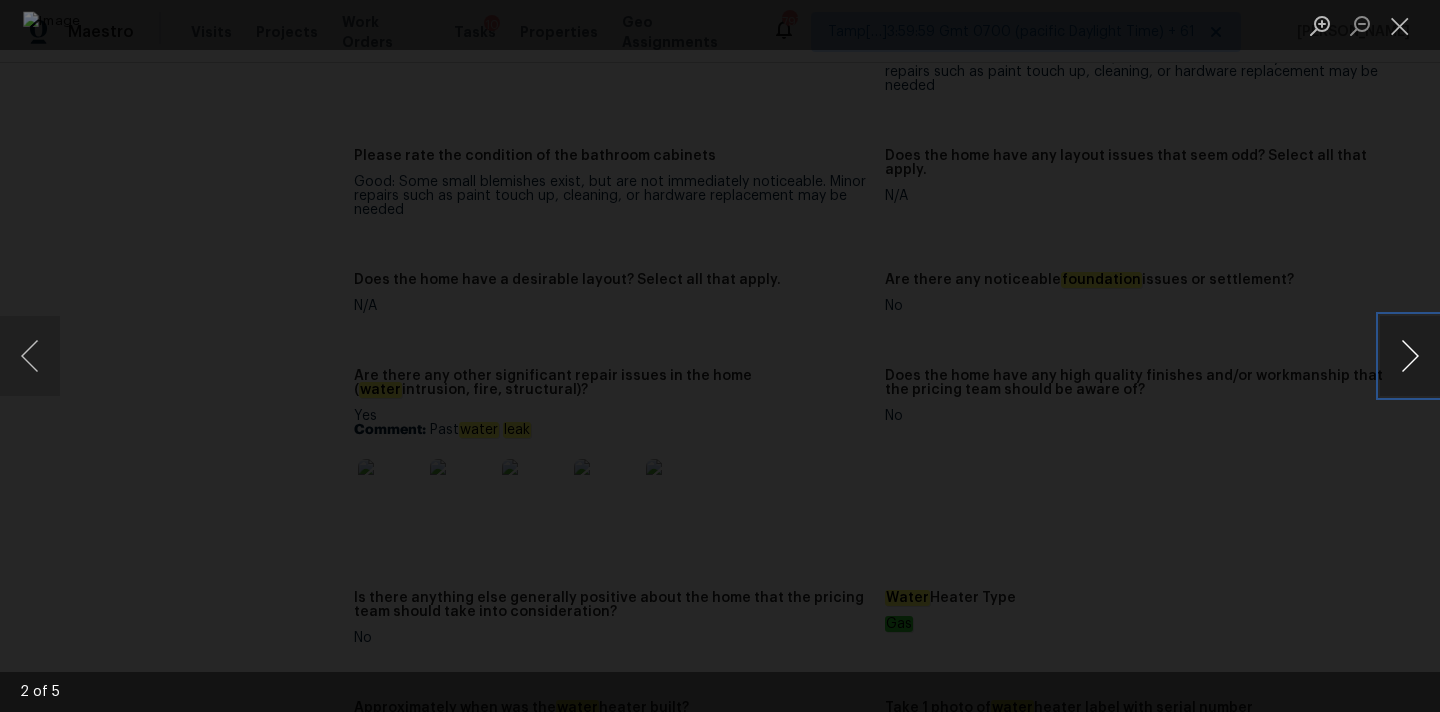 click at bounding box center [1410, 356] 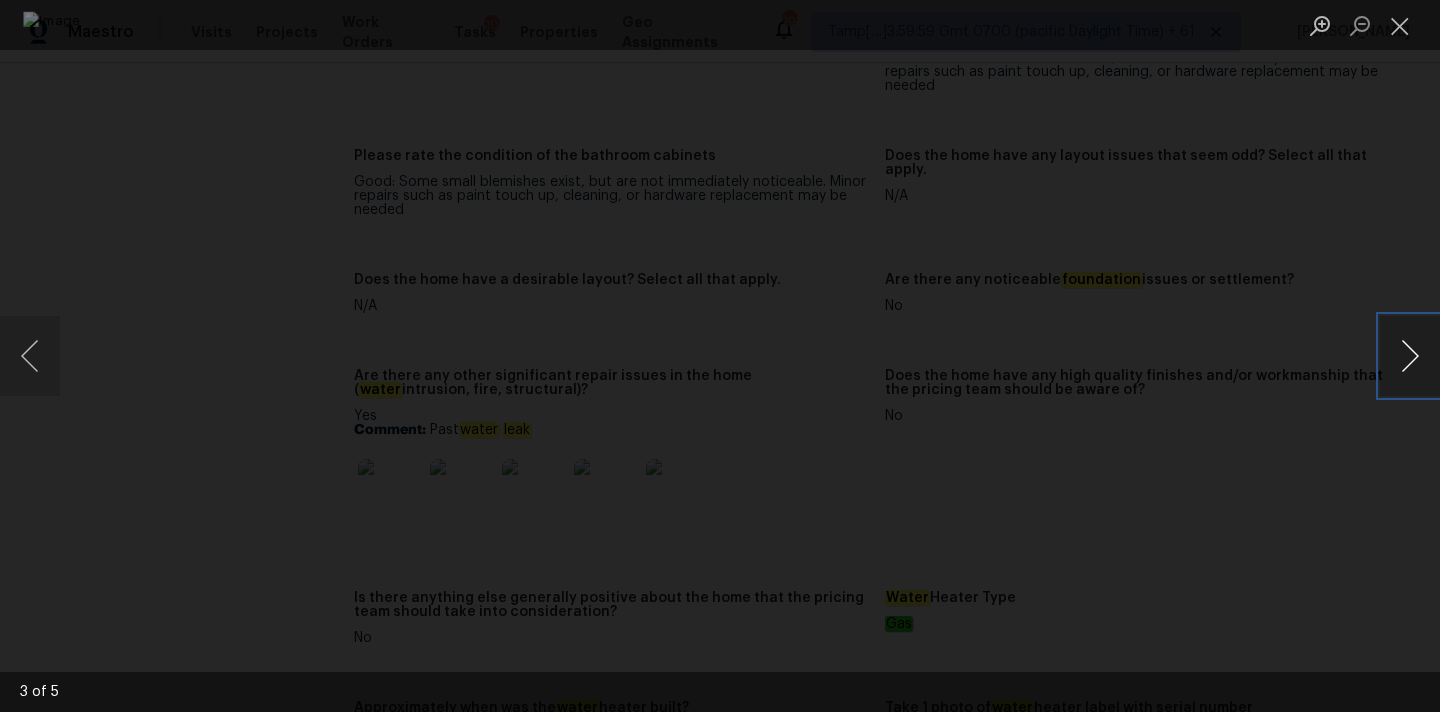click at bounding box center (1410, 356) 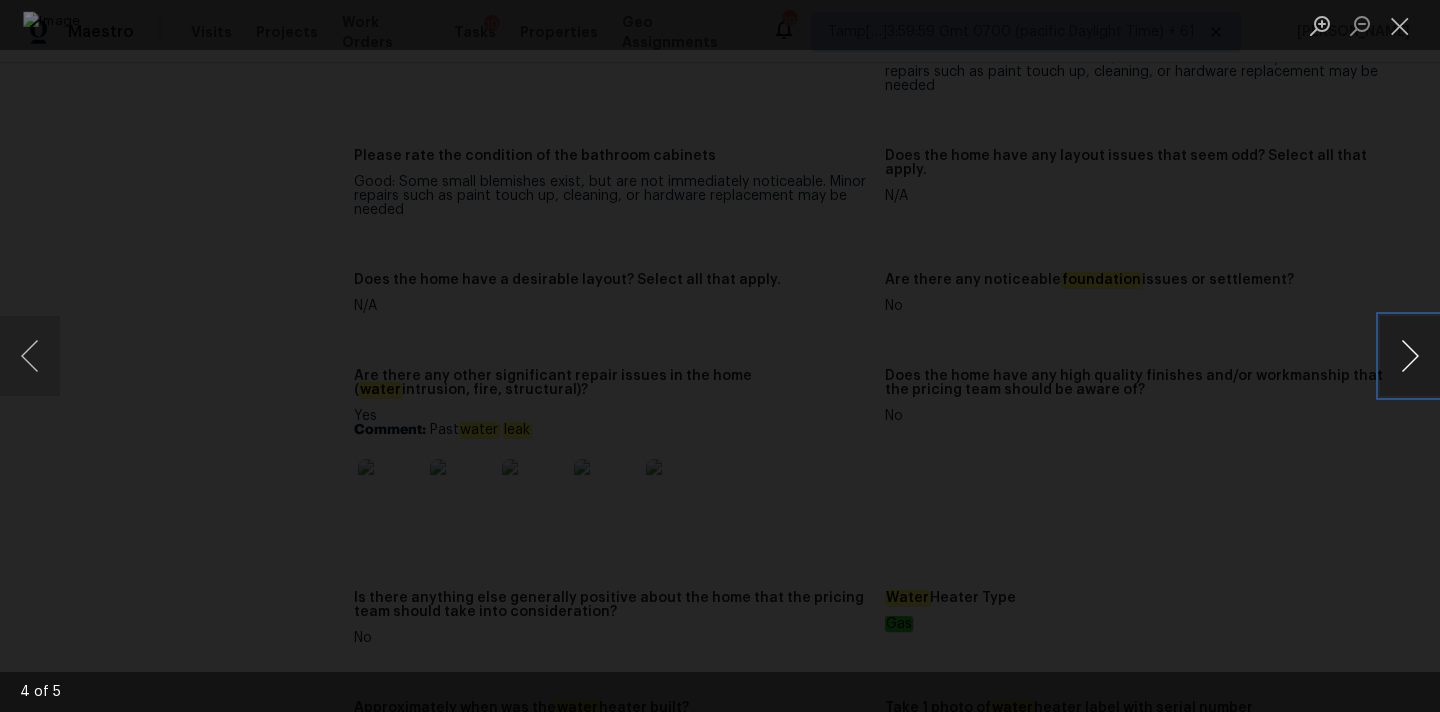 click at bounding box center (1410, 356) 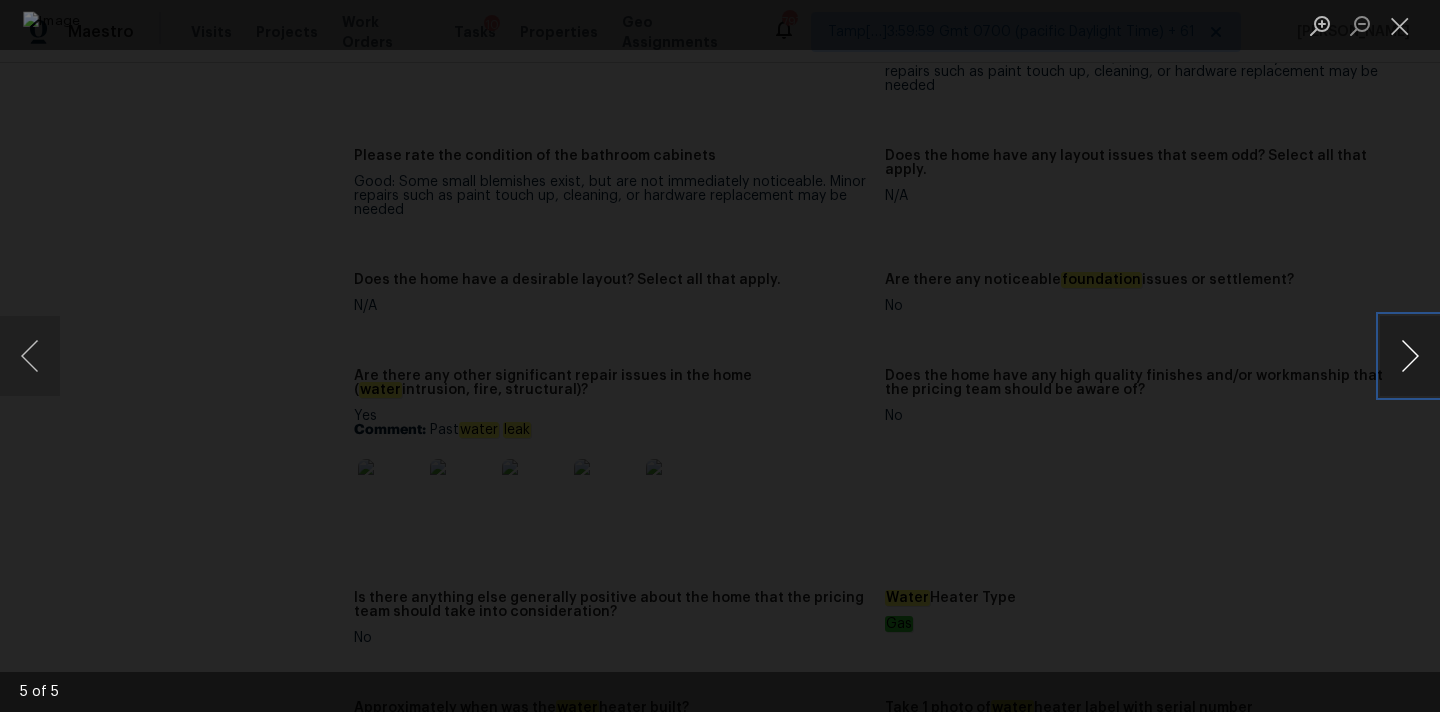 click at bounding box center [1410, 356] 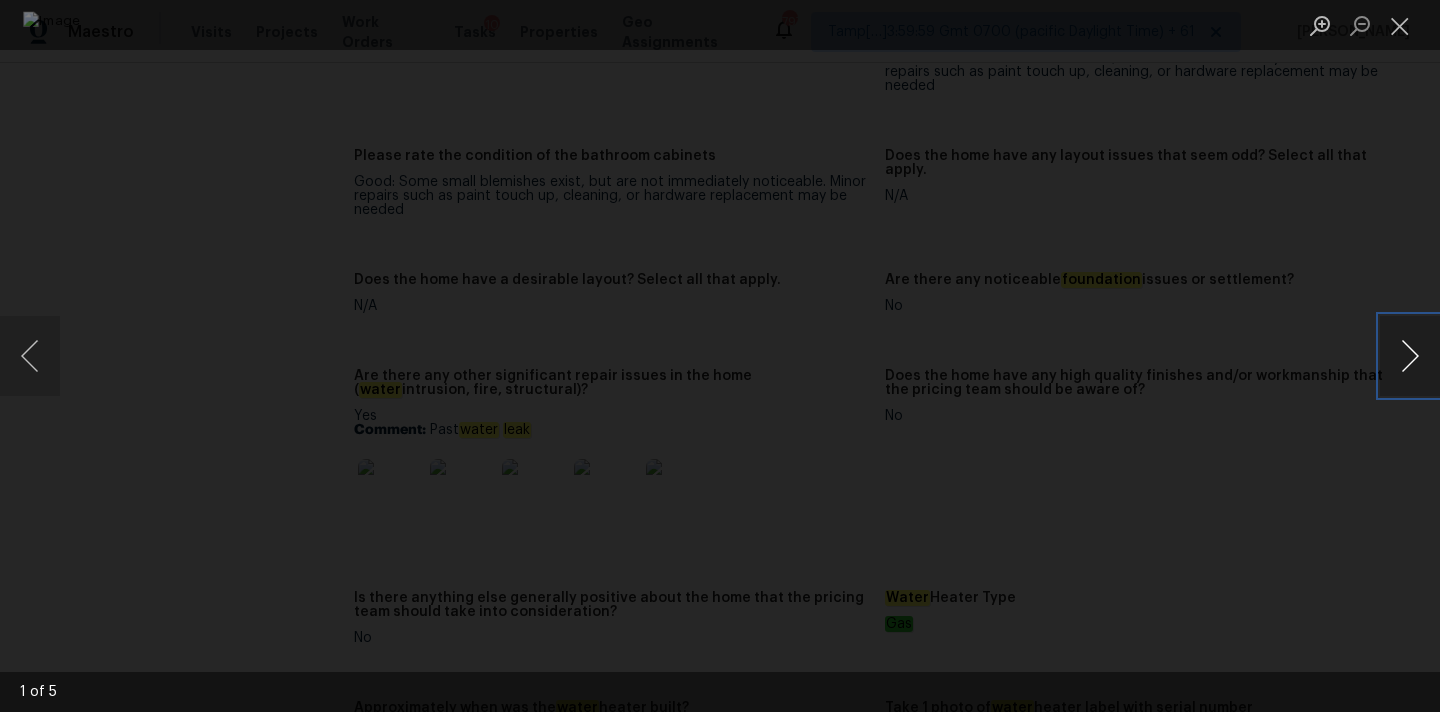 click at bounding box center [1410, 356] 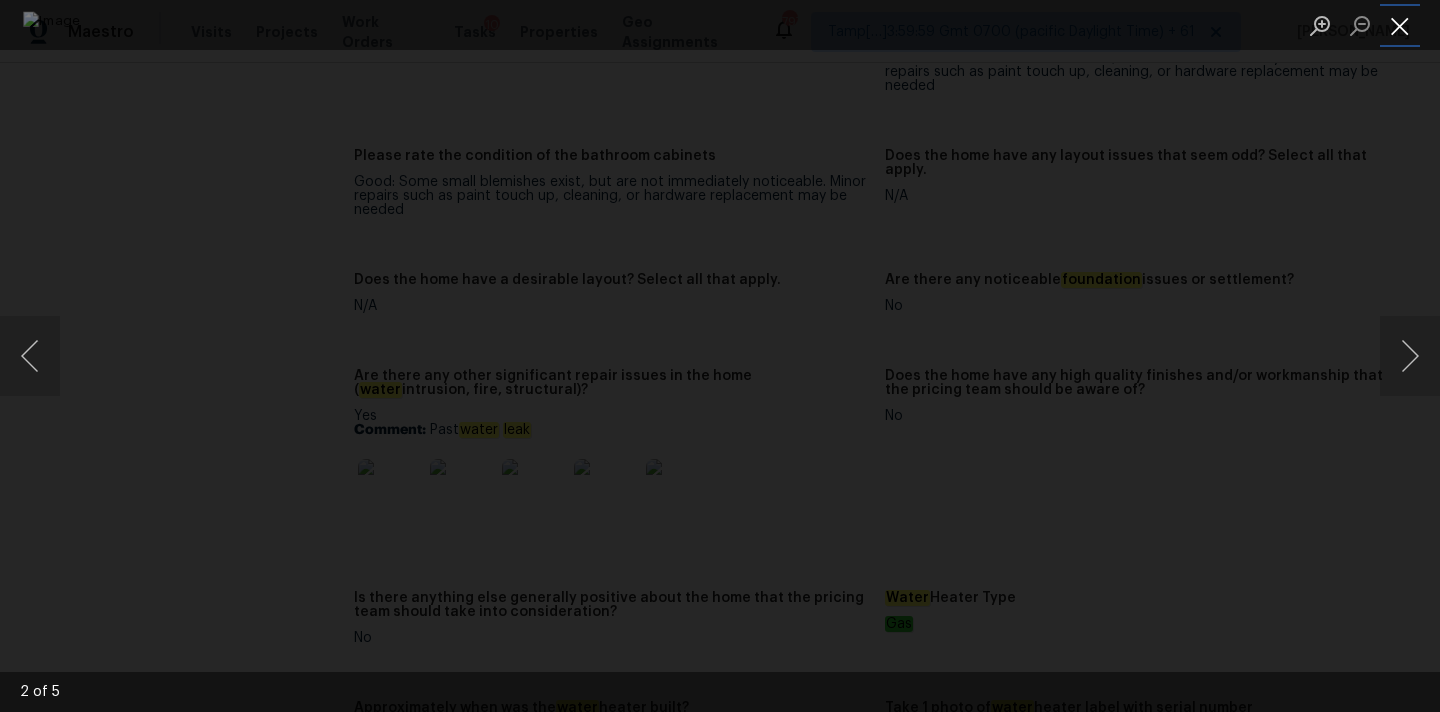 click at bounding box center (1400, 25) 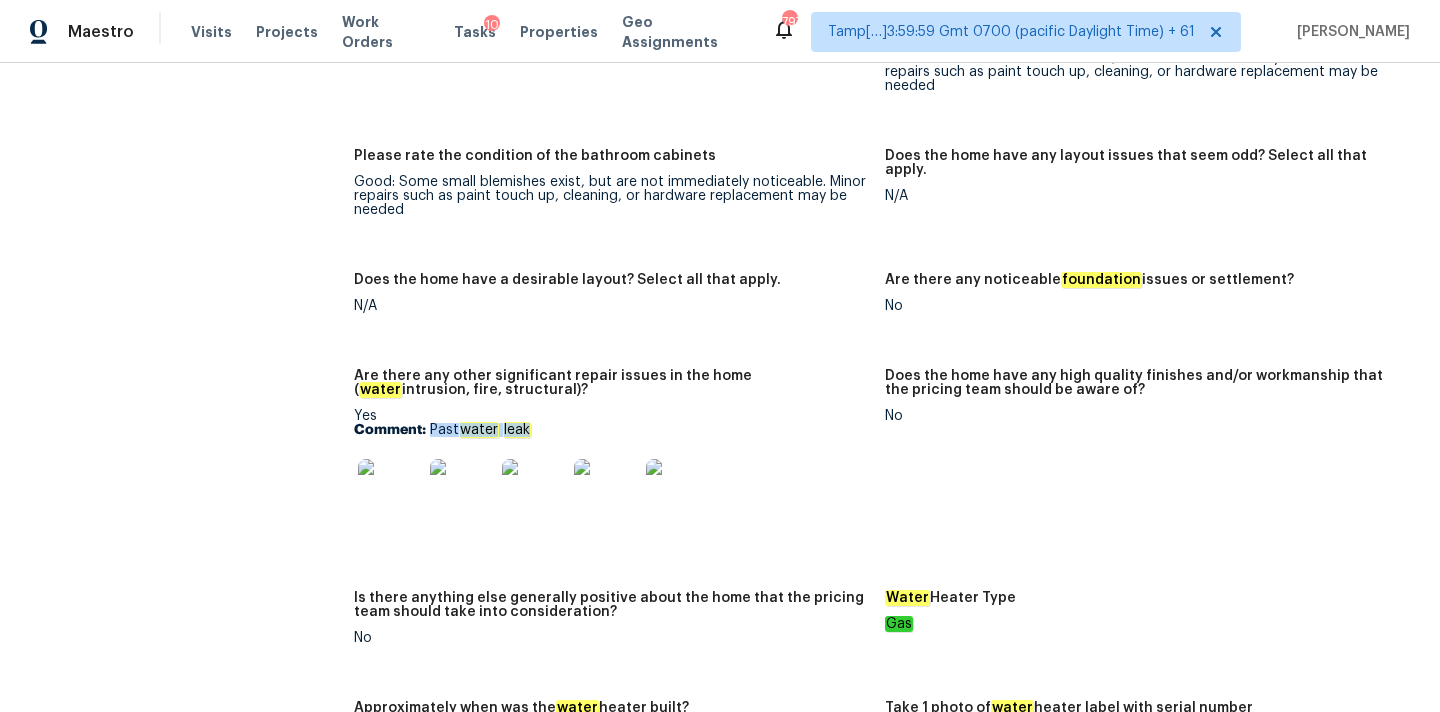 drag, startPoint x: 432, startPoint y: 404, endPoint x: 599, endPoint y: 402, distance: 167.01198 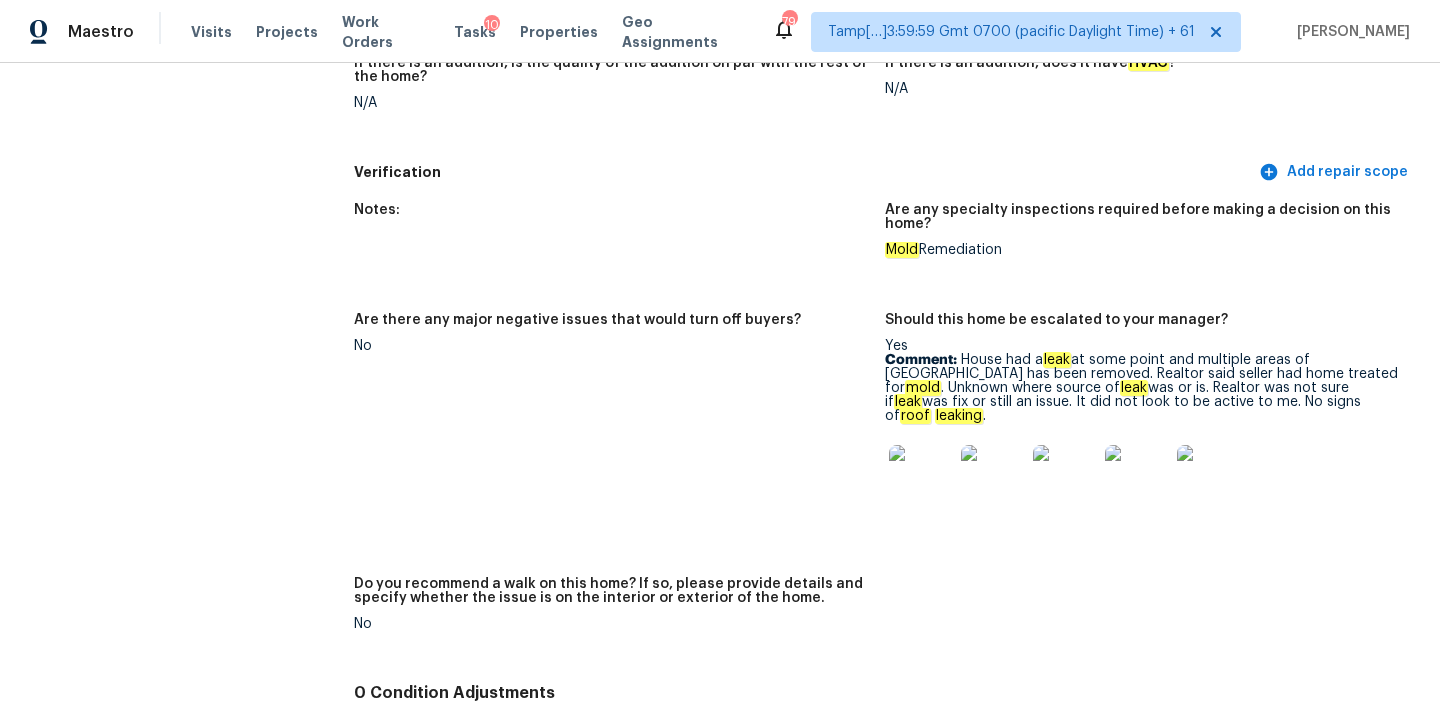 scroll, scrollTop: 4989, scrollLeft: 0, axis: vertical 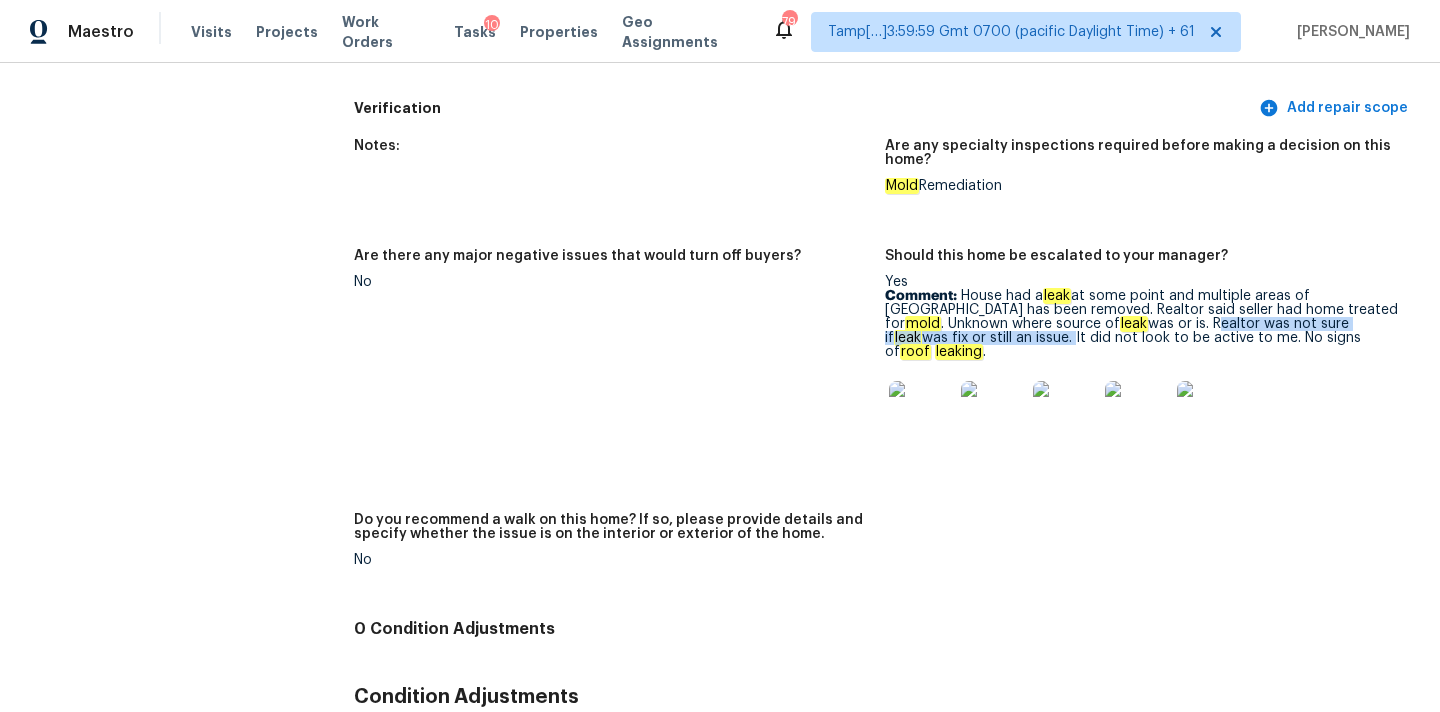 drag, startPoint x: 1047, startPoint y: 294, endPoint x: 1375, endPoint y: 295, distance: 328.00153 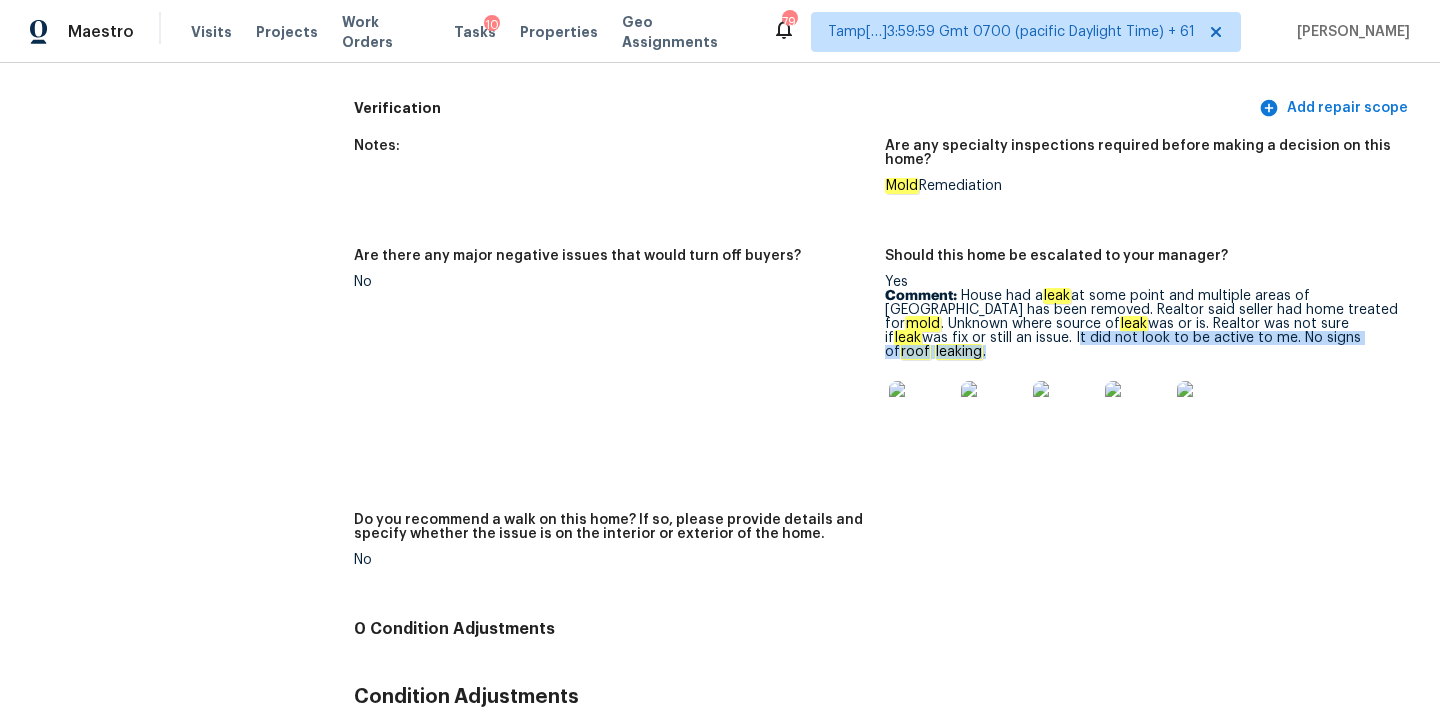 drag, startPoint x: 1378, startPoint y: 296, endPoint x: 1388, endPoint y: 315, distance: 21.470911 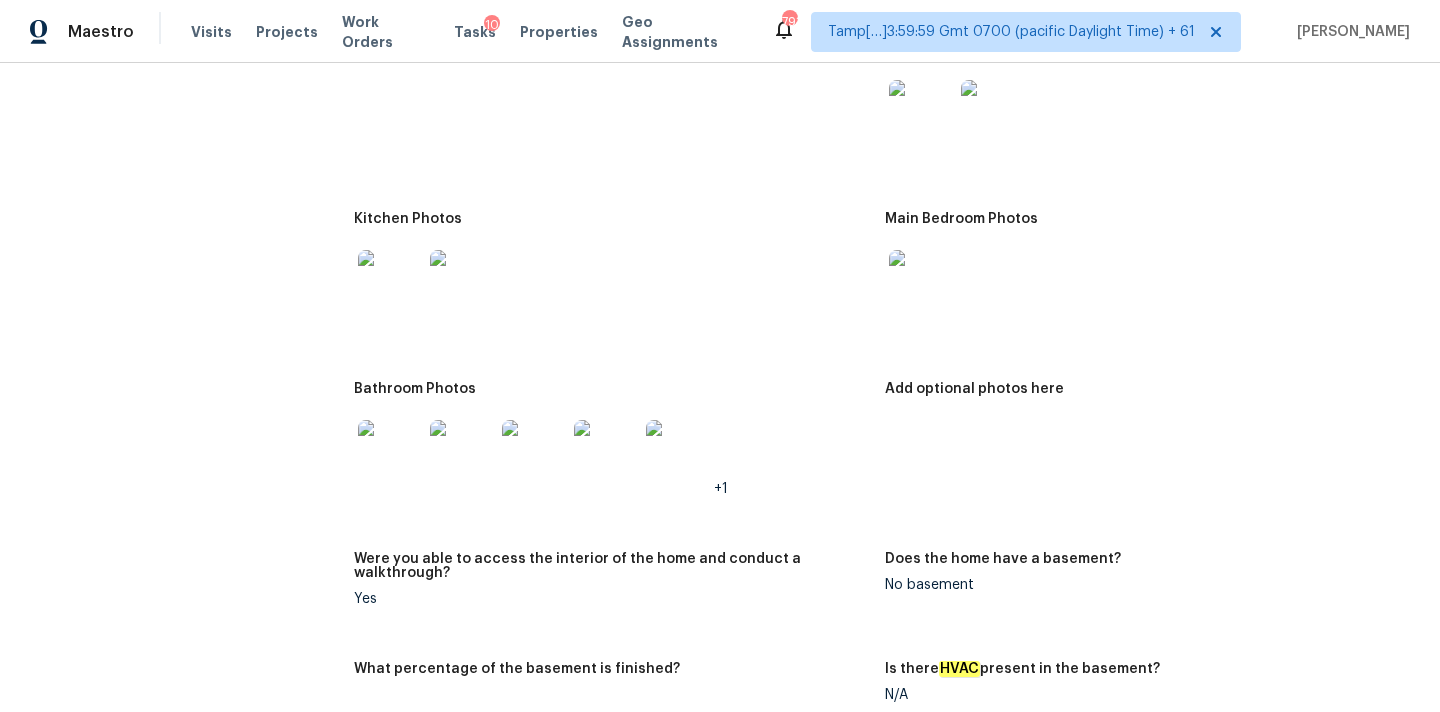 scroll, scrollTop: 2683, scrollLeft: 0, axis: vertical 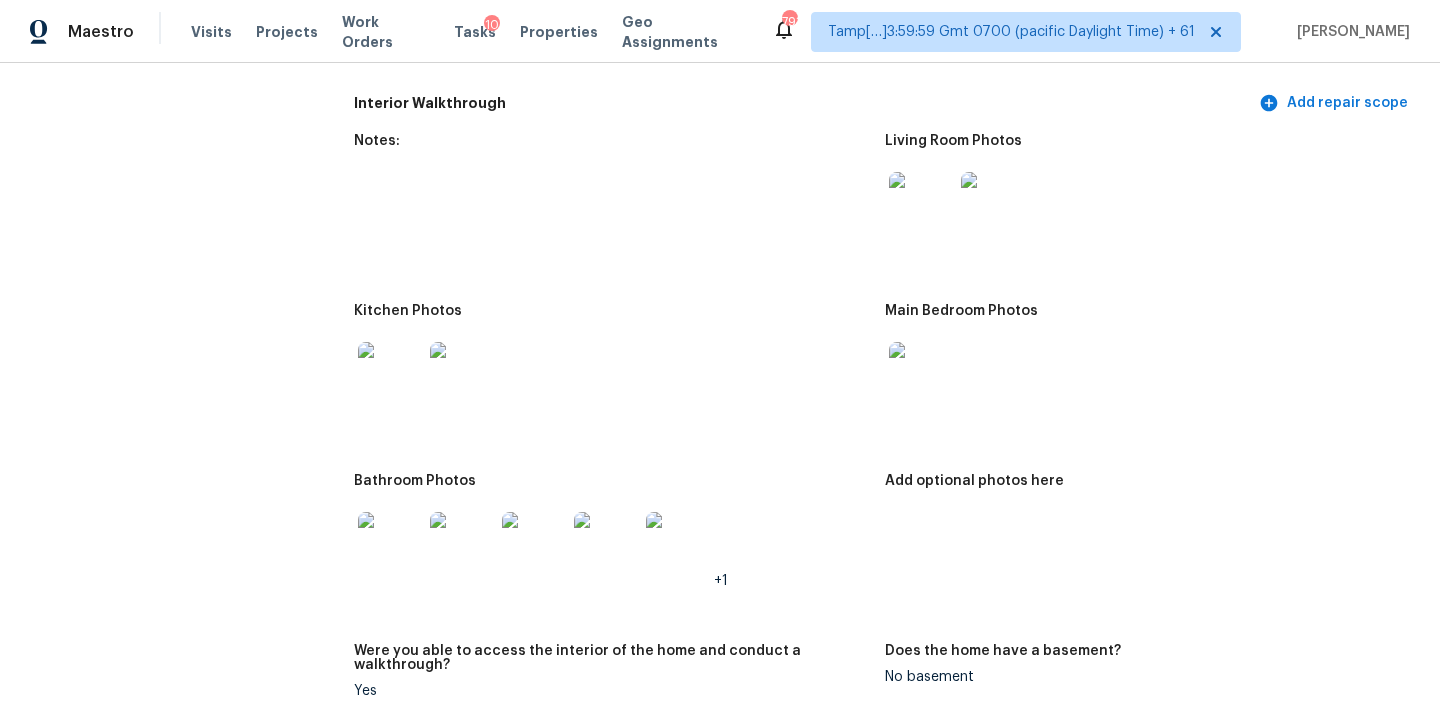 click at bounding box center (921, 204) 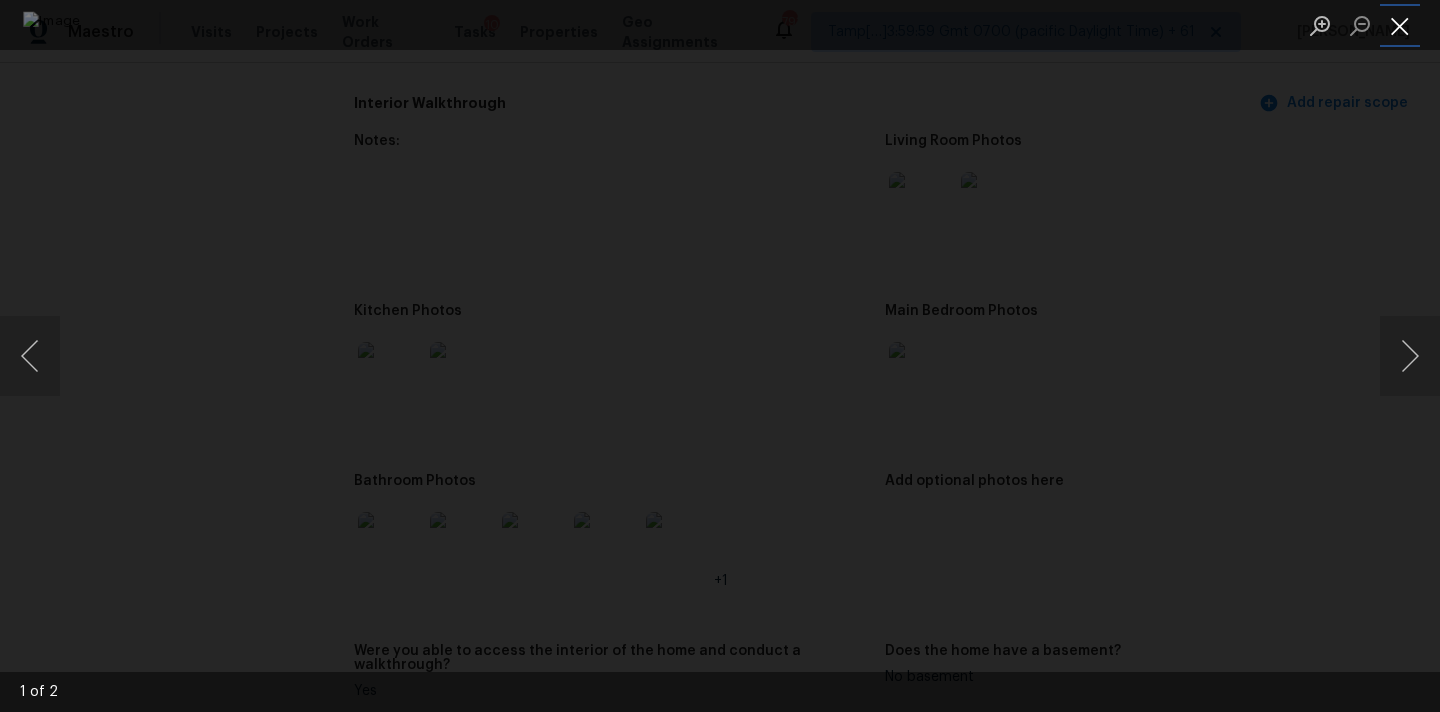 click at bounding box center (1400, 25) 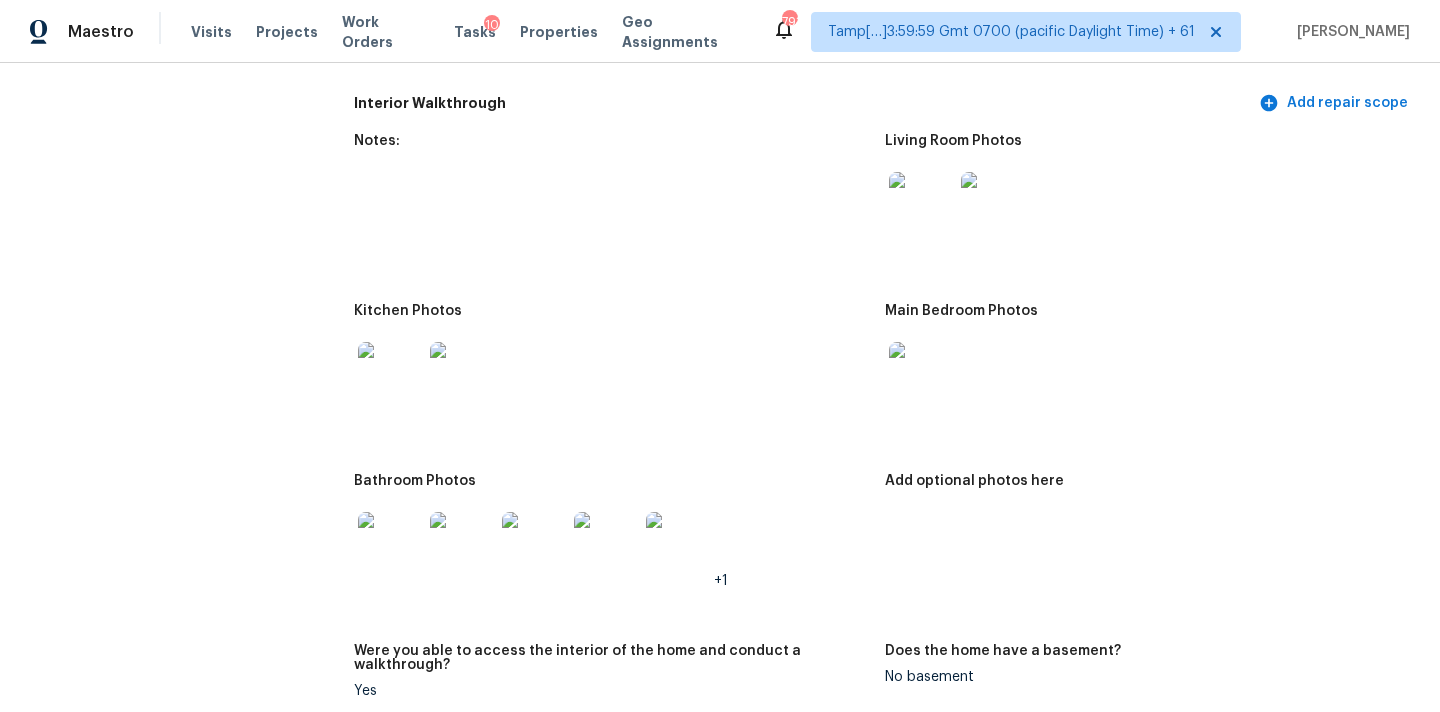 click at bounding box center [921, 374] 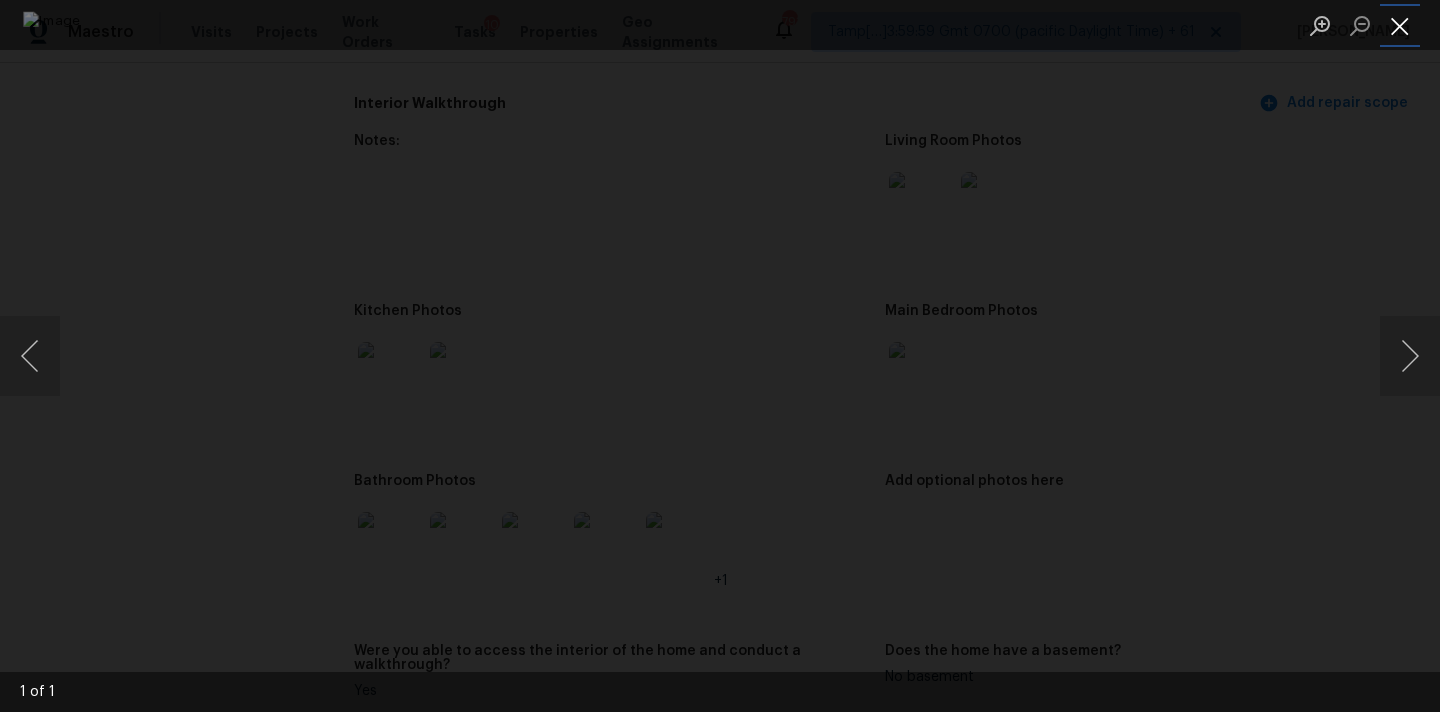 click at bounding box center [1400, 25] 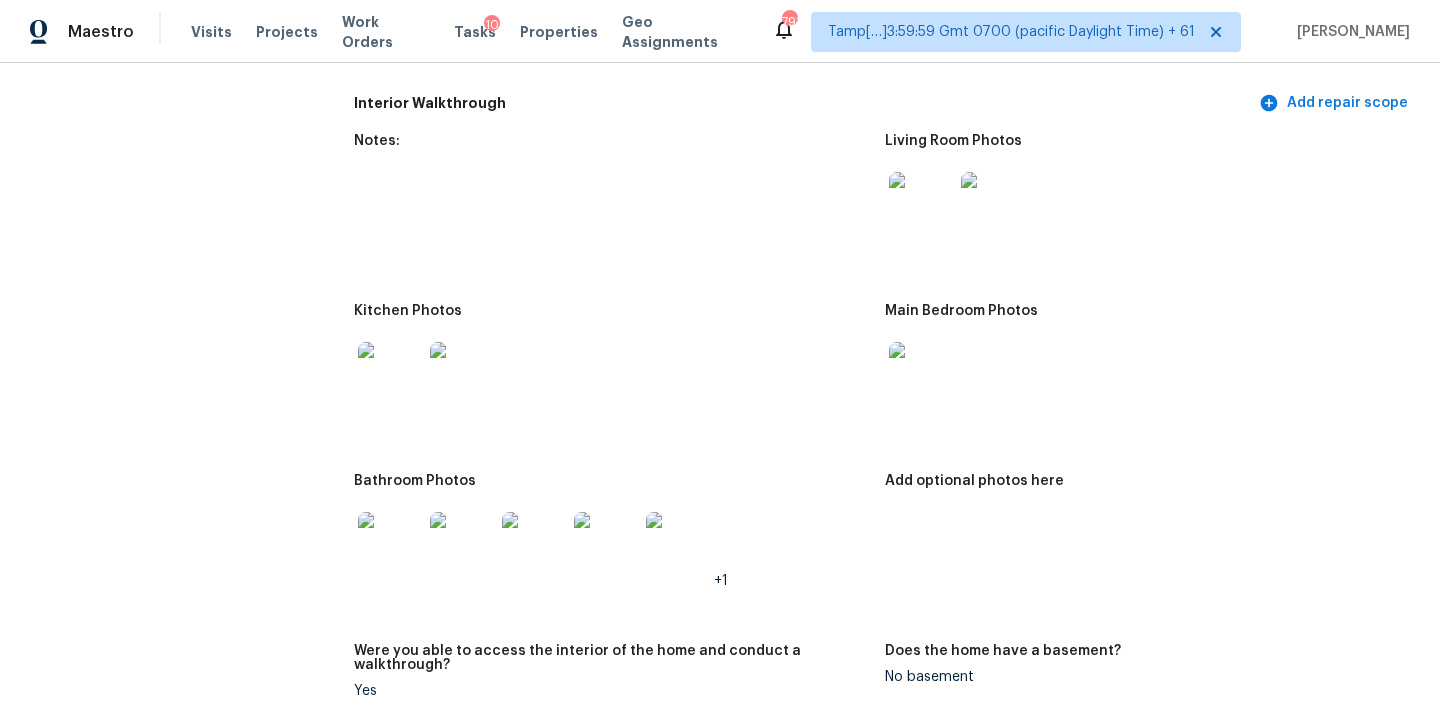 click at bounding box center (390, 374) 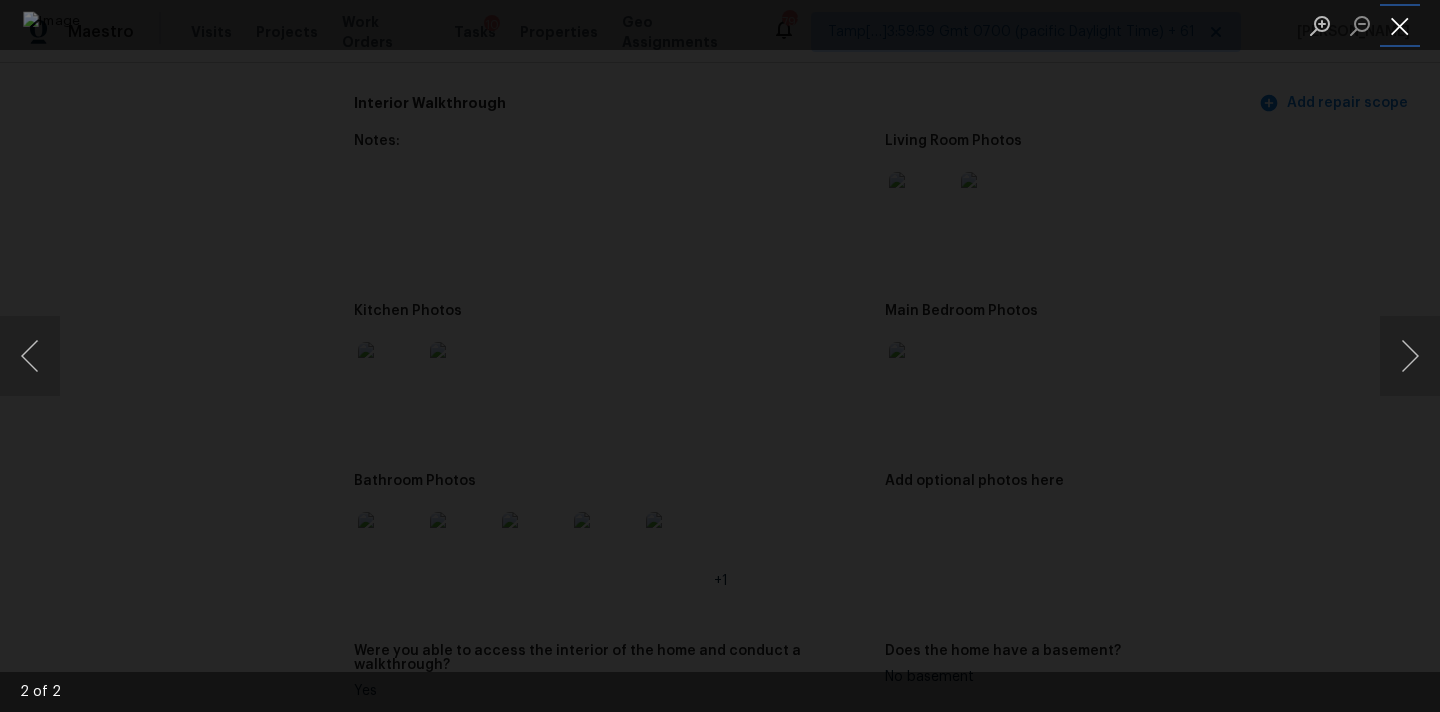 click at bounding box center (1400, 25) 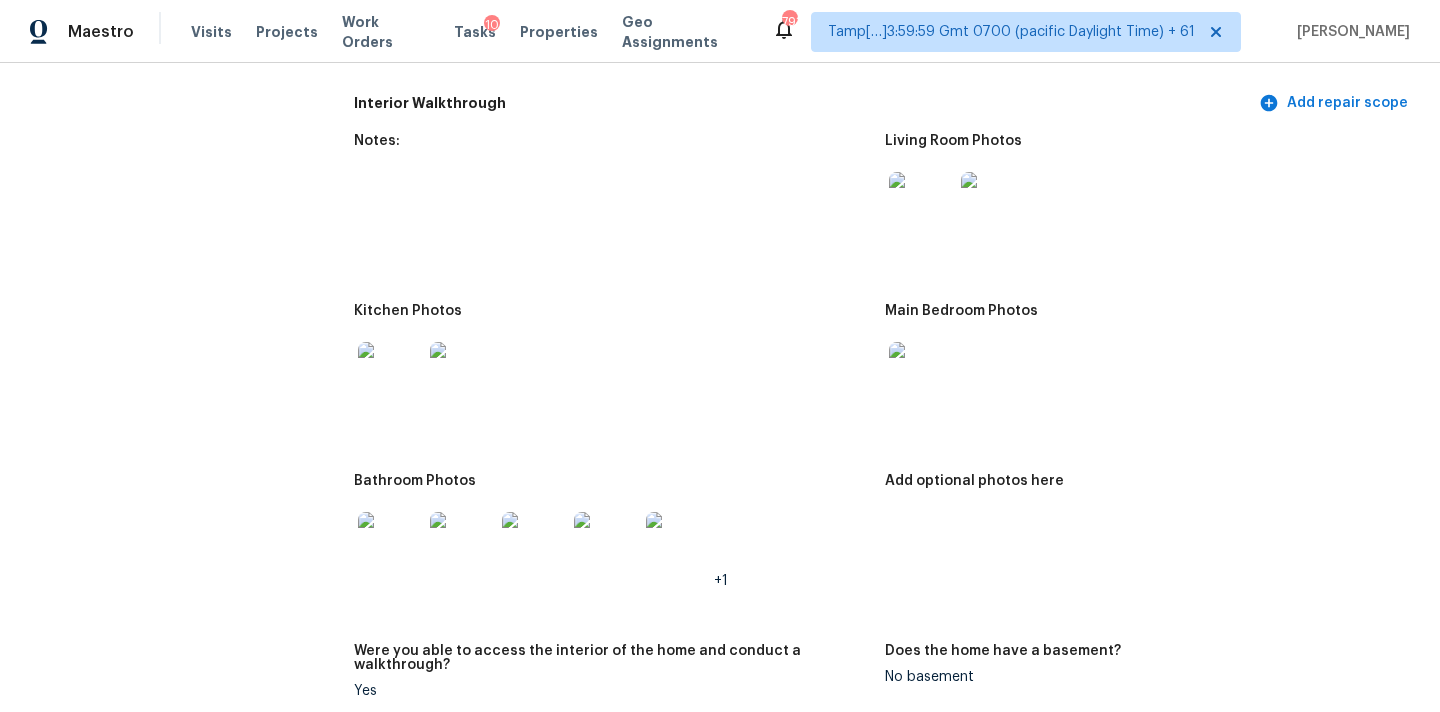 click at bounding box center [390, 544] 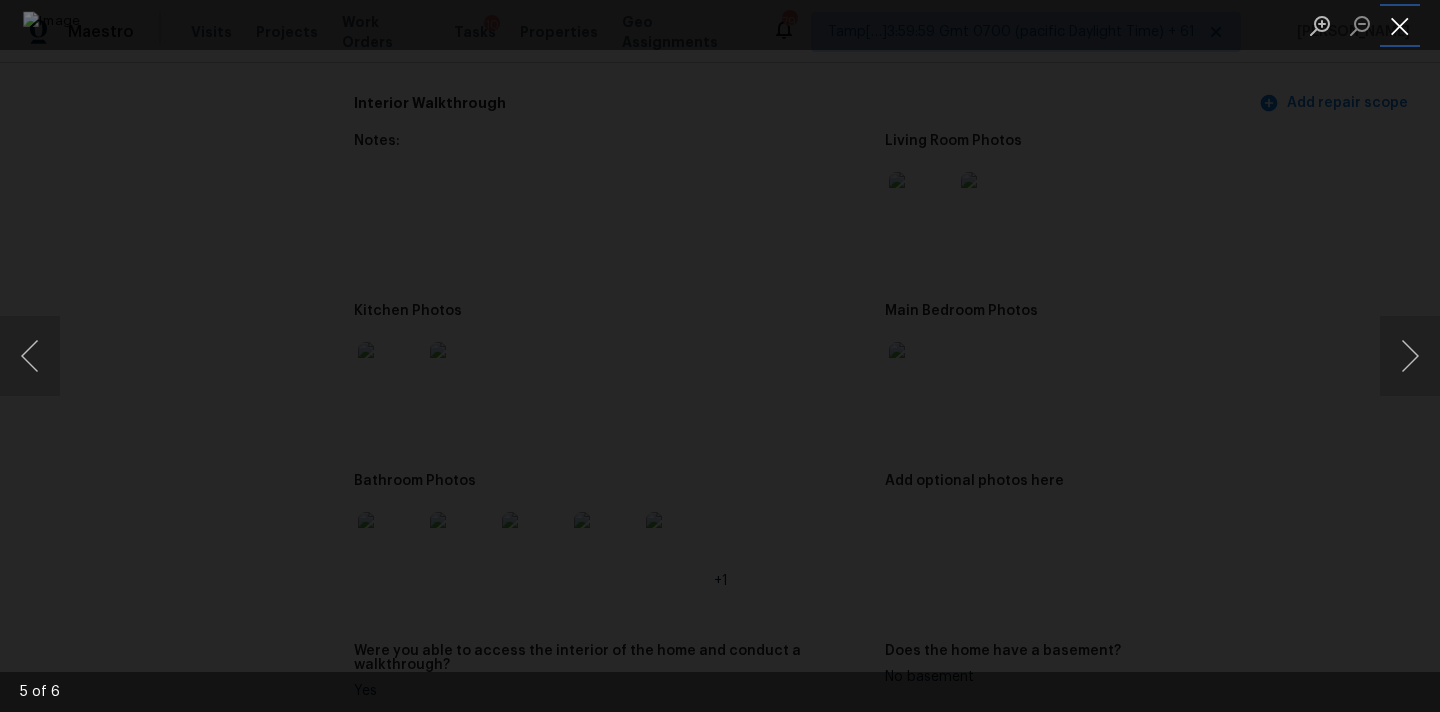 click at bounding box center (1400, 25) 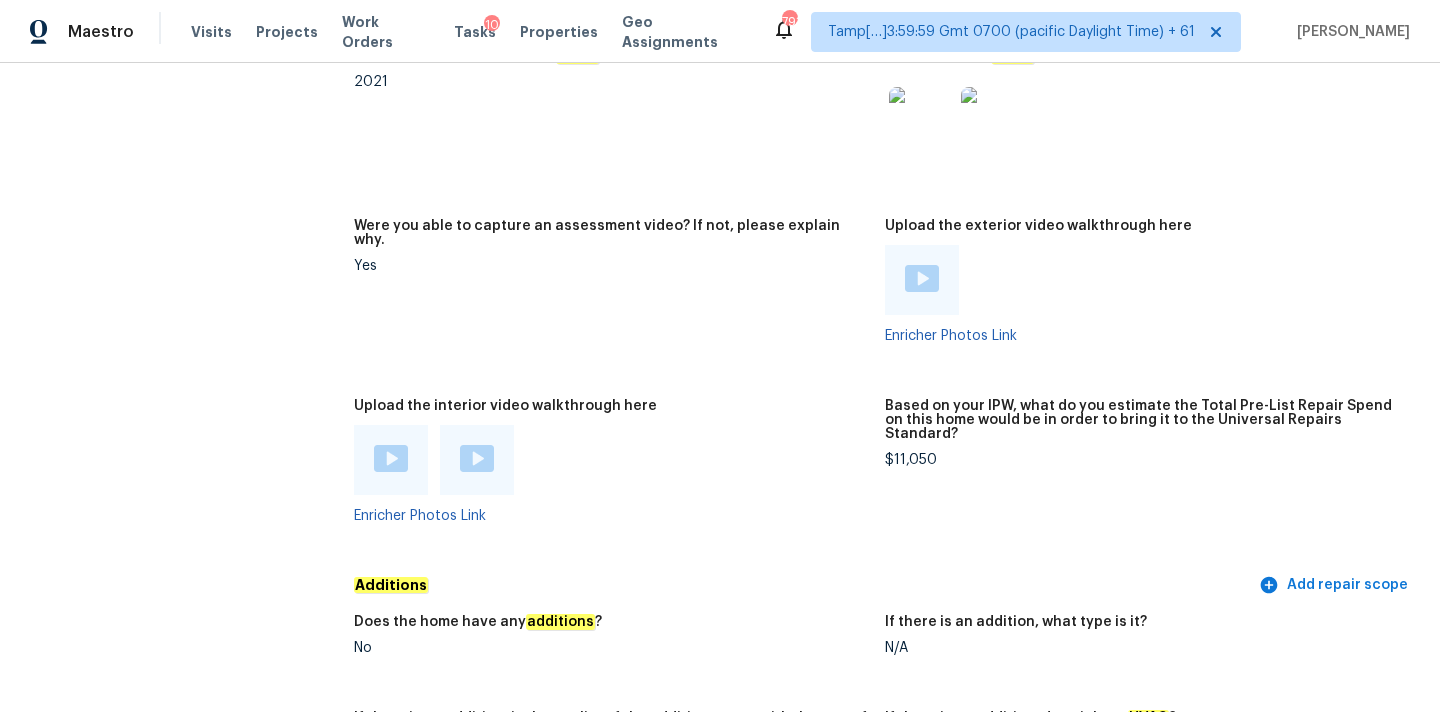 scroll, scrollTop: 4265, scrollLeft: 0, axis: vertical 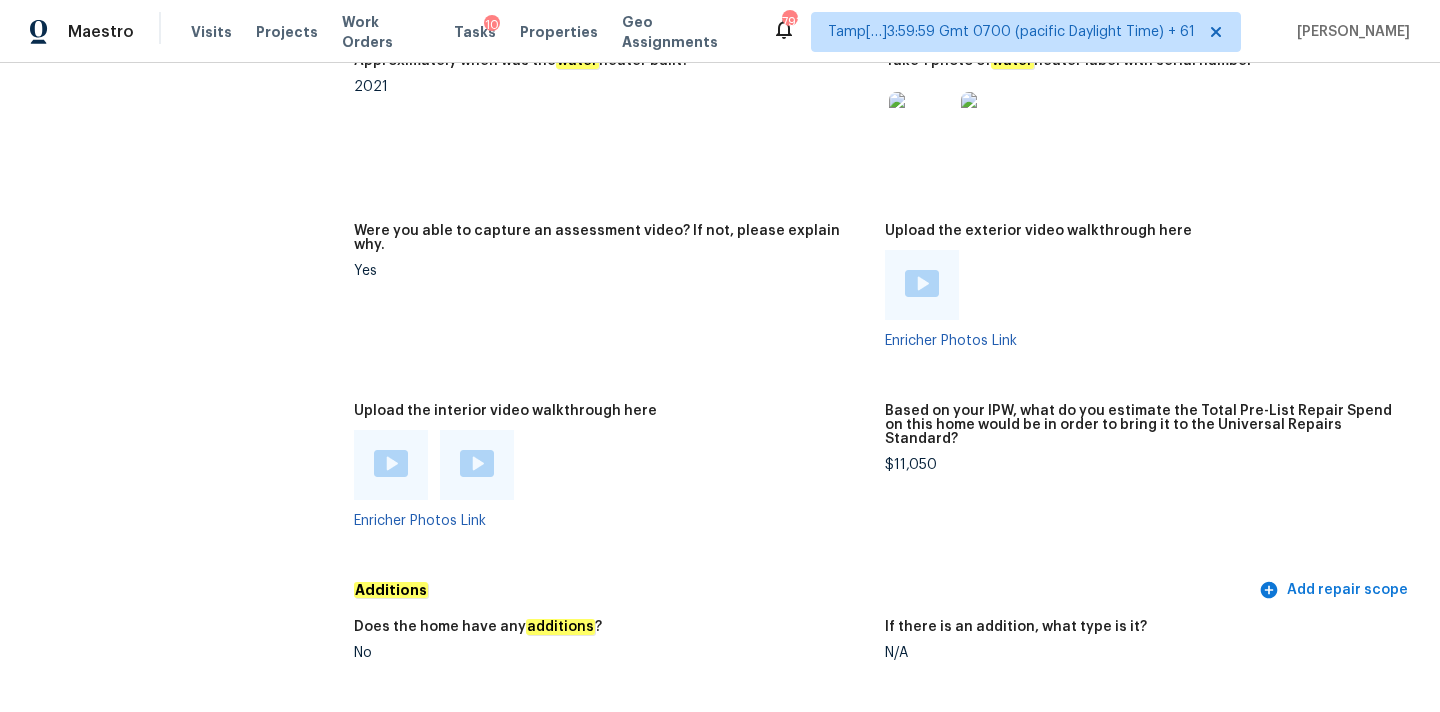 click at bounding box center [391, 463] 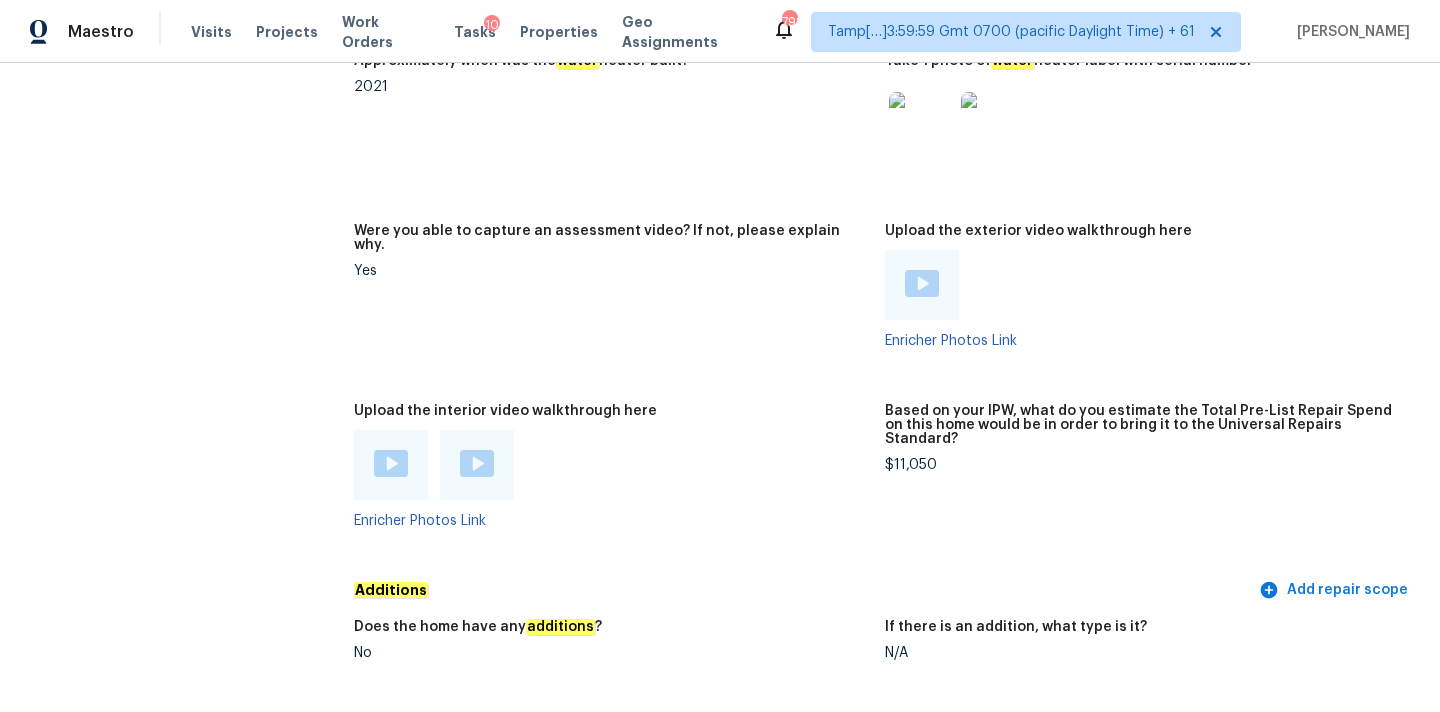 click at bounding box center [477, 463] 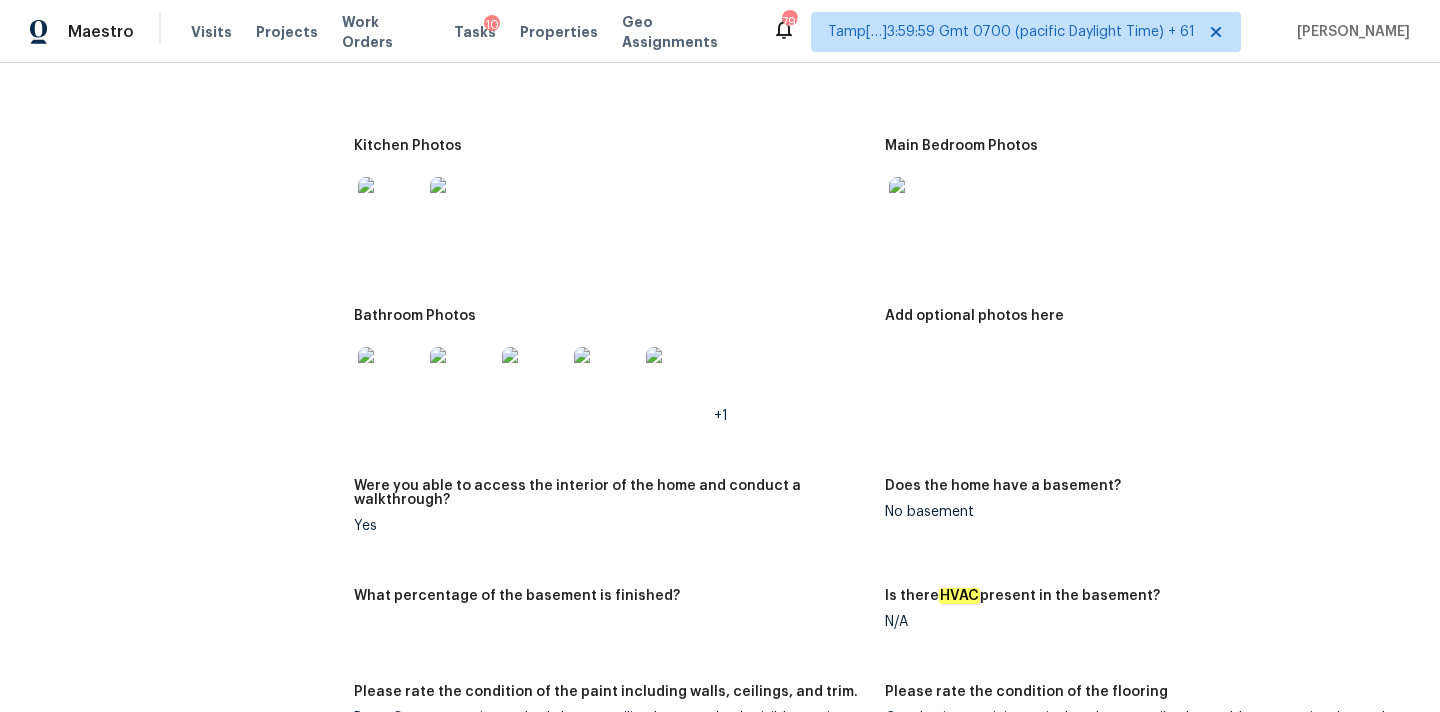 scroll, scrollTop: 2715, scrollLeft: 0, axis: vertical 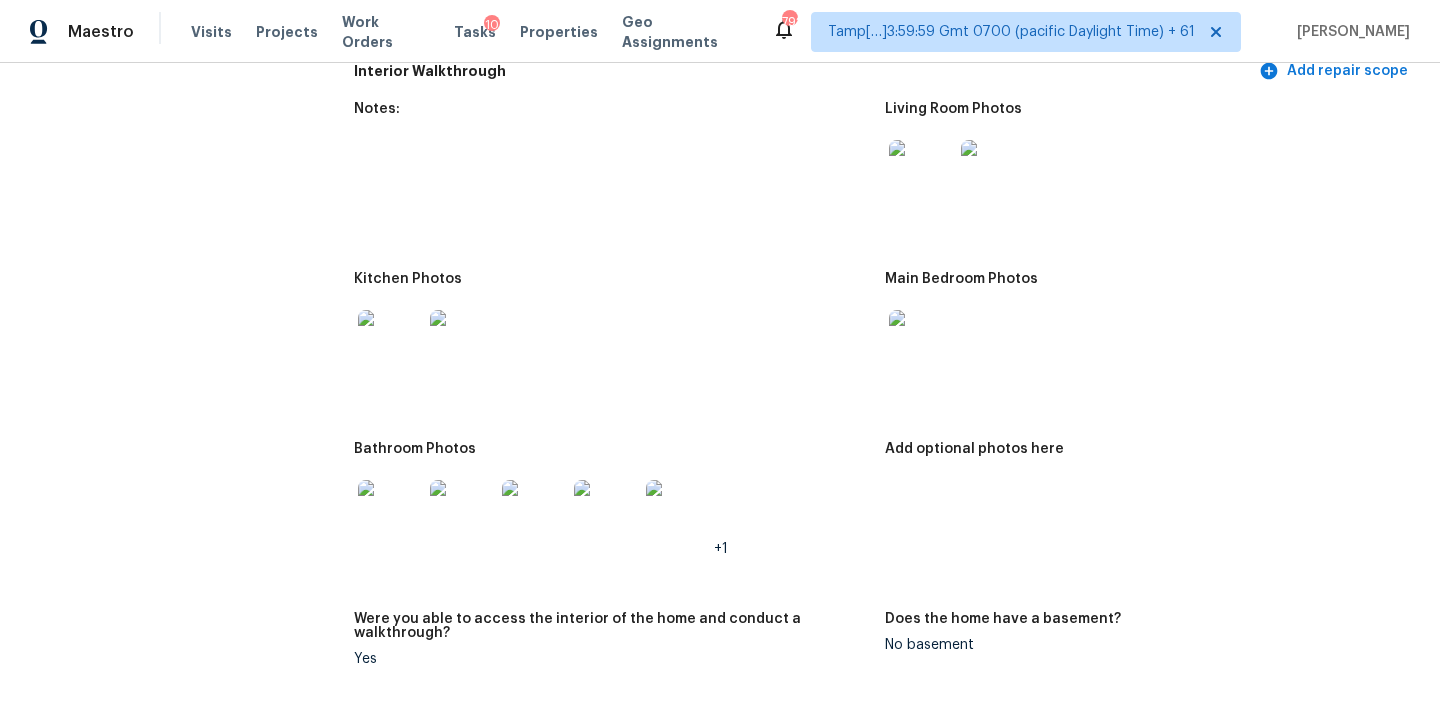 click at bounding box center (390, 512) 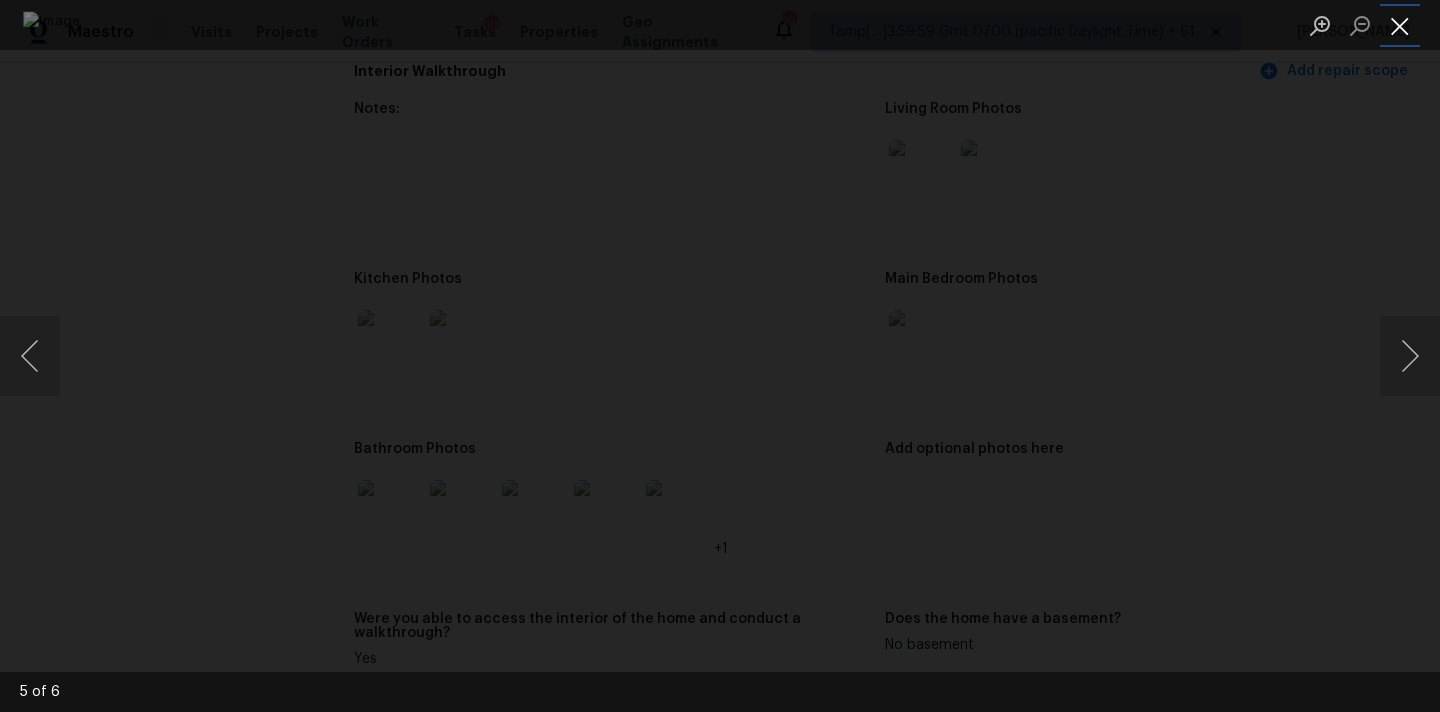 click at bounding box center (1400, 25) 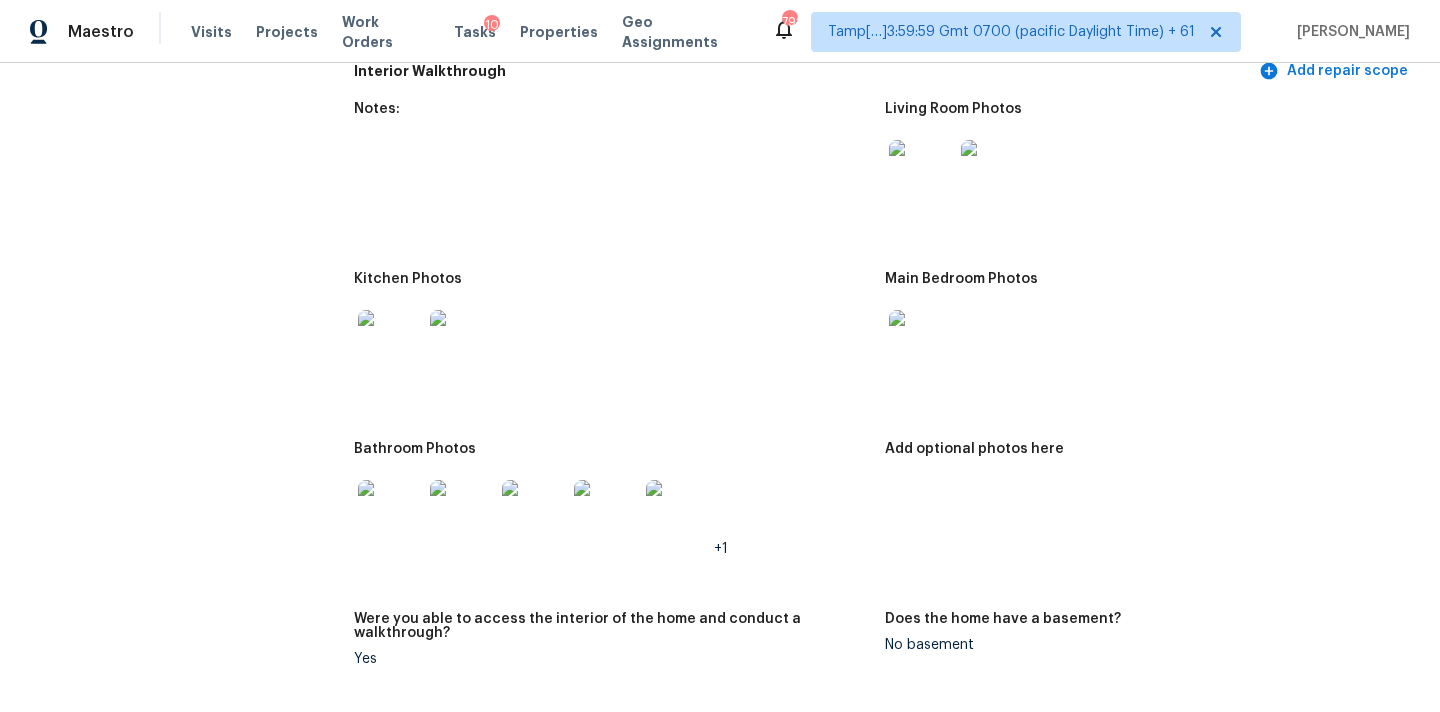 click at bounding box center (390, 342) 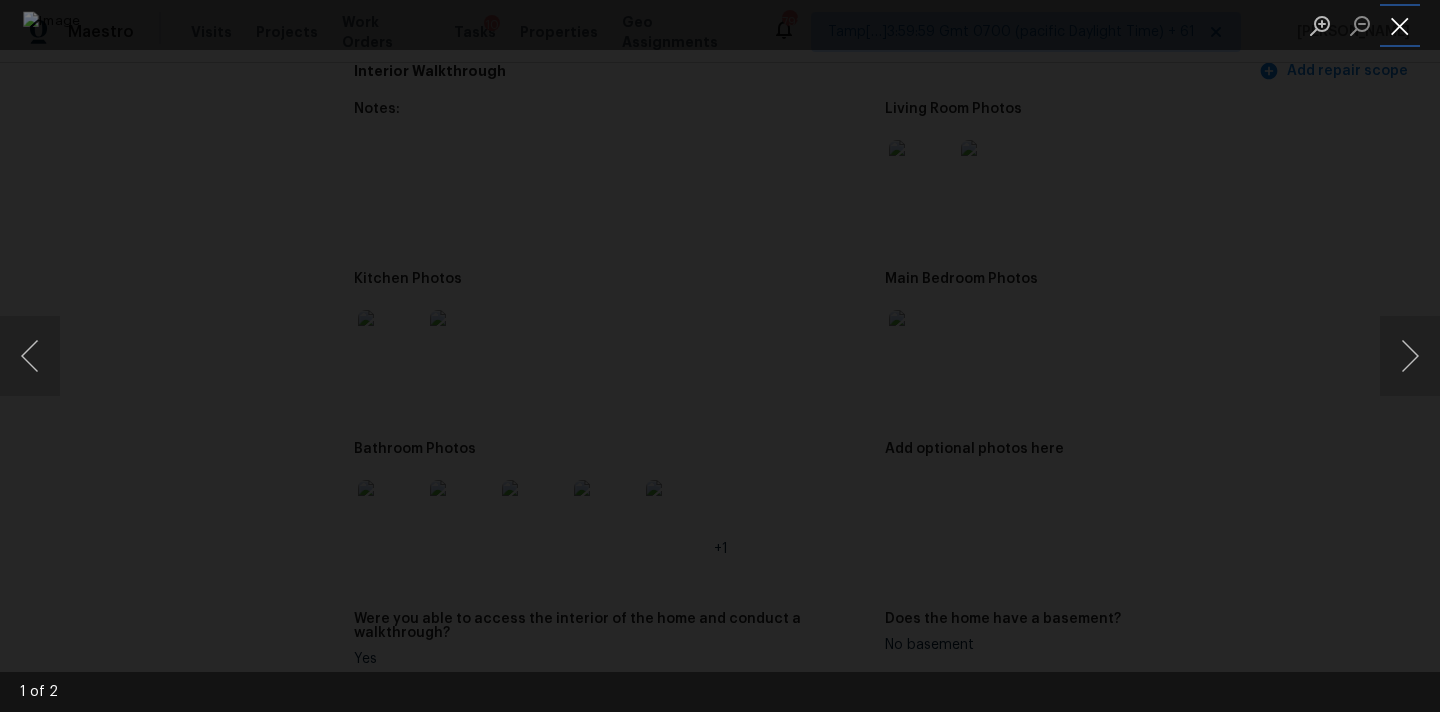 click at bounding box center [1400, 25] 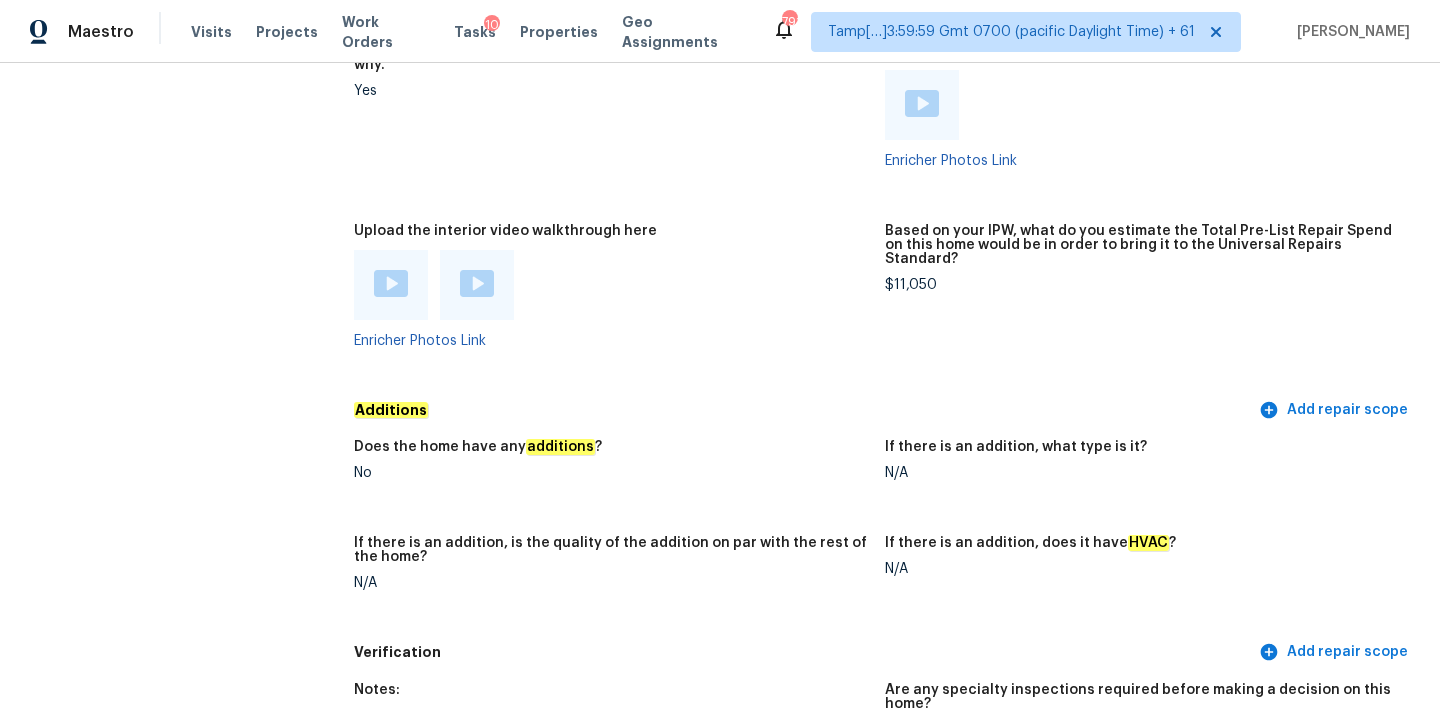 scroll, scrollTop: 4566, scrollLeft: 0, axis: vertical 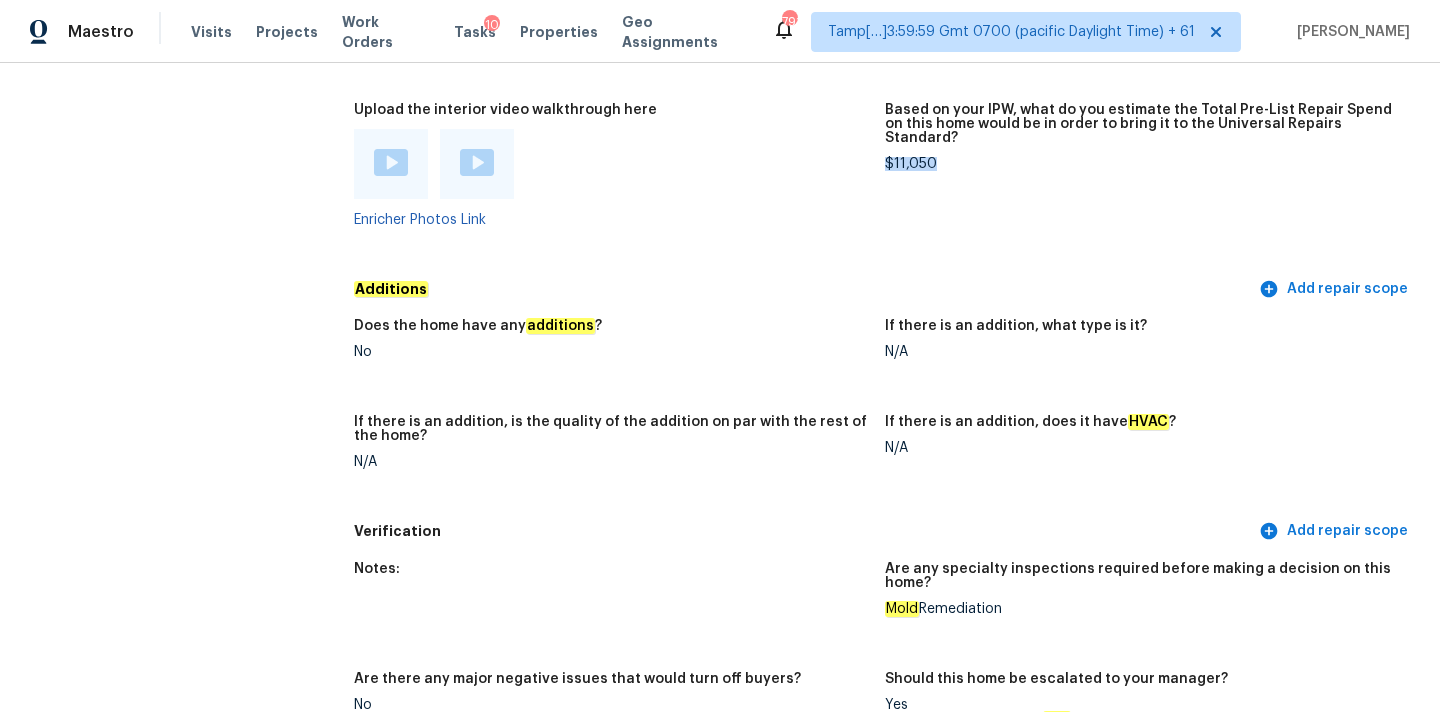 copy on "$11,050" 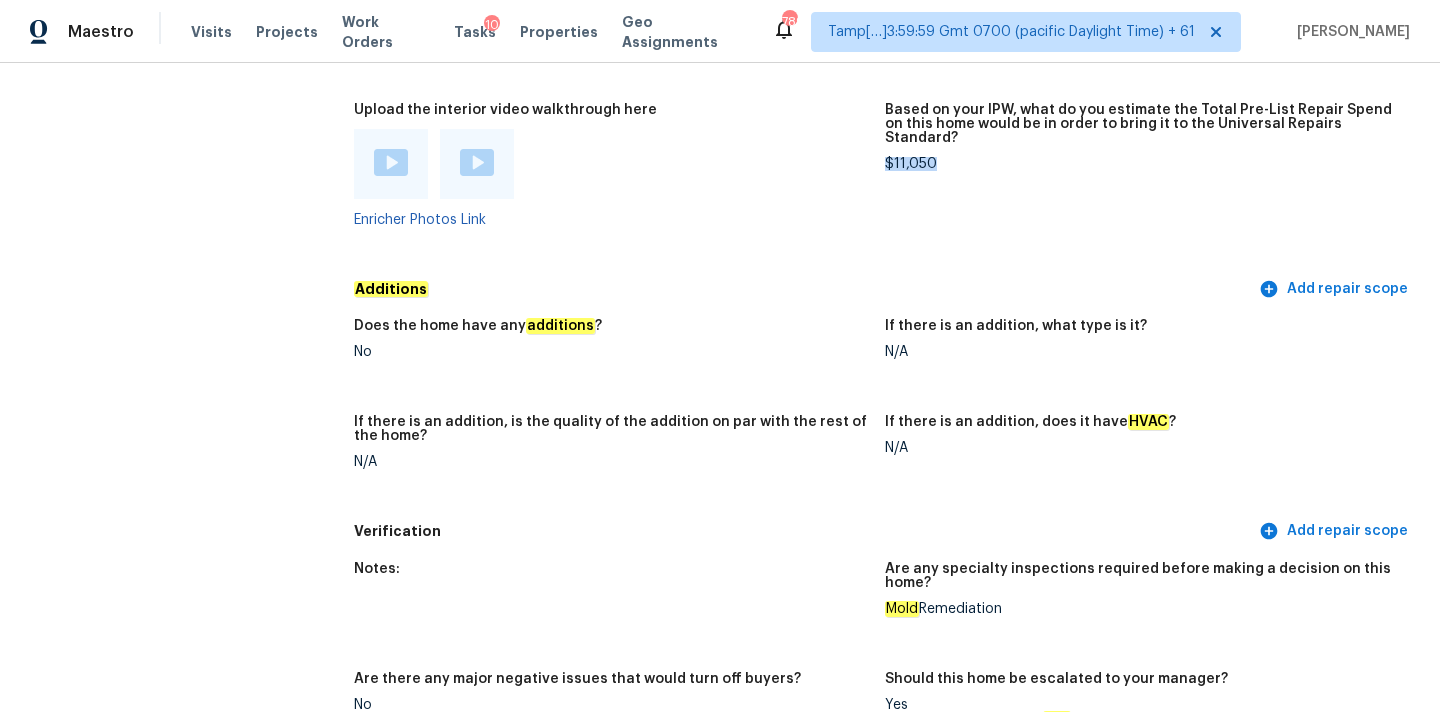 scroll, scrollTop: 5065, scrollLeft: 0, axis: vertical 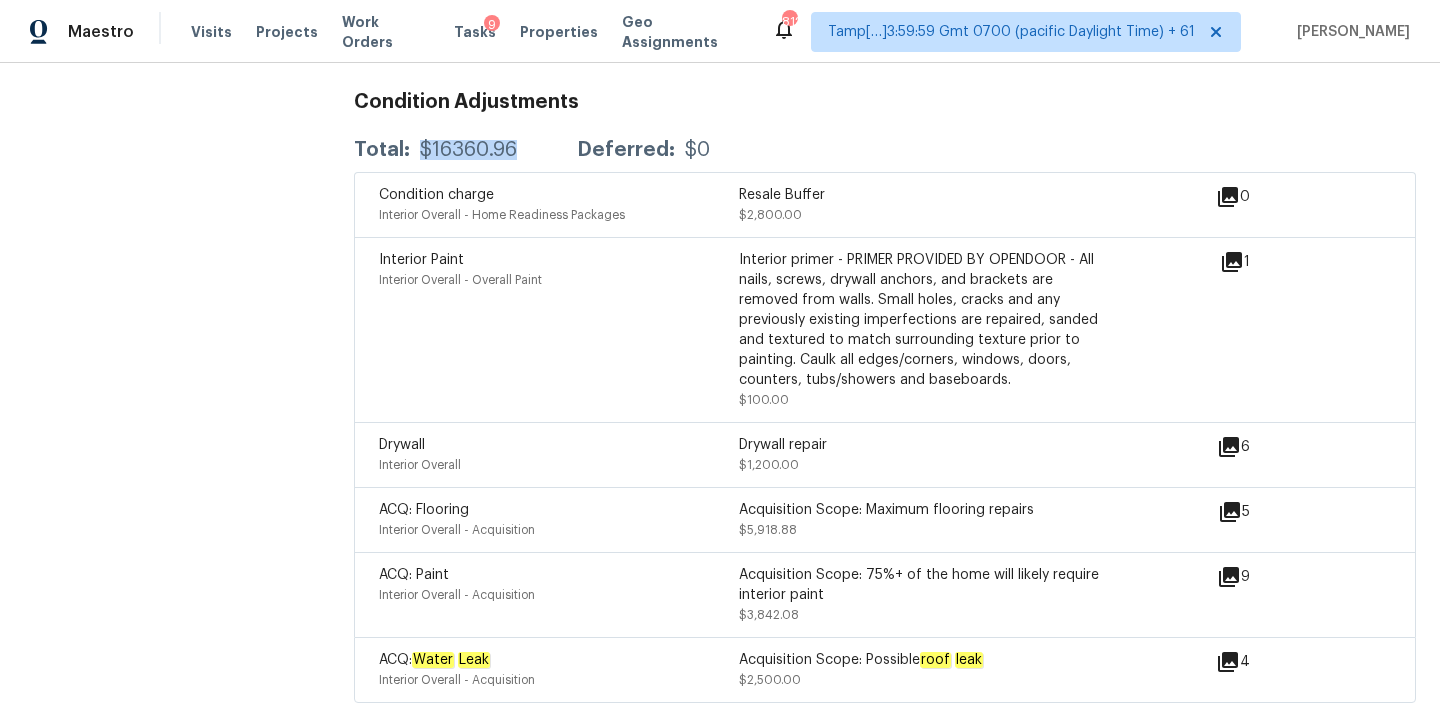 copy on "$16360.96" 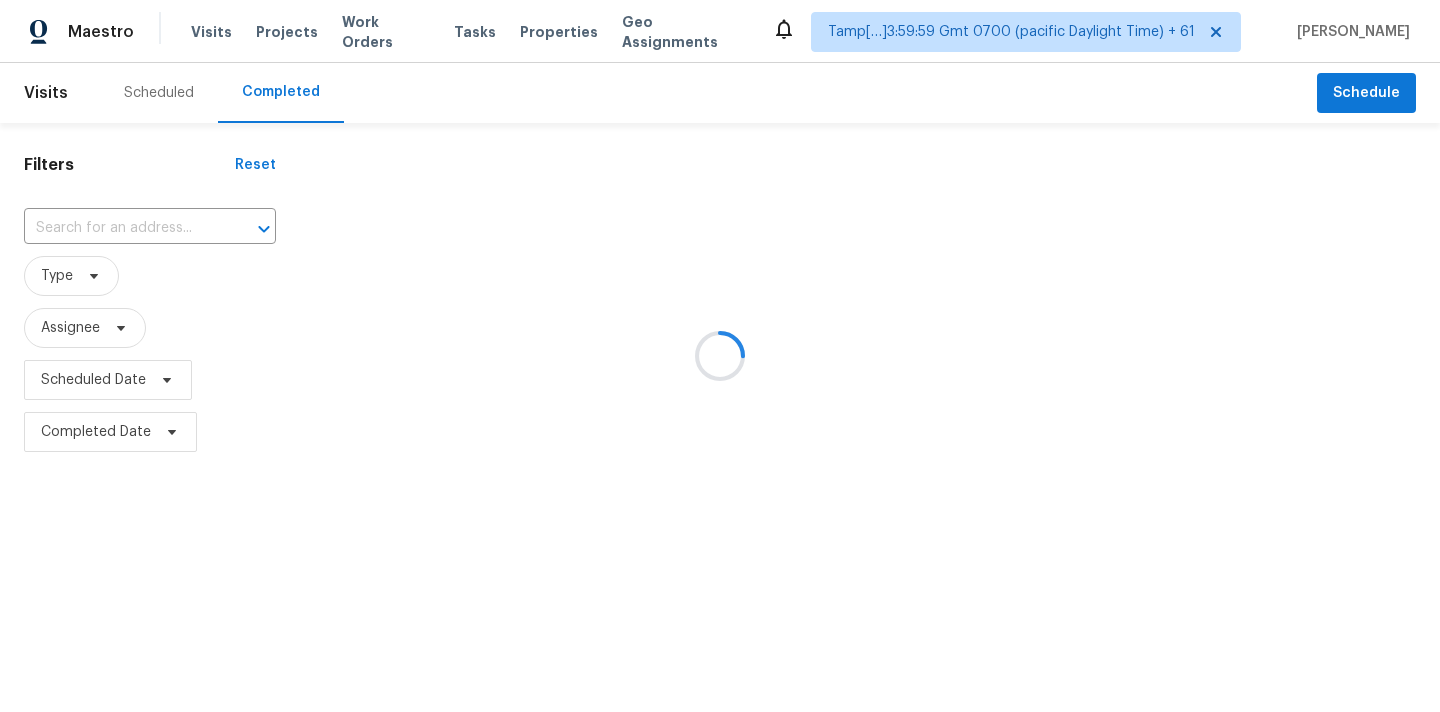 scroll, scrollTop: 0, scrollLeft: 0, axis: both 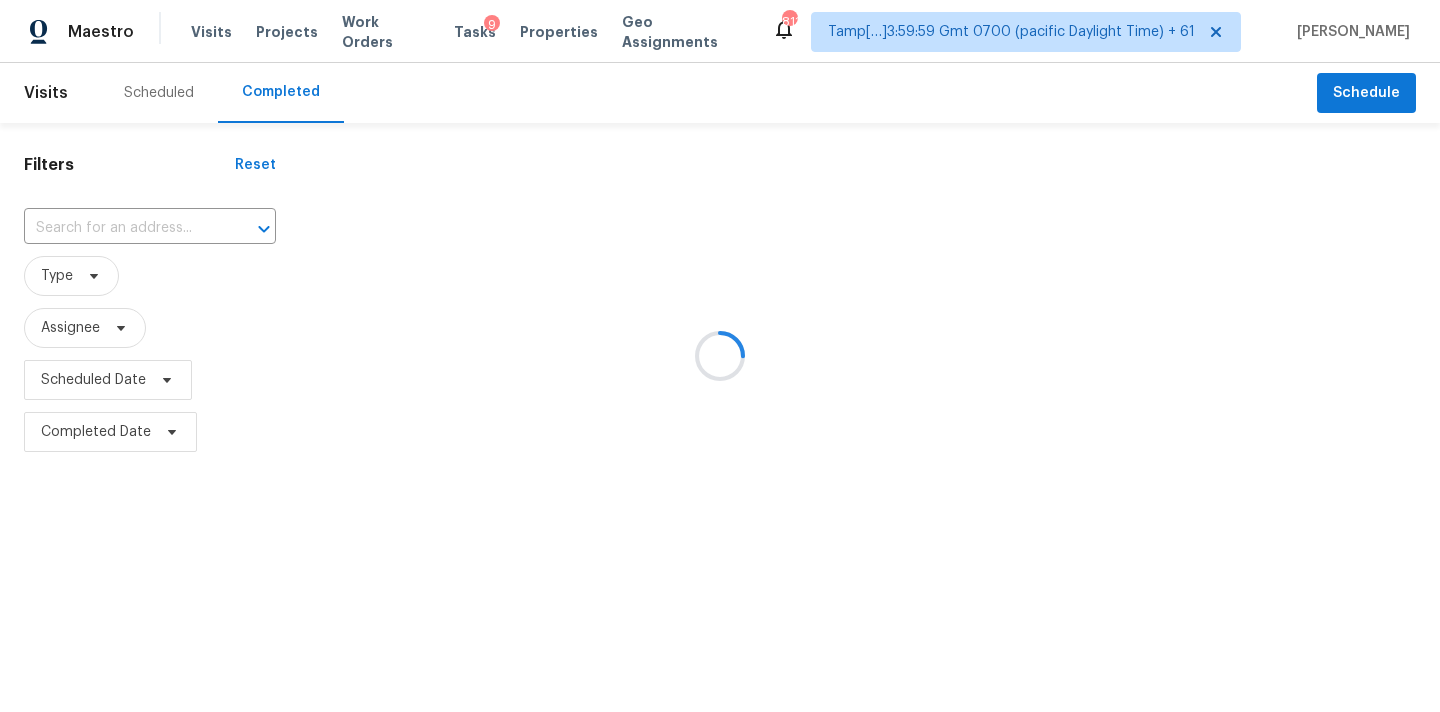 click at bounding box center [720, 356] 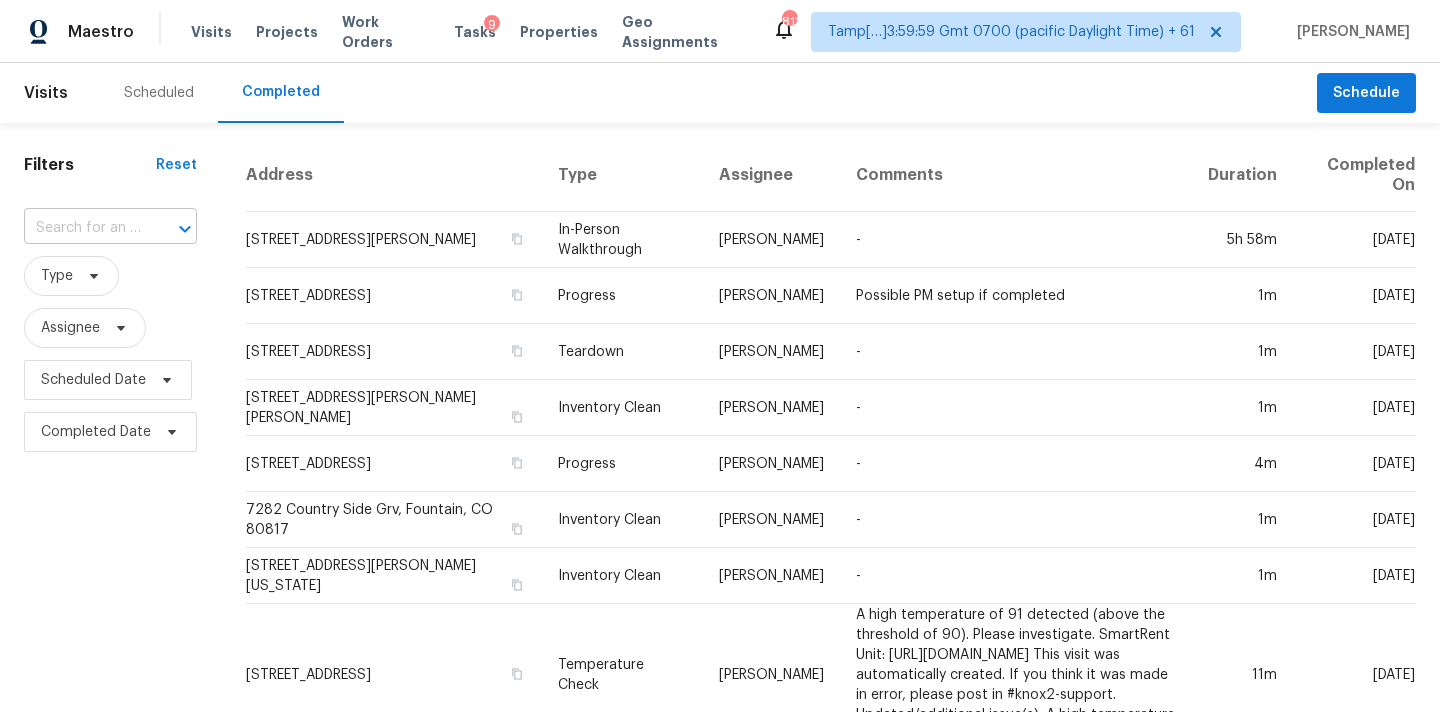 click at bounding box center [82, 228] 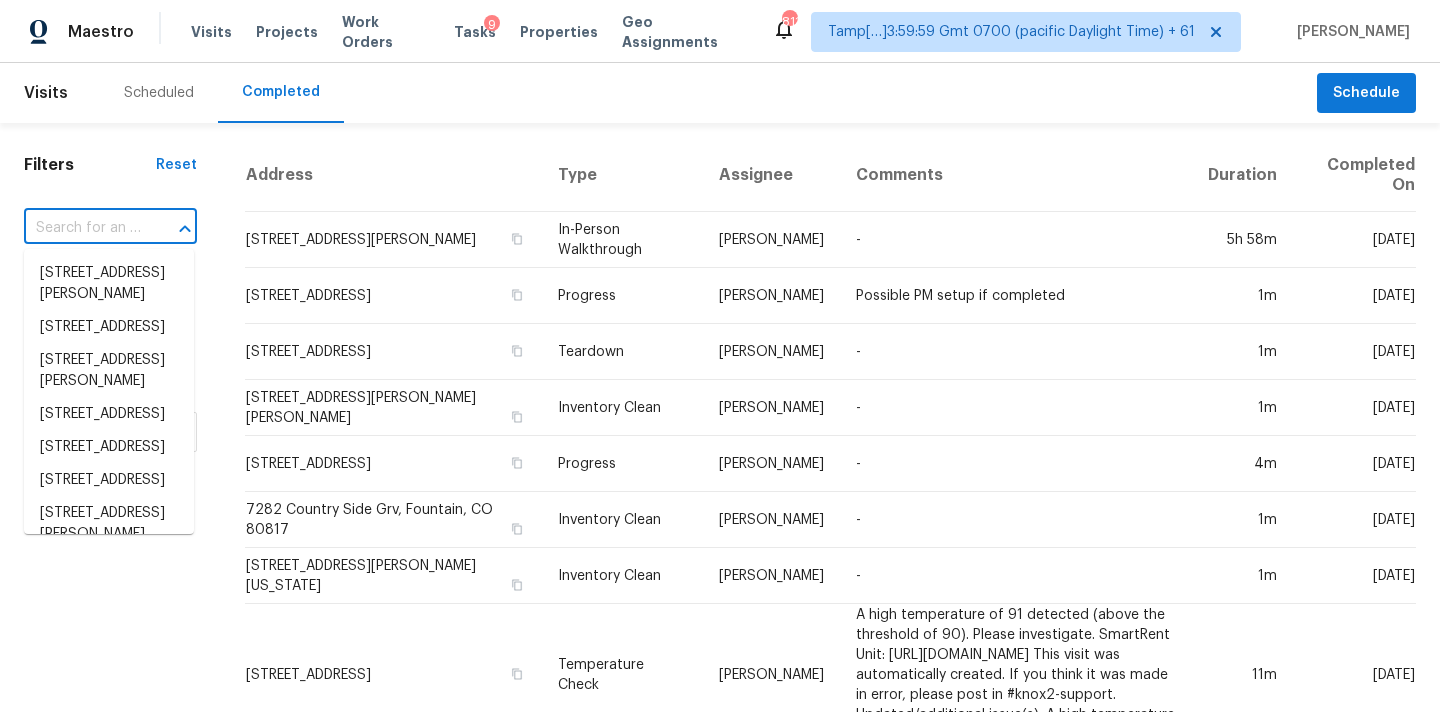paste on "[STREET_ADDRESS][PERSON_NAME]" 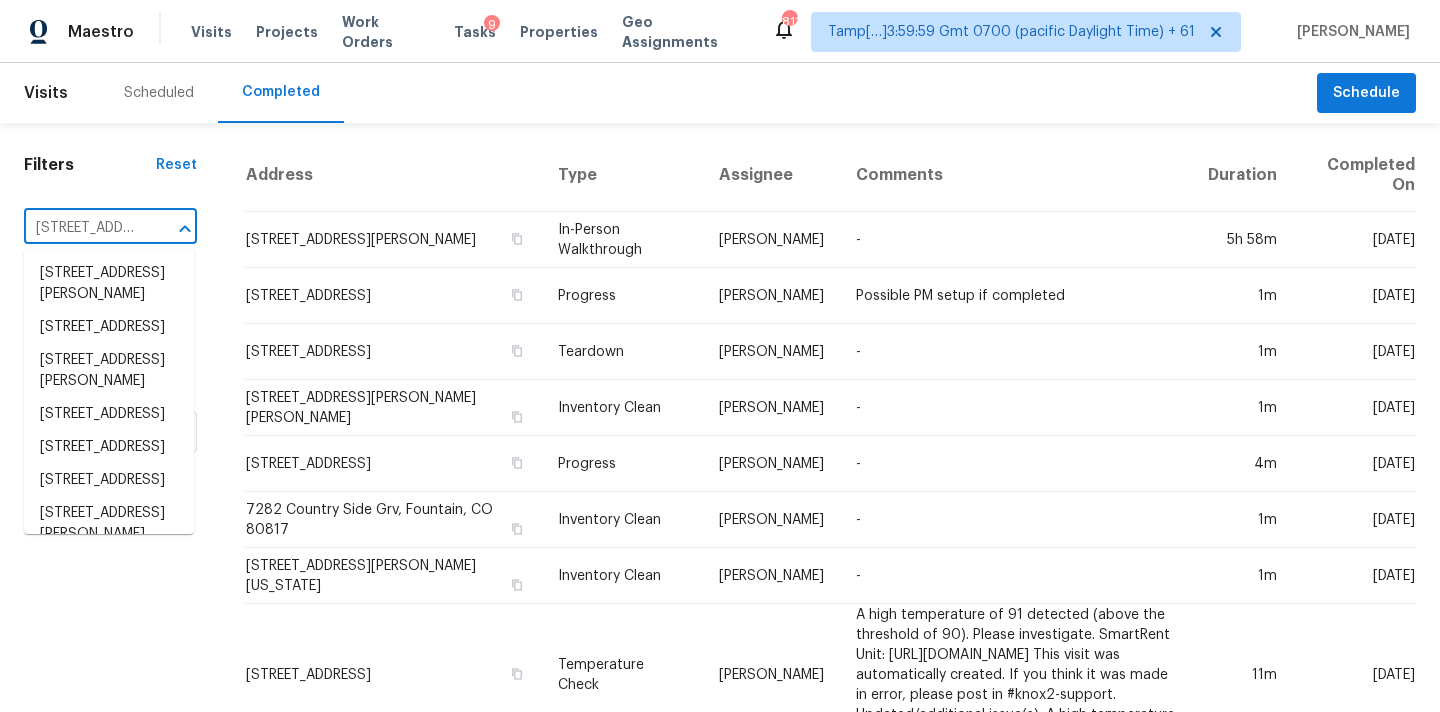 scroll, scrollTop: 0, scrollLeft: 186, axis: horizontal 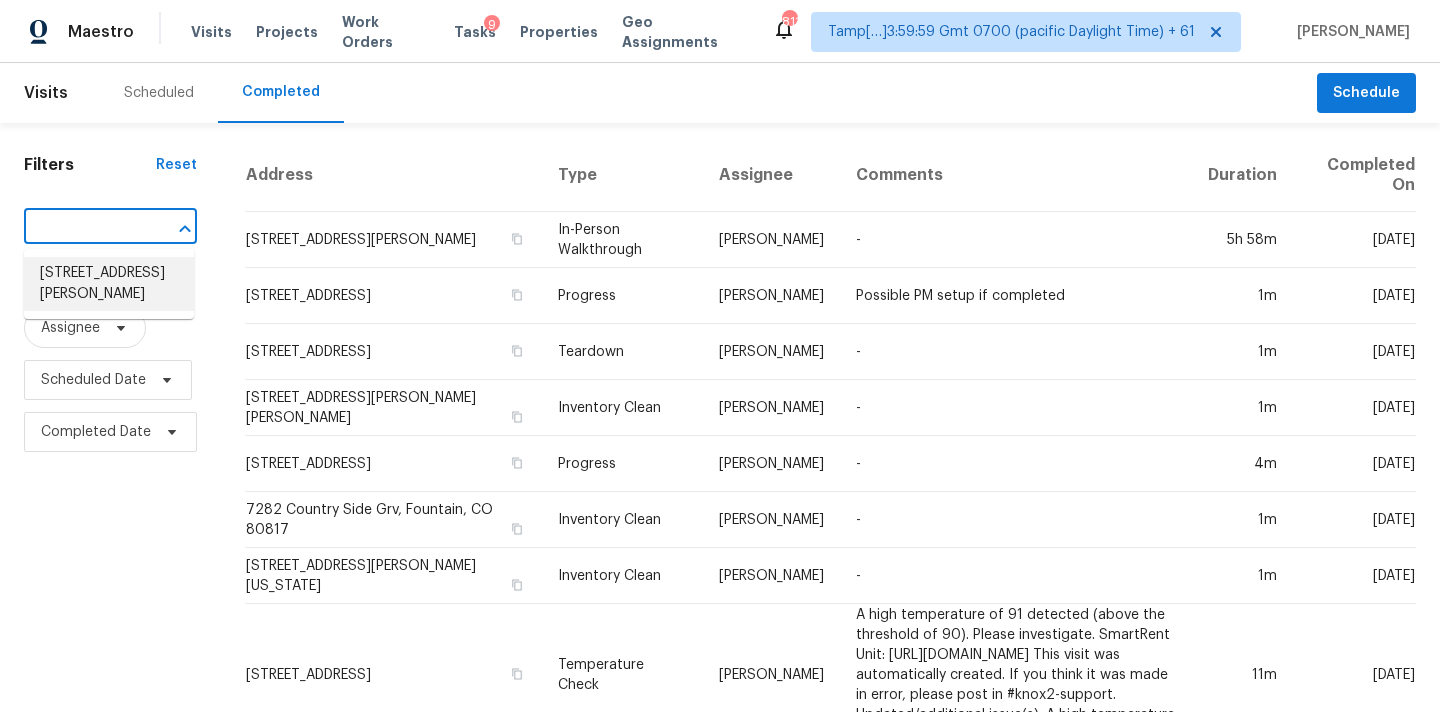 click on "[STREET_ADDRESS][PERSON_NAME]" at bounding box center (109, 284) 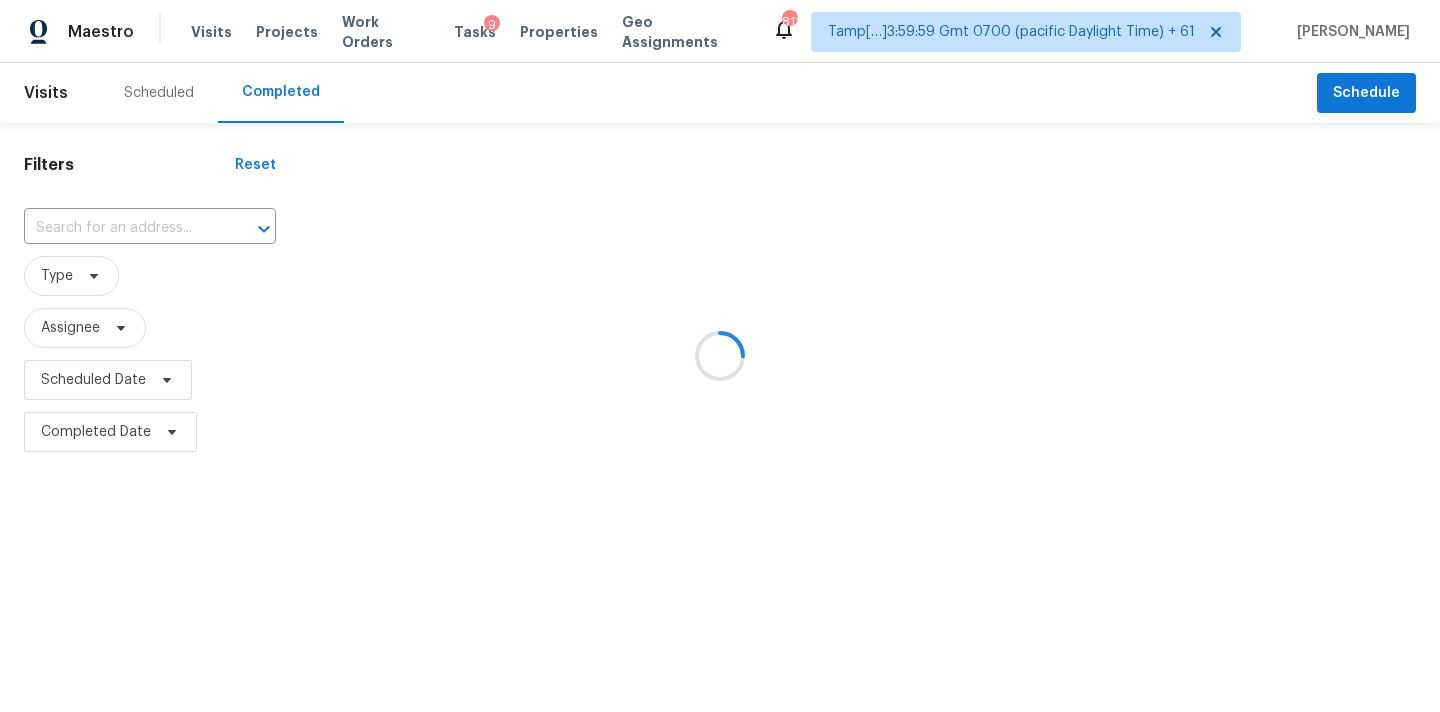 type on "[STREET_ADDRESS][PERSON_NAME]" 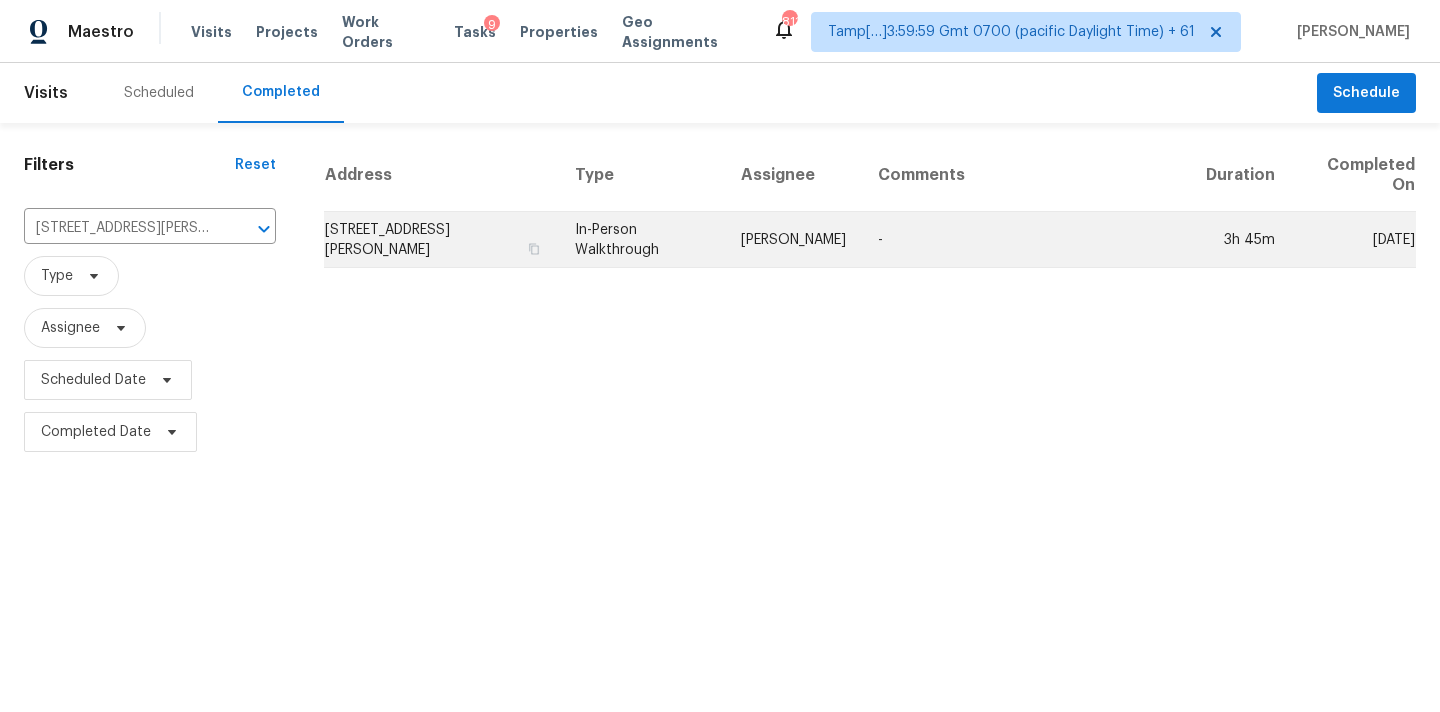 click on "[PERSON_NAME]" at bounding box center (793, 240) 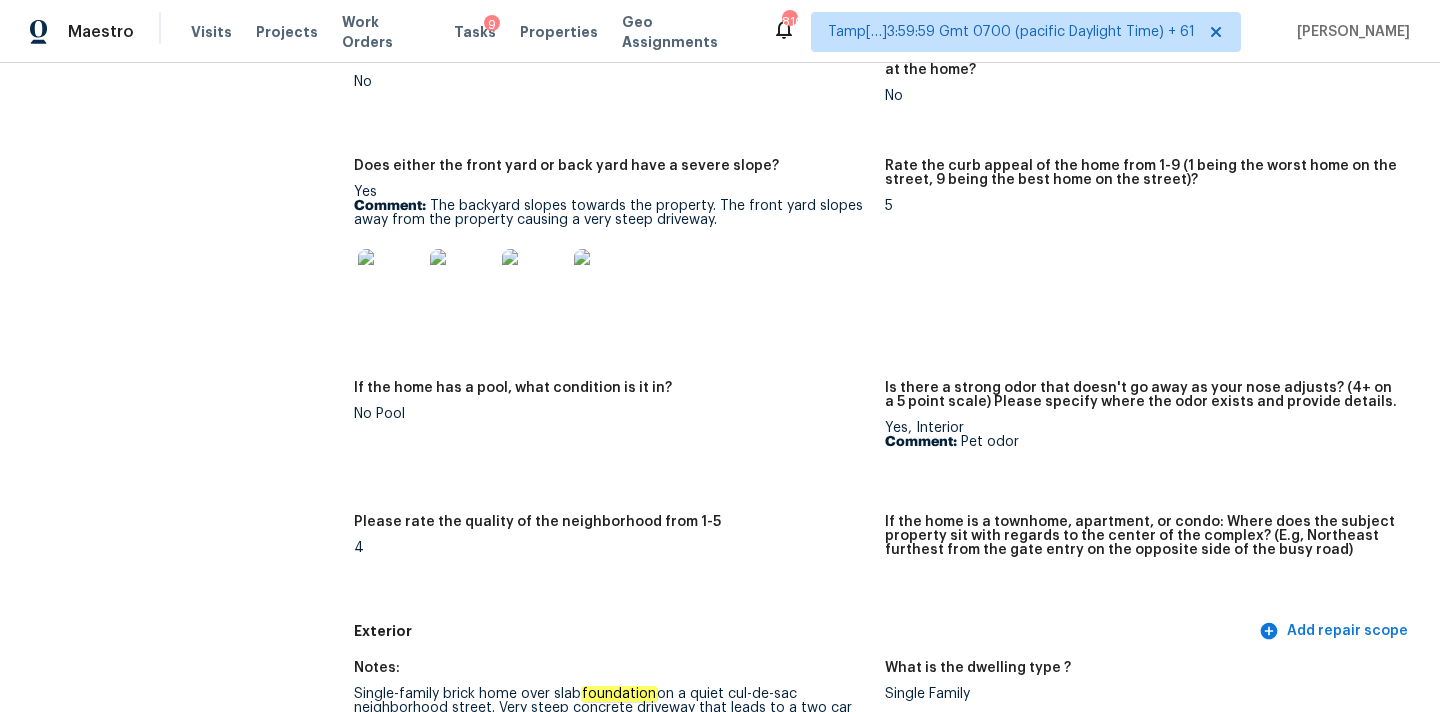 scroll, scrollTop: 1744, scrollLeft: 0, axis: vertical 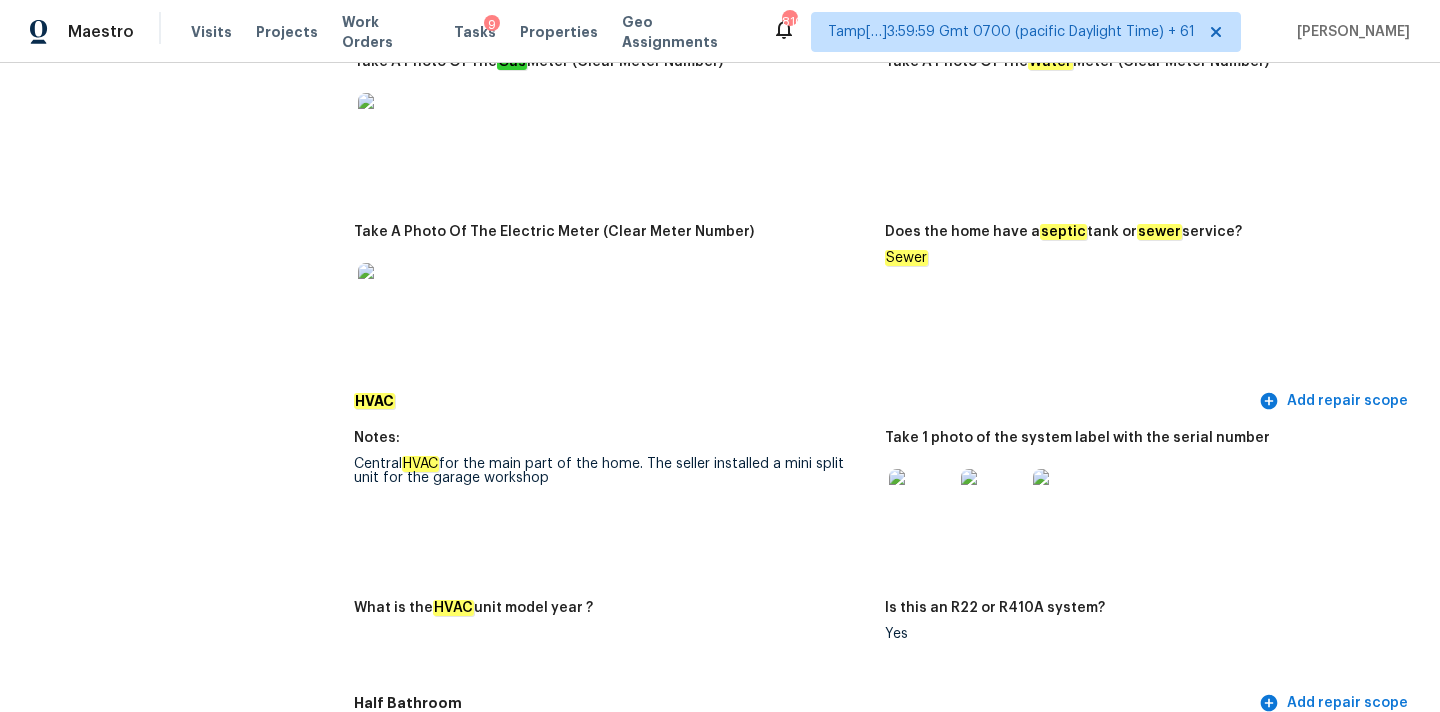 click at bounding box center [921, 501] 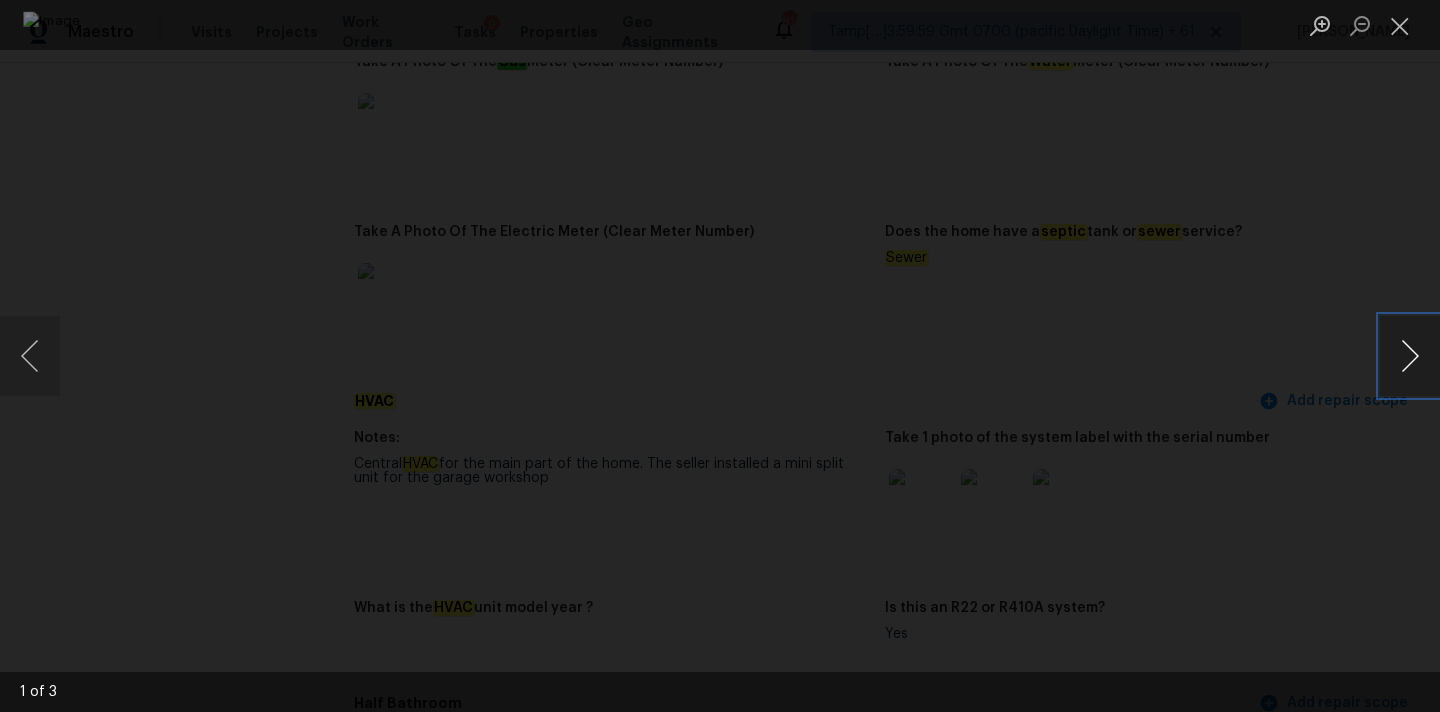 click at bounding box center [1410, 356] 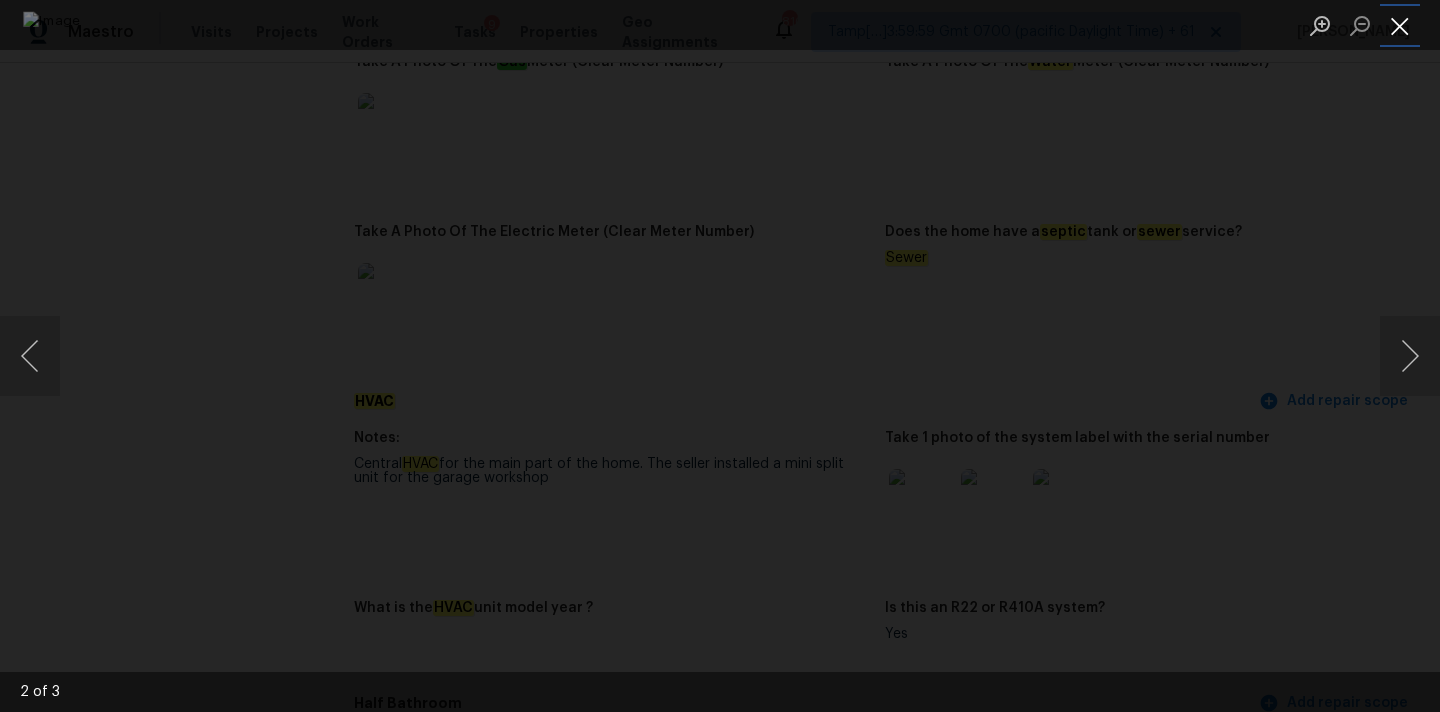 click at bounding box center (1400, 25) 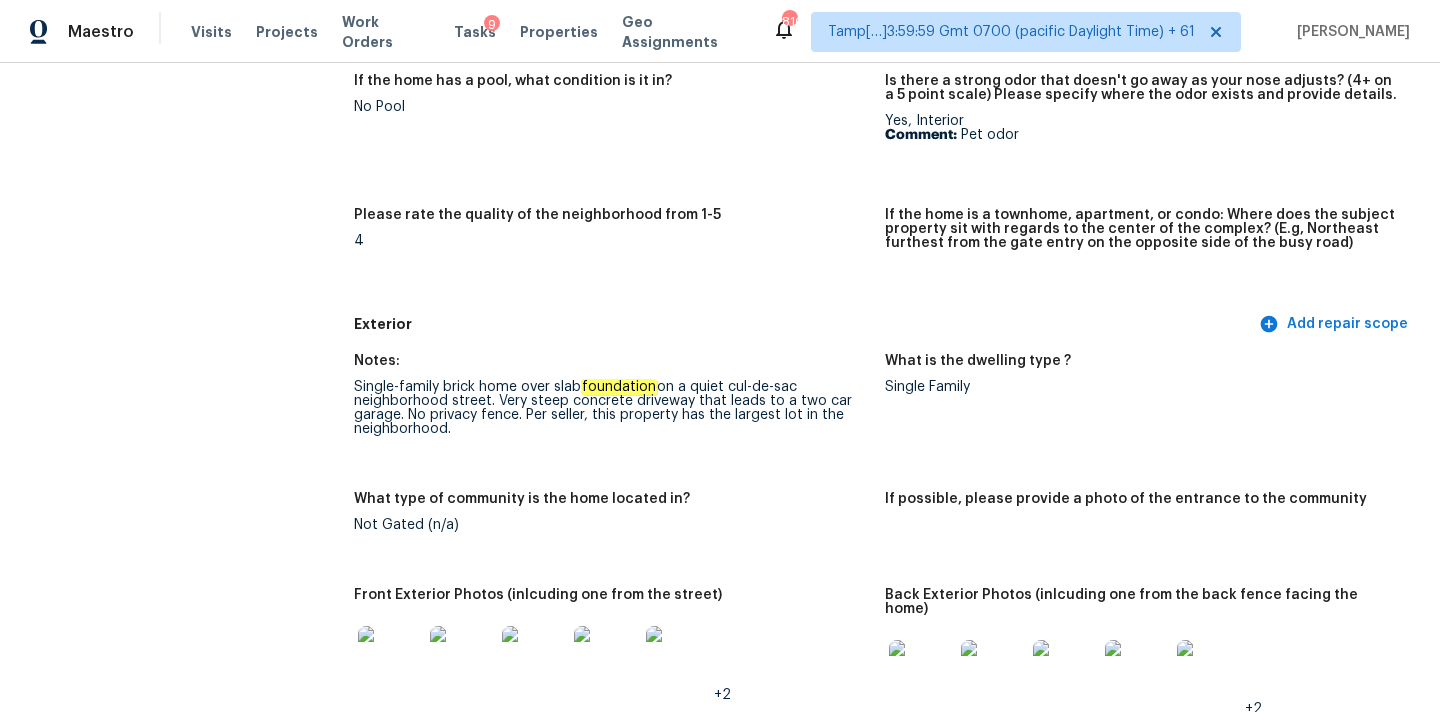 scroll, scrollTop: 3763, scrollLeft: 0, axis: vertical 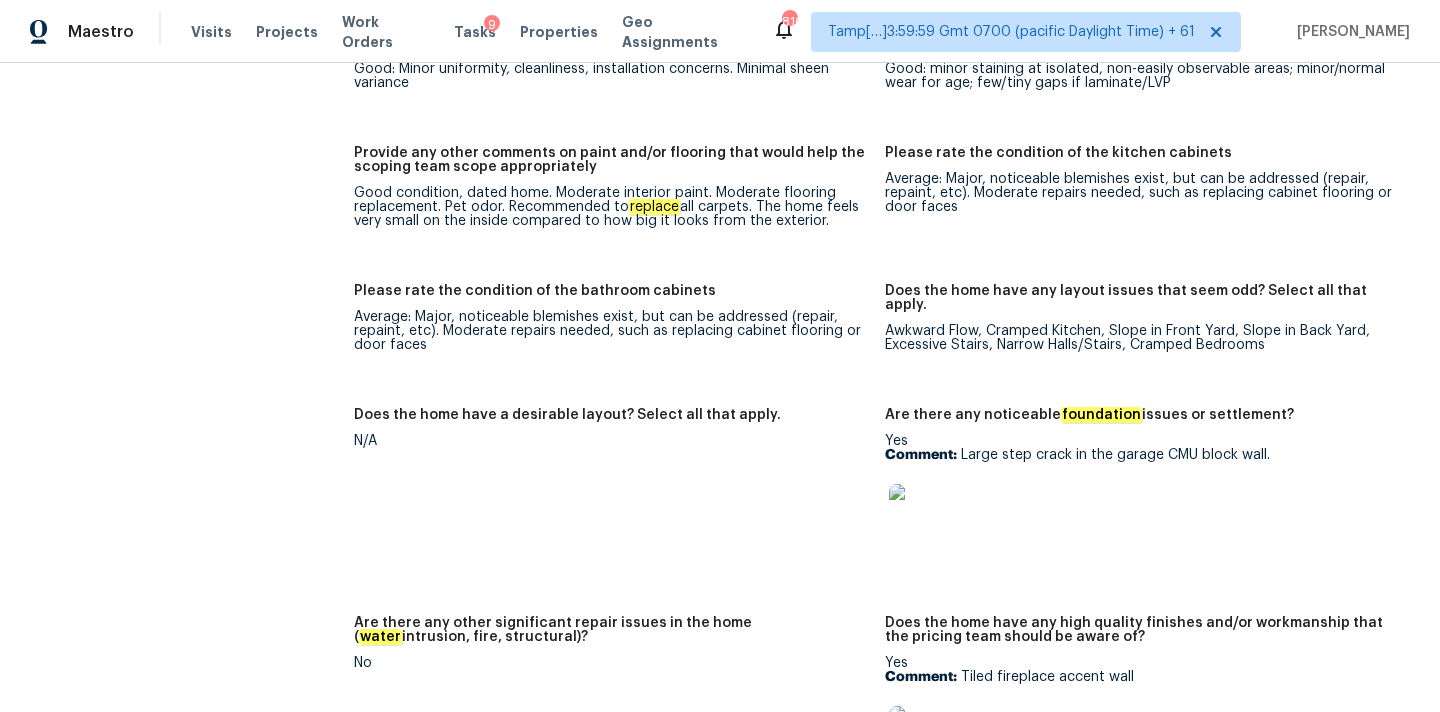 click at bounding box center [921, 516] 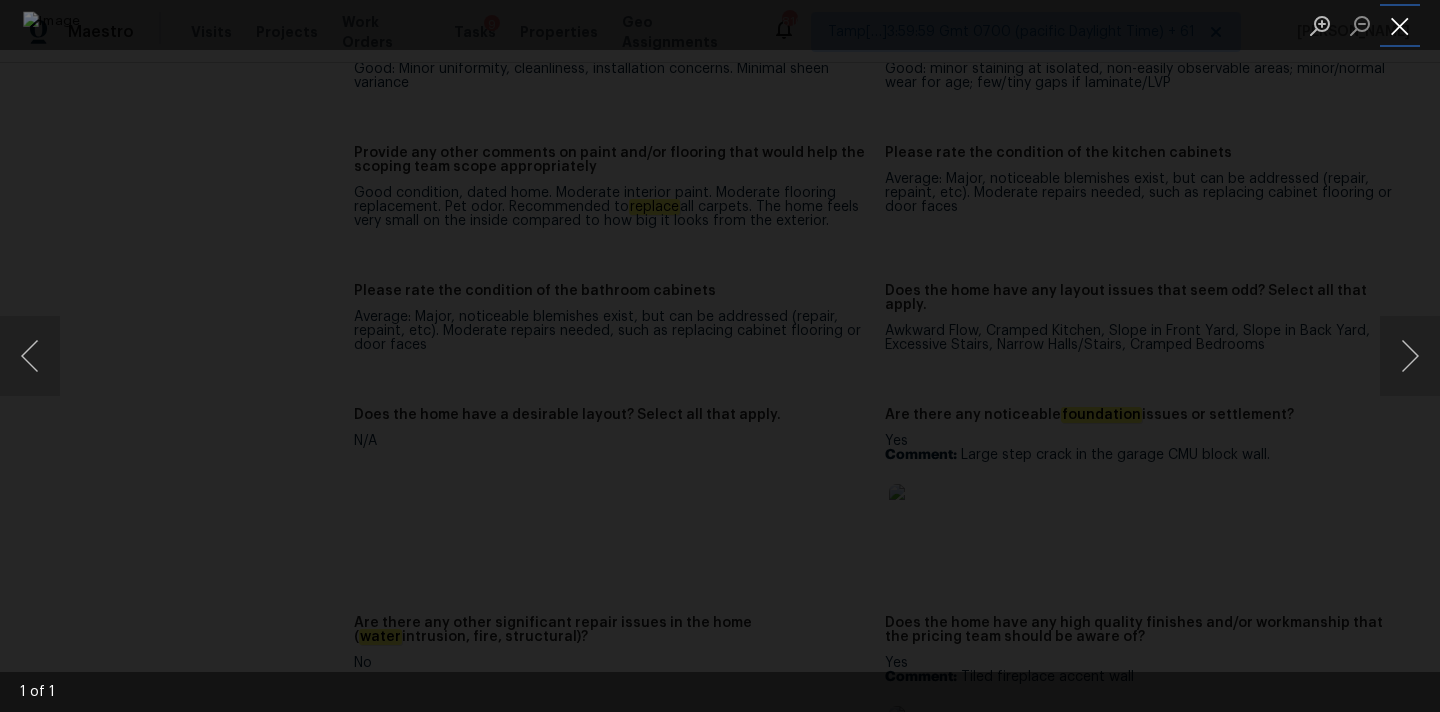 click at bounding box center [1400, 25] 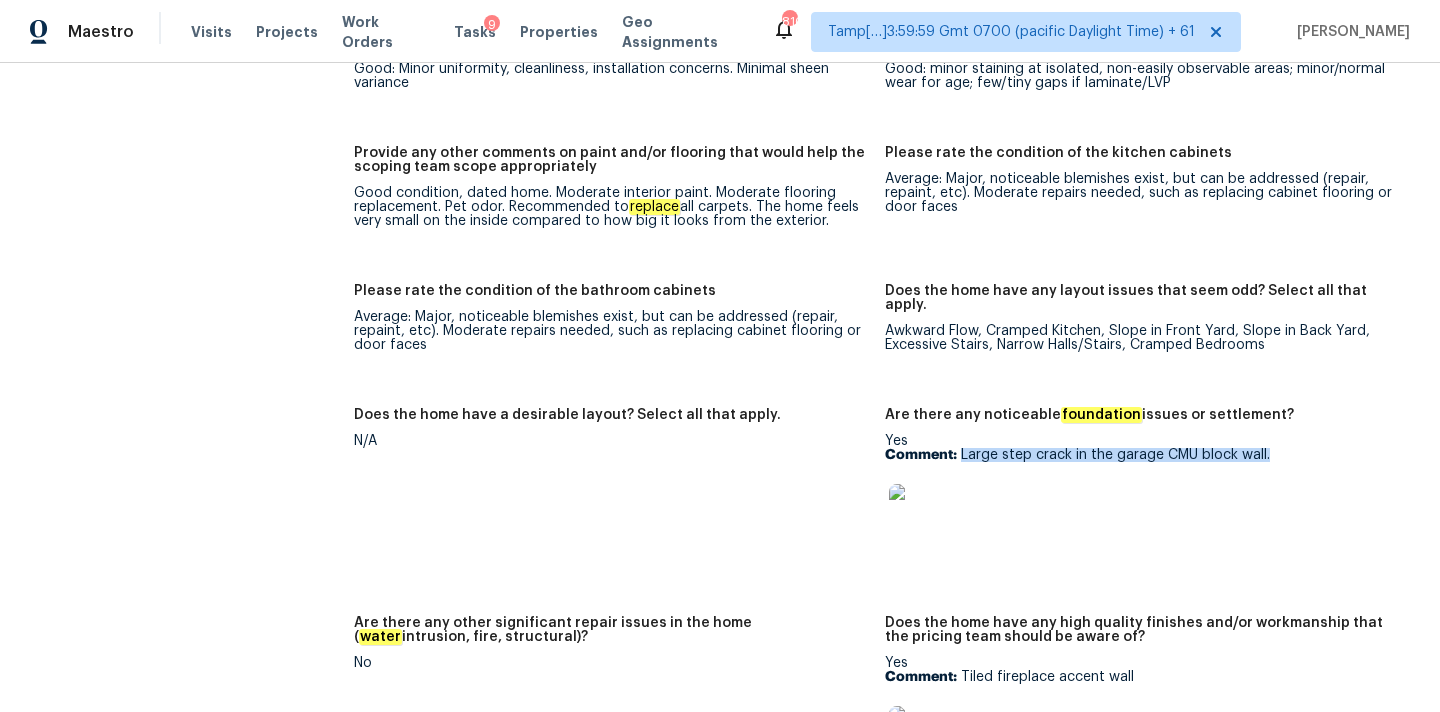 drag, startPoint x: 961, startPoint y: 427, endPoint x: 1293, endPoint y: 425, distance: 332.006 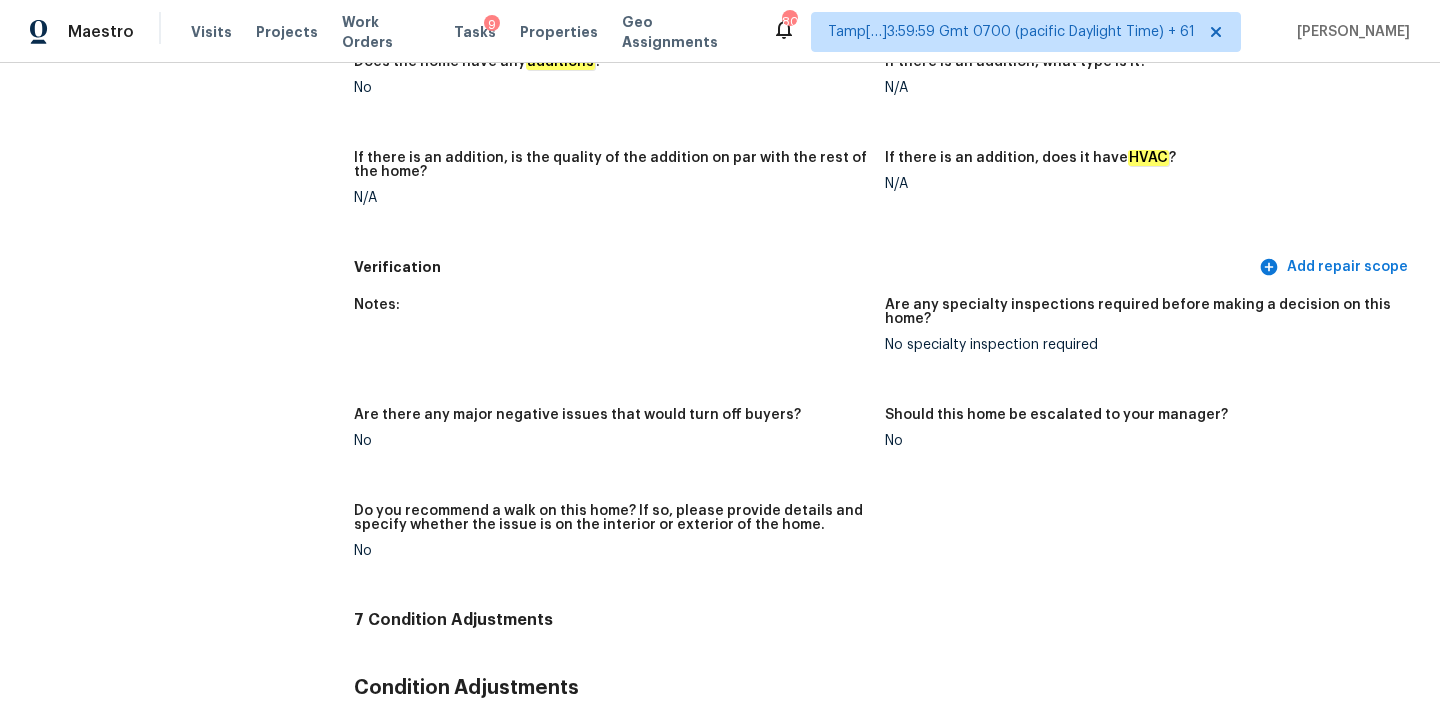 scroll, scrollTop: 99, scrollLeft: 0, axis: vertical 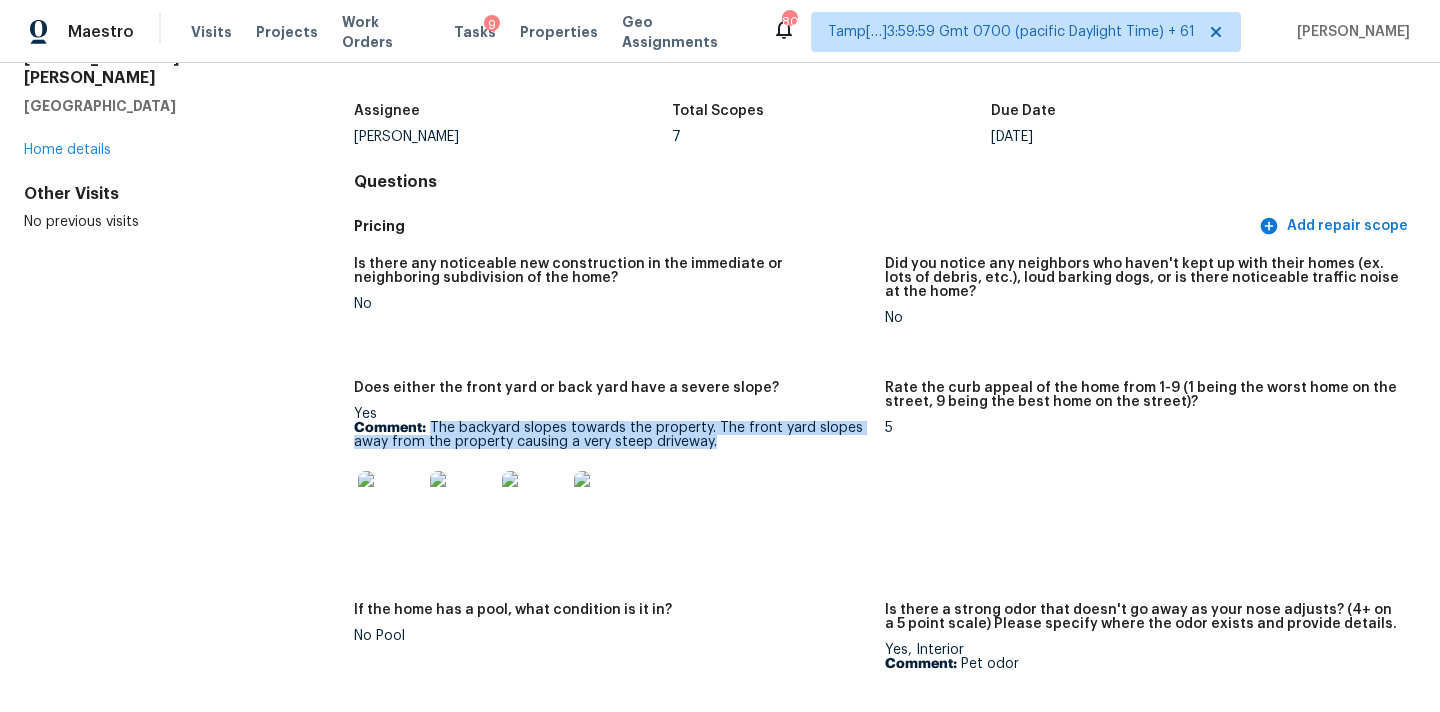 copy on "The backyard slopes towards the property. The front yard slopes away from the property causing a very steep driveway." 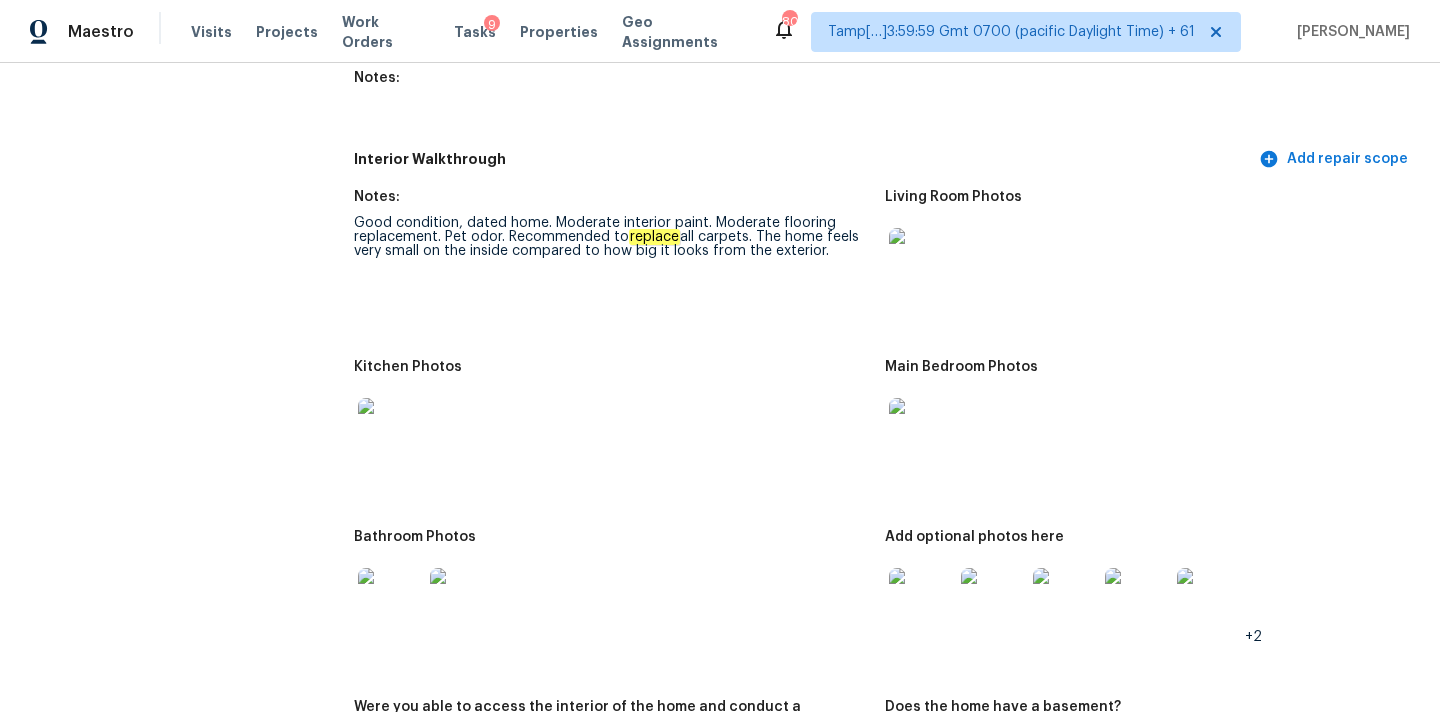 scroll, scrollTop: 2885, scrollLeft: 0, axis: vertical 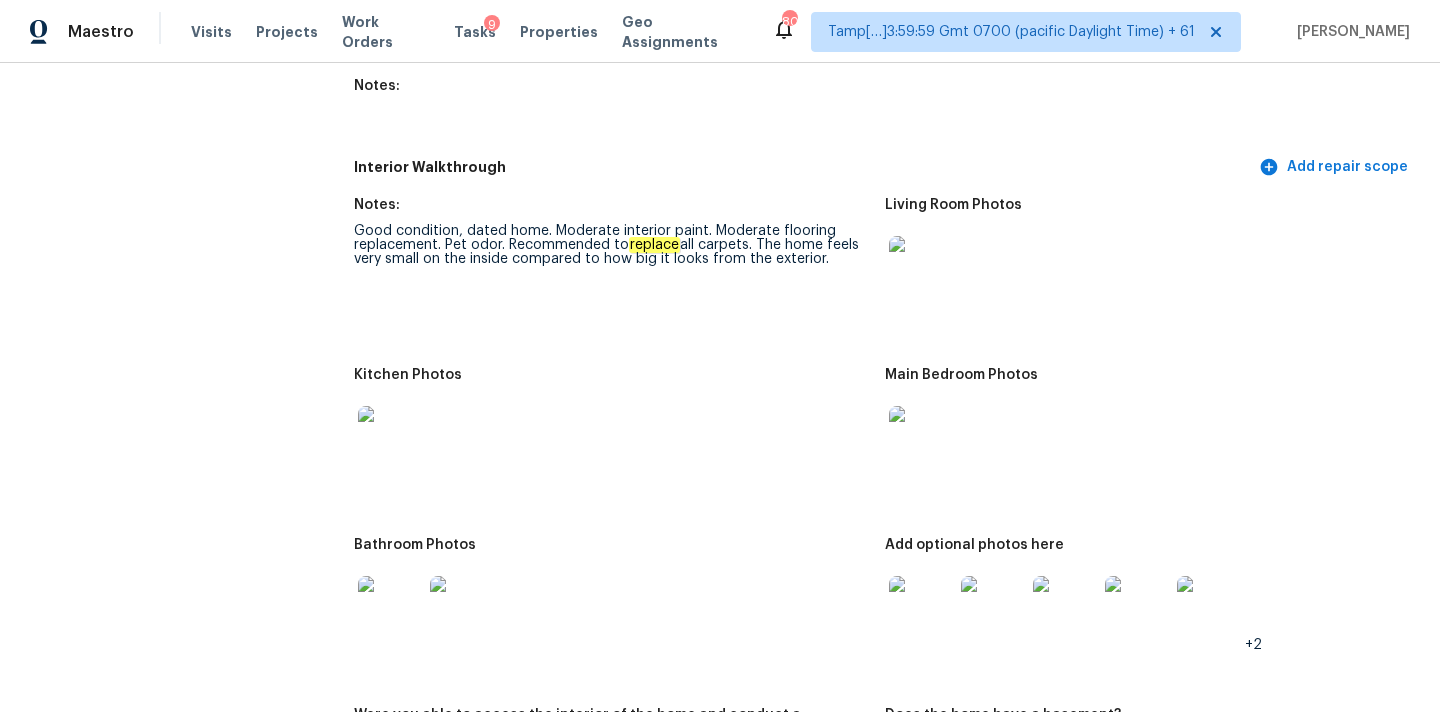 drag, startPoint x: 760, startPoint y: 231, endPoint x: 837, endPoint y: 247, distance: 78.64477 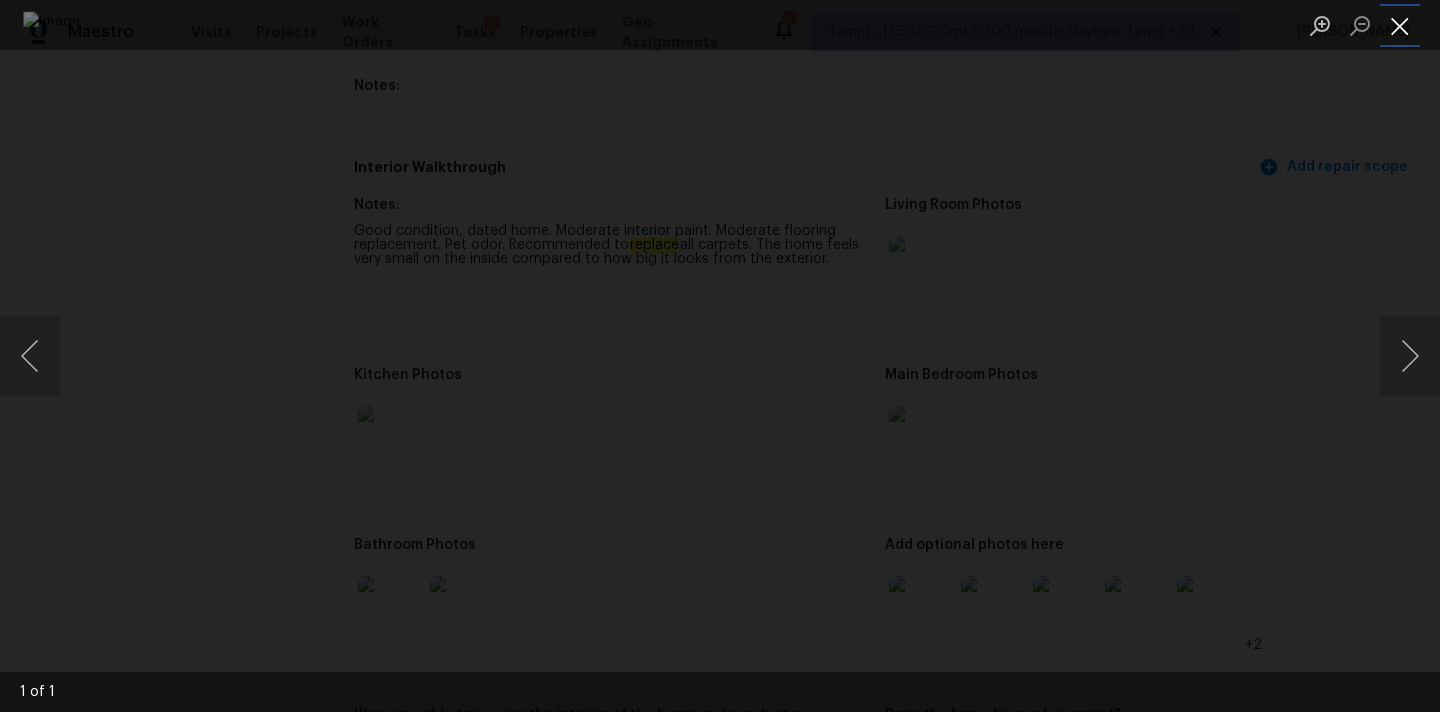 click at bounding box center (1400, 25) 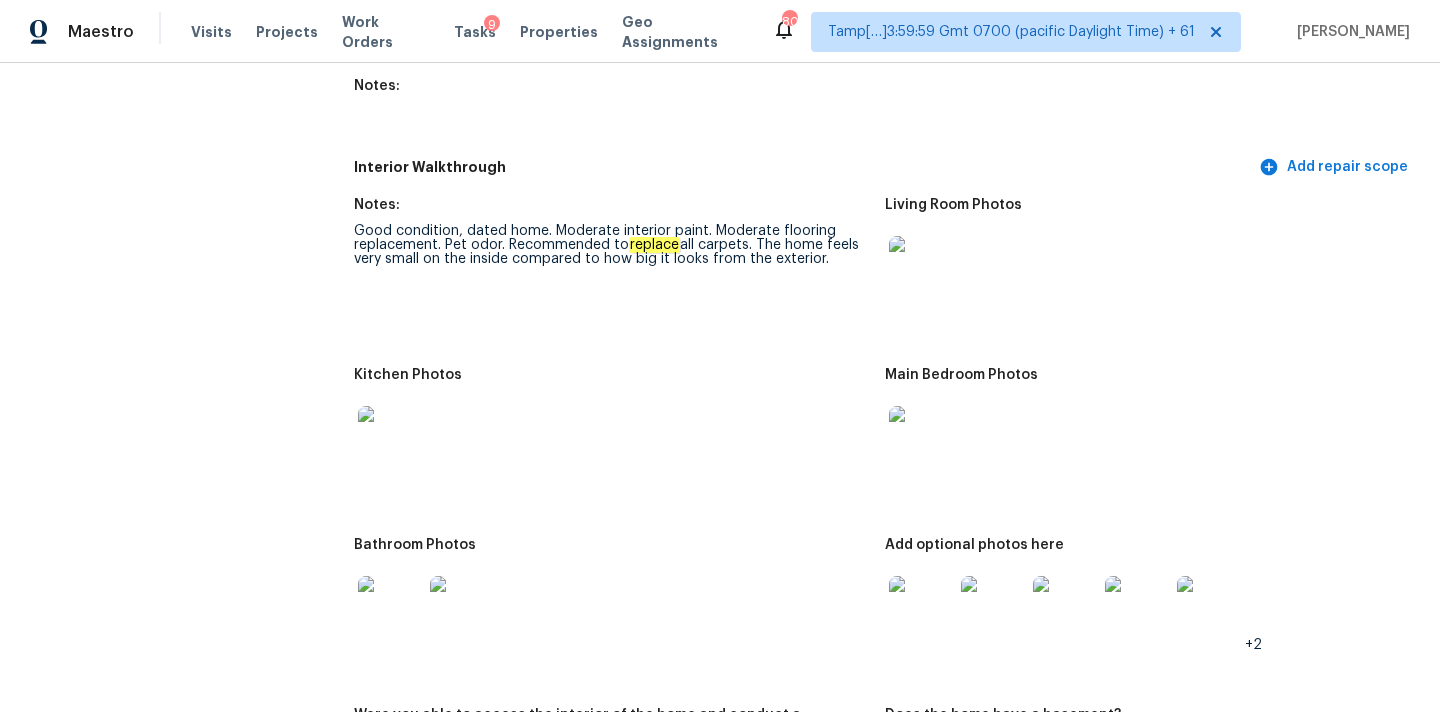 click at bounding box center [921, 438] 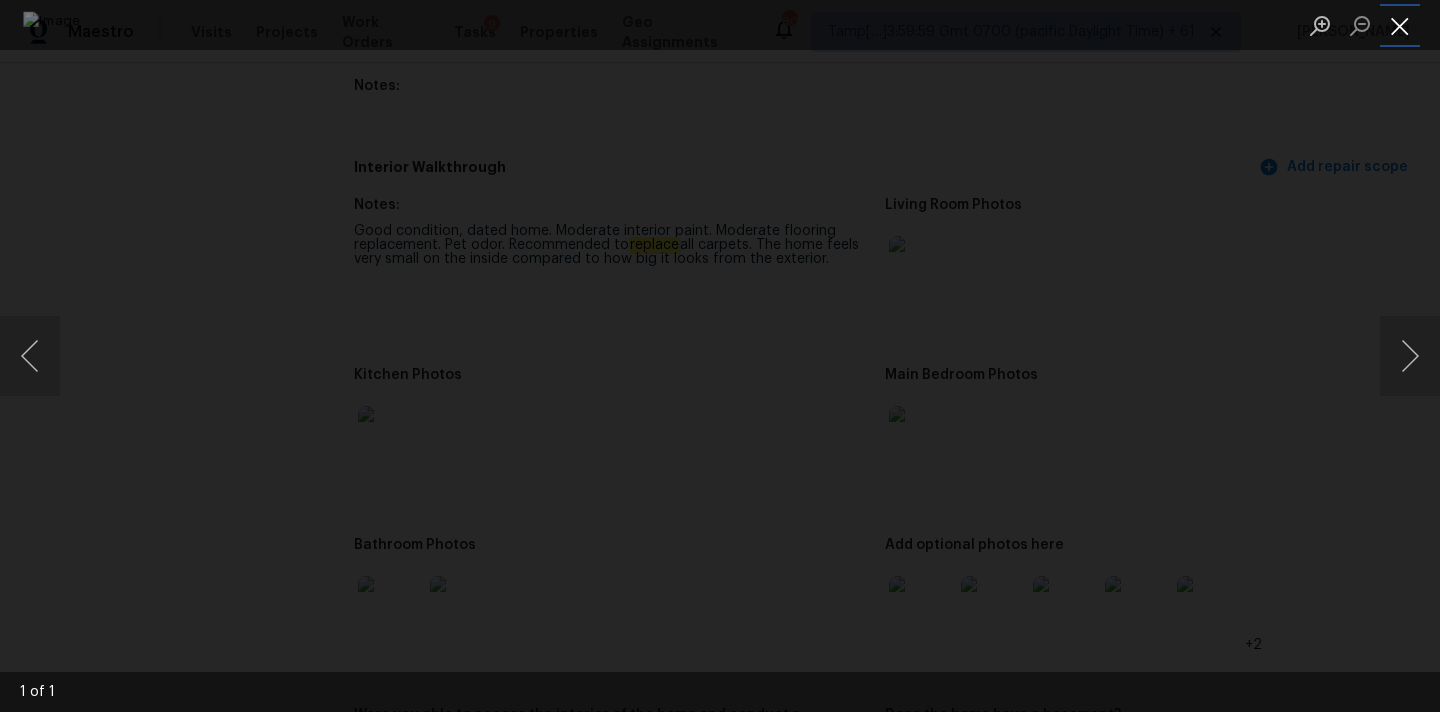 click at bounding box center (1400, 25) 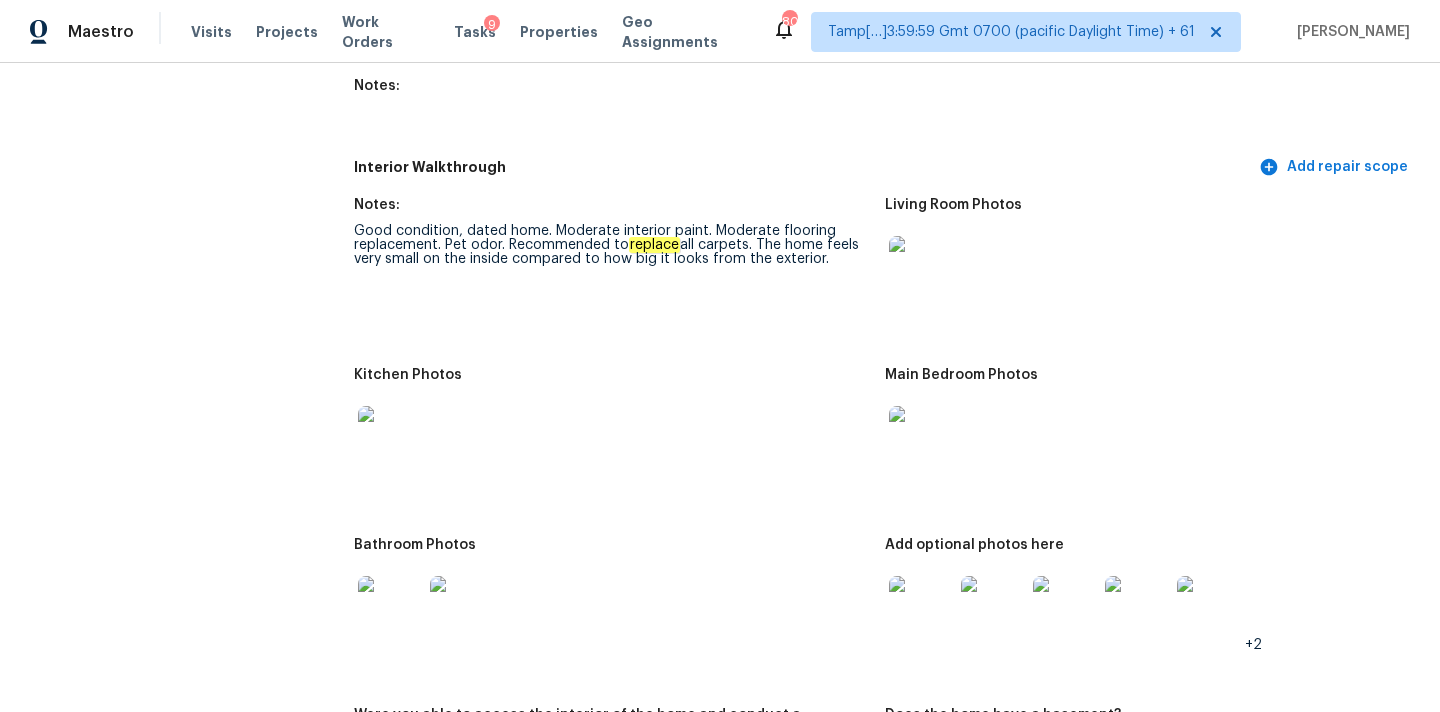 click at bounding box center (390, 438) 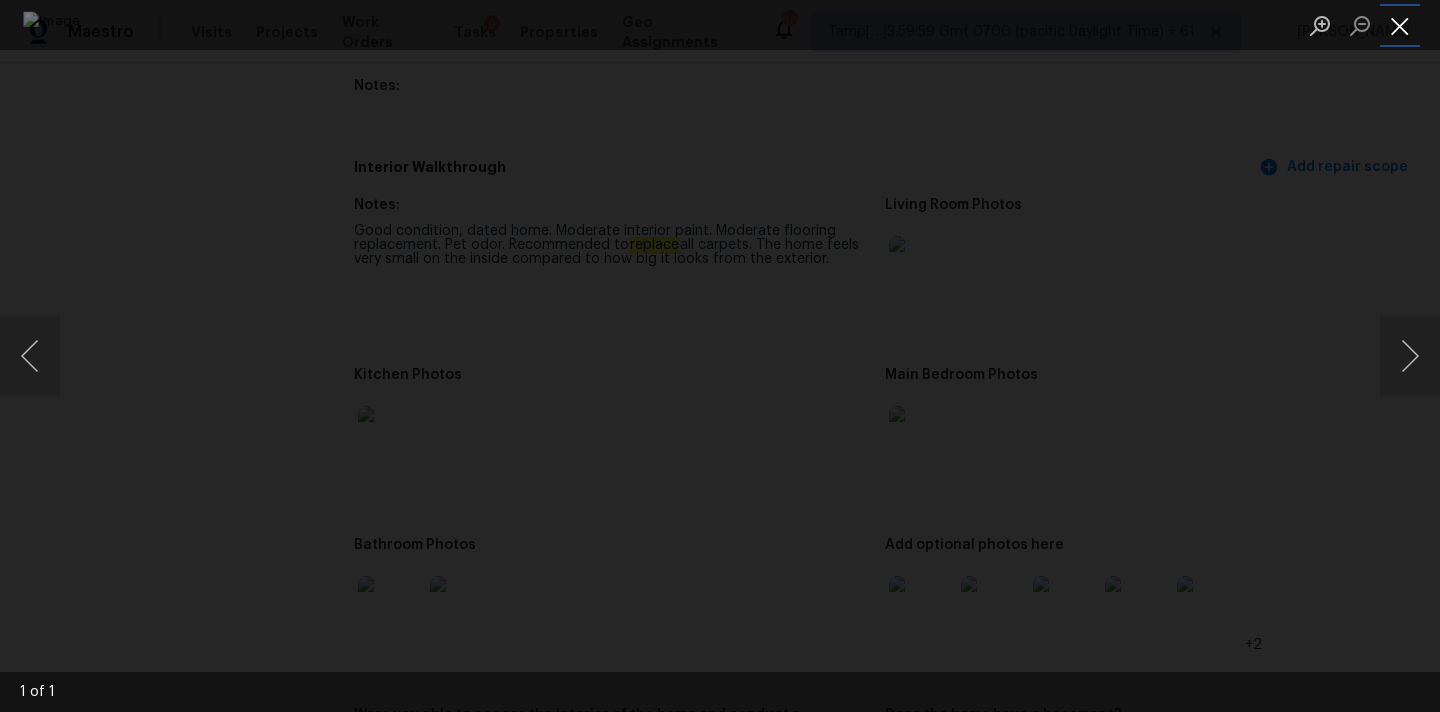 click at bounding box center (1400, 25) 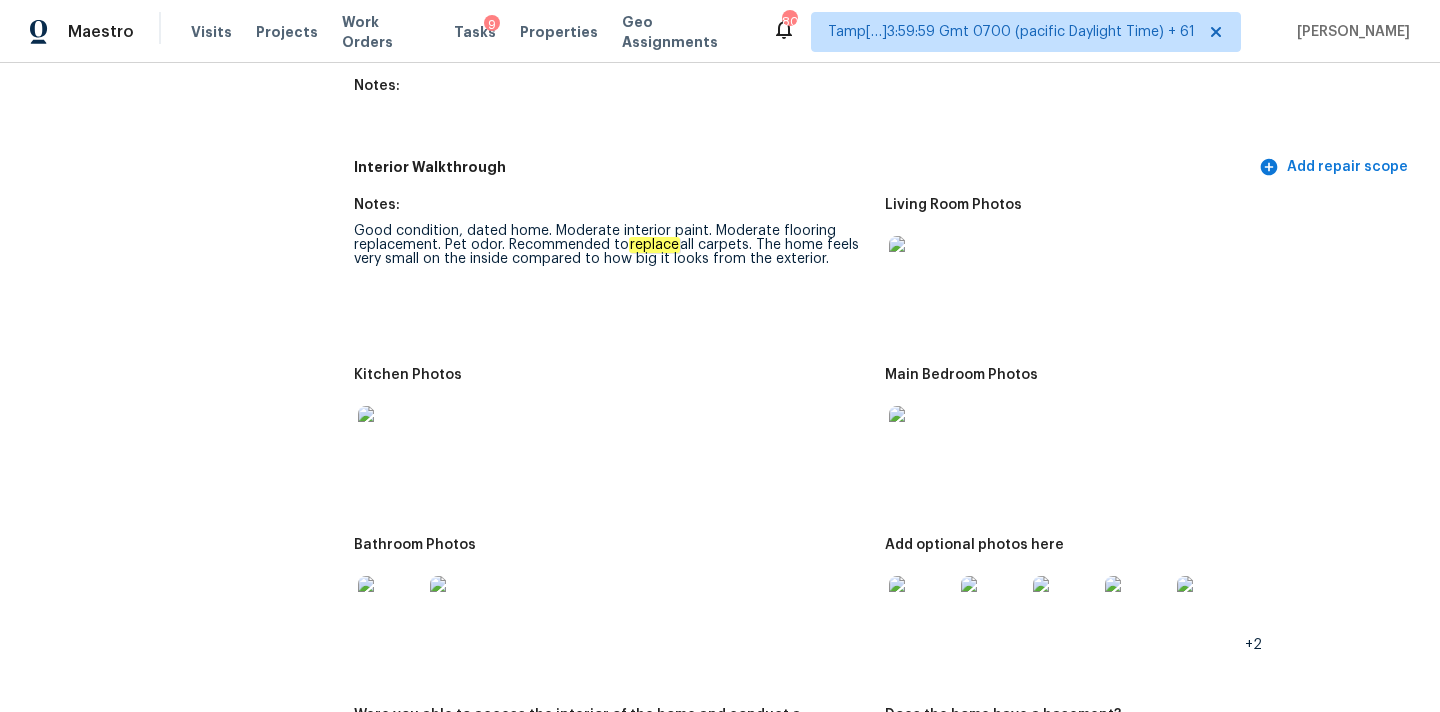 click at bounding box center [390, 608] 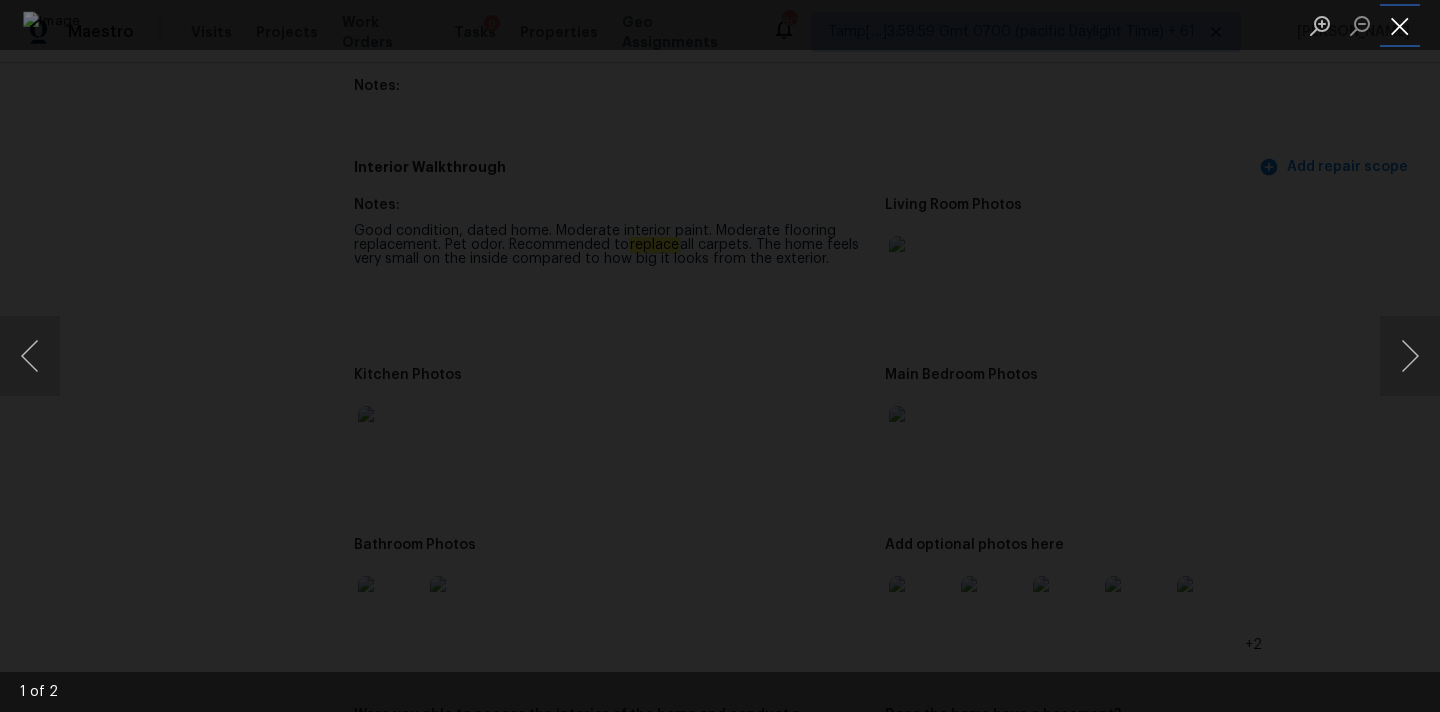 click at bounding box center (1400, 25) 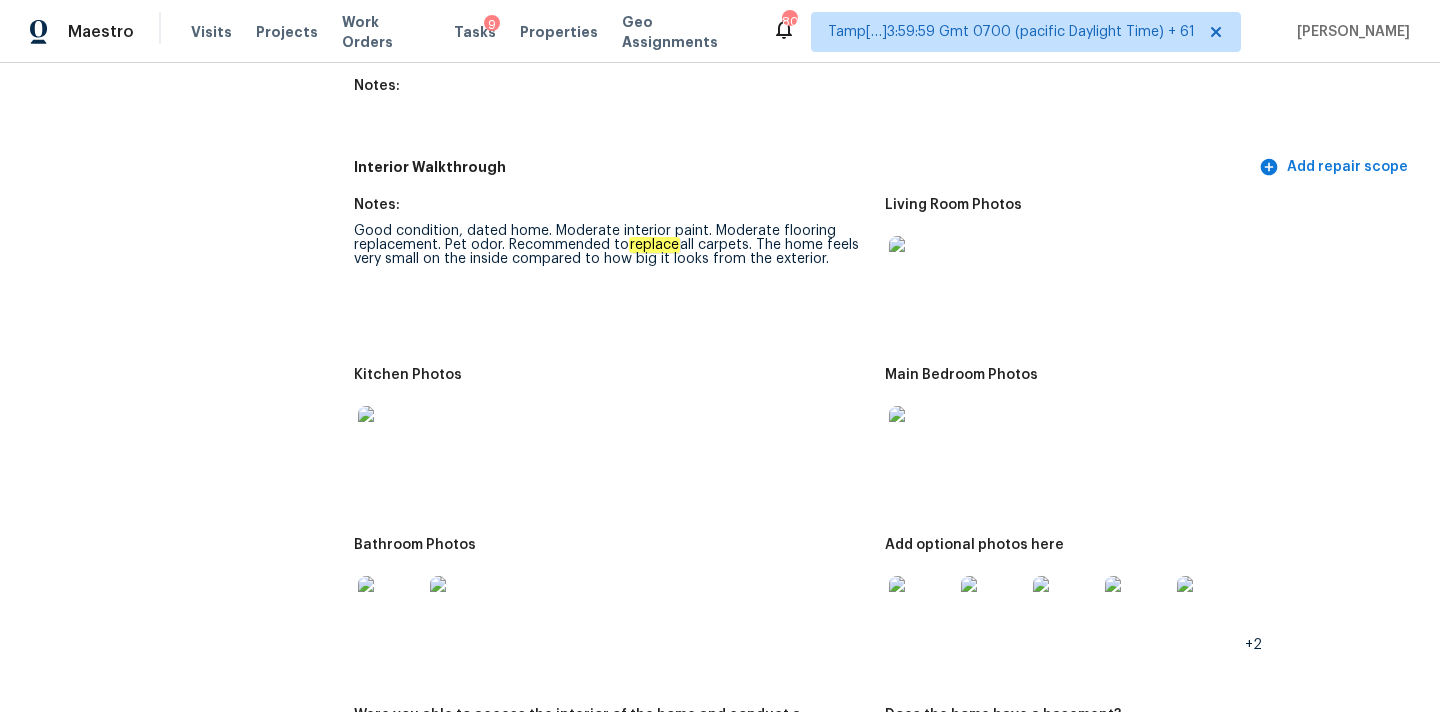 click at bounding box center [921, 608] 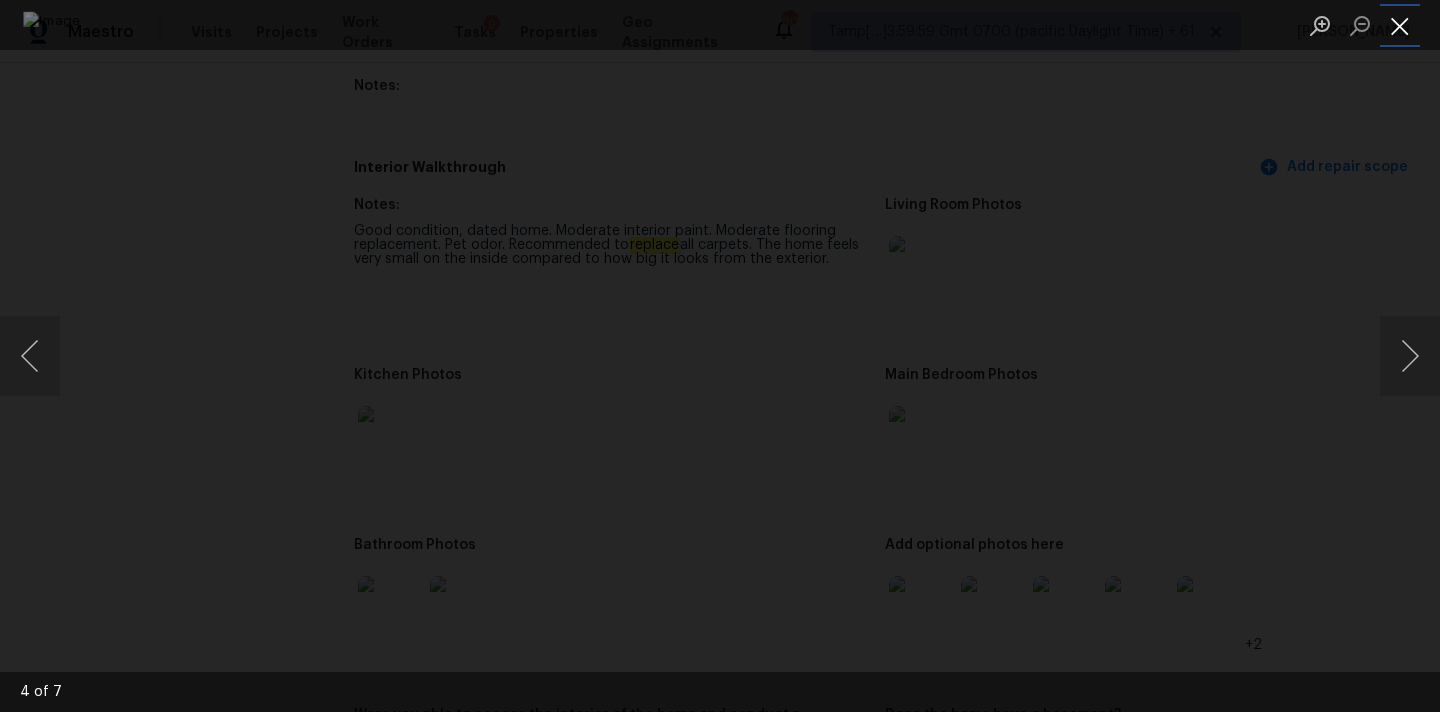 click at bounding box center [1400, 25] 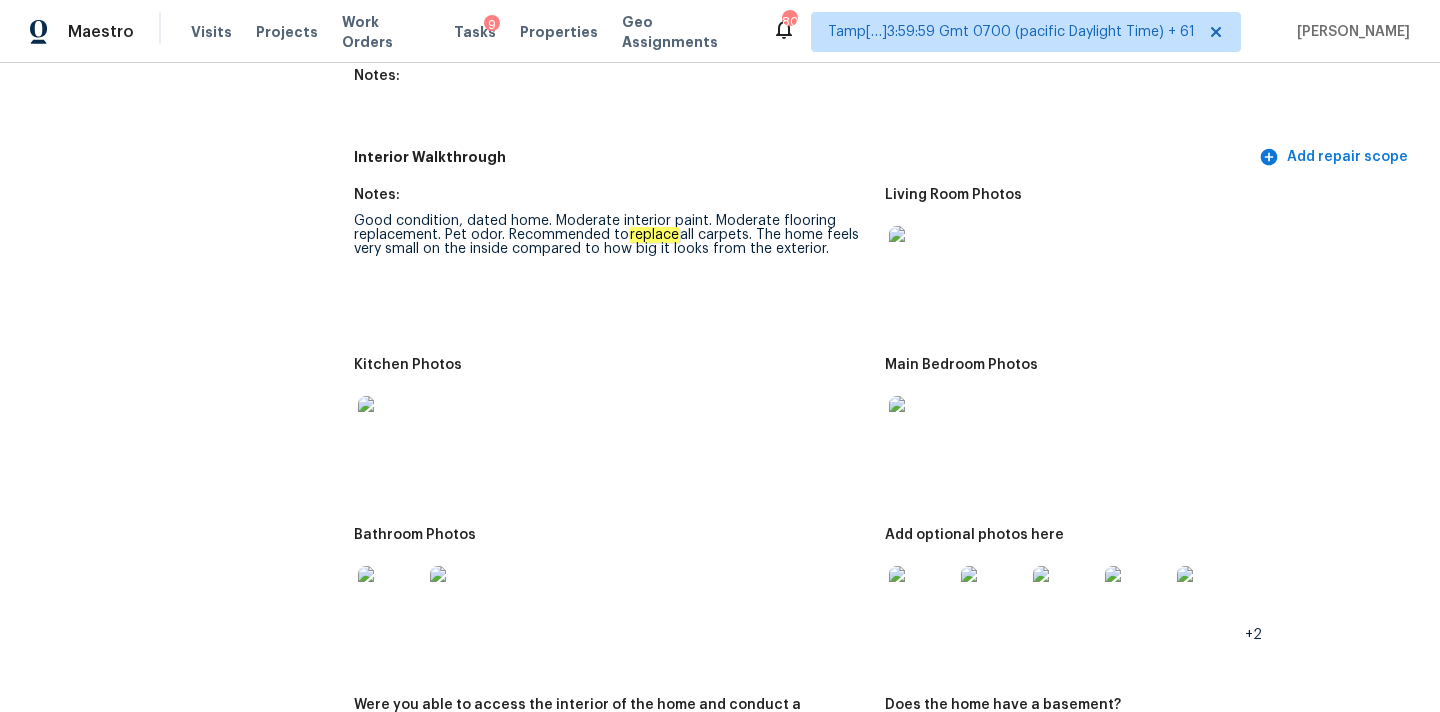 scroll, scrollTop: 2840, scrollLeft: 0, axis: vertical 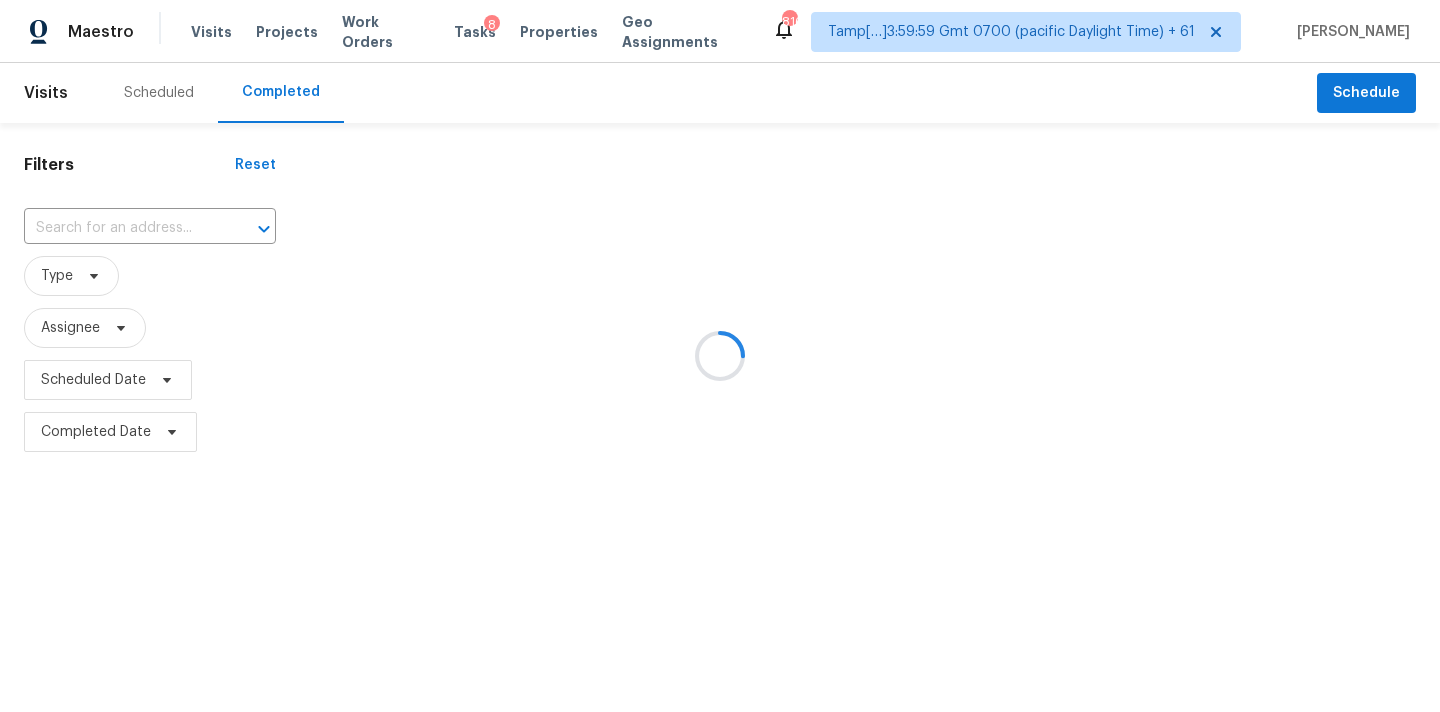 click at bounding box center [720, 356] 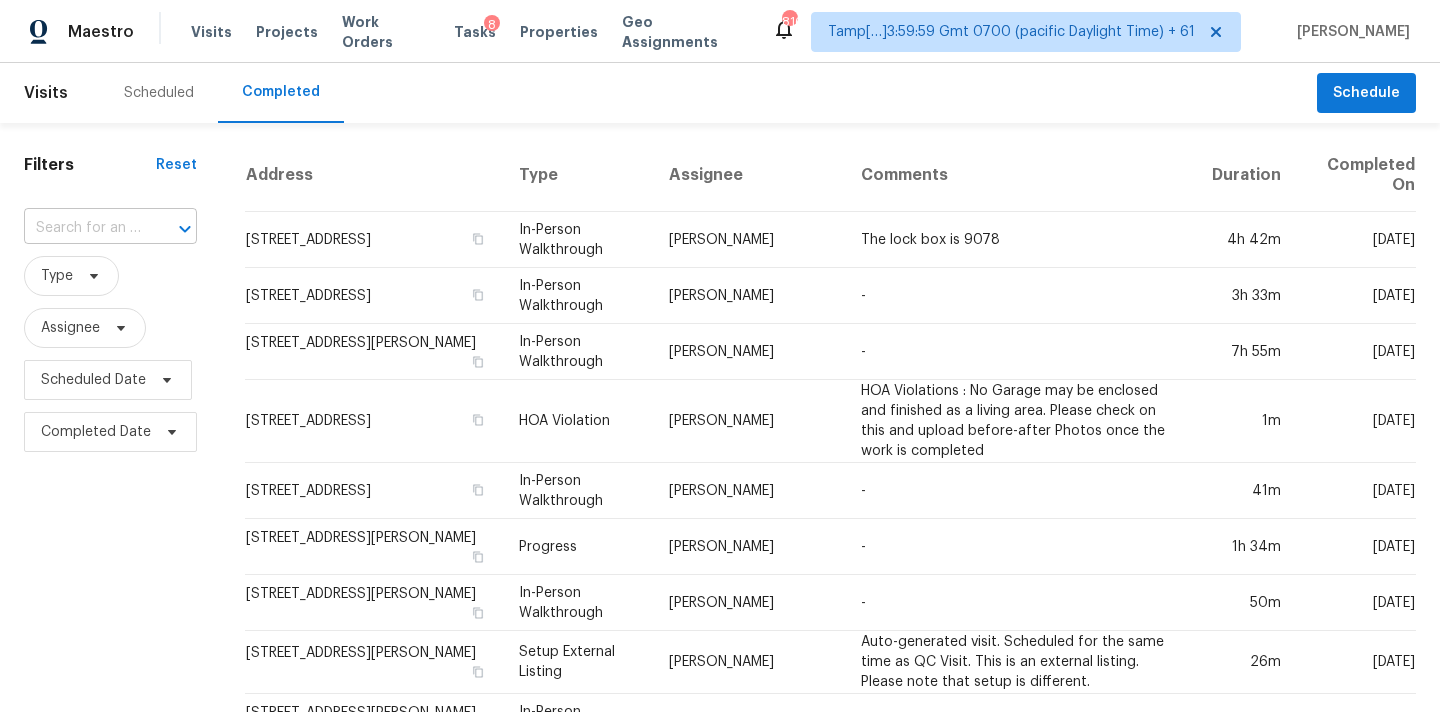 click at bounding box center (82, 228) 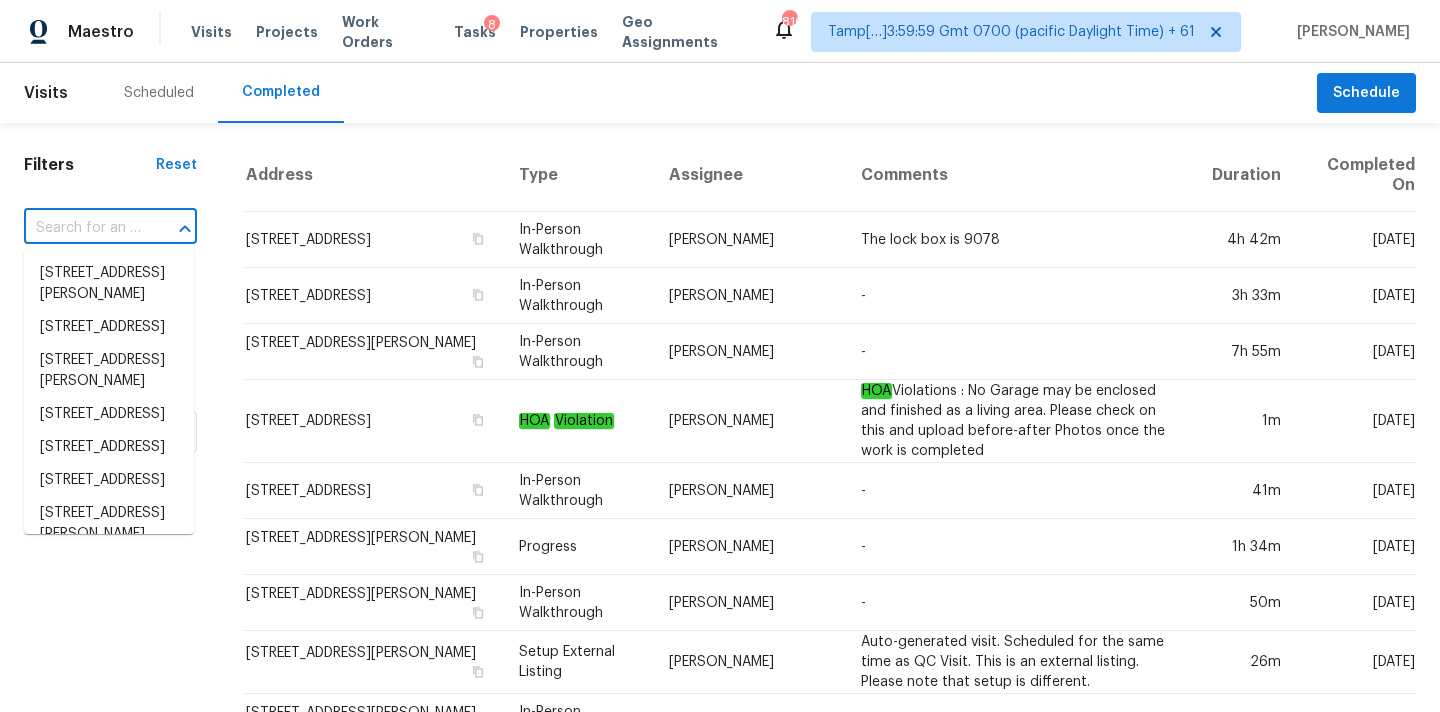 paste on "[STREET_ADDRESS]" 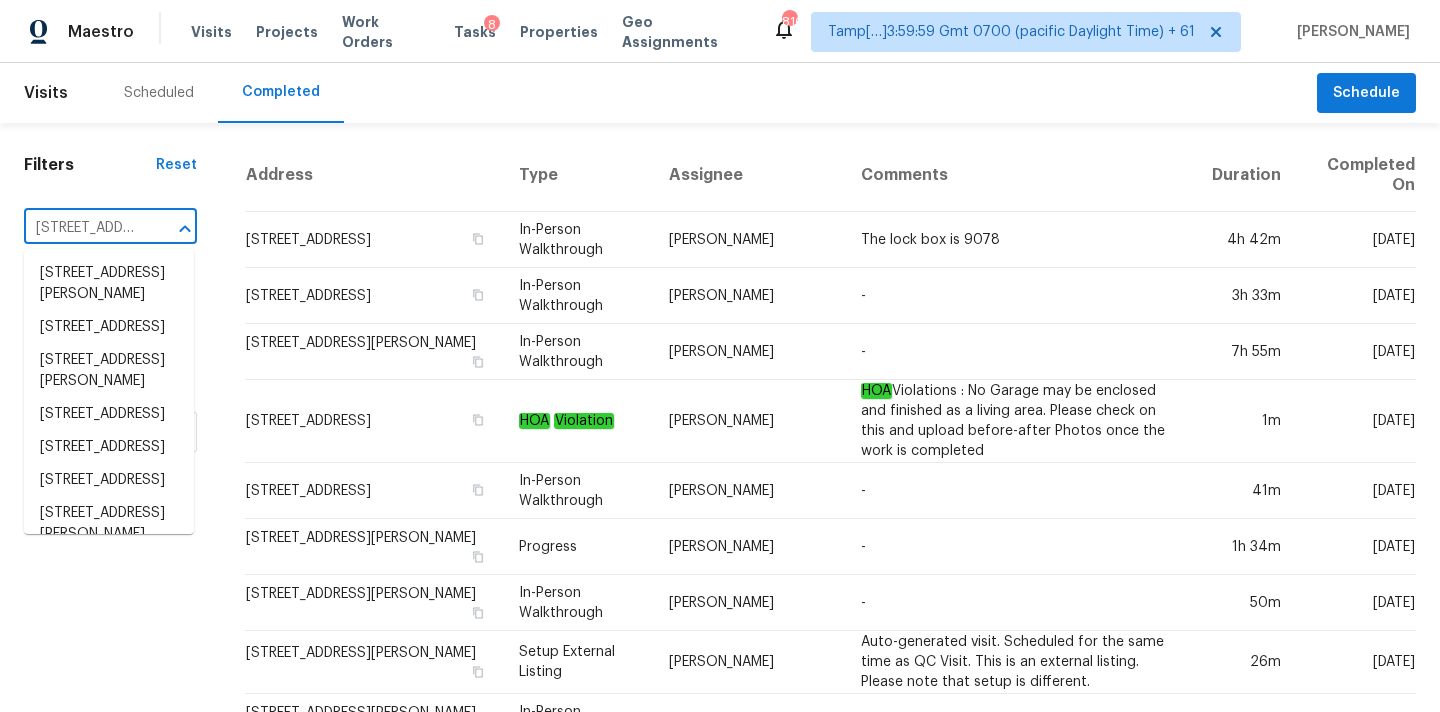 scroll, scrollTop: 0, scrollLeft: 262, axis: horizontal 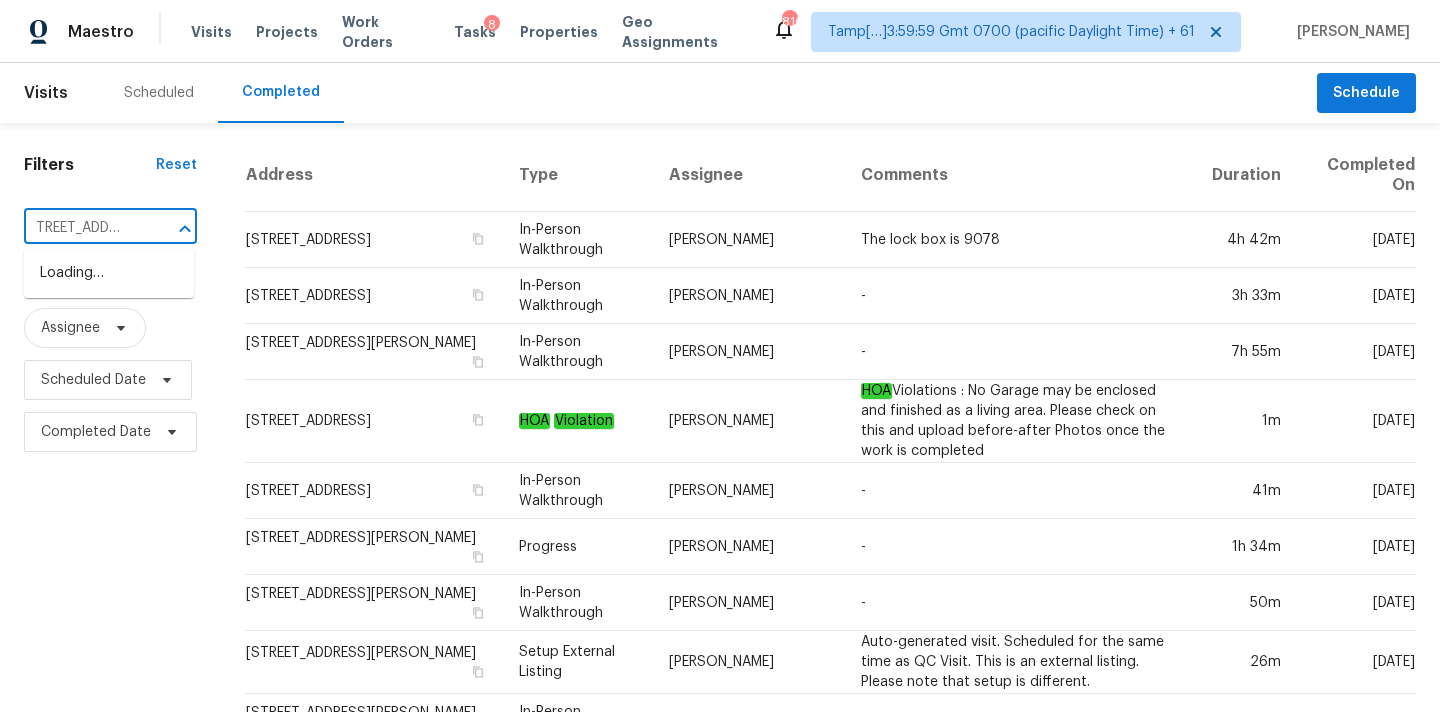 type on "[STREET_ADDRESS]" 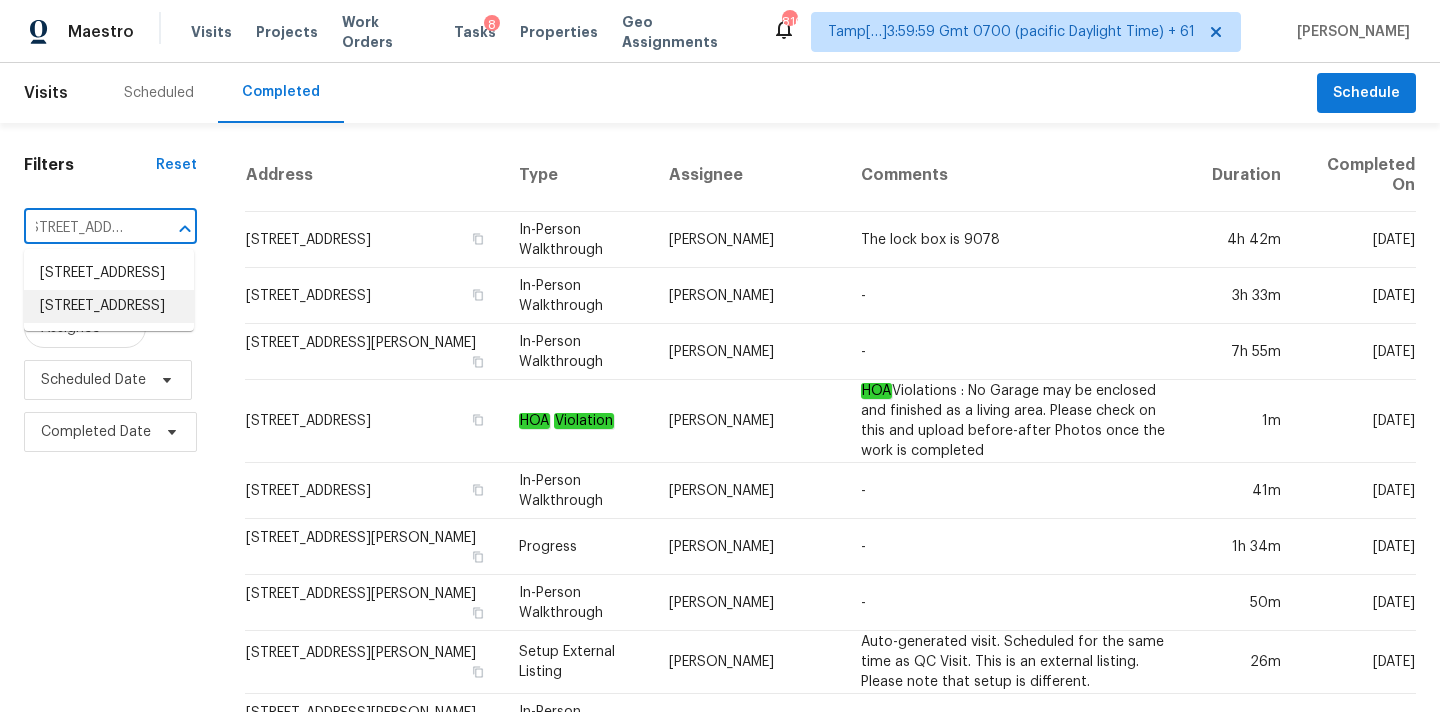 click on "[STREET_ADDRESS]" at bounding box center (109, 306) 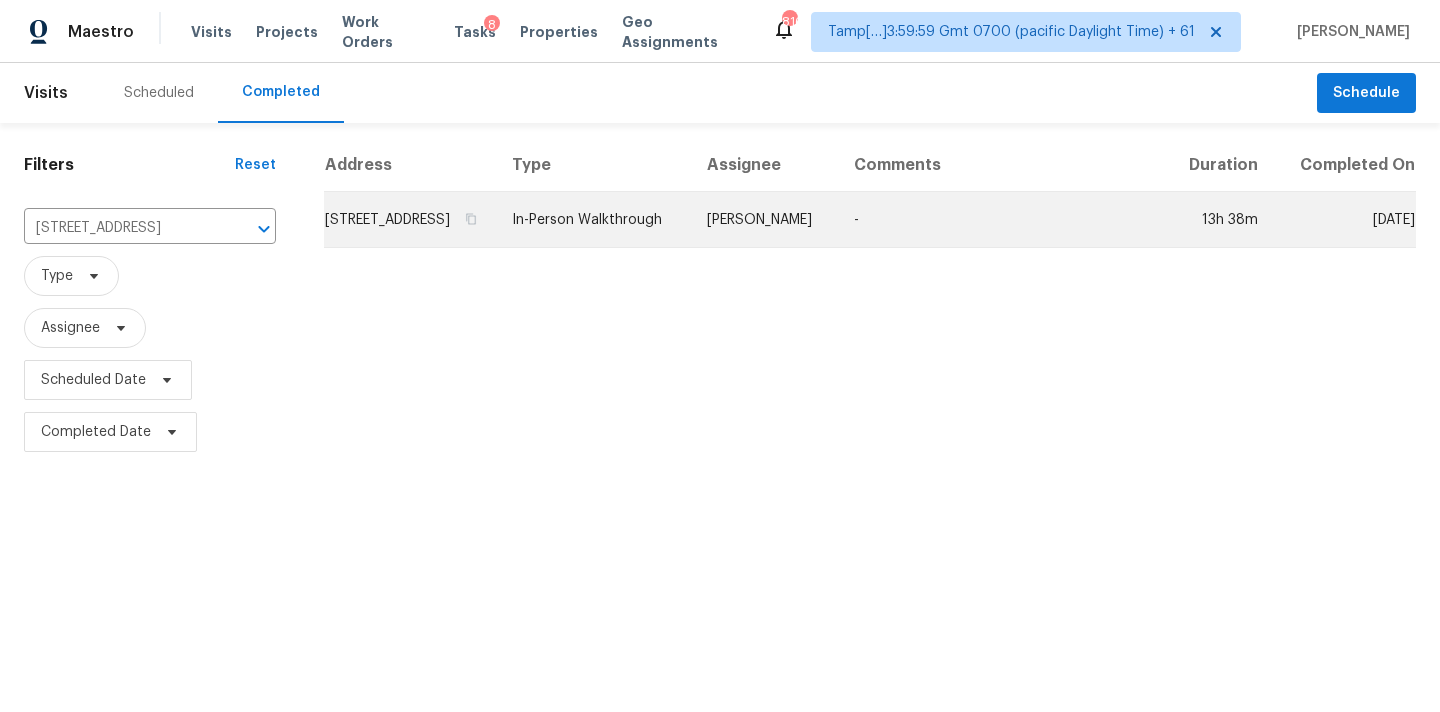click on "[STREET_ADDRESS]" at bounding box center (410, 220) 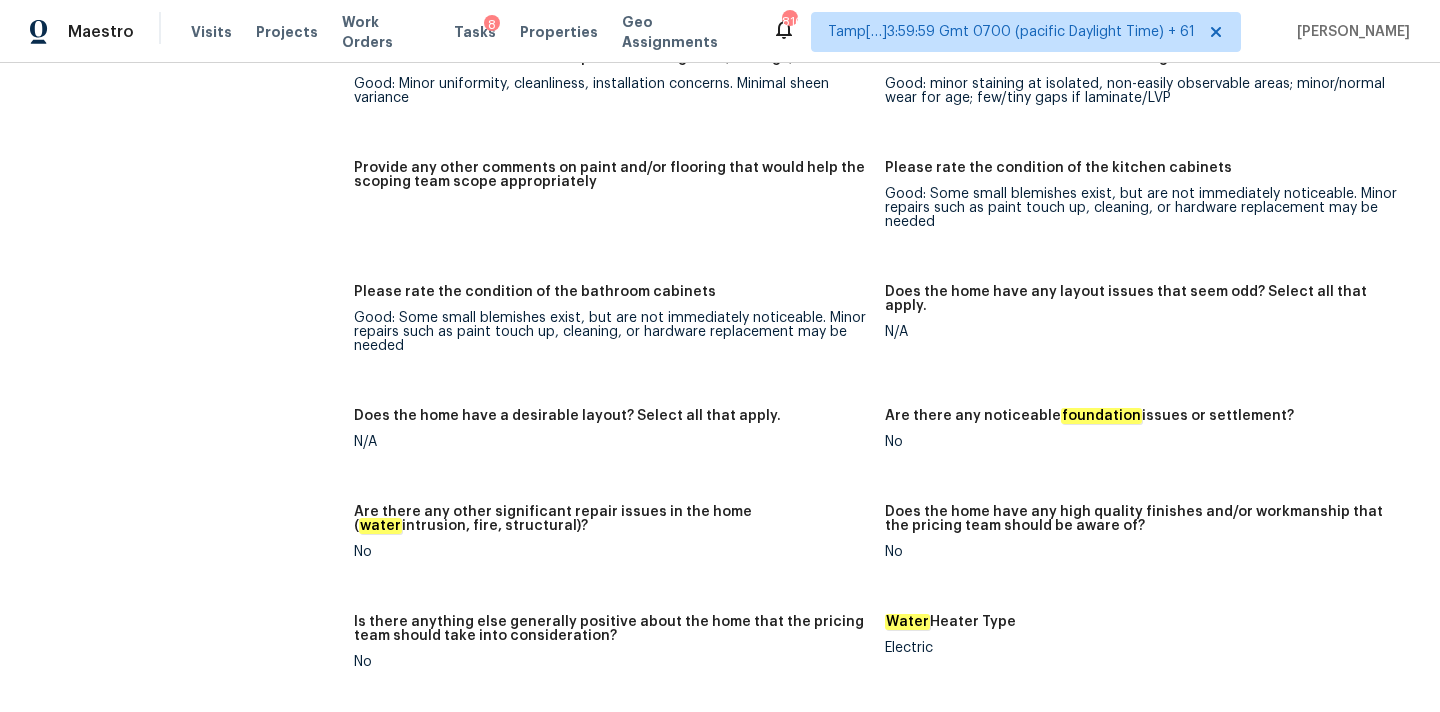 scroll, scrollTop: 4353, scrollLeft: 0, axis: vertical 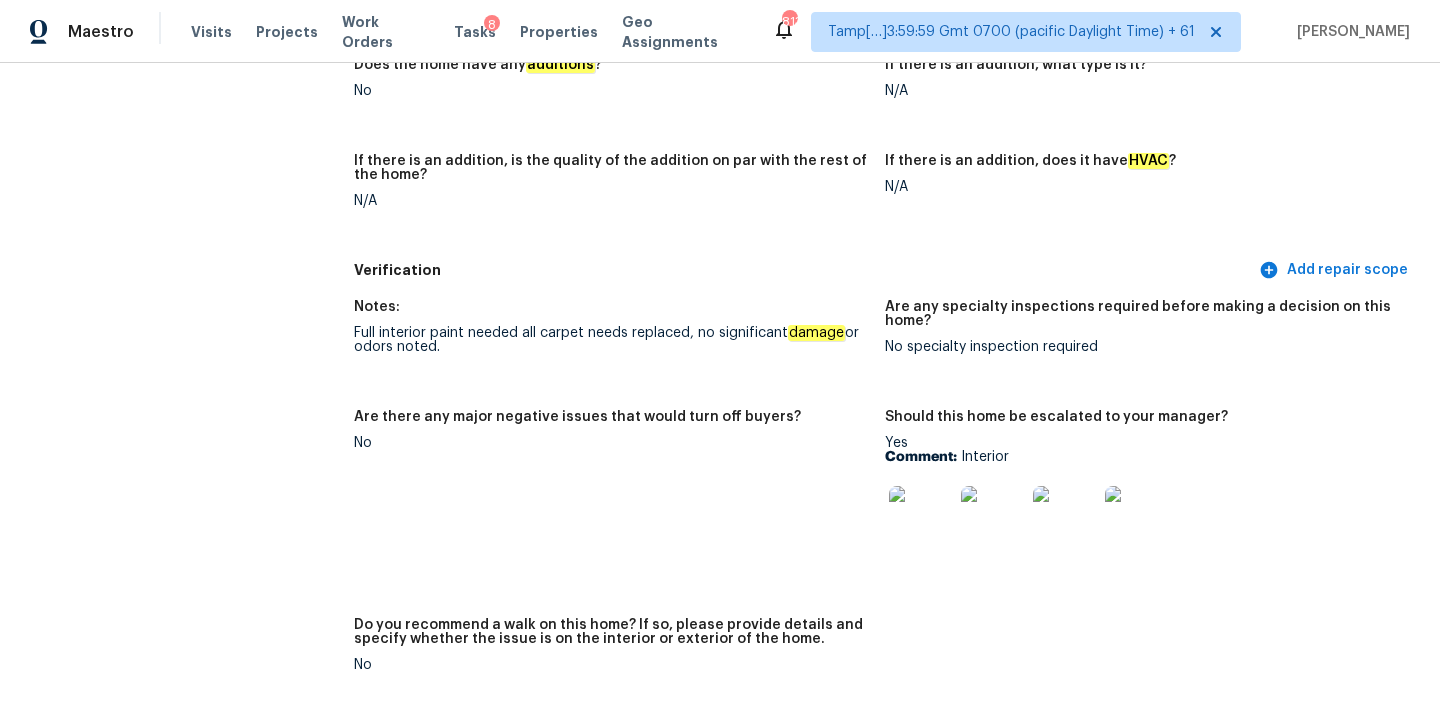 click at bounding box center [921, 518] 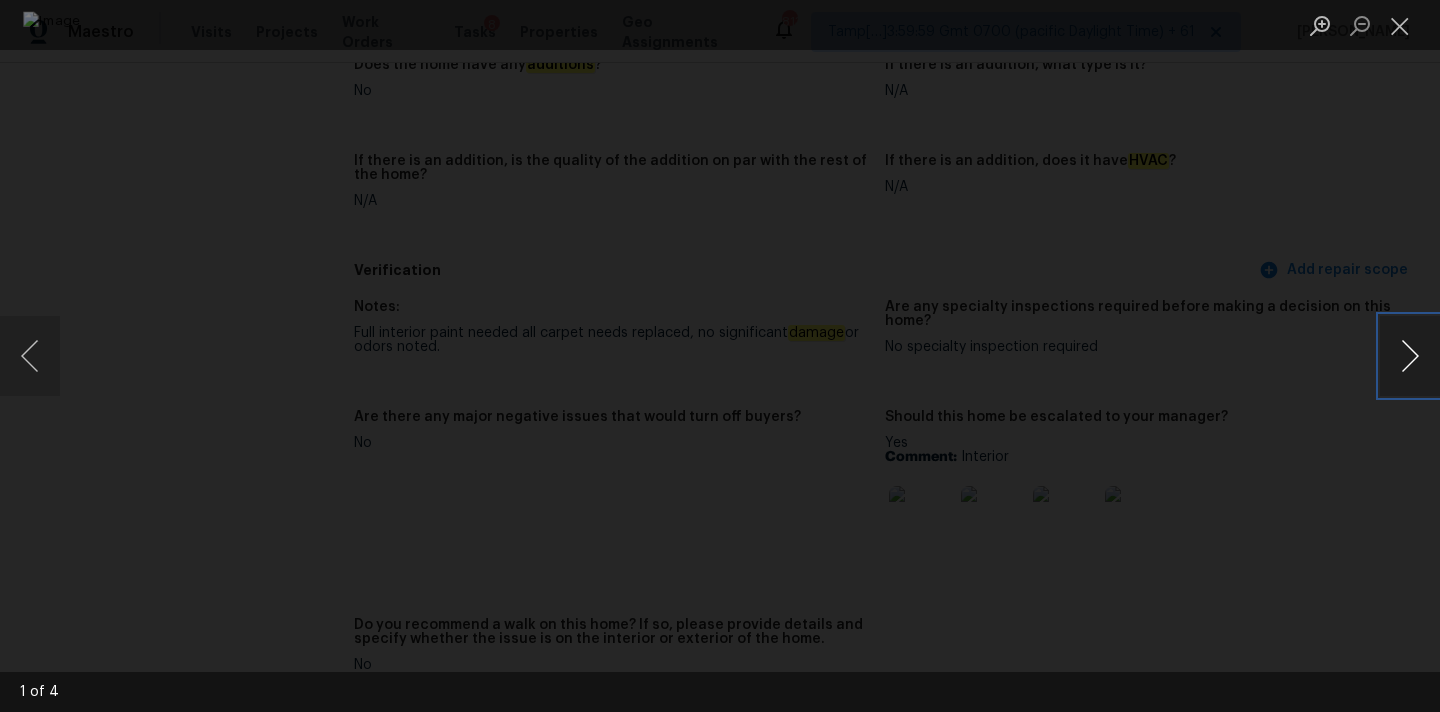 click at bounding box center [1410, 356] 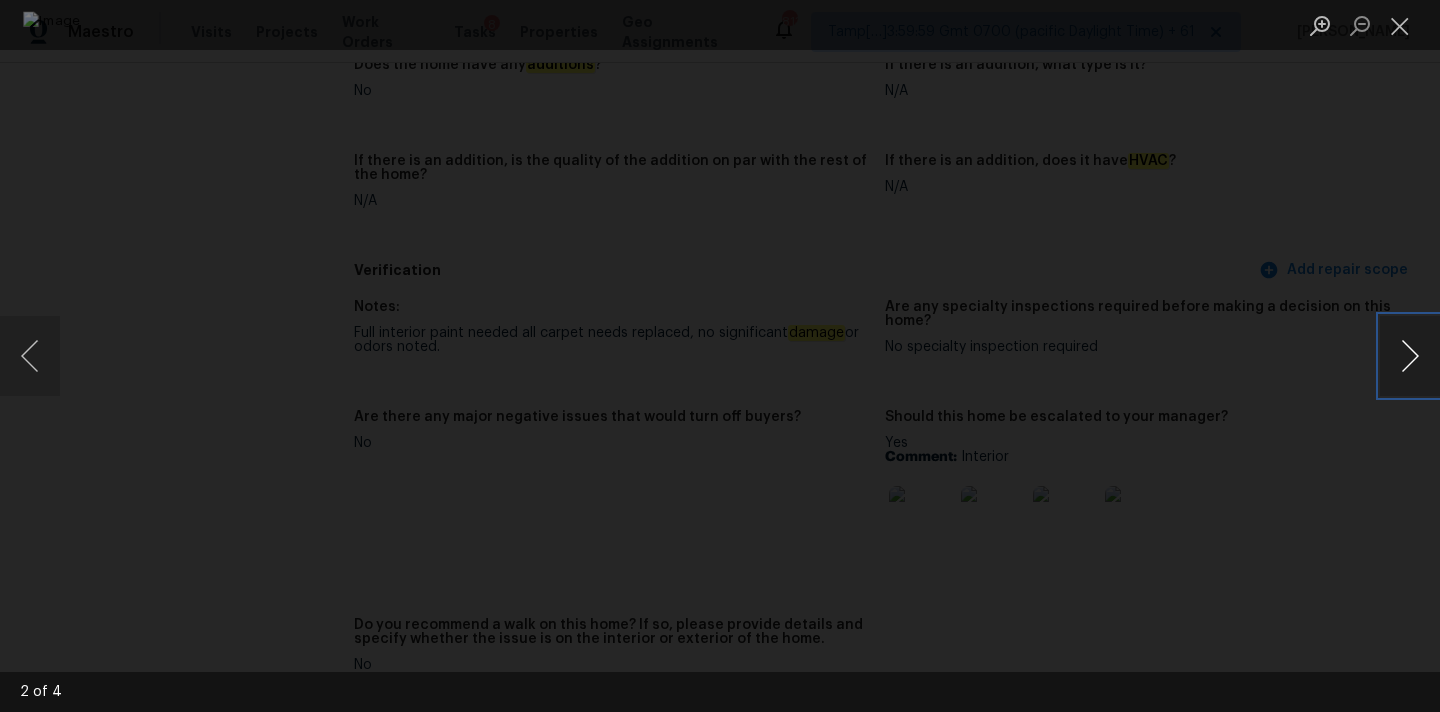click at bounding box center (1410, 356) 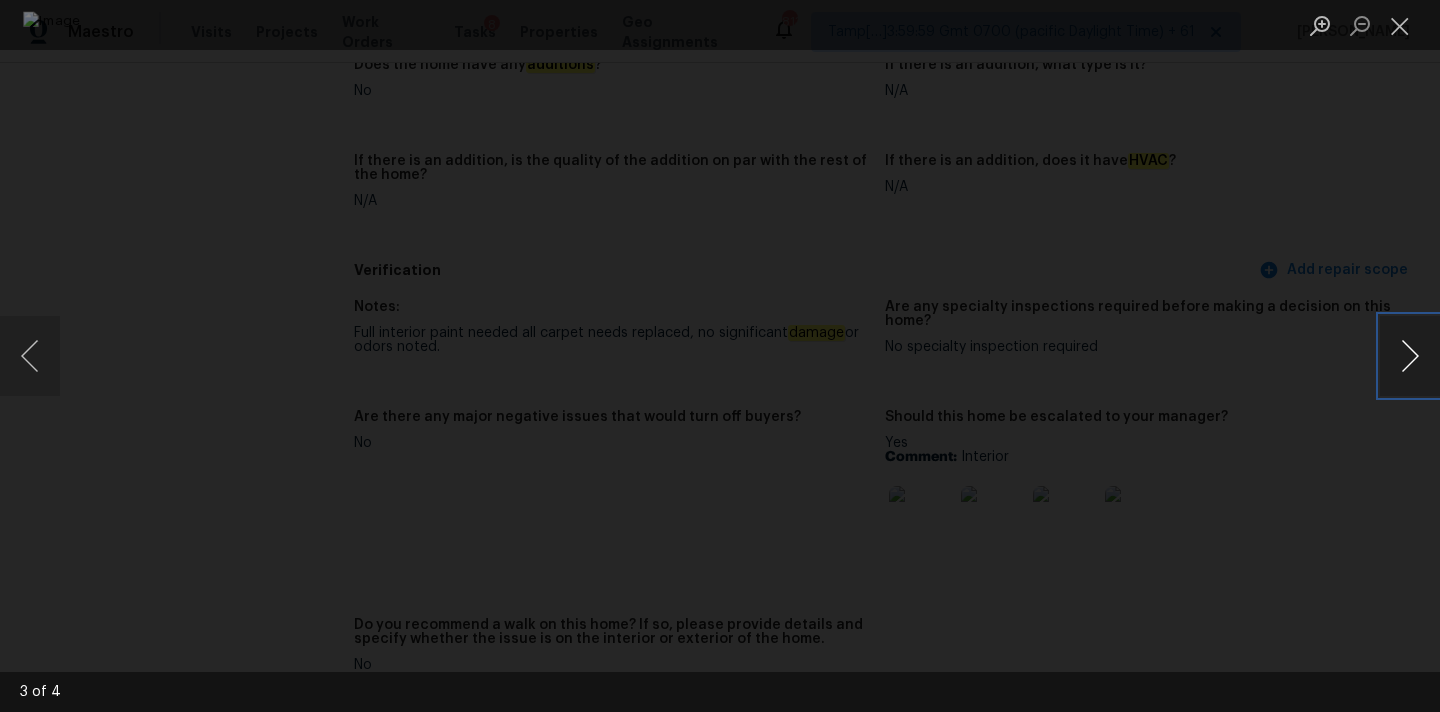 click at bounding box center (1410, 356) 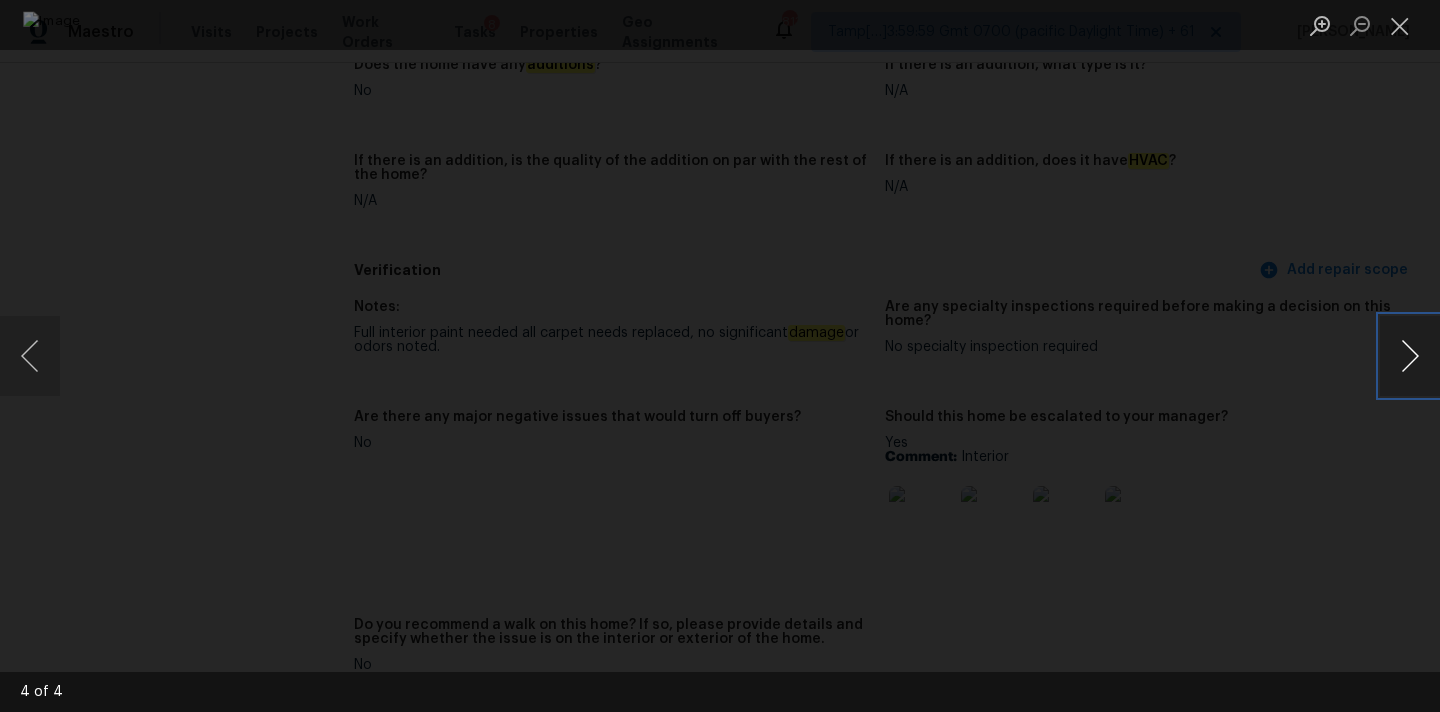 click at bounding box center [1410, 356] 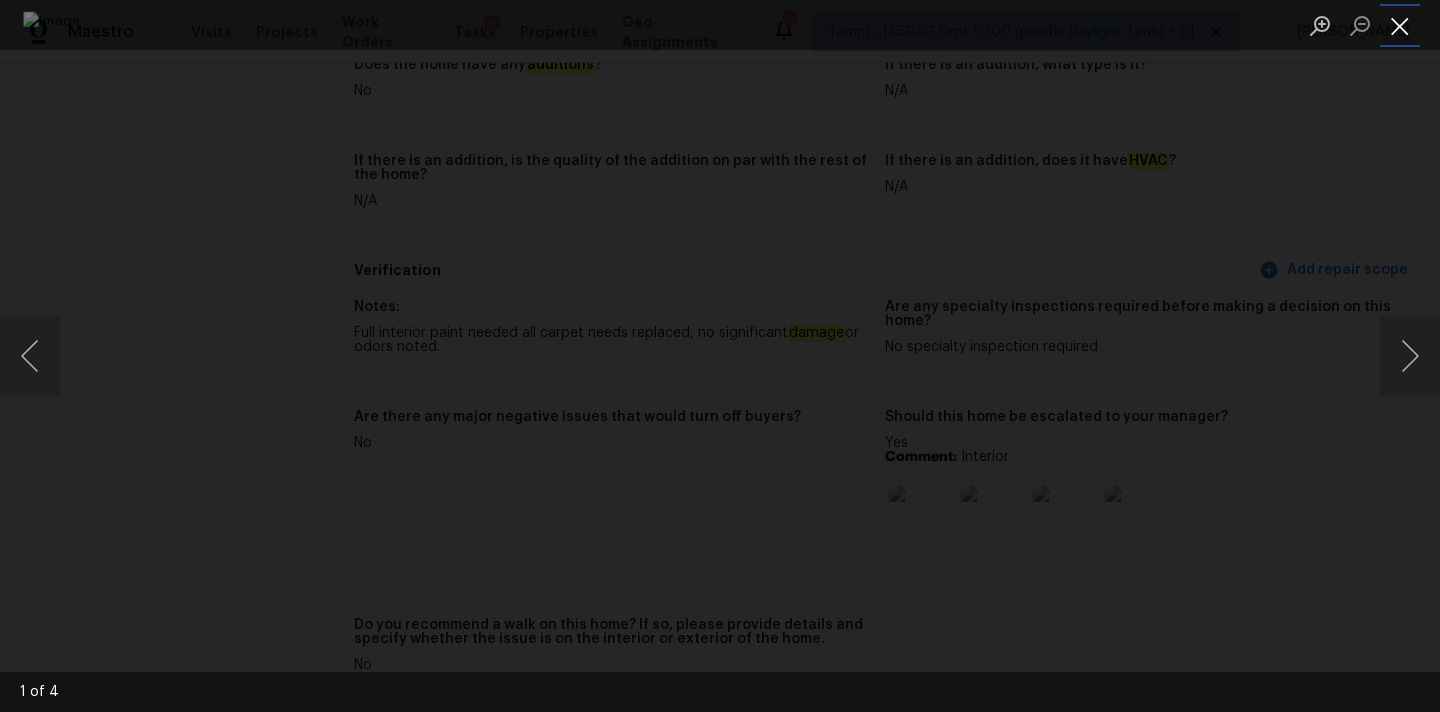 click at bounding box center (1400, 25) 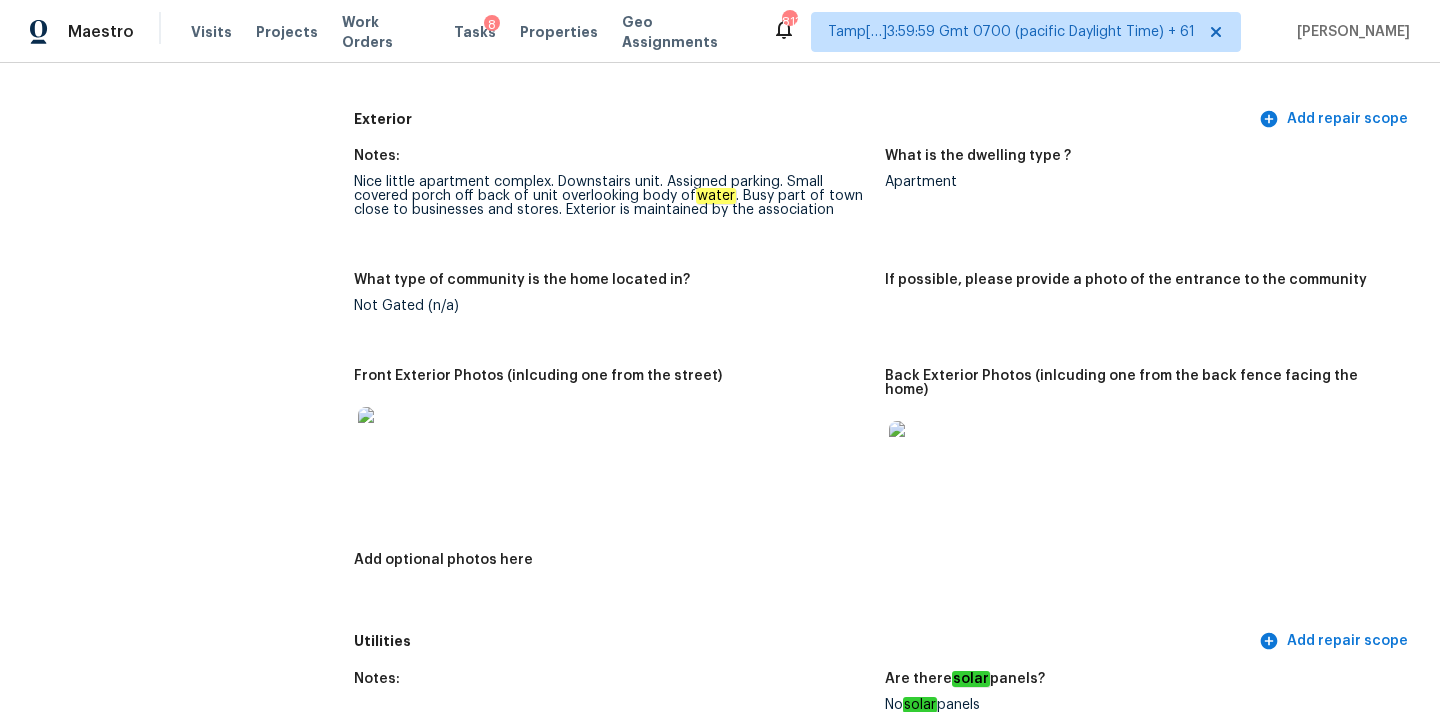 scroll, scrollTop: 702, scrollLeft: 0, axis: vertical 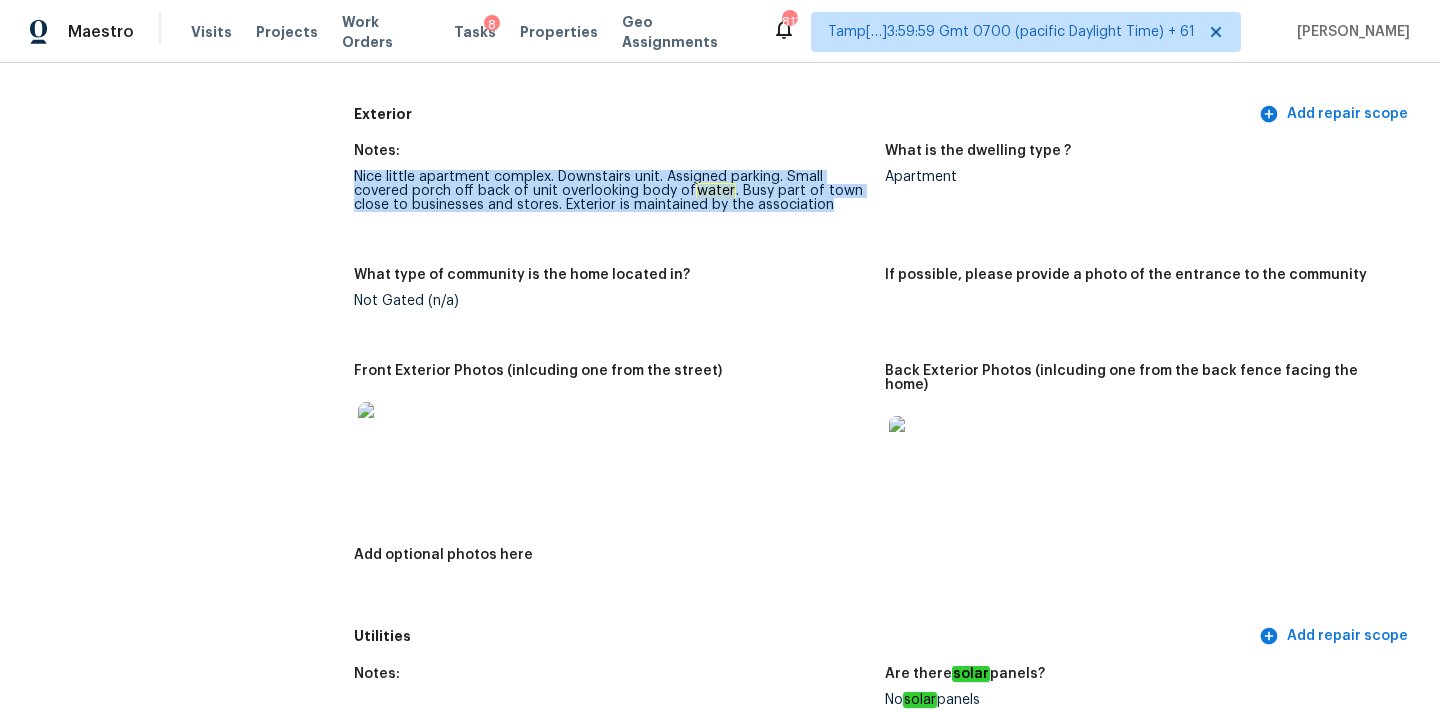 drag, startPoint x: 355, startPoint y: 178, endPoint x: 840, endPoint y: 207, distance: 485.86624 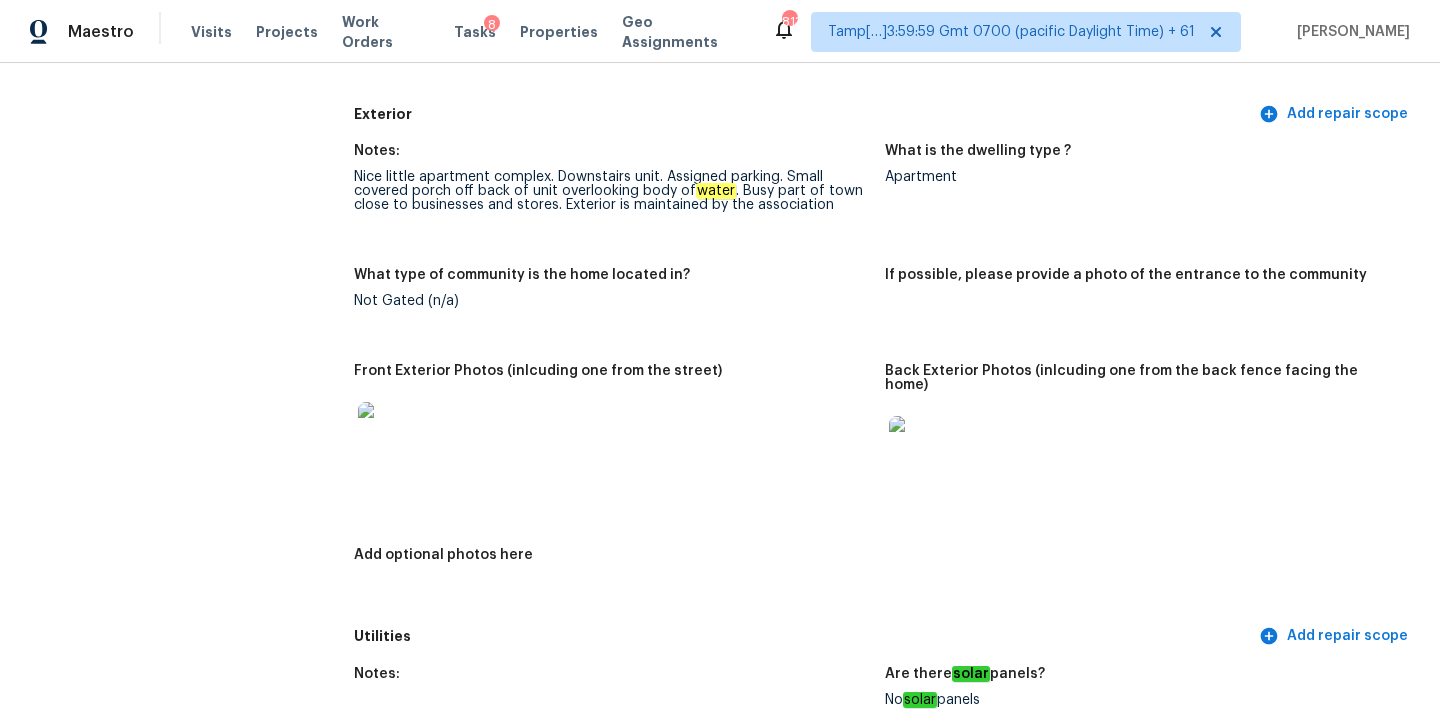 click at bounding box center (390, 434) 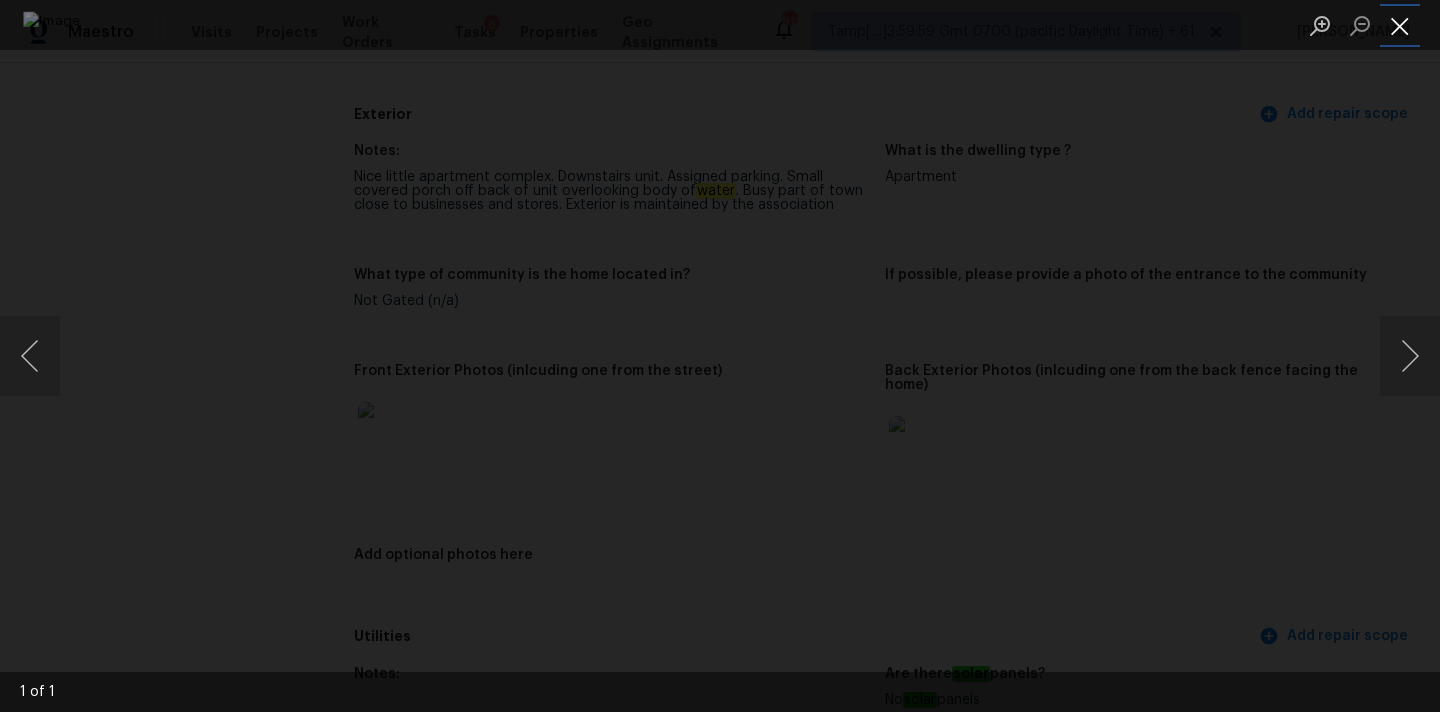 click at bounding box center (1400, 25) 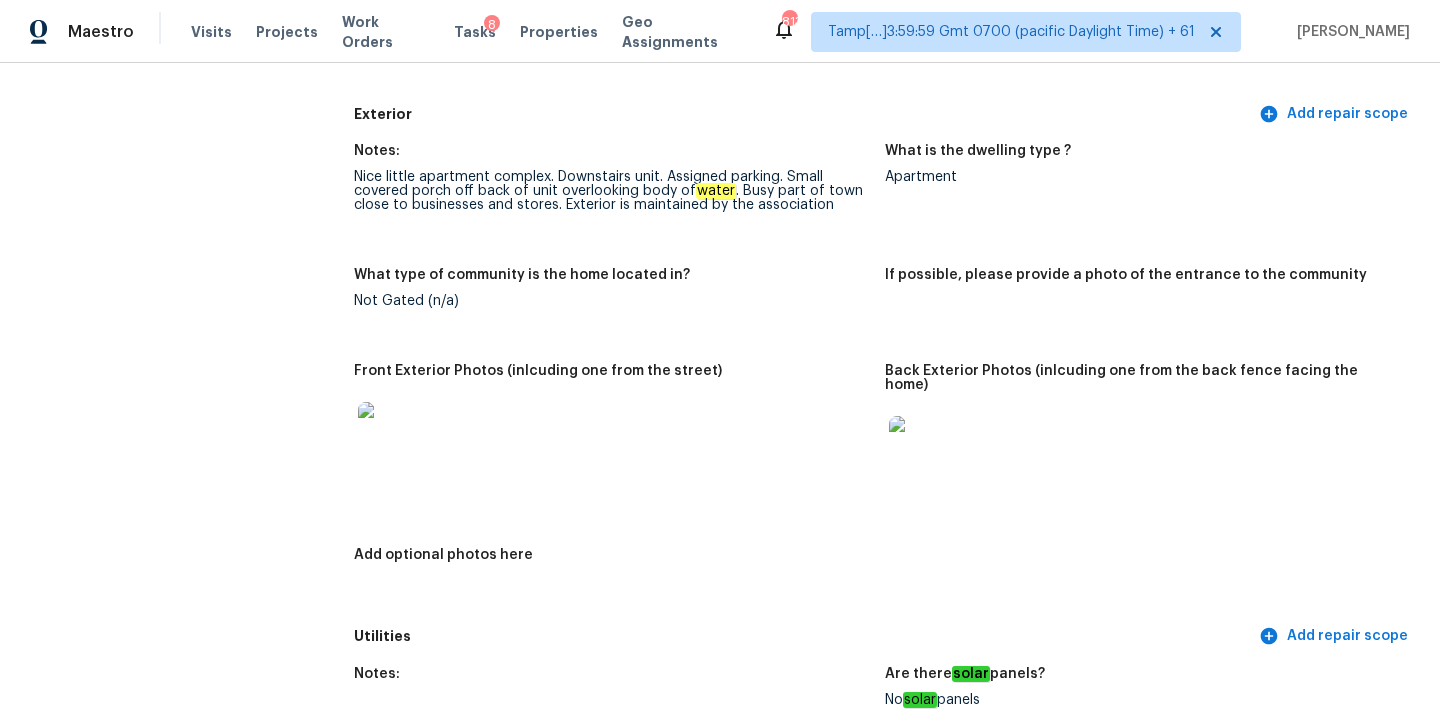 click at bounding box center (921, 448) 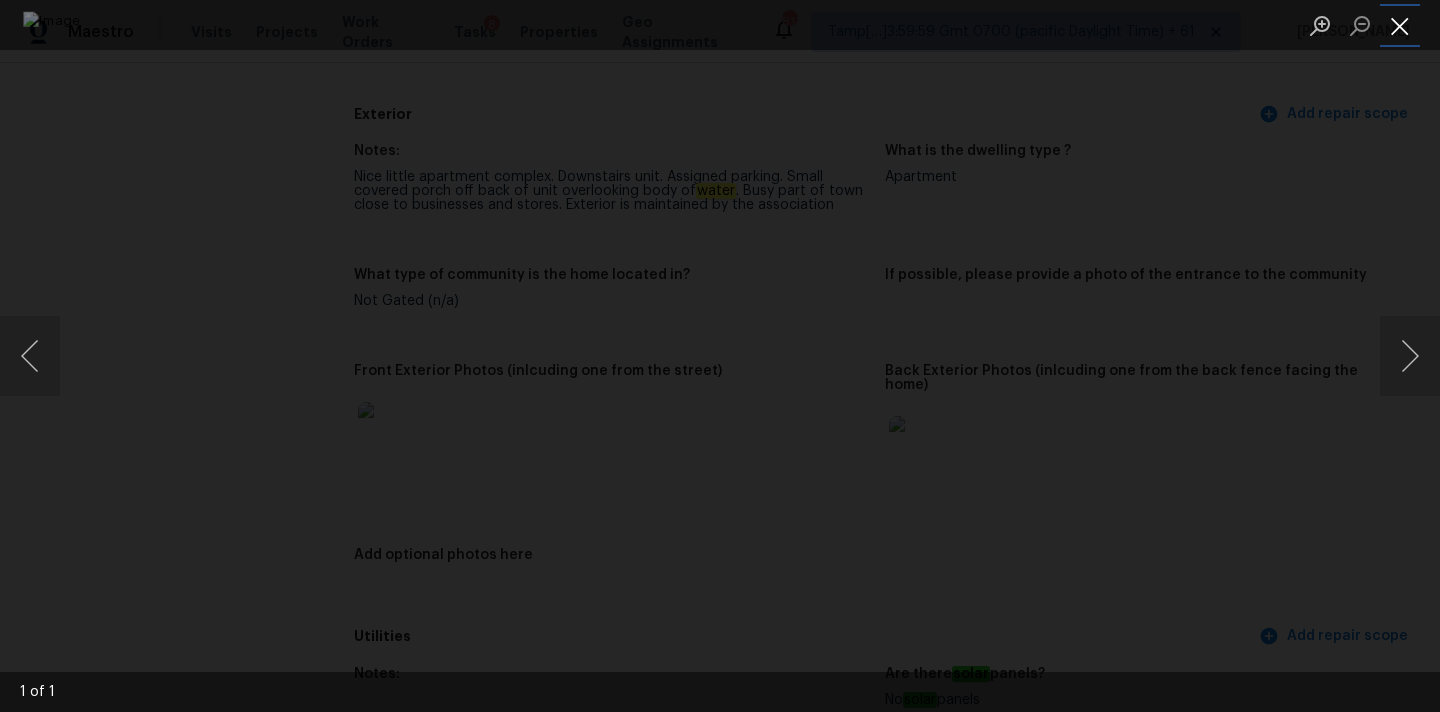 click at bounding box center [1400, 25] 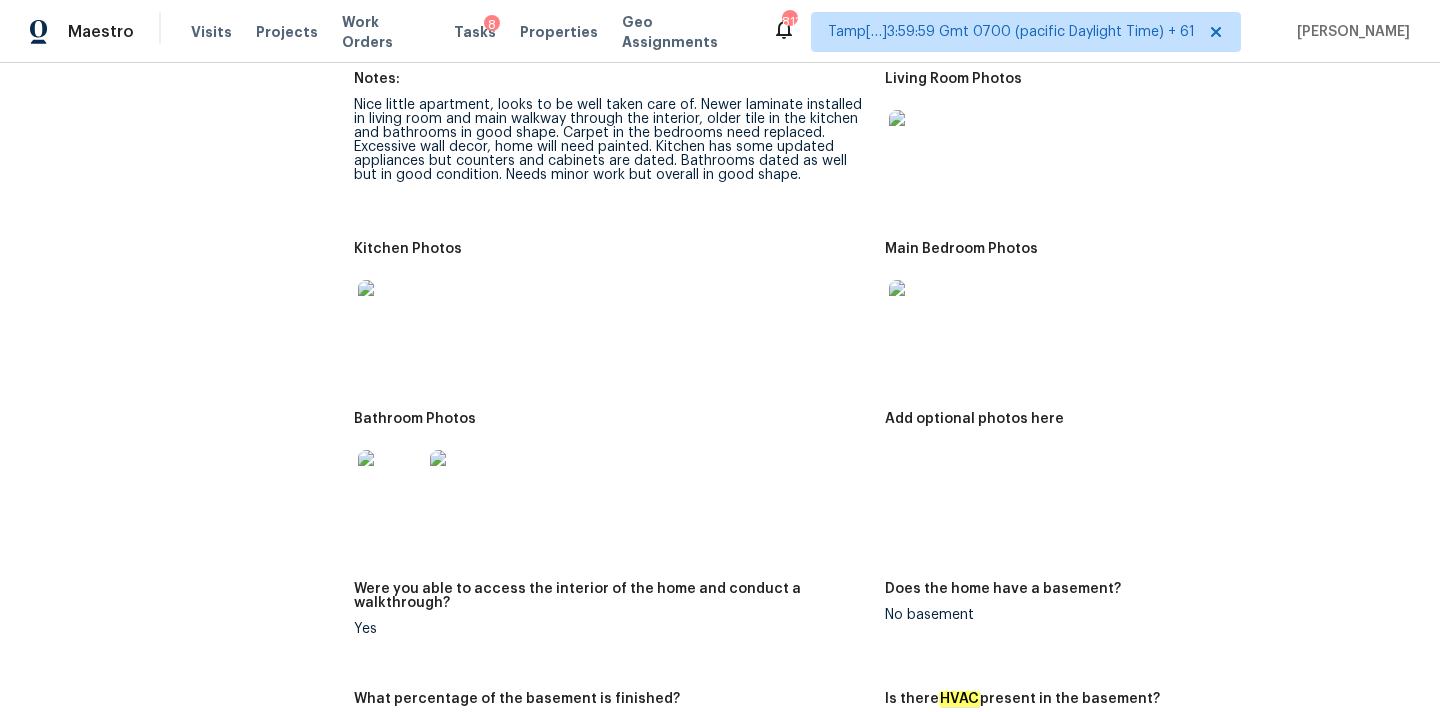 scroll, scrollTop: 2288, scrollLeft: 0, axis: vertical 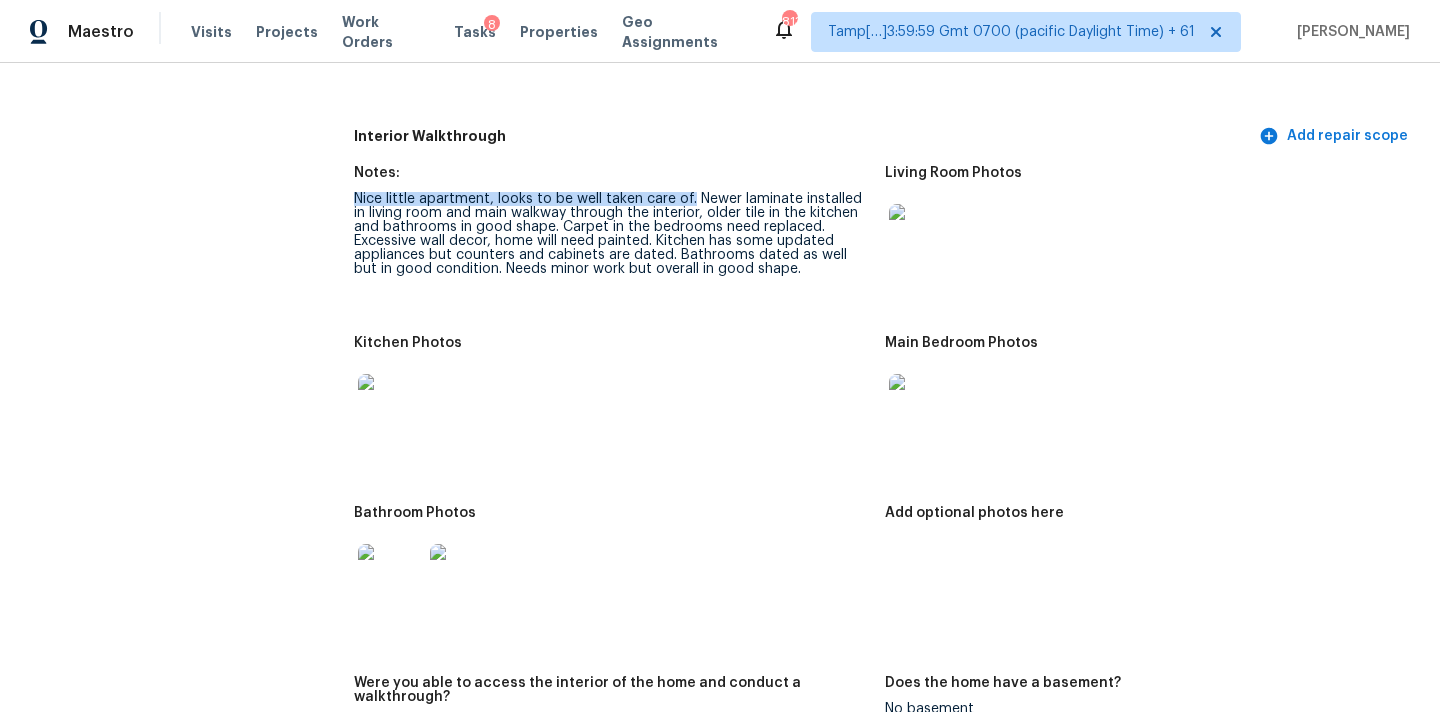 drag, startPoint x: 356, startPoint y: 187, endPoint x: 687, endPoint y: 182, distance: 331.03775 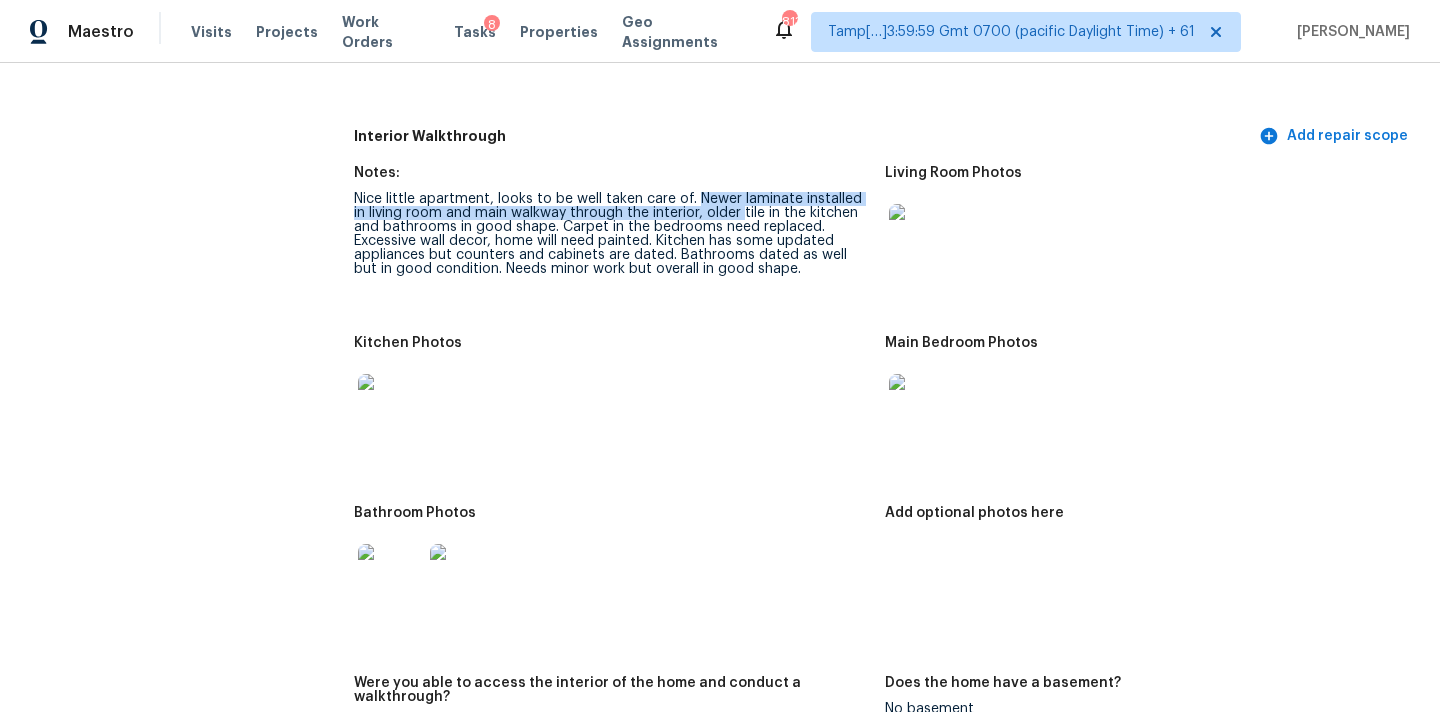 drag, startPoint x: 694, startPoint y: 182, endPoint x: 744, endPoint y: 201, distance: 53.488316 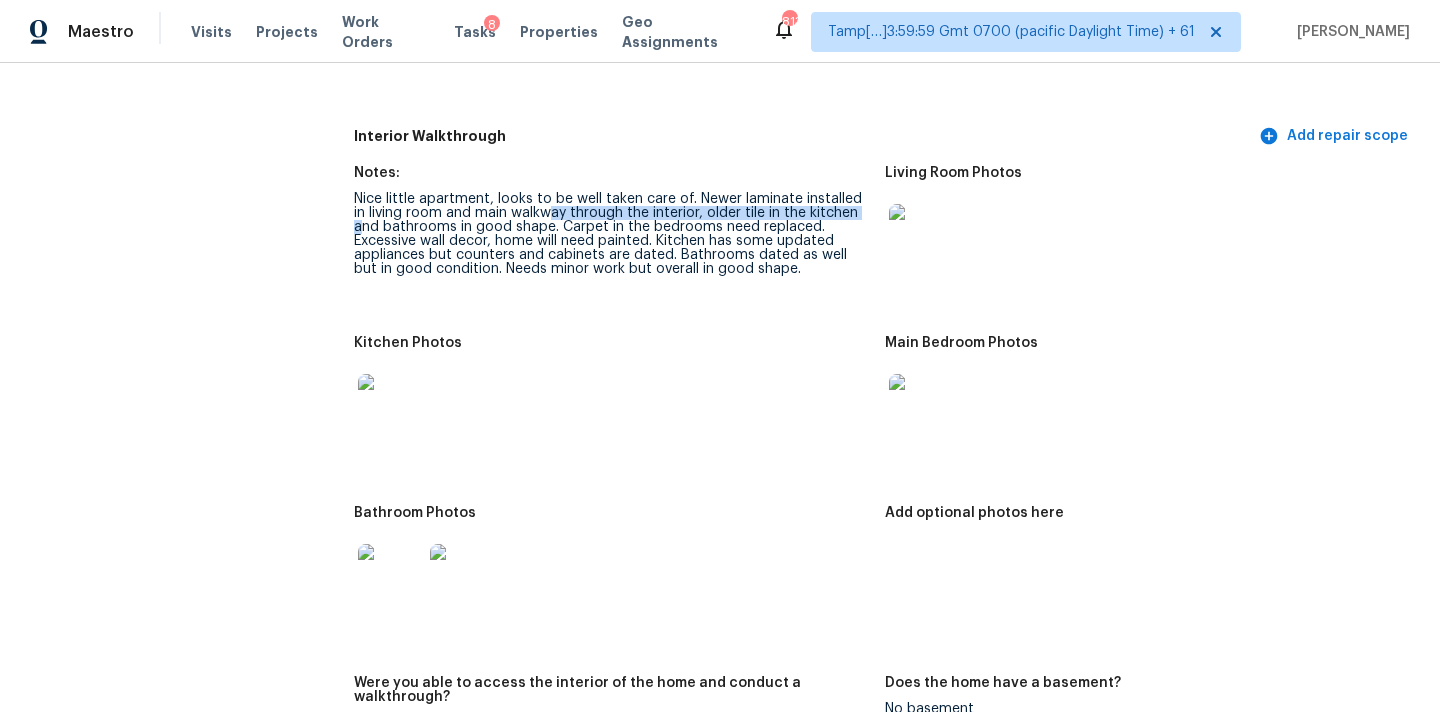 drag, startPoint x: 361, startPoint y: 215, endPoint x: 554, endPoint y: 204, distance: 193.31322 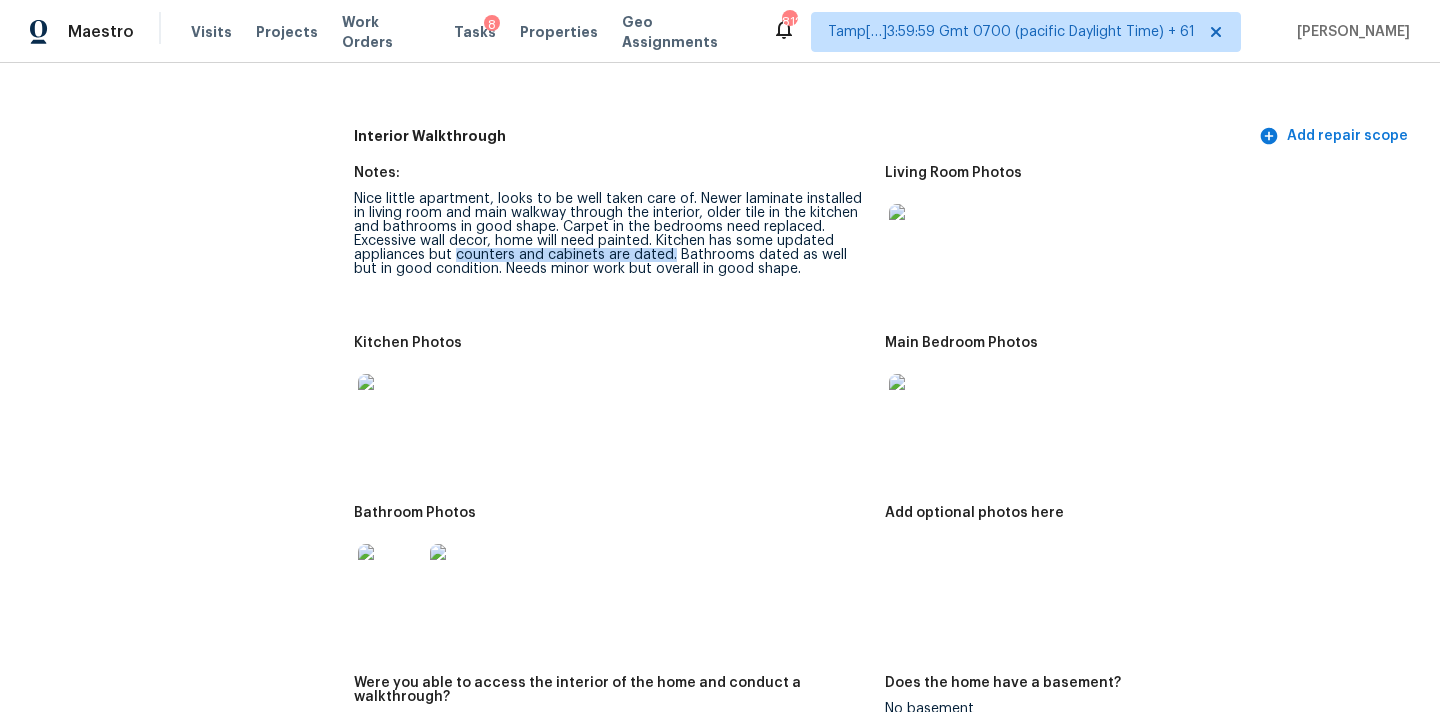drag, startPoint x: 452, startPoint y: 242, endPoint x: 671, endPoint y: 235, distance: 219.11185 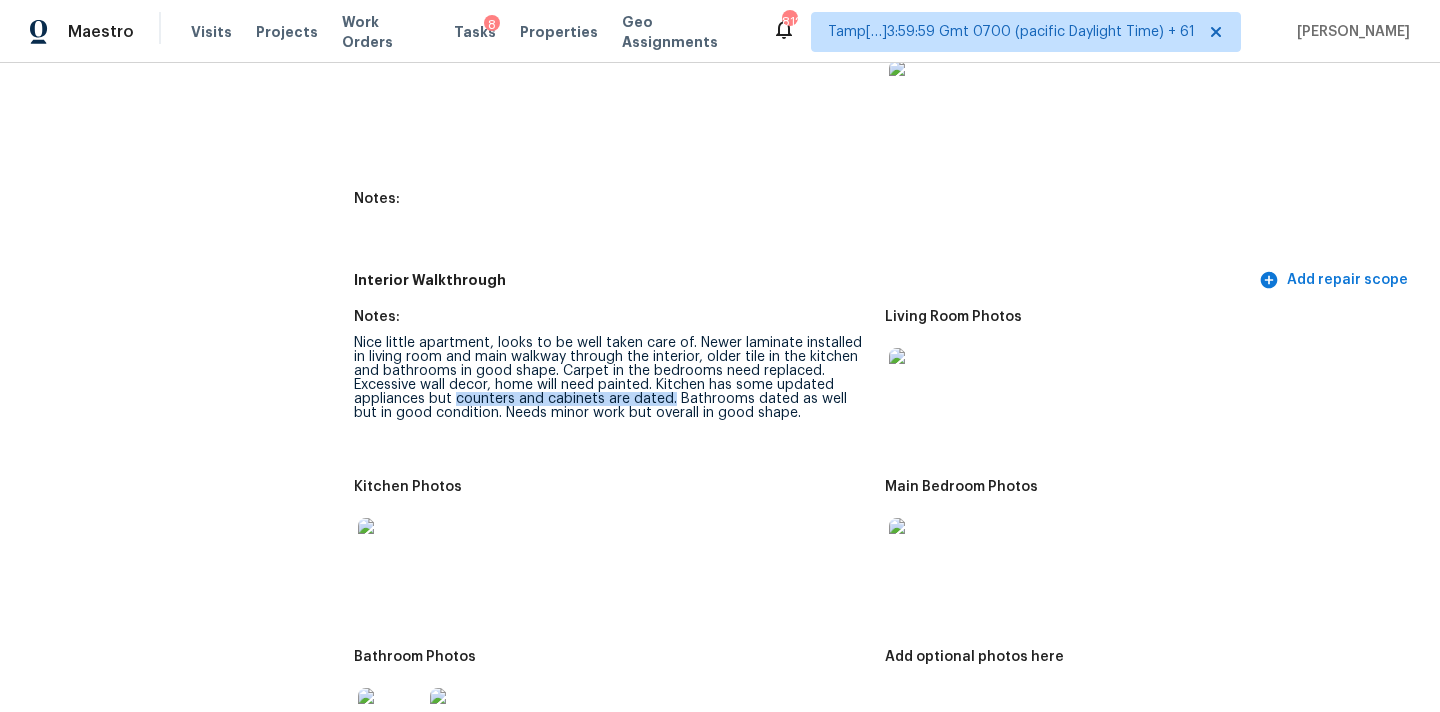scroll, scrollTop: 2220, scrollLeft: 0, axis: vertical 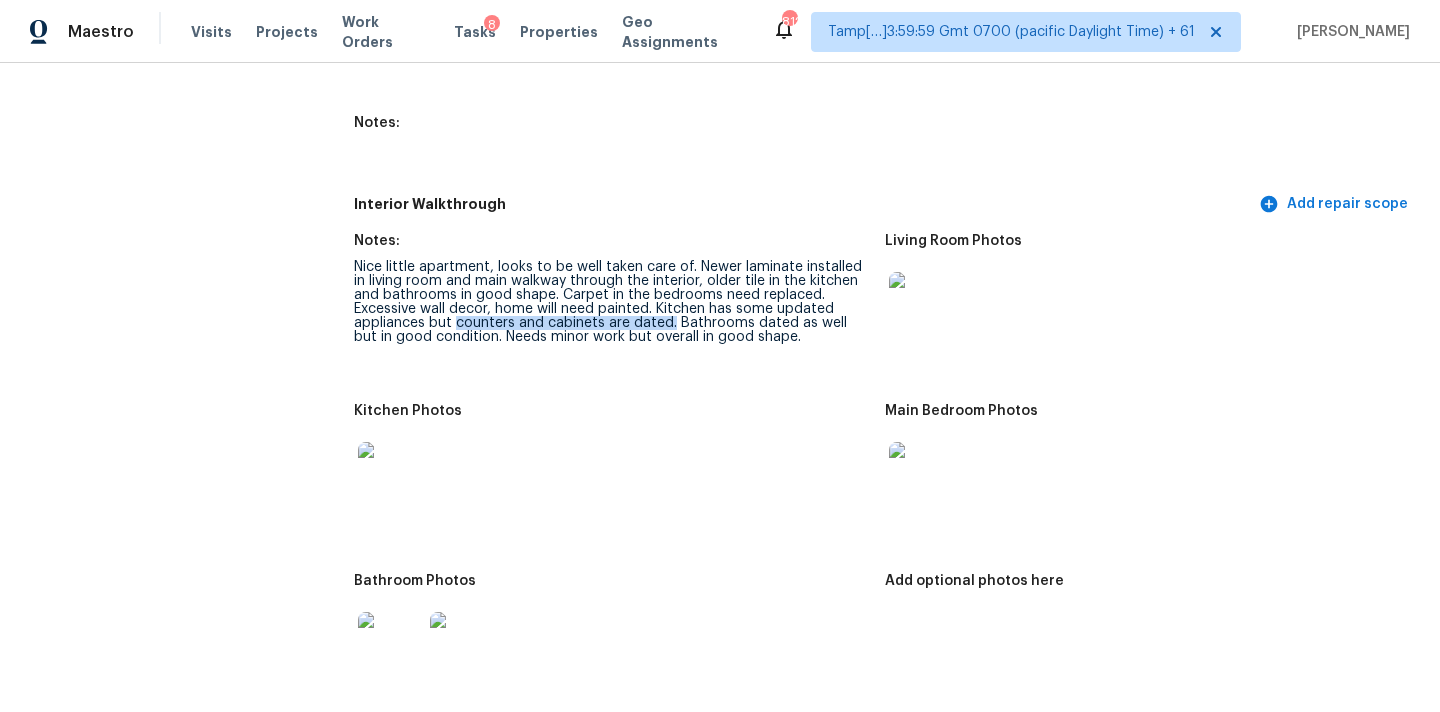 click at bounding box center (921, 304) 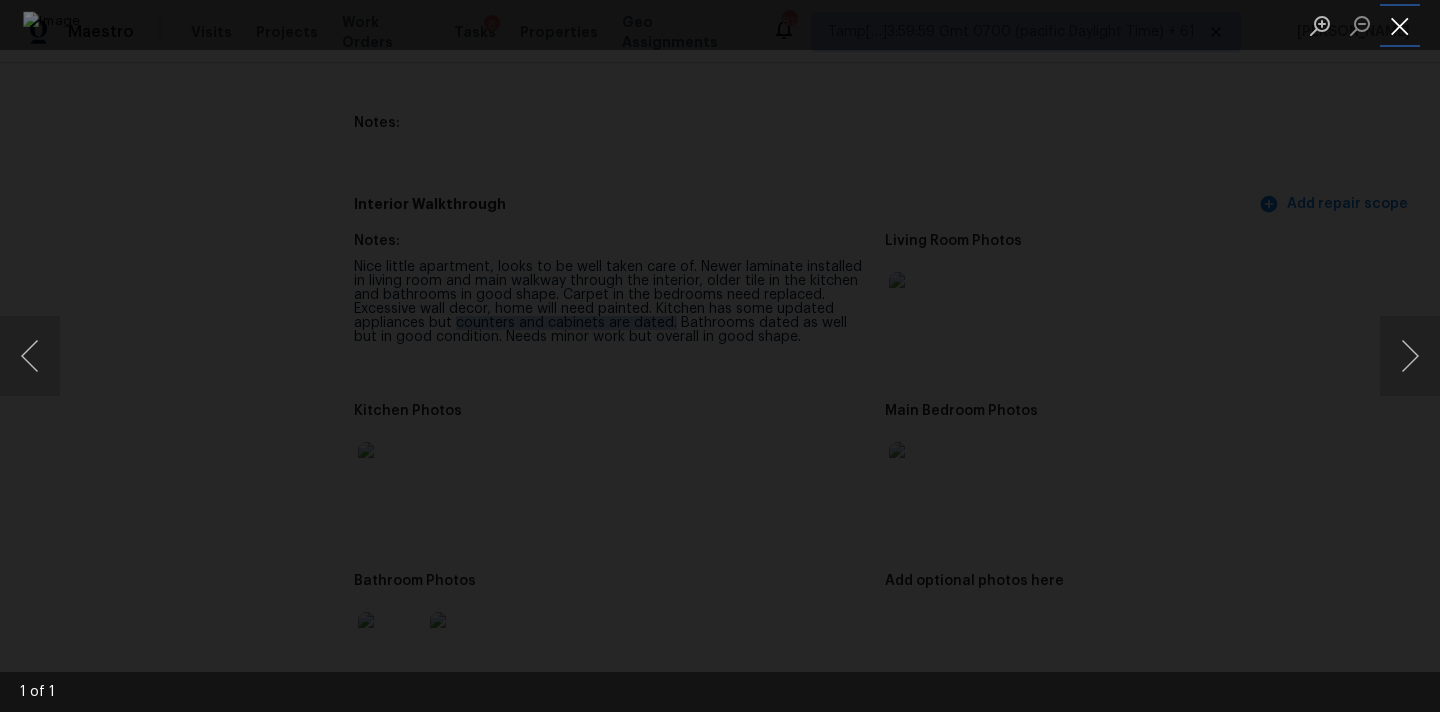 click at bounding box center [1400, 25] 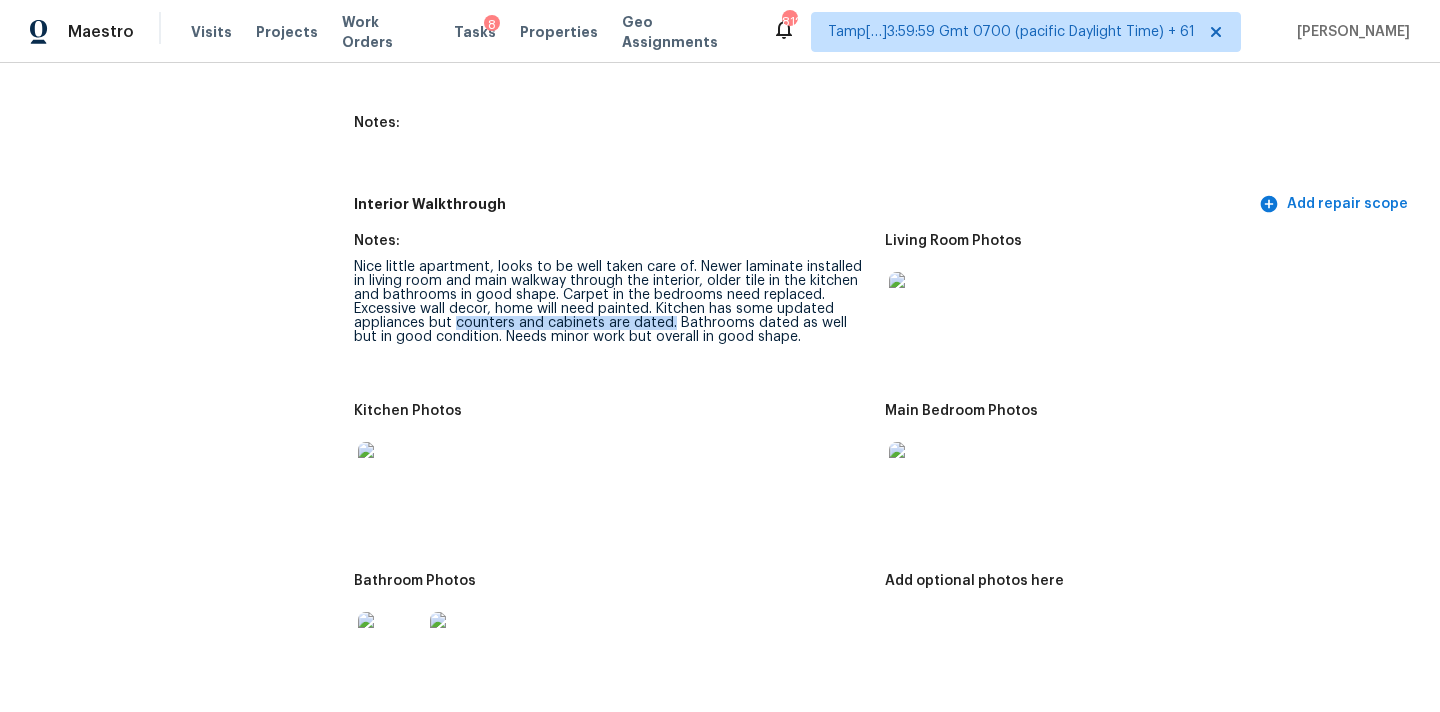 click at bounding box center [390, 474] 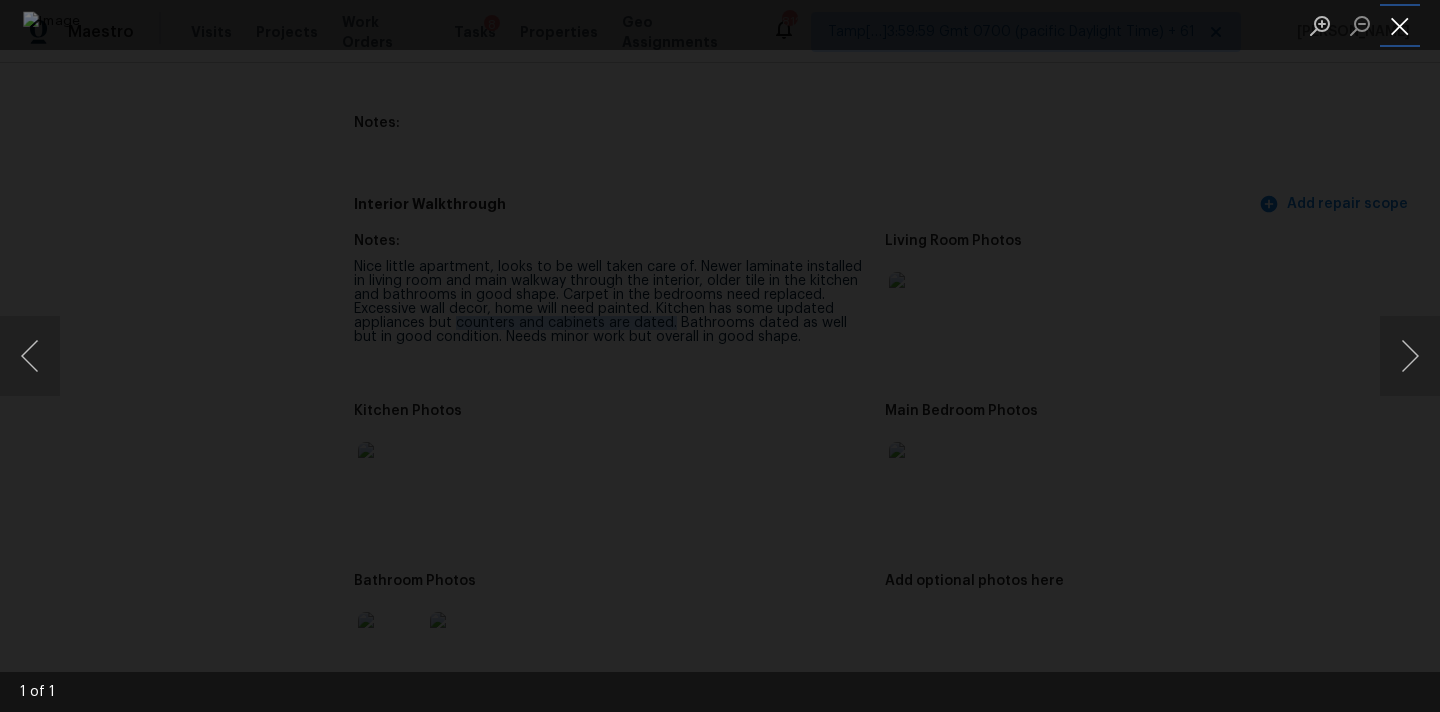 click at bounding box center [1400, 25] 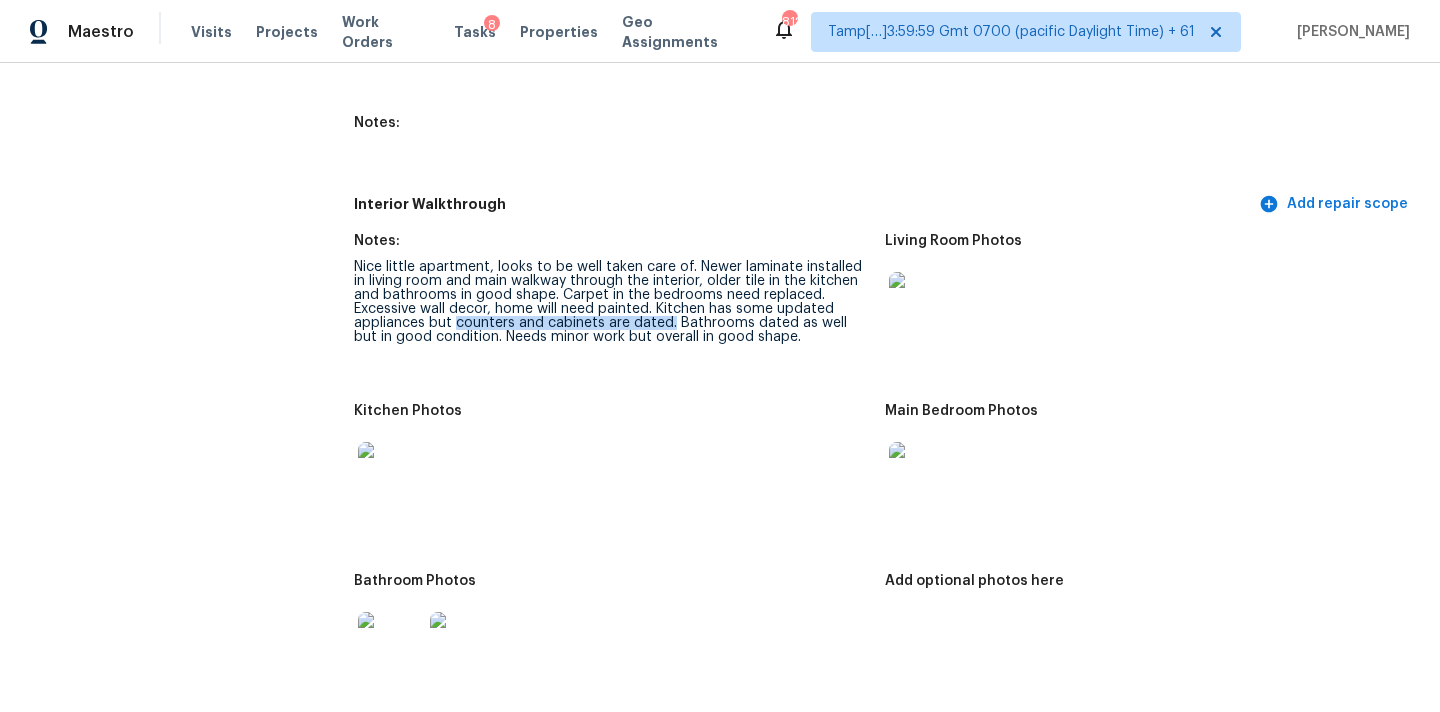 click at bounding box center [390, 644] 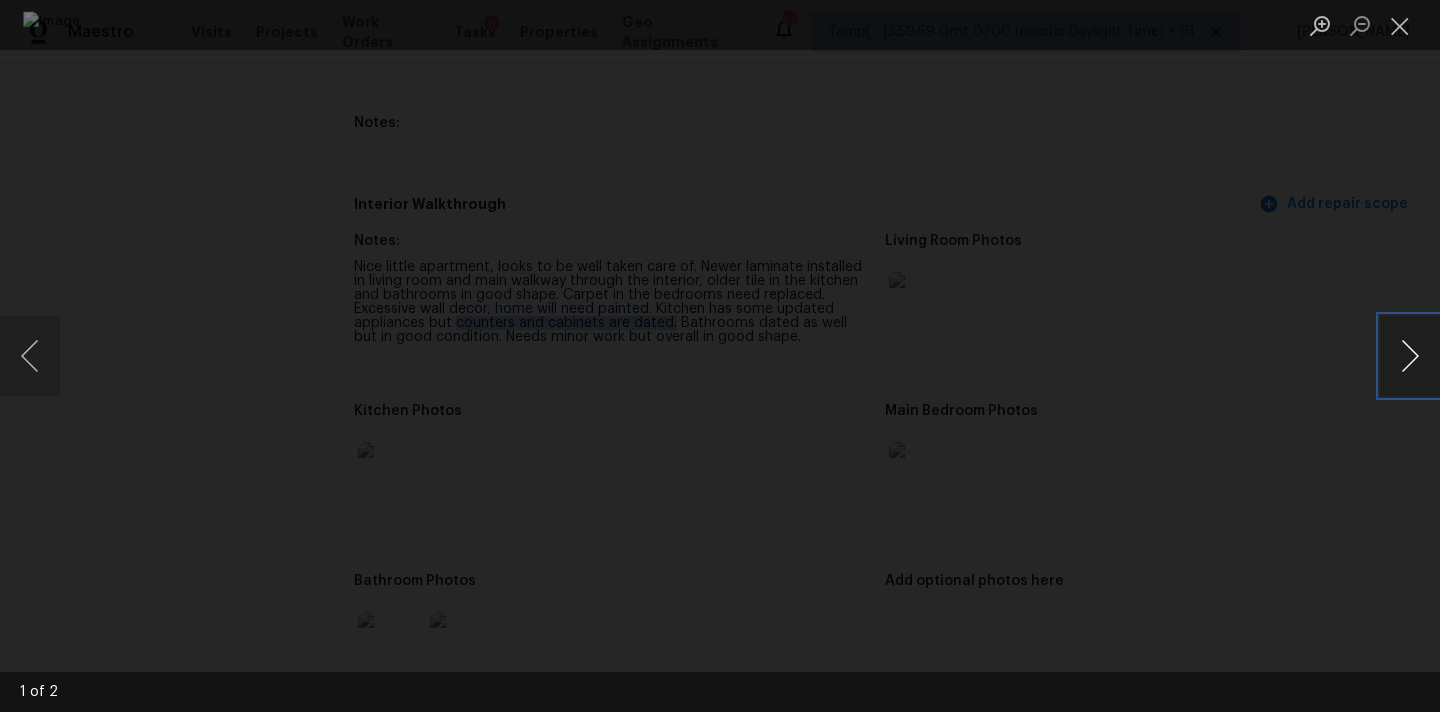 click at bounding box center [1410, 356] 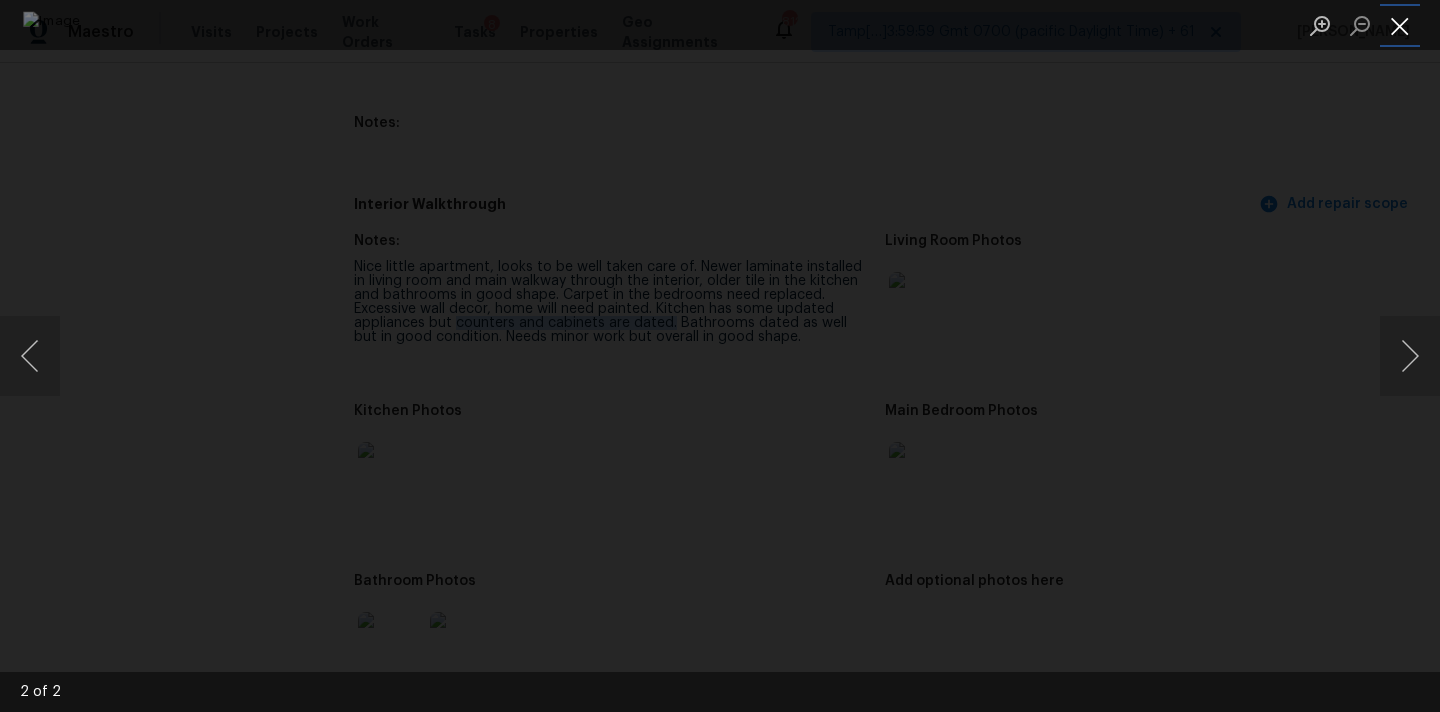 click at bounding box center [1400, 25] 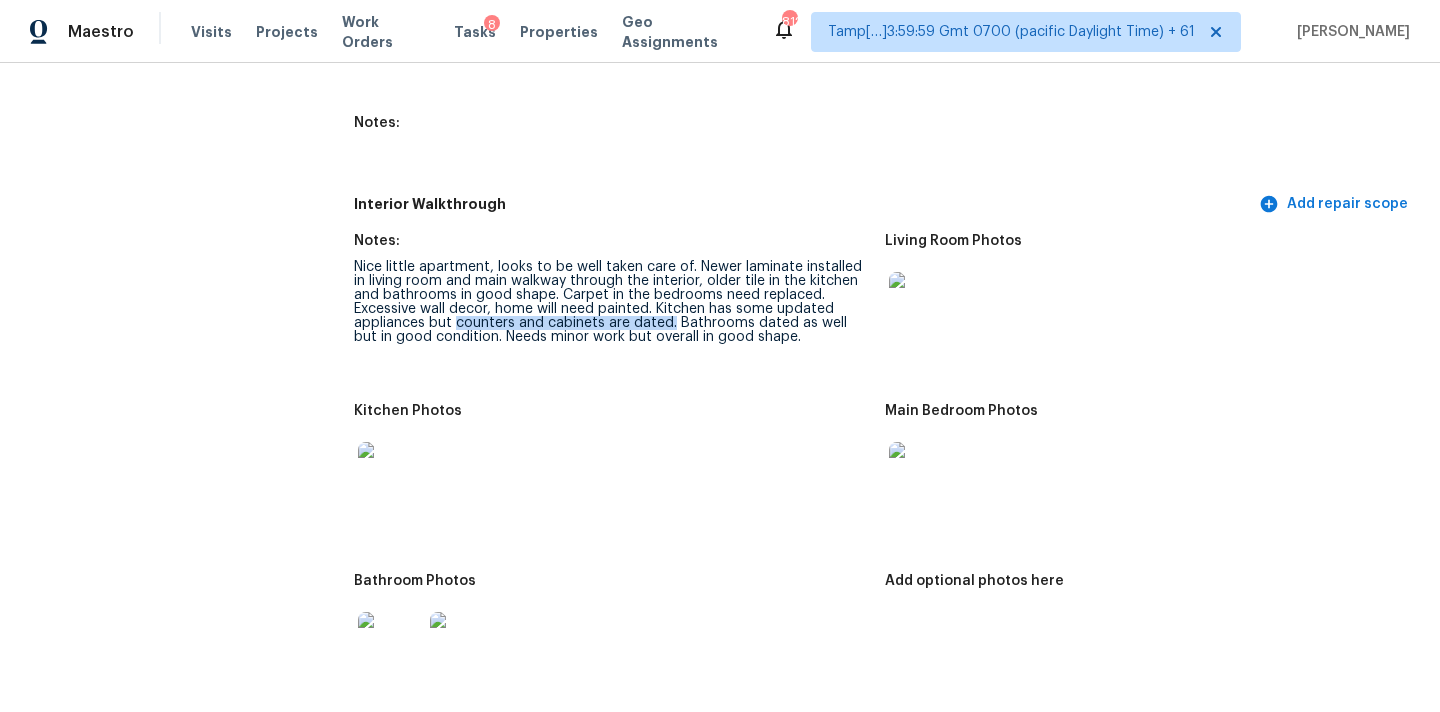 click at bounding box center [921, 474] 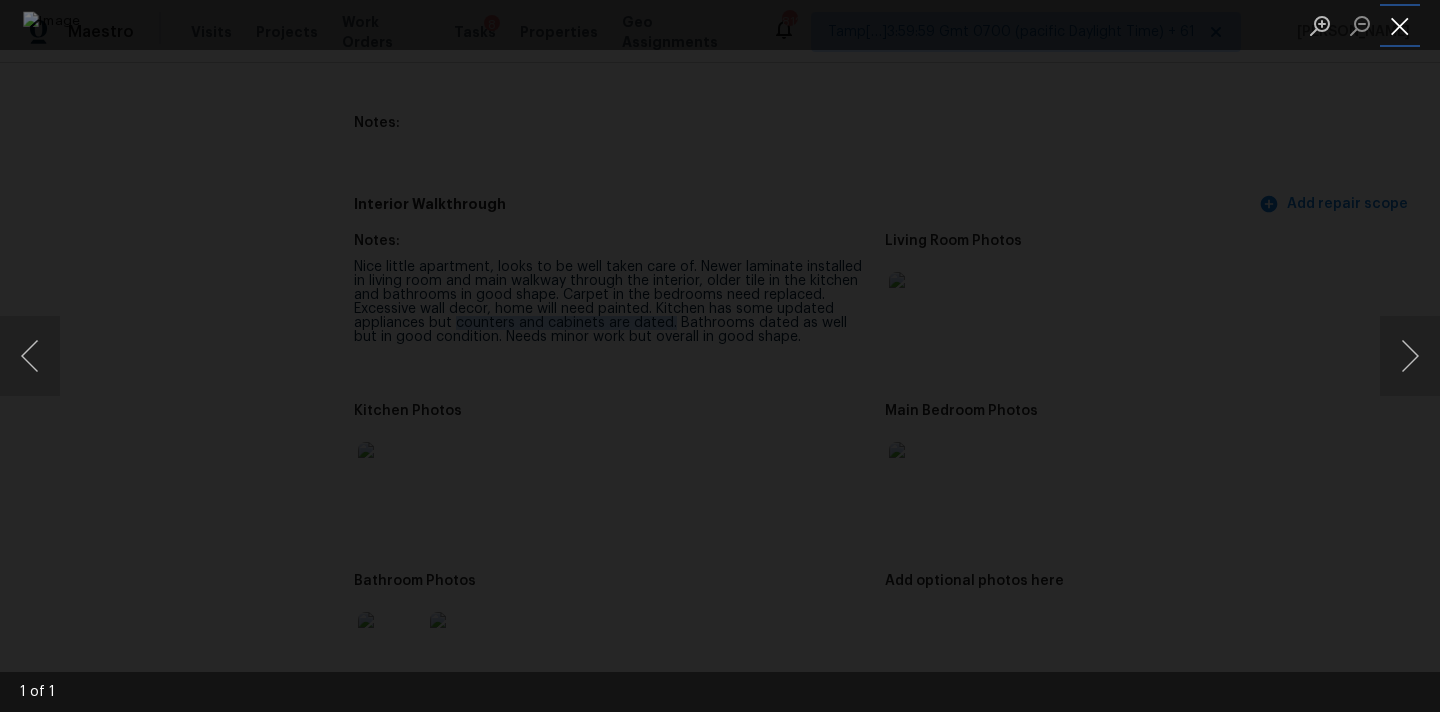 click at bounding box center [1400, 25] 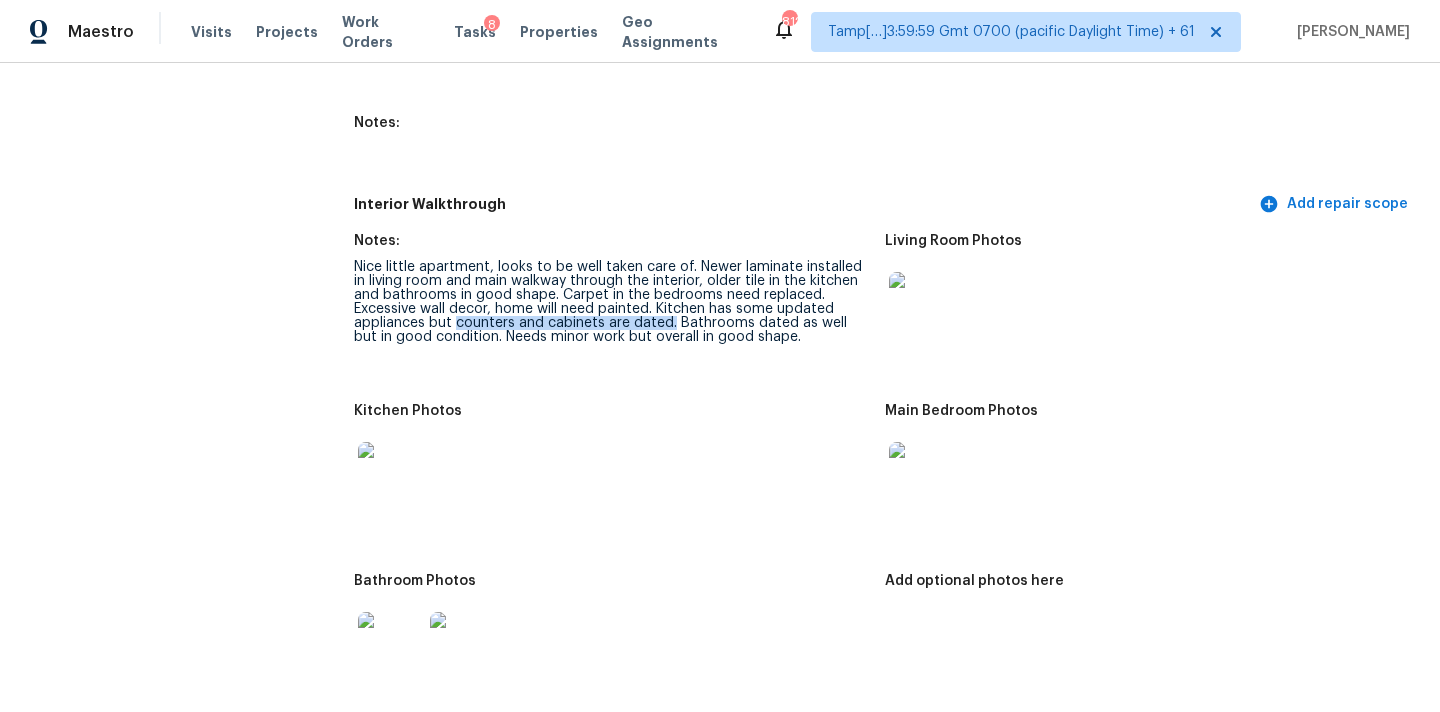 click at bounding box center (390, 474) 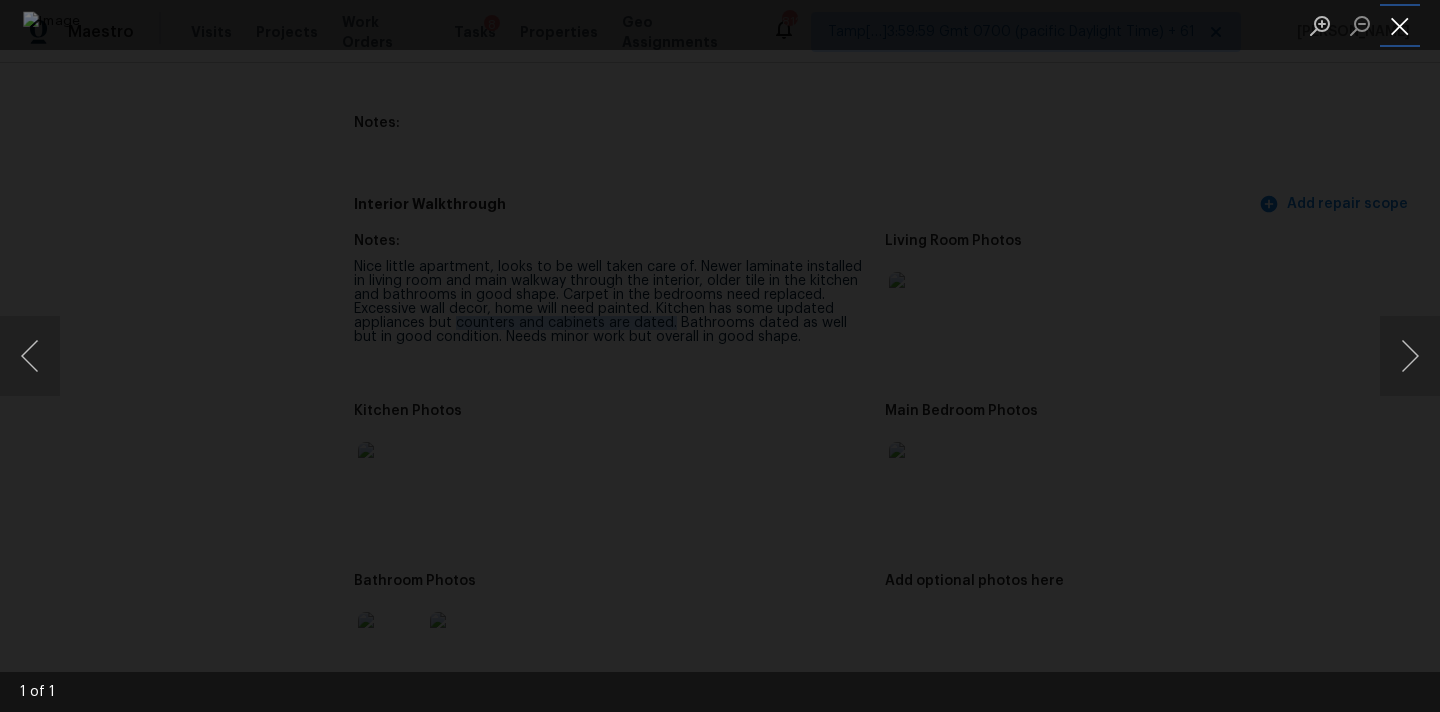 click at bounding box center (1400, 25) 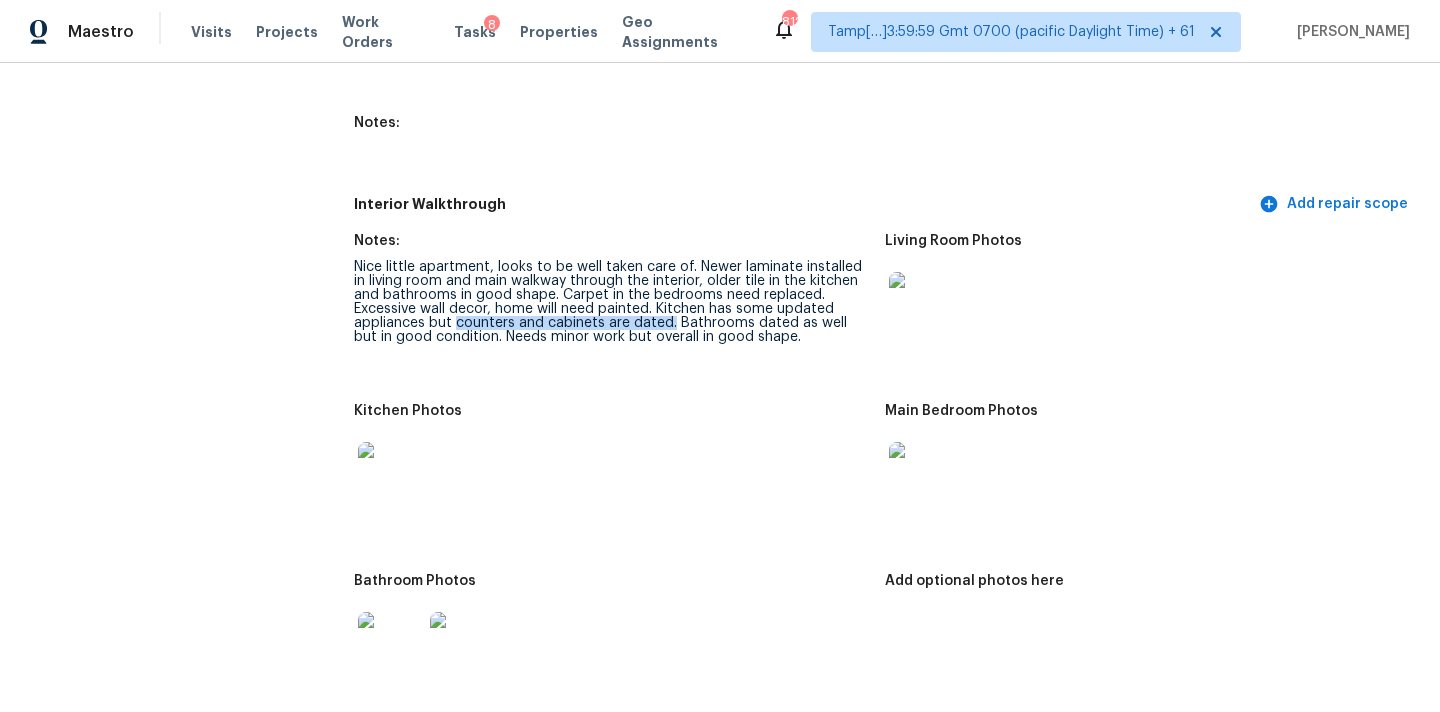 click at bounding box center [390, 474] 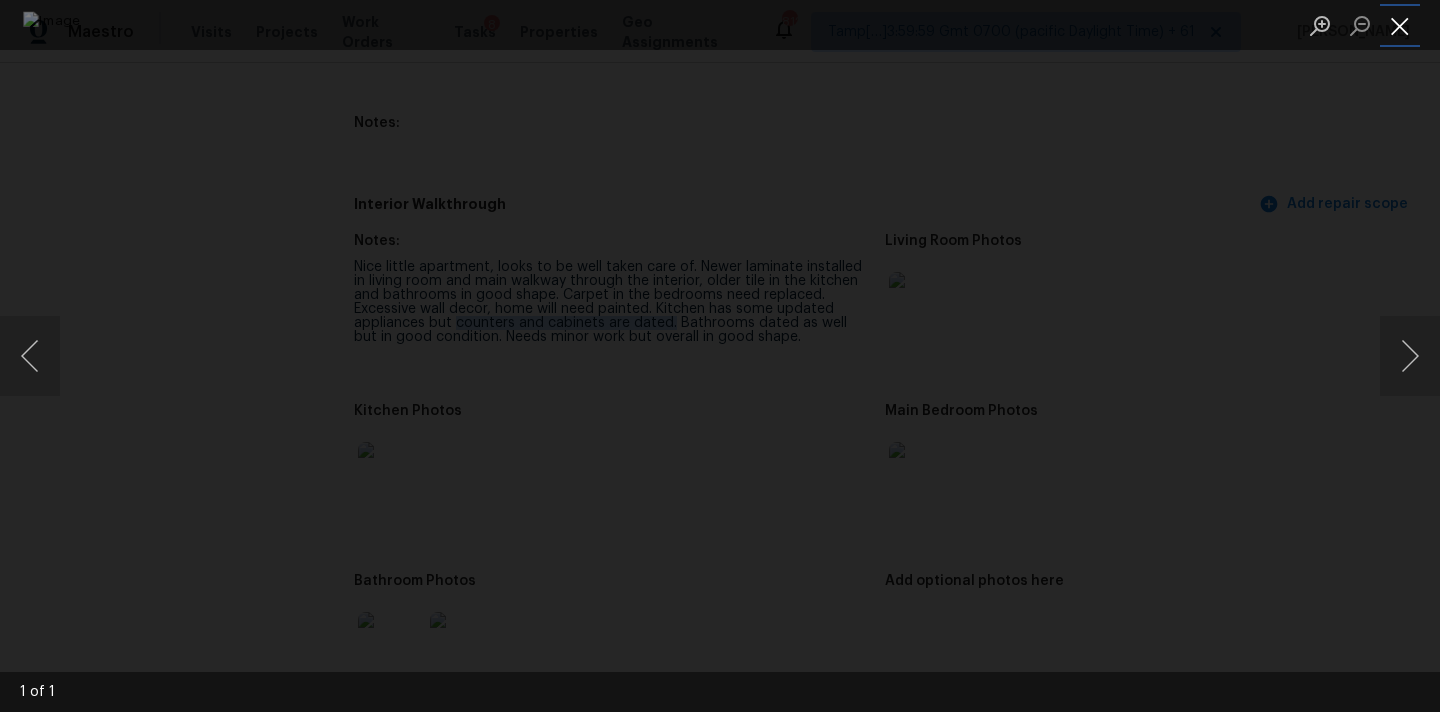 click at bounding box center [1400, 25] 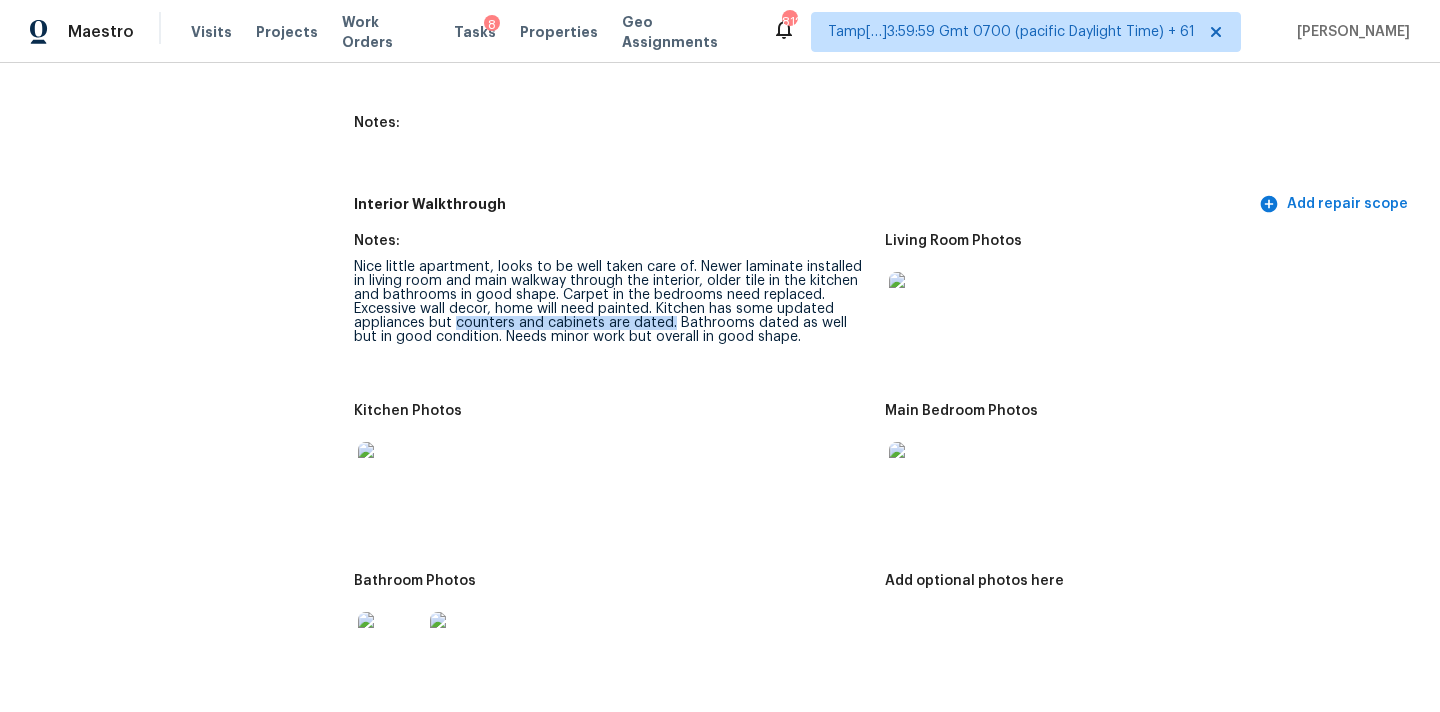 click at bounding box center [390, 644] 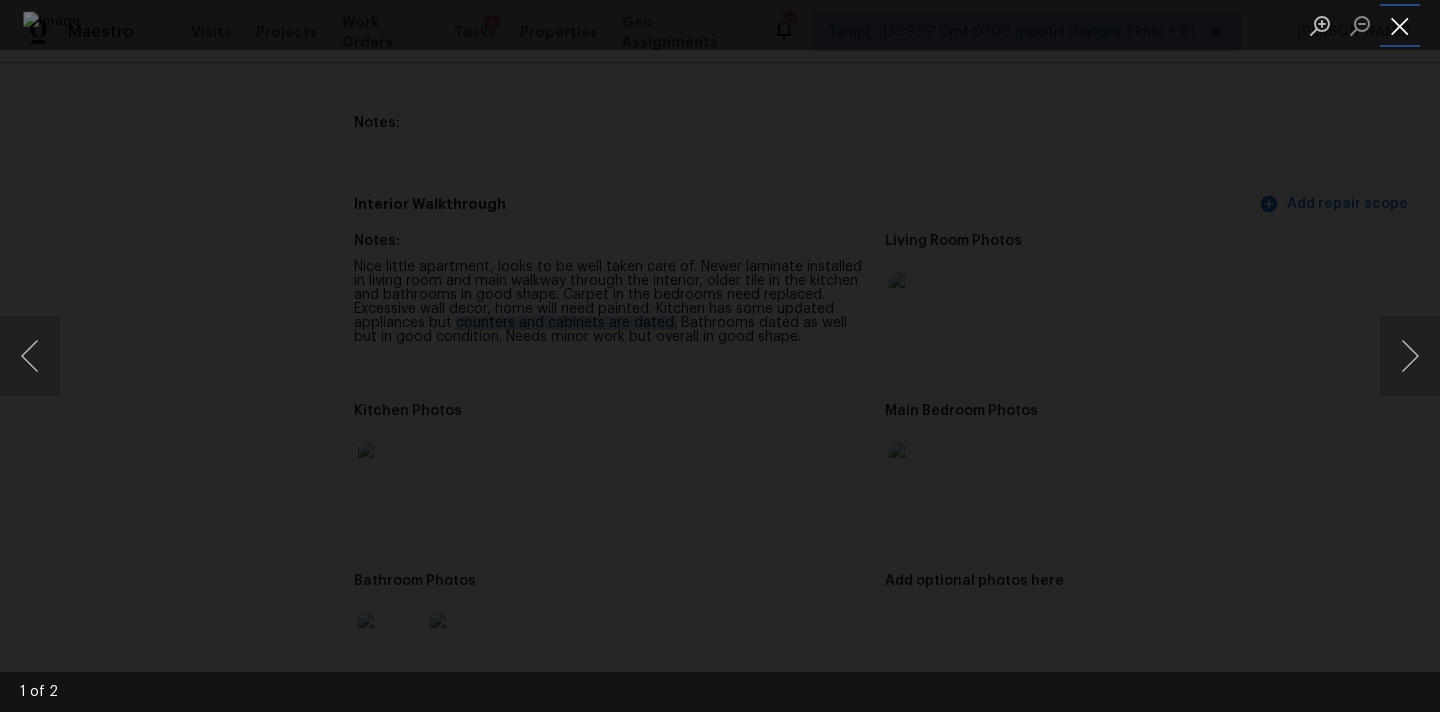click at bounding box center (1400, 25) 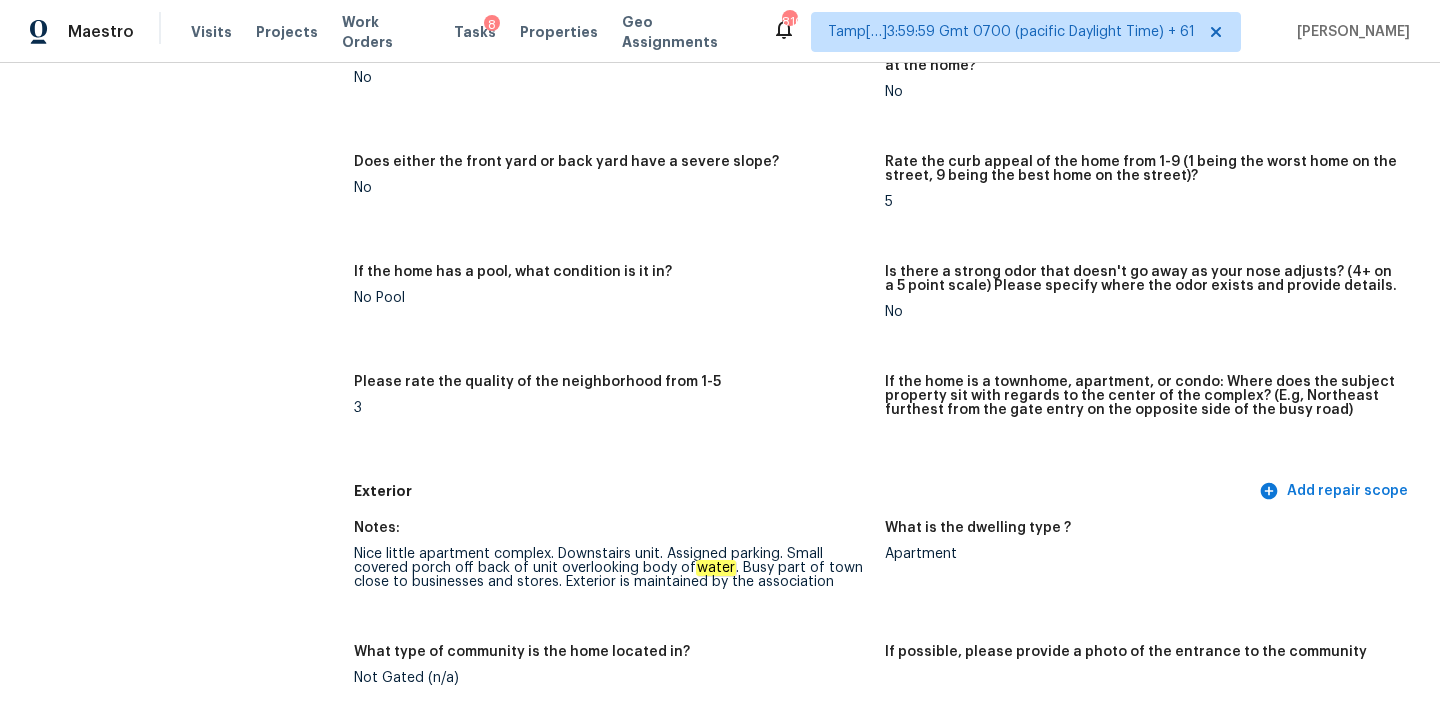 scroll, scrollTop: 0, scrollLeft: 0, axis: both 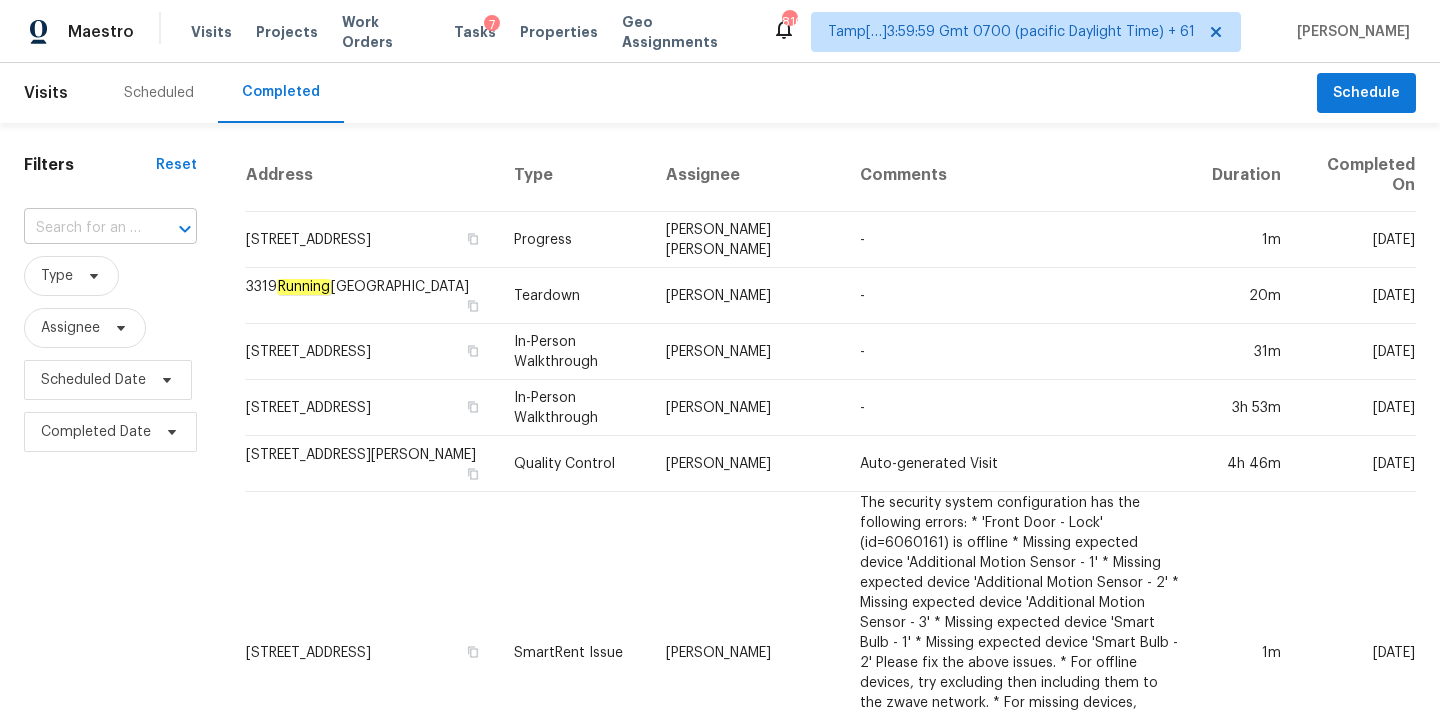 click at bounding box center [82, 228] 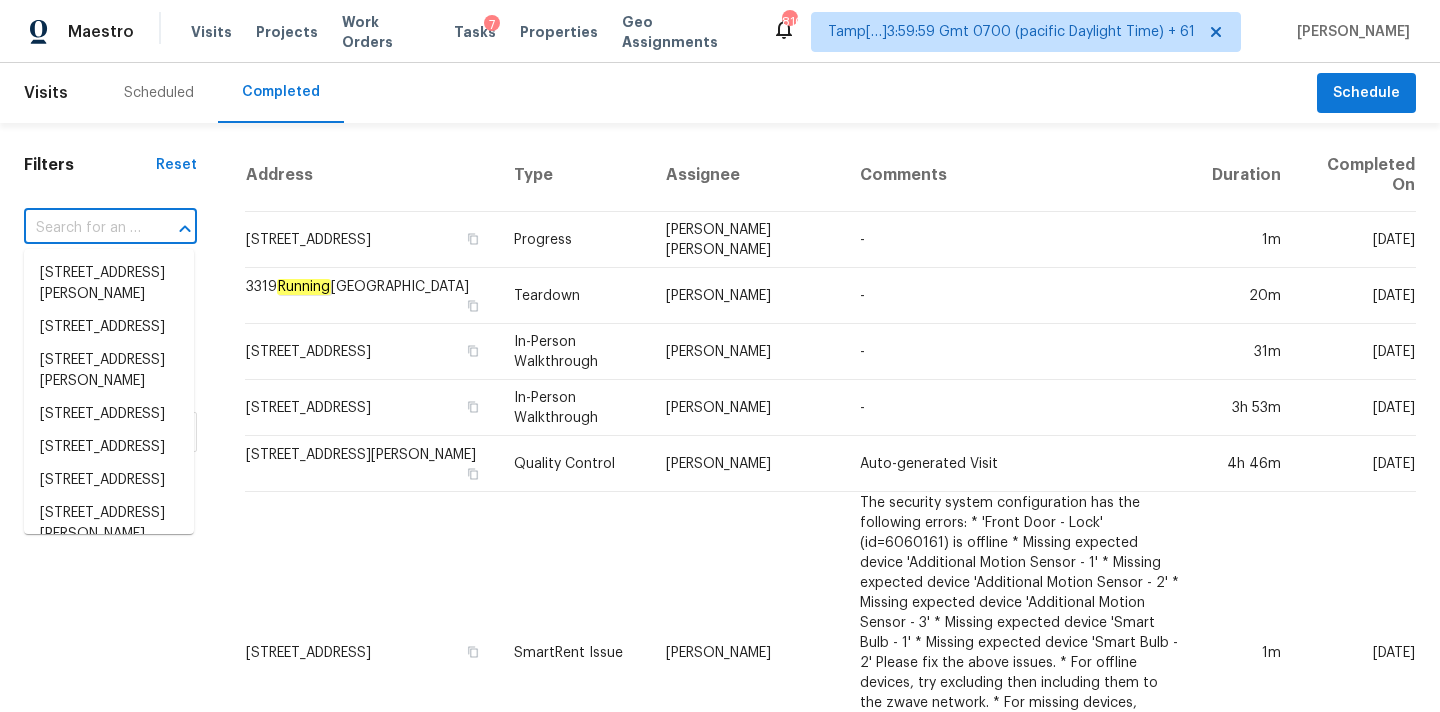 paste on "5860 Stone Mountain Rd, The Colony, TX 75056" 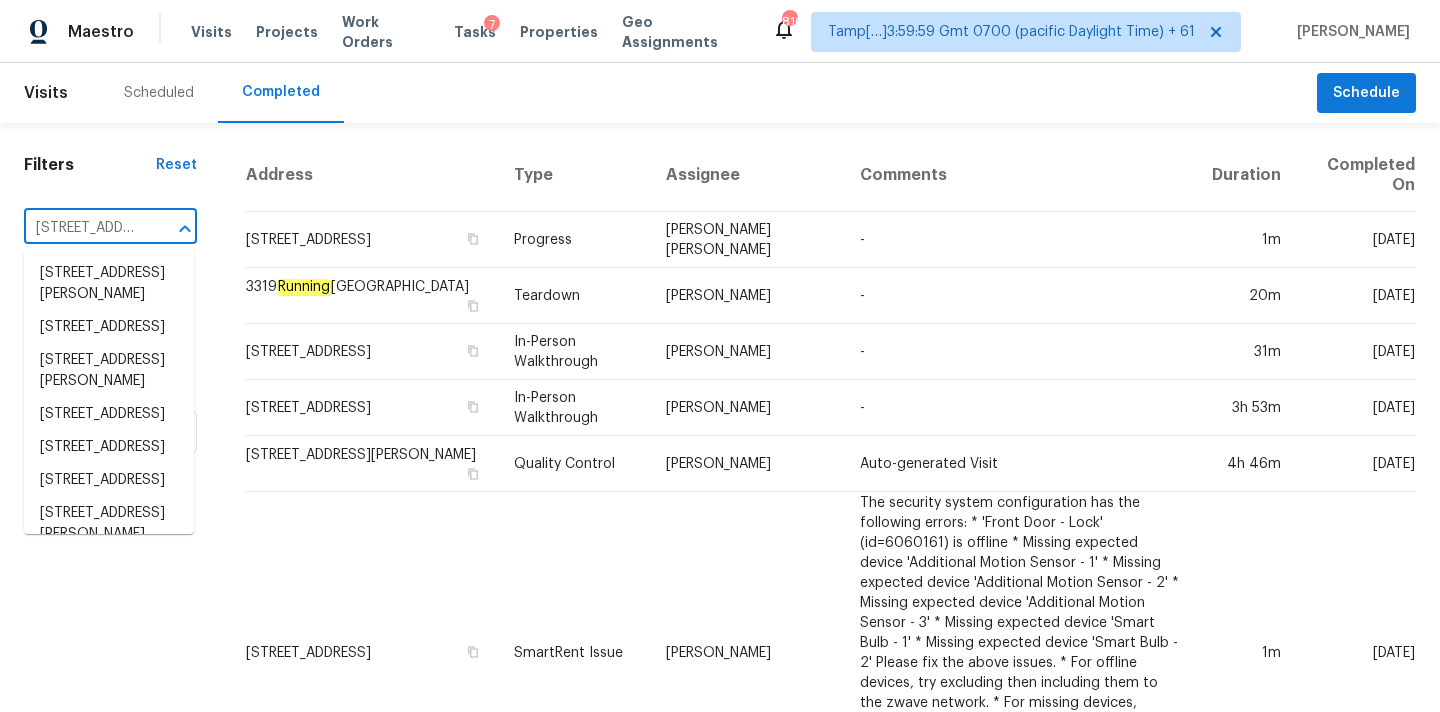 scroll, scrollTop: 0, scrollLeft: 211, axis: horizontal 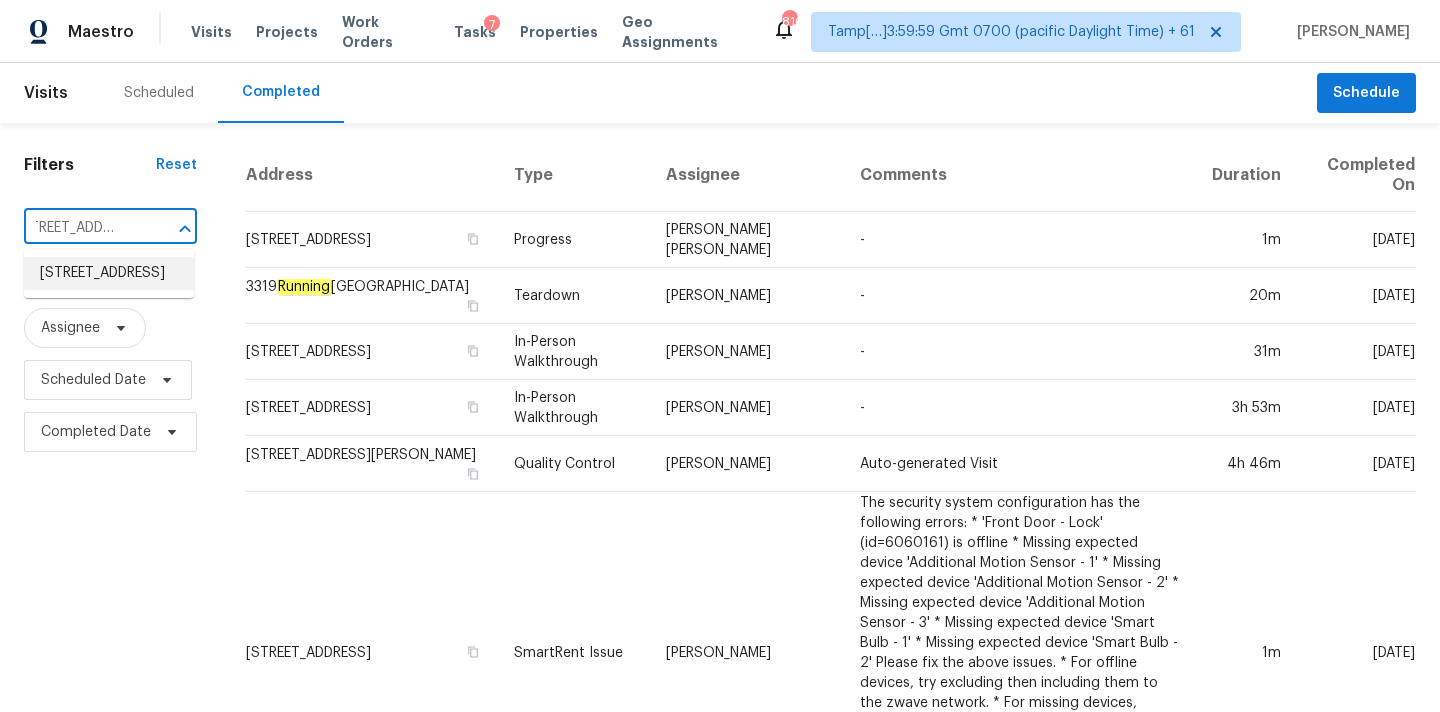 click on "5860 Stone Mountain Rd, The Colony, TX 75056" at bounding box center [109, 273] 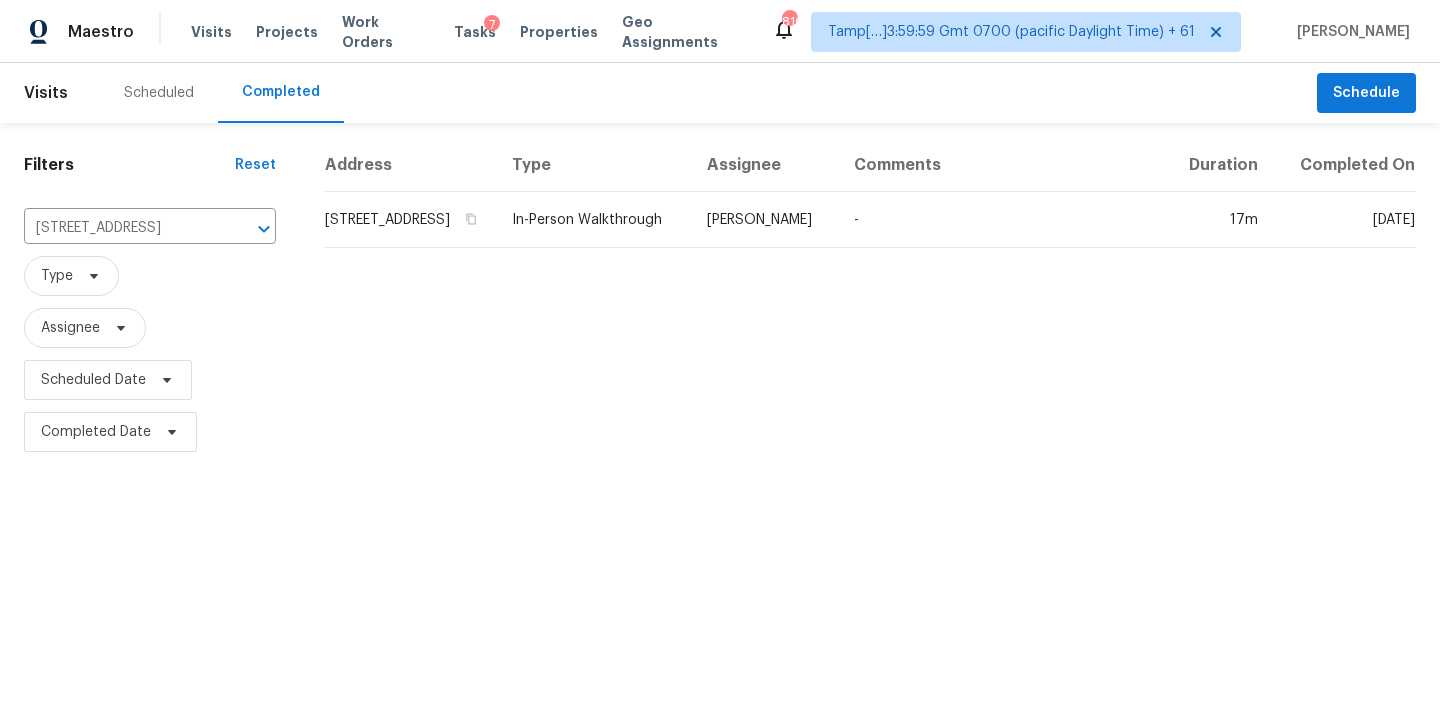 click on "RonDerrick Jackson" at bounding box center [764, 220] 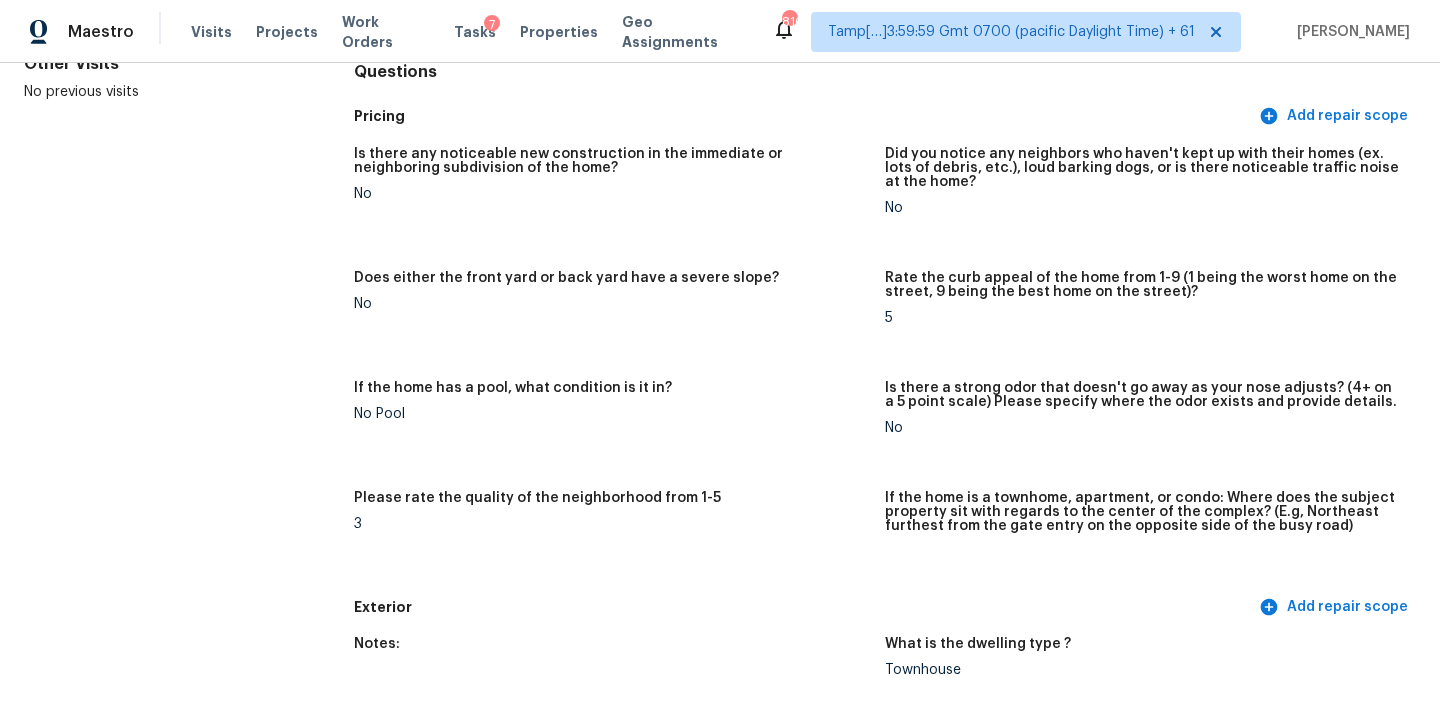 scroll, scrollTop: 1389, scrollLeft: 0, axis: vertical 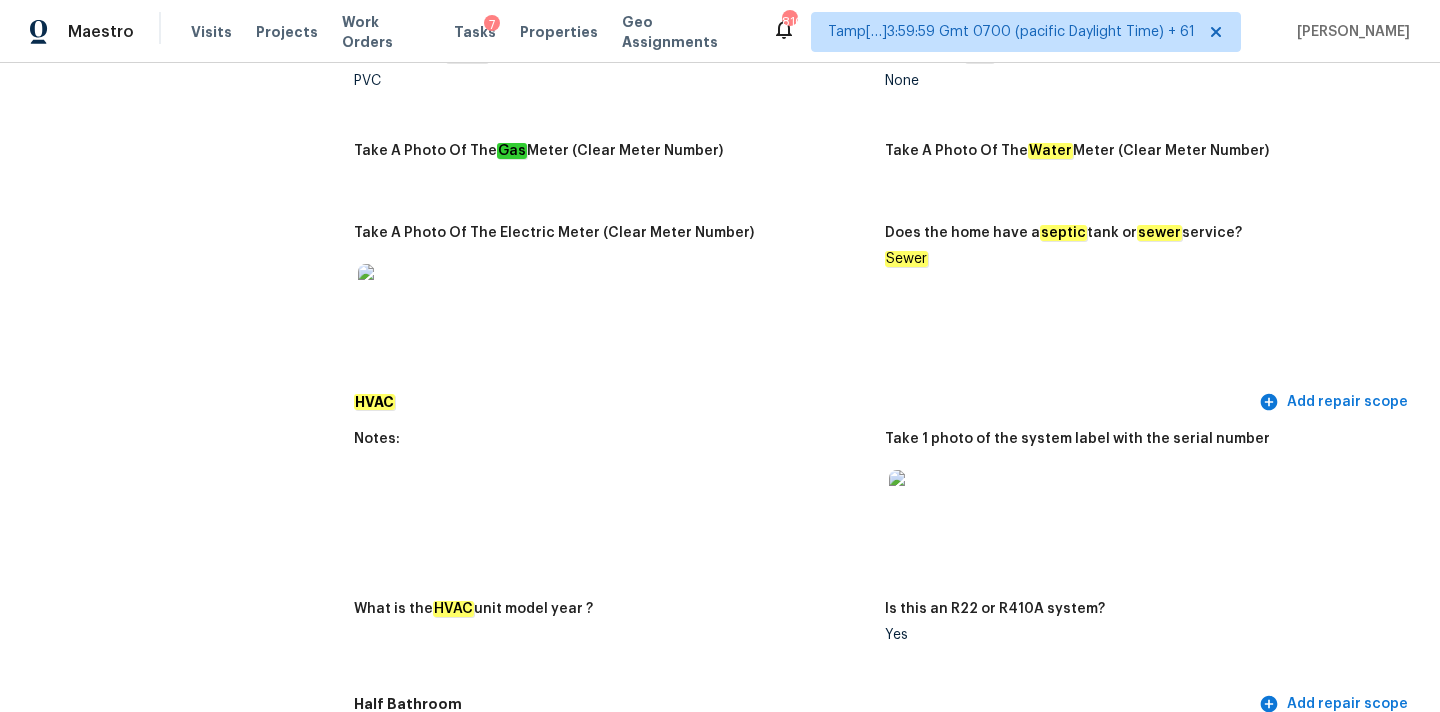 click at bounding box center (921, 502) 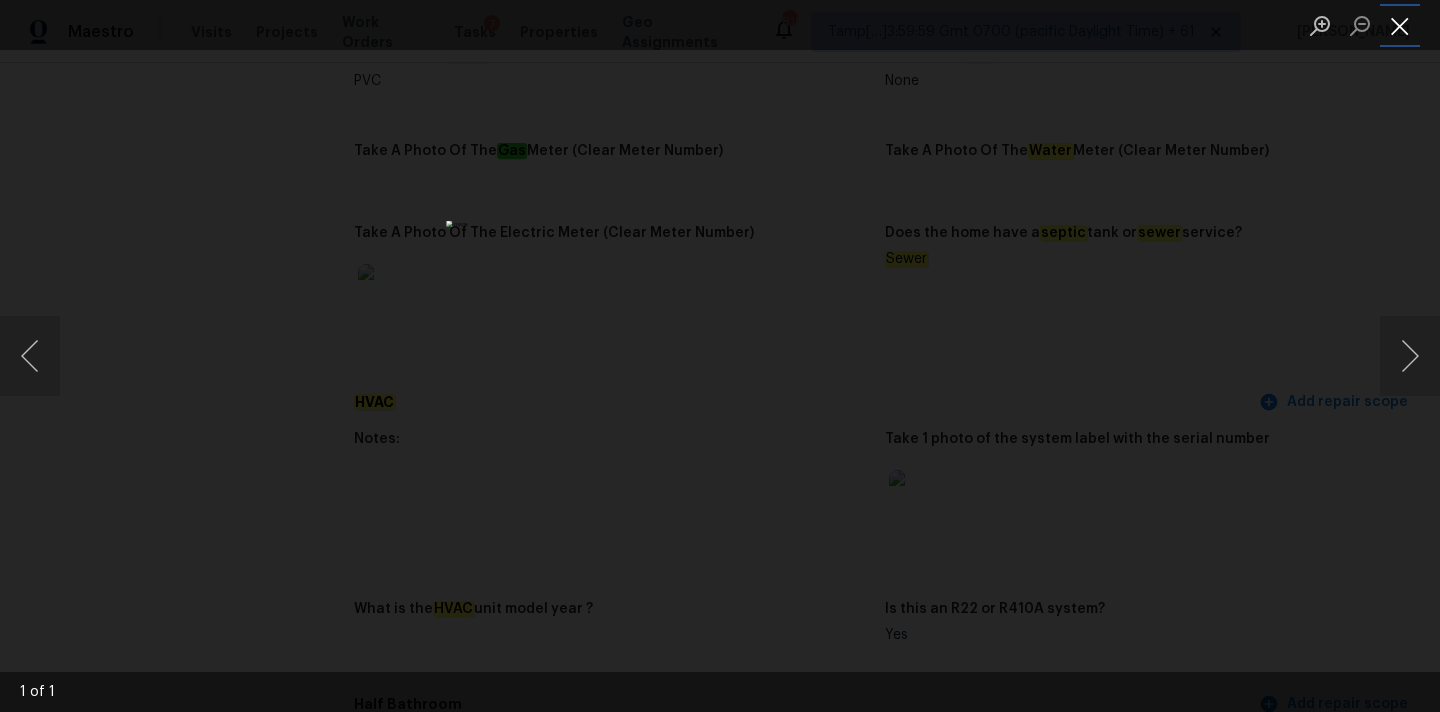 click at bounding box center (1400, 25) 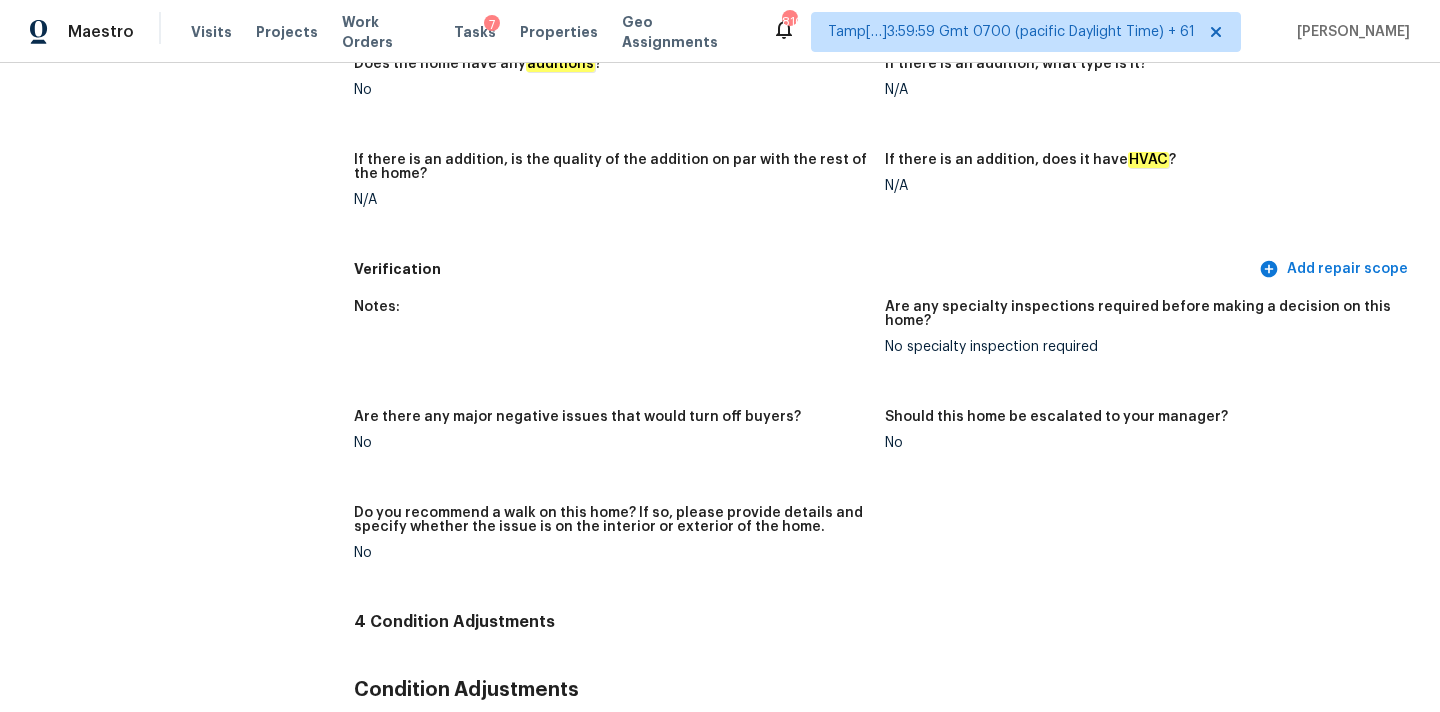scroll, scrollTop: 99, scrollLeft: 0, axis: vertical 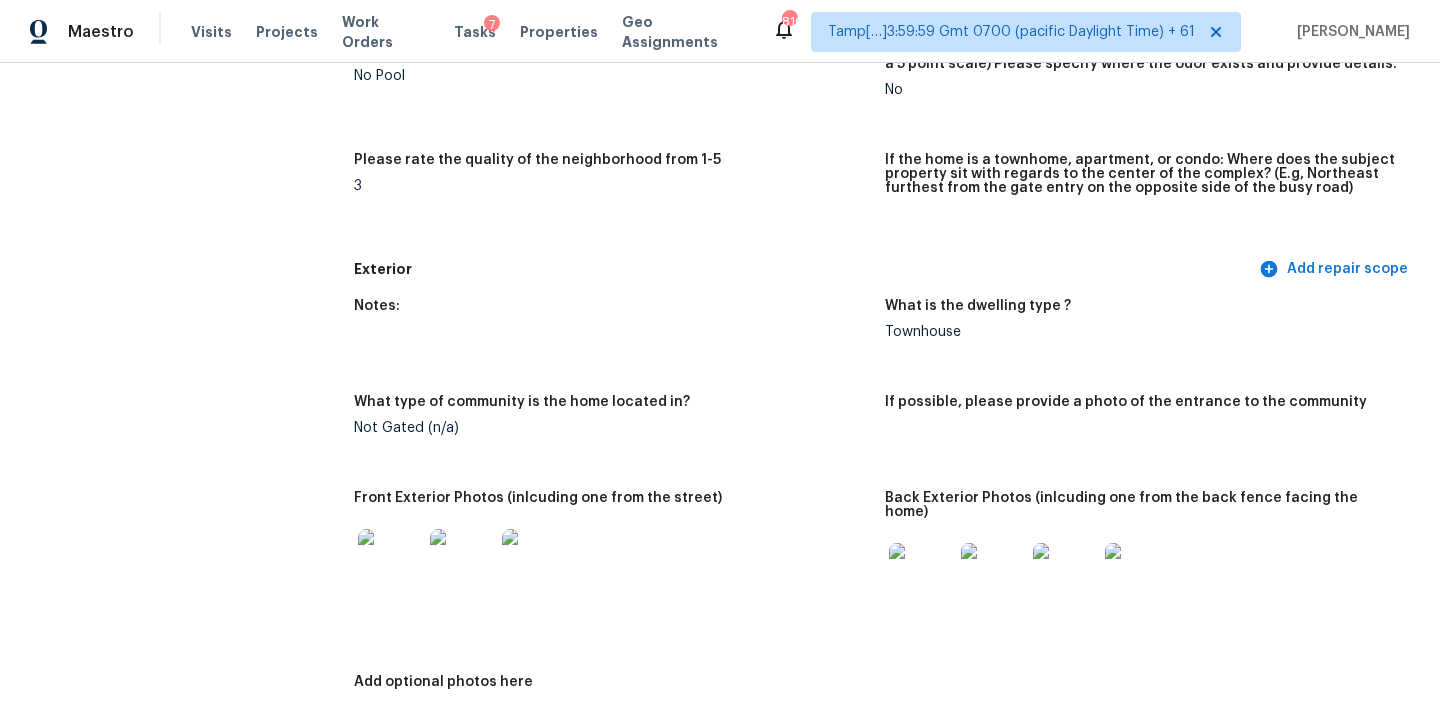 click at bounding box center (390, 561) 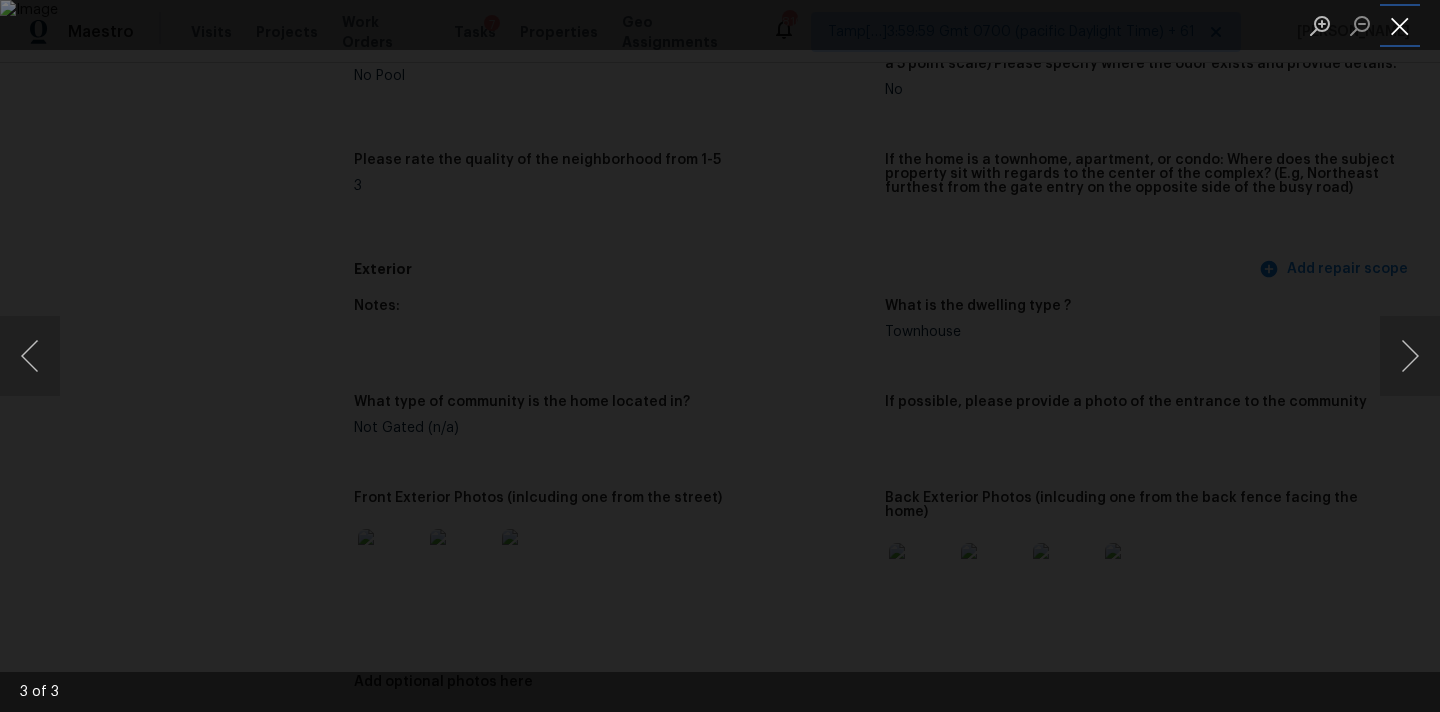 click at bounding box center (1400, 25) 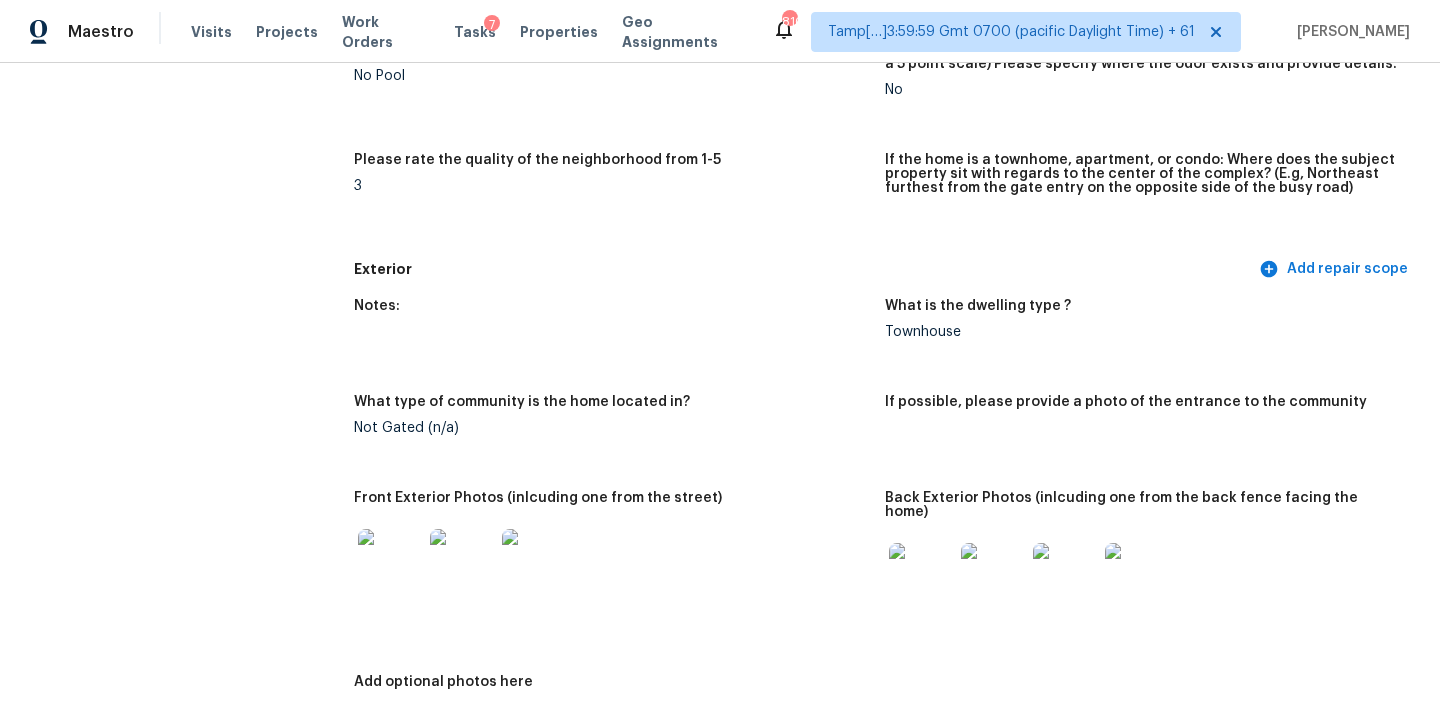 click at bounding box center [921, 575] 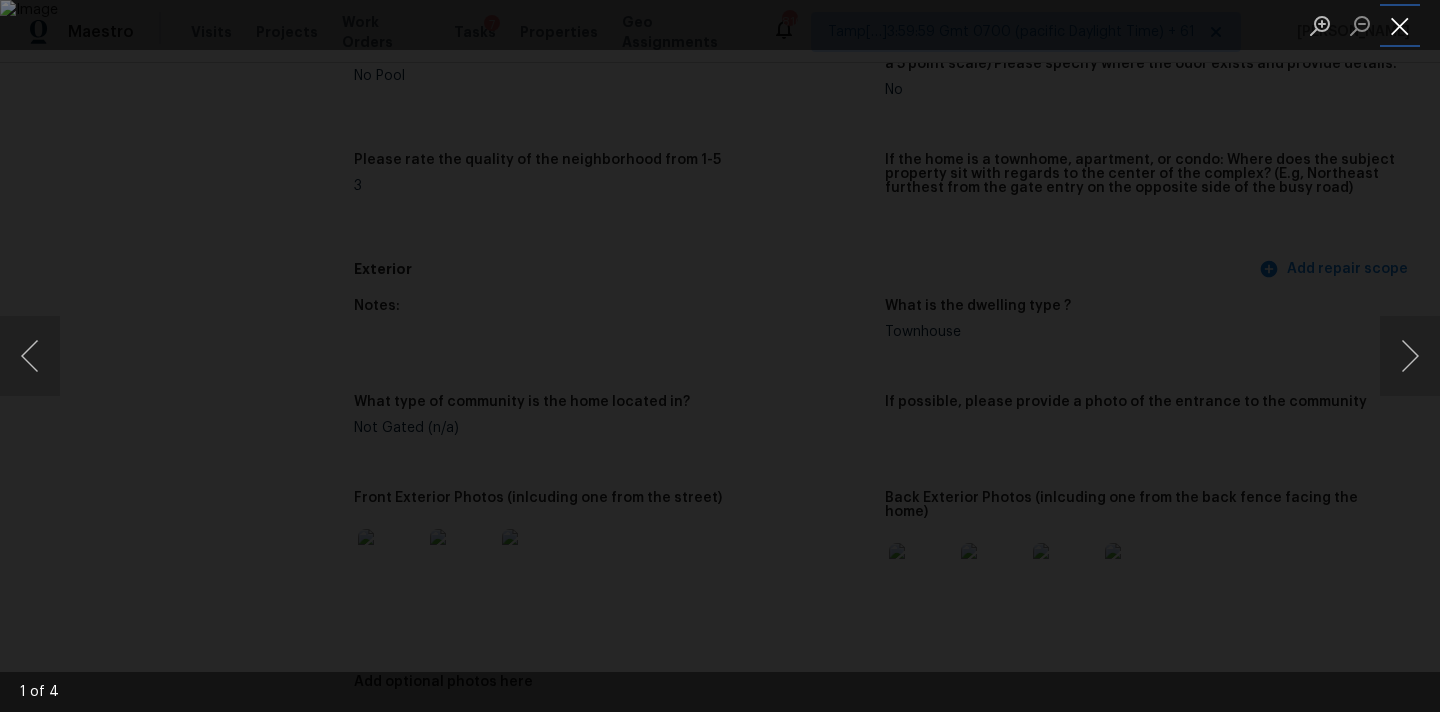 click at bounding box center (1400, 25) 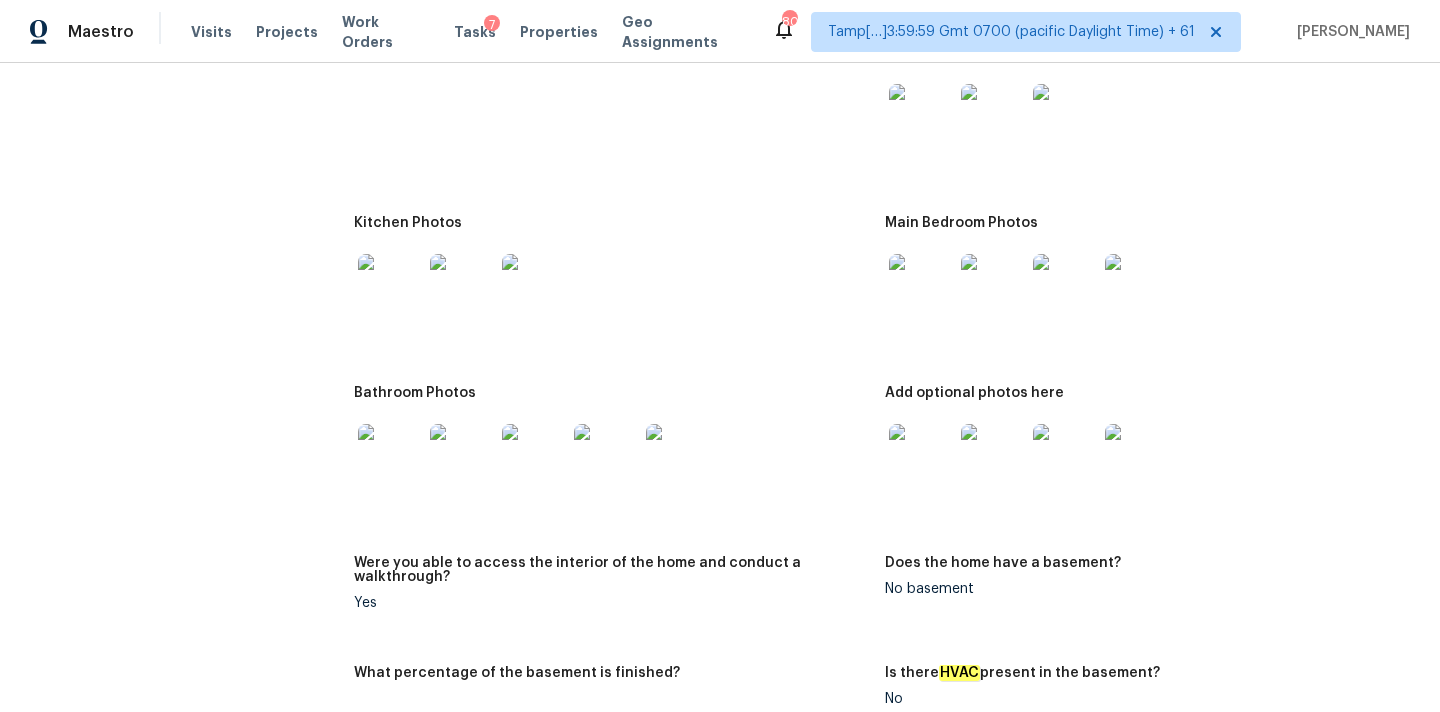 scroll, scrollTop: 2600, scrollLeft: 0, axis: vertical 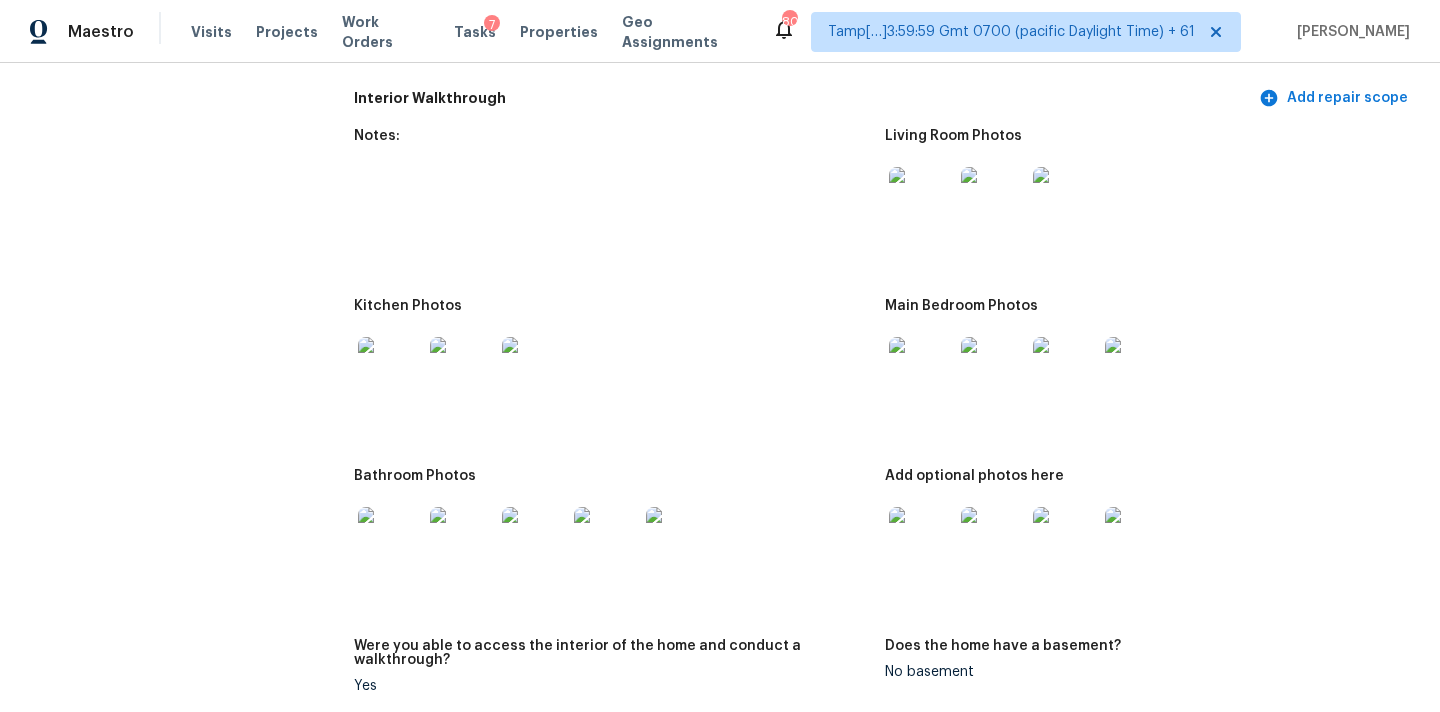 click at bounding box center (921, 199) 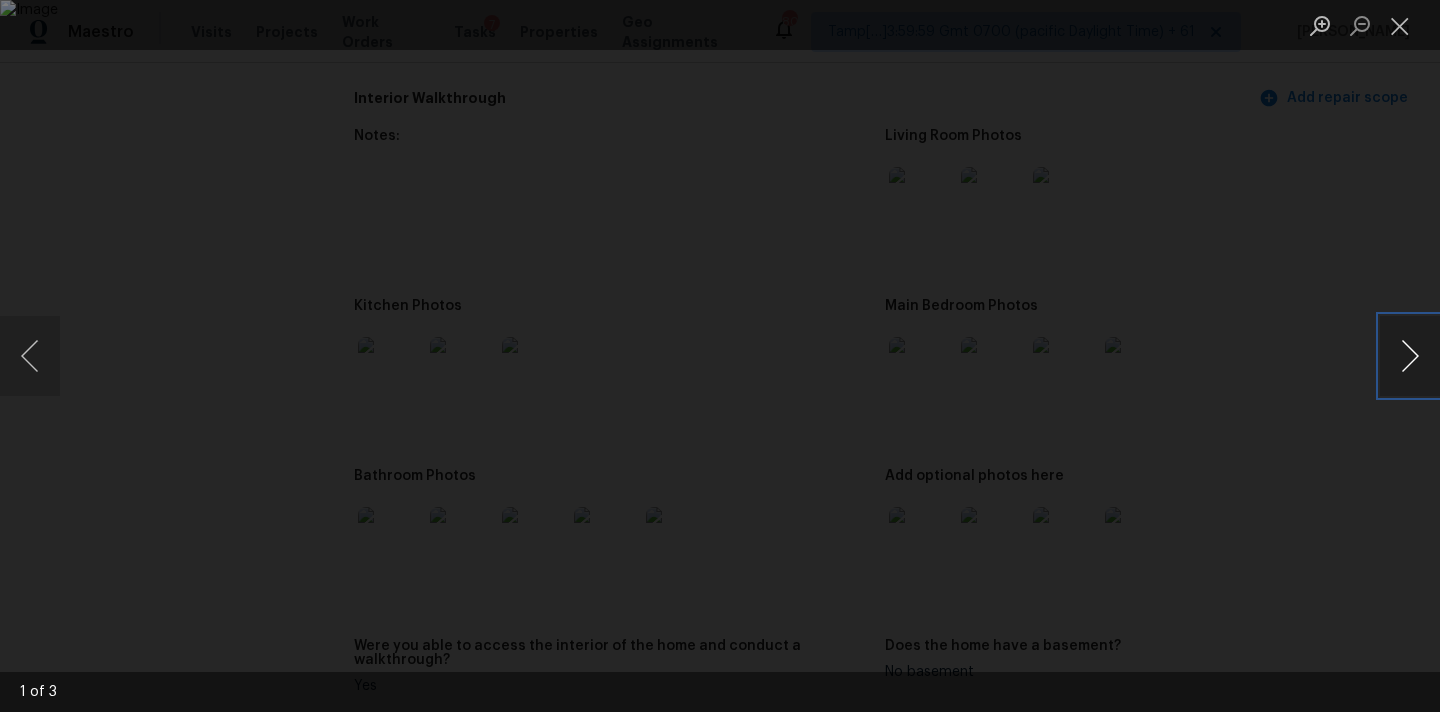 click at bounding box center (1410, 356) 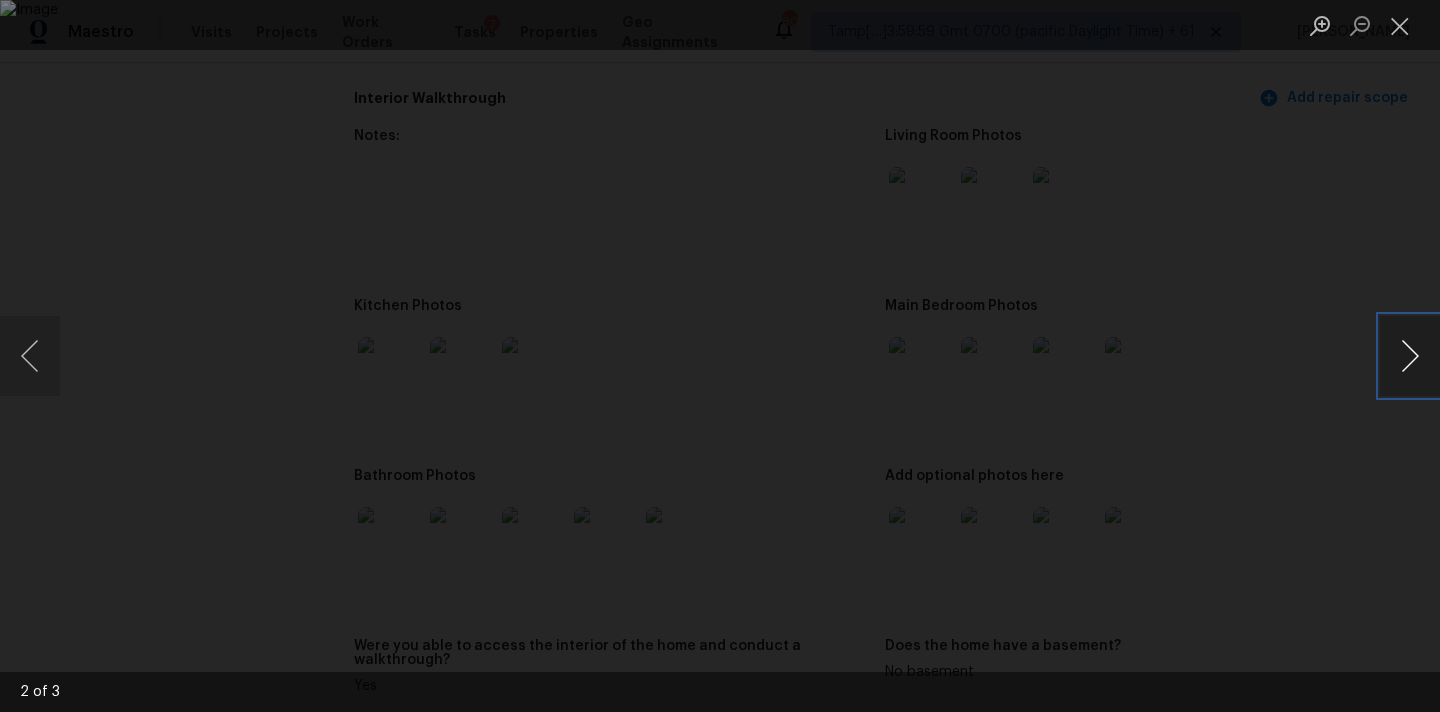 click at bounding box center (1410, 356) 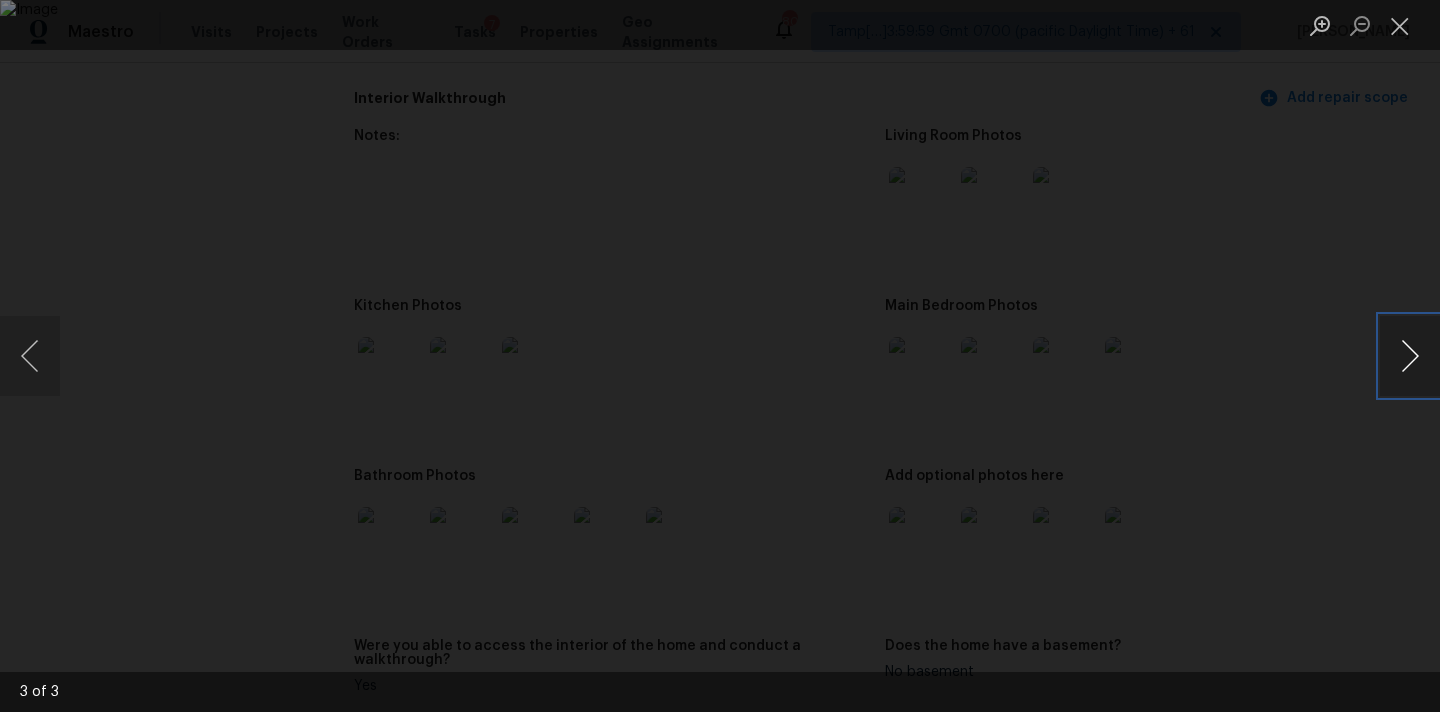 click at bounding box center (1410, 356) 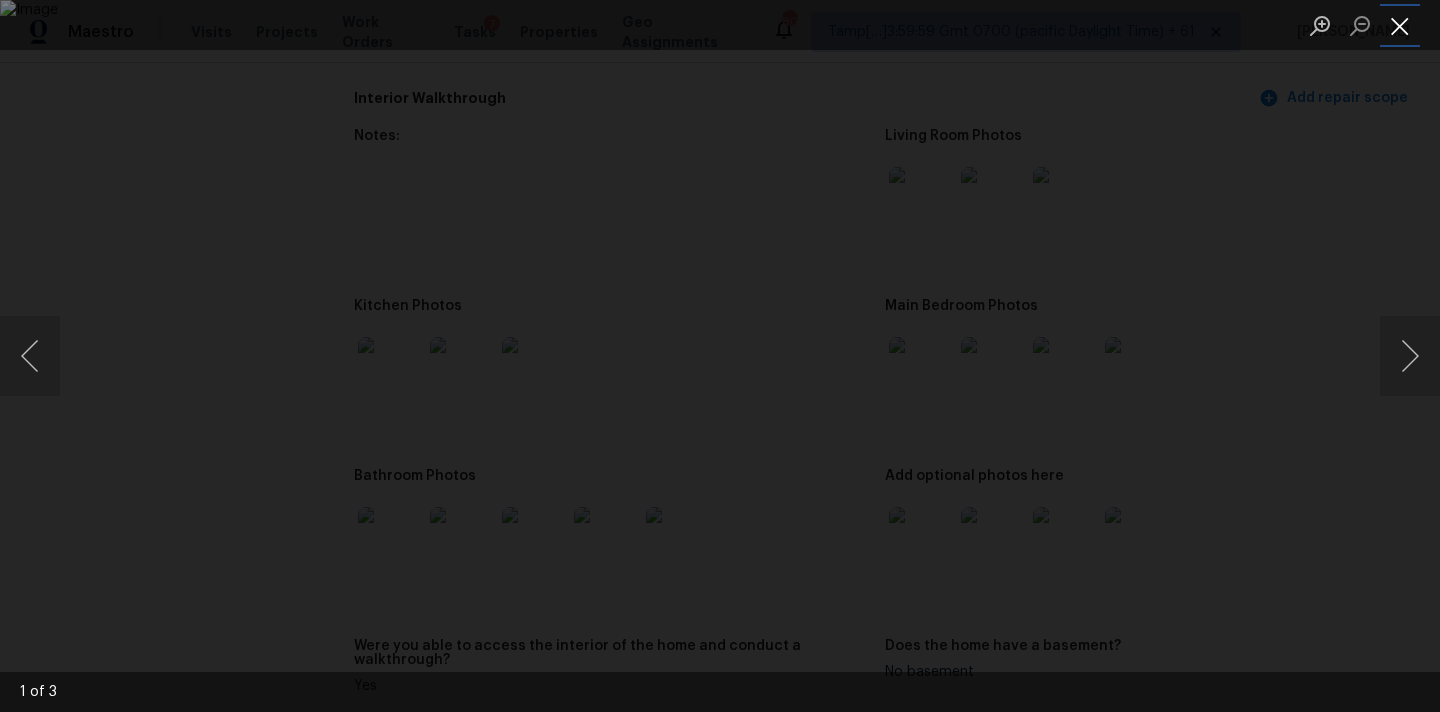 click at bounding box center (1400, 25) 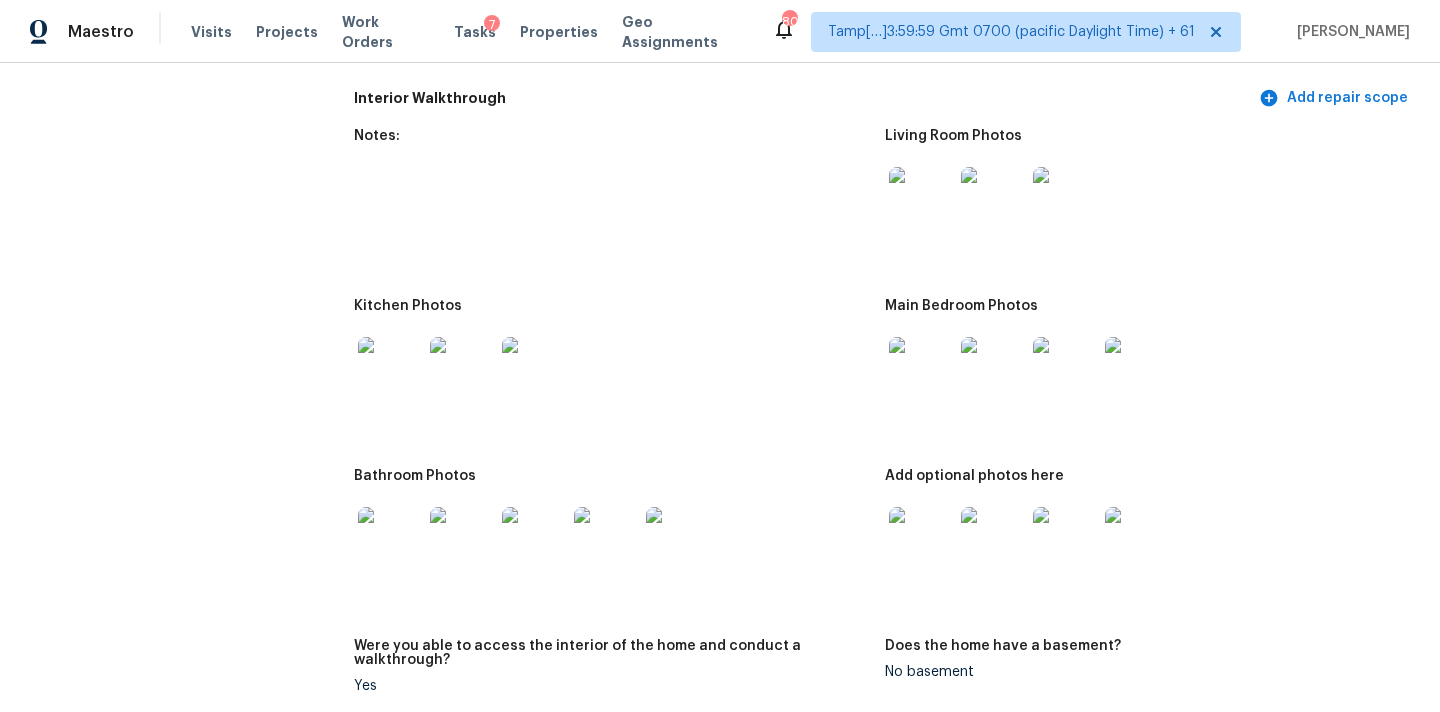 click at bounding box center (921, 369) 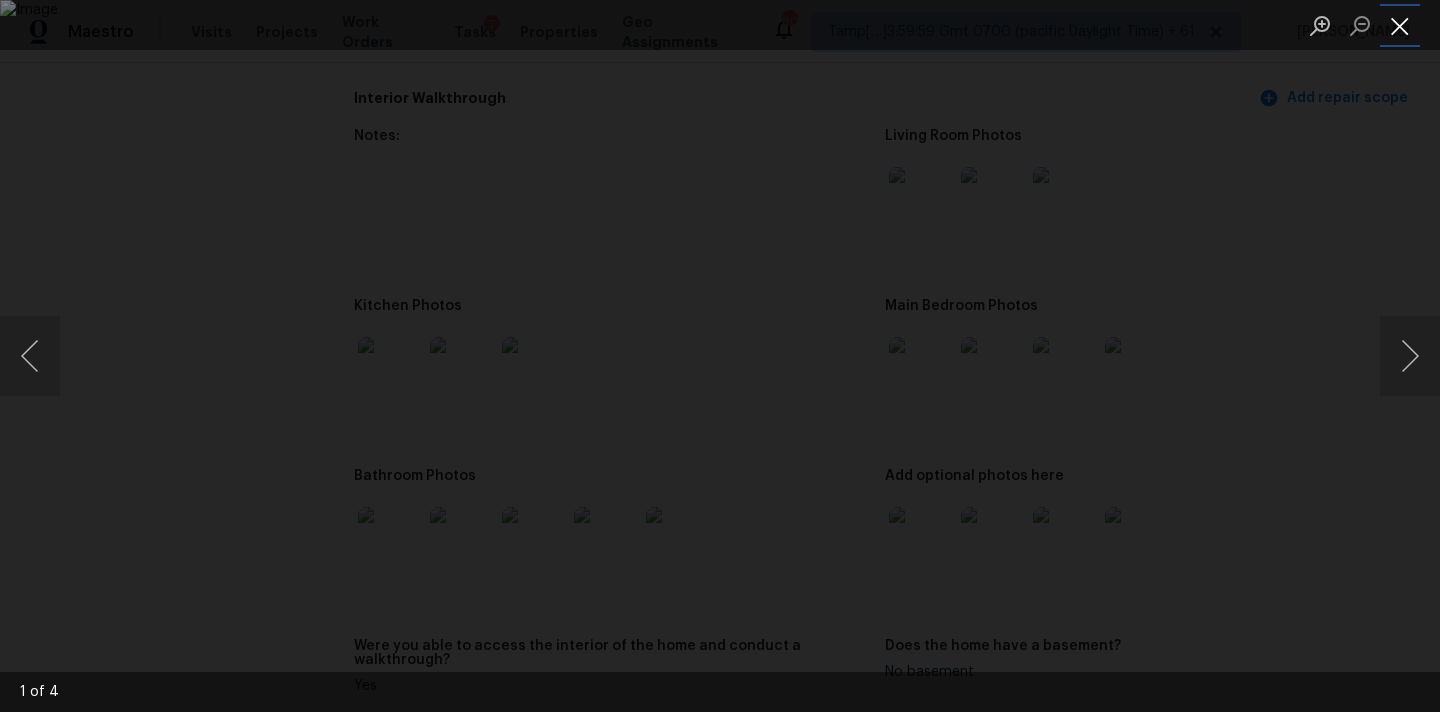click at bounding box center (1400, 25) 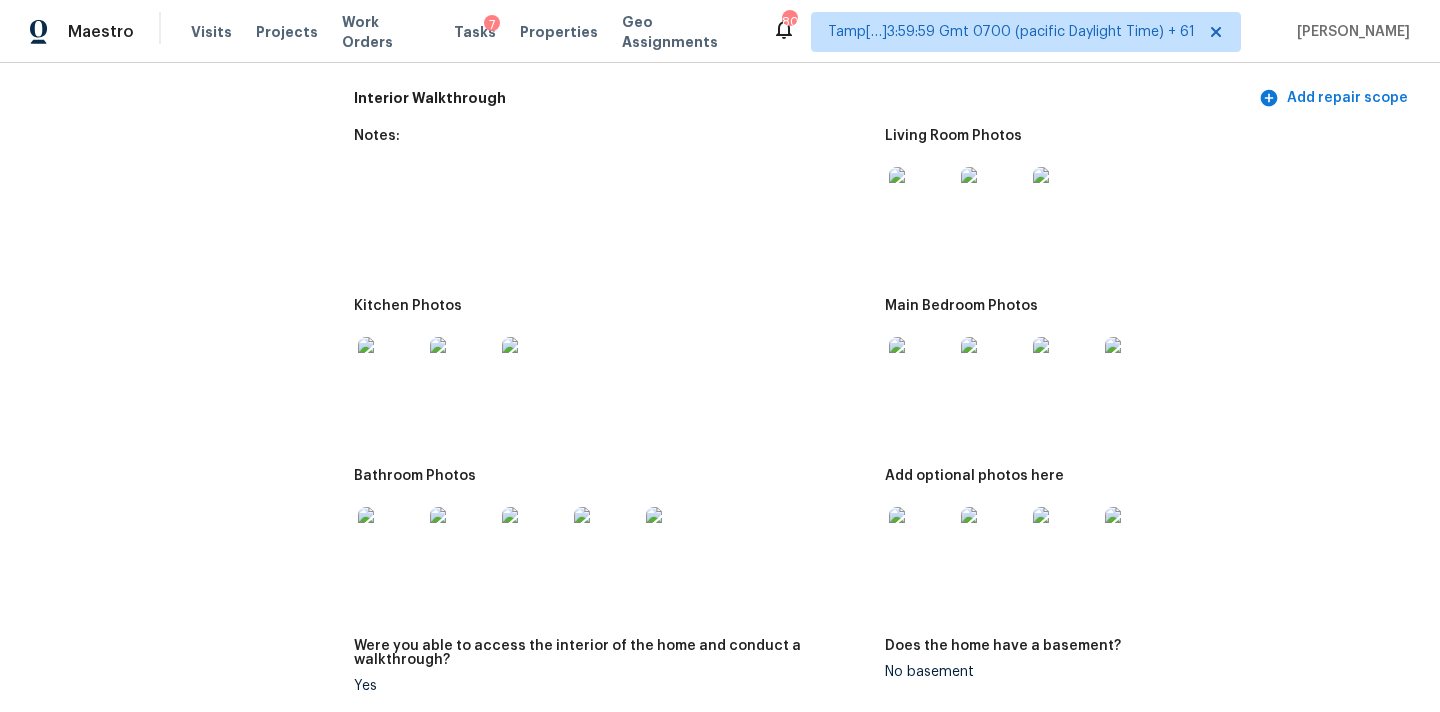 click at bounding box center [921, 539] 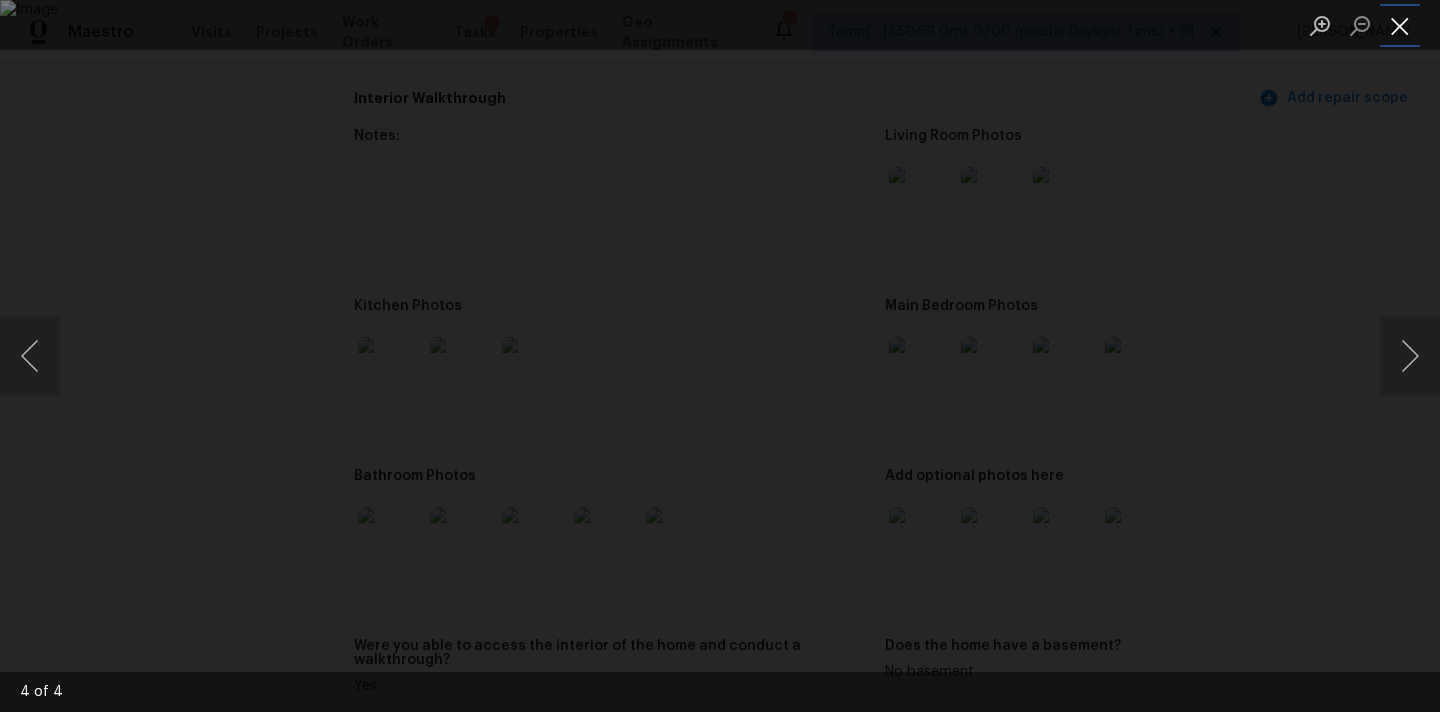click at bounding box center (1400, 25) 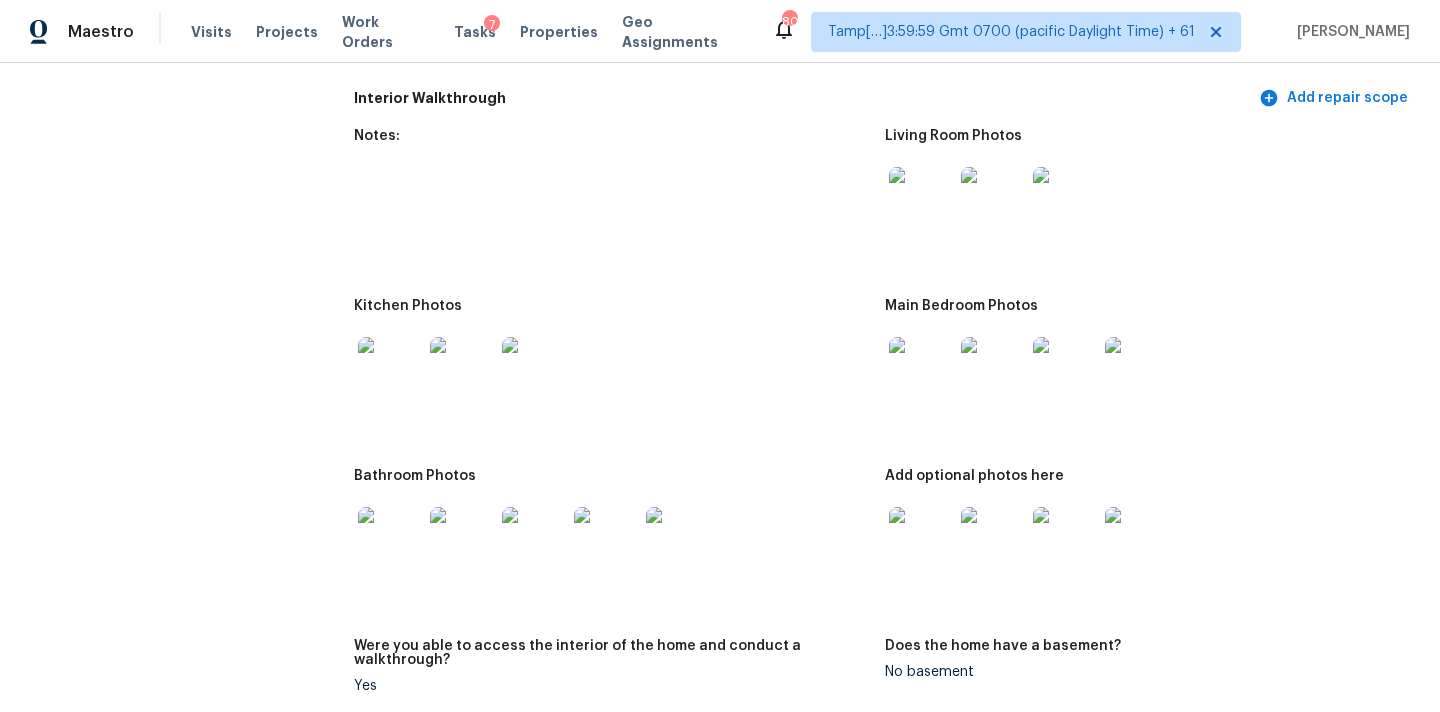 click at bounding box center [390, 369] 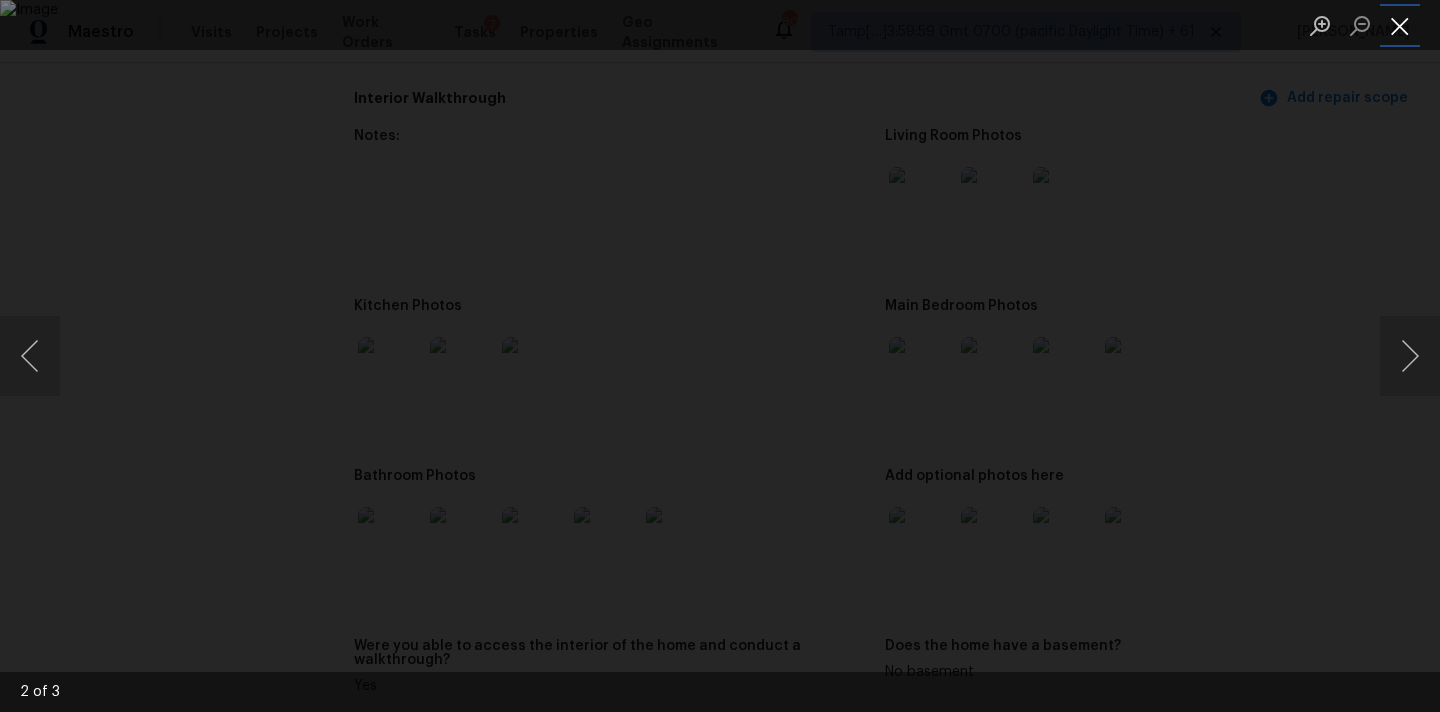 click at bounding box center [1400, 25] 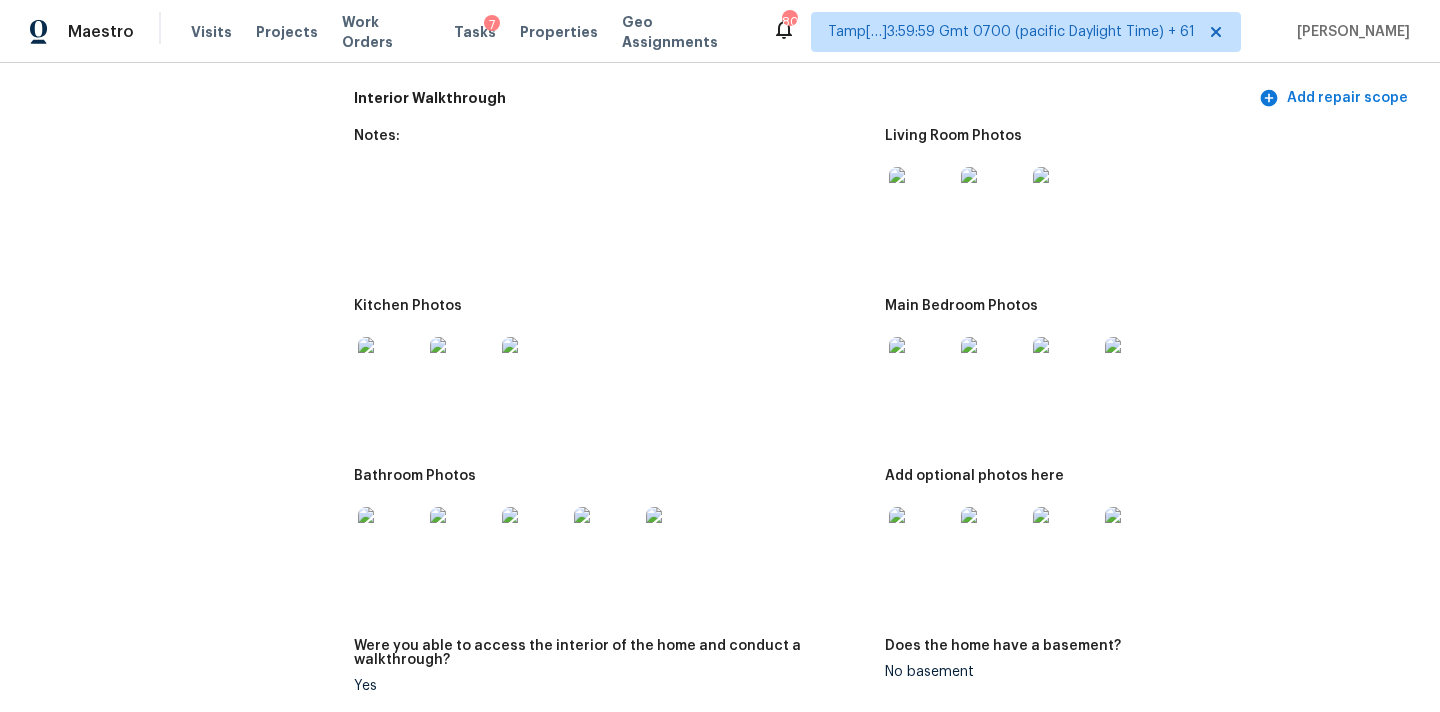 click at bounding box center (390, 539) 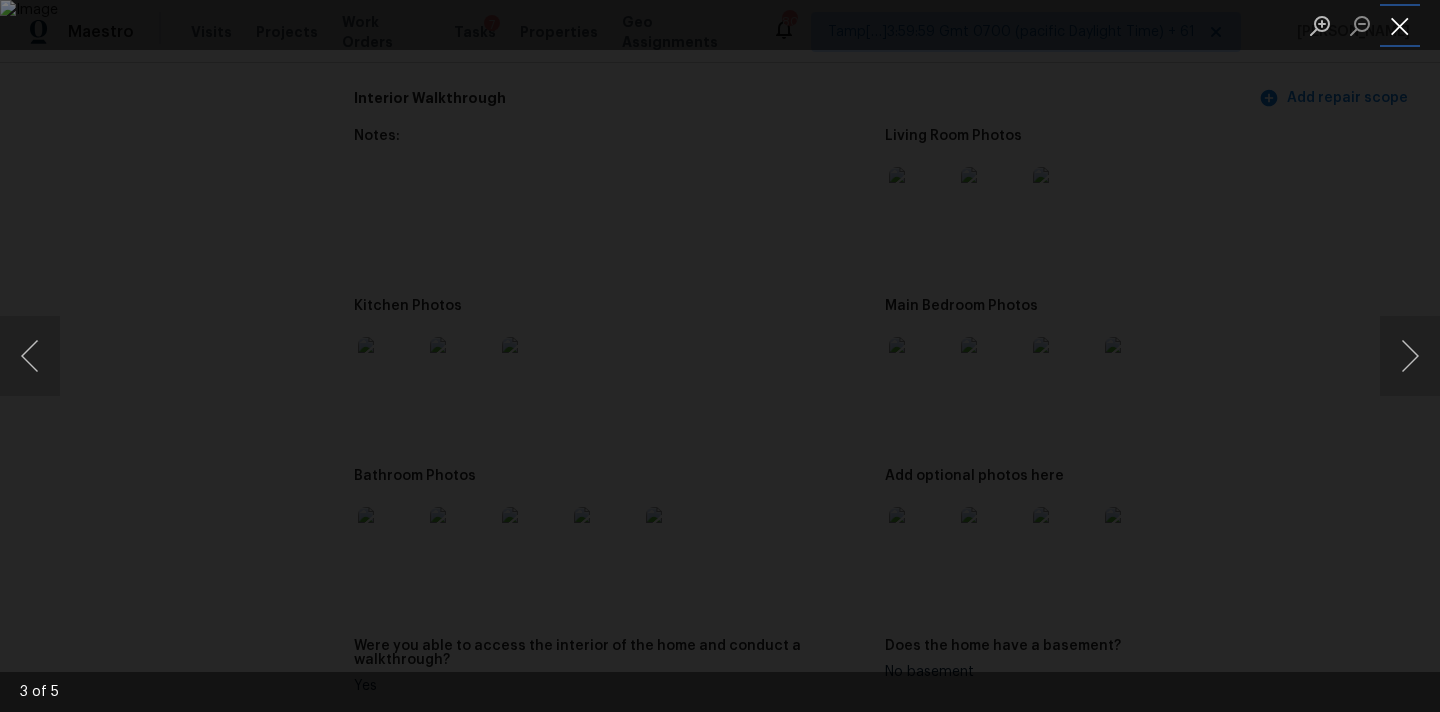 click at bounding box center [1400, 25] 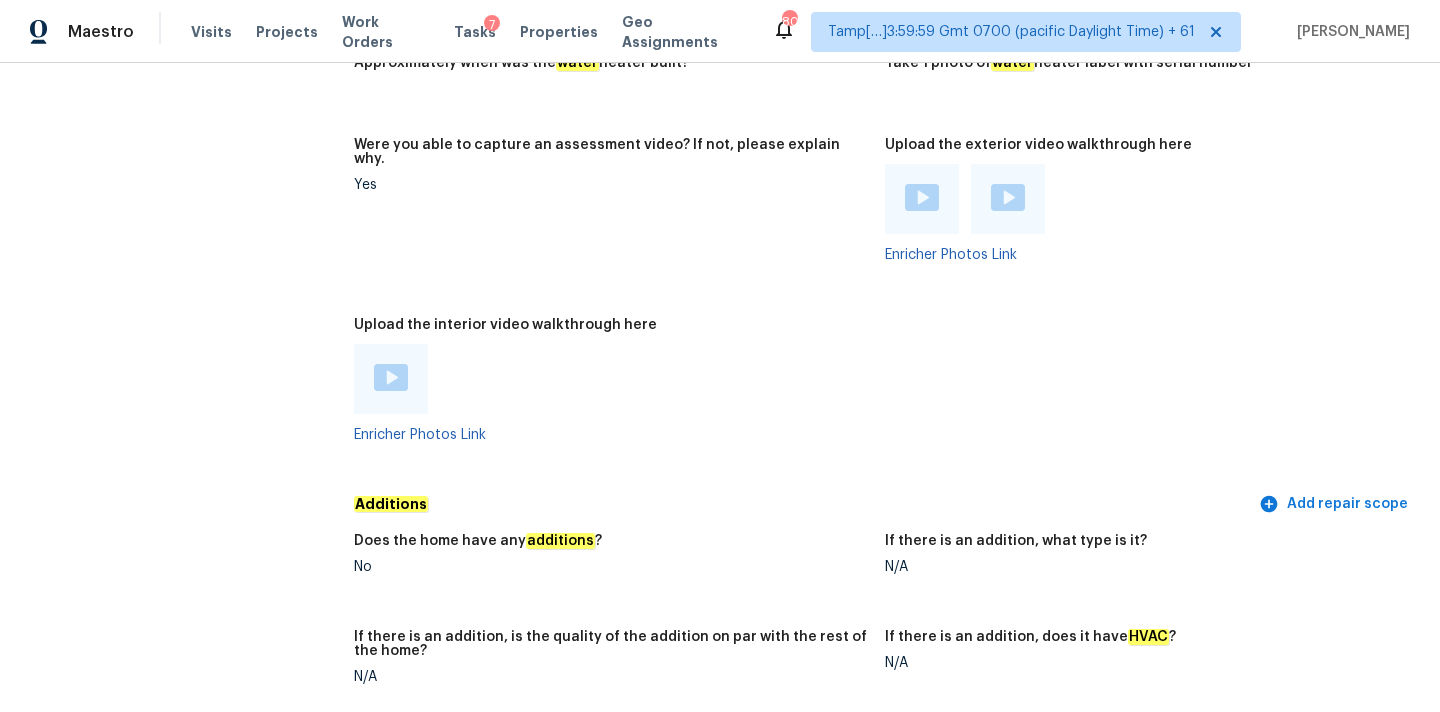 scroll, scrollTop: 4911, scrollLeft: 0, axis: vertical 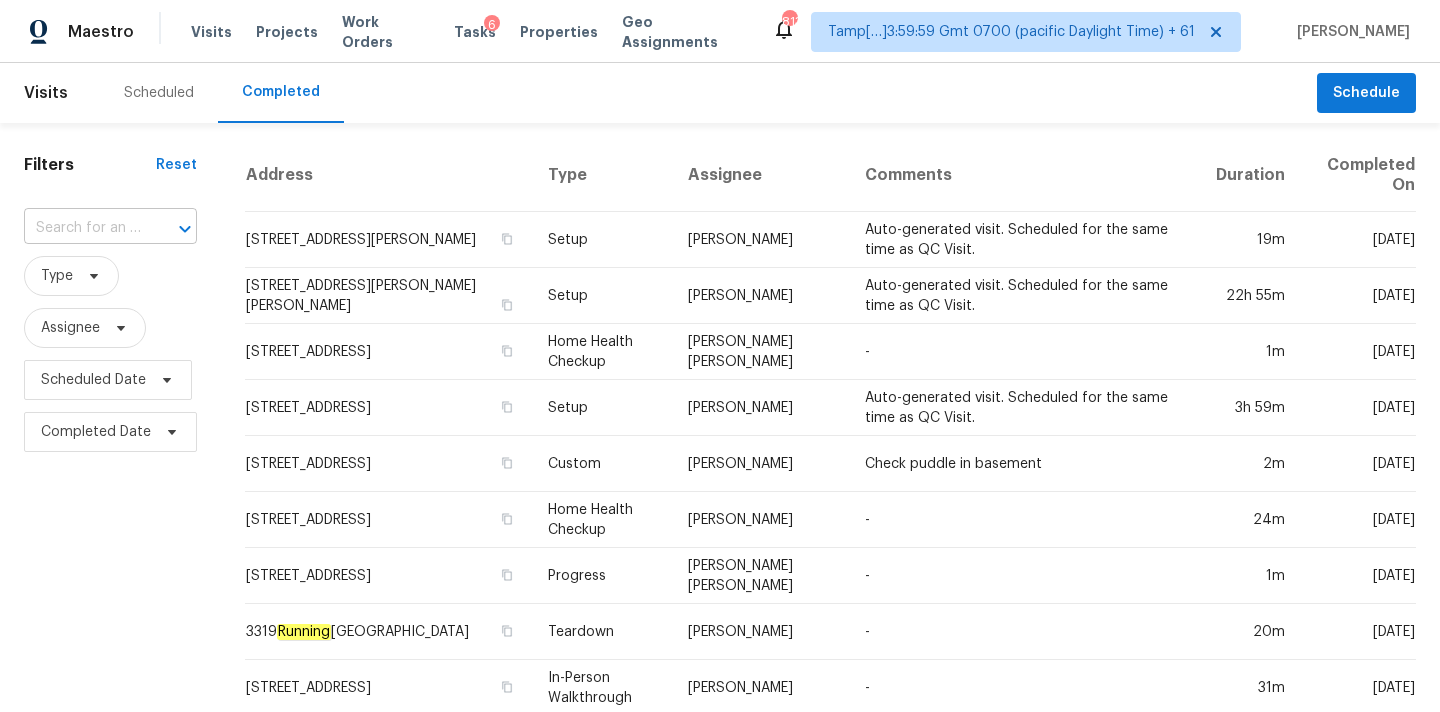 click at bounding box center [82, 228] 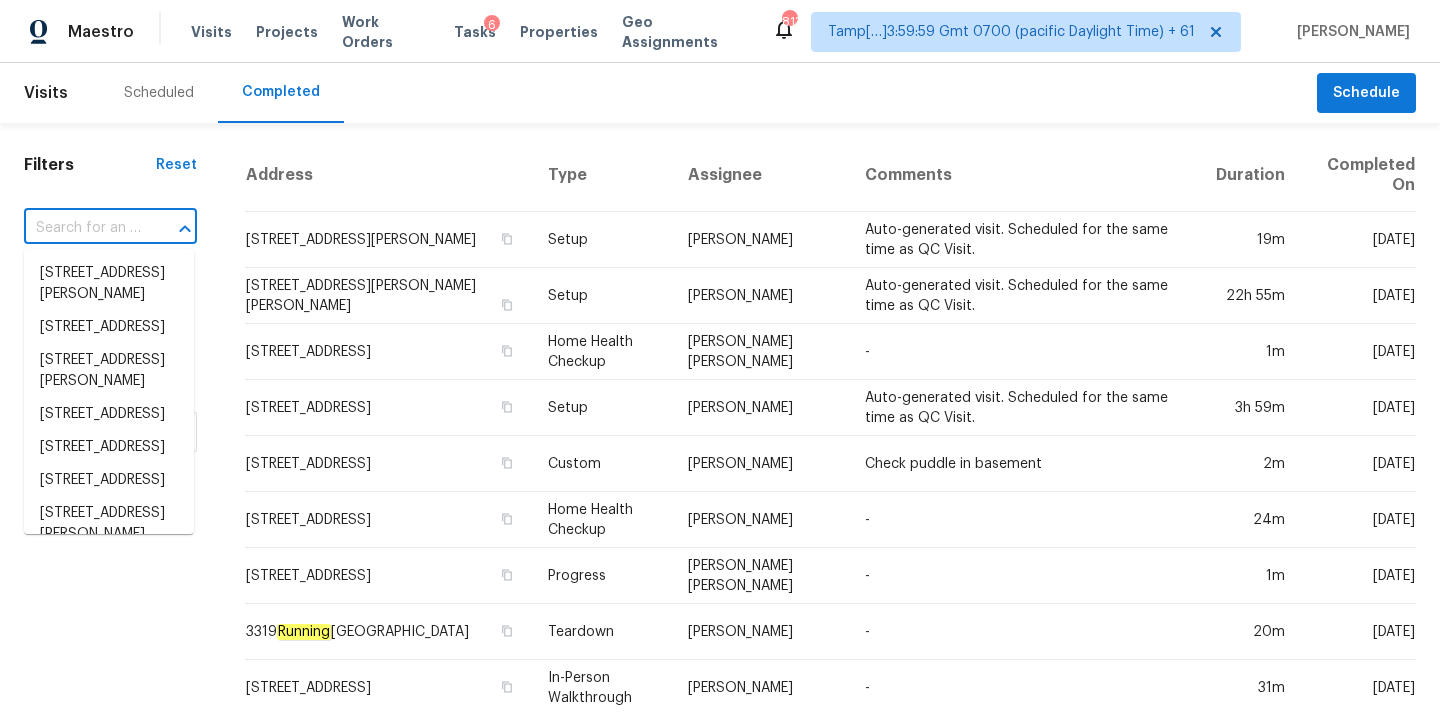 paste on "[STREET_ADDRESS]" 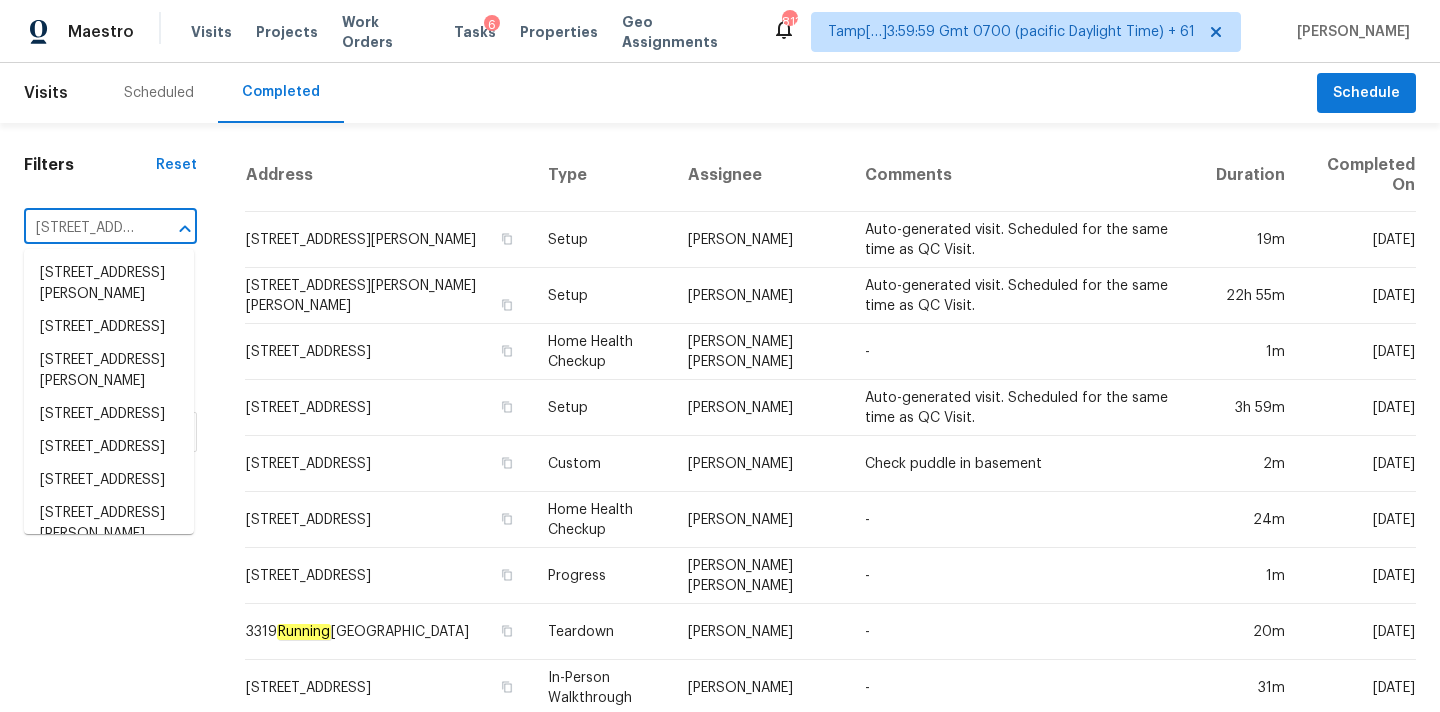 scroll, scrollTop: 0, scrollLeft: 174, axis: horizontal 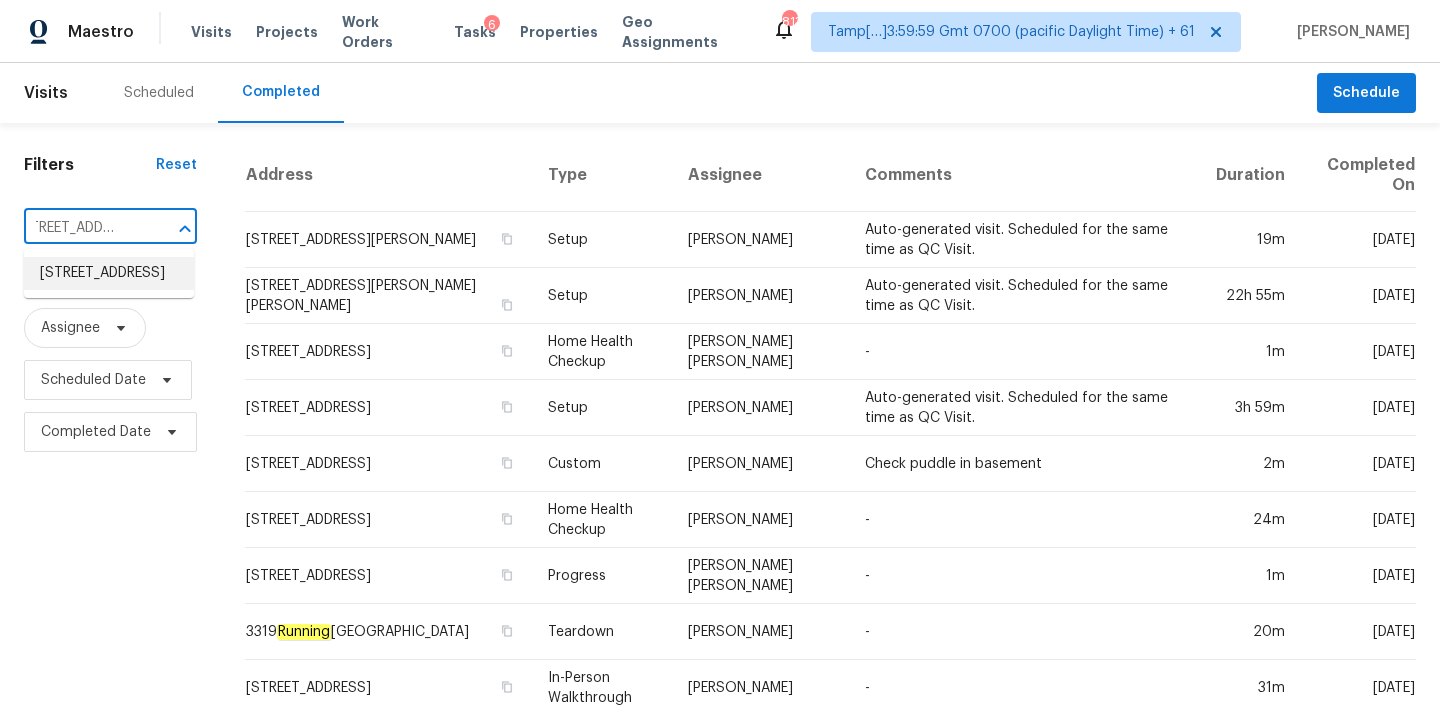 click on "[STREET_ADDRESS]" at bounding box center (109, 273) 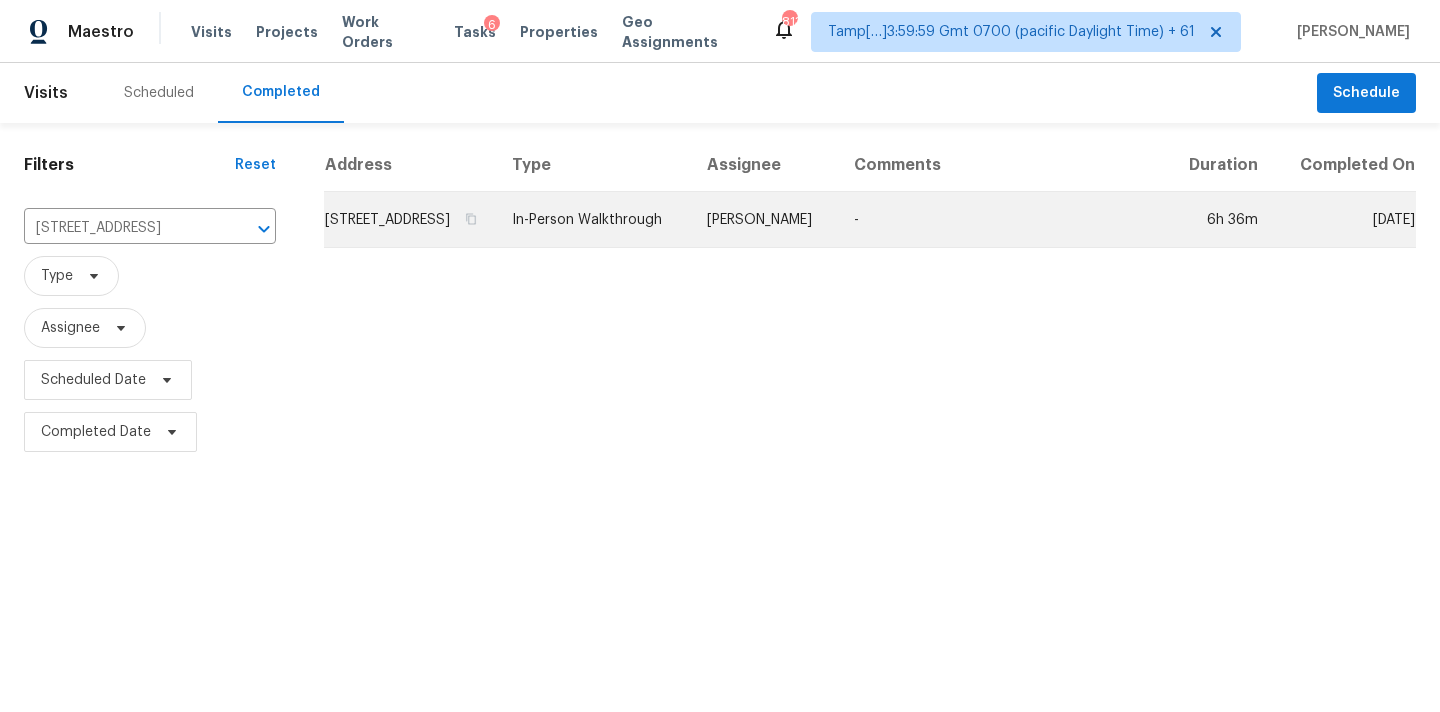 click on "-" at bounding box center [1002, 220] 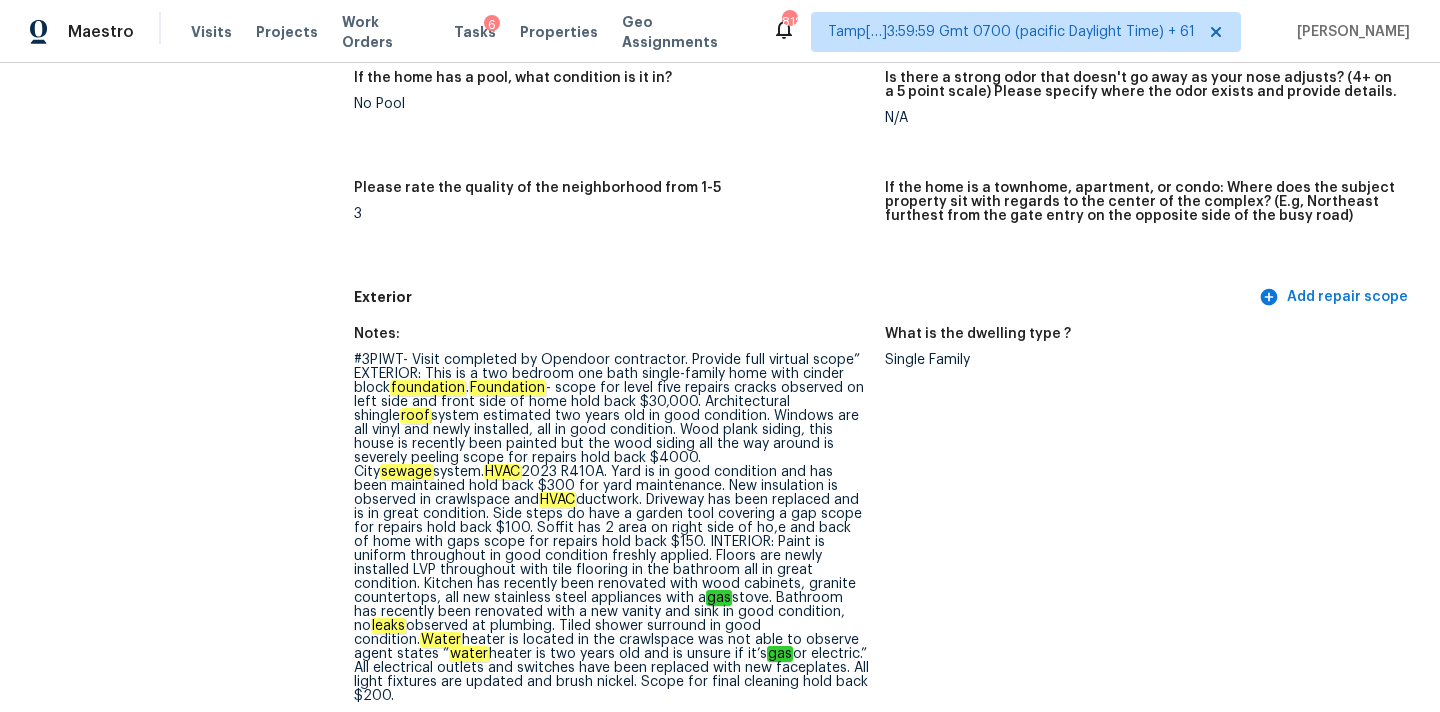 scroll, scrollTop: 3273, scrollLeft: 0, axis: vertical 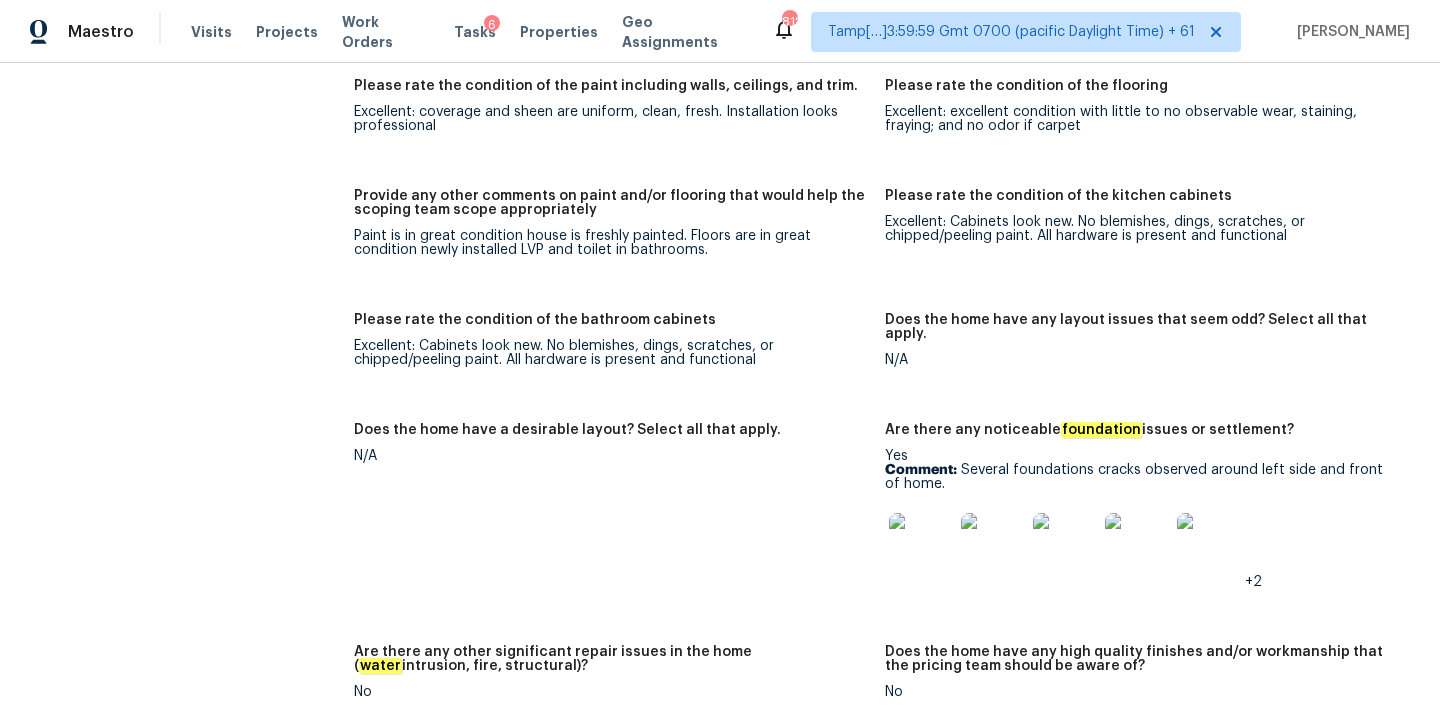 click at bounding box center [921, 545] 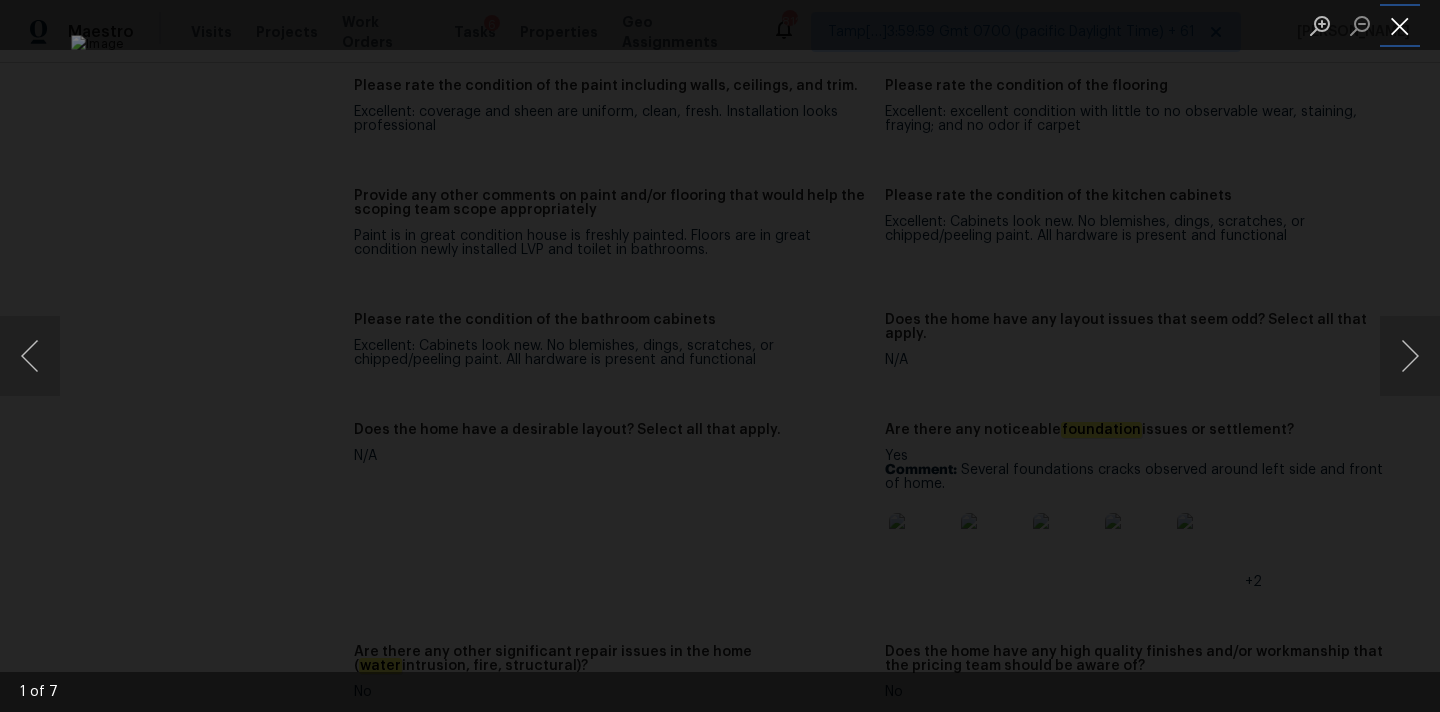 click at bounding box center (1400, 25) 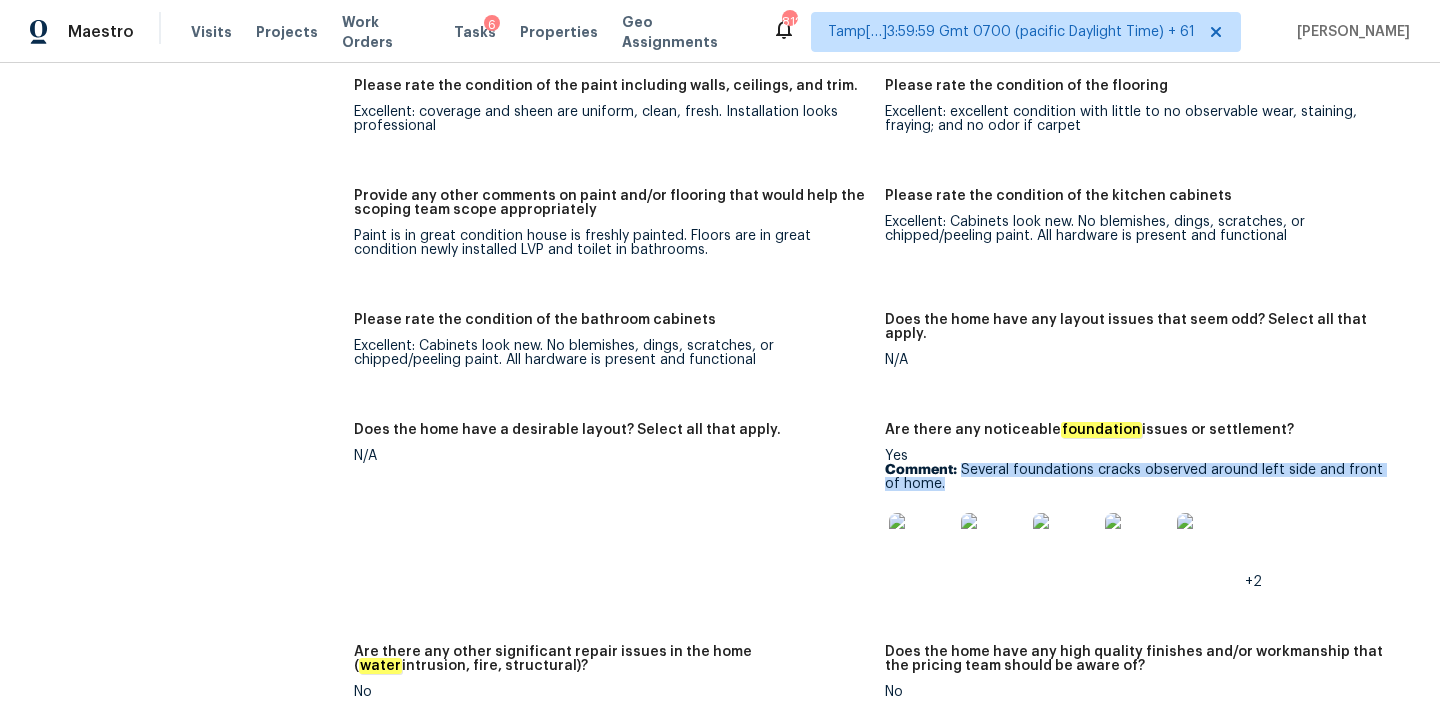 click on "Comment:   Several foundations cracks observed around left side and front of home." at bounding box center [1142, 477] 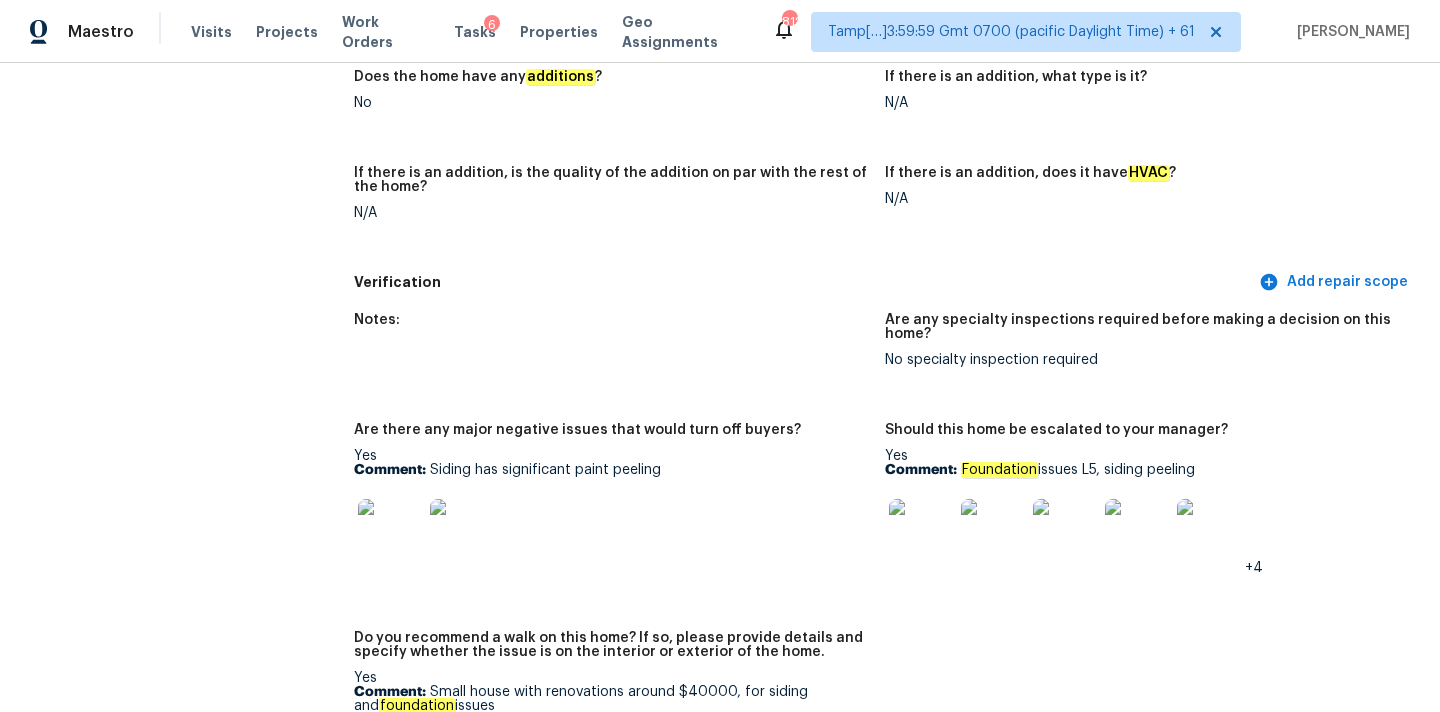 scroll, scrollTop: 99, scrollLeft: 0, axis: vertical 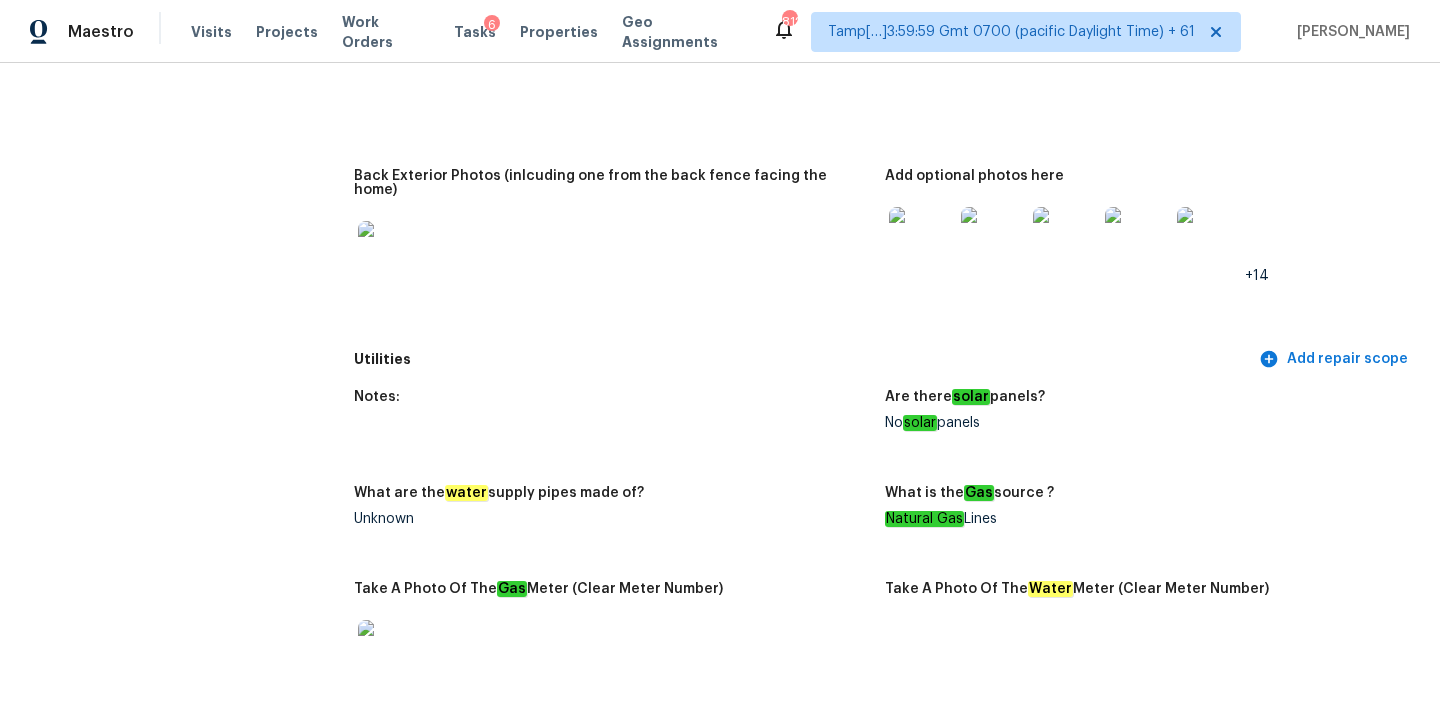click at bounding box center [390, 253] 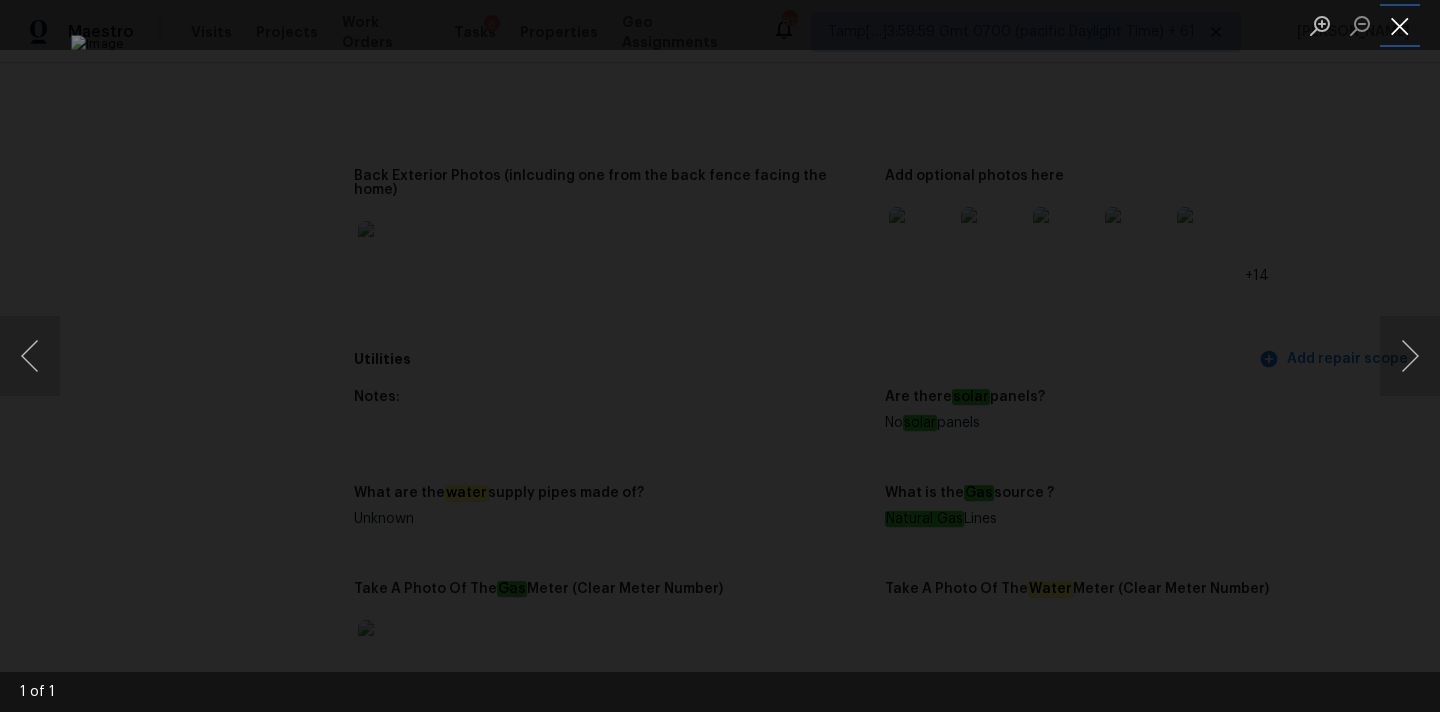 click at bounding box center [1400, 25] 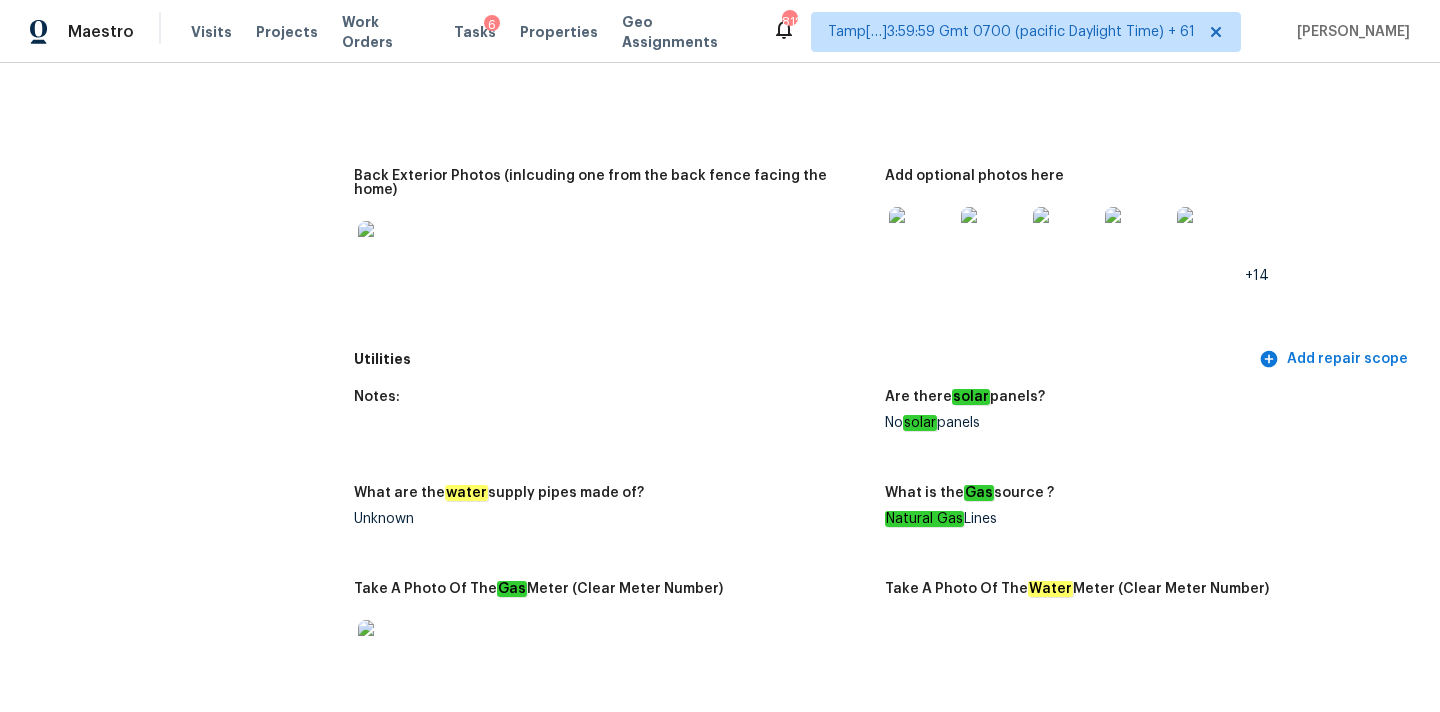 click at bounding box center (390, 253) 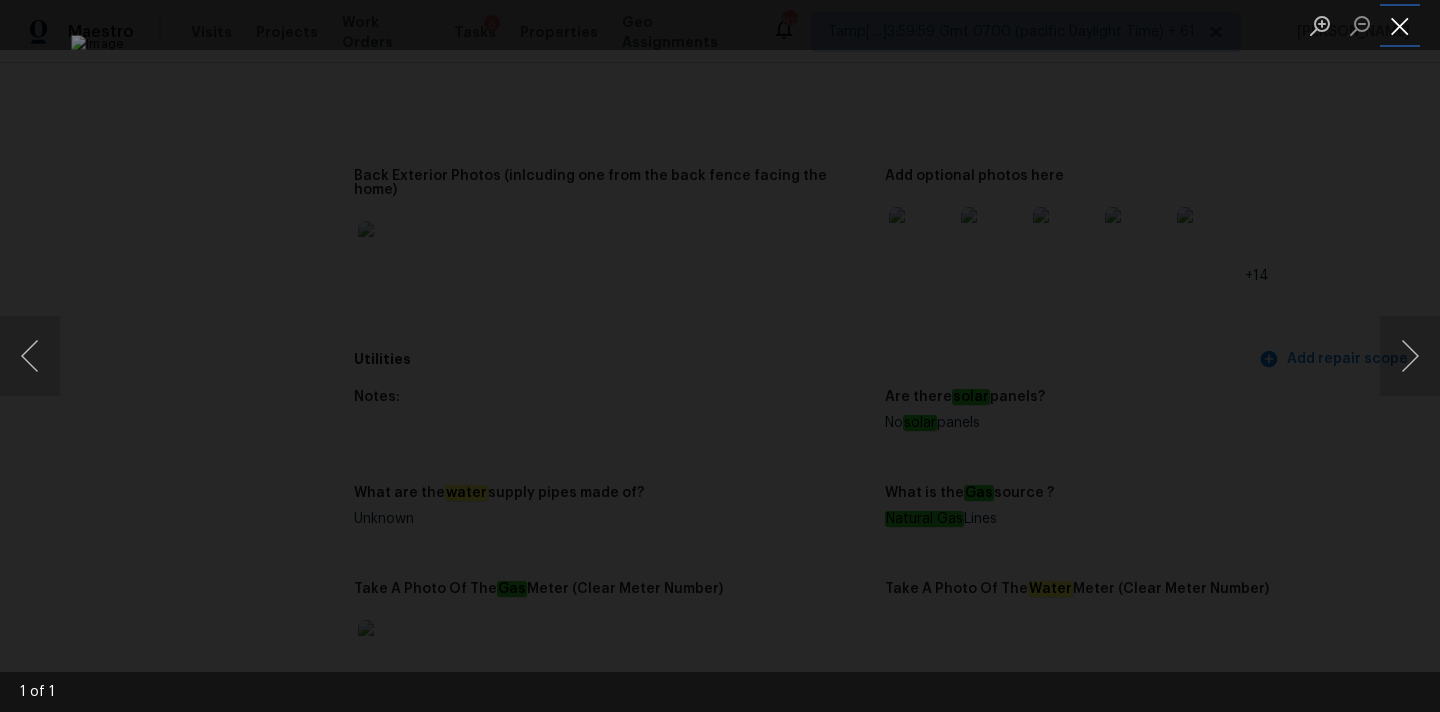 click at bounding box center (1400, 25) 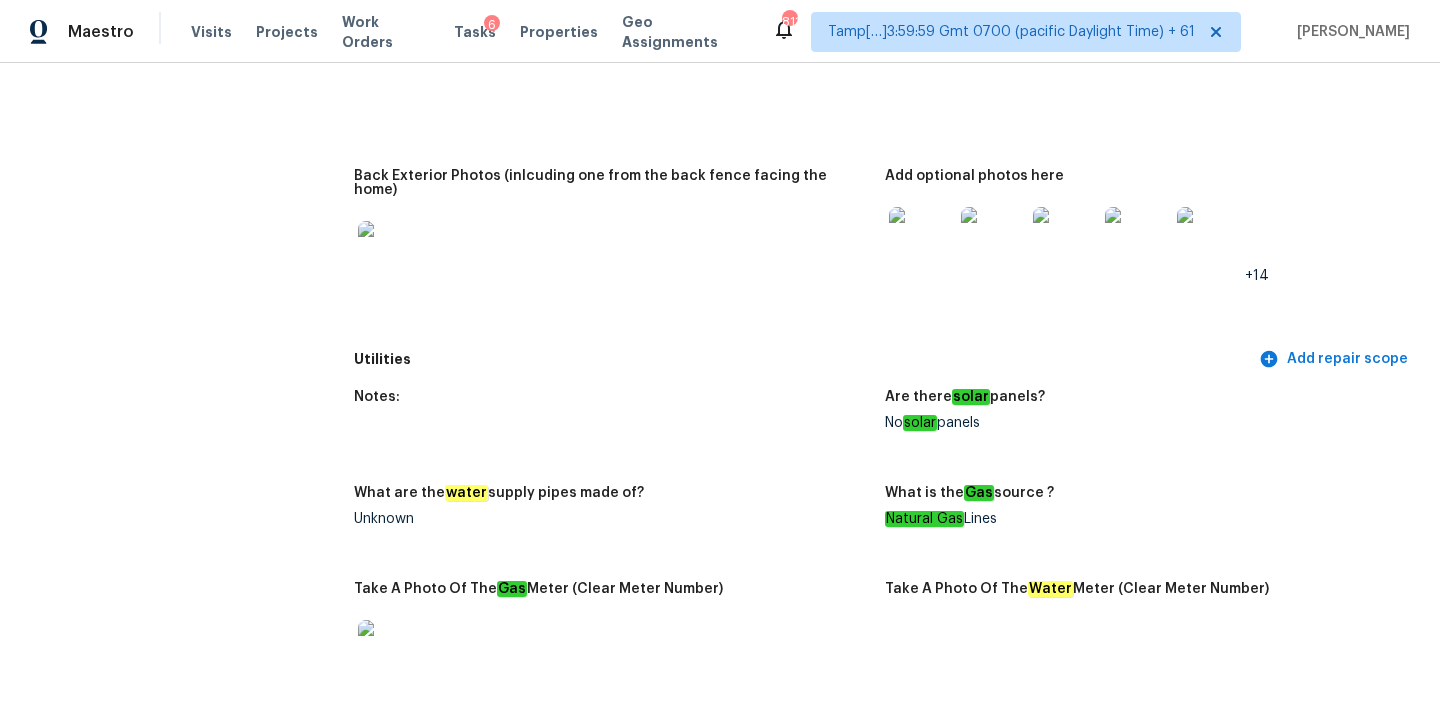 click at bounding box center (921, 239) 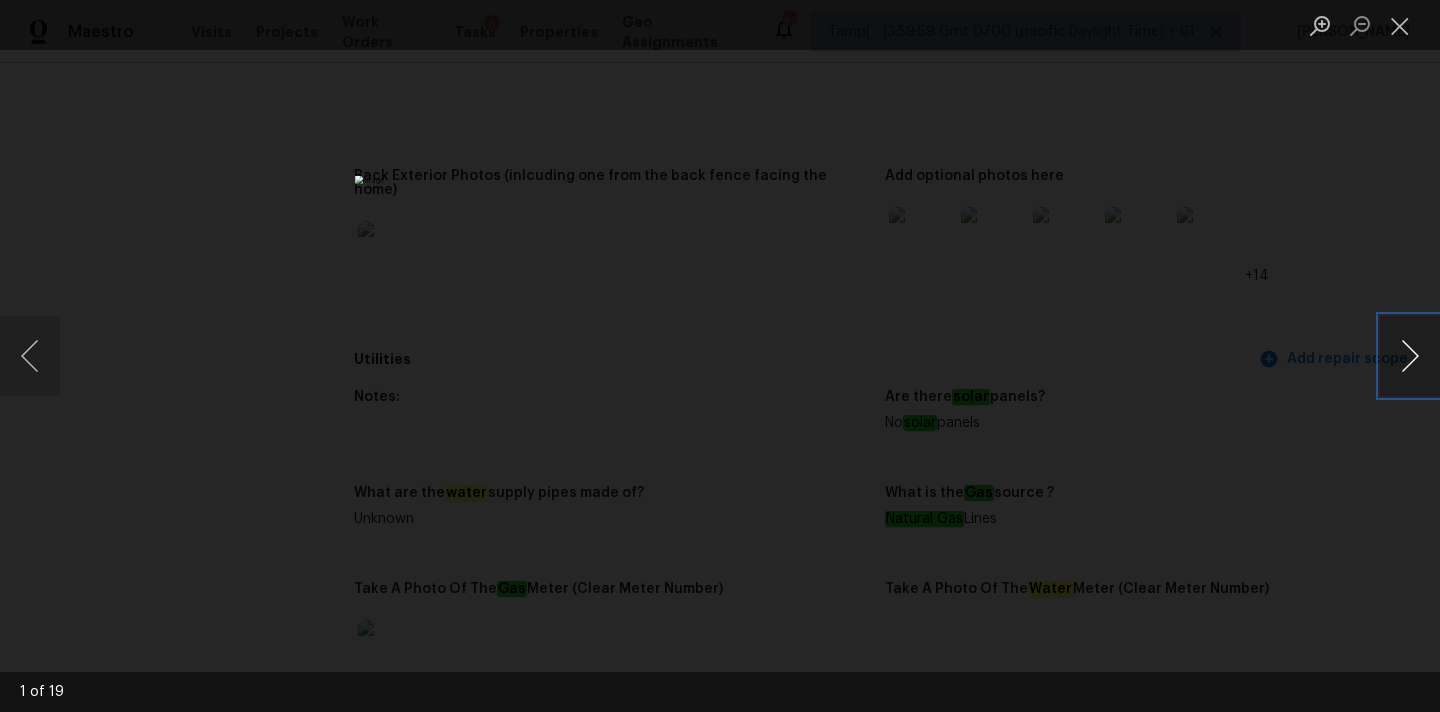 click at bounding box center [1410, 356] 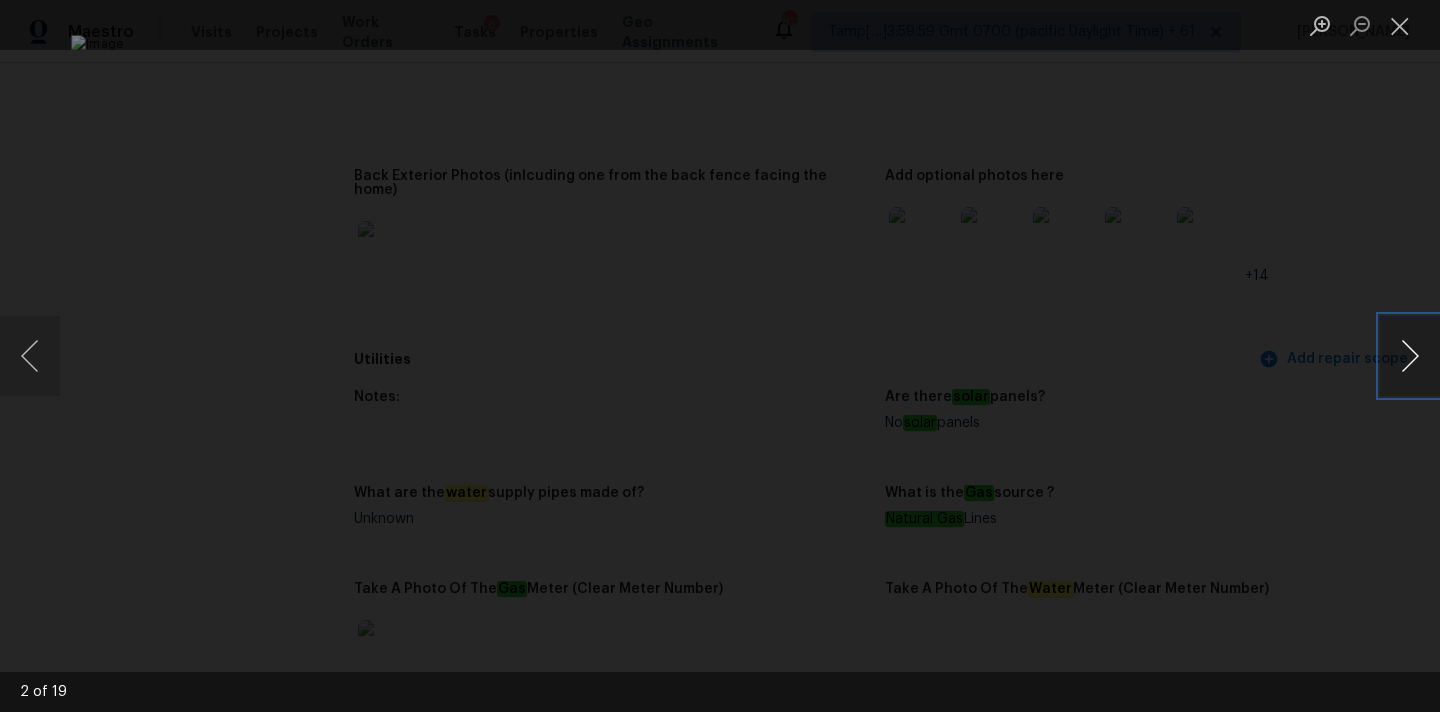 click at bounding box center (1410, 356) 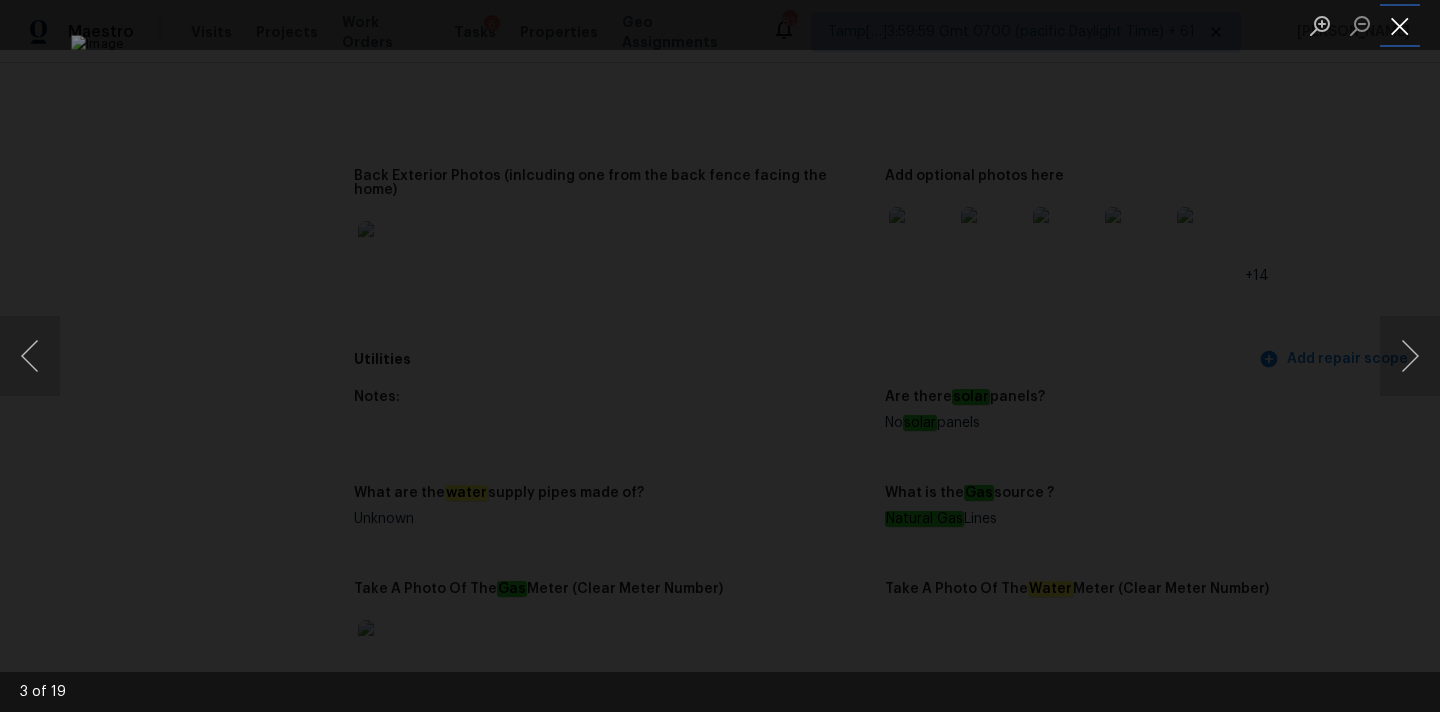 click at bounding box center [1400, 25] 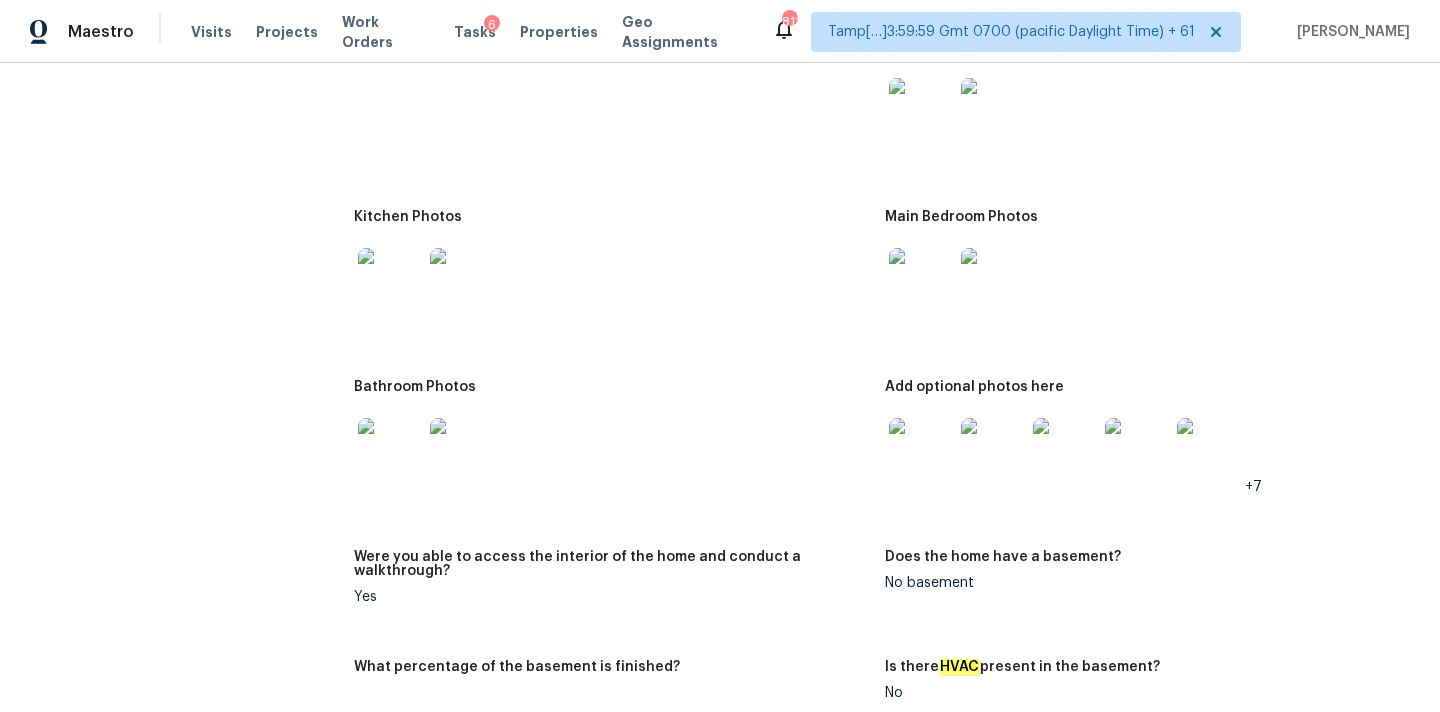 scroll, scrollTop: 2467, scrollLeft: 0, axis: vertical 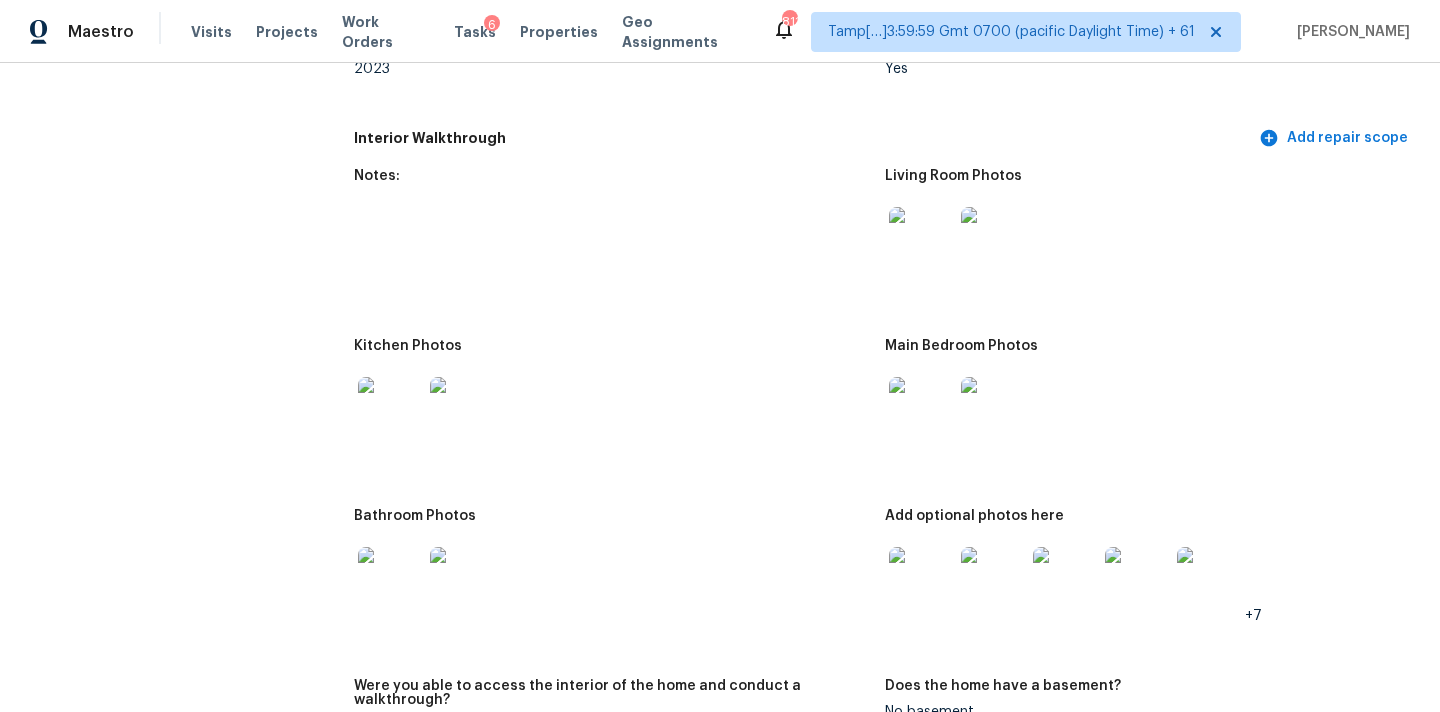 click at bounding box center [921, 239] 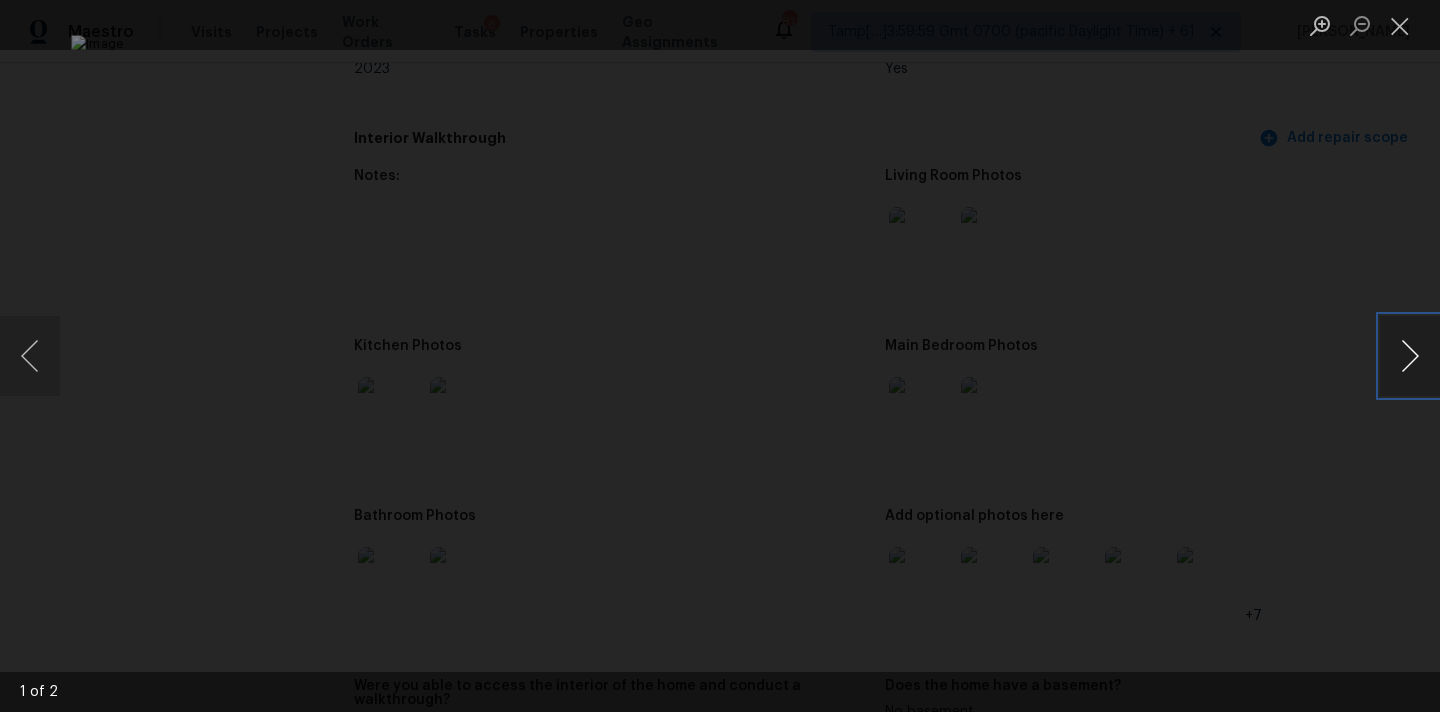 click at bounding box center [1410, 356] 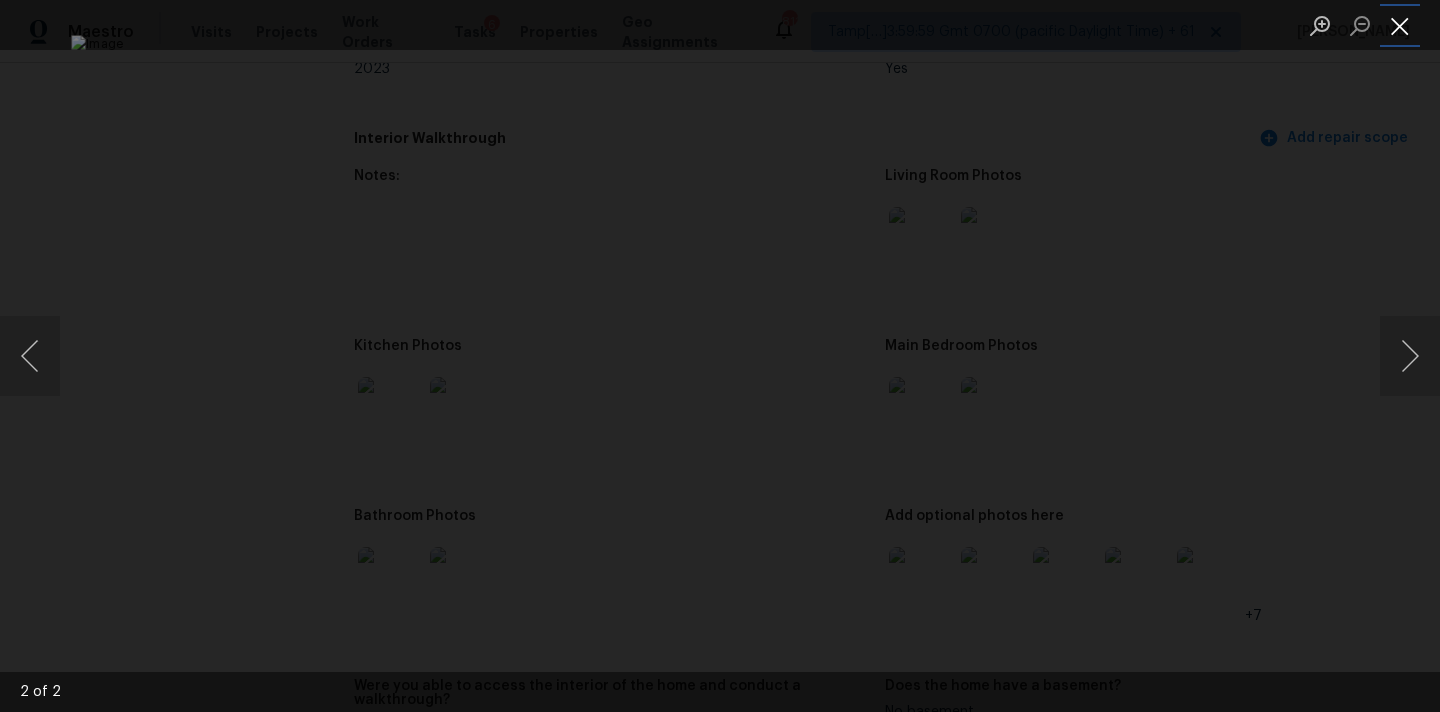 click at bounding box center (1400, 25) 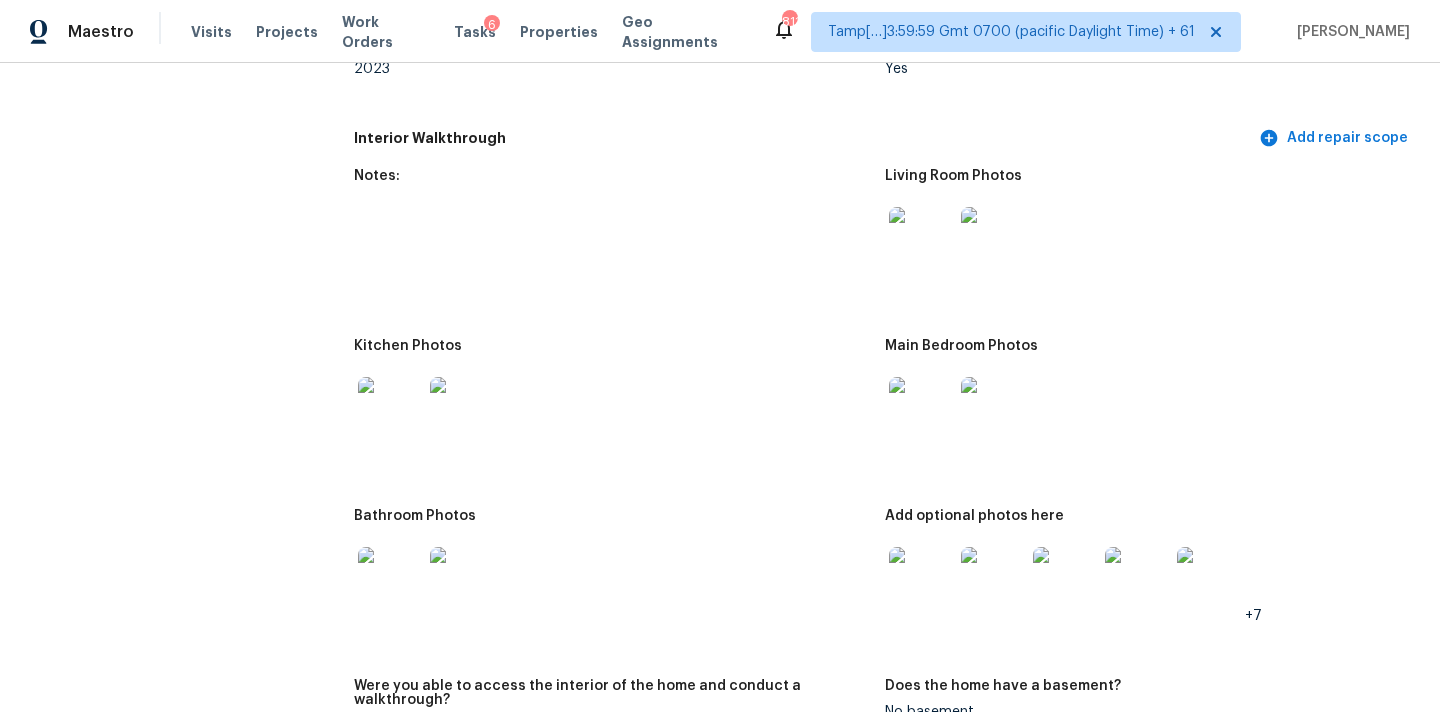 click at bounding box center (921, 409) 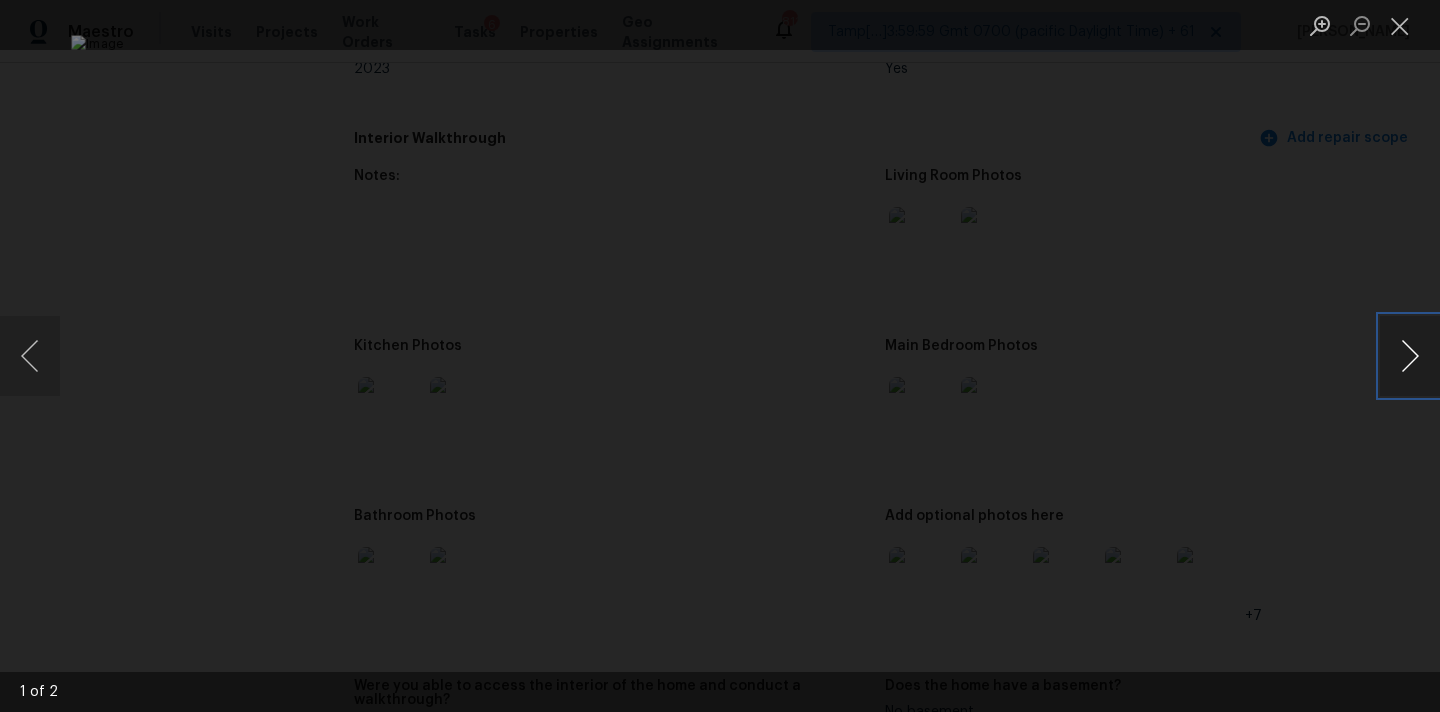 click at bounding box center (1410, 356) 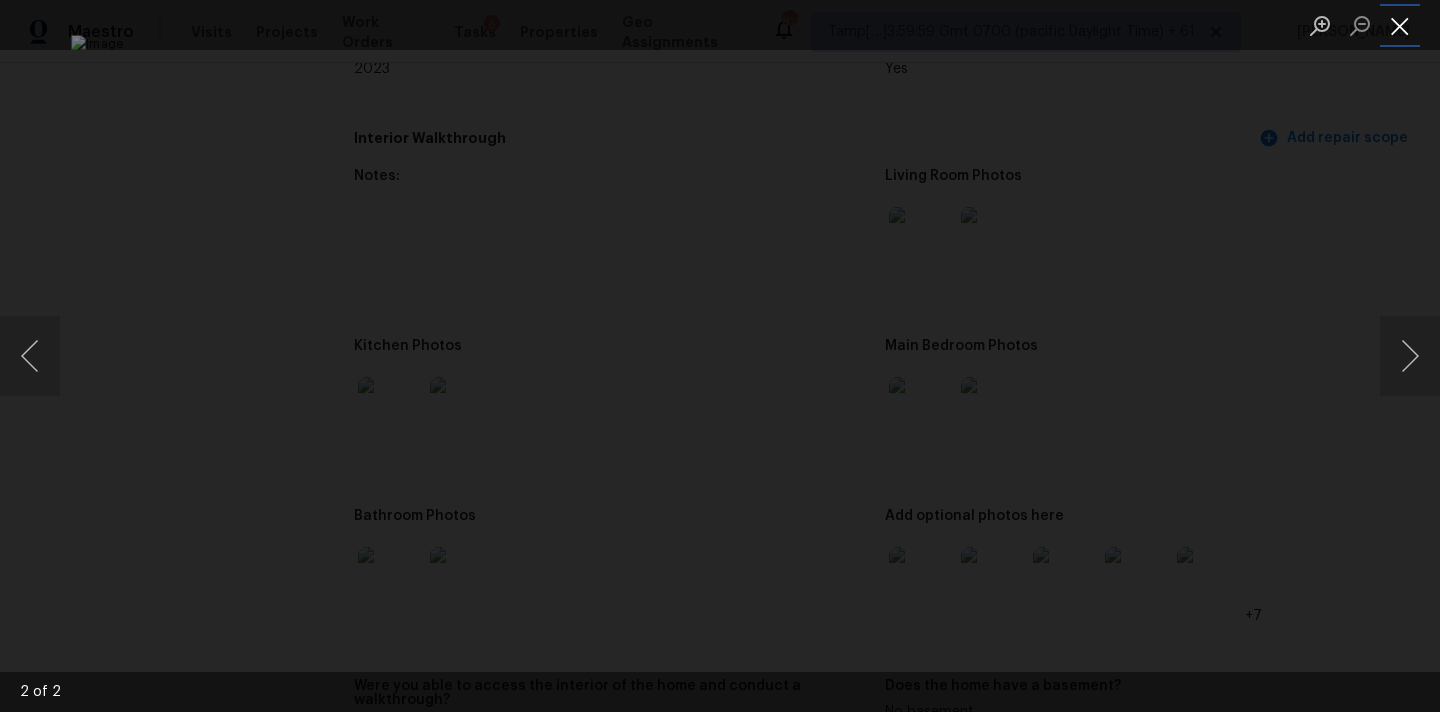 click at bounding box center (1400, 25) 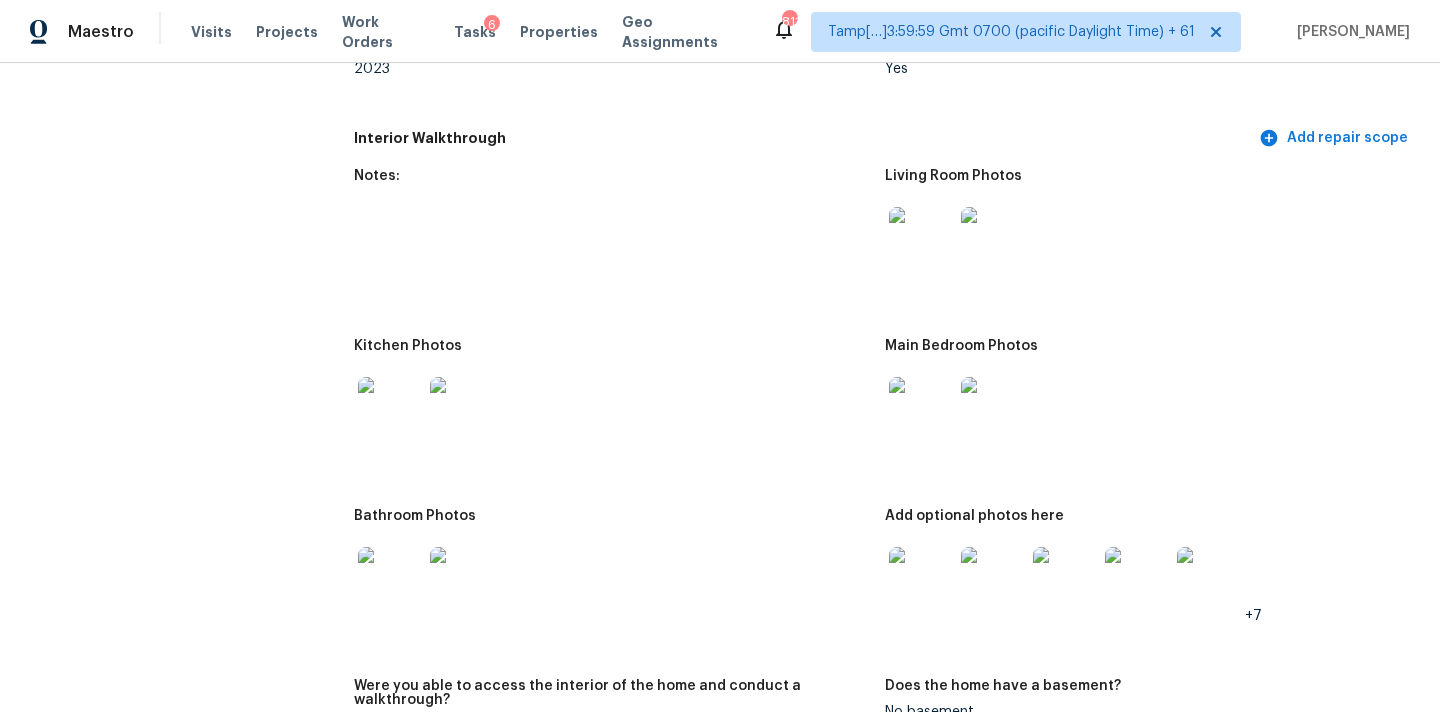 click at bounding box center (390, 409) 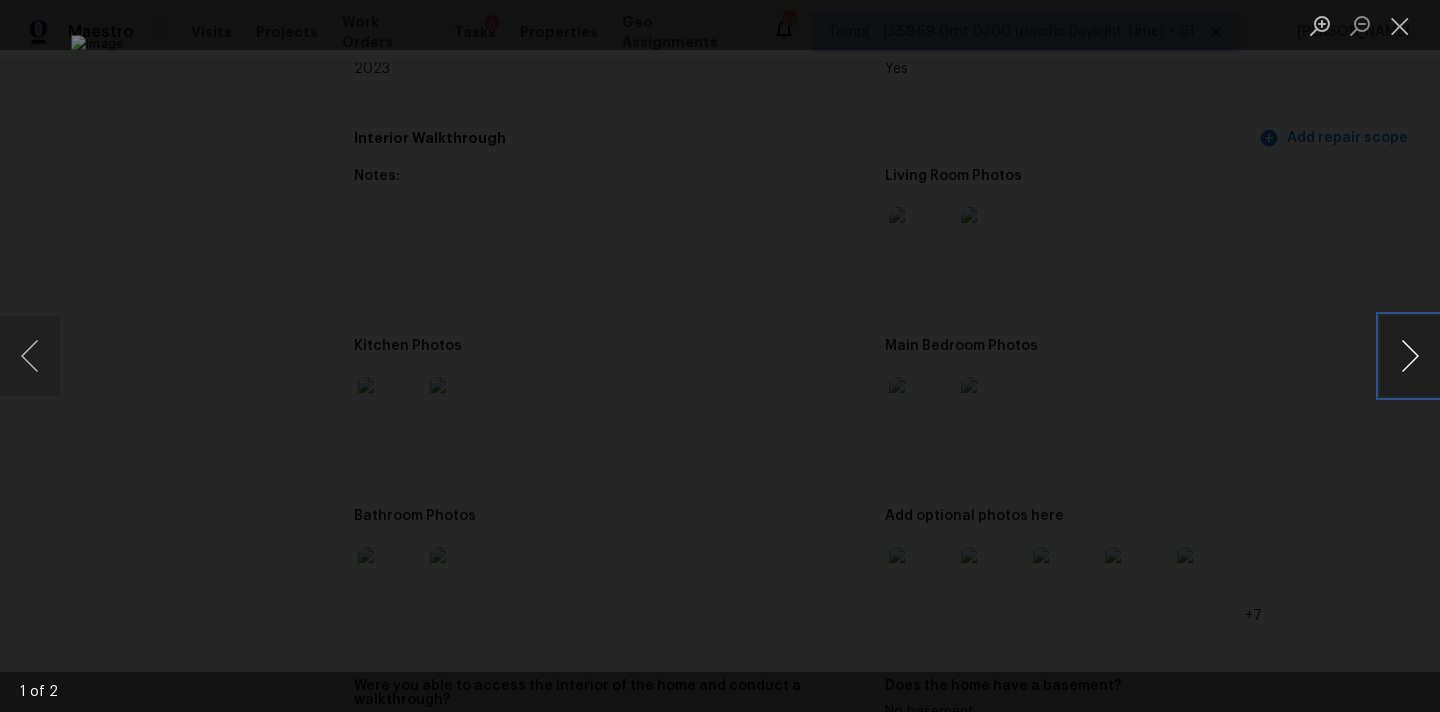 click at bounding box center (1410, 356) 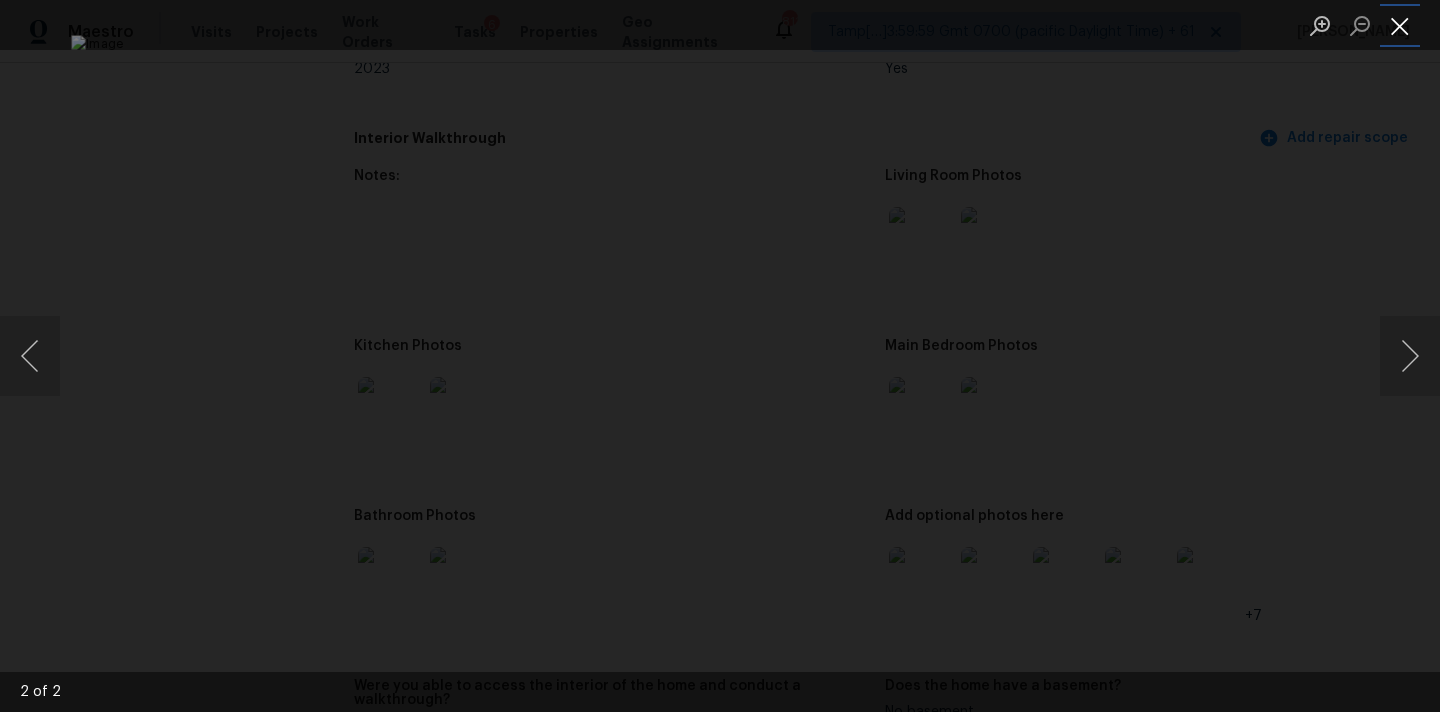 click at bounding box center [1400, 25] 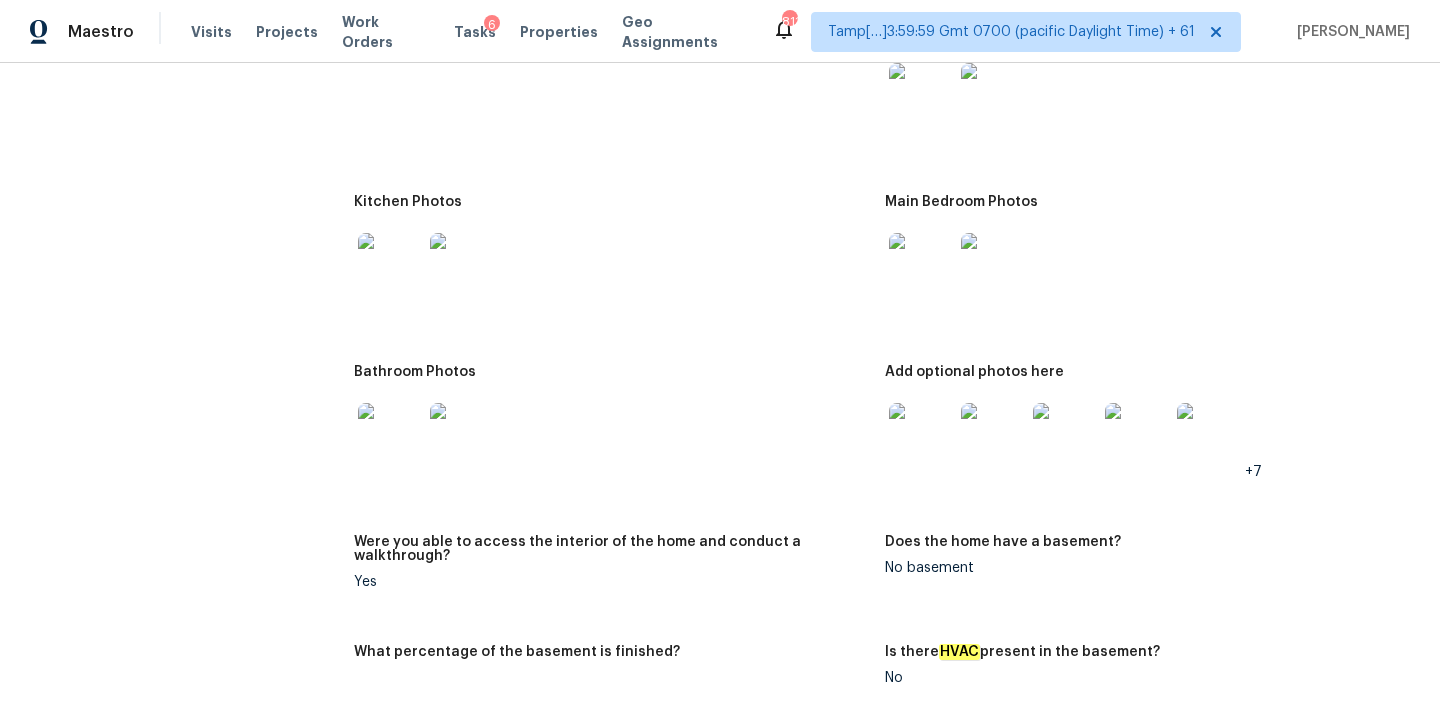 scroll, scrollTop: 2630, scrollLeft: 0, axis: vertical 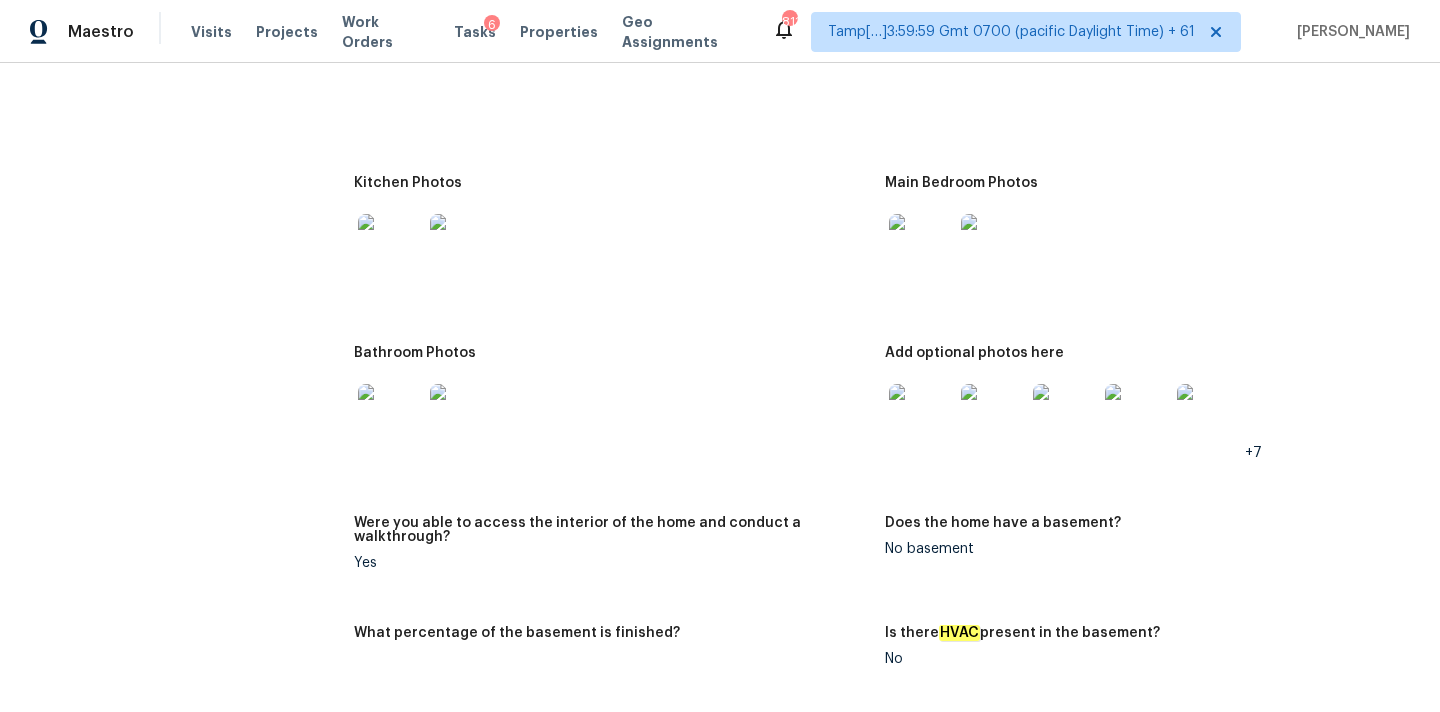 click at bounding box center (390, 416) 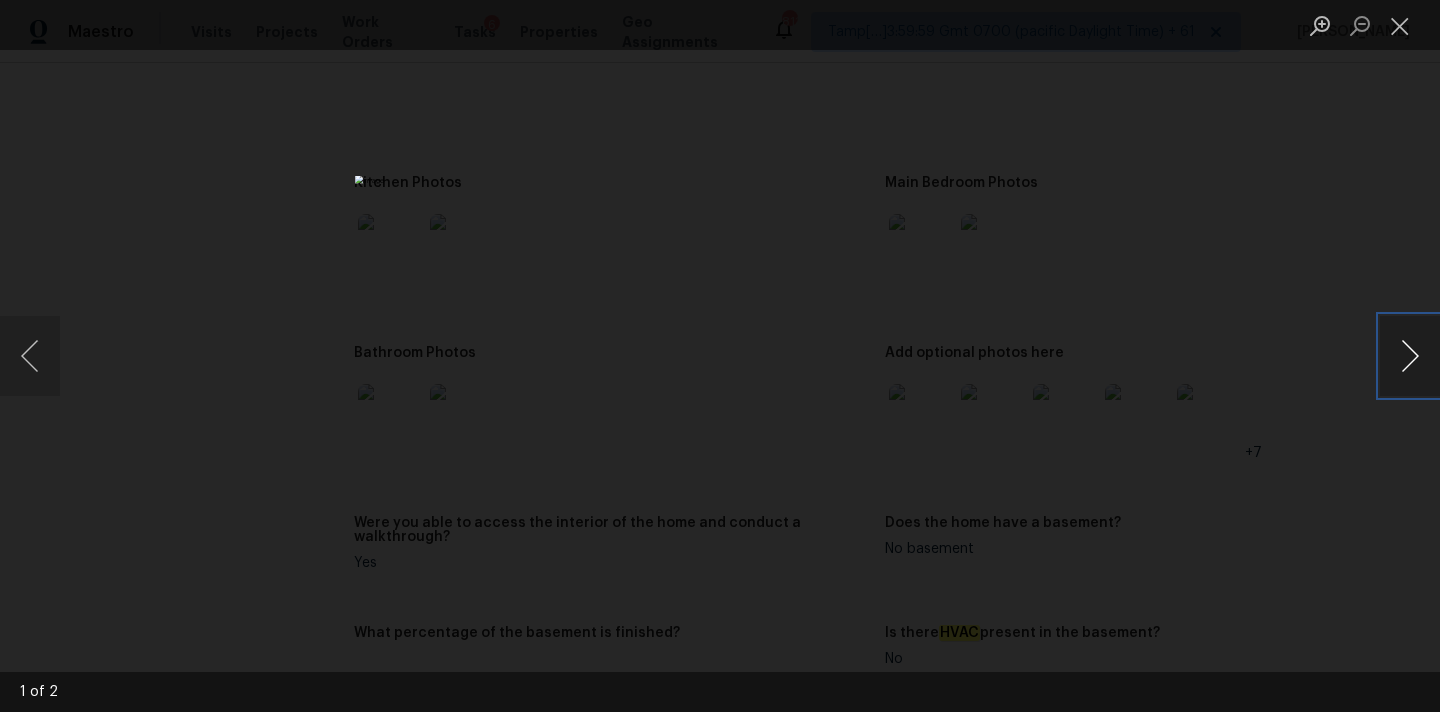click at bounding box center (1410, 356) 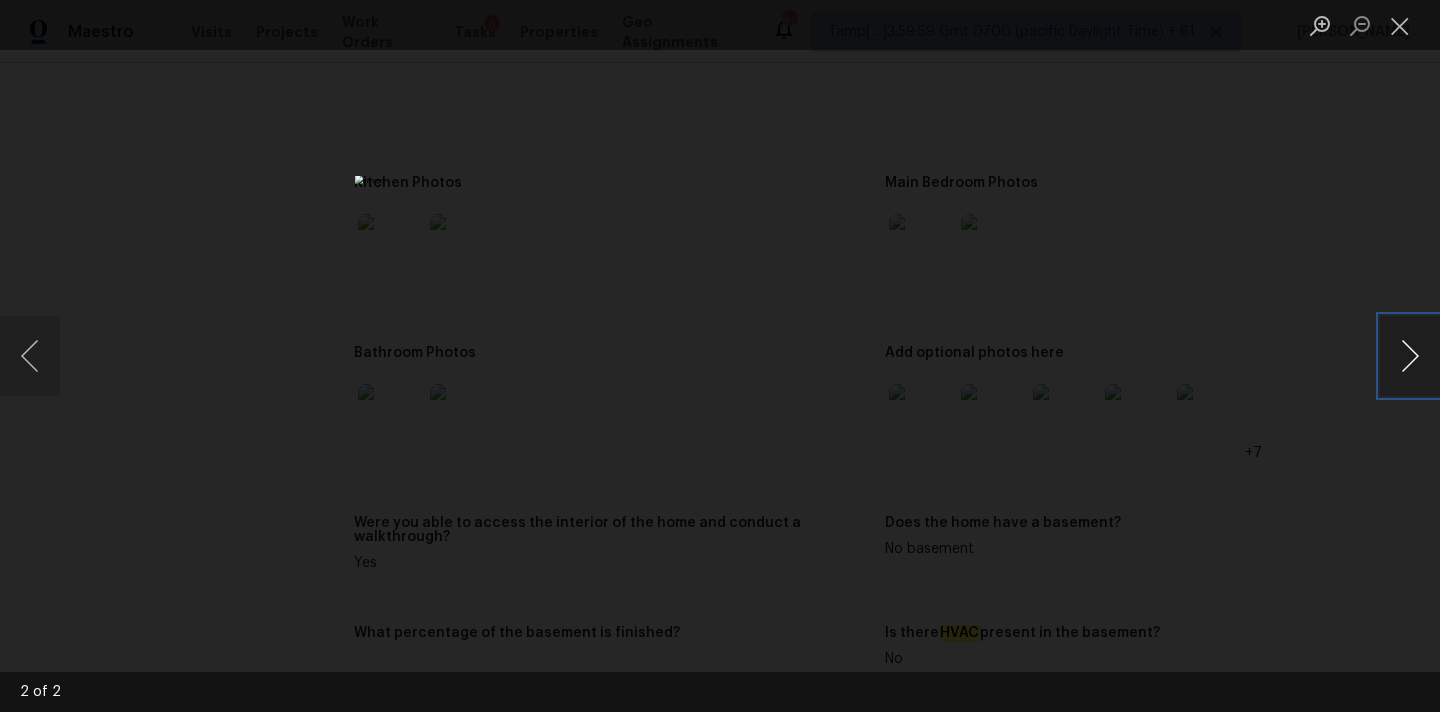 click at bounding box center (1410, 356) 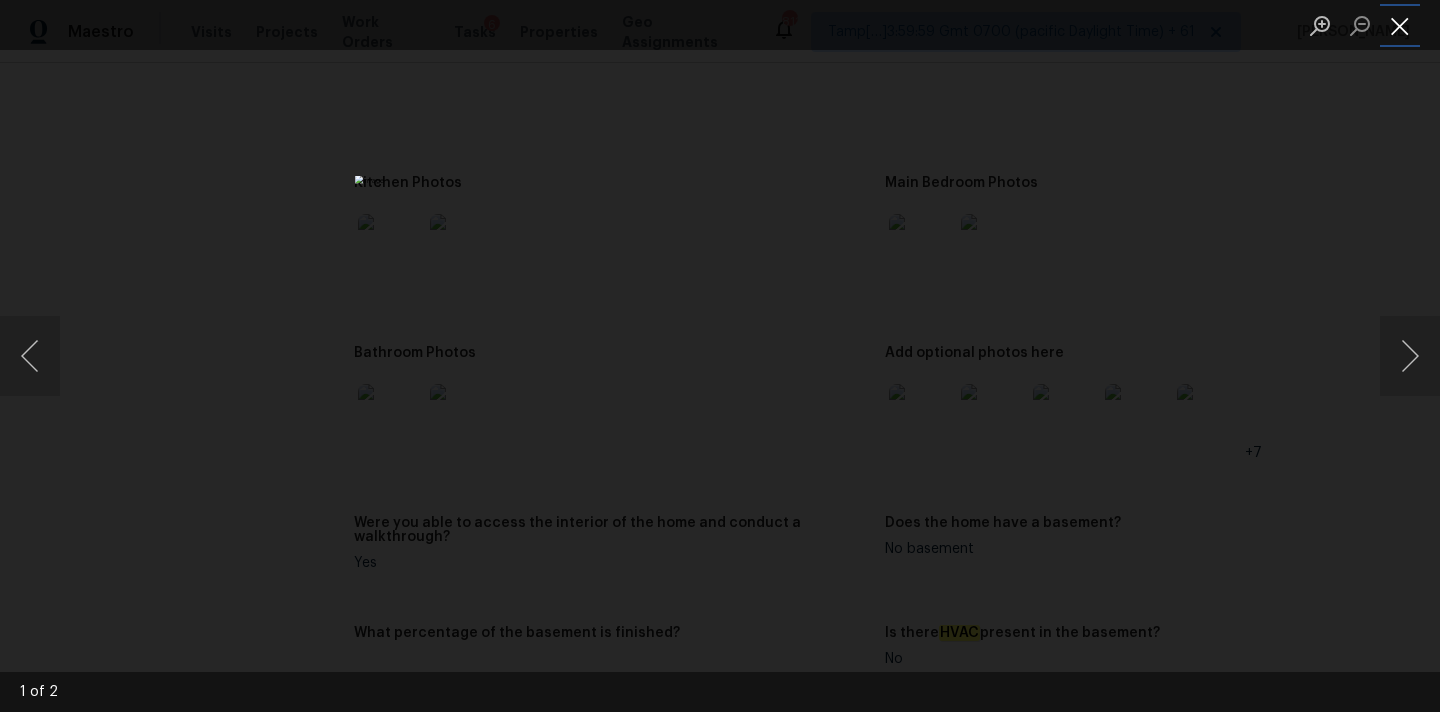 click at bounding box center (1400, 25) 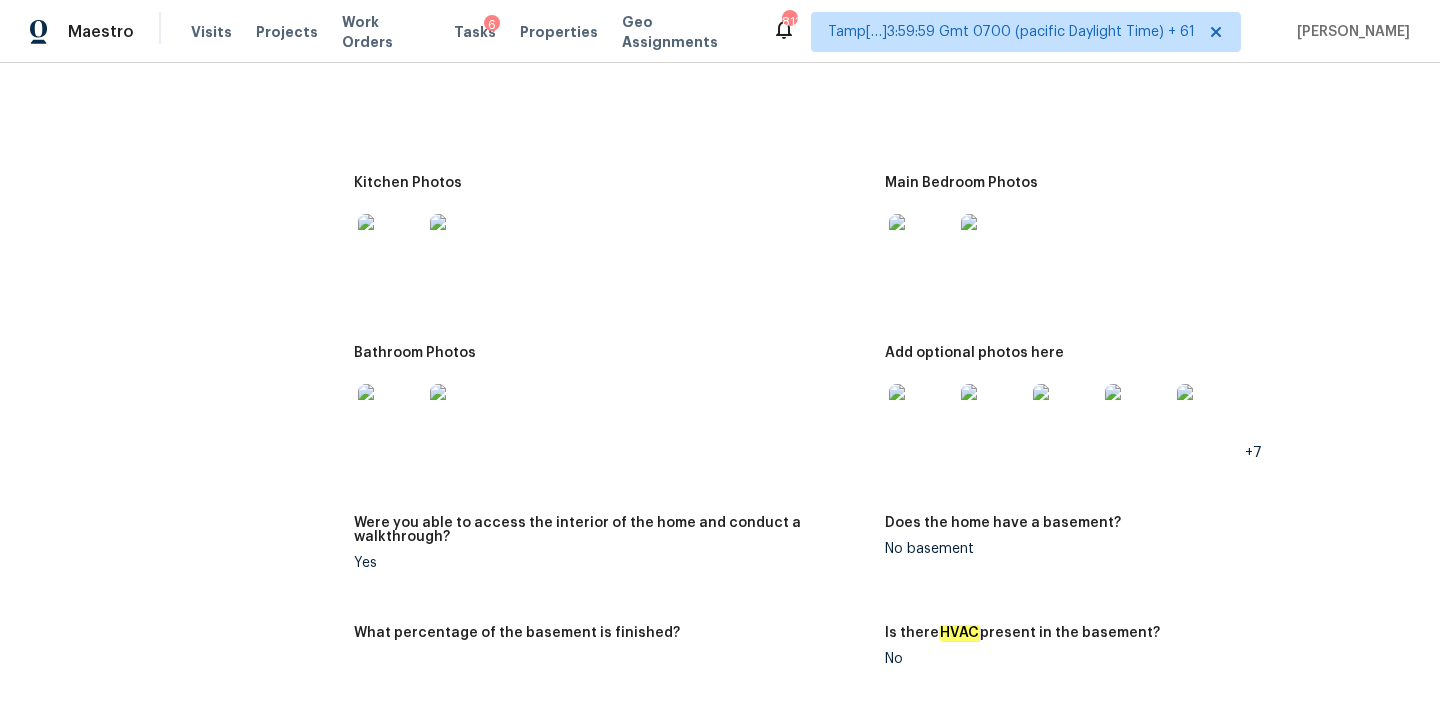 click at bounding box center [921, 416] 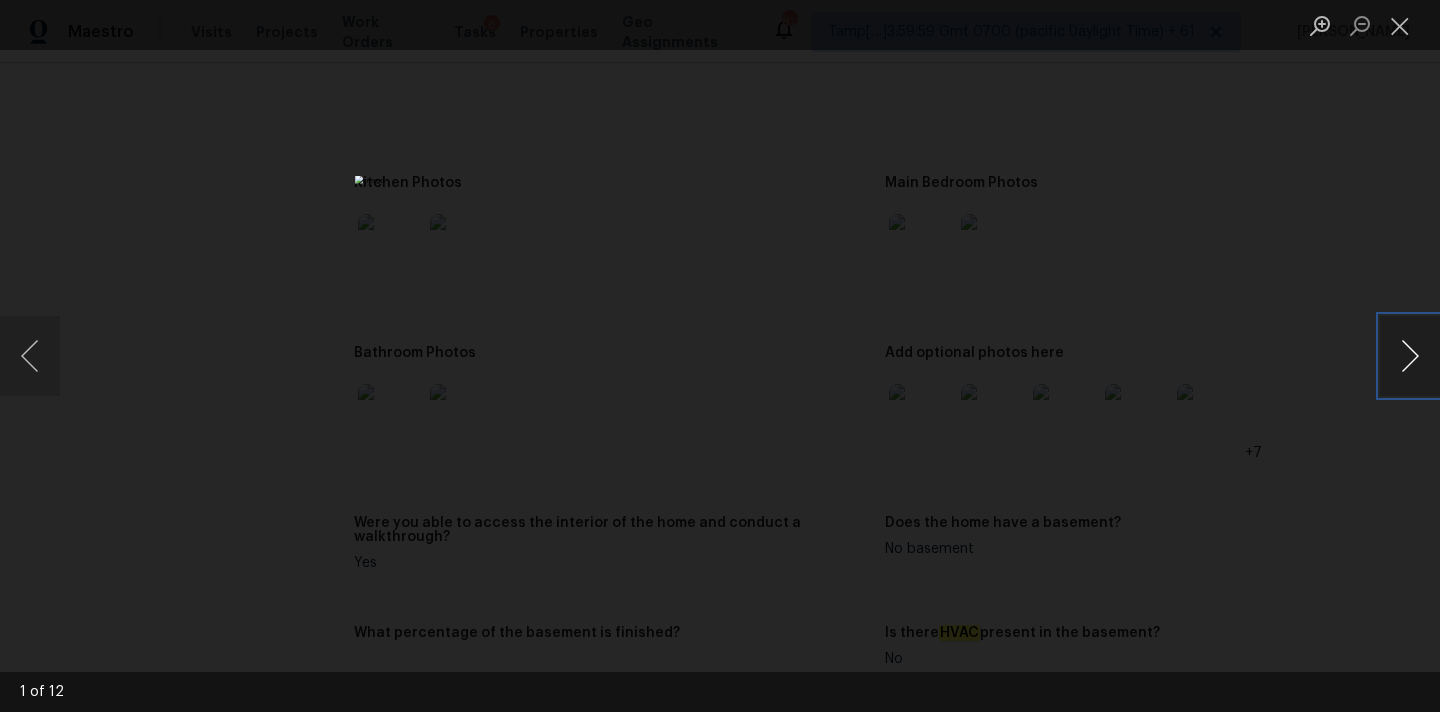 click at bounding box center (1410, 356) 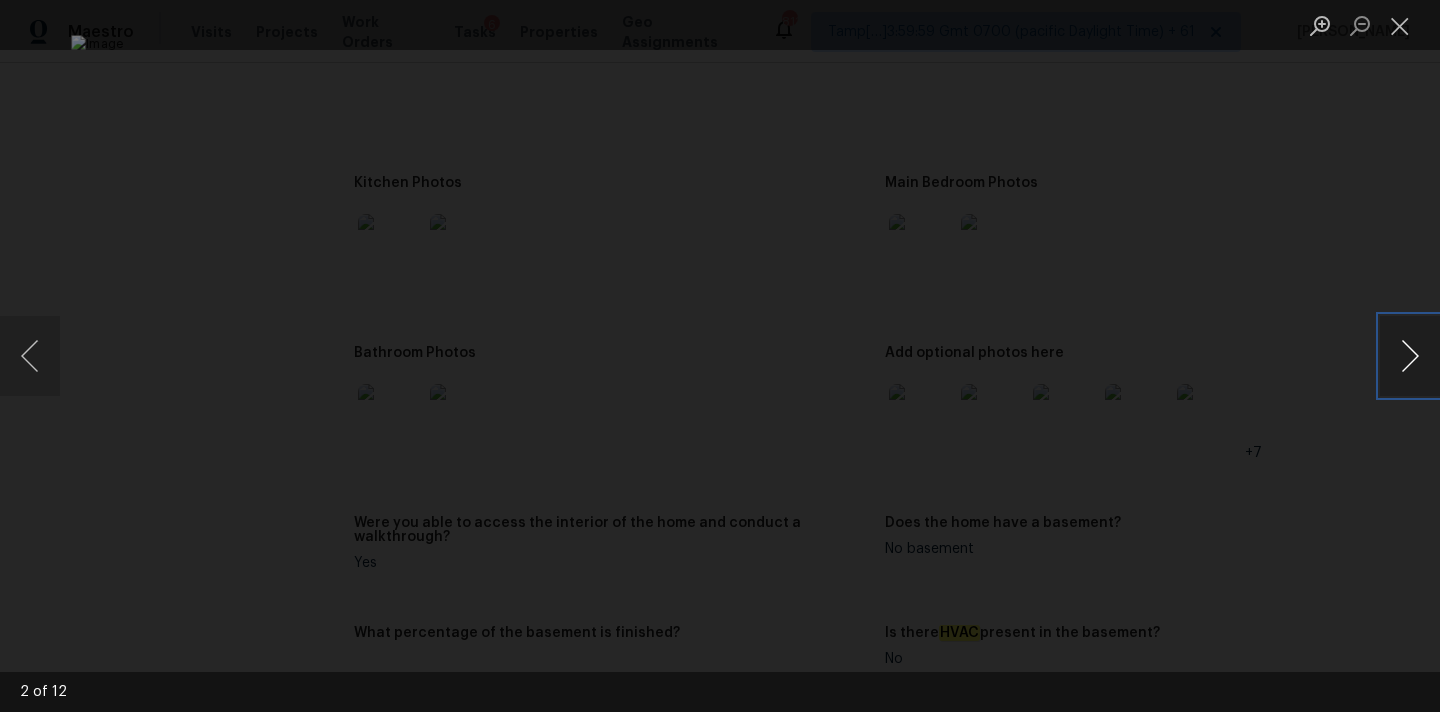 click at bounding box center [1410, 356] 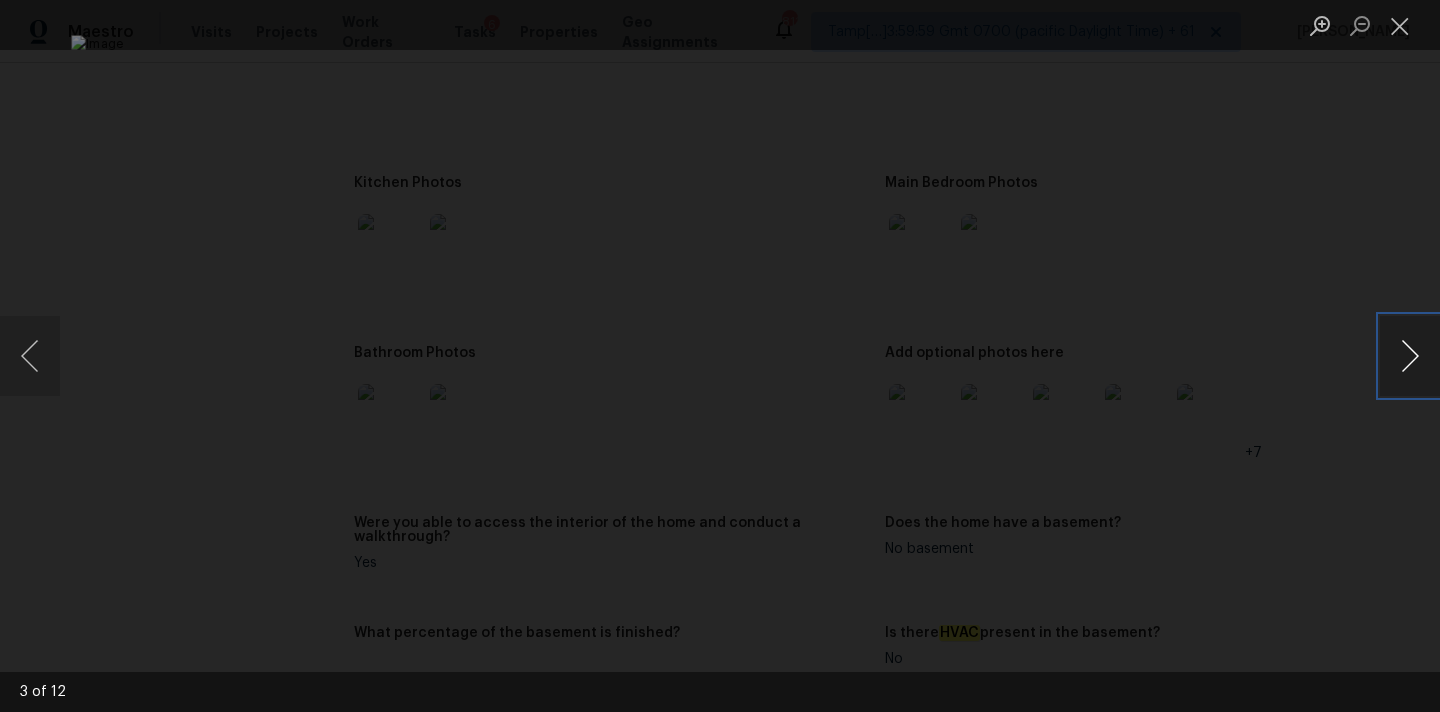 click at bounding box center (1410, 356) 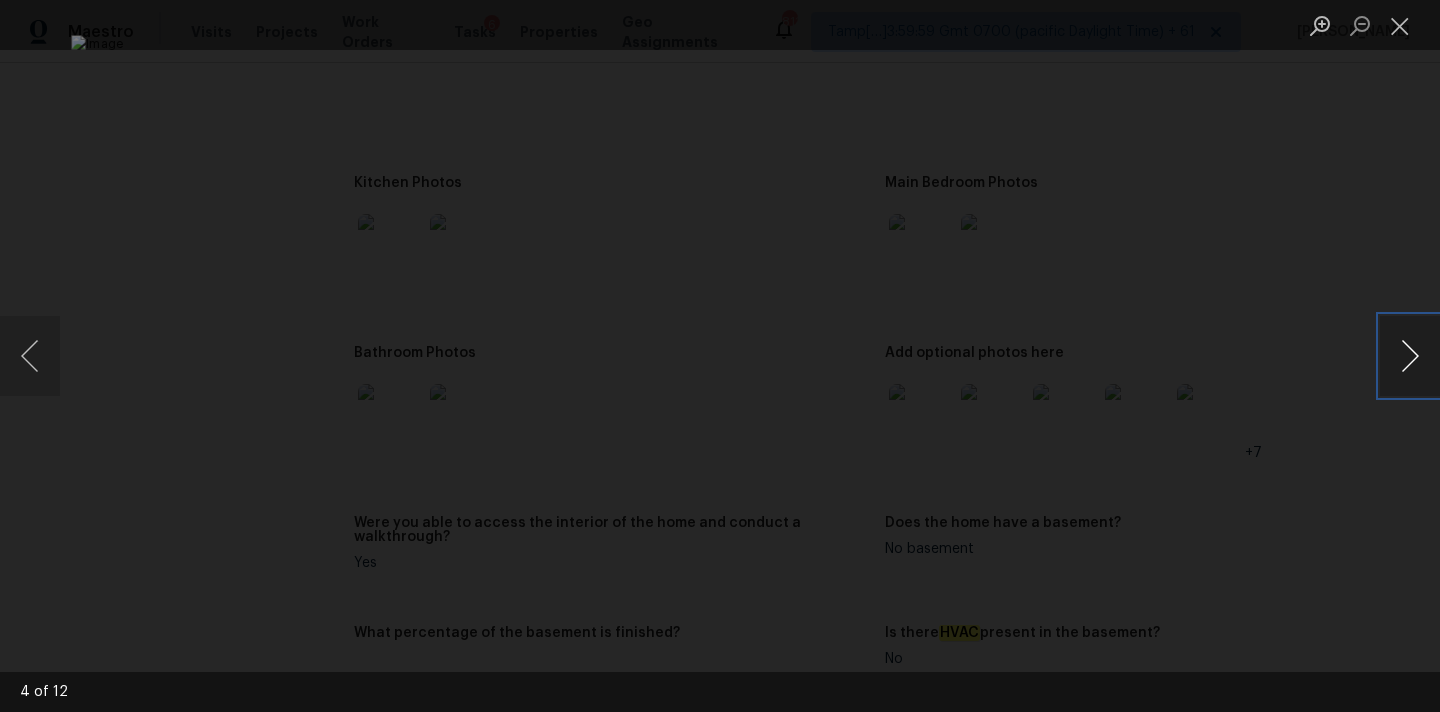 click at bounding box center [1410, 356] 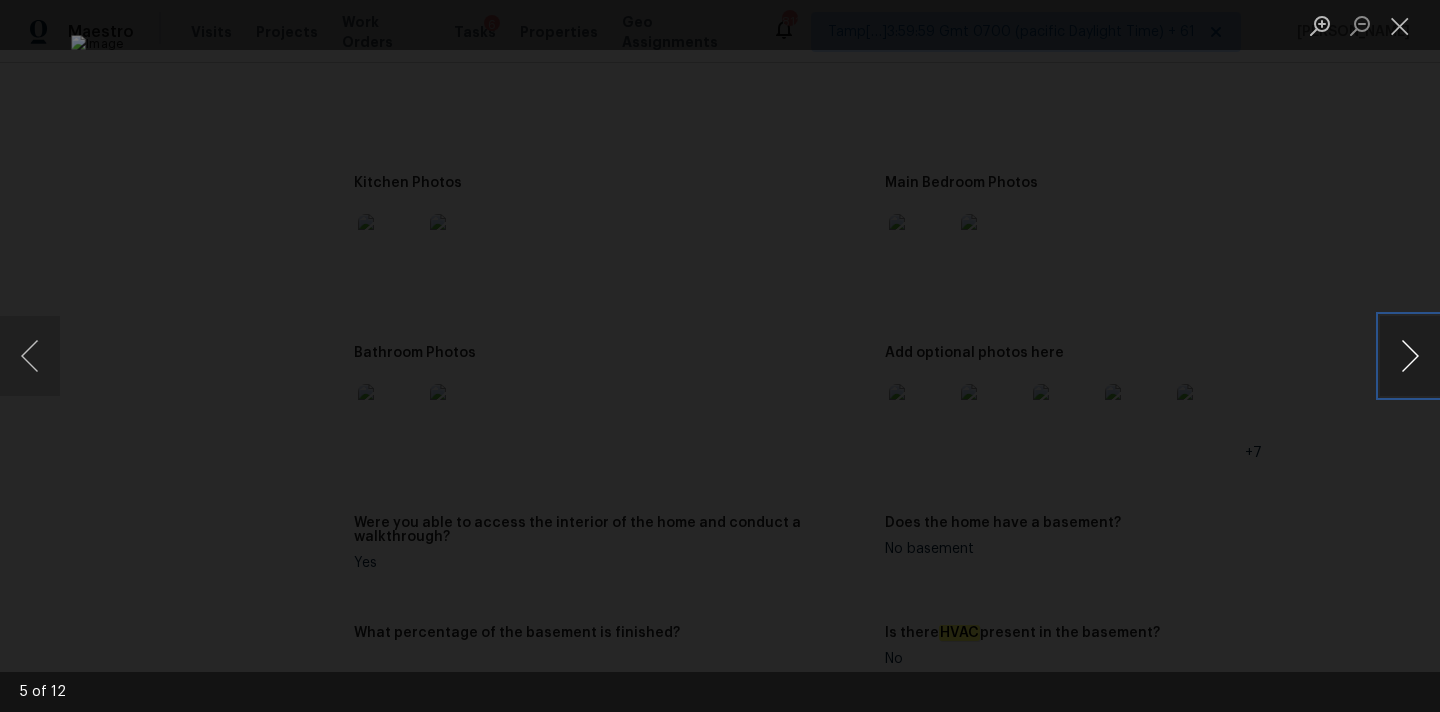 click at bounding box center (1410, 356) 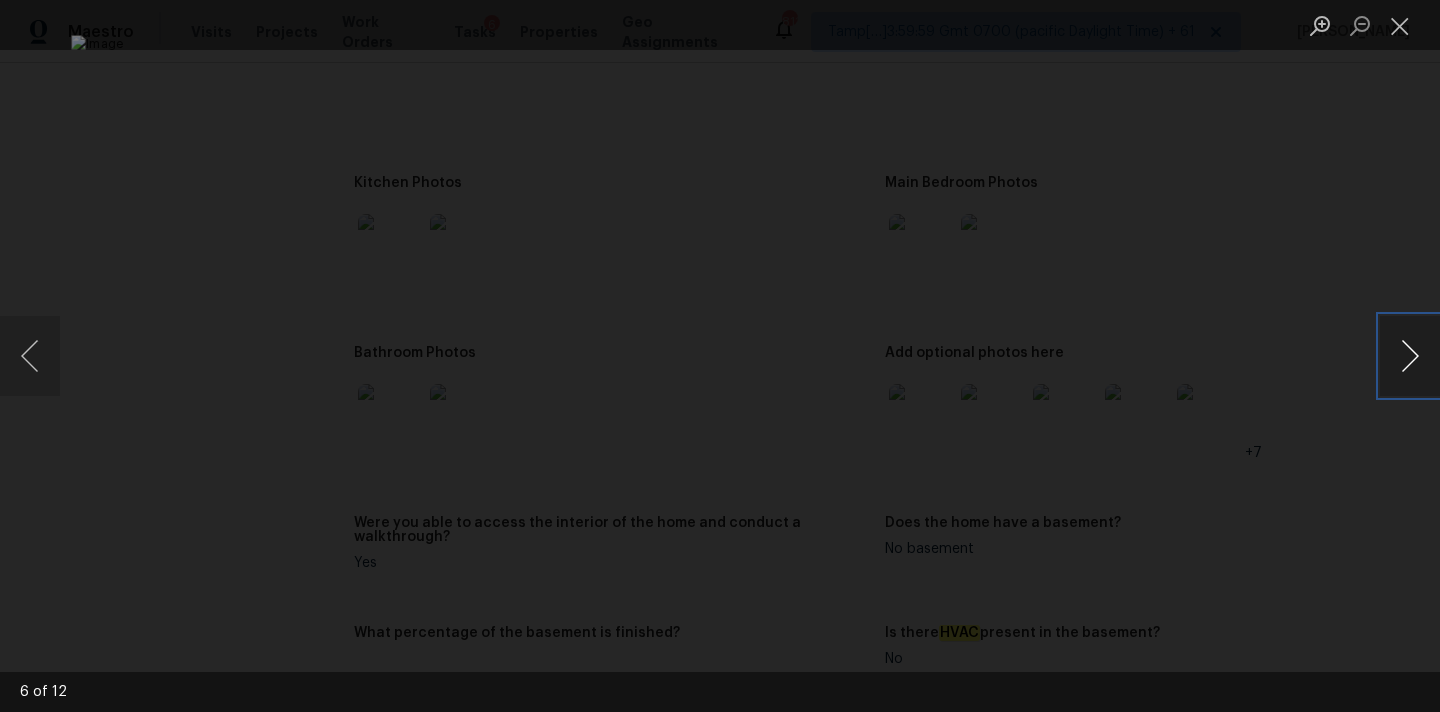 click at bounding box center (1410, 356) 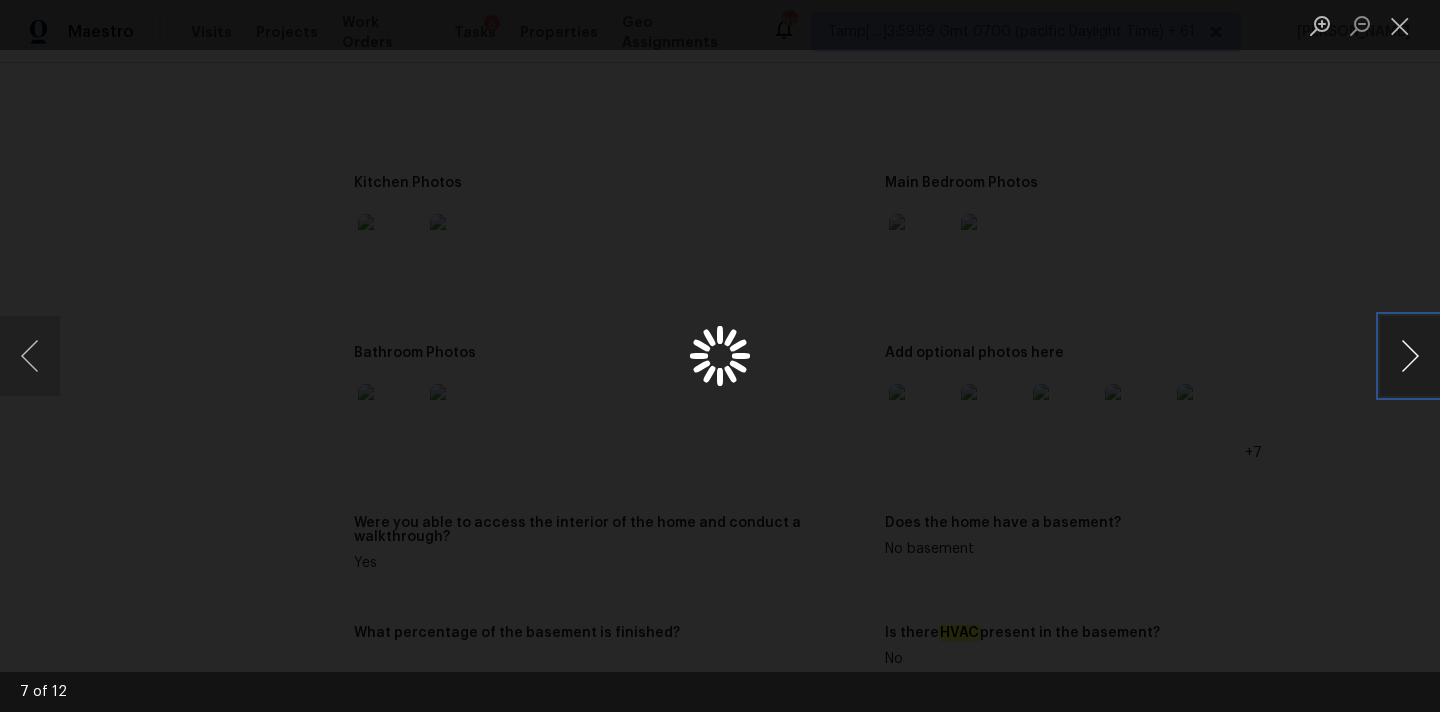 click at bounding box center (1410, 356) 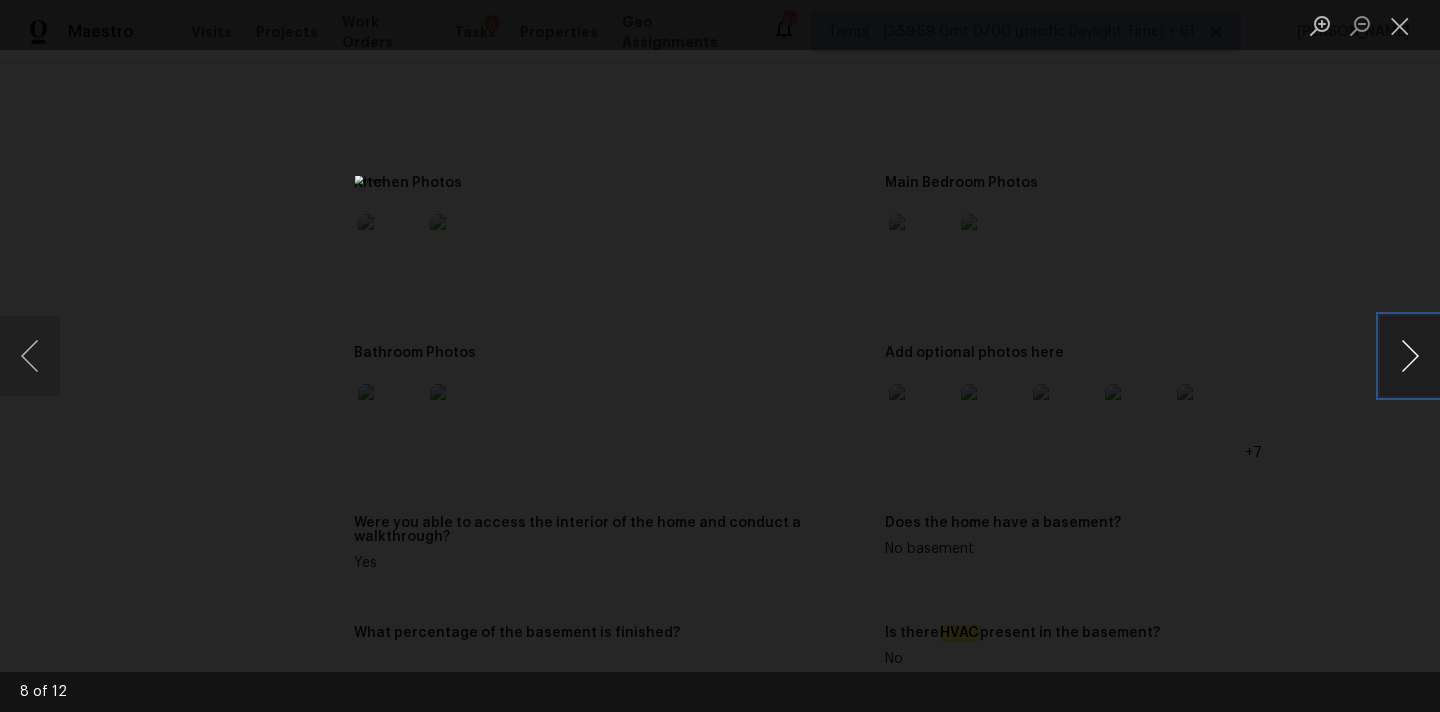 click at bounding box center [1410, 356] 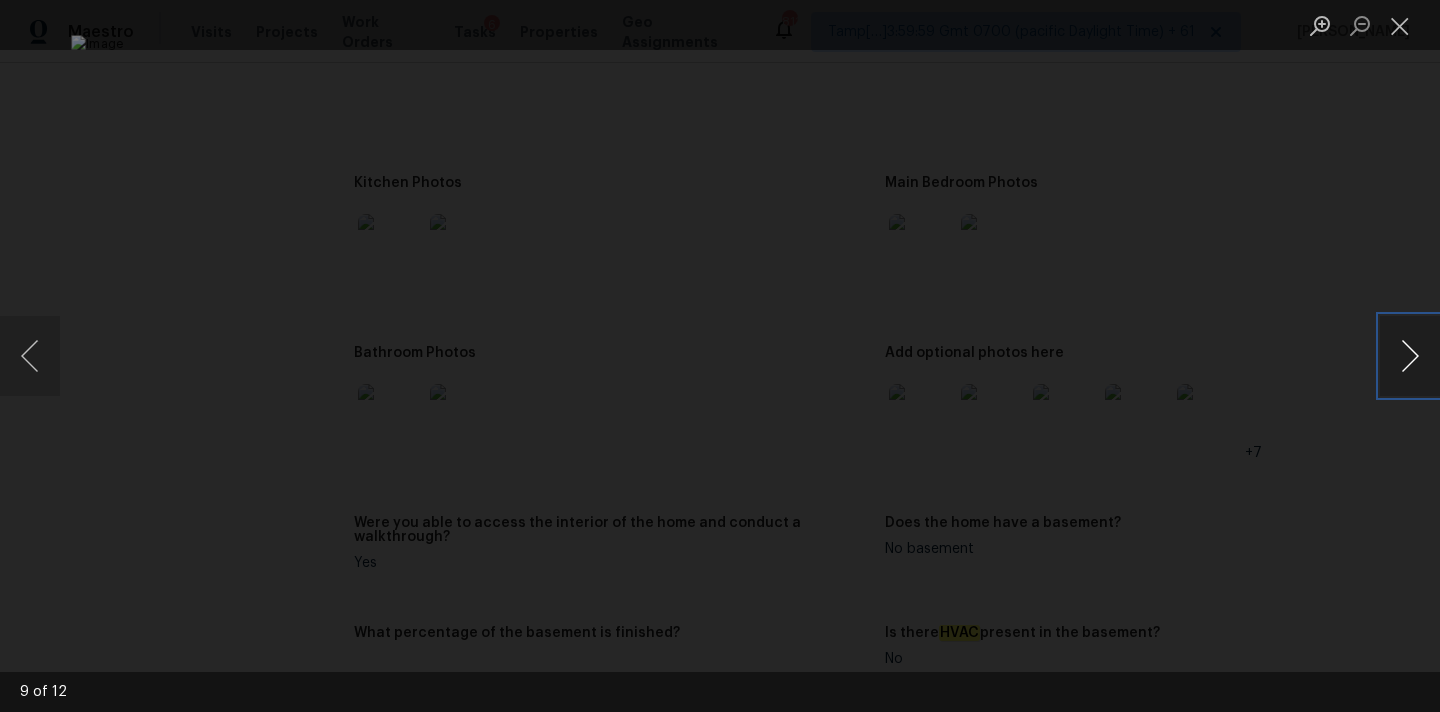 click at bounding box center [1410, 356] 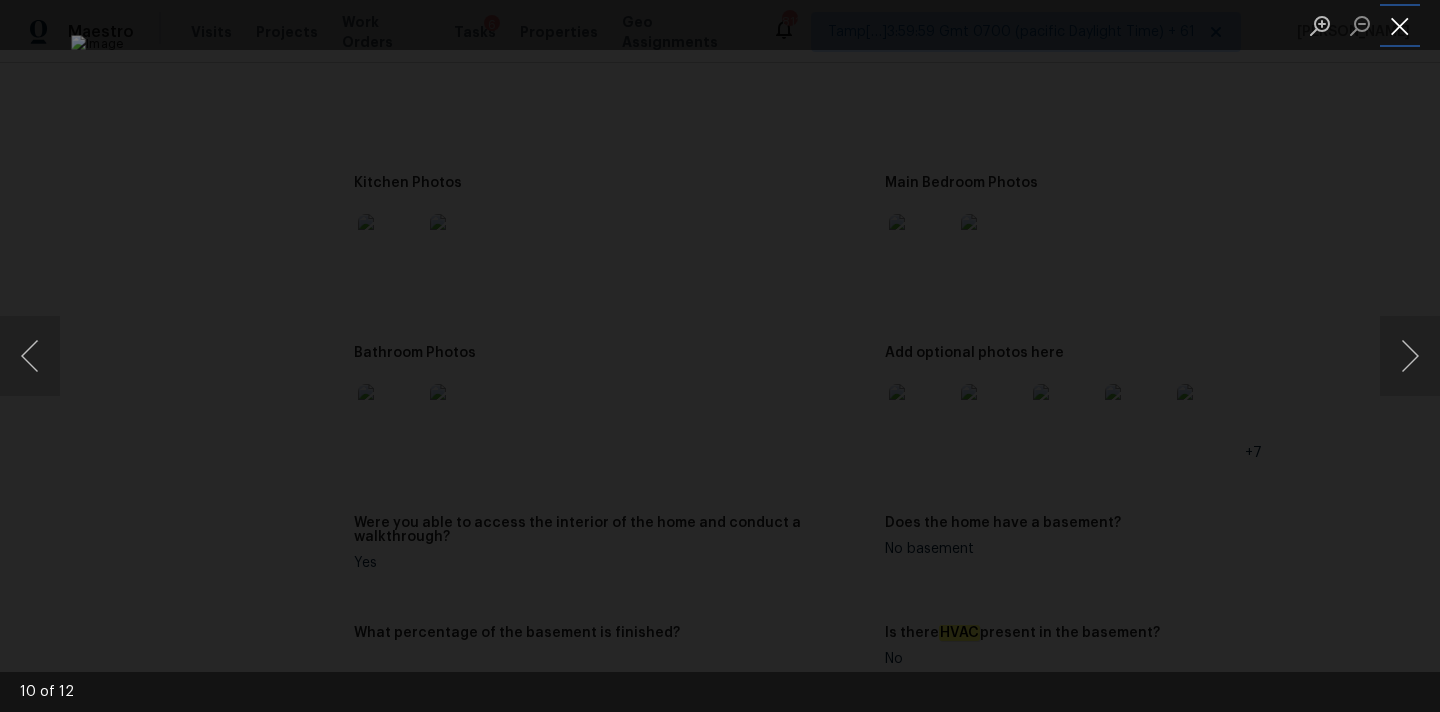click at bounding box center [1400, 25] 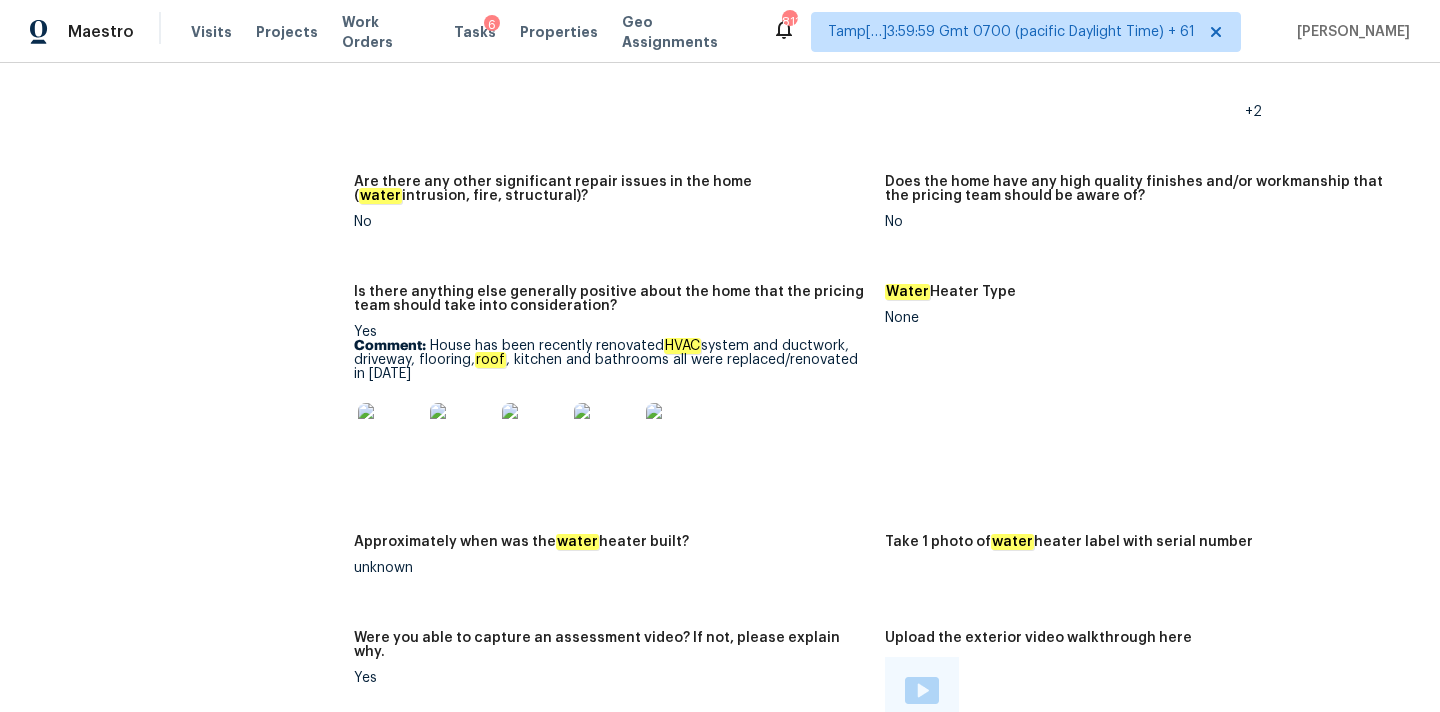 scroll, scrollTop: 3751, scrollLeft: 0, axis: vertical 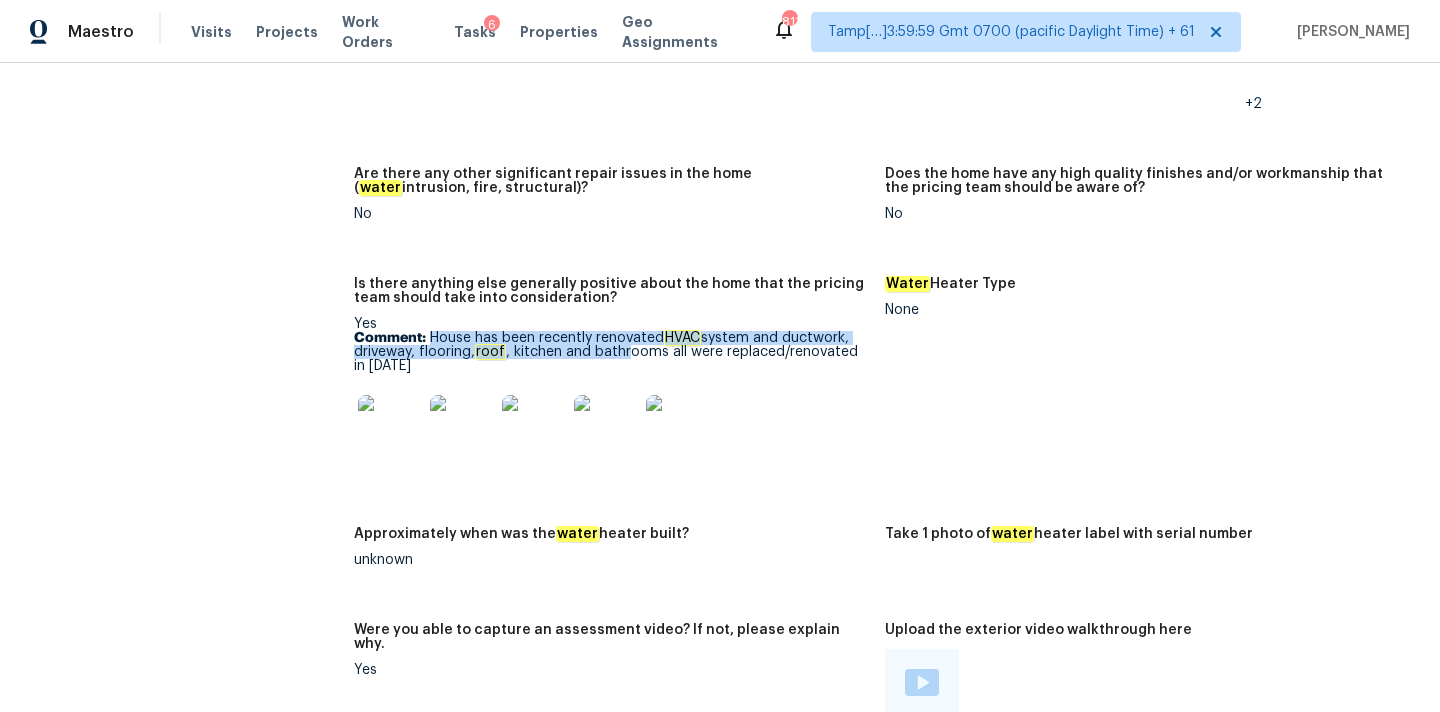 drag, startPoint x: 429, startPoint y: 295, endPoint x: 641, endPoint y: 322, distance: 213.71242 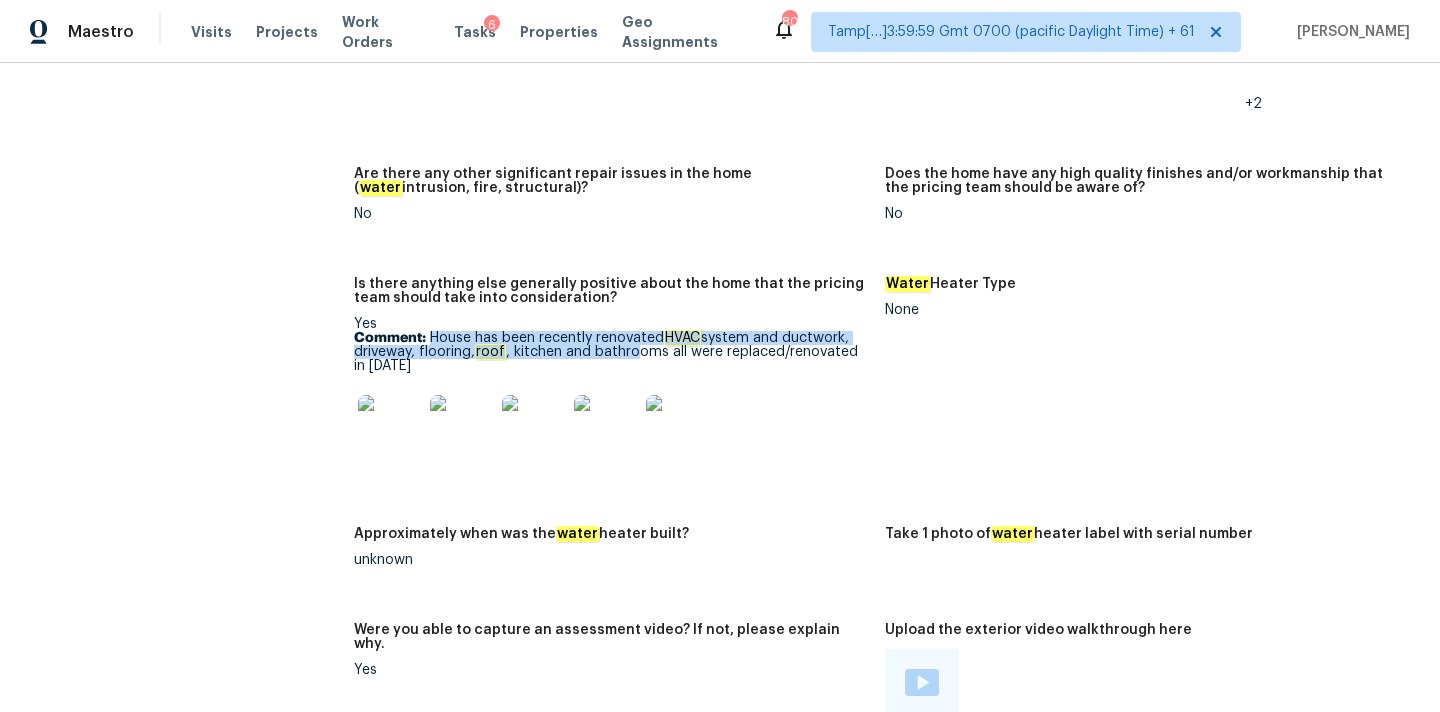 click at bounding box center [390, 427] 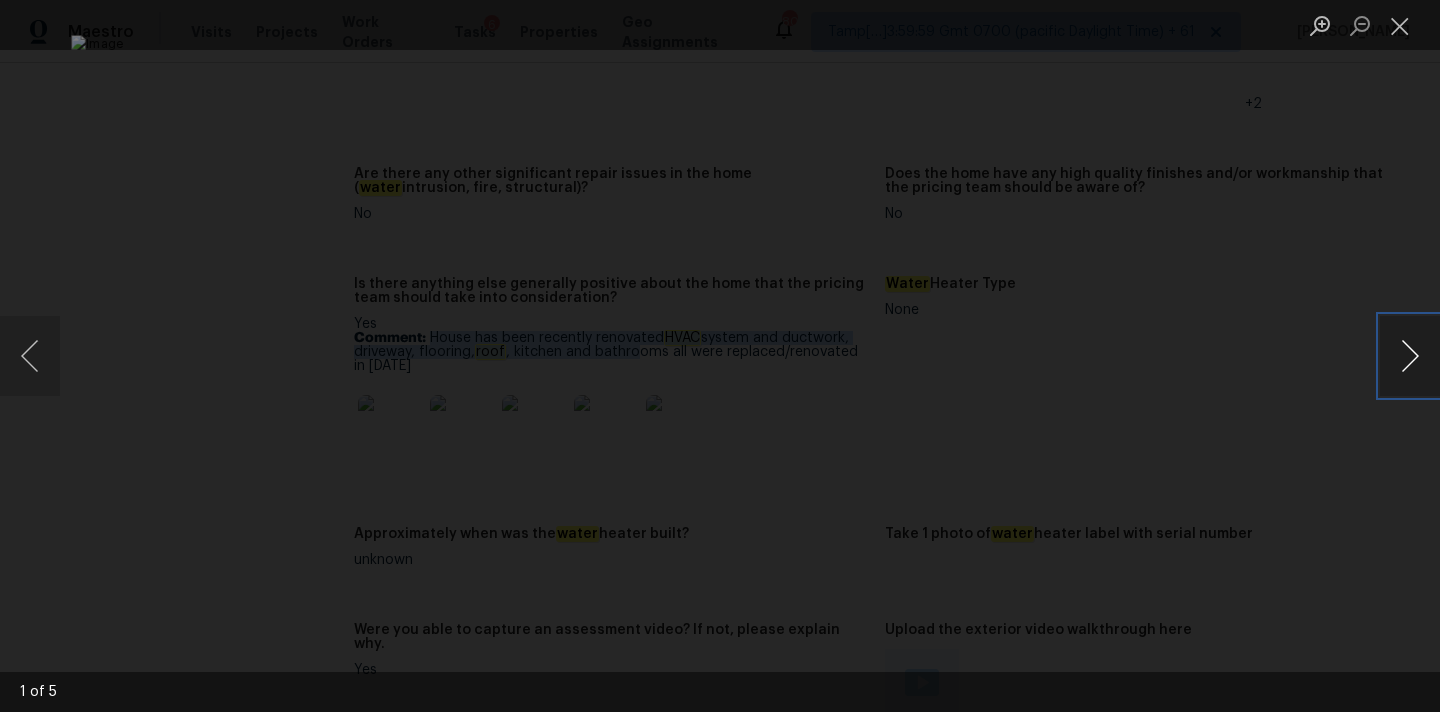 click at bounding box center (1410, 356) 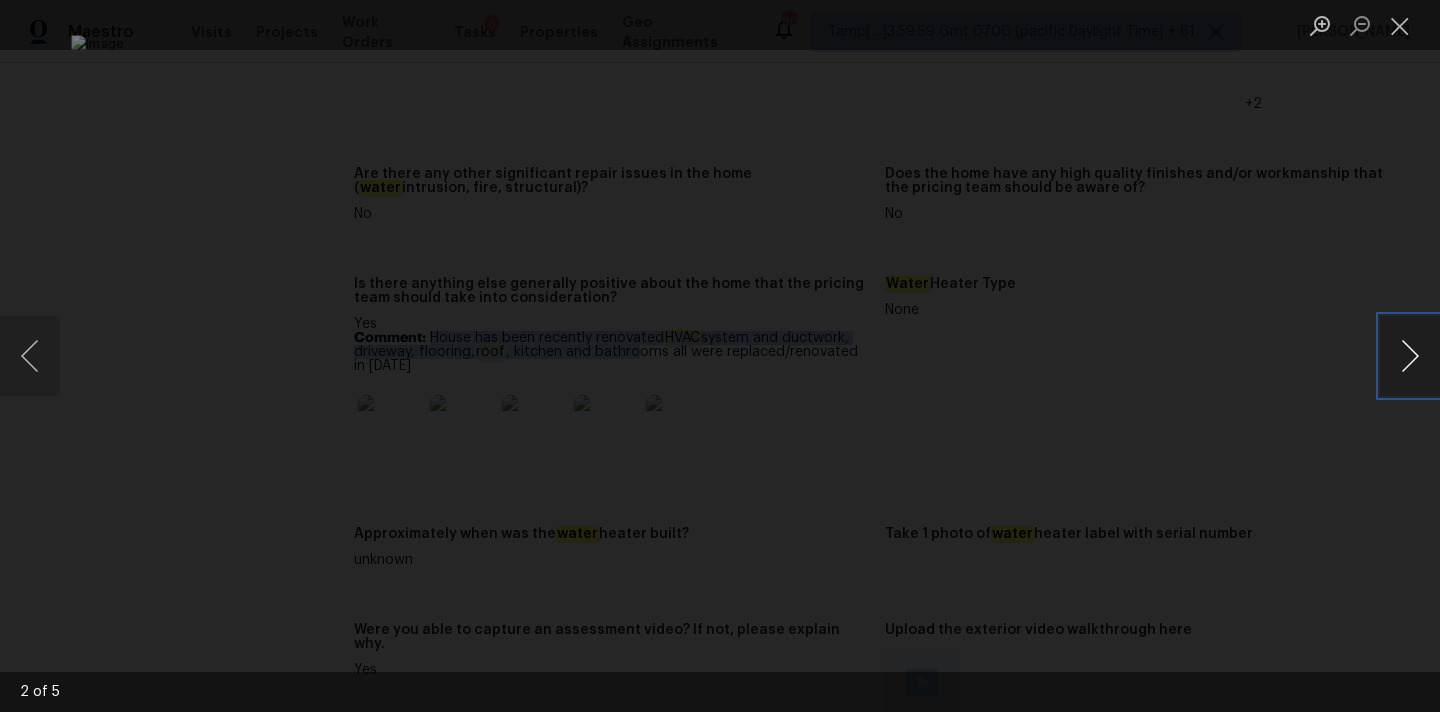 click at bounding box center (1410, 356) 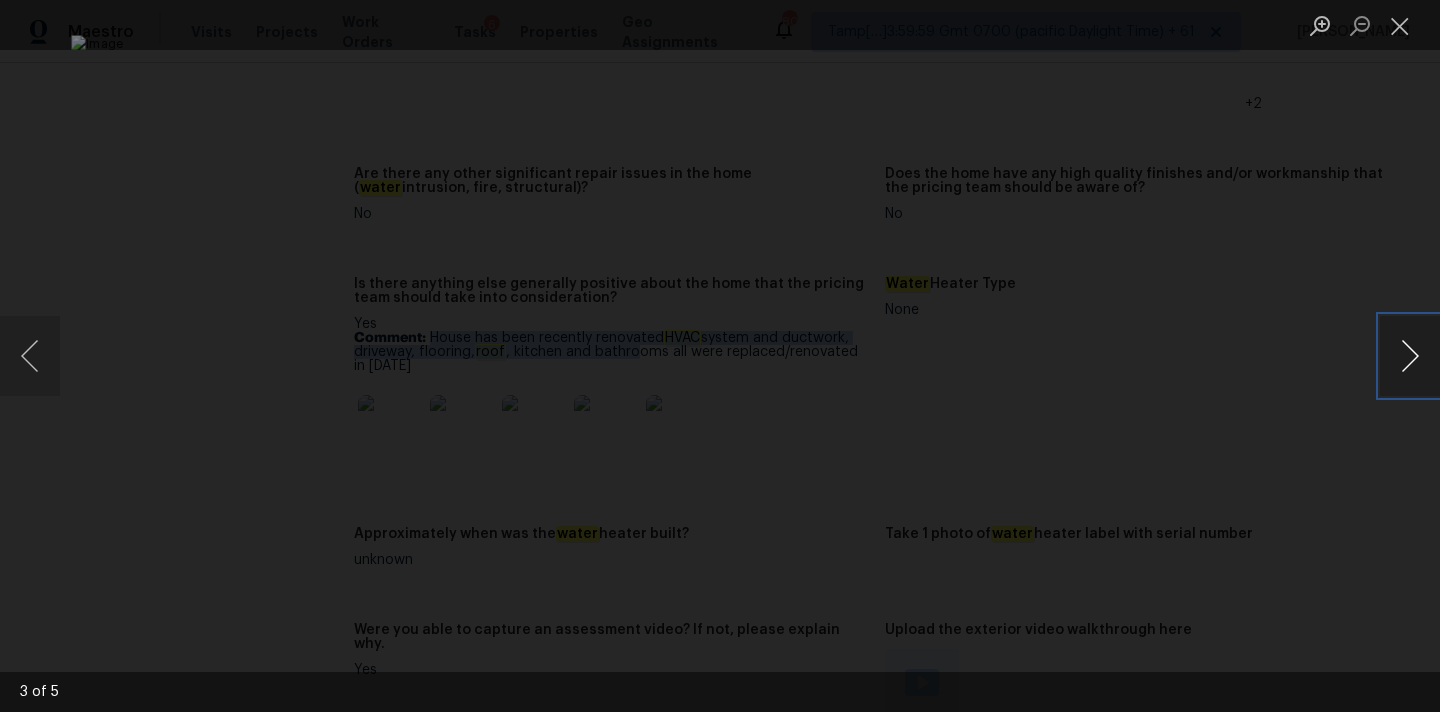 click at bounding box center (1410, 356) 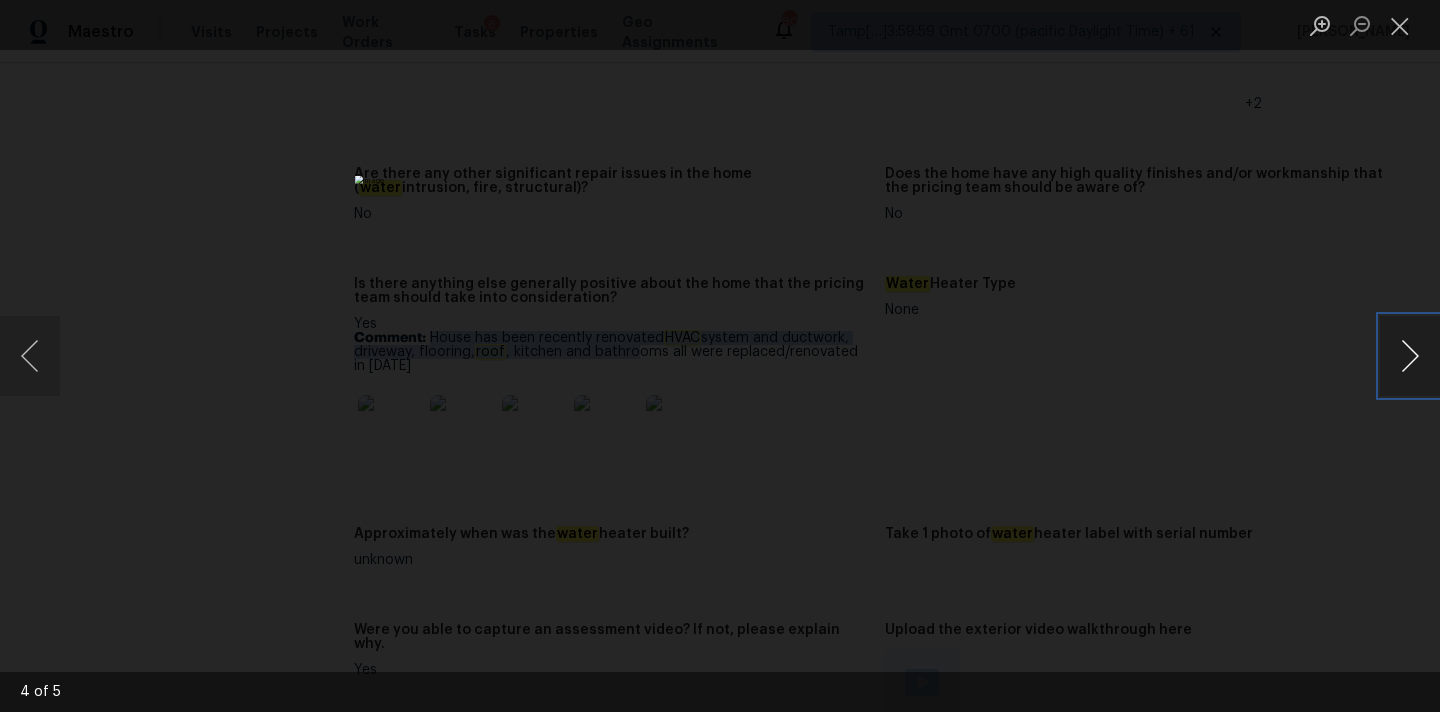 click at bounding box center [1410, 356] 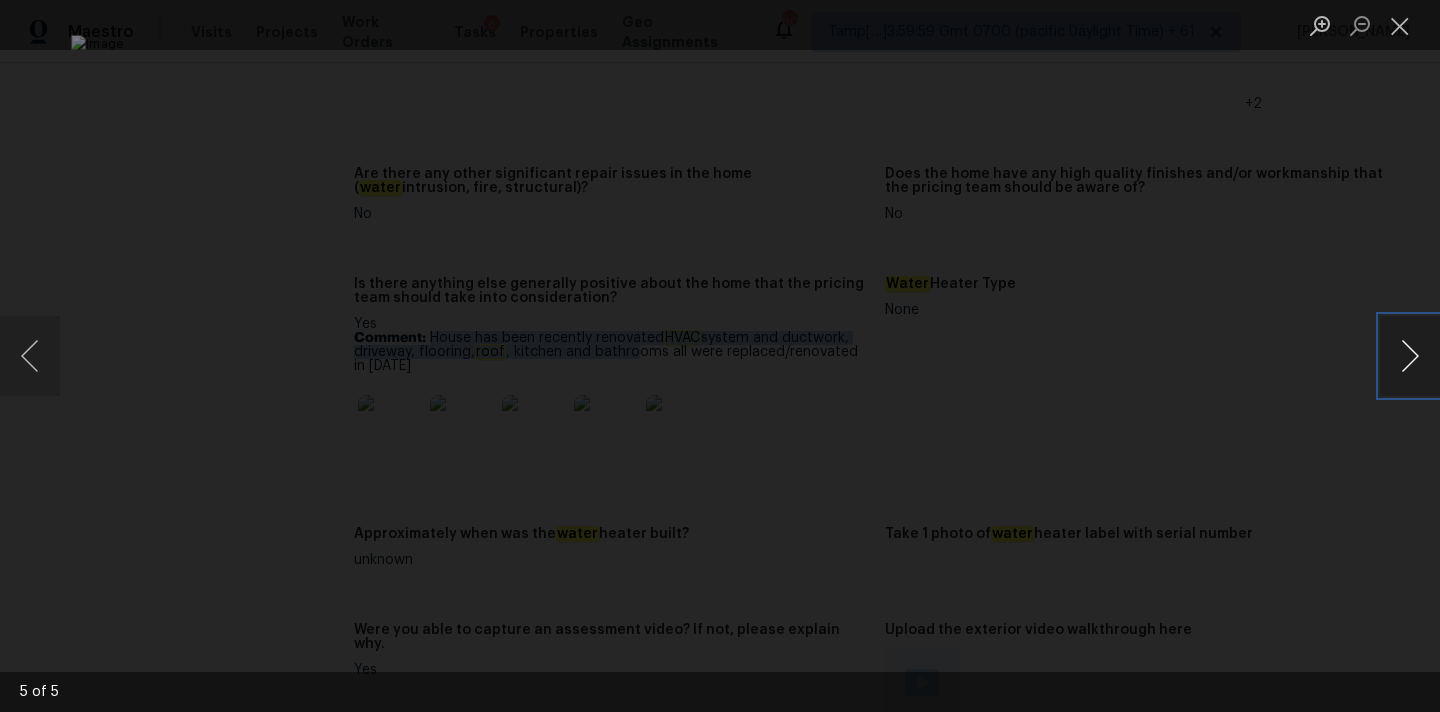 click at bounding box center (1410, 356) 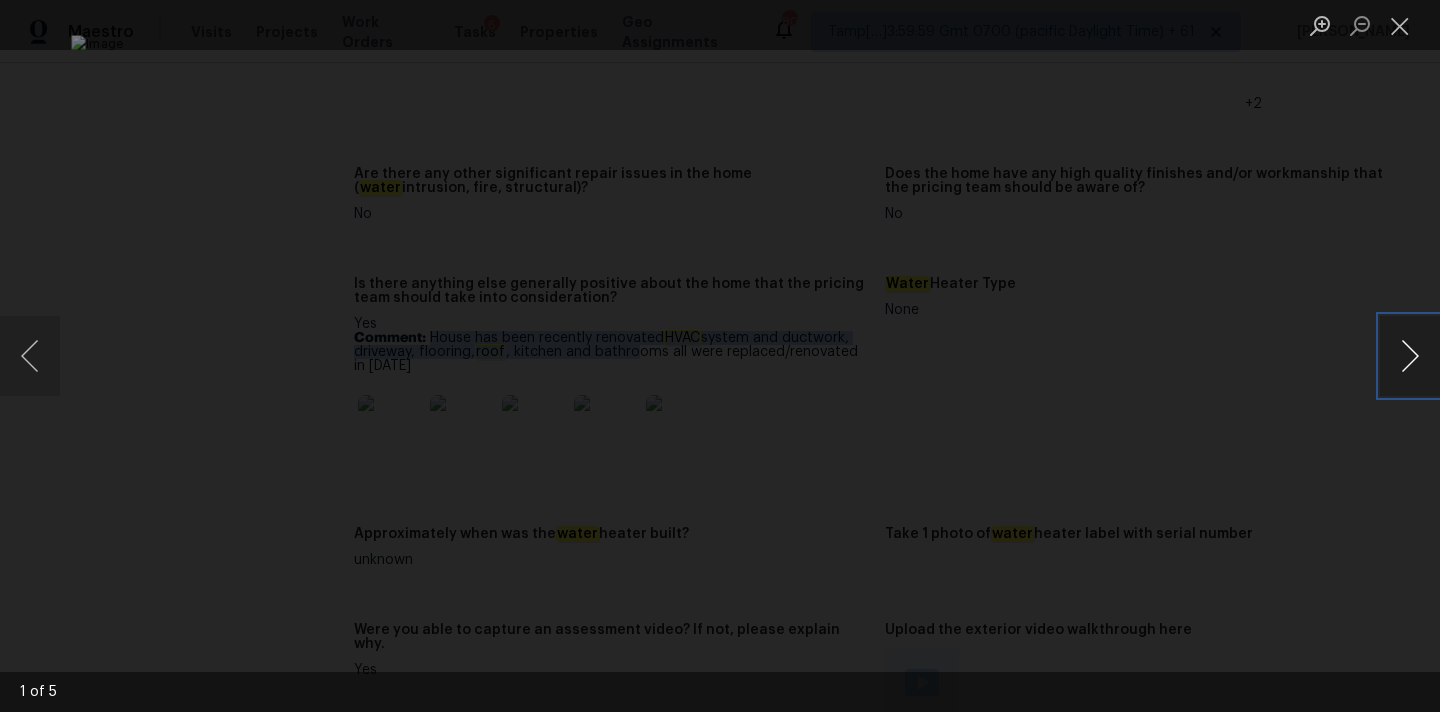 click at bounding box center (1410, 356) 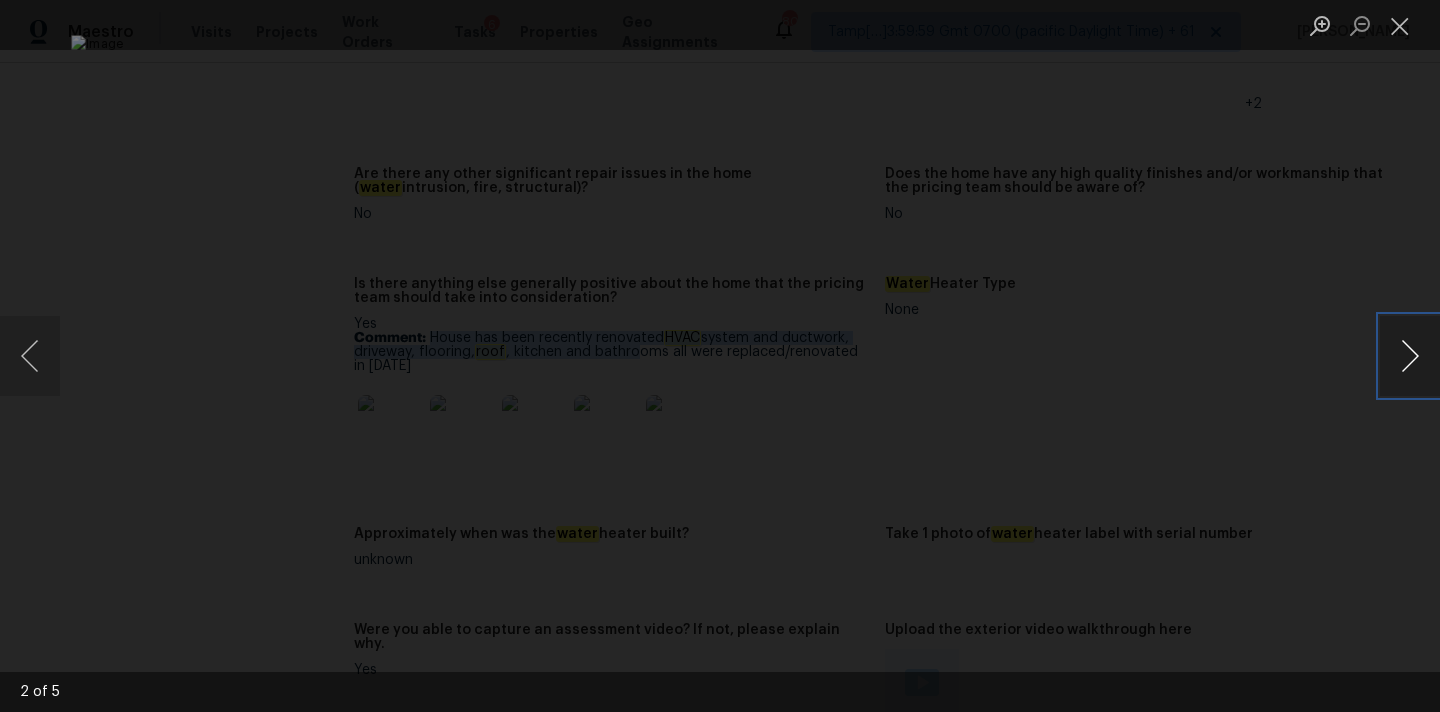click at bounding box center (1410, 356) 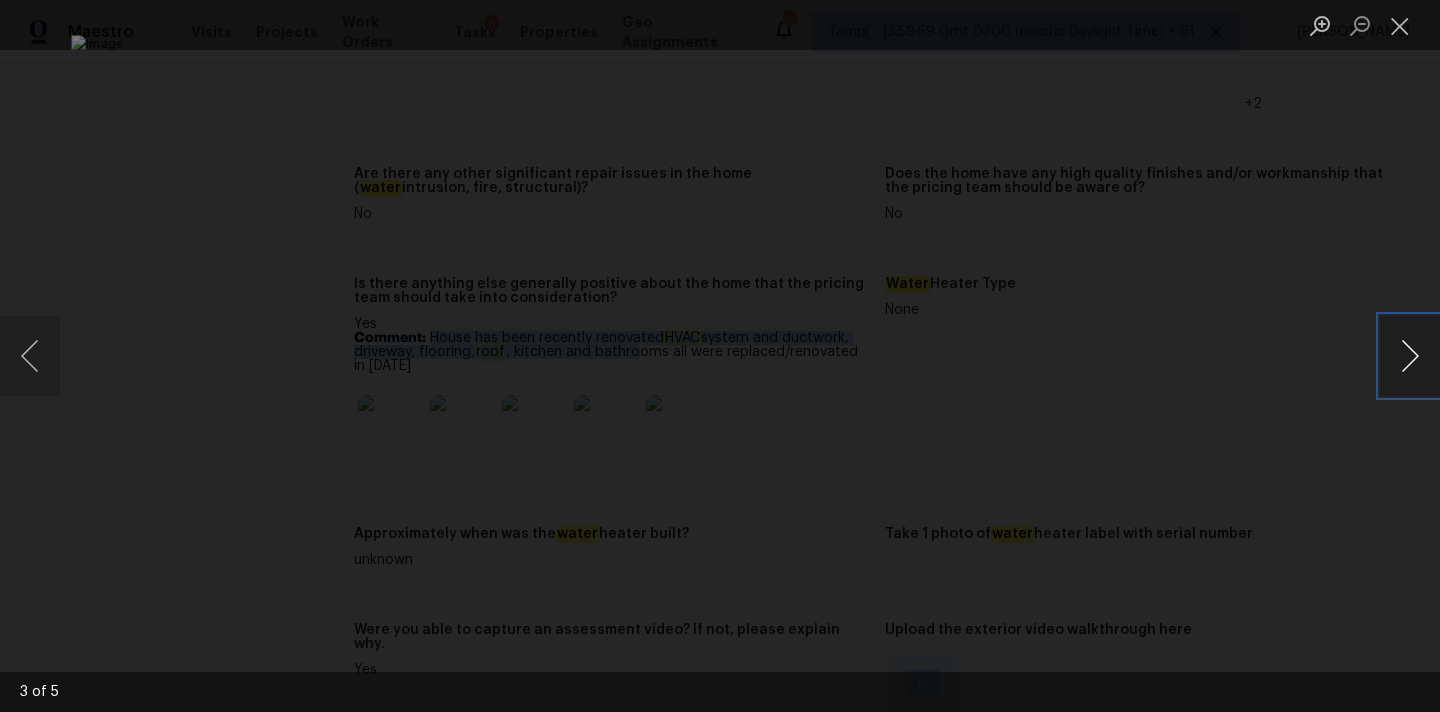 click at bounding box center (1410, 356) 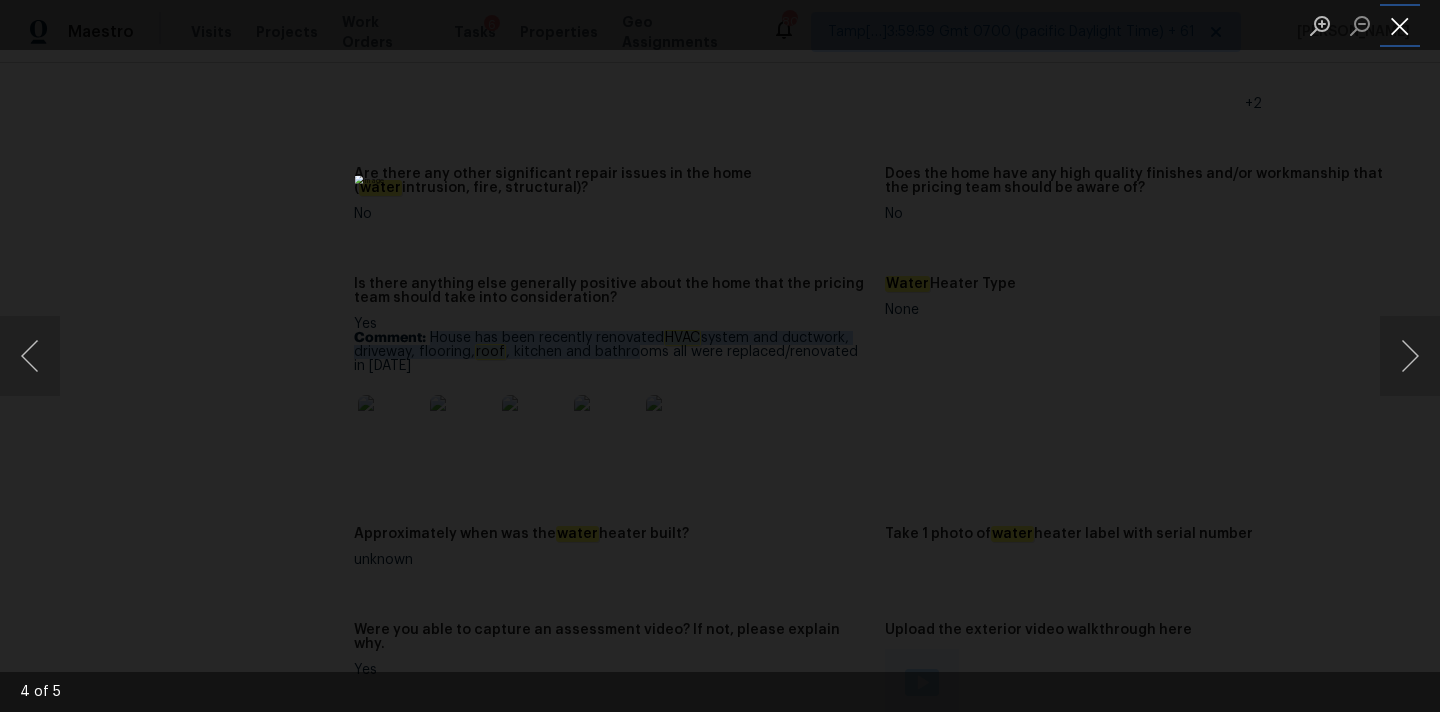 click at bounding box center [1400, 25] 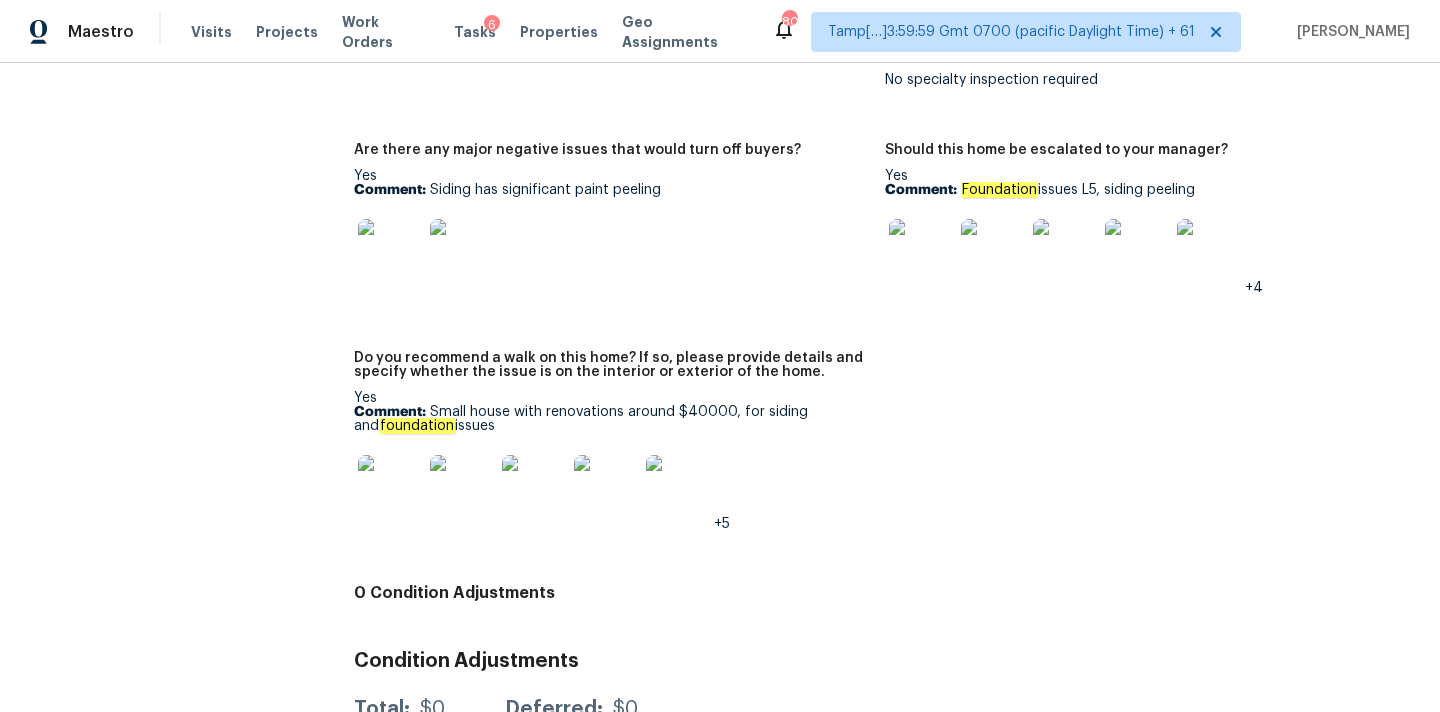 scroll, scrollTop: 5007, scrollLeft: 0, axis: vertical 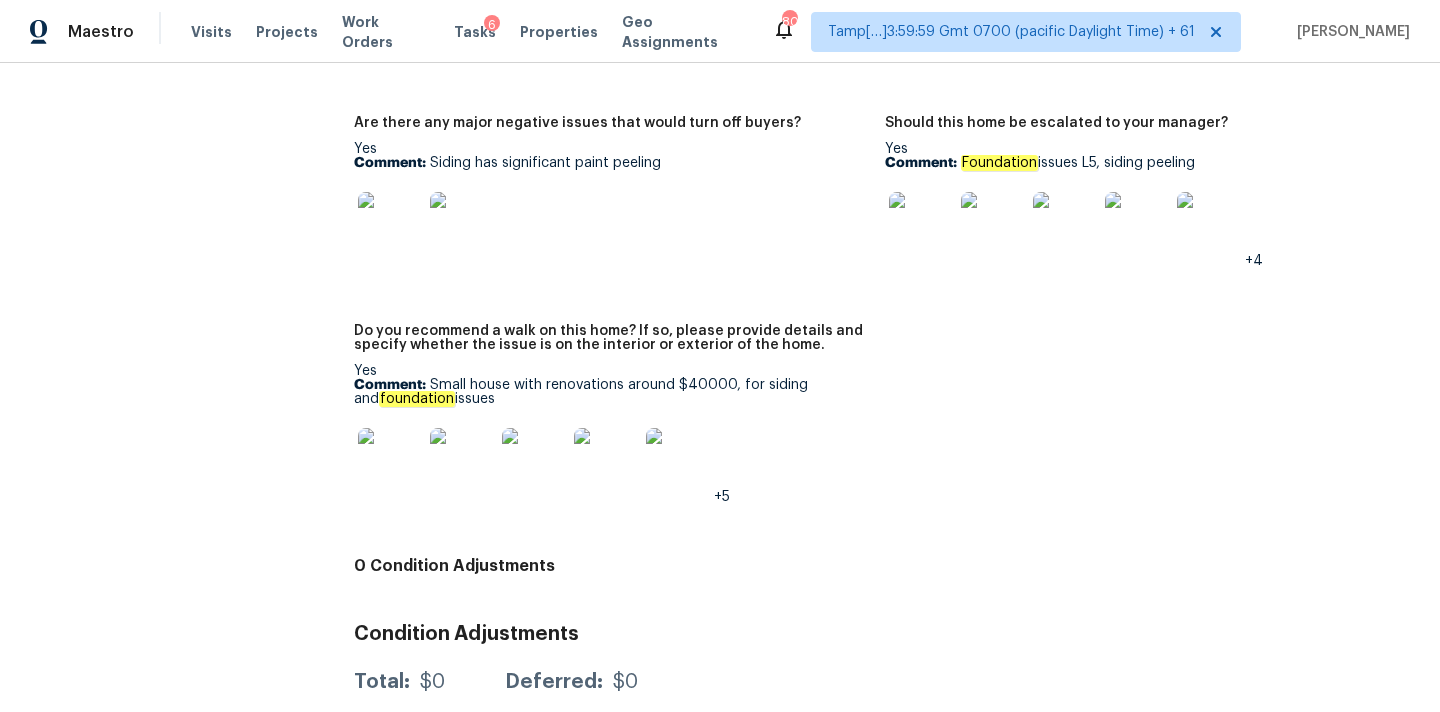 click at bounding box center [390, 460] 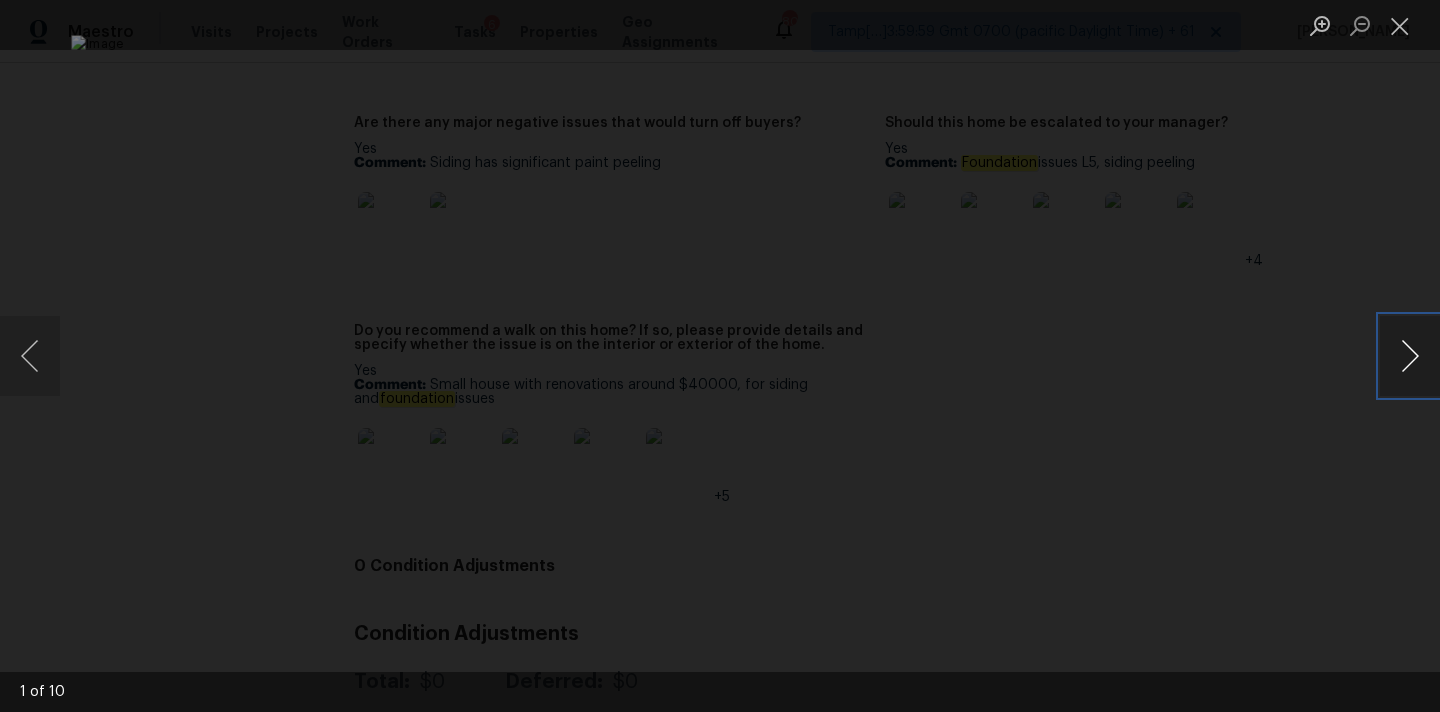 click at bounding box center (1410, 356) 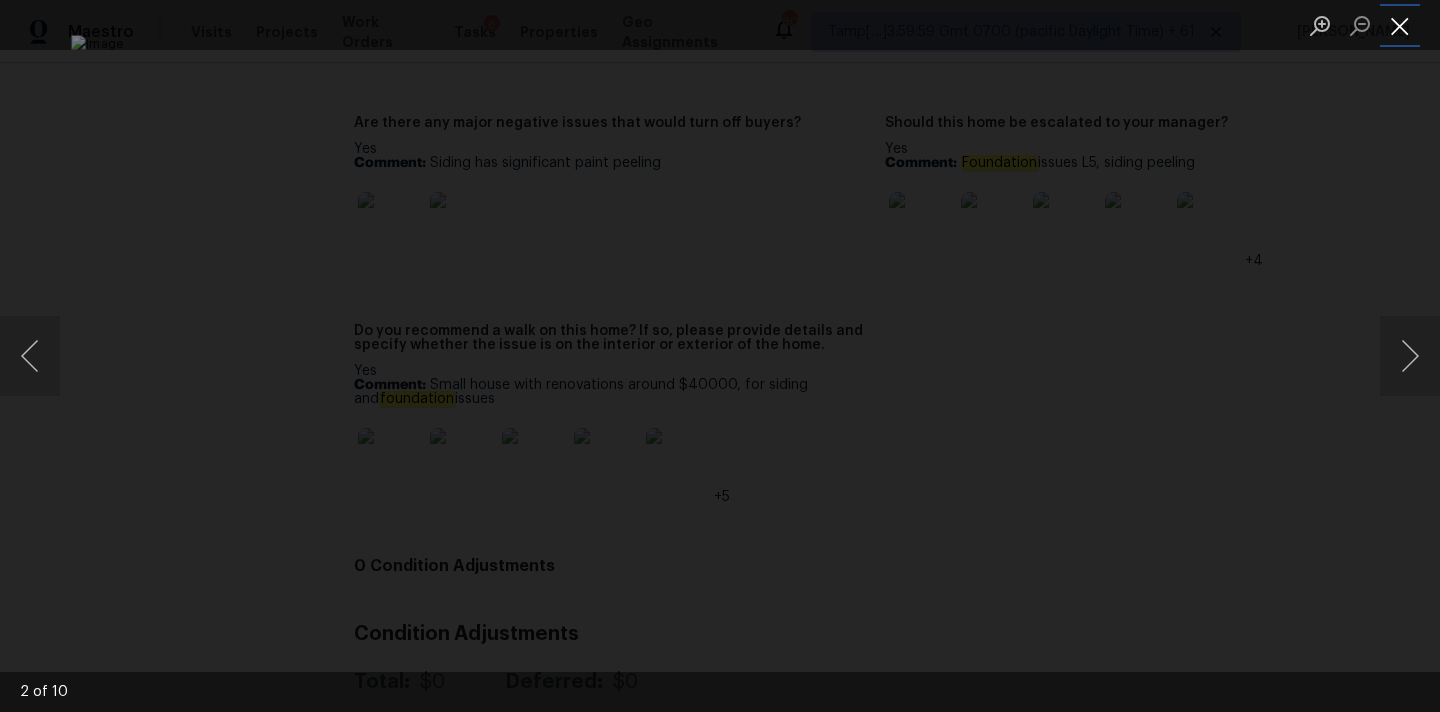 click at bounding box center [1400, 25] 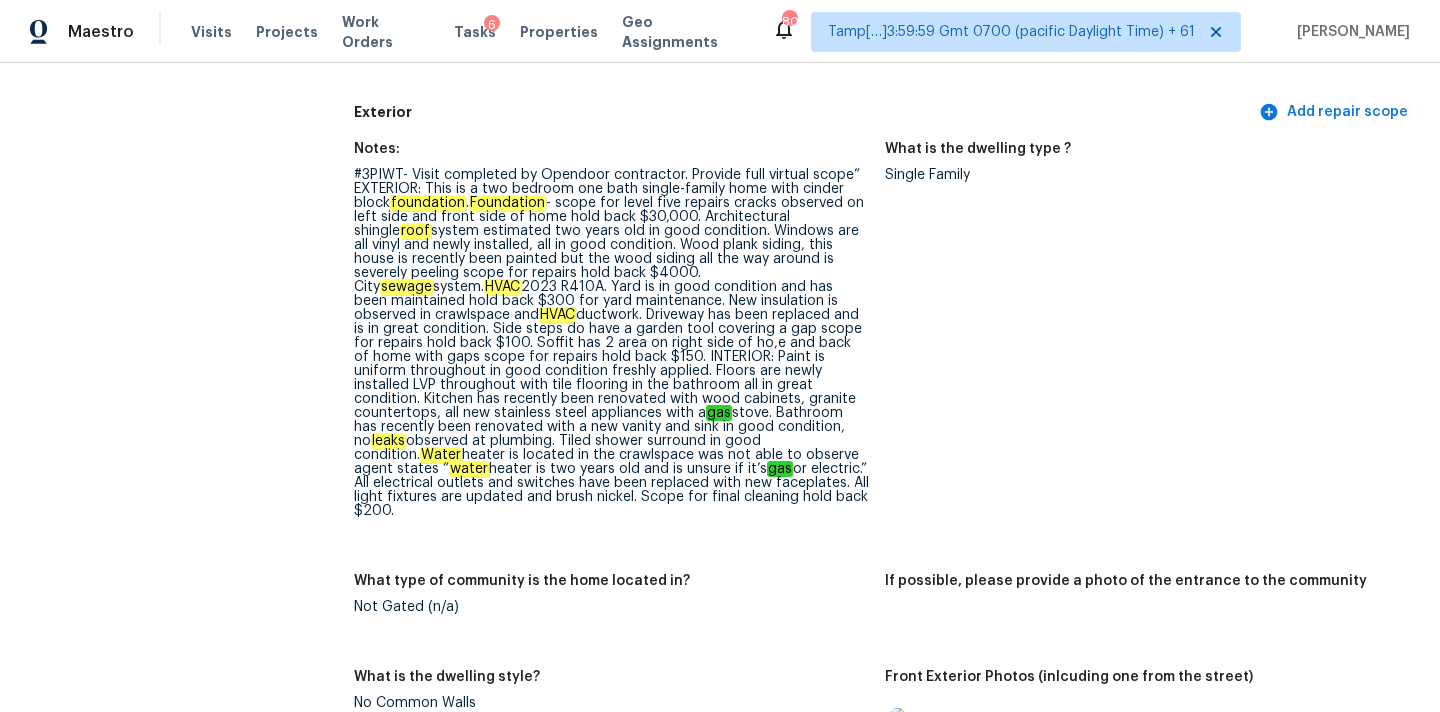 scroll, scrollTop: 702, scrollLeft: 0, axis: vertical 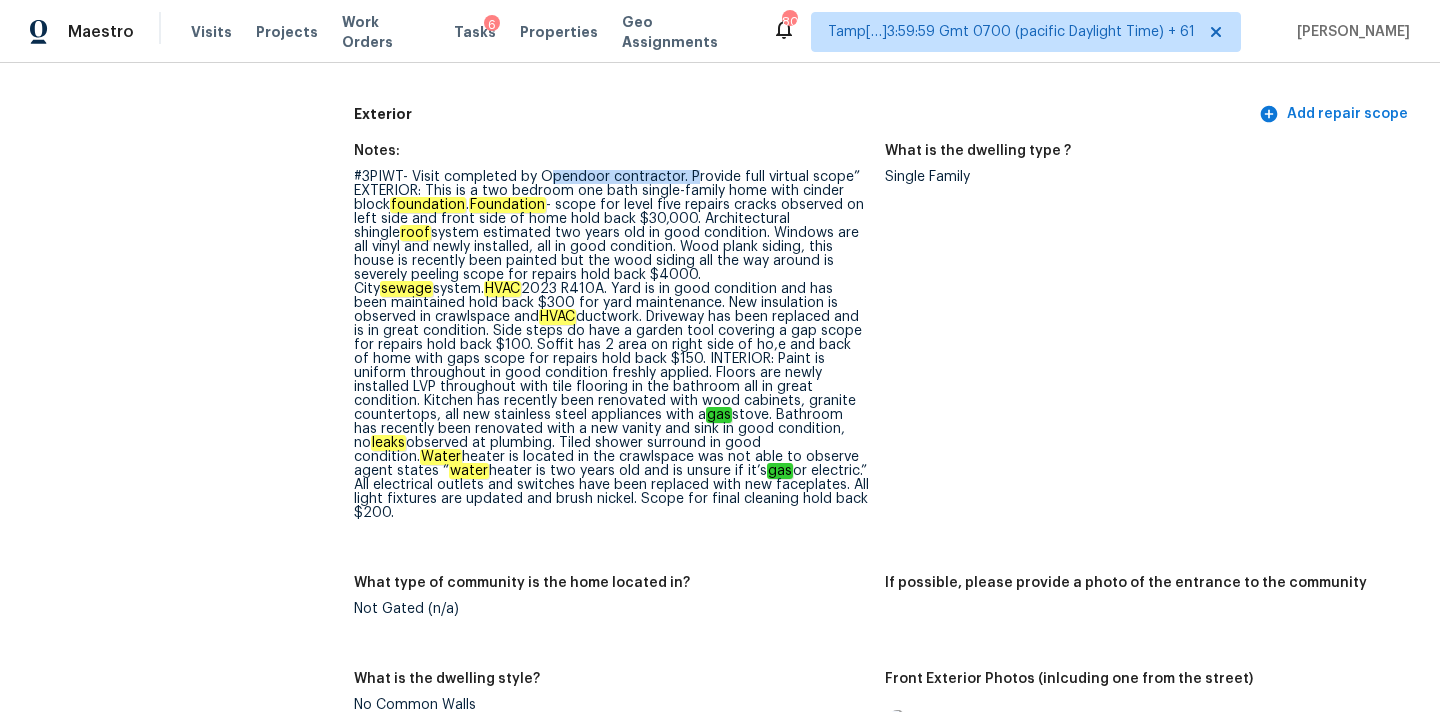 drag, startPoint x: 545, startPoint y: 176, endPoint x: 689, endPoint y: 179, distance: 144.03125 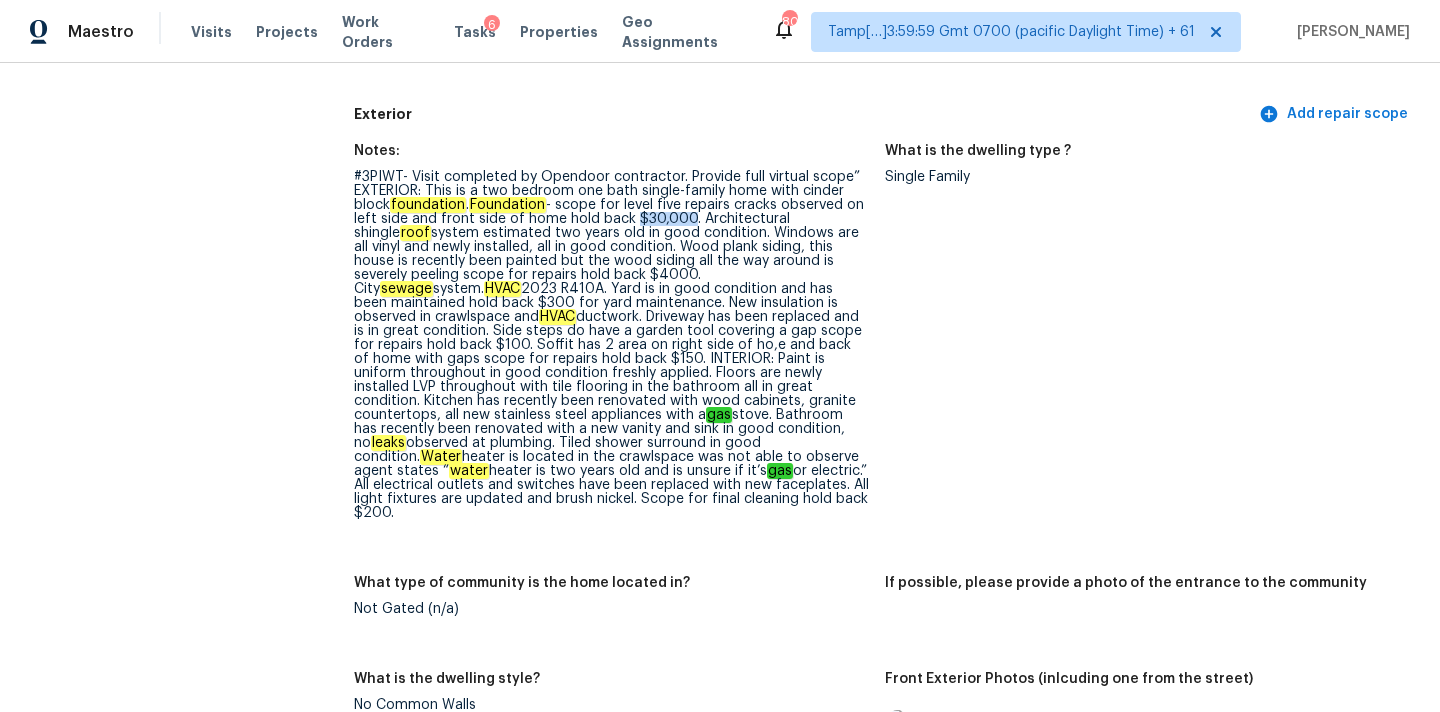 drag, startPoint x: 633, startPoint y: 220, endPoint x: 686, endPoint y: 220, distance: 53 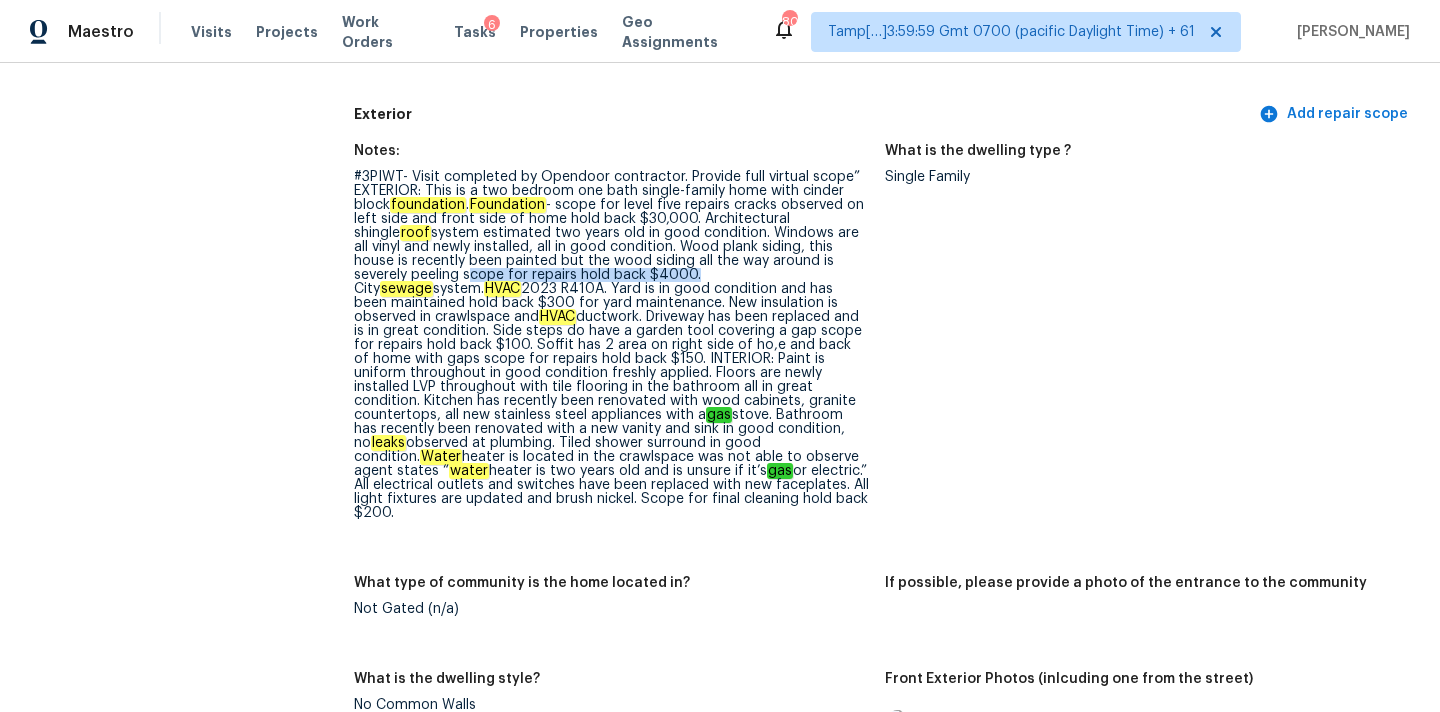 drag, startPoint x: 829, startPoint y: 263, endPoint x: 539, endPoint y: 276, distance: 290.29123 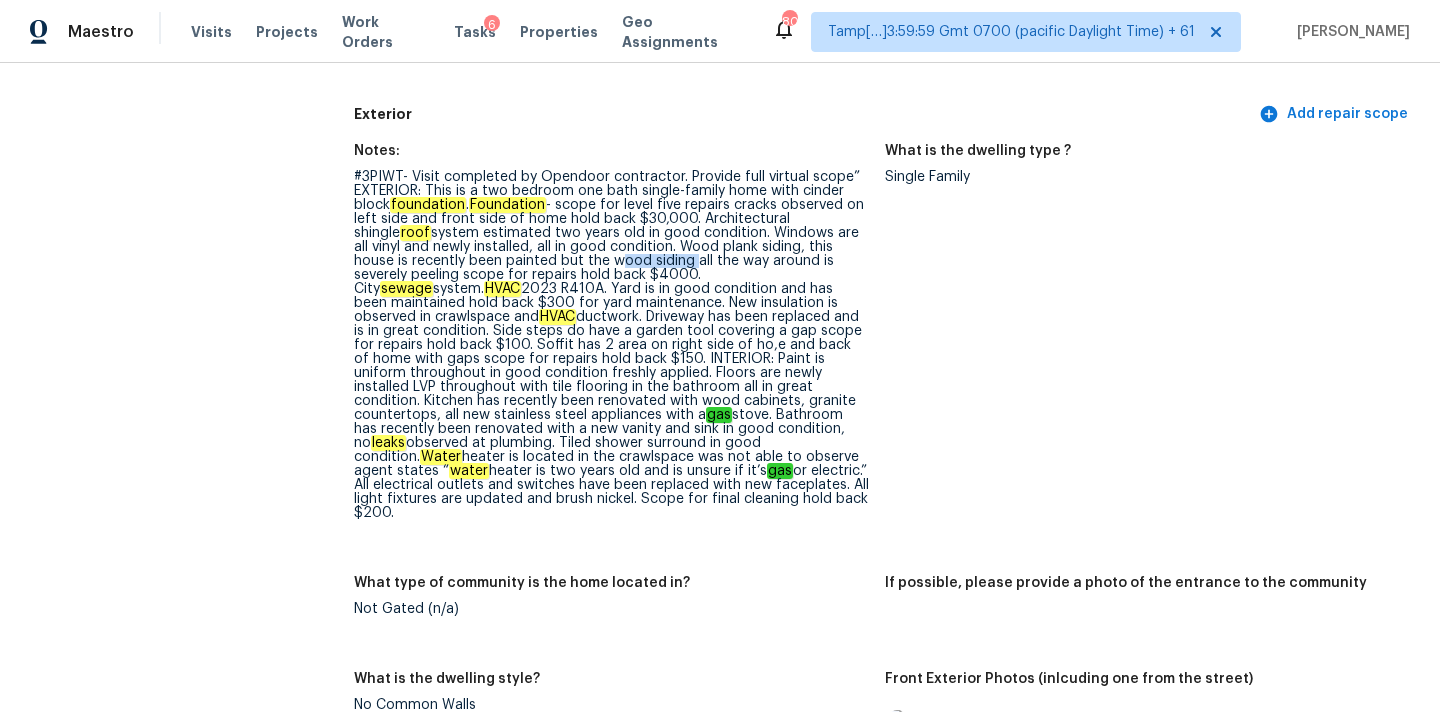 drag, startPoint x: 496, startPoint y: 258, endPoint x: 572, endPoint y: 258, distance: 76 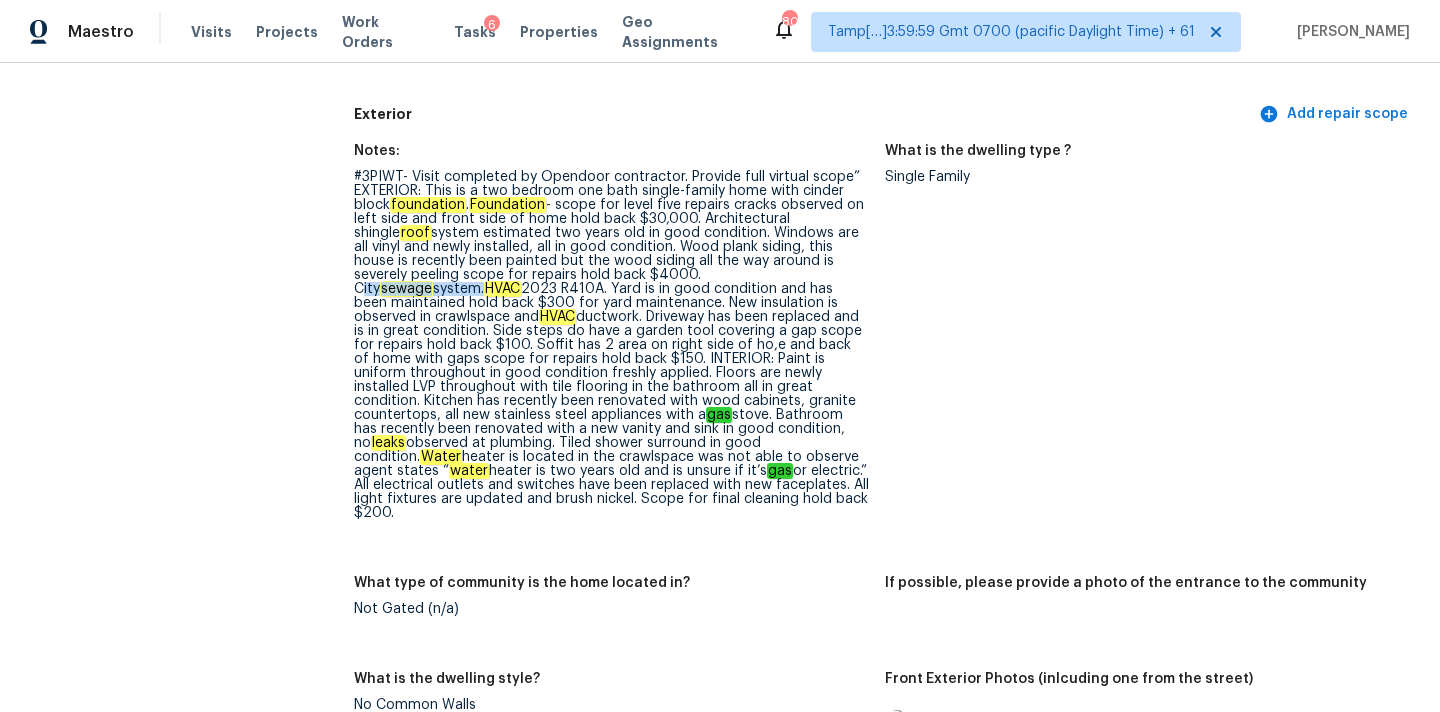 drag, startPoint x: 545, startPoint y: 274, endPoint x: 675, endPoint y: 270, distance: 130.06152 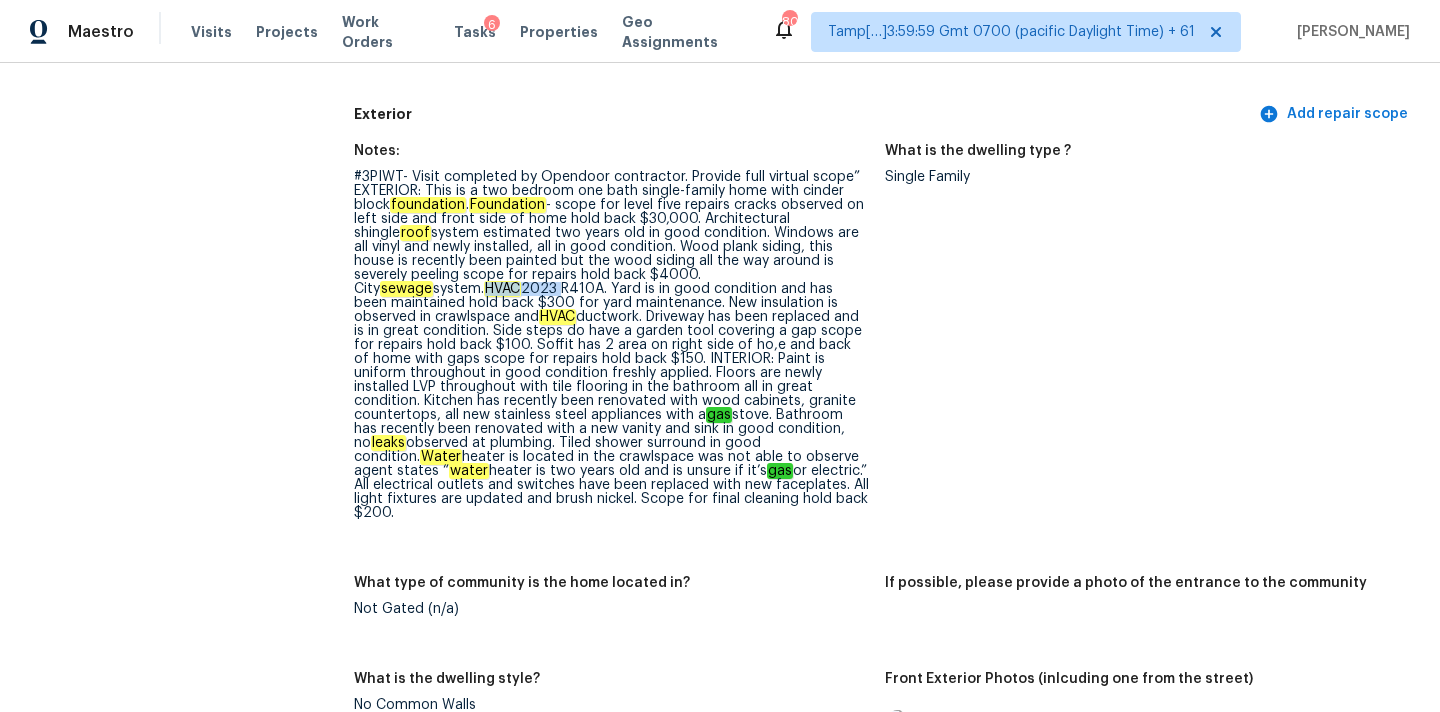 drag, startPoint x: 686, startPoint y: 271, endPoint x: 759, endPoint y: 271, distance: 73 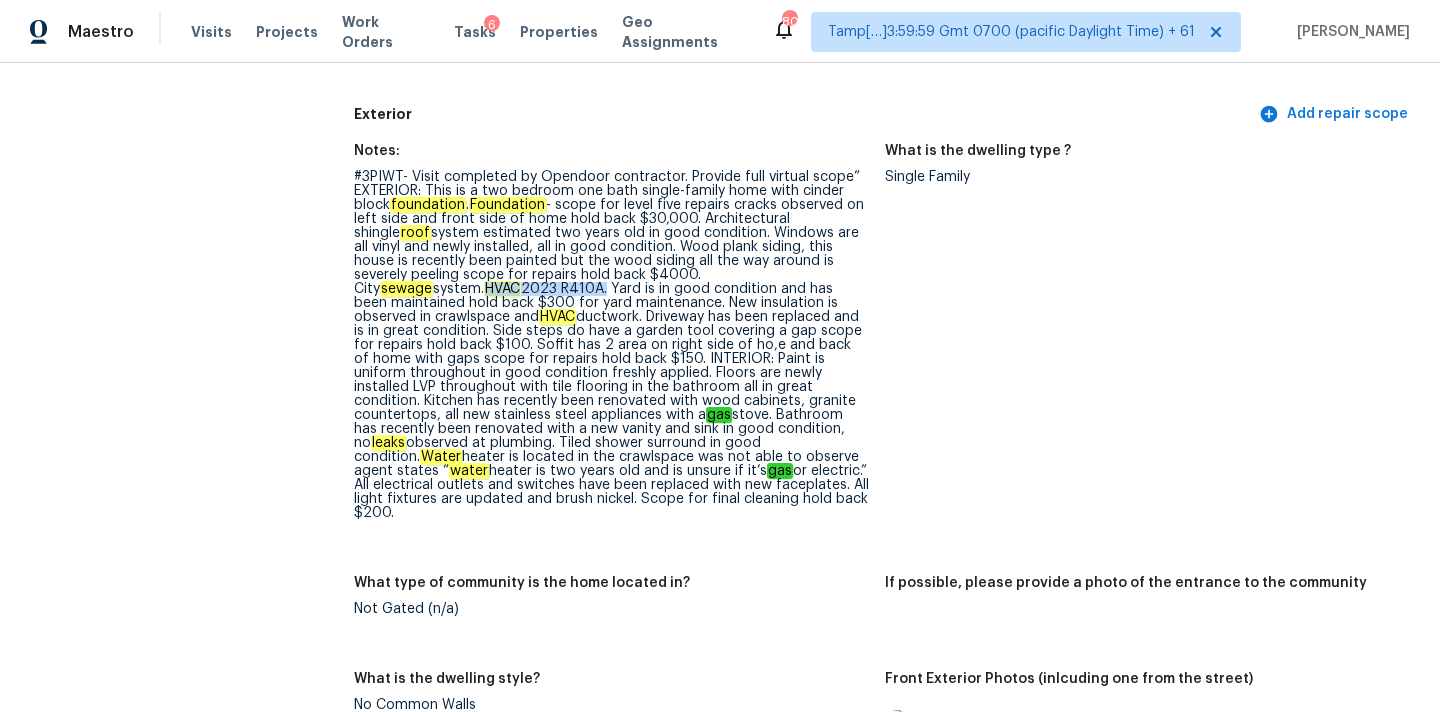 drag, startPoint x: 686, startPoint y: 272, endPoint x: 803, endPoint y: 270, distance: 117.01709 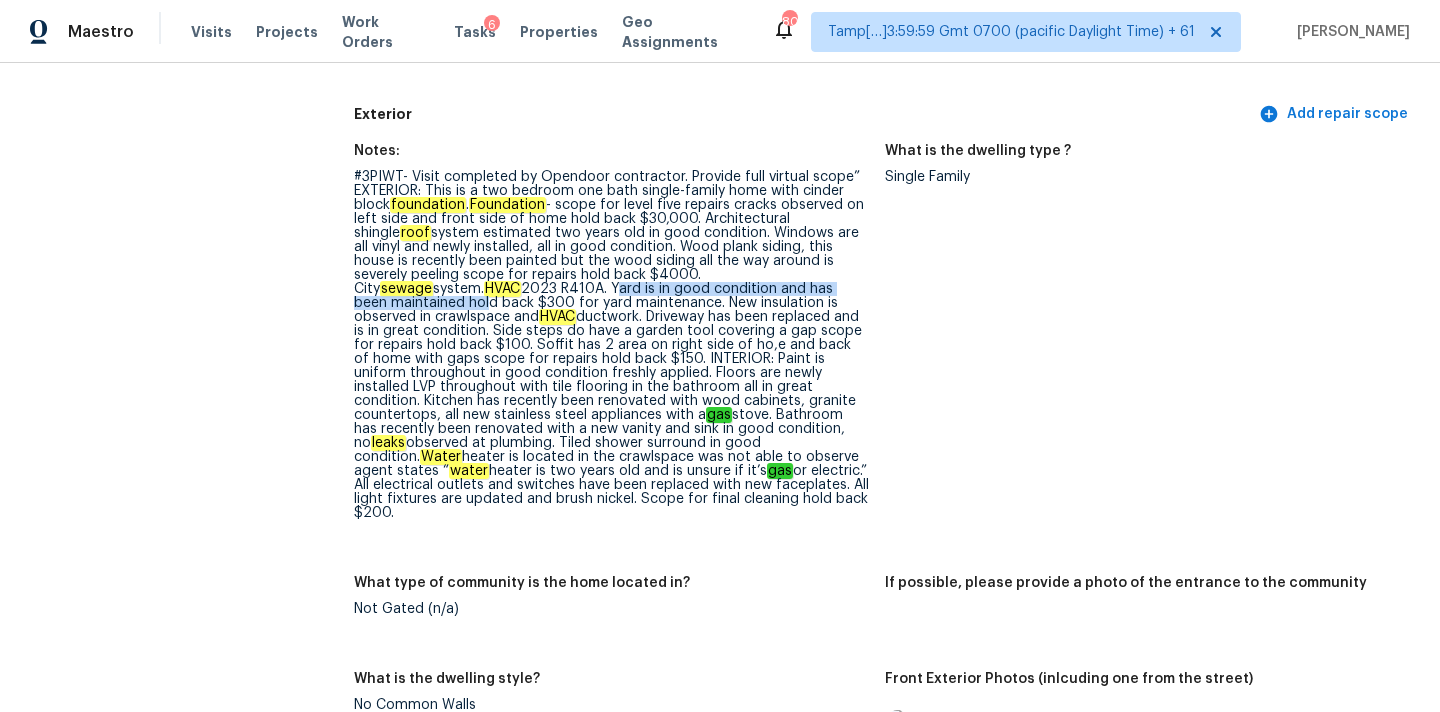 drag, startPoint x: 816, startPoint y: 270, endPoint x: 659, endPoint y: 292, distance: 158.5339 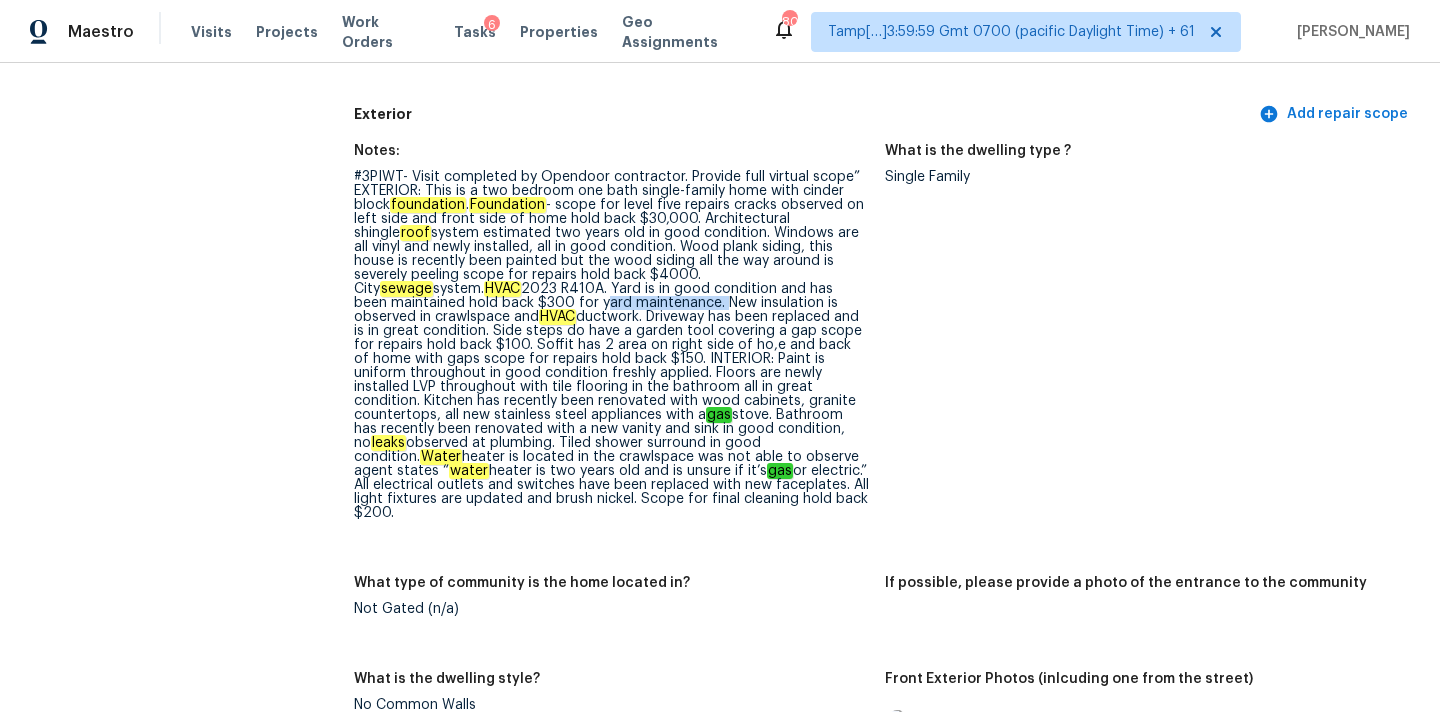 drag, startPoint x: 773, startPoint y: 289, endPoint x: 441, endPoint y: 298, distance: 332.12198 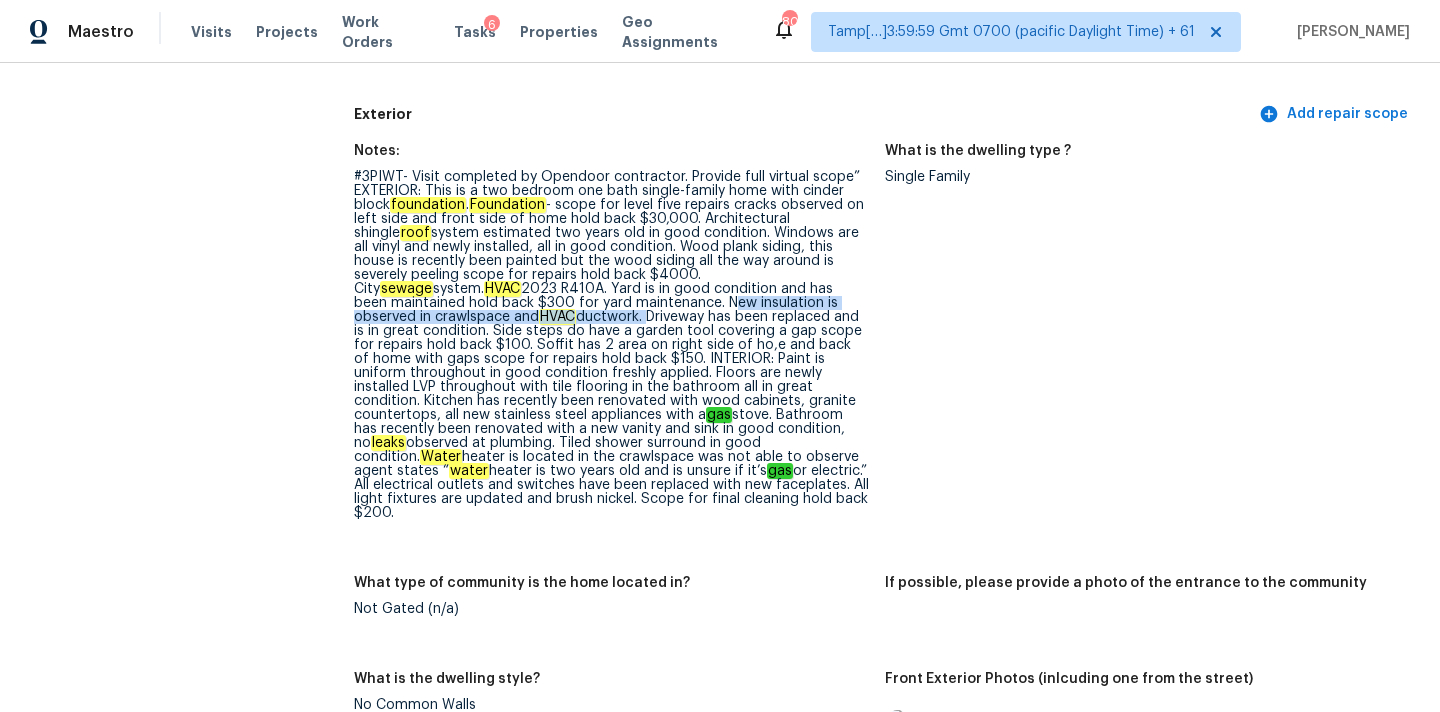 drag, startPoint x: 447, startPoint y: 306, endPoint x: 859, endPoint y: 301, distance: 412.03033 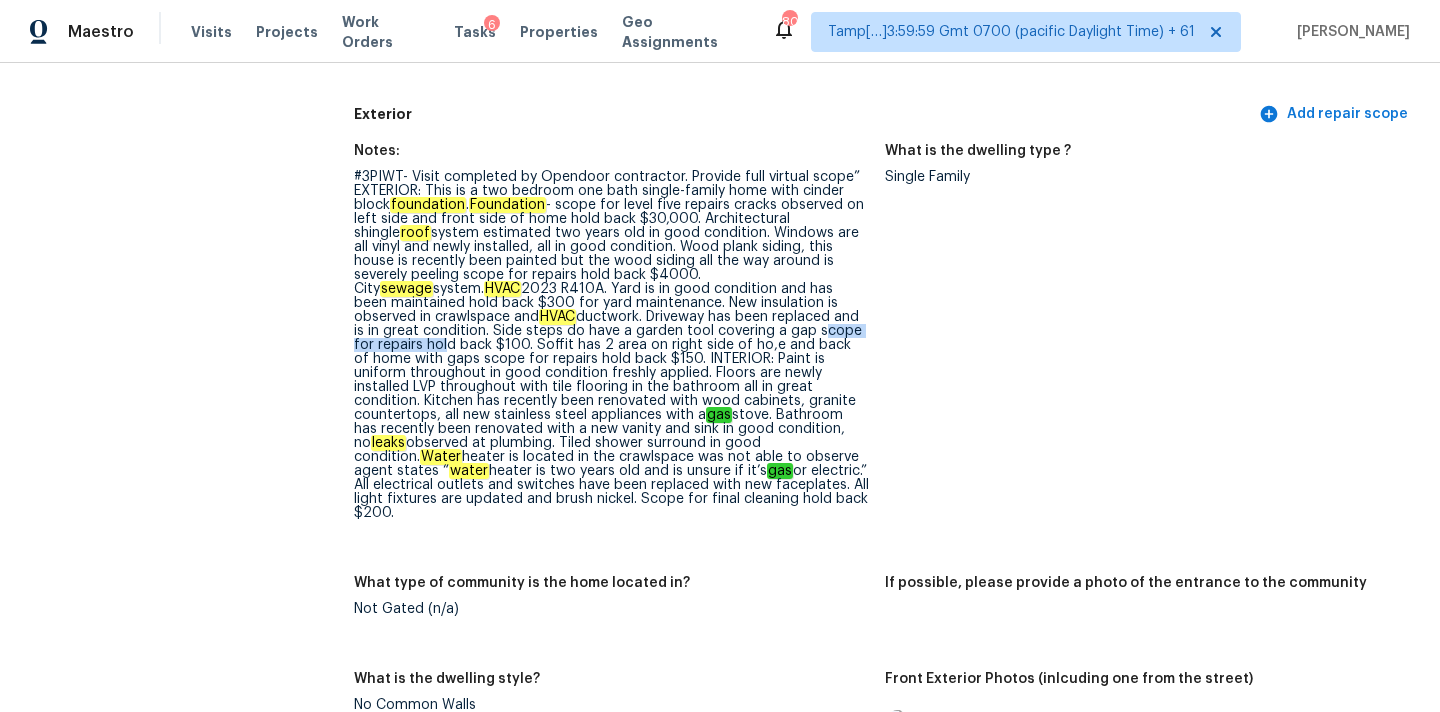 drag, startPoint x: 536, startPoint y: 332, endPoint x: 665, endPoint y: 330, distance: 129.0155 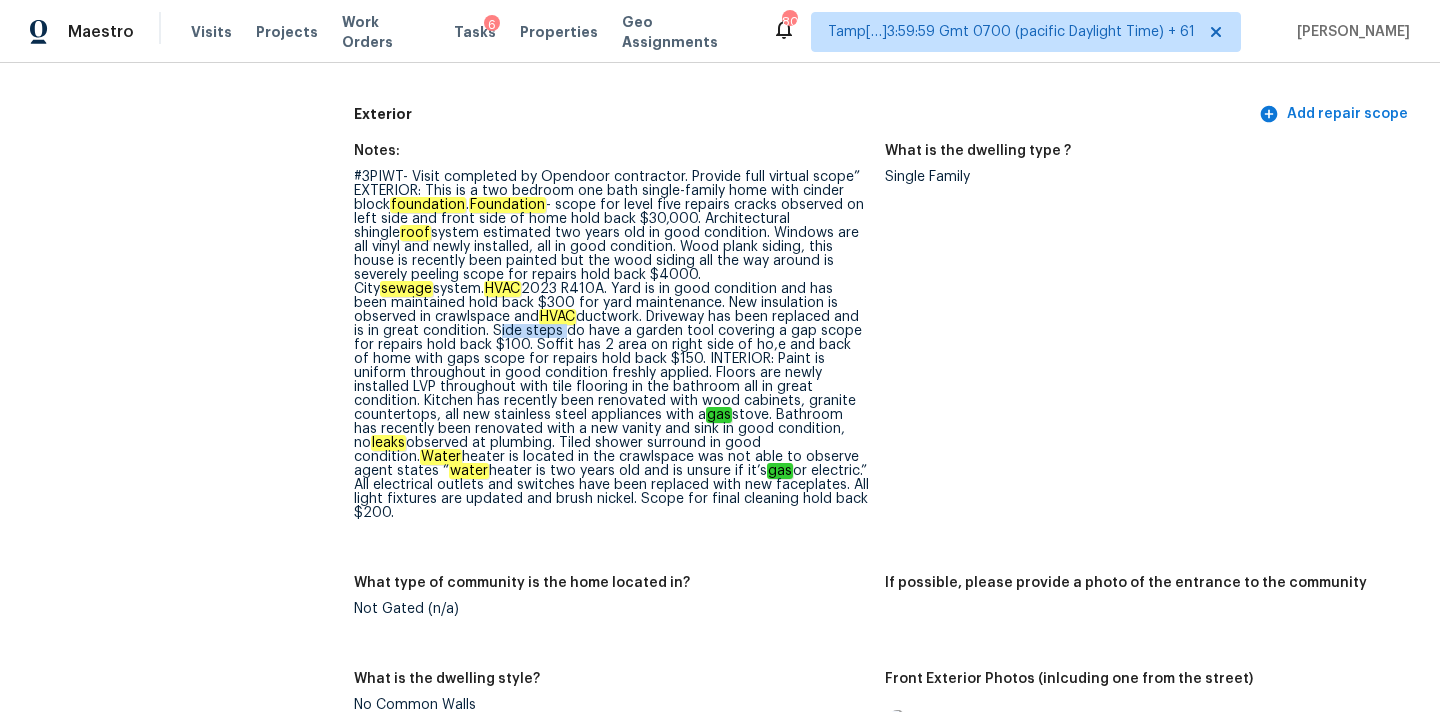 copy on "Side steps" 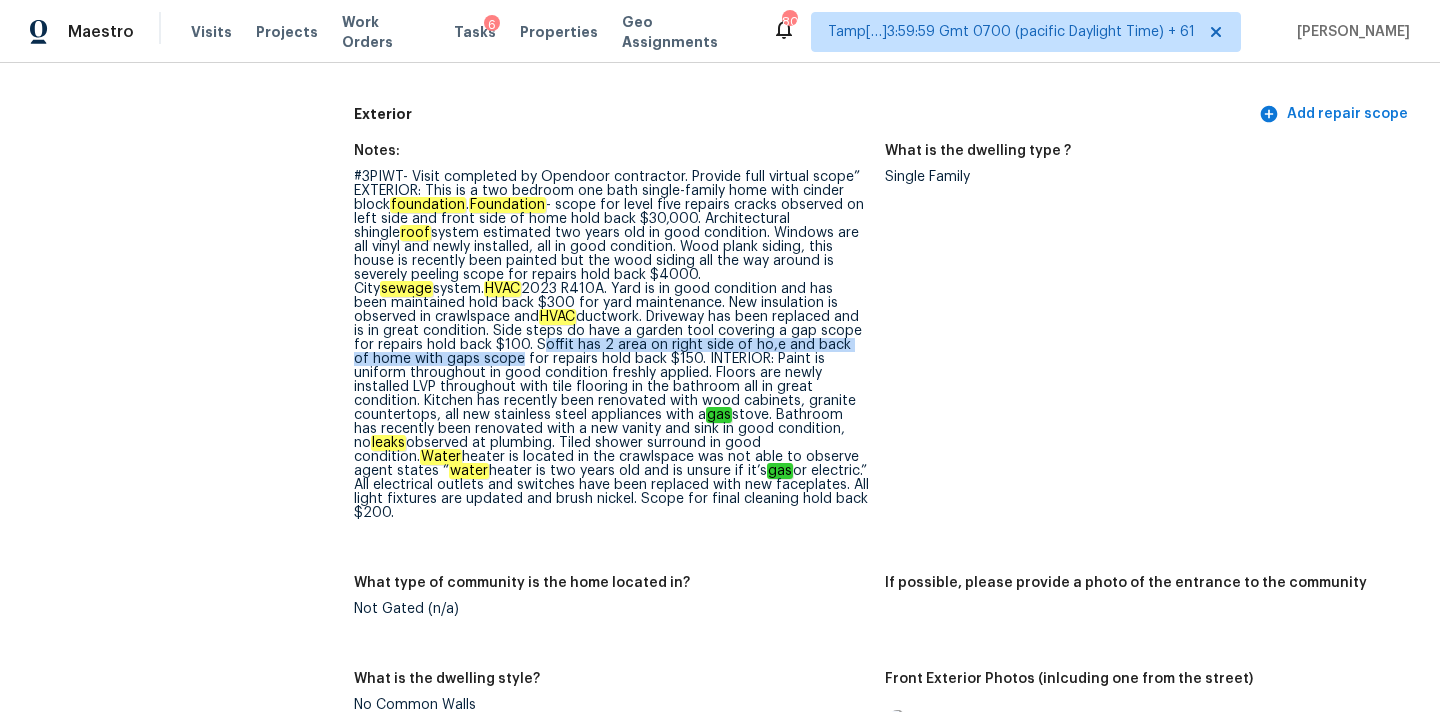 drag, startPoint x: 758, startPoint y: 329, endPoint x: 706, endPoint y: 340, distance: 53.15073 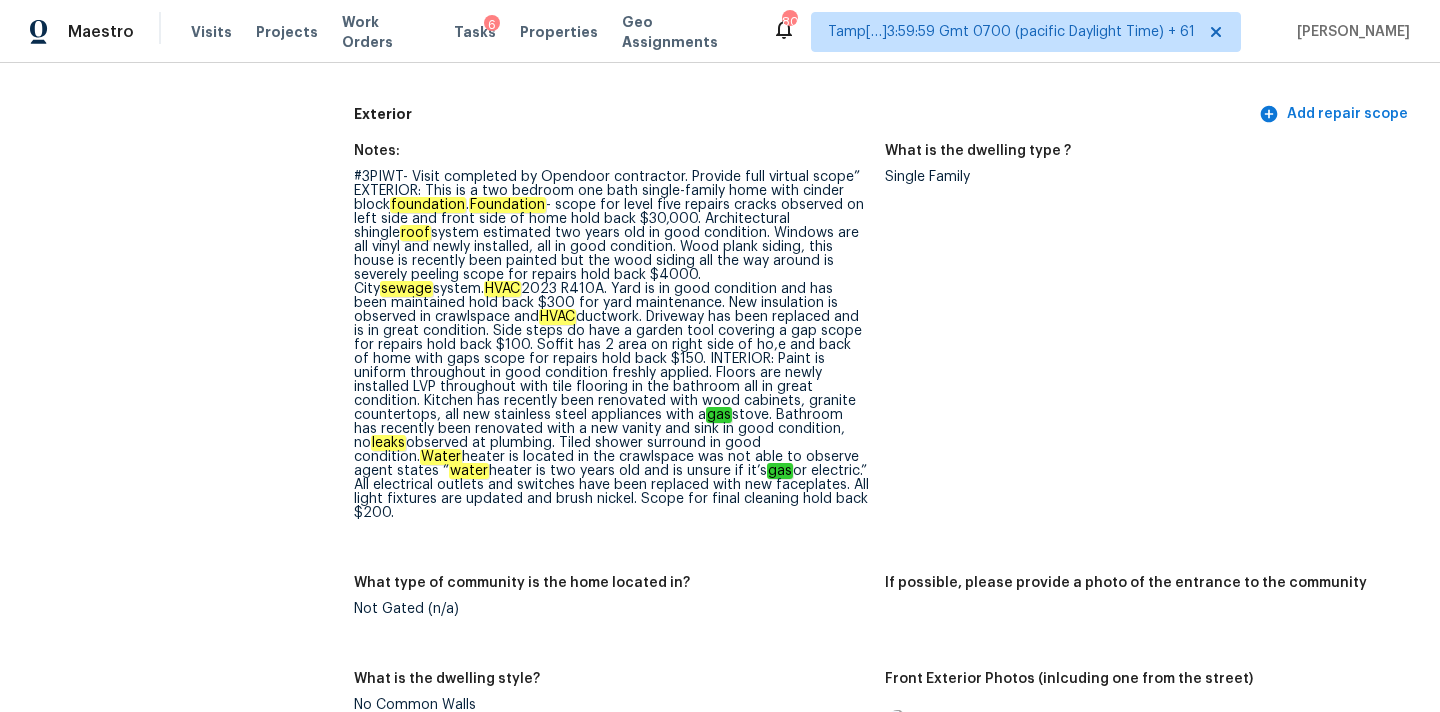 click on "#3PIWT- Visit completed by Opendoor contractor. Provide full virtual scope”
EXTERIOR: This is a two bedroom one bath single-family home with cinder block  foundation .  Foundation - scope for level five repairs cracks observed on left side and front side of home hold back $30,000. Architectural shingle  roof  system estimated two years old in good condition. Windows are all vinyl and newly installed, all in good condition. Wood plank siding, this house is recently been painted but the wood siding all the way around is severely peeling scope for repairs hold back $4000. City  sewage  system.  HVAC  2023 R410A. Yard is in good condition and has been maintained hold back $300 for yard maintenance. New insulation is observed in crawlspace and  HVAC gas  stove. Bathroom has recently been renovated with a new vanity and sink in good condition, no  leaks  observed at plumbing. Tiled shower surround in good condition.  Water  heater is located in the crawlspace was not able to observe agent states “ water gas" at bounding box center [611, 345] 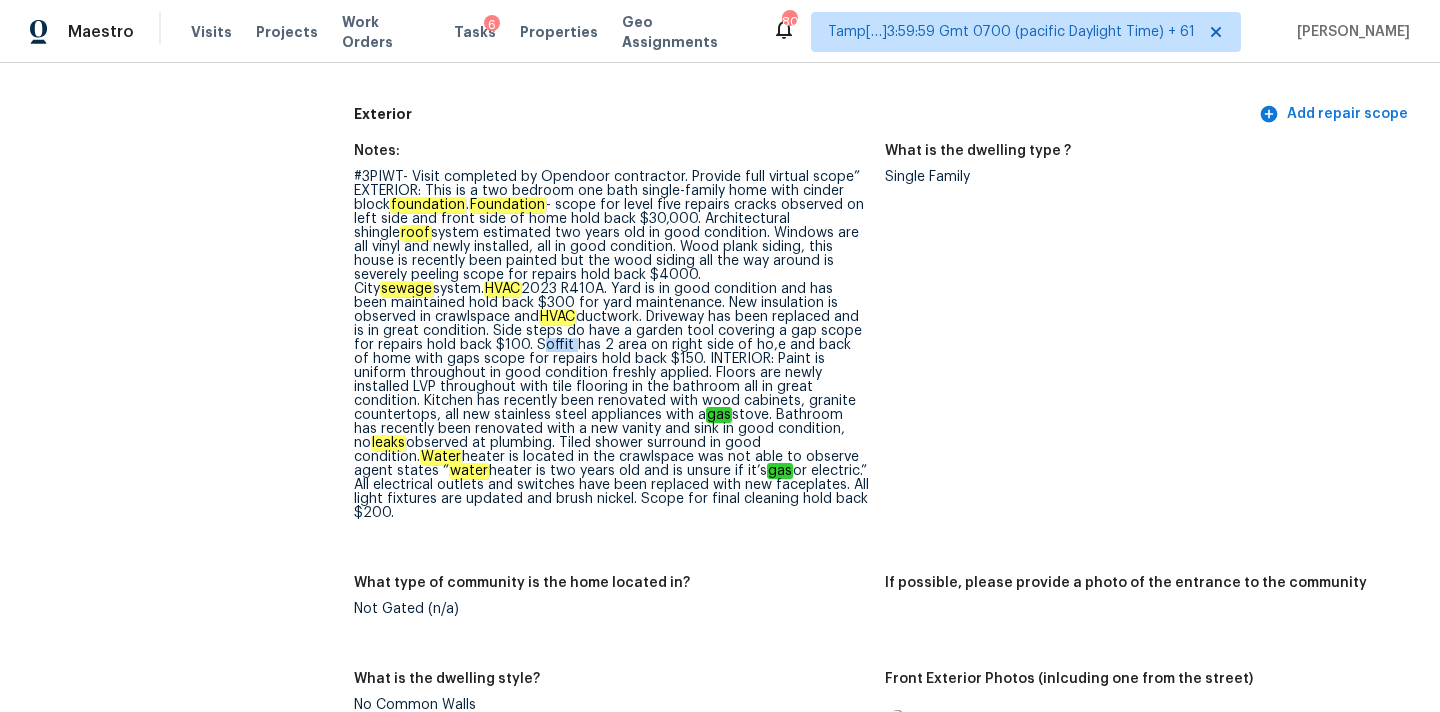 copy on "Soffit" 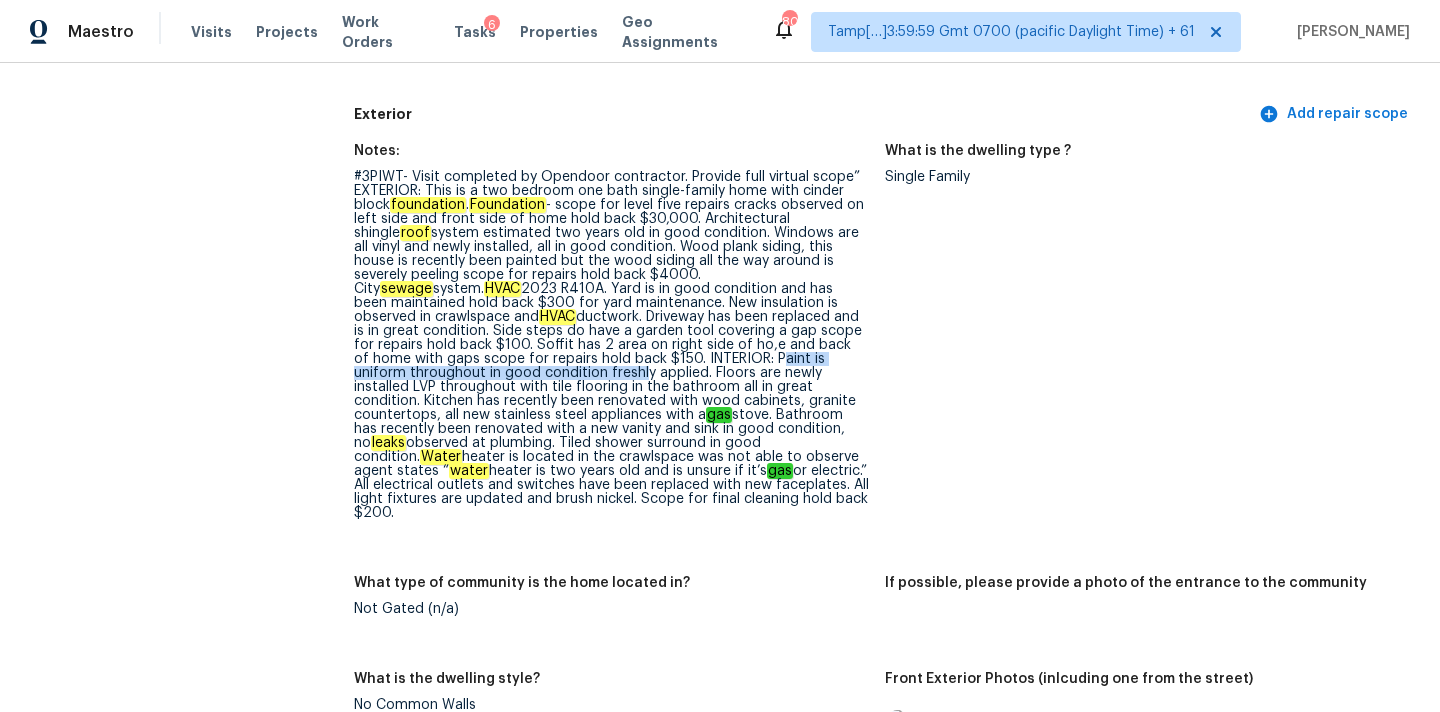 drag, startPoint x: 462, startPoint y: 355, endPoint x: 799, endPoint y: 352, distance: 337.01337 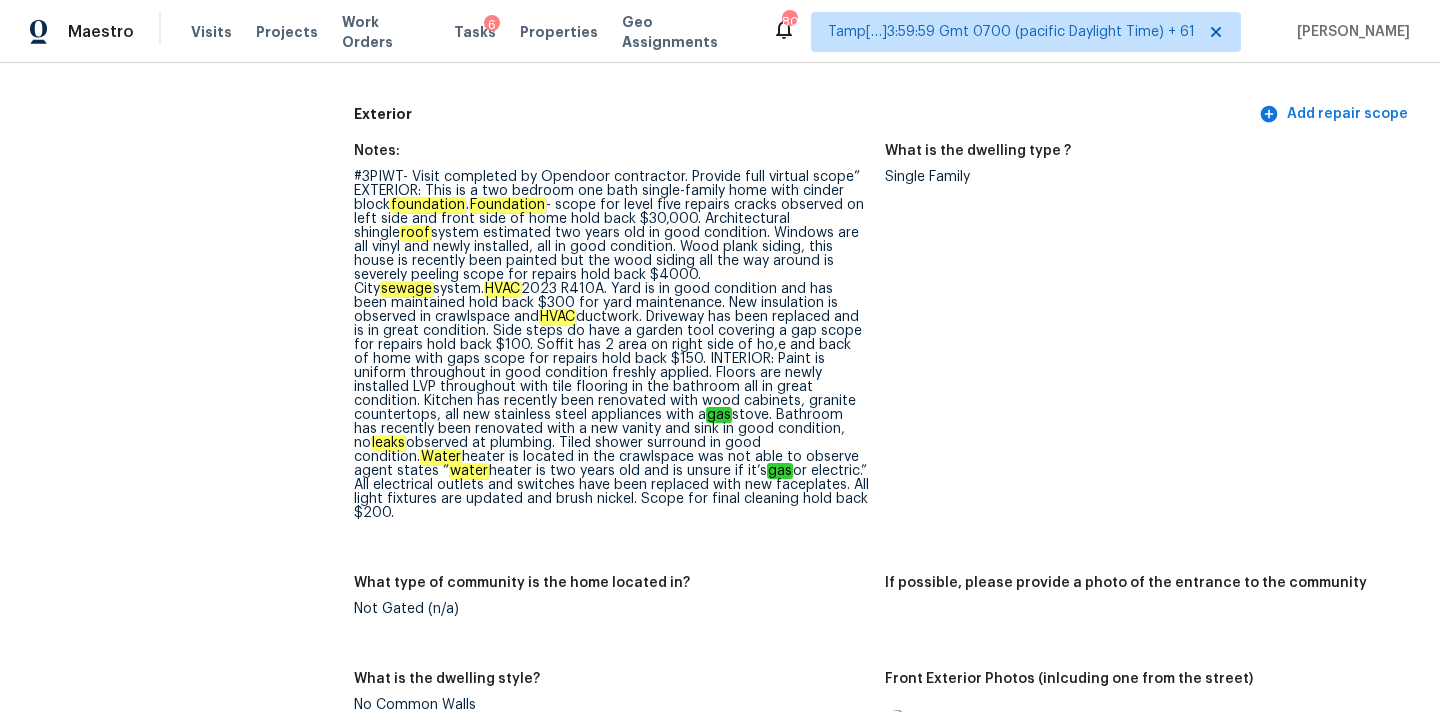 click on "#3PIWT- Visit completed by Opendoor contractor. Provide full virtual scope”
EXTERIOR: This is a two bedroom one bath single-family home with cinder block  foundation .  Foundation - scope for level five repairs cracks observed on left side and front side of home hold back $30,000. Architectural shingle  roof  system estimated two years old in good condition. Windows are all vinyl and newly installed, all in good condition. Wood plank siding, this house is recently been painted but the wood siding all the way around is severely peeling scope for repairs hold back $4000. City  sewage  system.  HVAC  2023 R410A. Yard is in good condition and has been maintained hold back $300 for yard maintenance. New insulation is observed in crawlspace and  HVAC gas  stove. Bathroom has recently been renovated with a new vanity and sink in good condition, no  leaks  observed at plumbing. Tiled shower surround in good condition.  Water  heater is located in the crawlspace was not able to observe agent states “ water gas" at bounding box center [611, 345] 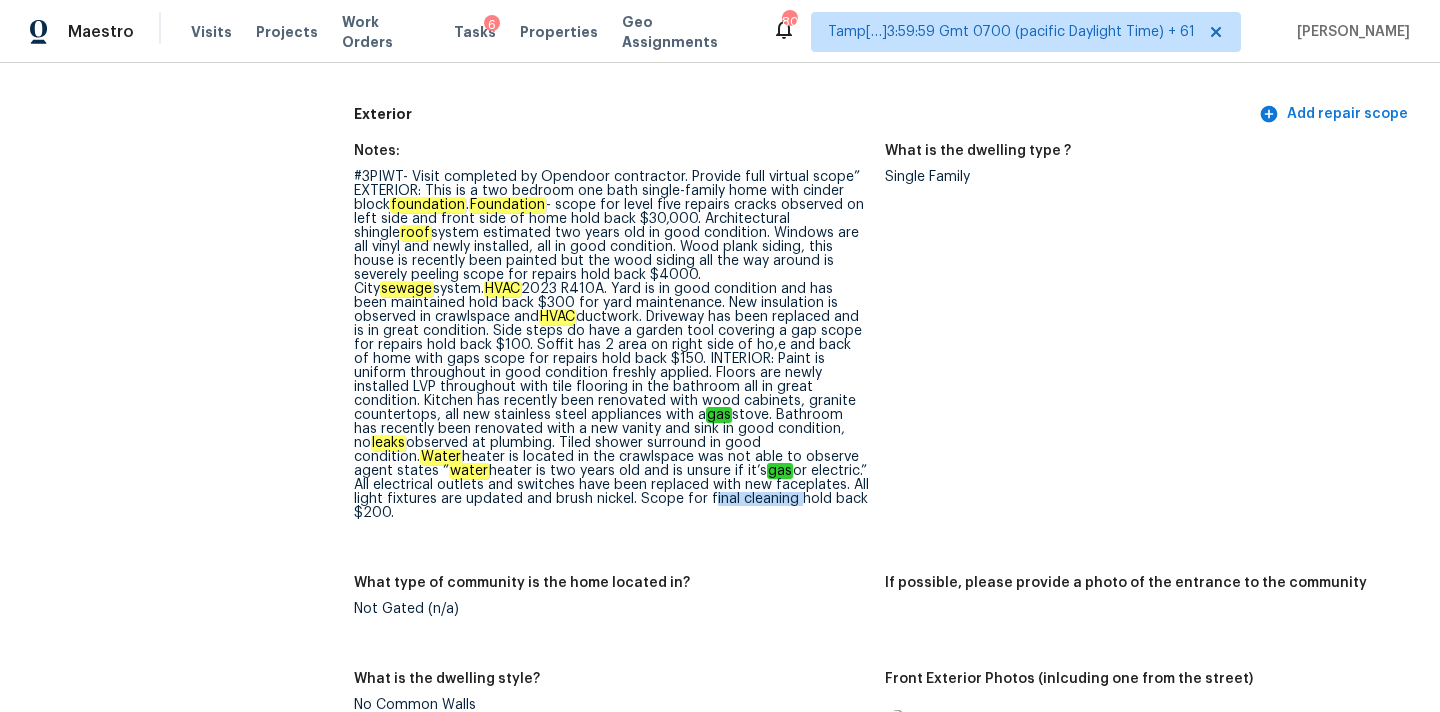 copy on "final cleaning" 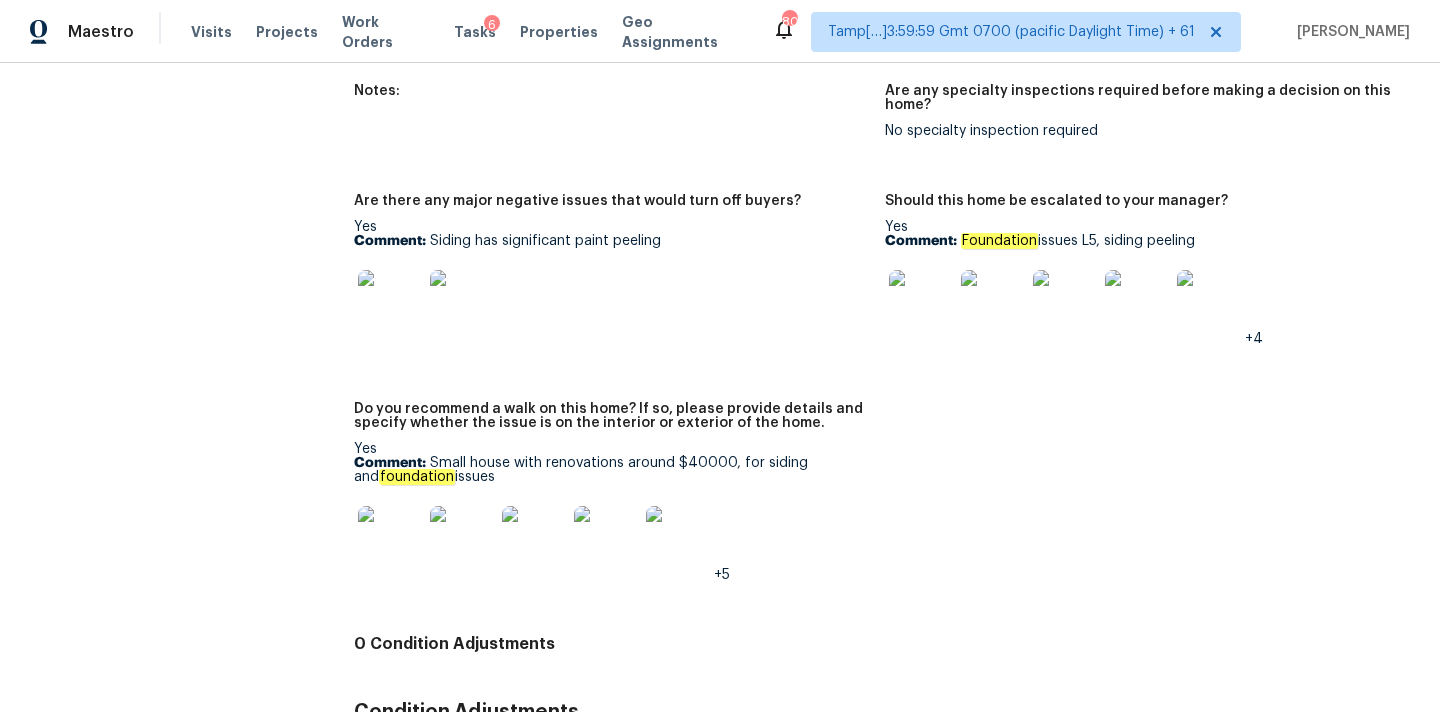 scroll, scrollTop: 5007, scrollLeft: 0, axis: vertical 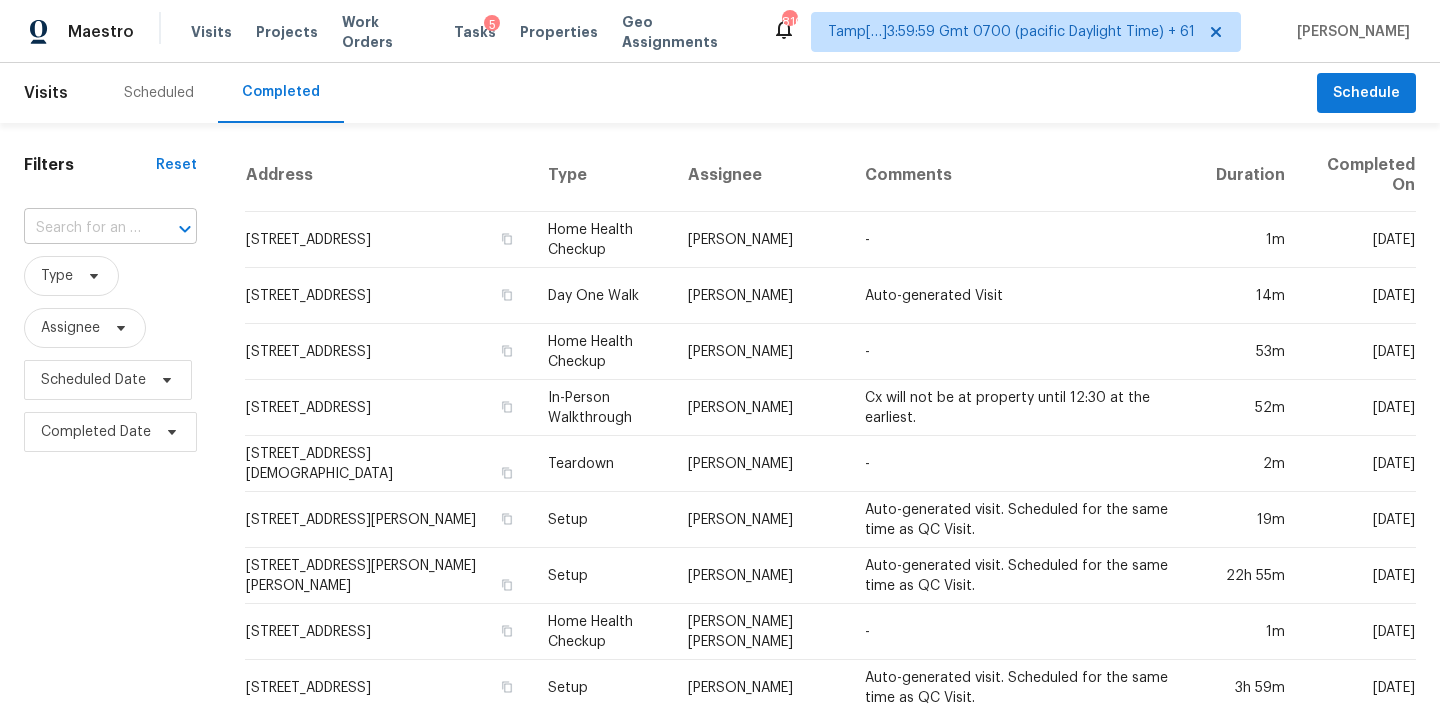 click at bounding box center [82, 228] 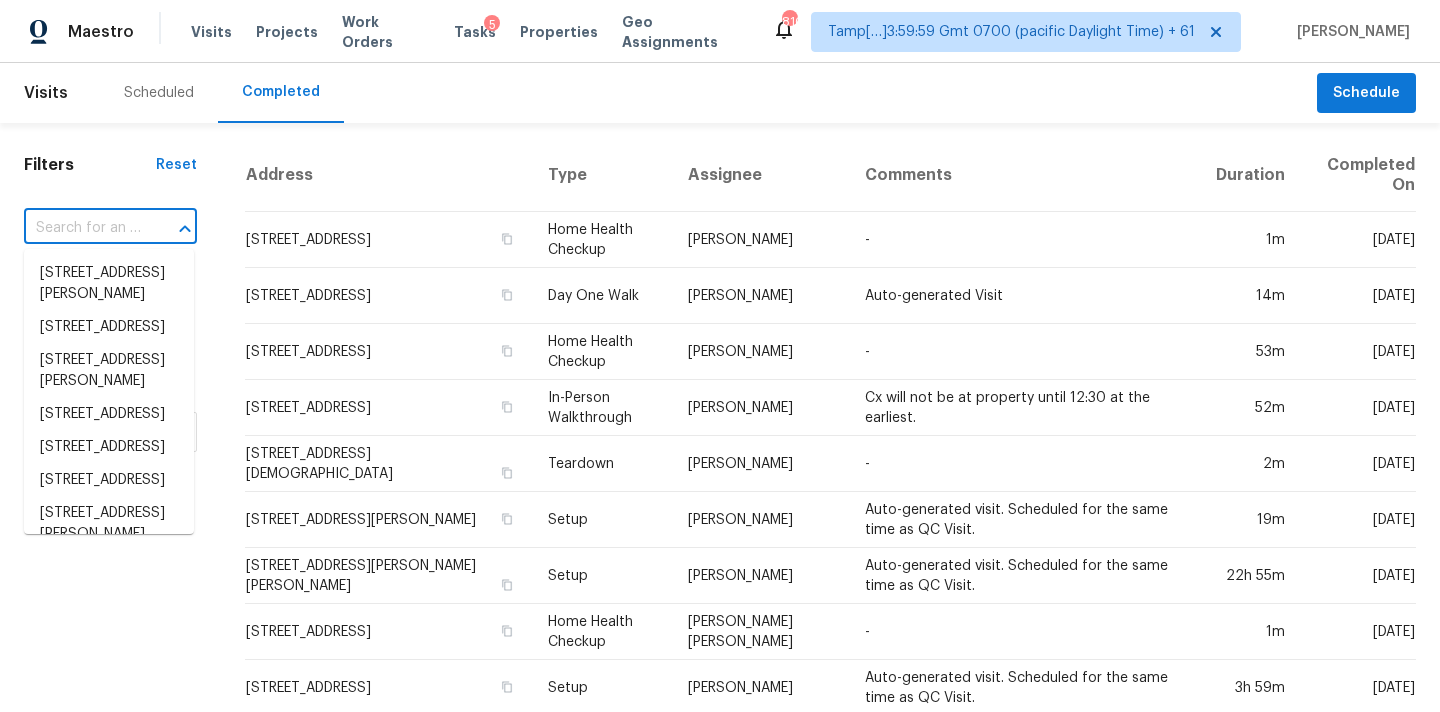paste on "66 Matador Way, Newnan, GA 30263" 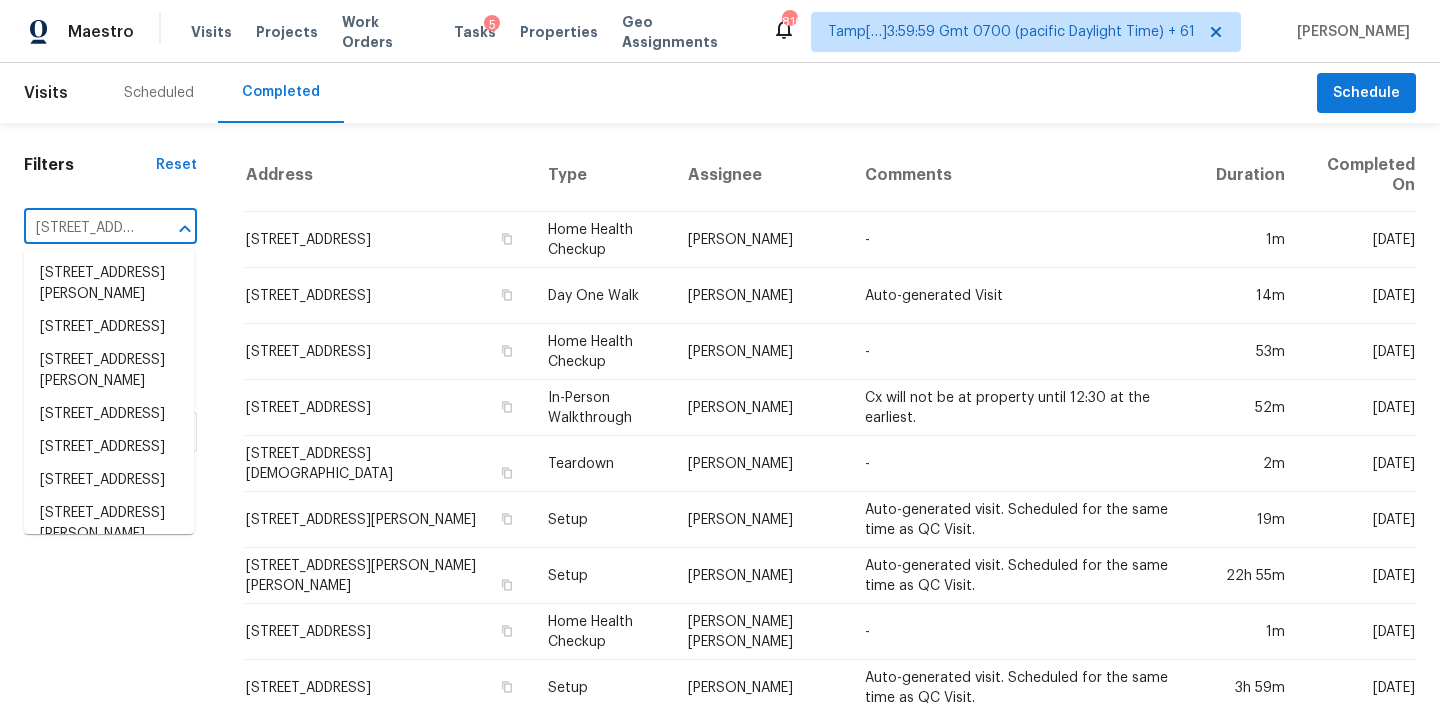 scroll, scrollTop: 0, scrollLeft: 137, axis: horizontal 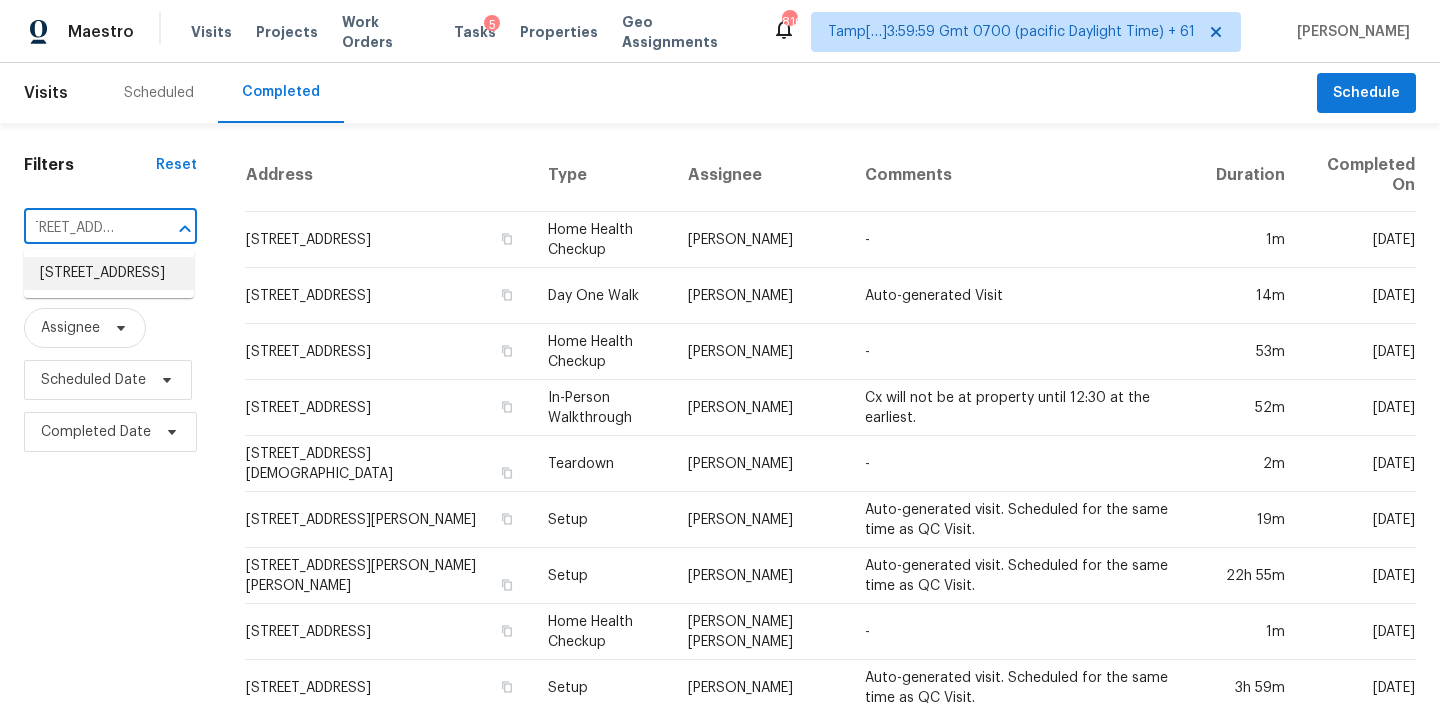 click on "66 Matador Way, Newnan, GA 30263" at bounding box center [109, 273] 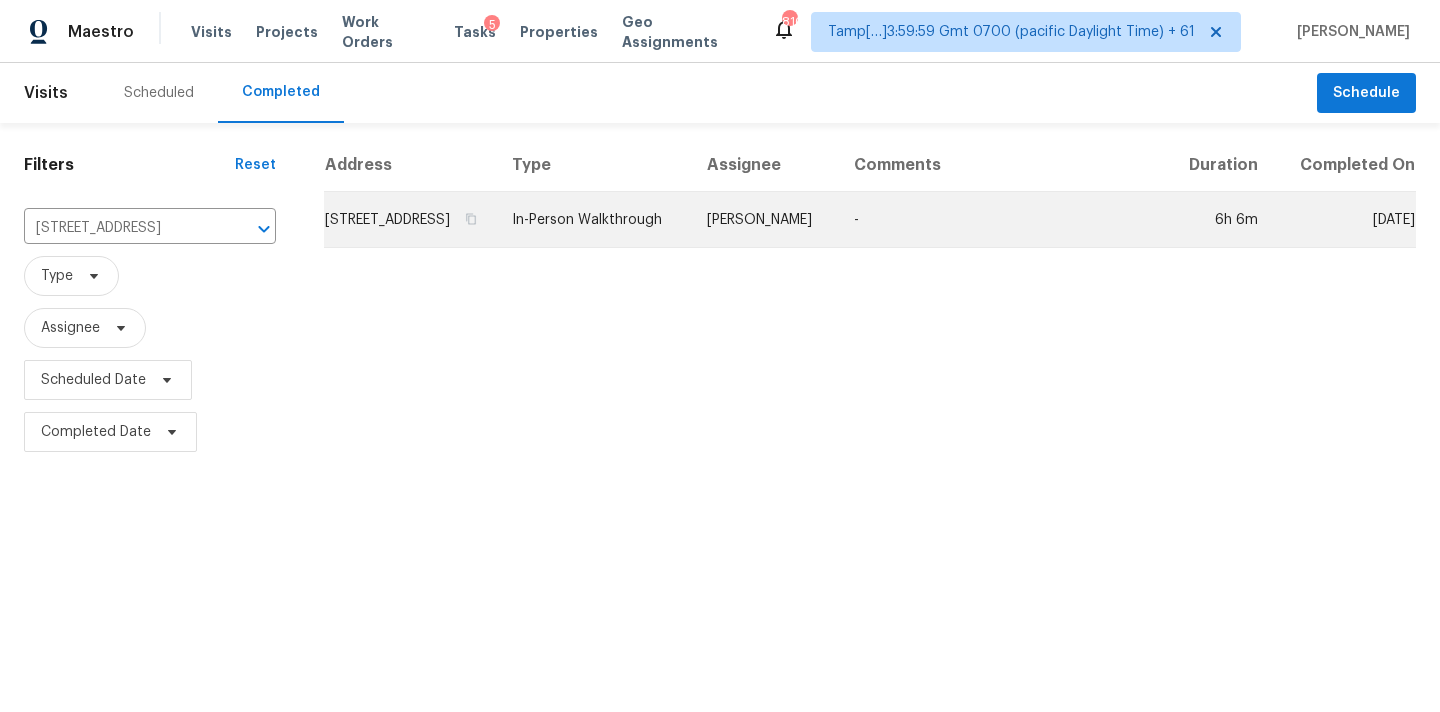 click on "In-Person Walkthrough" at bounding box center (593, 220) 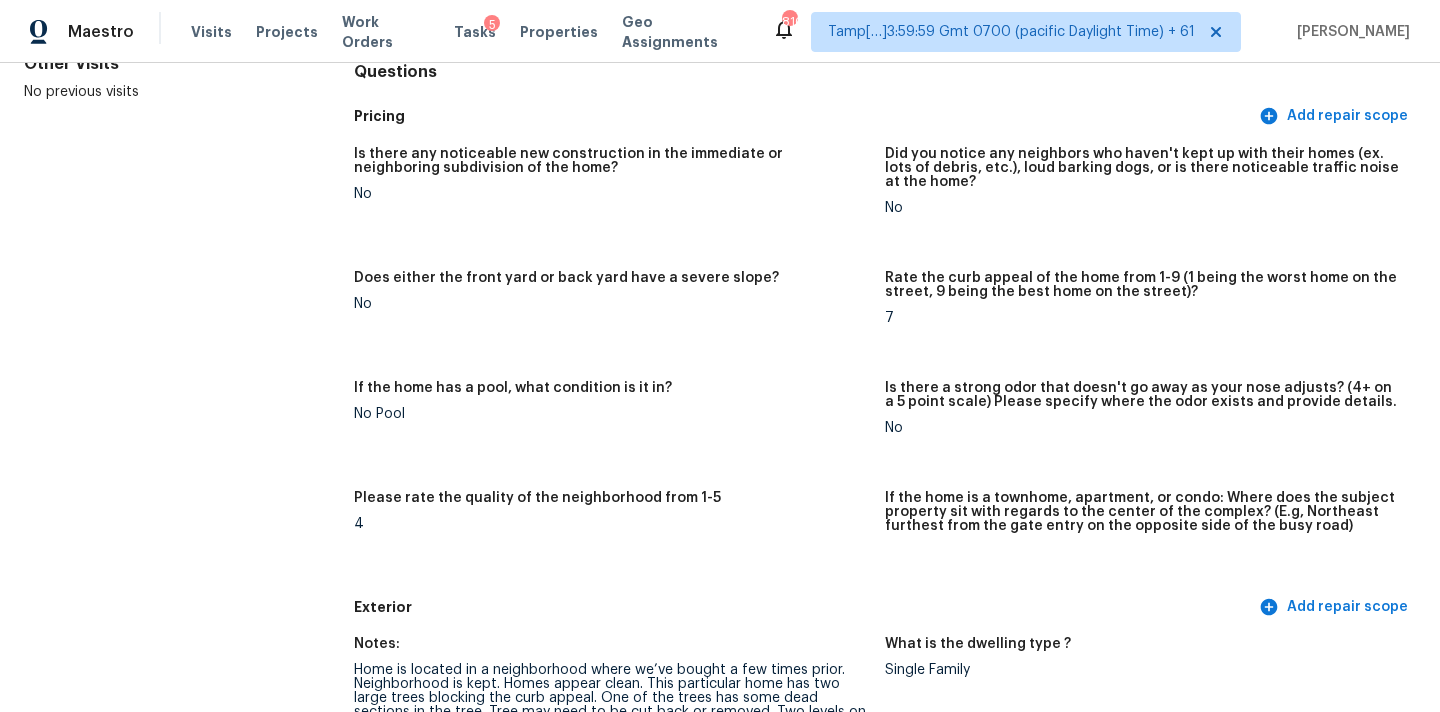 scroll, scrollTop: 1863, scrollLeft: 0, axis: vertical 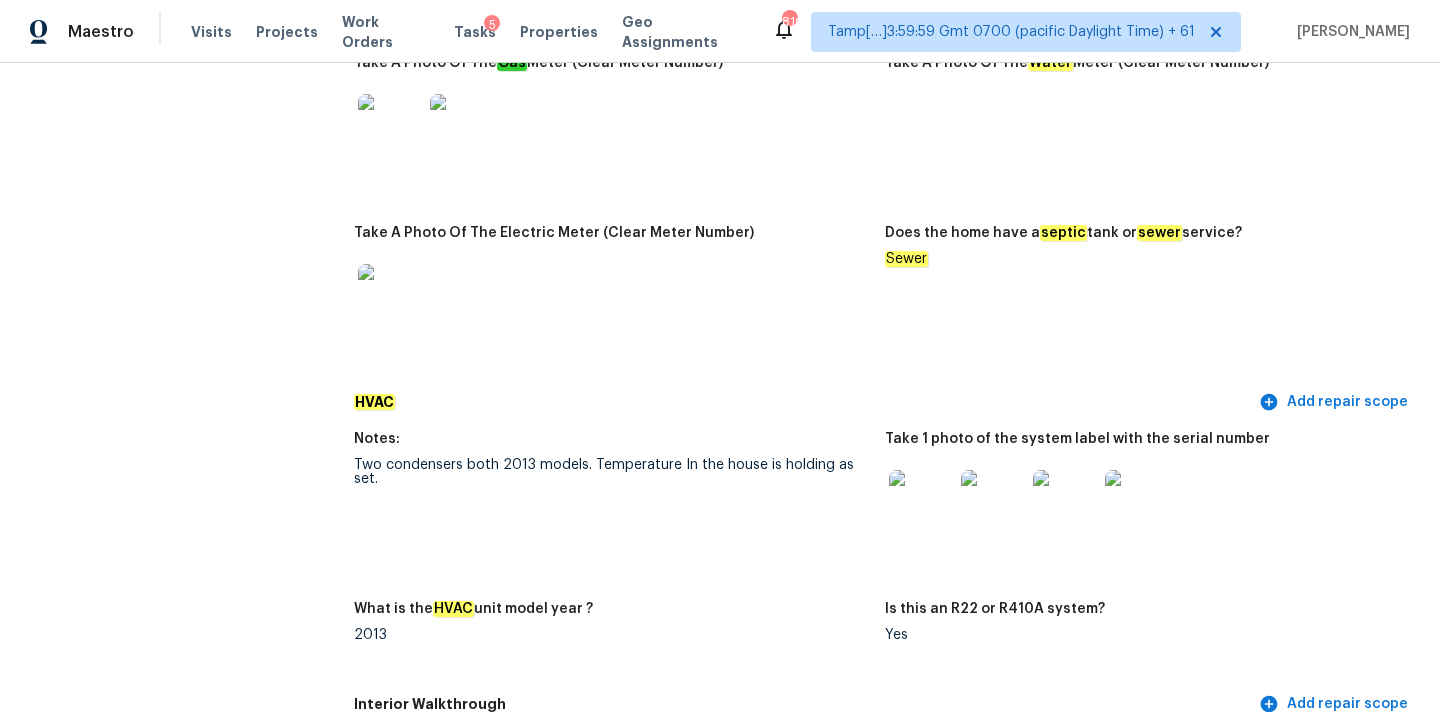 click at bounding box center (993, 502) 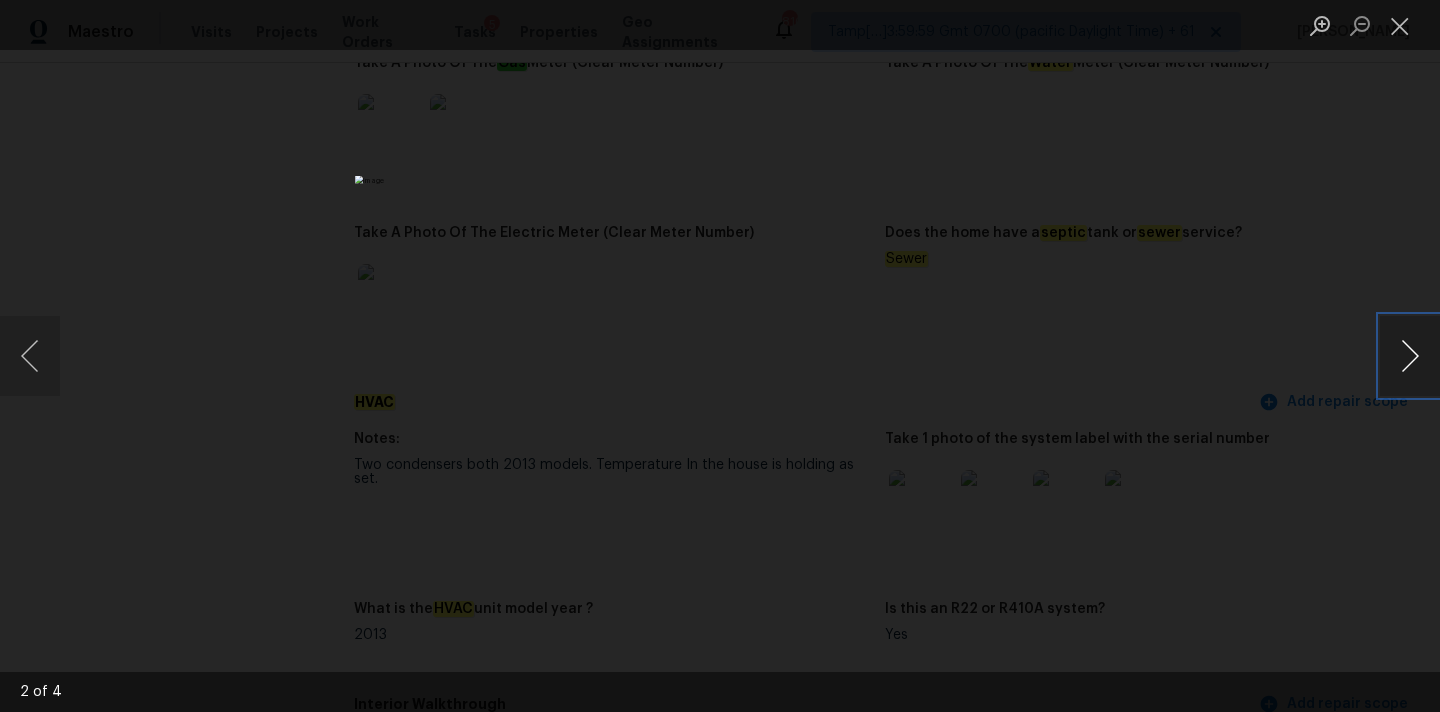 click at bounding box center (1410, 356) 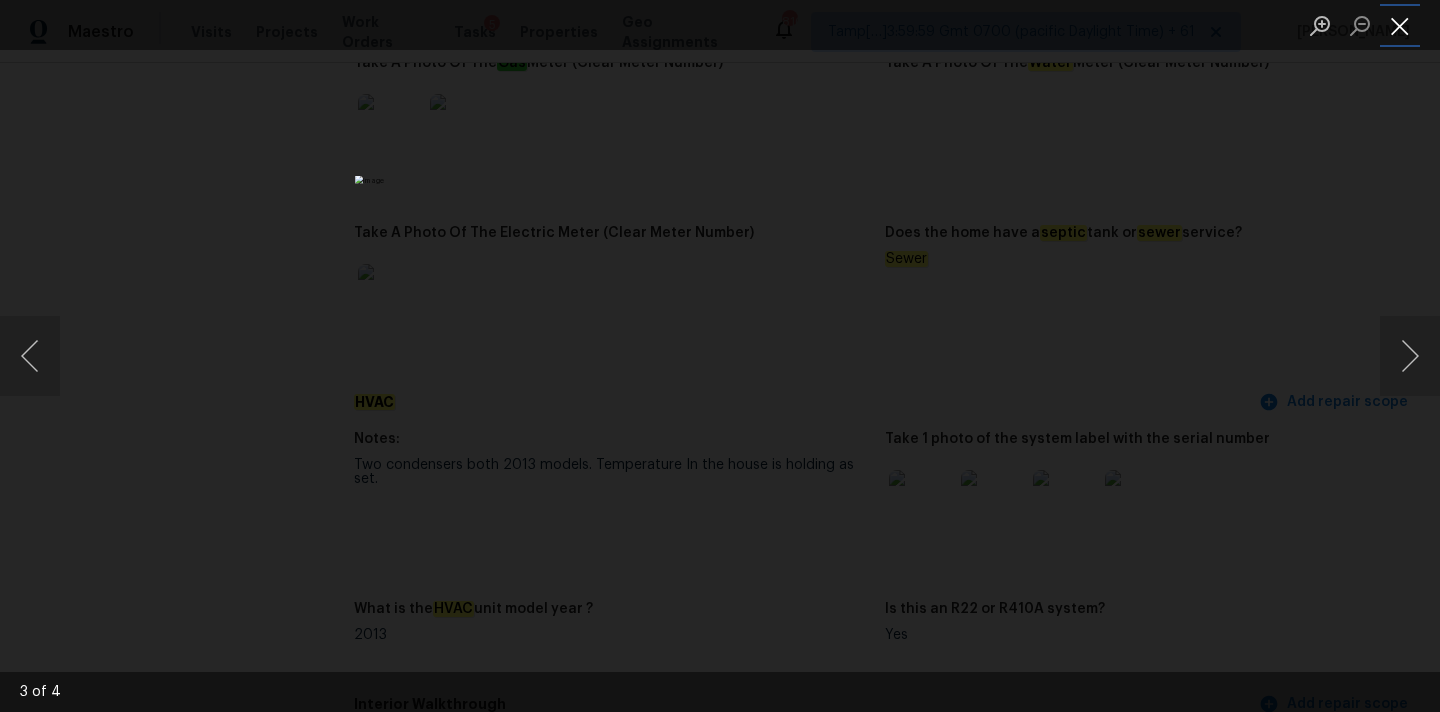 click at bounding box center [1400, 25] 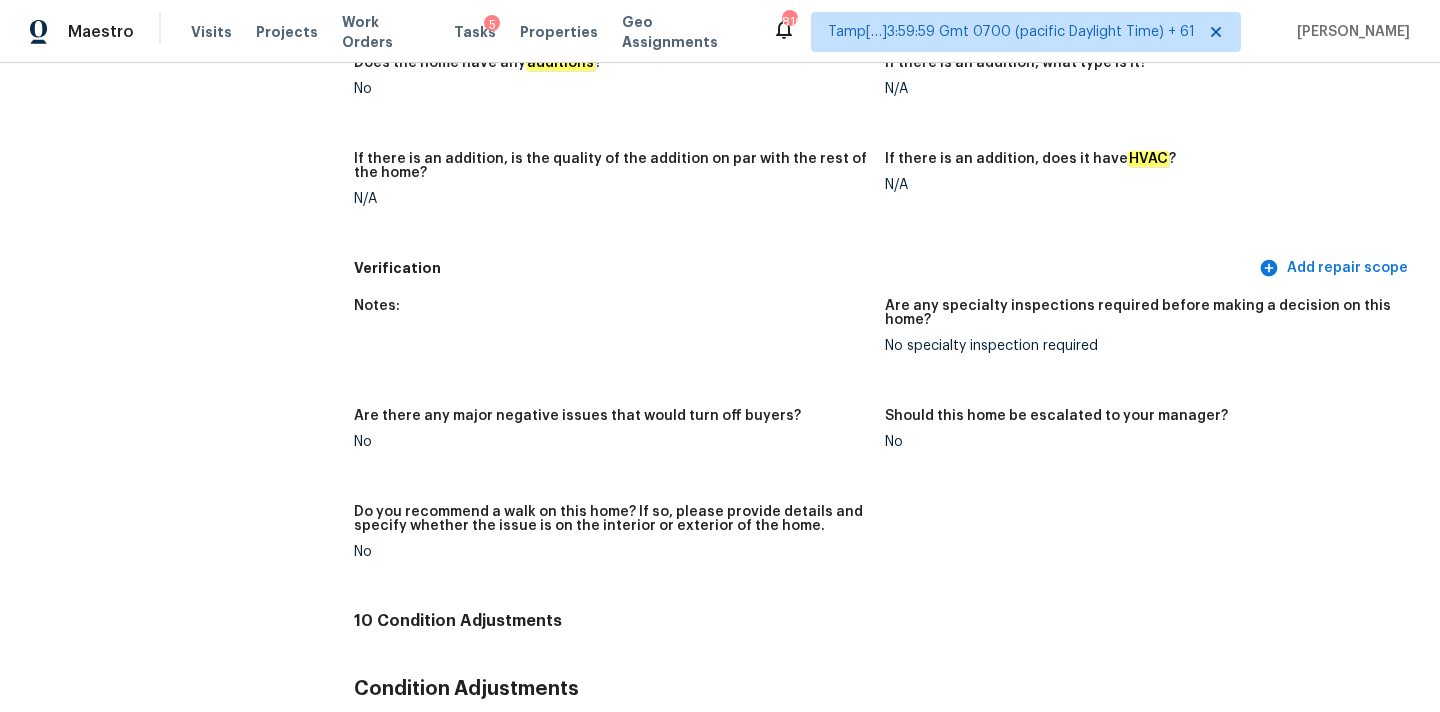 scroll, scrollTop: 99, scrollLeft: 0, axis: vertical 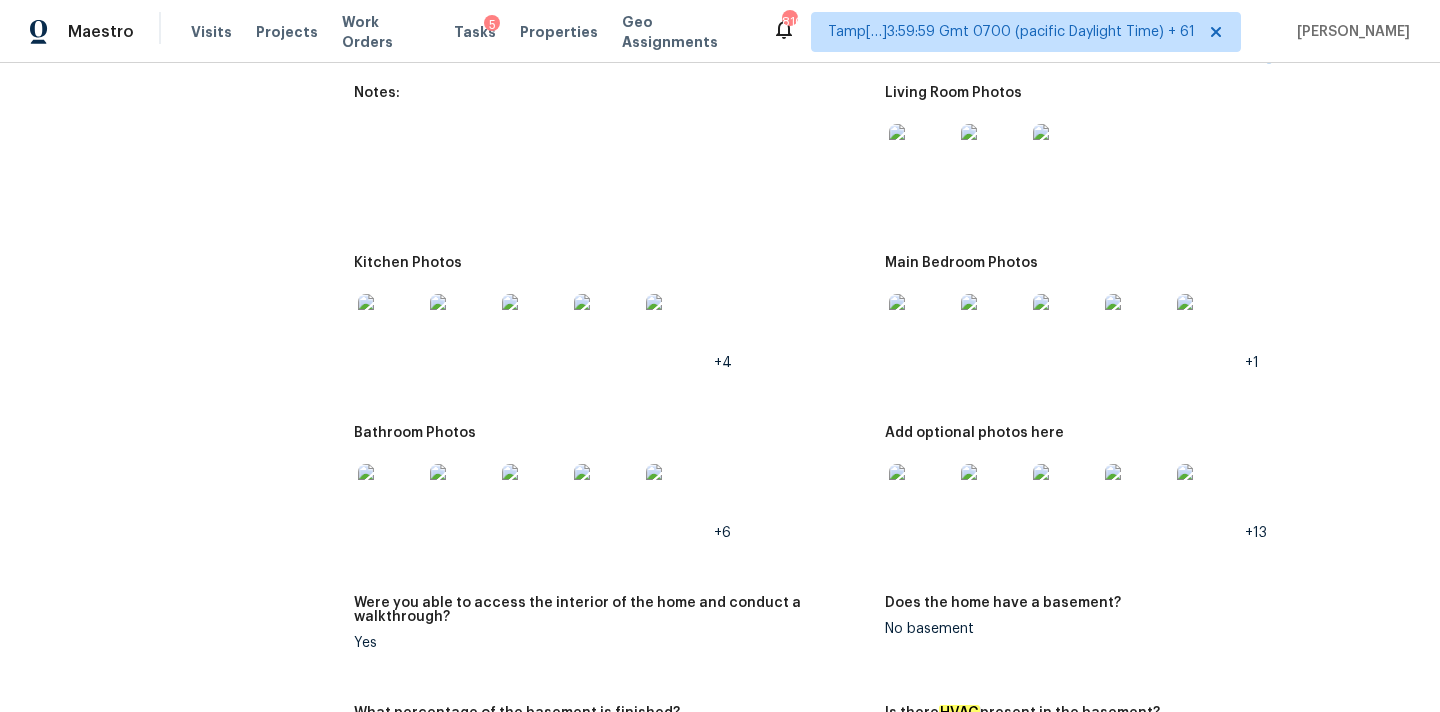 click at bounding box center [921, 156] 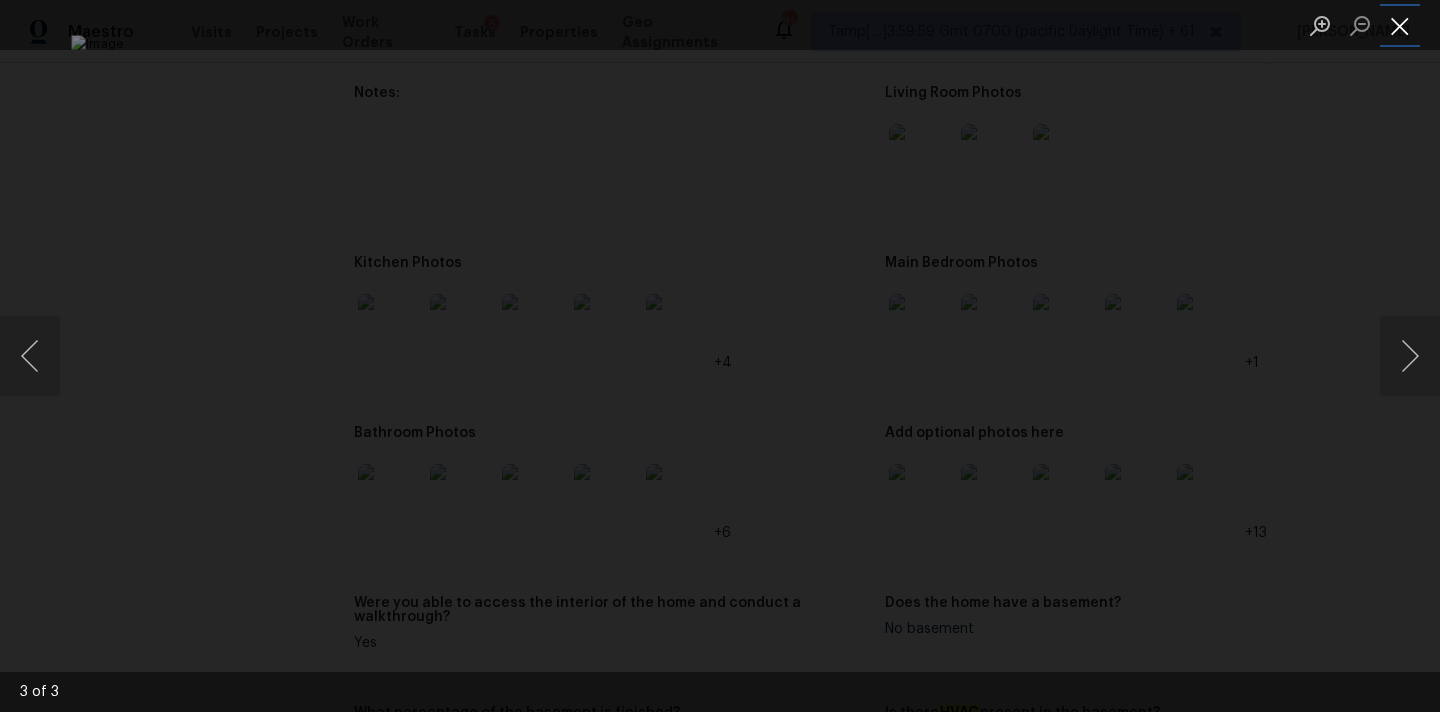 click at bounding box center (1400, 25) 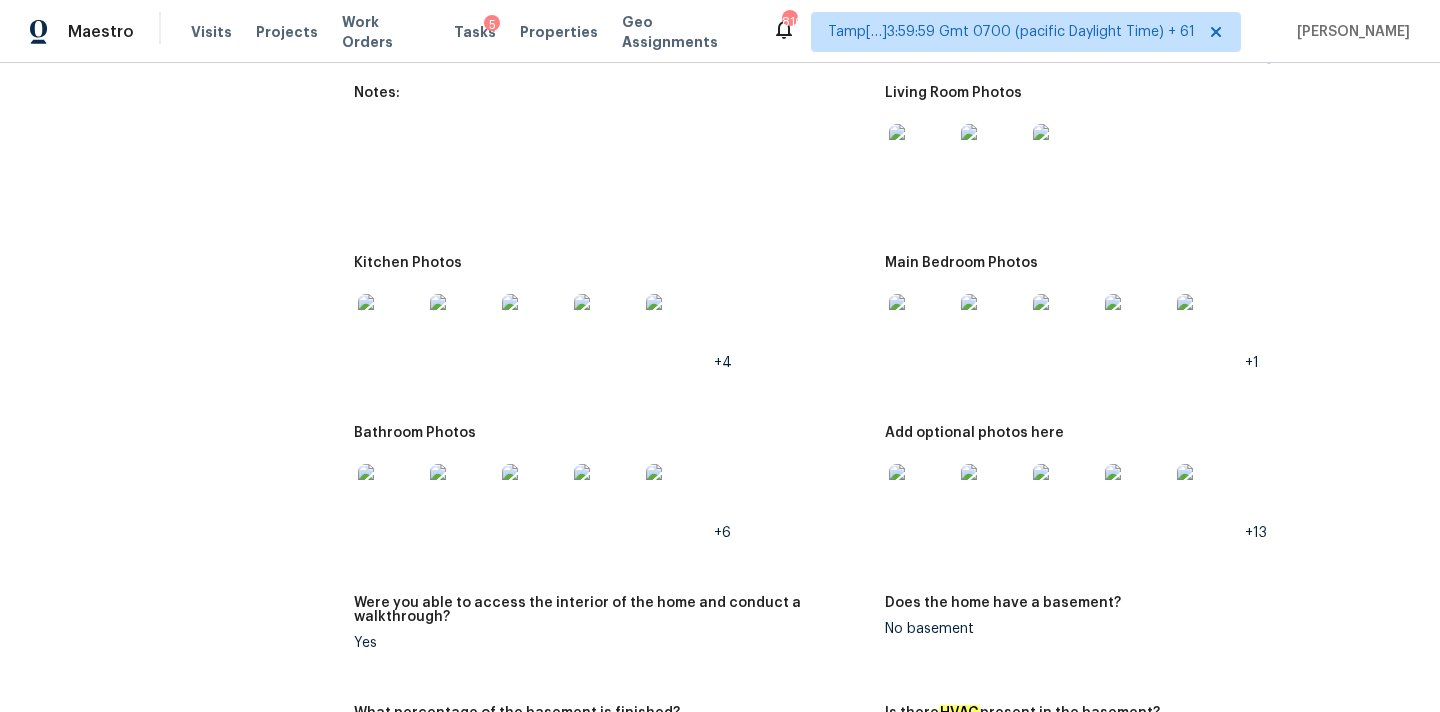 click at bounding box center [921, 326] 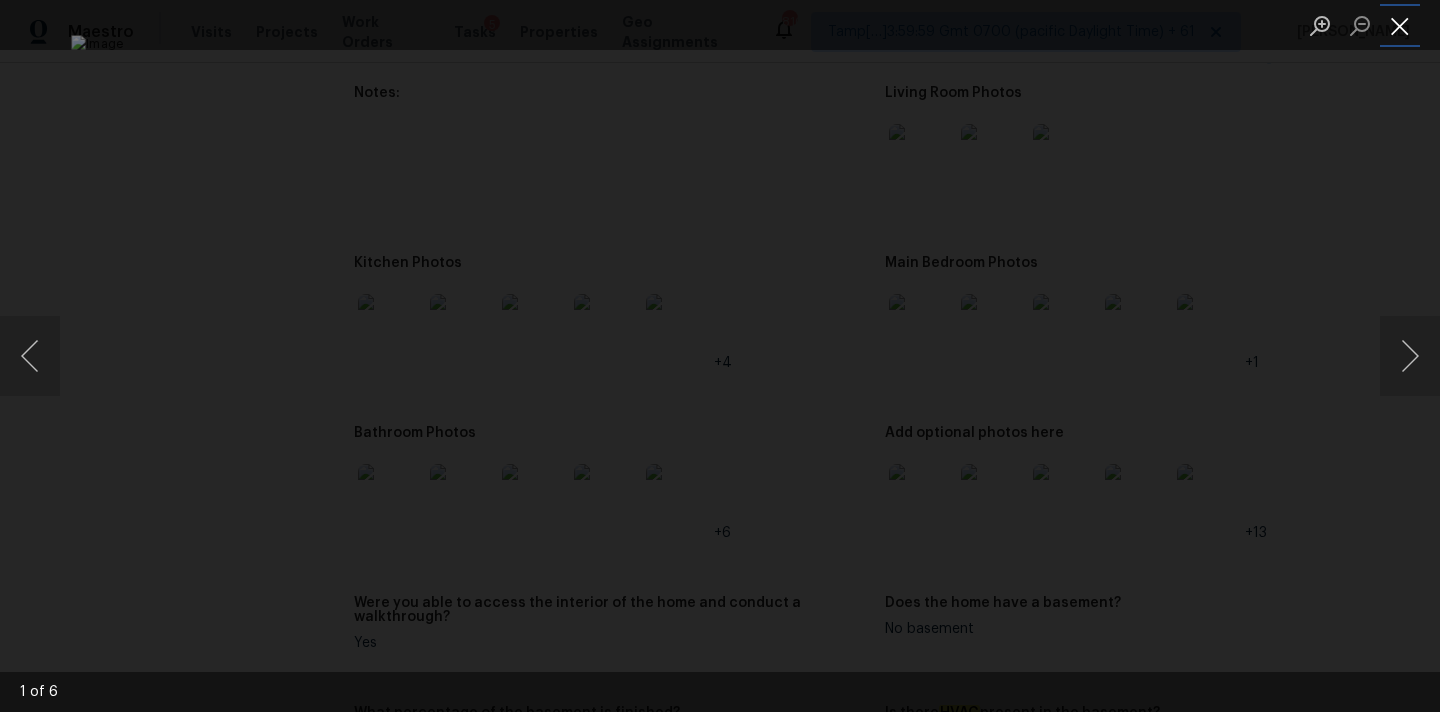 click at bounding box center [1400, 25] 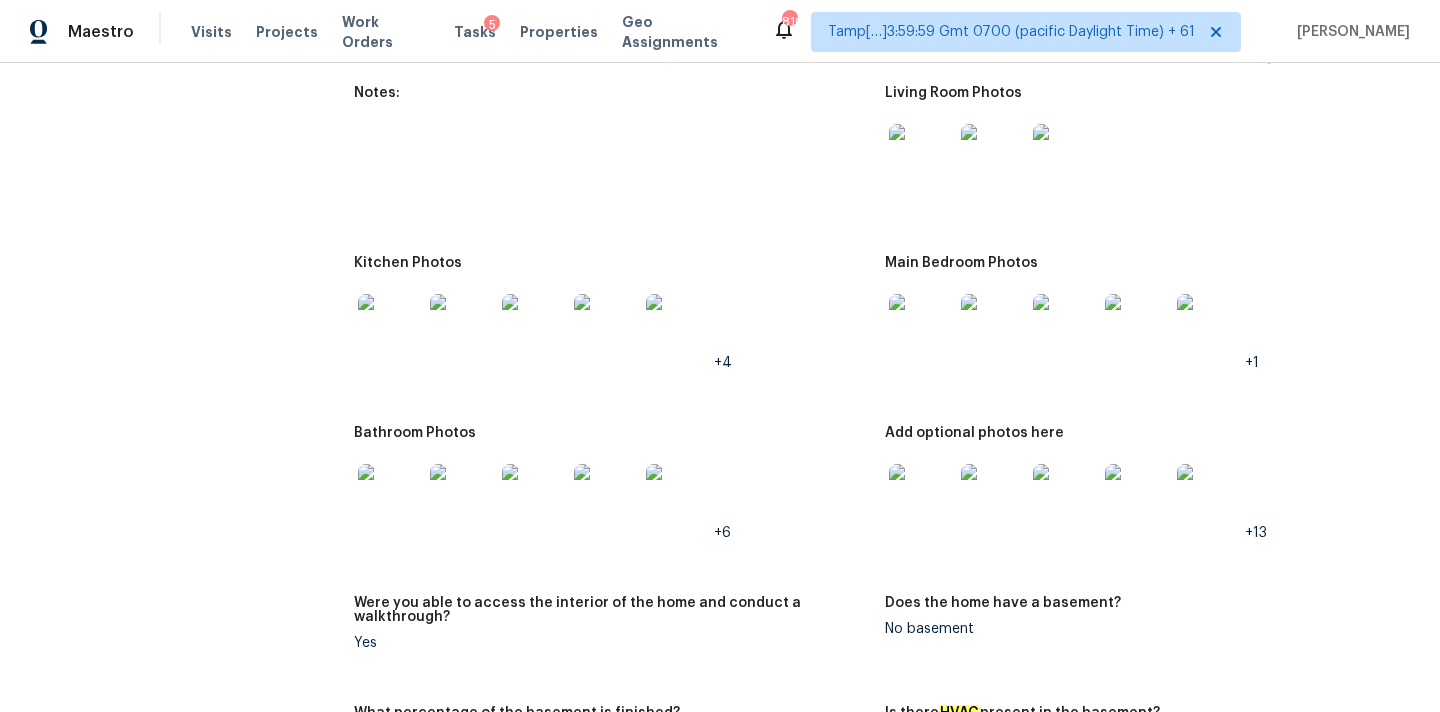 click at bounding box center [390, 326] 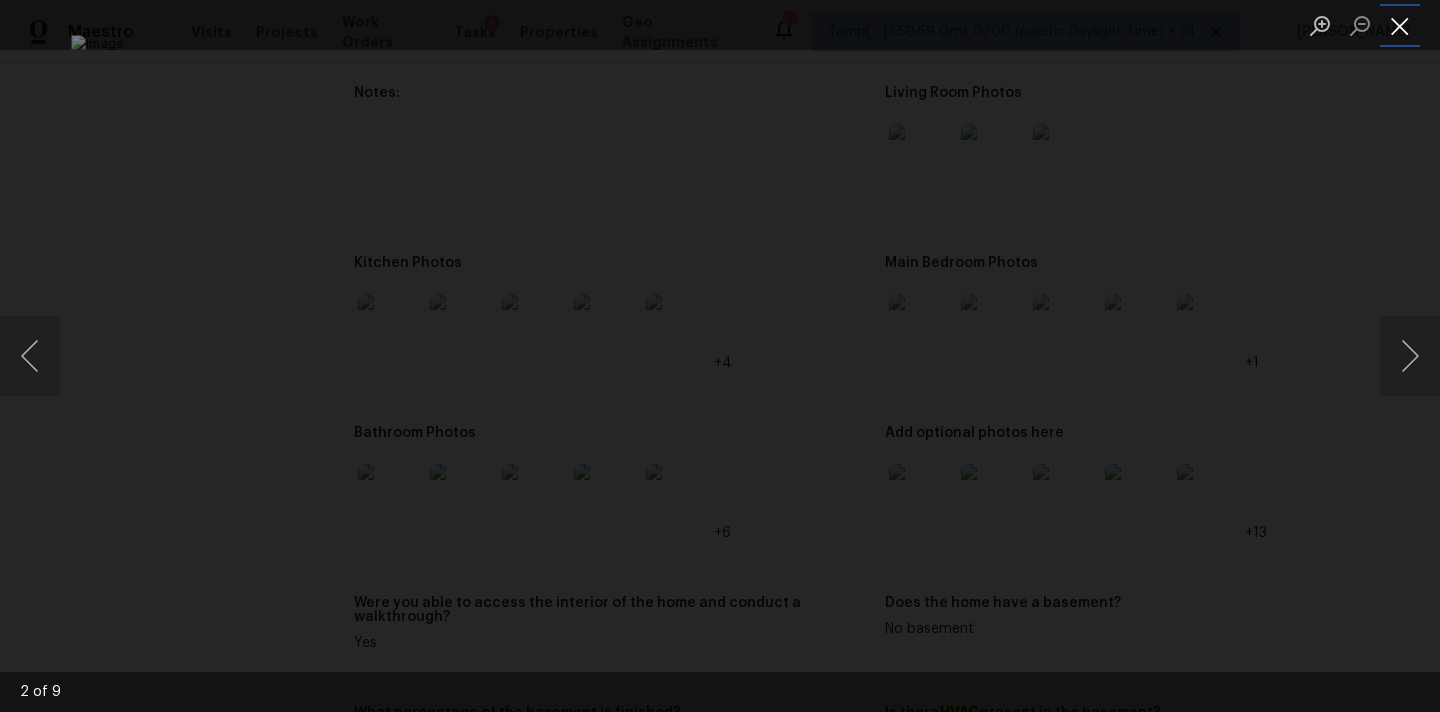 click at bounding box center (1400, 25) 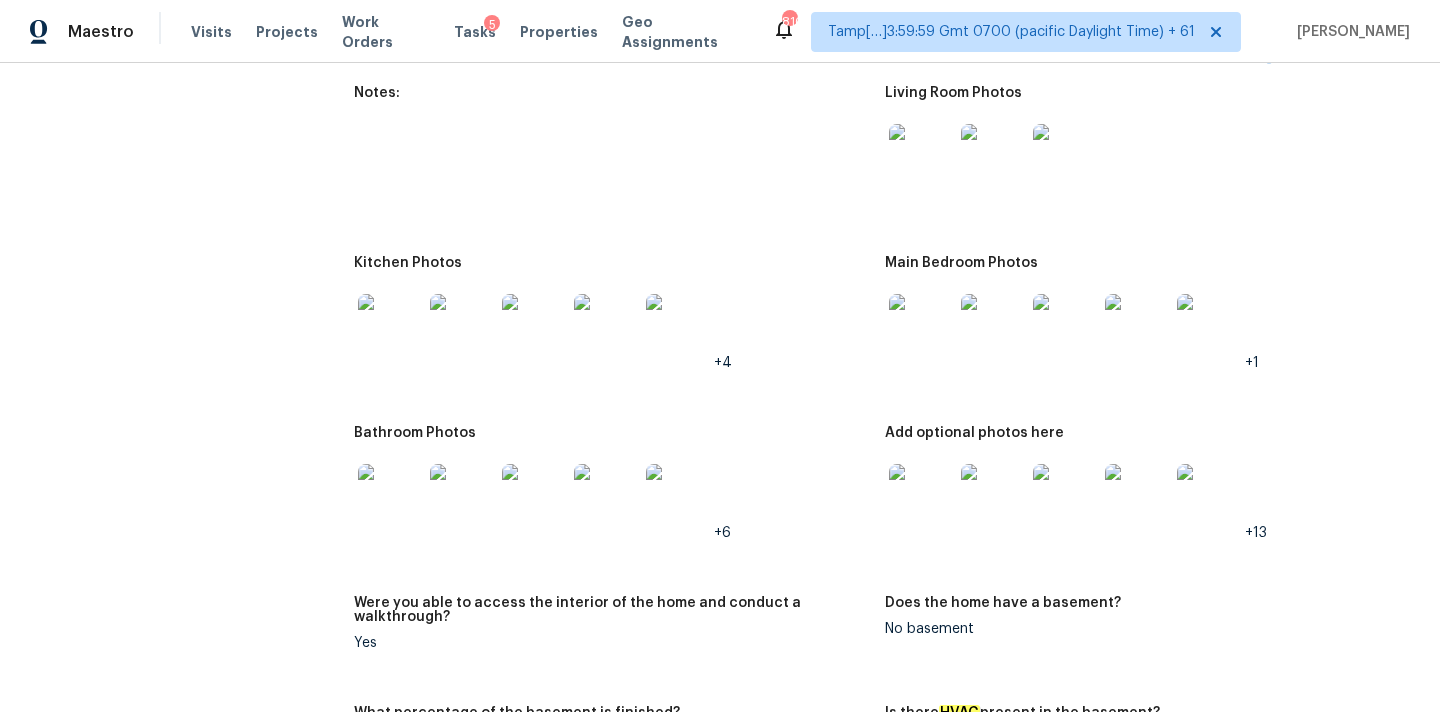 click at bounding box center [390, 496] 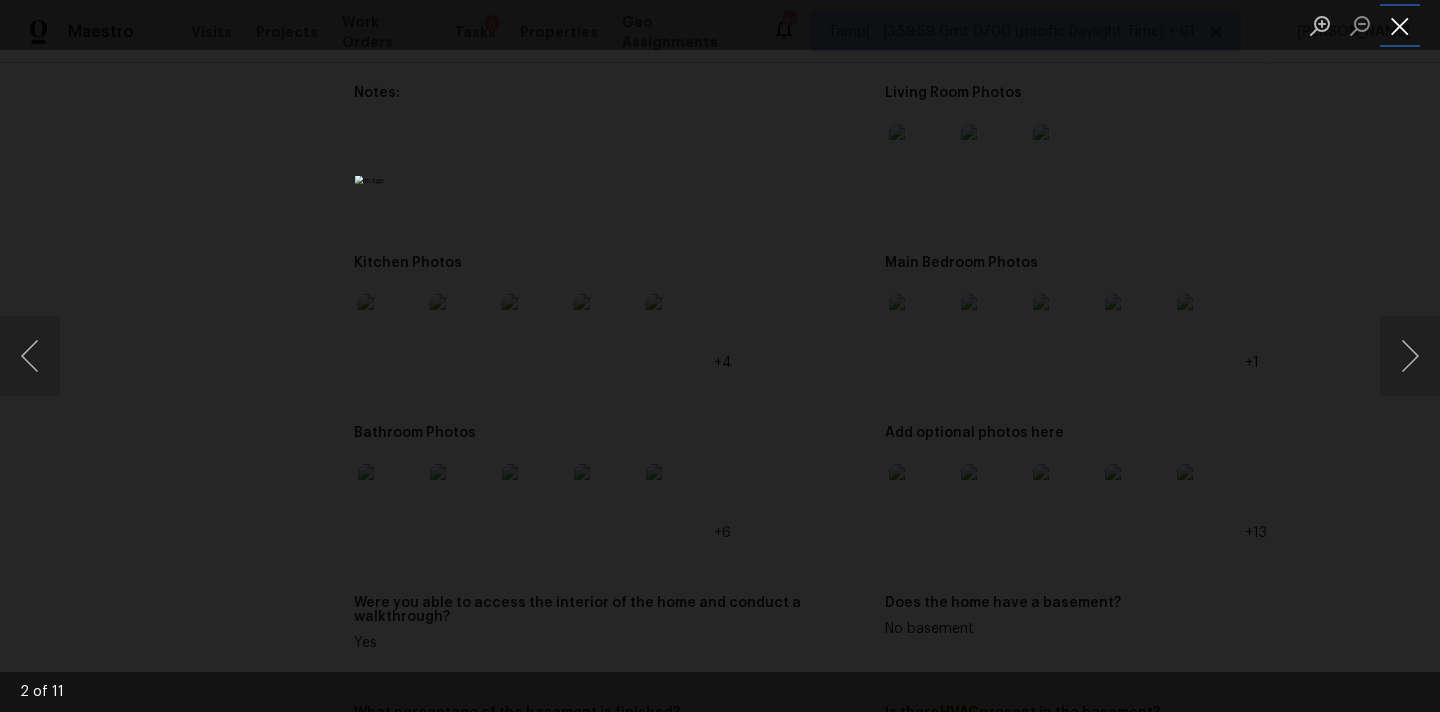 click at bounding box center [1400, 25] 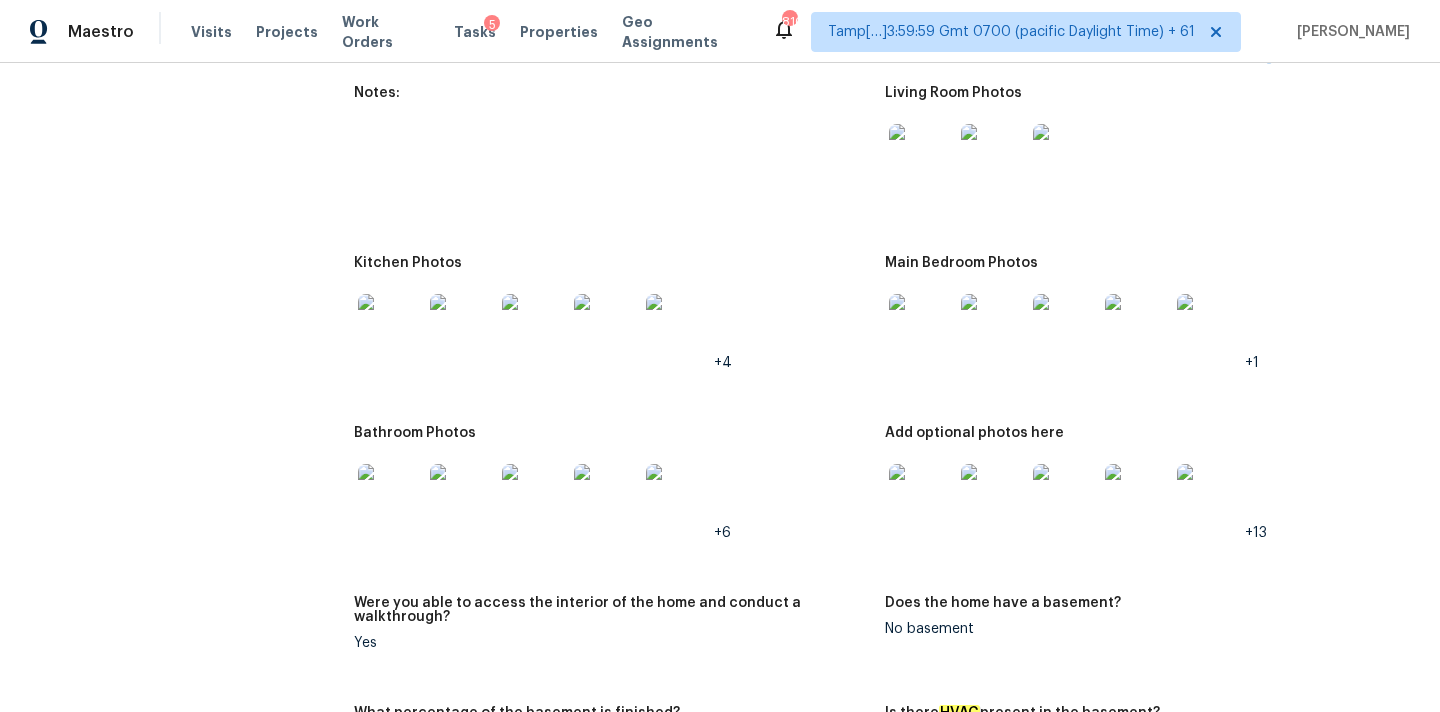 click at bounding box center (921, 496) 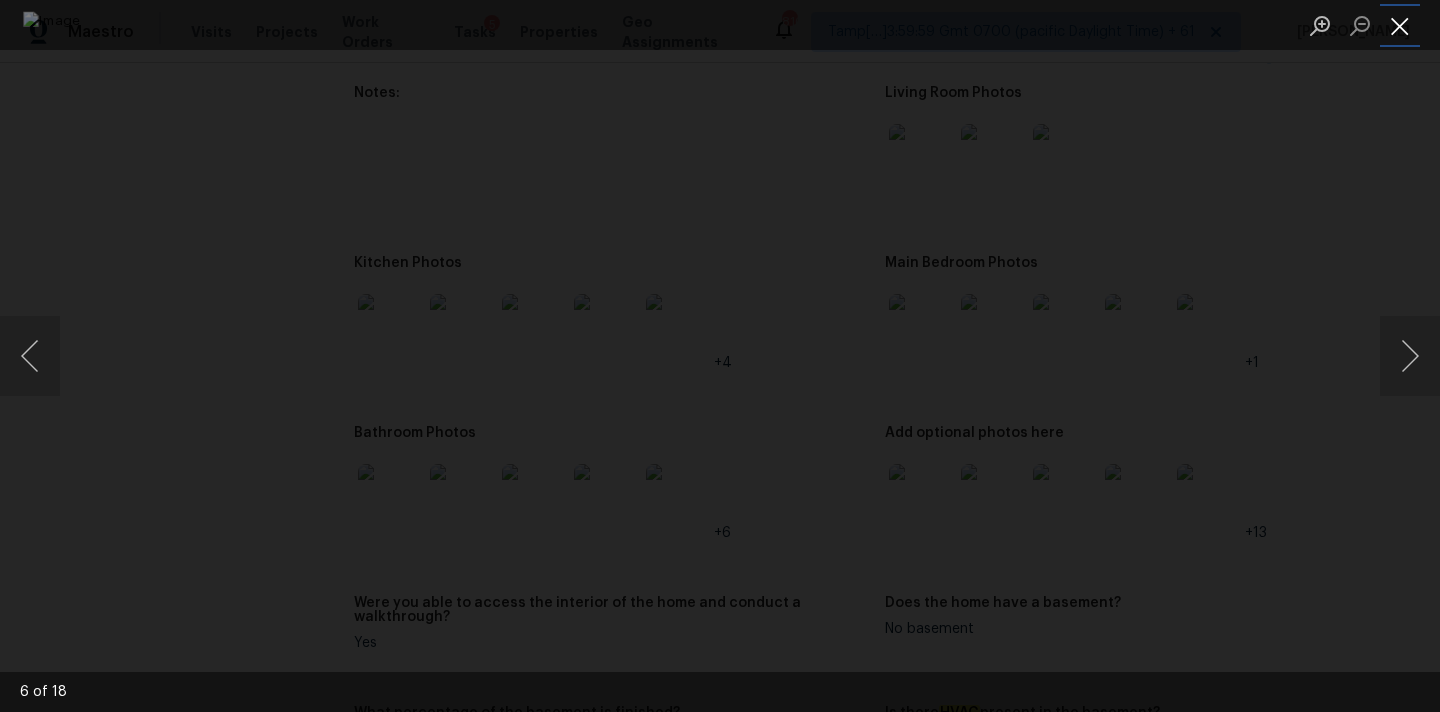 click at bounding box center [1400, 25] 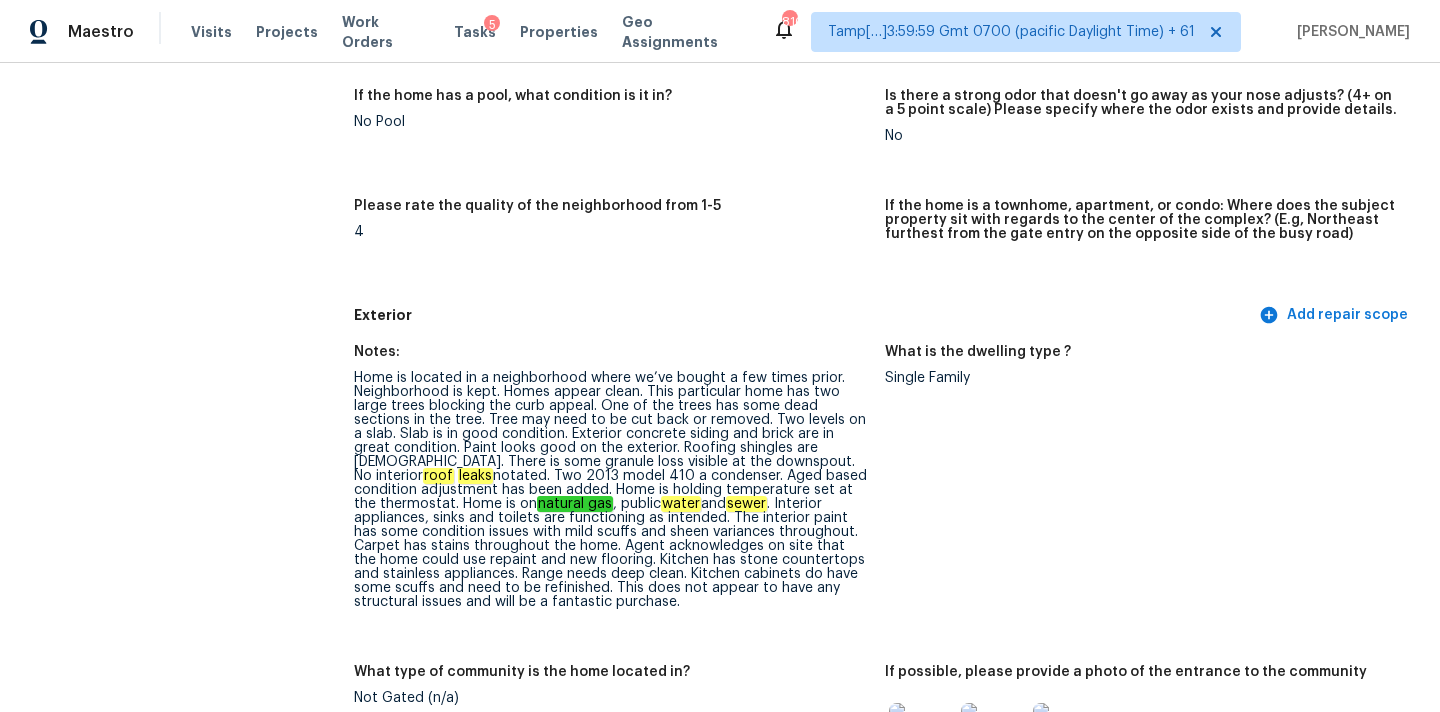 scroll, scrollTop: 554, scrollLeft: 0, axis: vertical 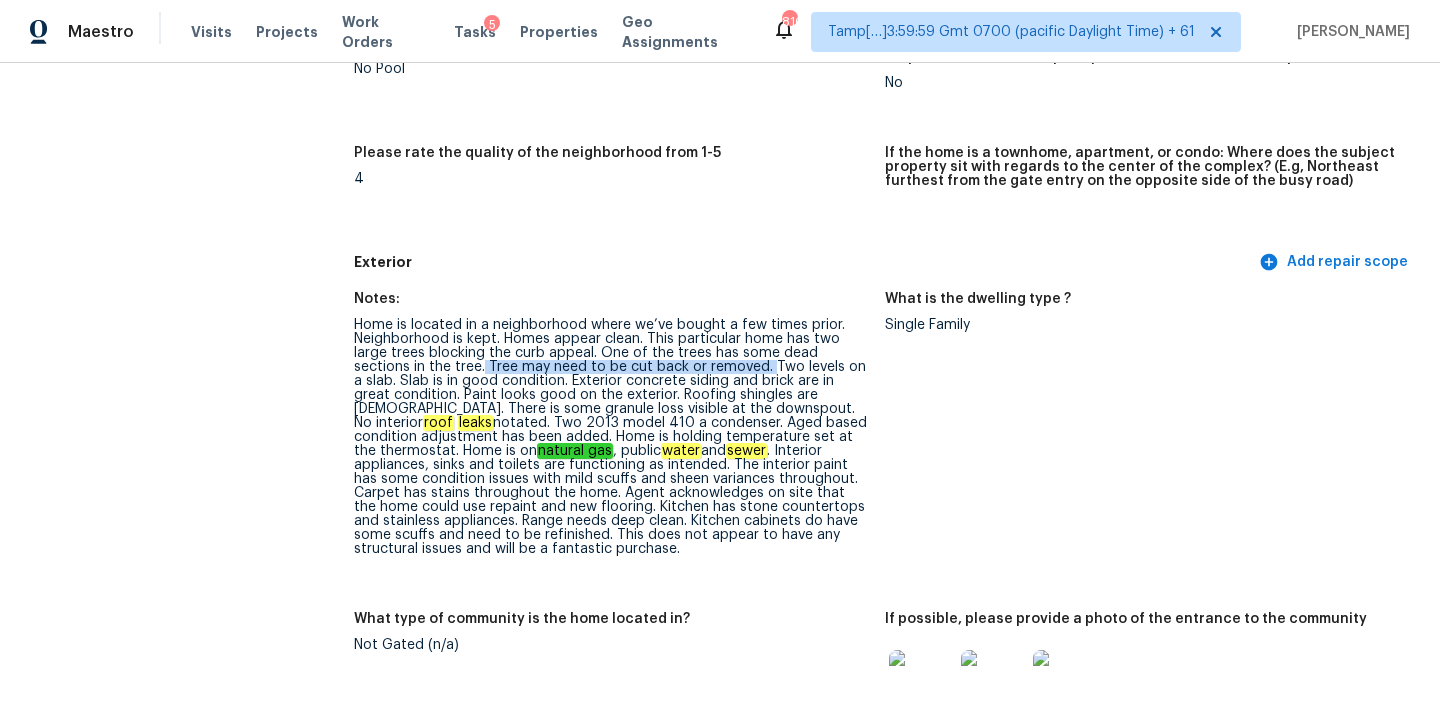 drag, startPoint x: 425, startPoint y: 367, endPoint x: 711, endPoint y: 365, distance: 286.007 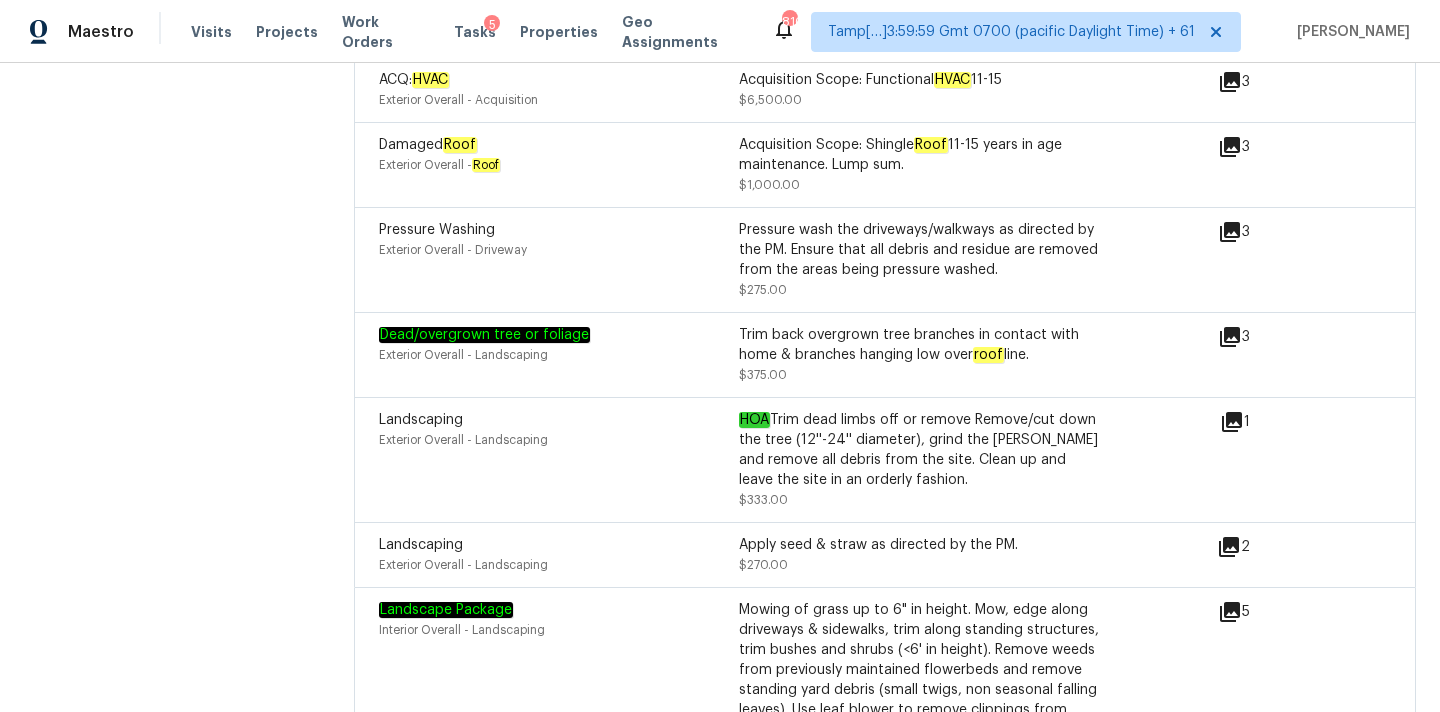 scroll, scrollTop: 5785, scrollLeft: 0, axis: vertical 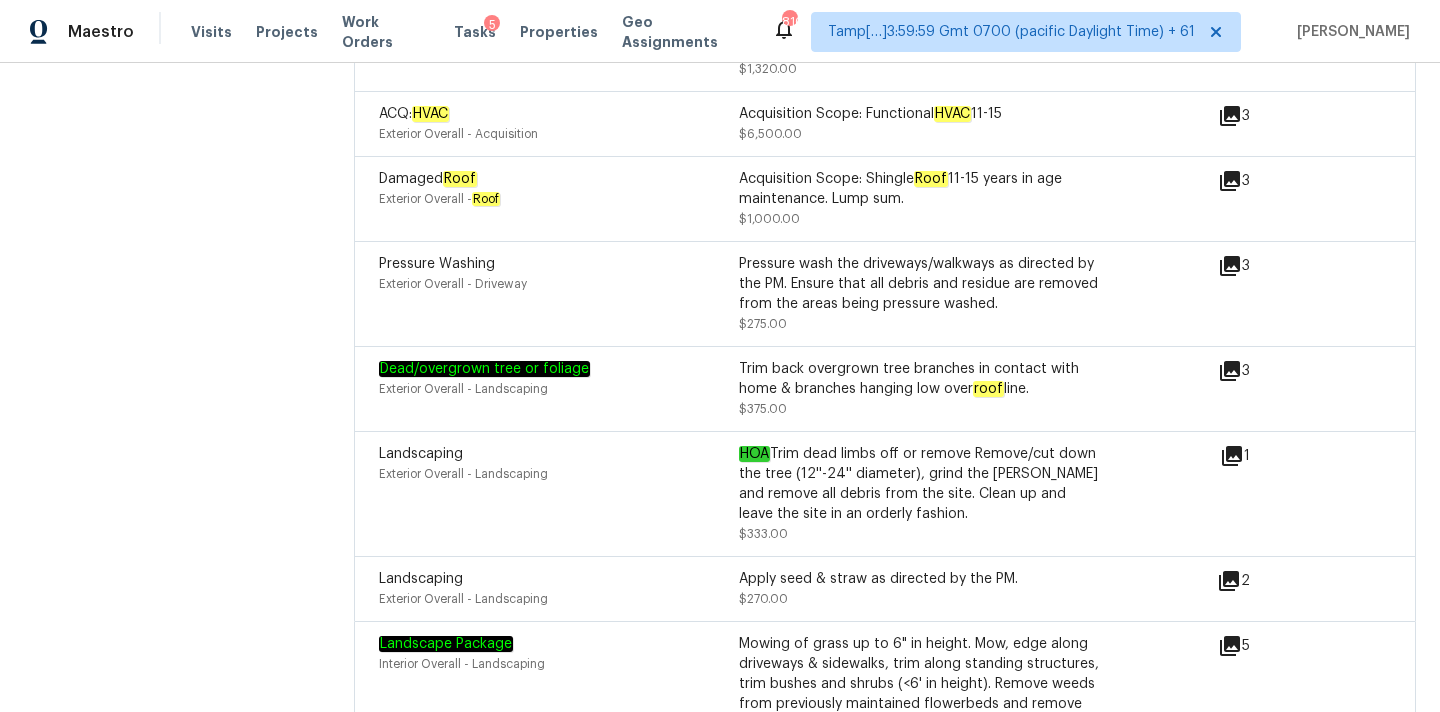 click 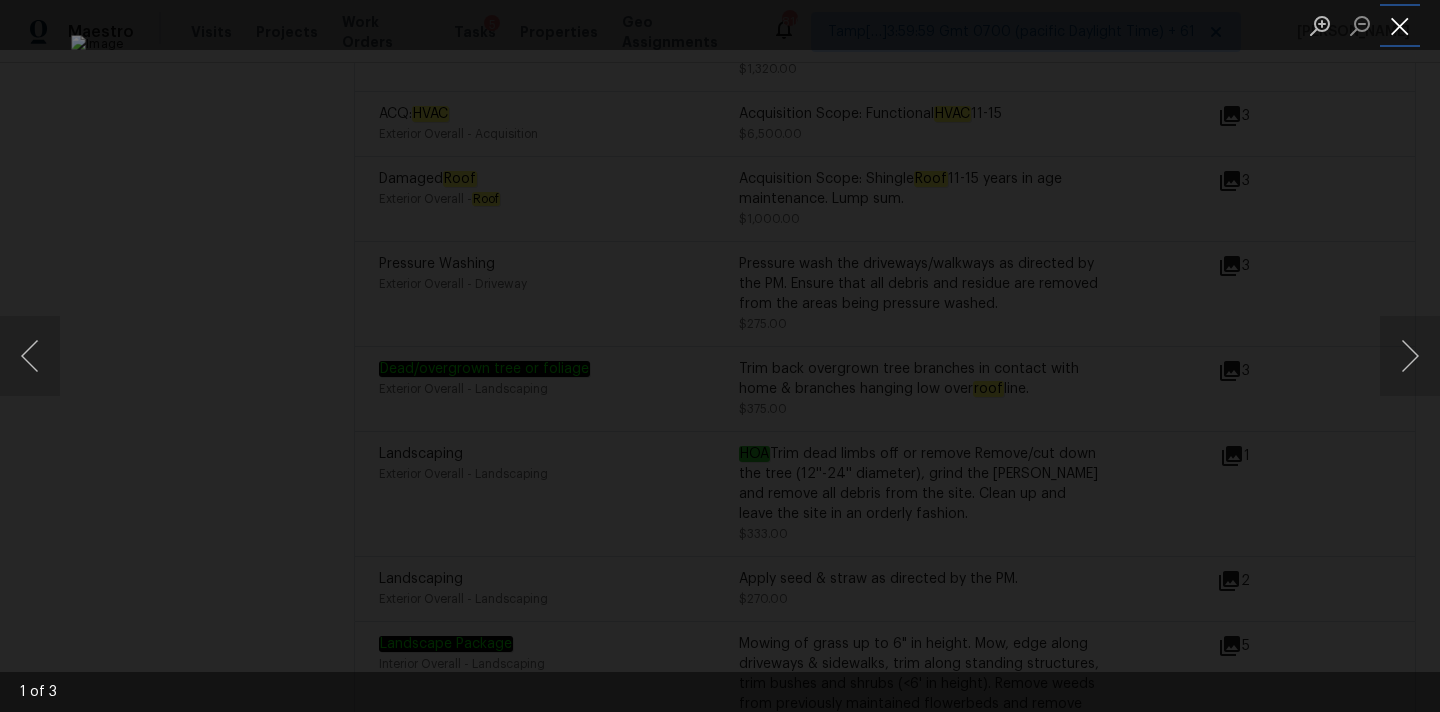 click at bounding box center [1400, 25] 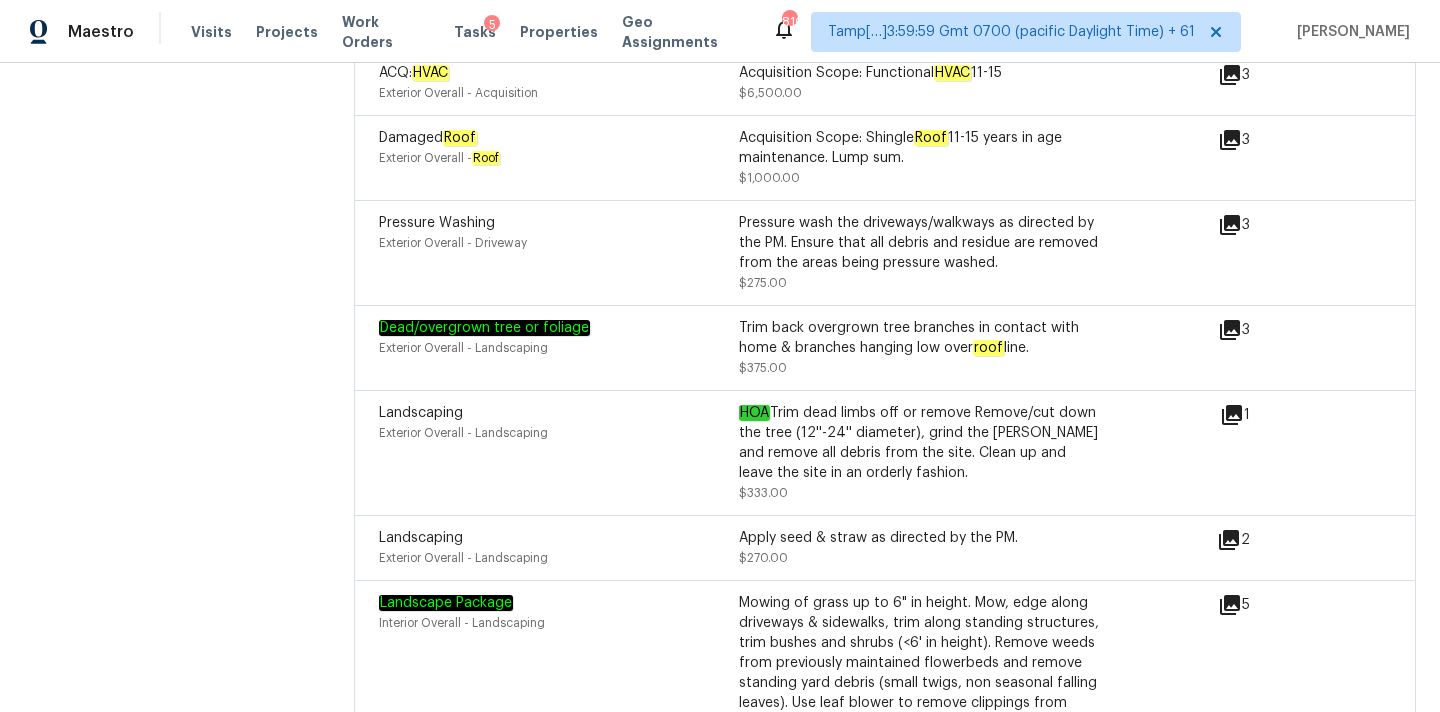 scroll, scrollTop: 5827, scrollLeft: 0, axis: vertical 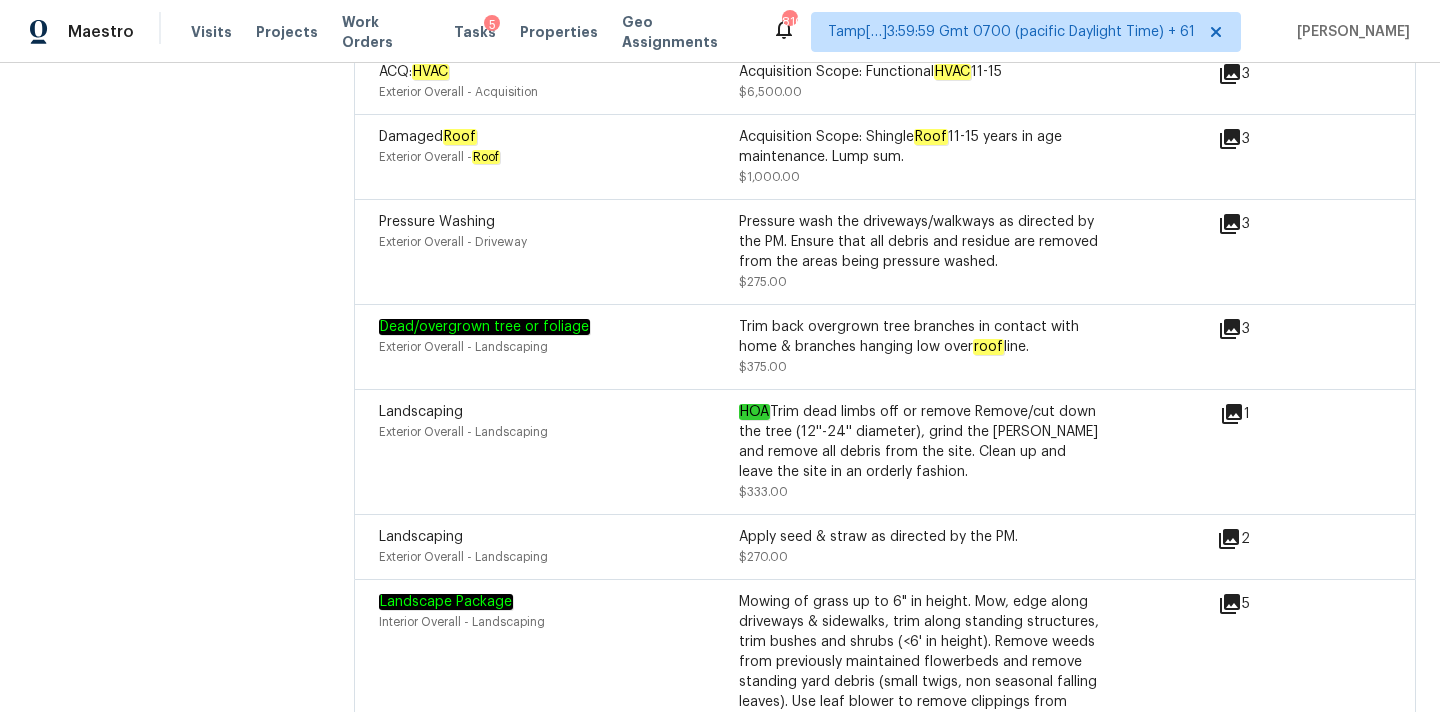 click 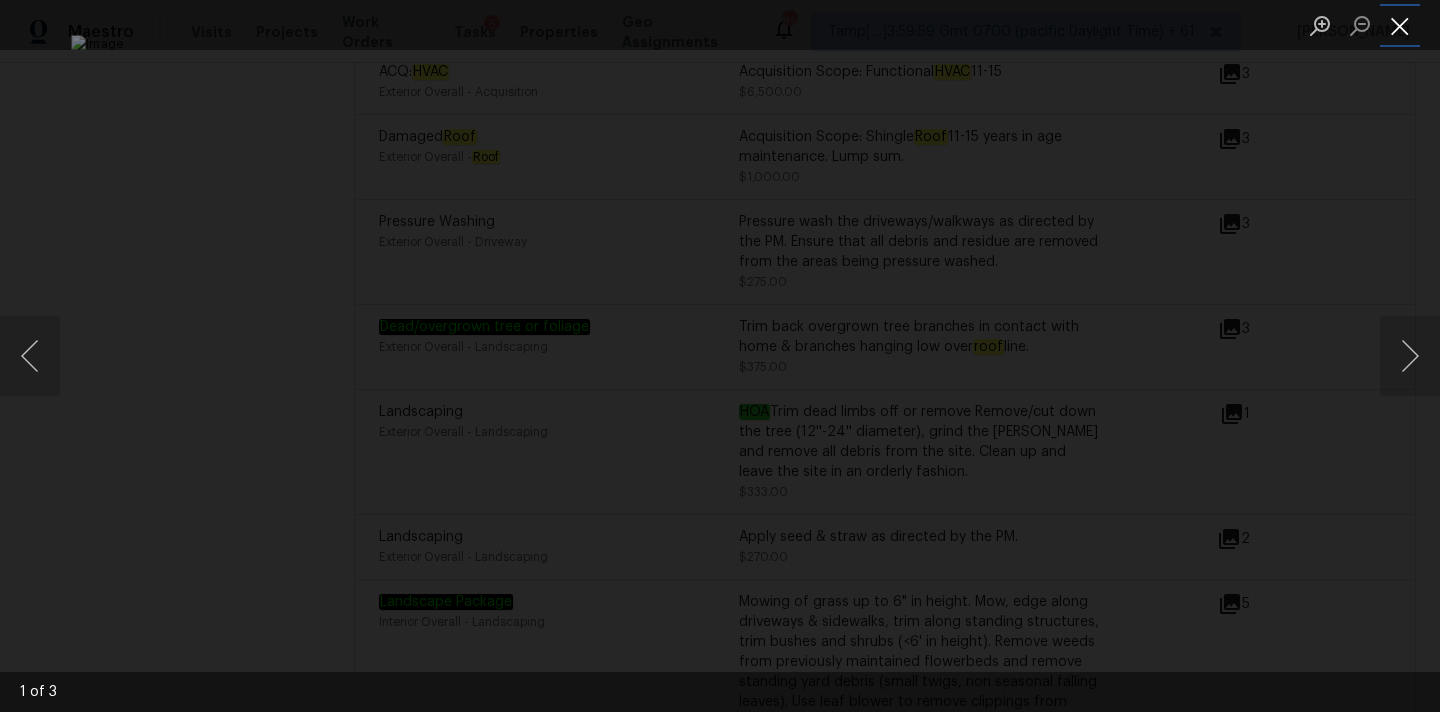click at bounding box center (1400, 25) 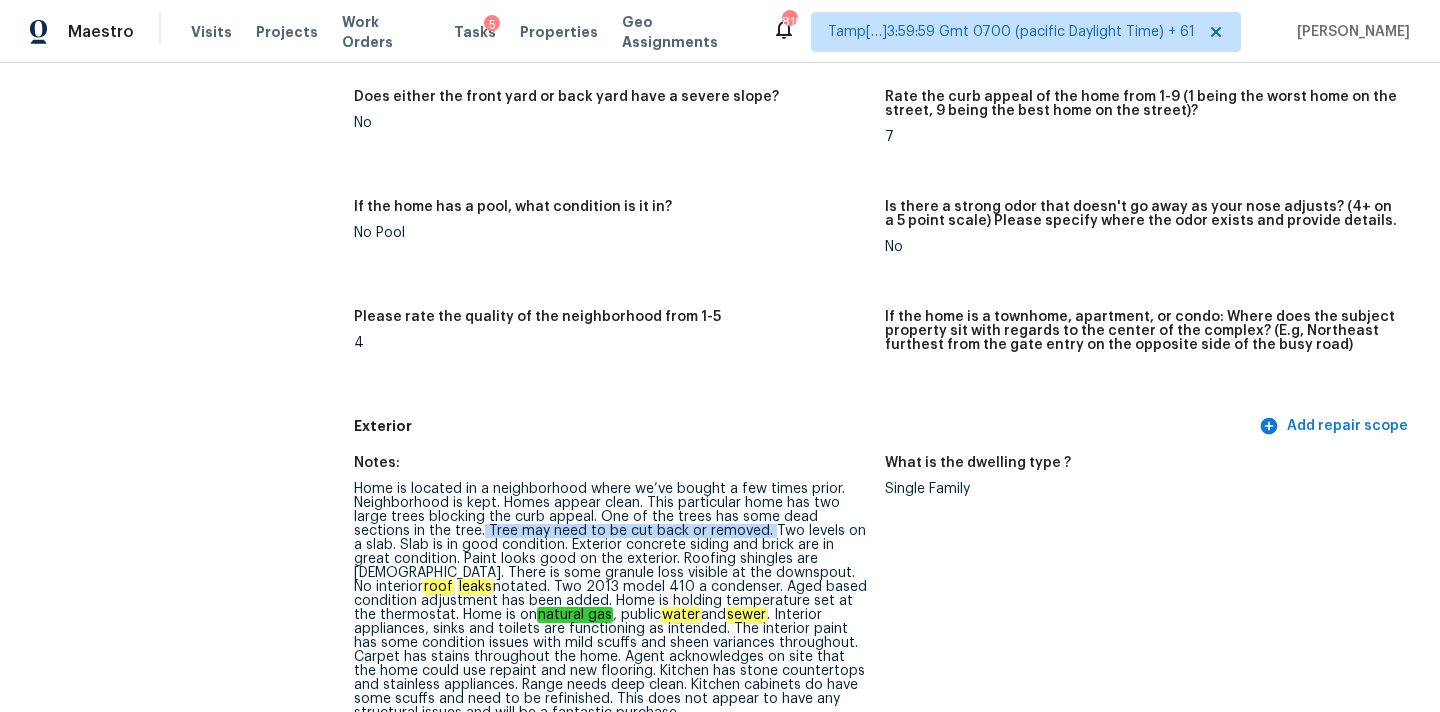 scroll, scrollTop: 457, scrollLeft: 0, axis: vertical 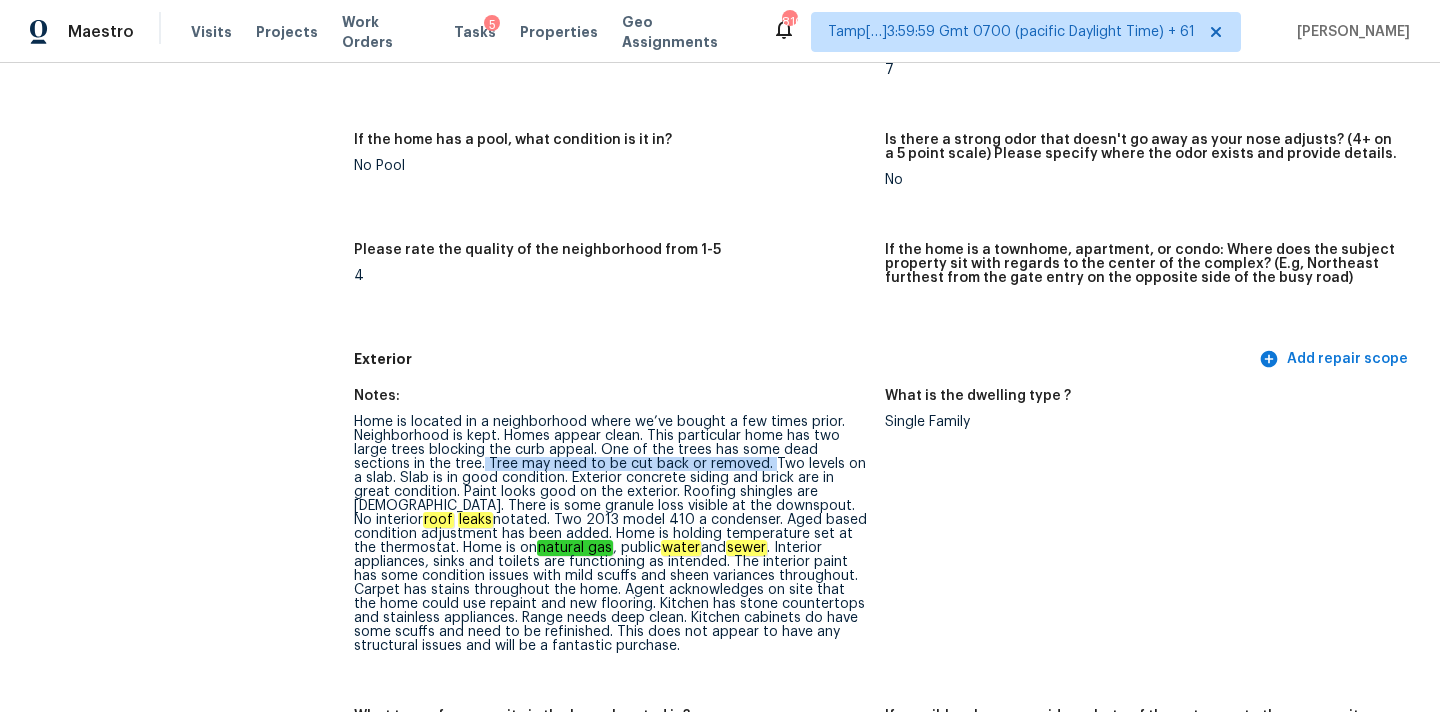 copy on "Tree may need to be cut back or removed." 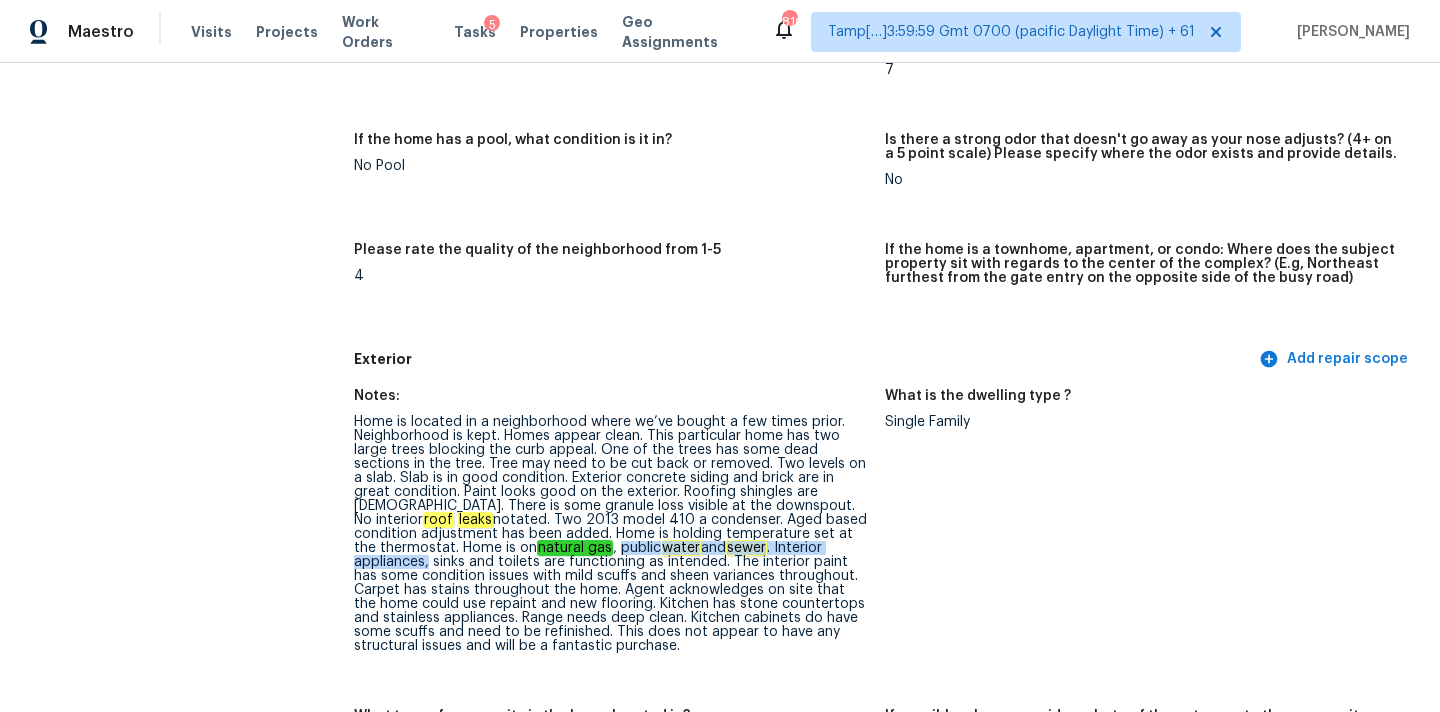 drag, startPoint x: 458, startPoint y: 549, endPoint x: 747, endPoint y: 548, distance: 289.00174 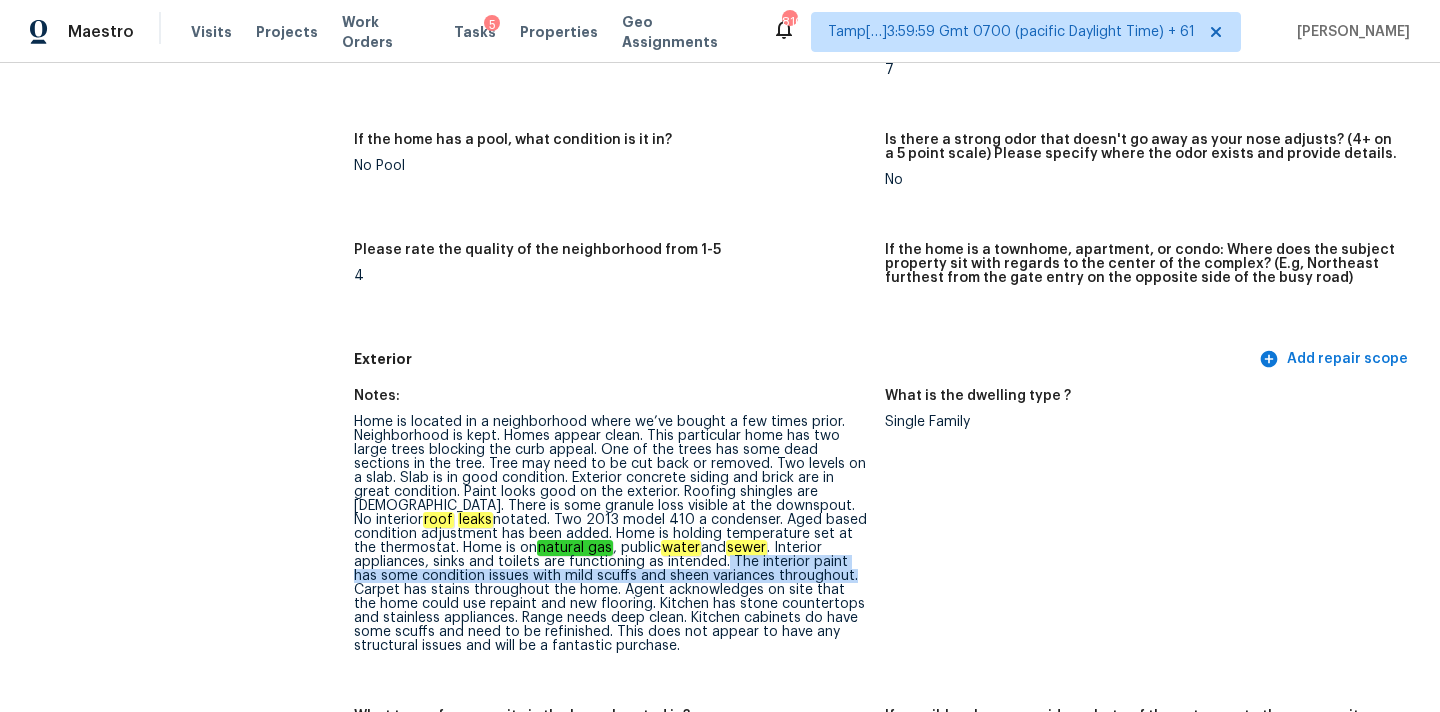 drag, startPoint x: 538, startPoint y: 563, endPoint x: 655, endPoint y: 576, distance: 117.72001 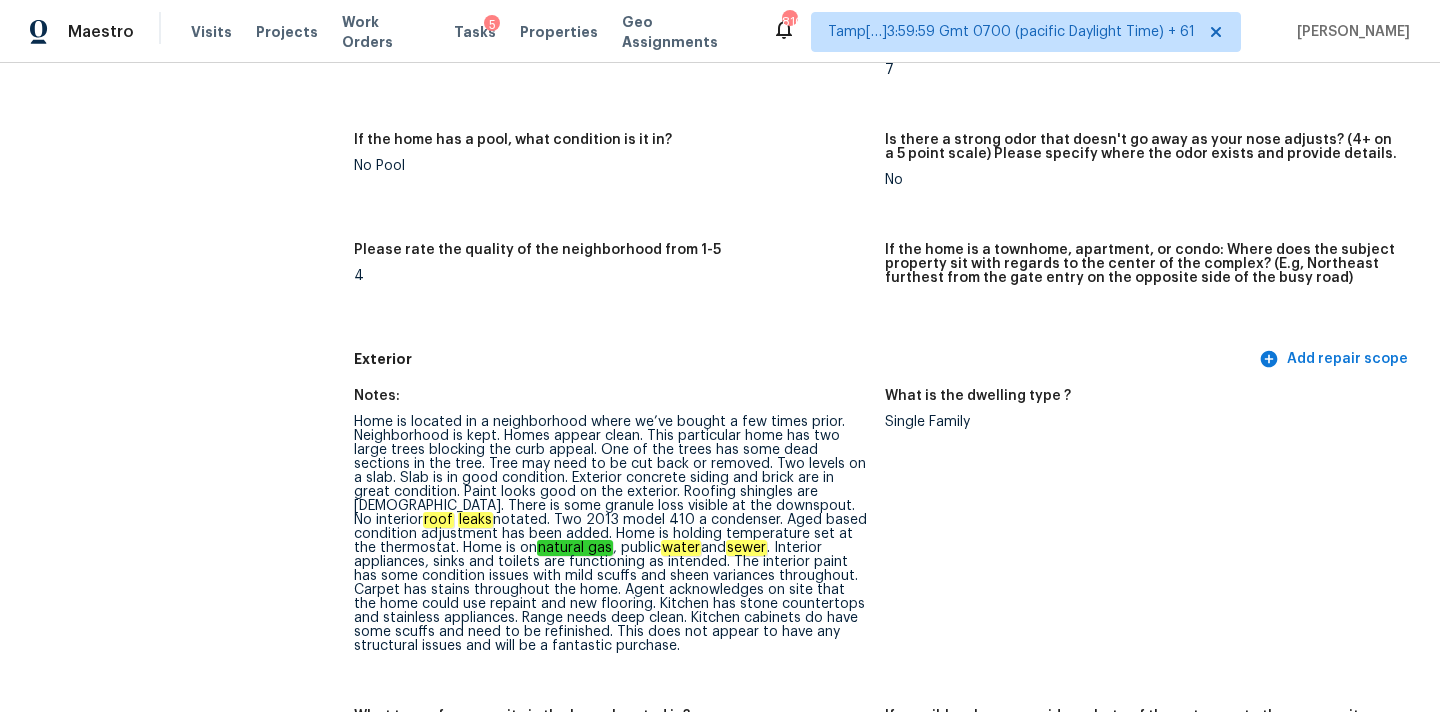 click on "Home is located in a neighborhood where we’ve bought a few times prior. Neighborhood is kept. Homes appear clean. This particular home has two large trees blocking the curb appeal. One of the trees has some dead sections in the tree. Tree may need to be cut back or removed. Two levels on a slab. Slab is in good condition. Exterior concrete siding and brick are in great condition. Paint looks good on the exterior. Roofing shingles are 12 years old. There is some granule loss visible at the downspout. No interior  roof   leaks  notated. Two 2013 model 410 a condenser. Aged based condition adjustment has been added. Home is holding temperature set at the thermostat. Home is on  natural gas , public  water  and  sewer" at bounding box center [611, 534] 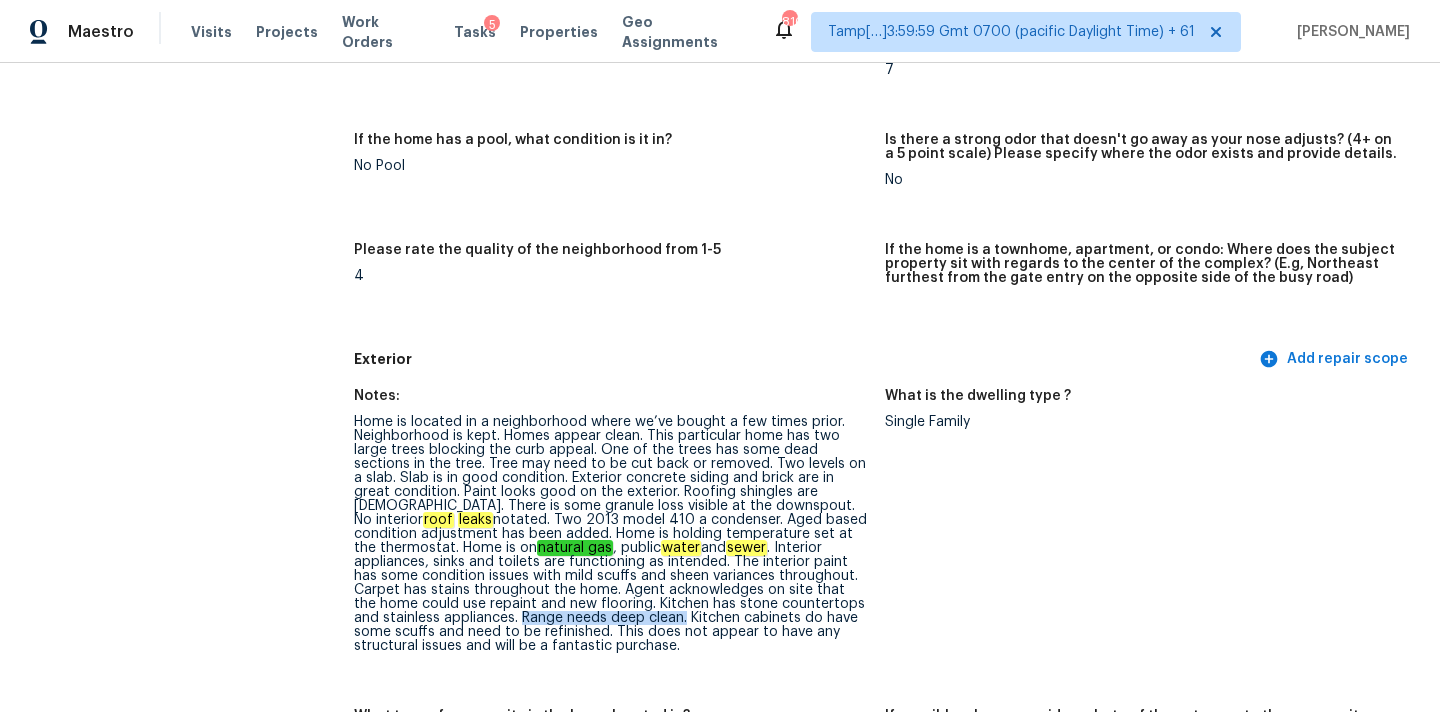 drag, startPoint x: 782, startPoint y: 601, endPoint x: 429, endPoint y: 620, distance: 353.51096 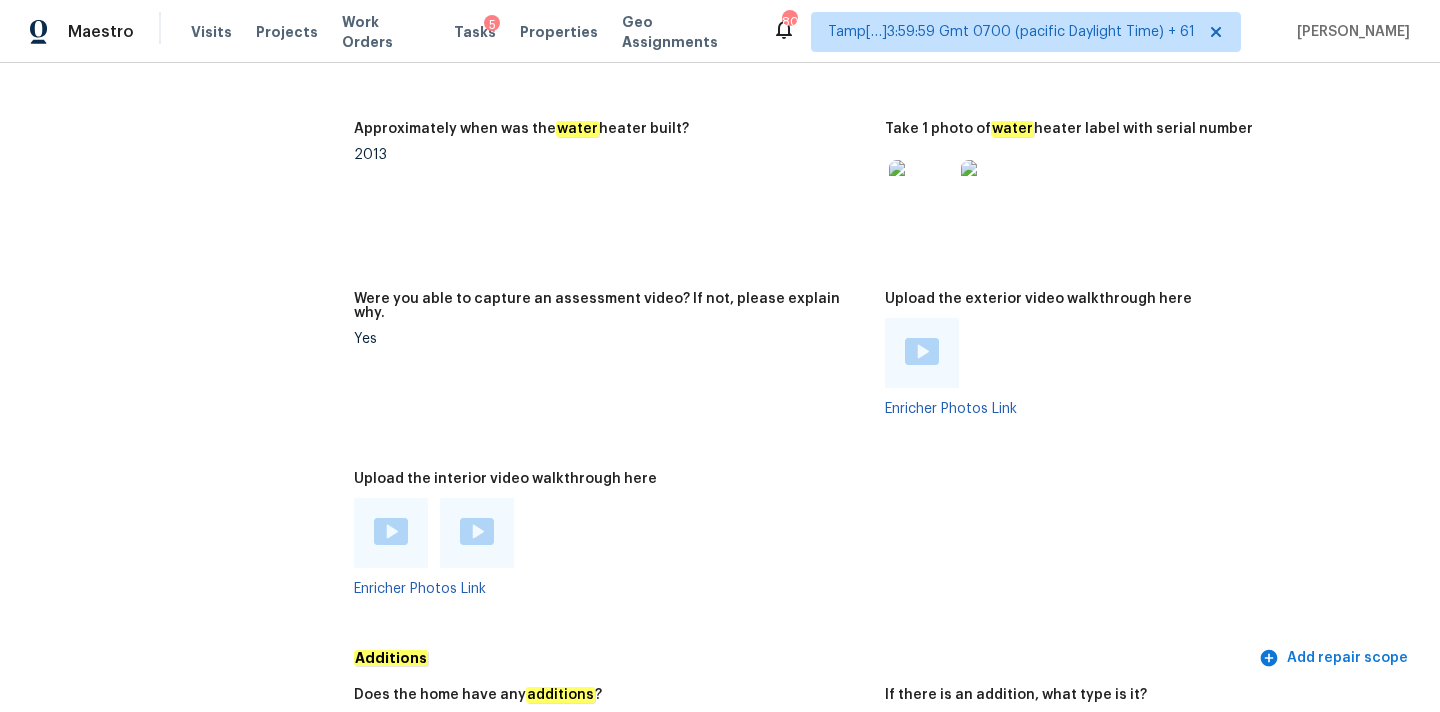 scroll, scrollTop: 4420, scrollLeft: 0, axis: vertical 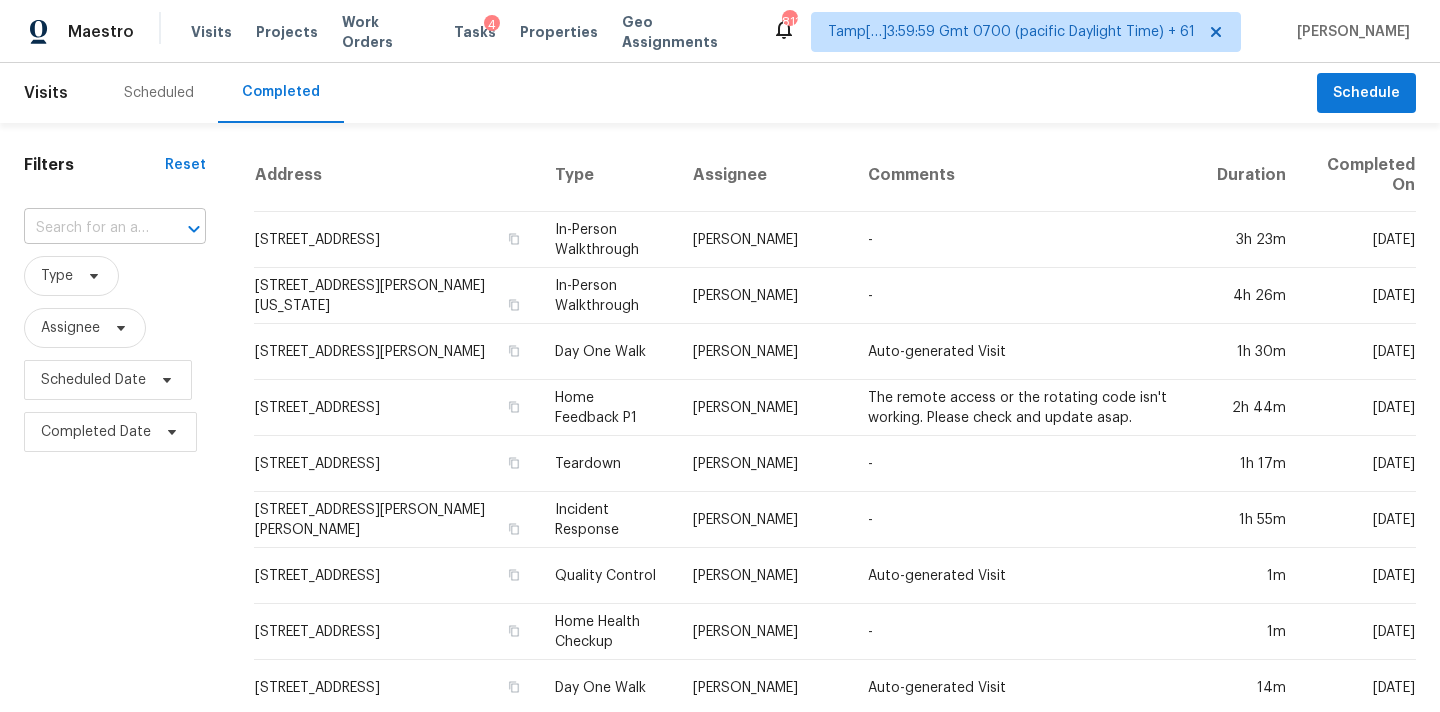 click at bounding box center (87, 228) 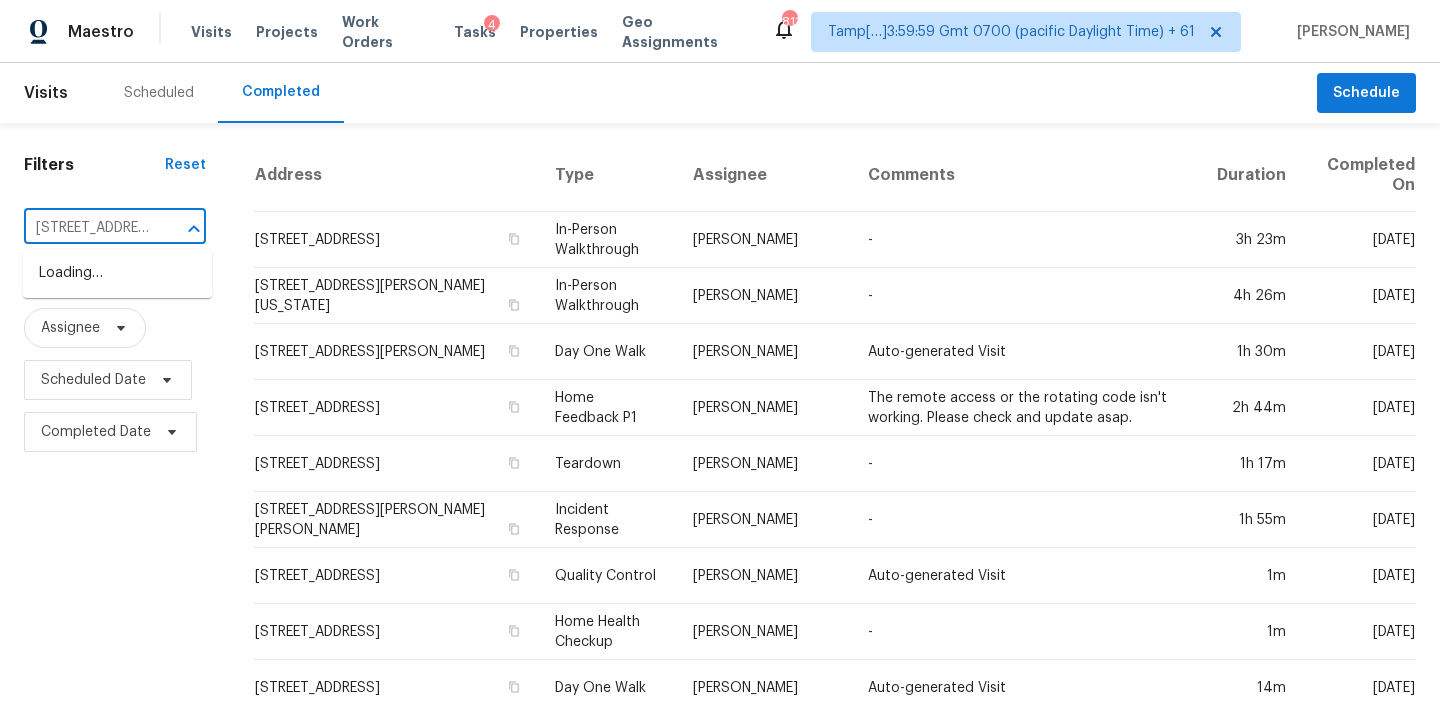 type on "[STREET_ADDRESS][PERSON_NAME]" 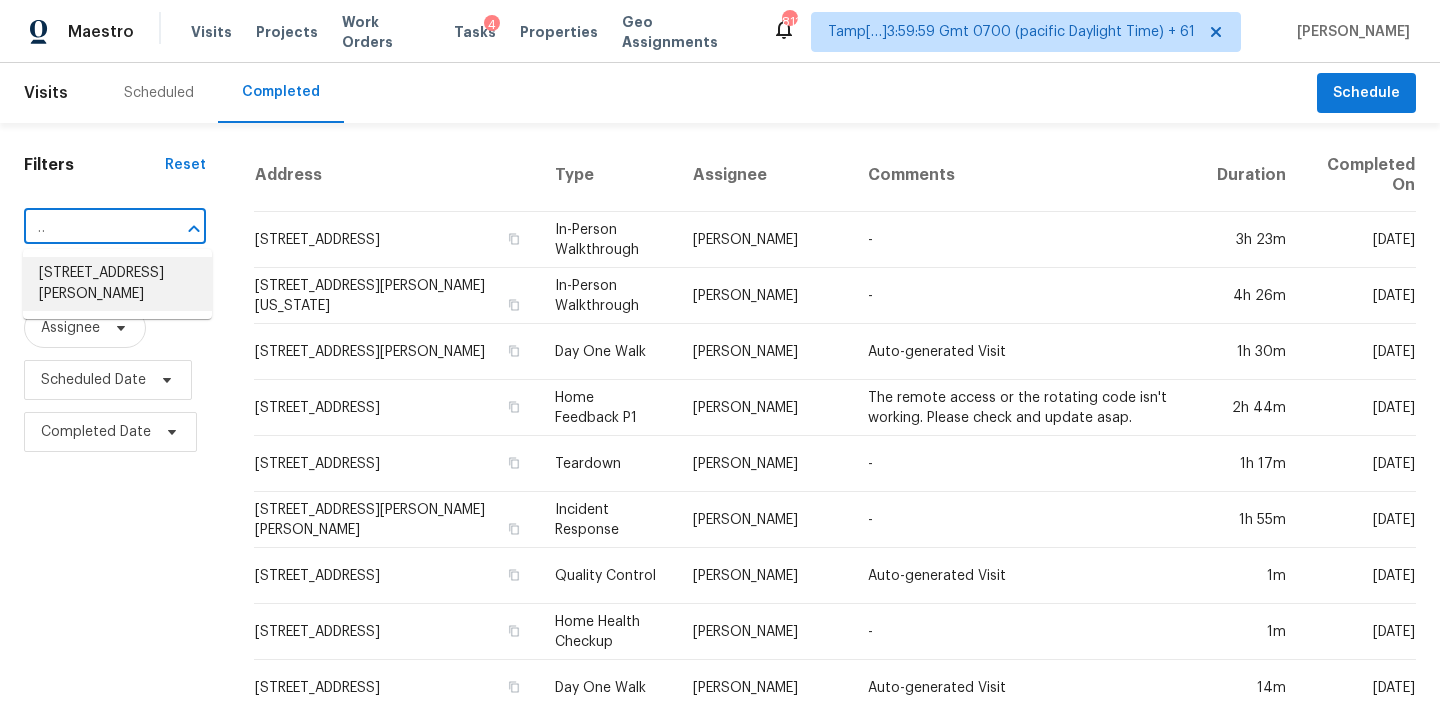 click on "[STREET_ADDRESS][PERSON_NAME]" at bounding box center [117, 284] 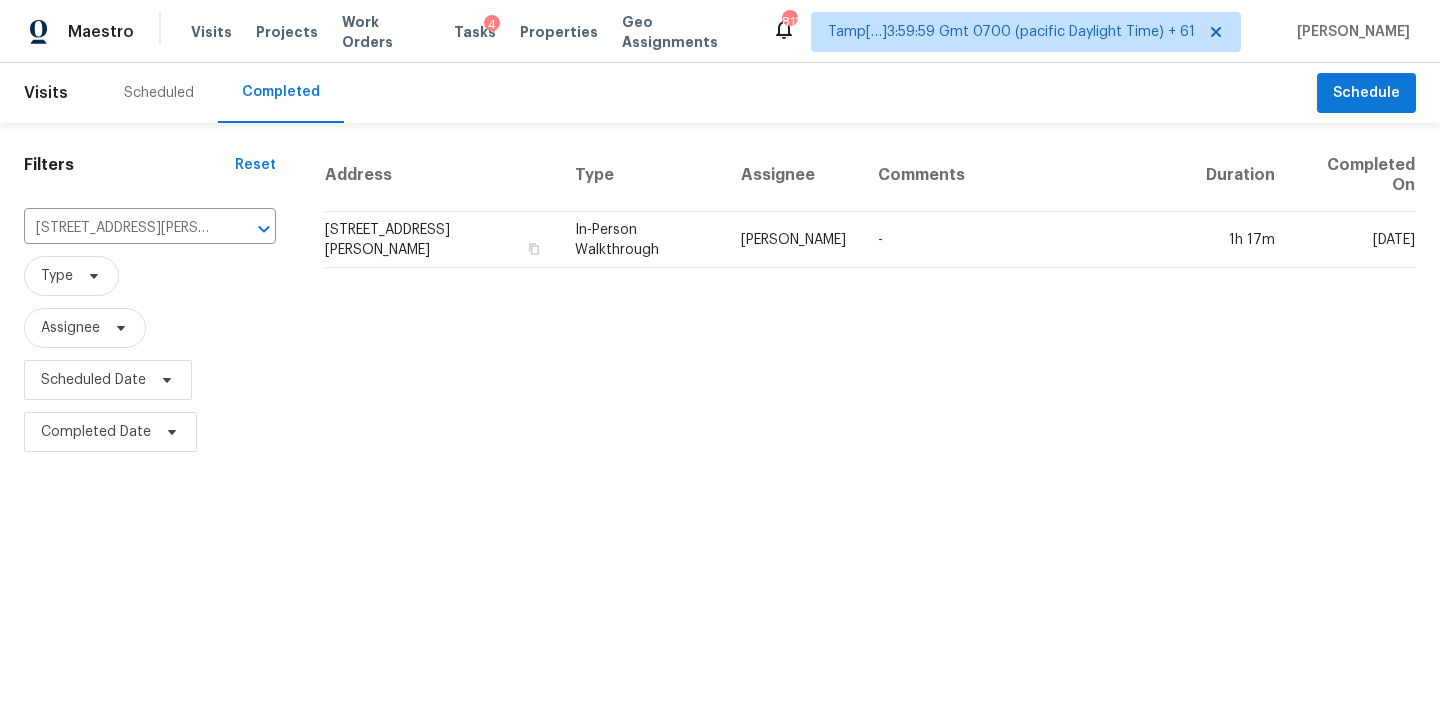 click on "[PERSON_NAME]" at bounding box center [793, 240] 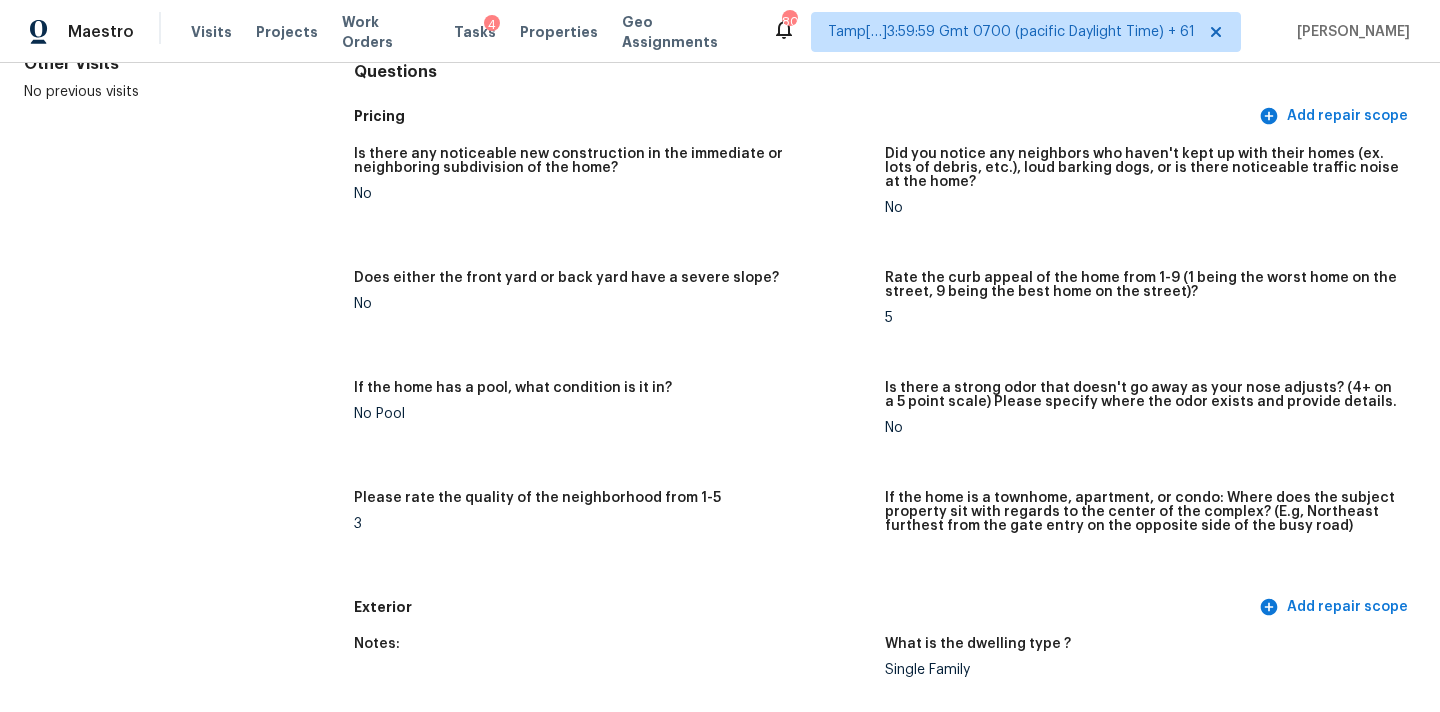 scroll, scrollTop: 1565, scrollLeft: 0, axis: vertical 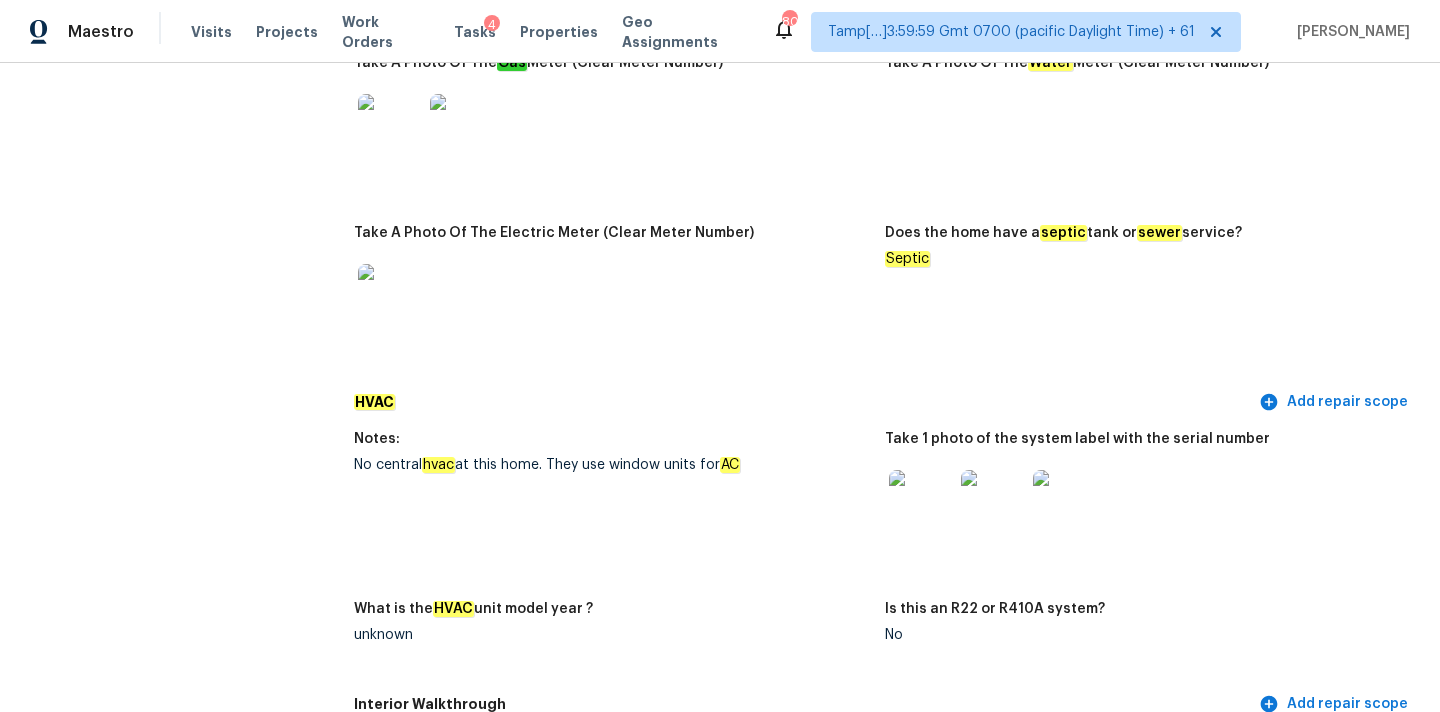 click on "No central  hvac  at this home. They use window units for  AC" at bounding box center (611, 465) 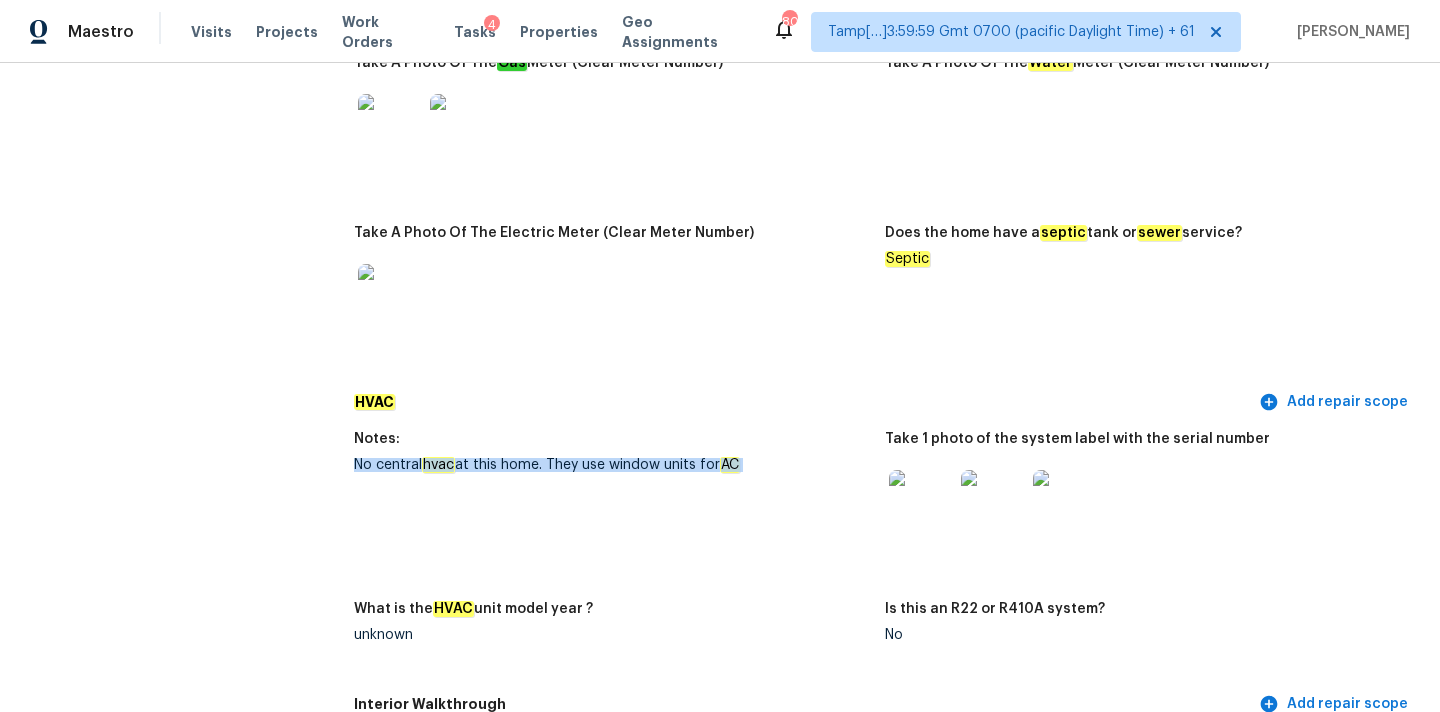 drag, startPoint x: 353, startPoint y: 449, endPoint x: 755, endPoint y: 446, distance: 402.0112 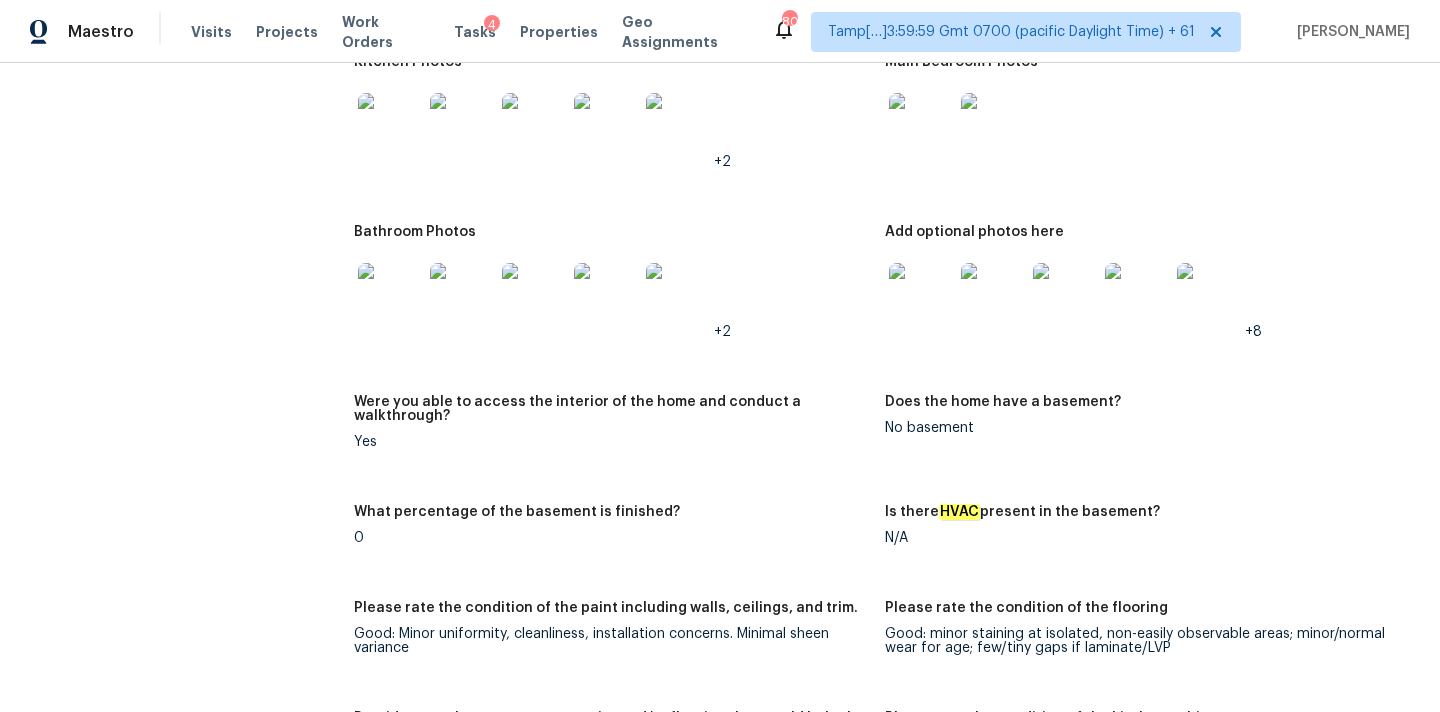 scroll, scrollTop: 3809, scrollLeft: 0, axis: vertical 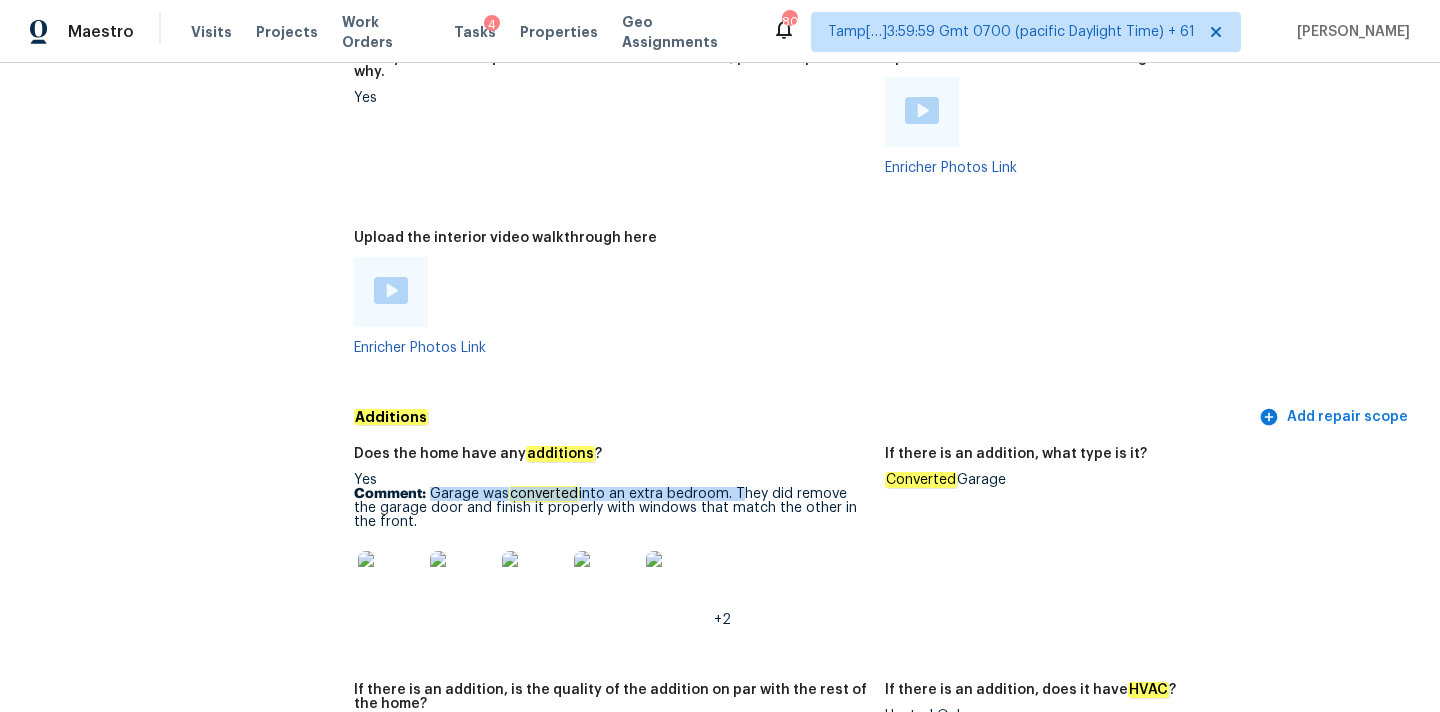 drag, startPoint x: 430, startPoint y: 465, endPoint x: 735, endPoint y: 458, distance: 305.08032 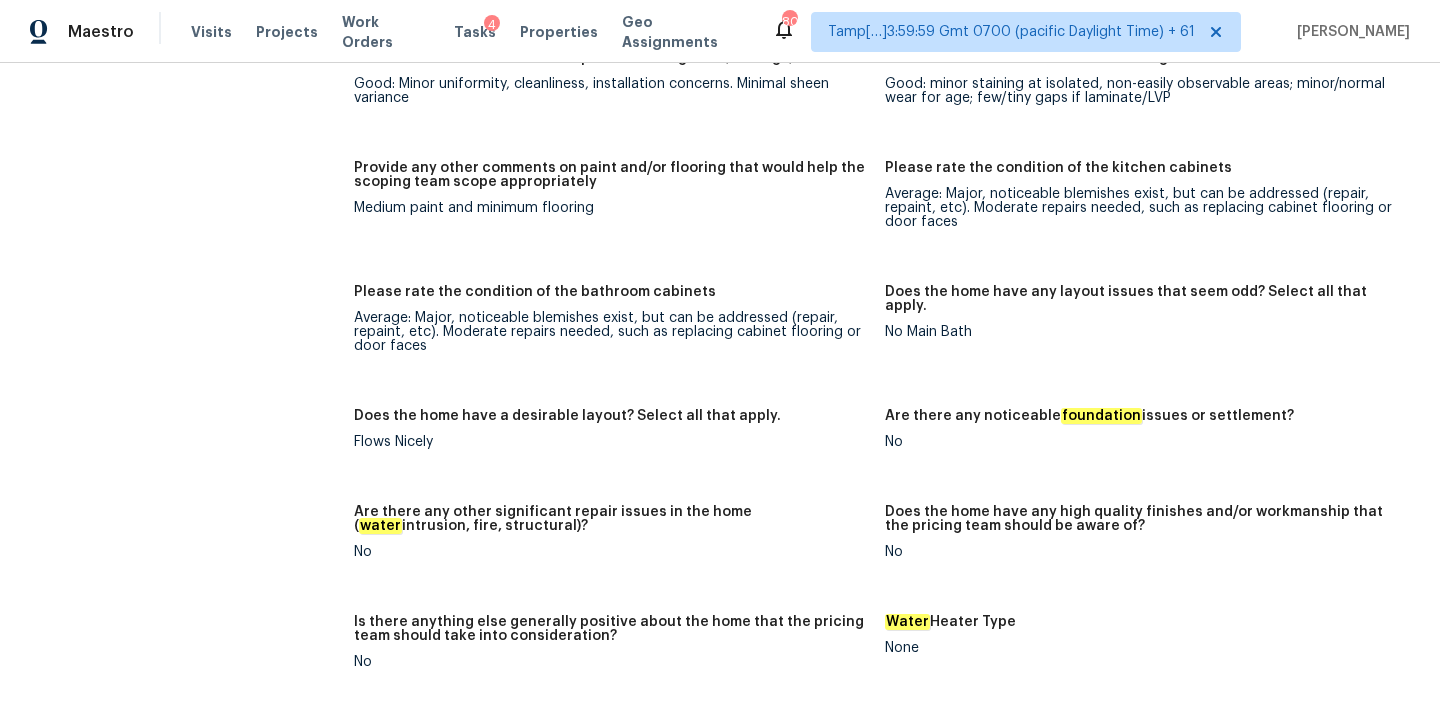 scroll, scrollTop: 4339, scrollLeft: 0, axis: vertical 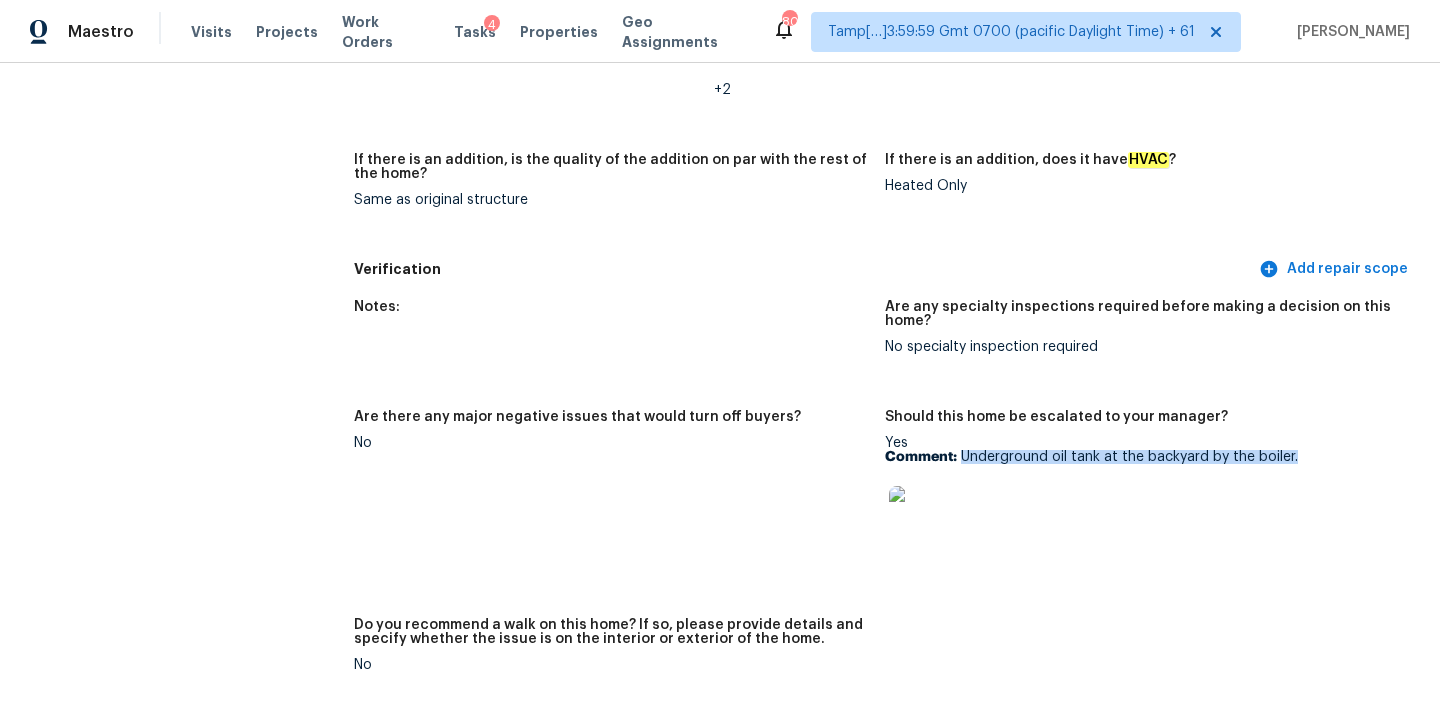 drag, startPoint x: 963, startPoint y: 426, endPoint x: 1322, endPoint y: 422, distance: 359.02228 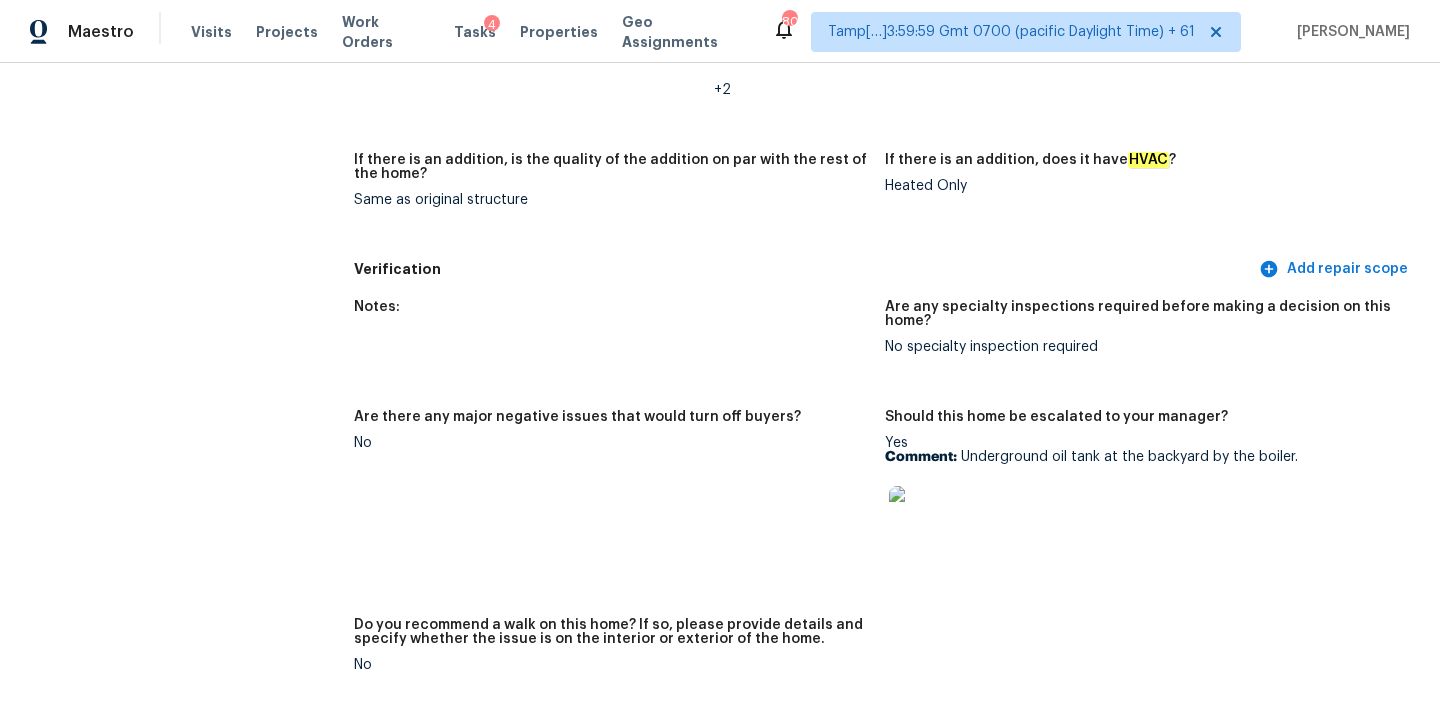 scroll, scrollTop: 99, scrollLeft: 0, axis: vertical 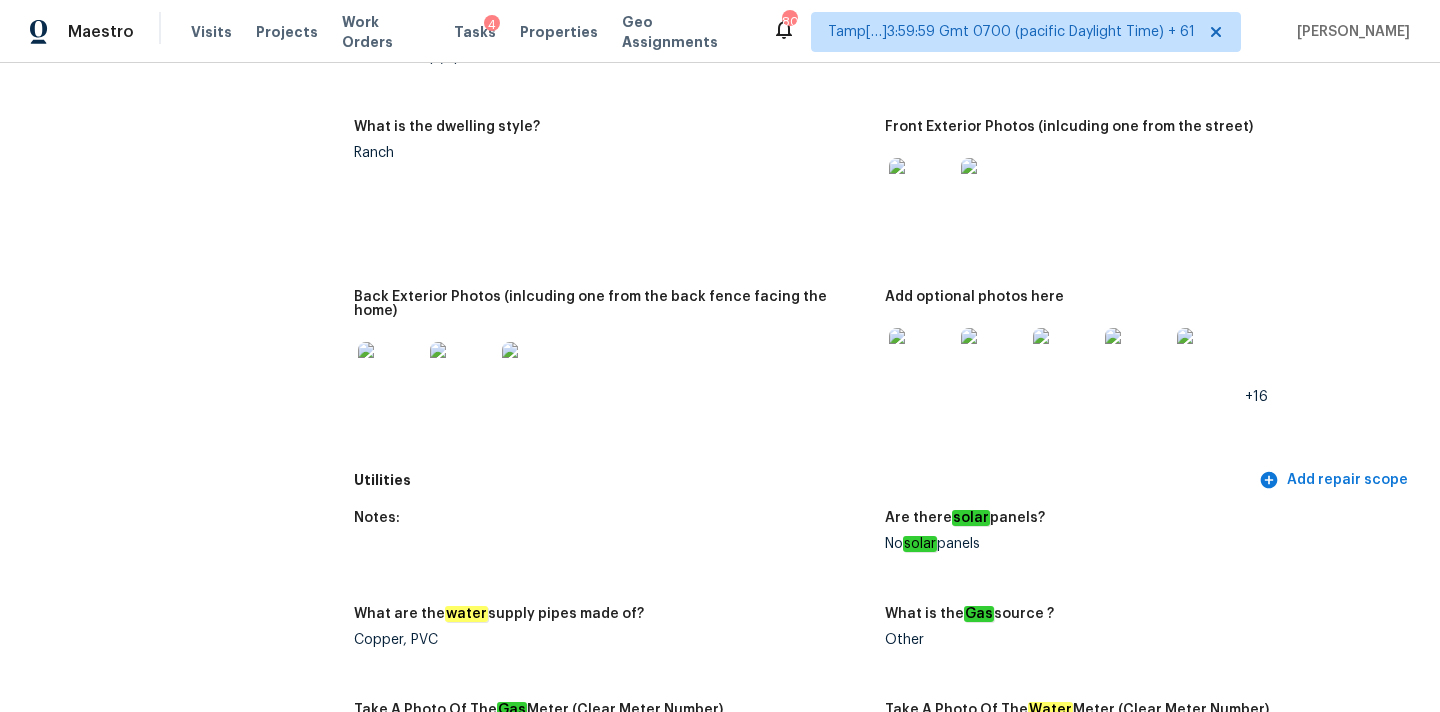 click at bounding box center [921, 190] 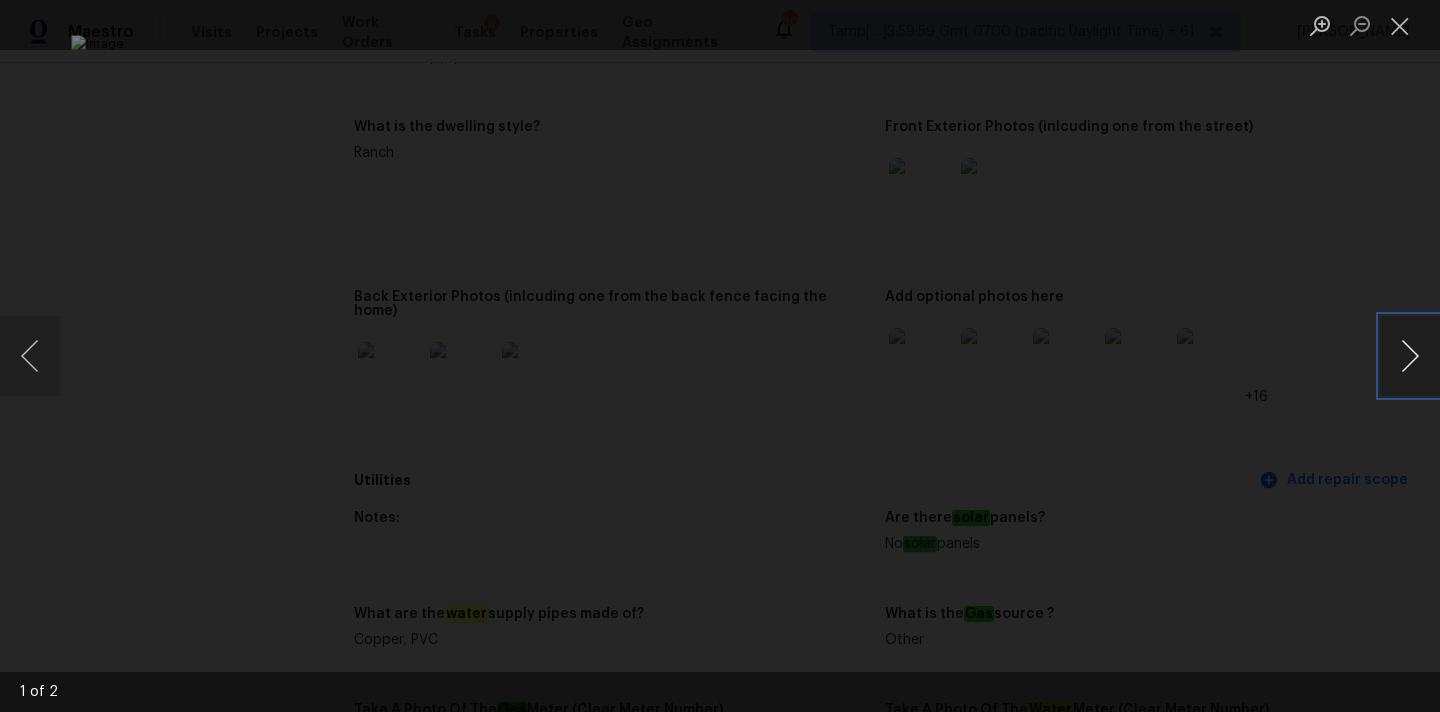 click at bounding box center (1410, 356) 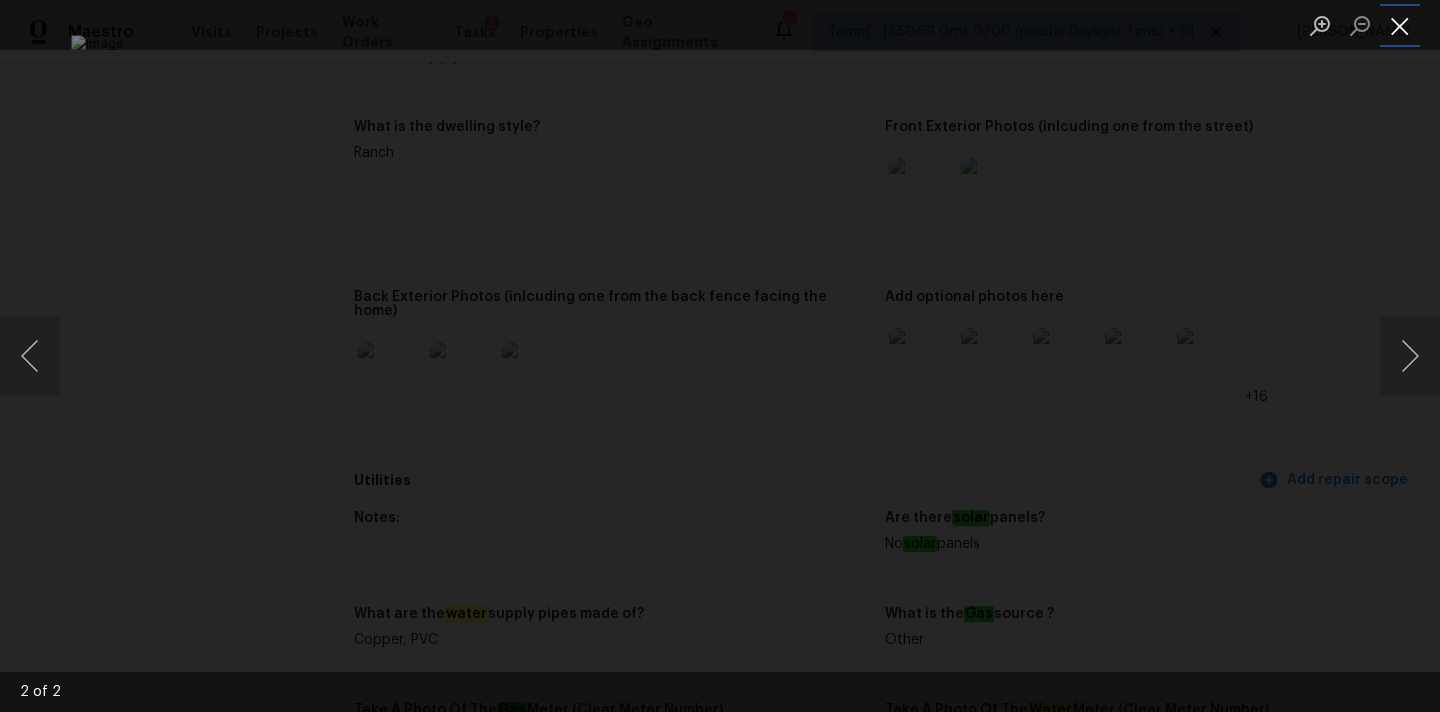 click at bounding box center (1400, 25) 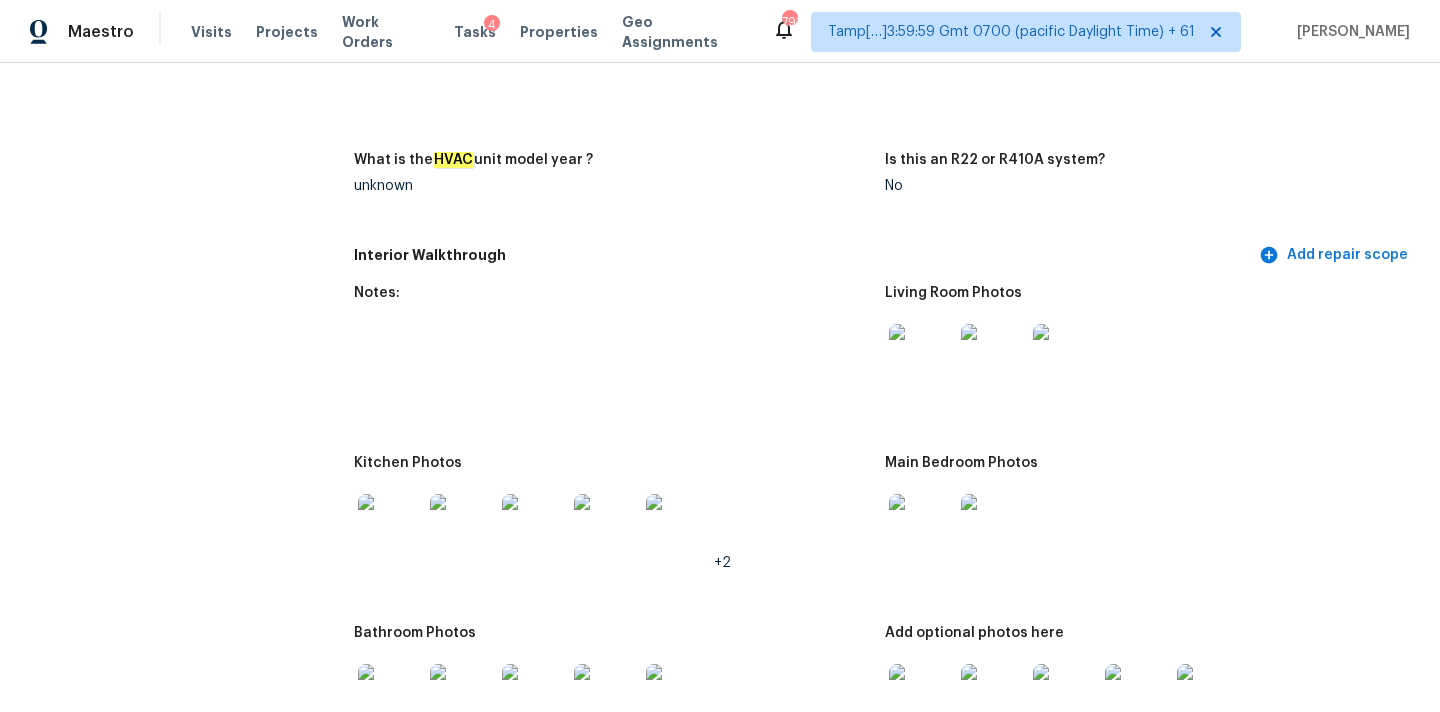 scroll, scrollTop: 2182, scrollLeft: 0, axis: vertical 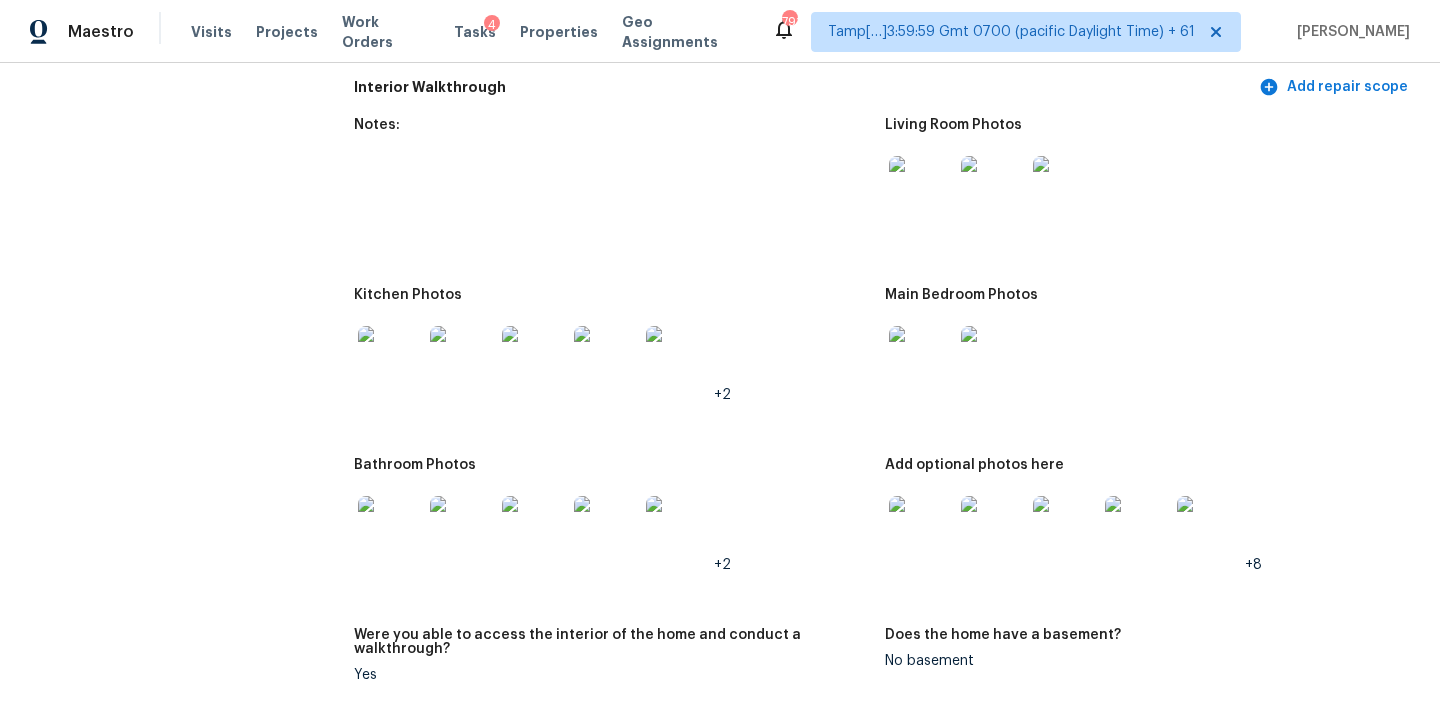 click at bounding box center (390, 358) 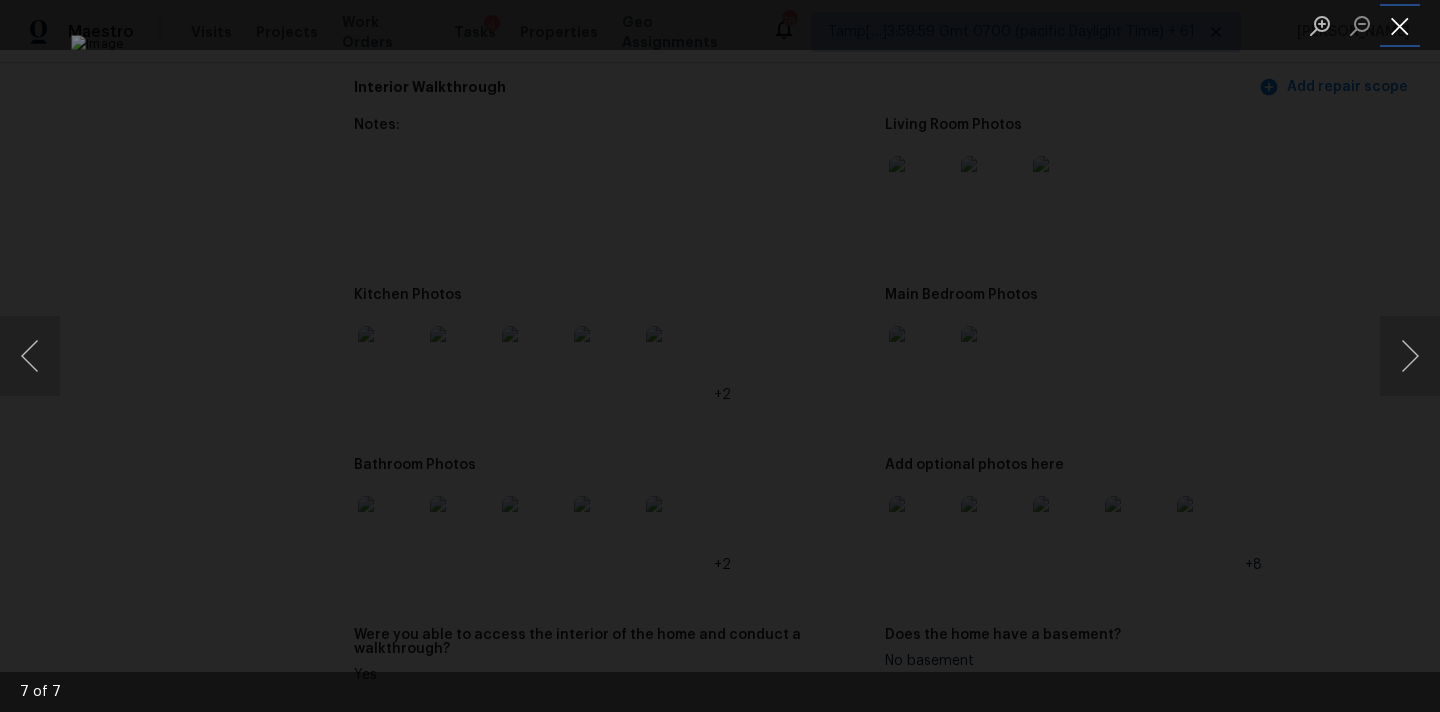 click at bounding box center [1400, 25] 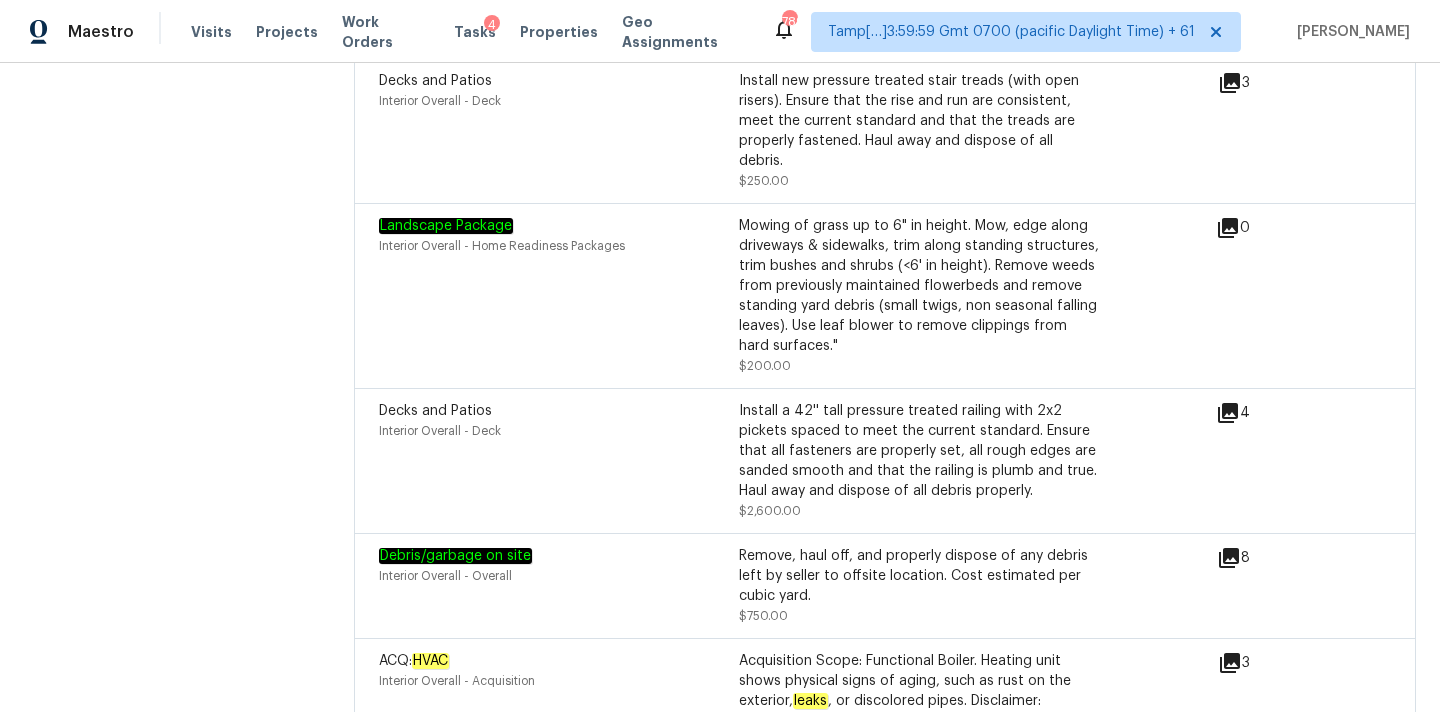 scroll, scrollTop: 6564, scrollLeft: 0, axis: vertical 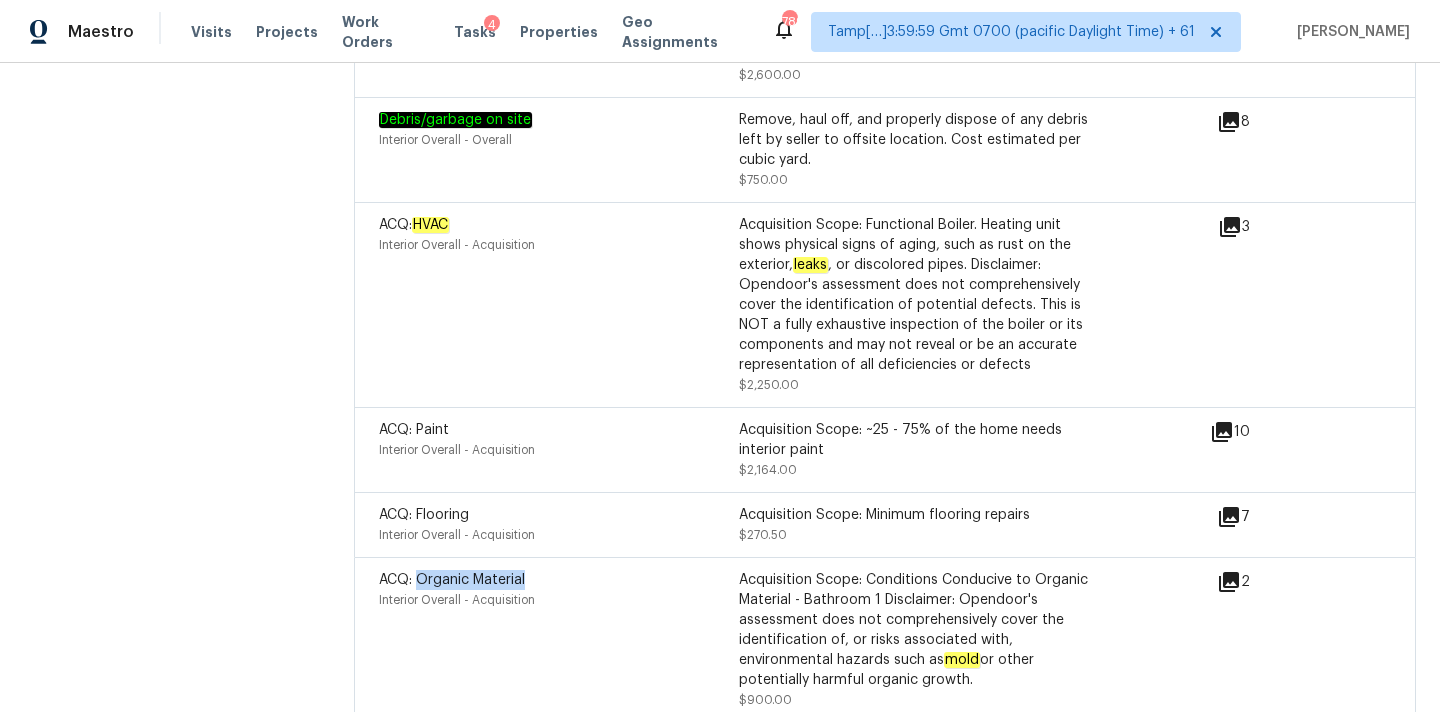drag, startPoint x: 418, startPoint y: 517, endPoint x: 579, endPoint y: 517, distance: 161 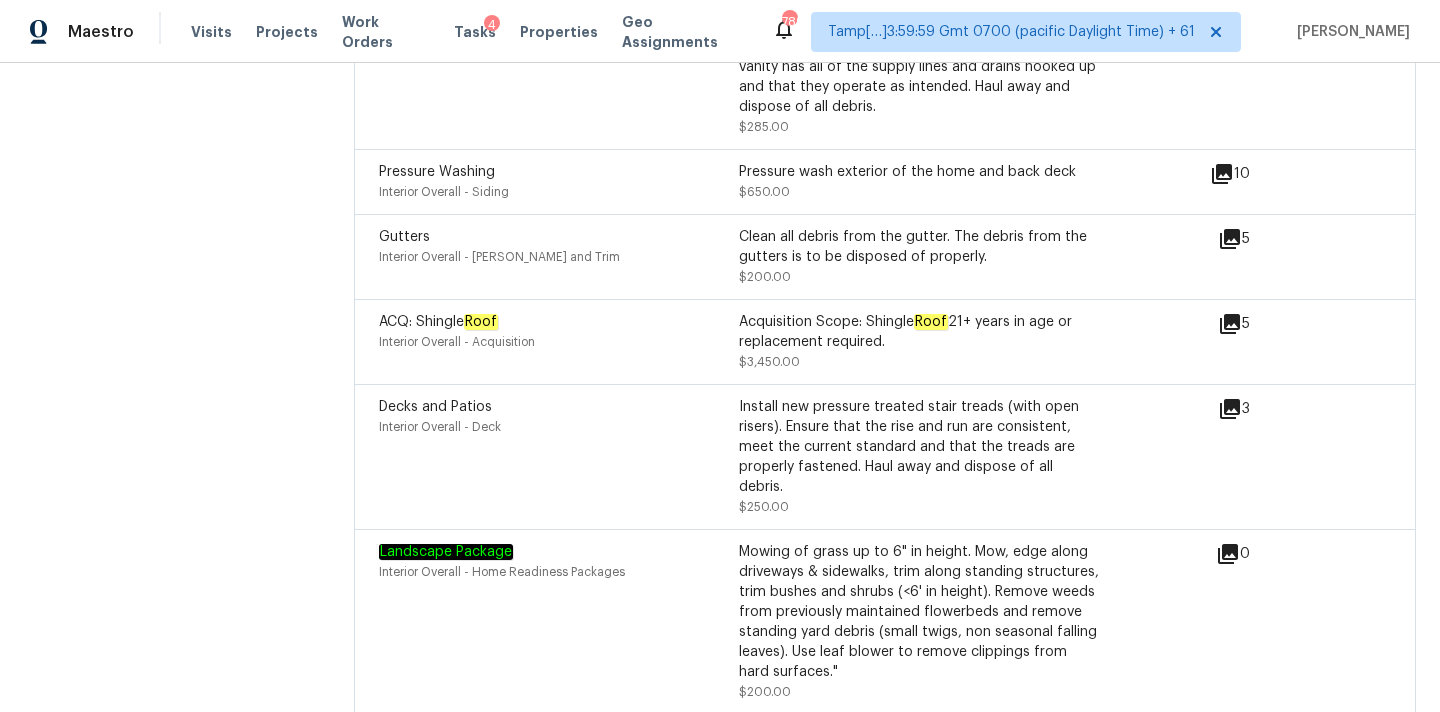scroll, scrollTop: 5647, scrollLeft: 0, axis: vertical 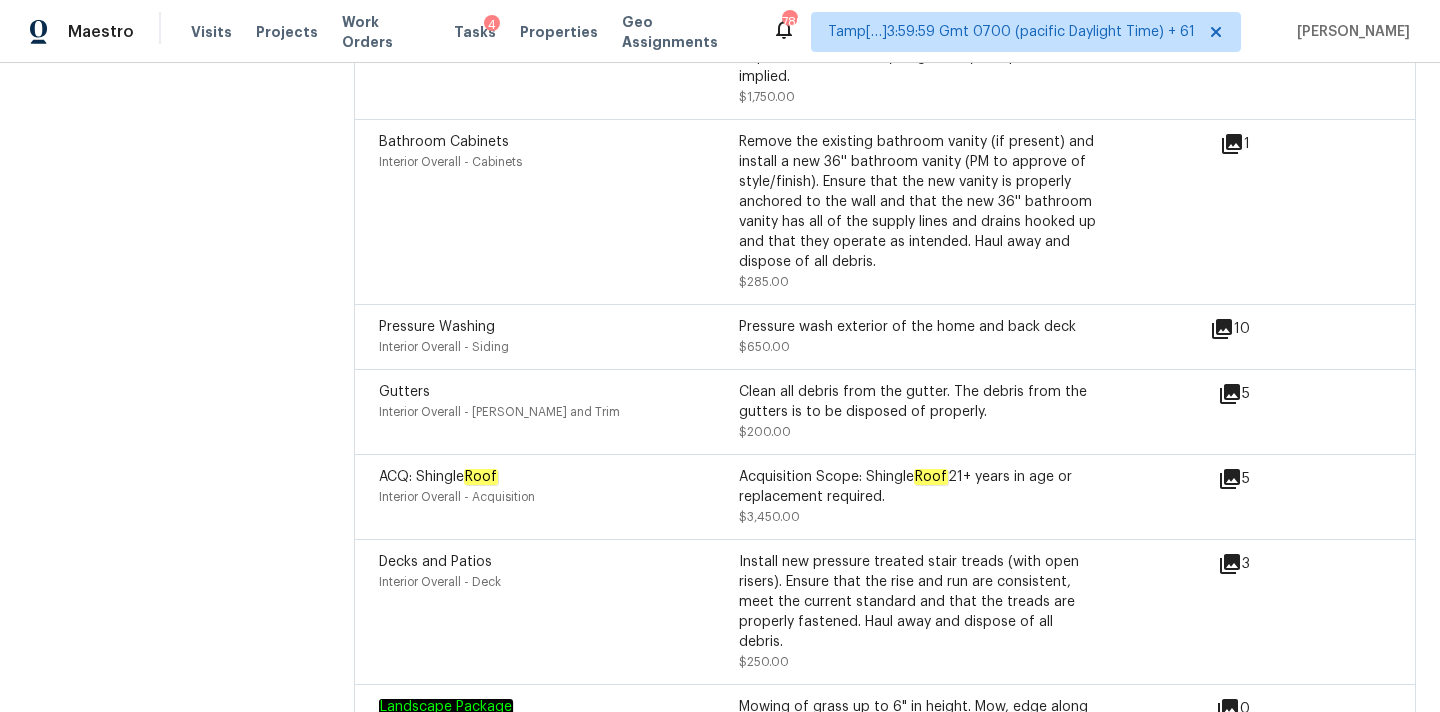 click on "Gutters" at bounding box center [404, 392] 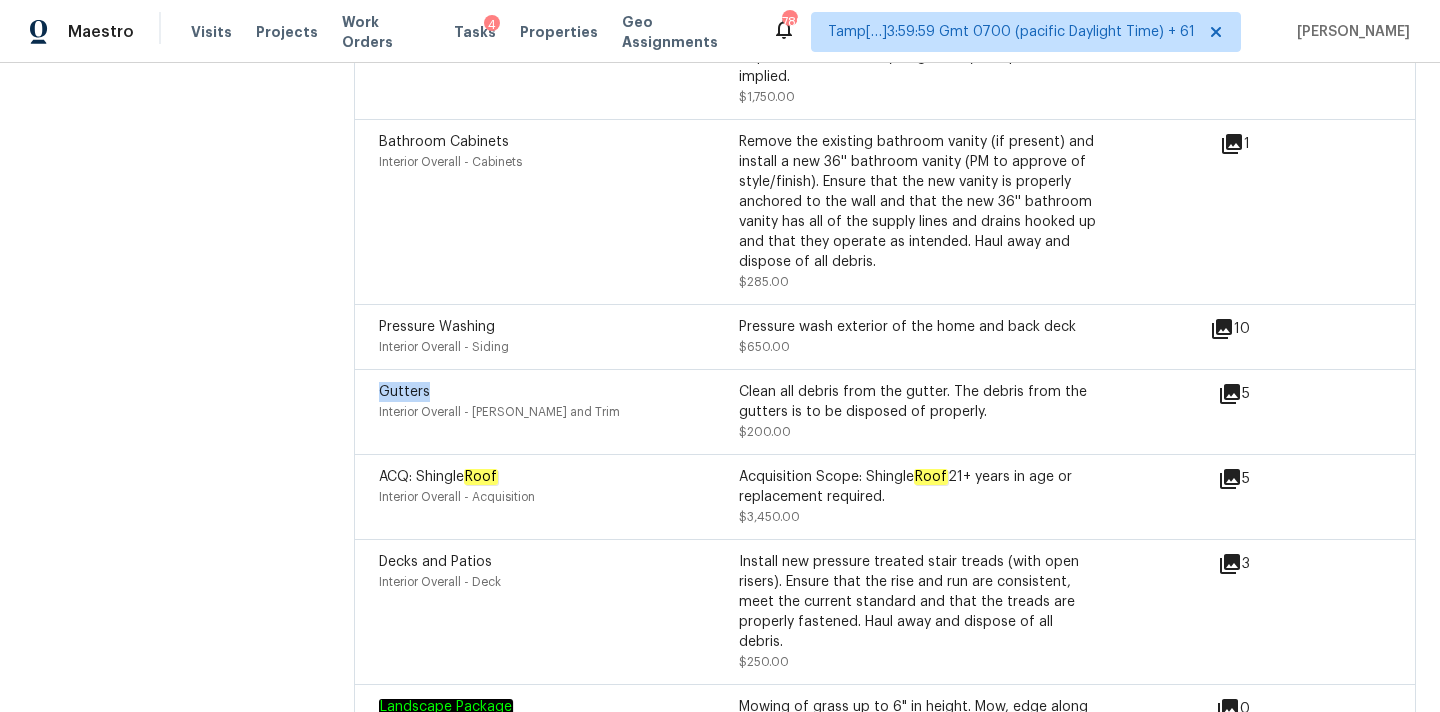 click on "Gutters" at bounding box center (404, 392) 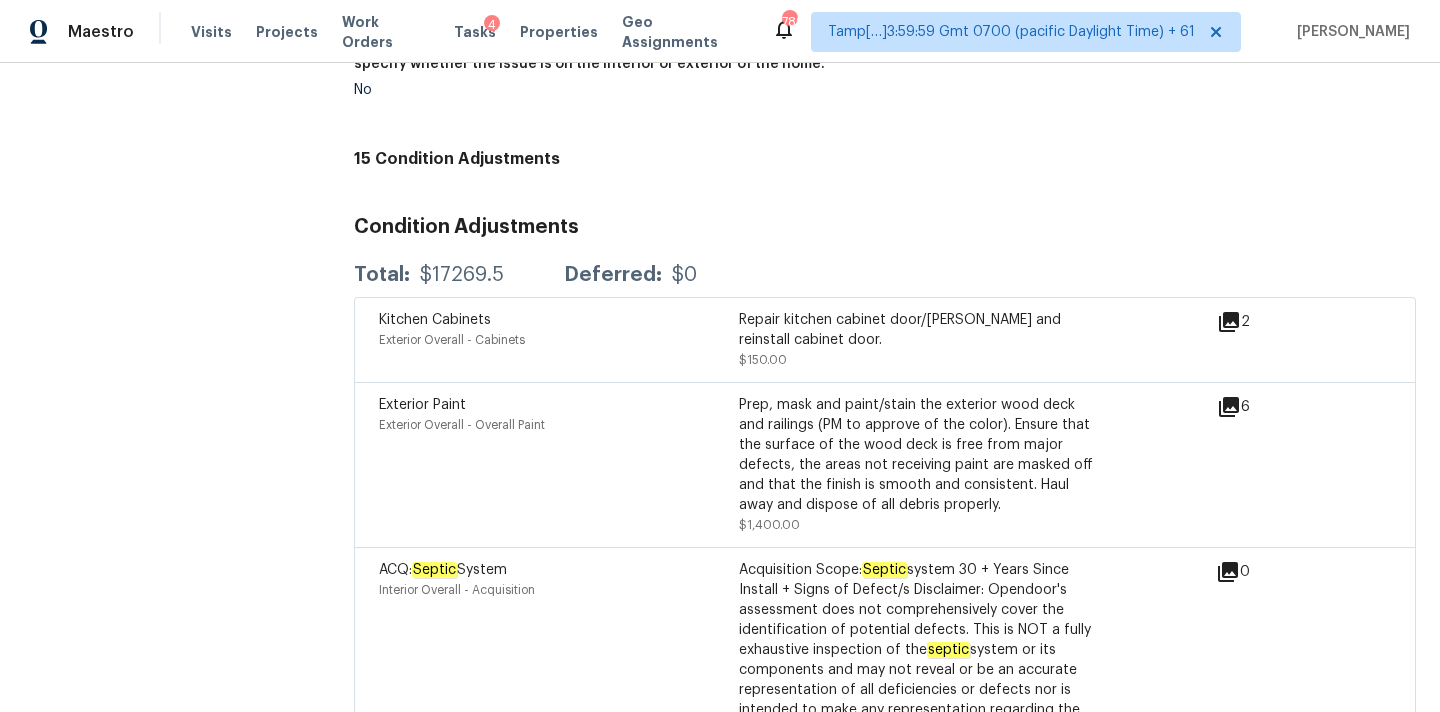 scroll, scrollTop: 4911, scrollLeft: 0, axis: vertical 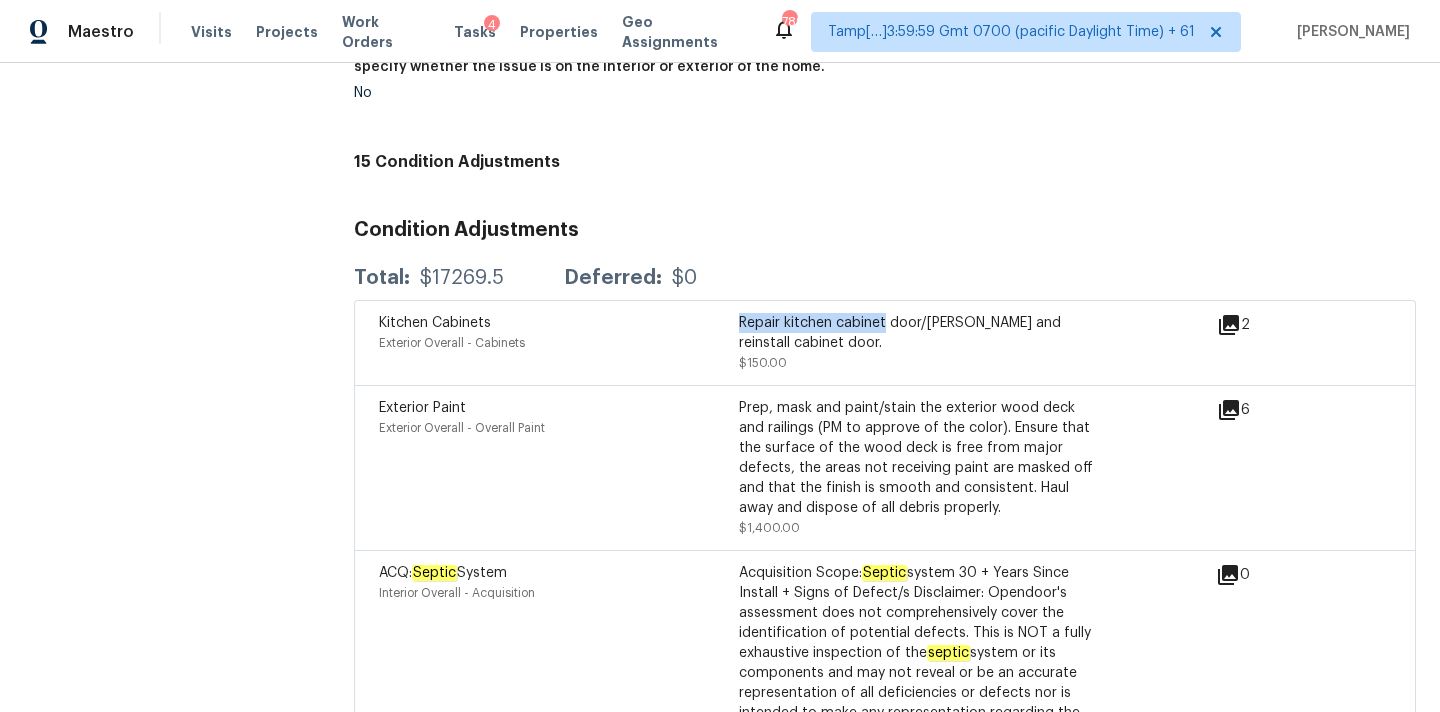 copy on "Repair kitchen cabinet" 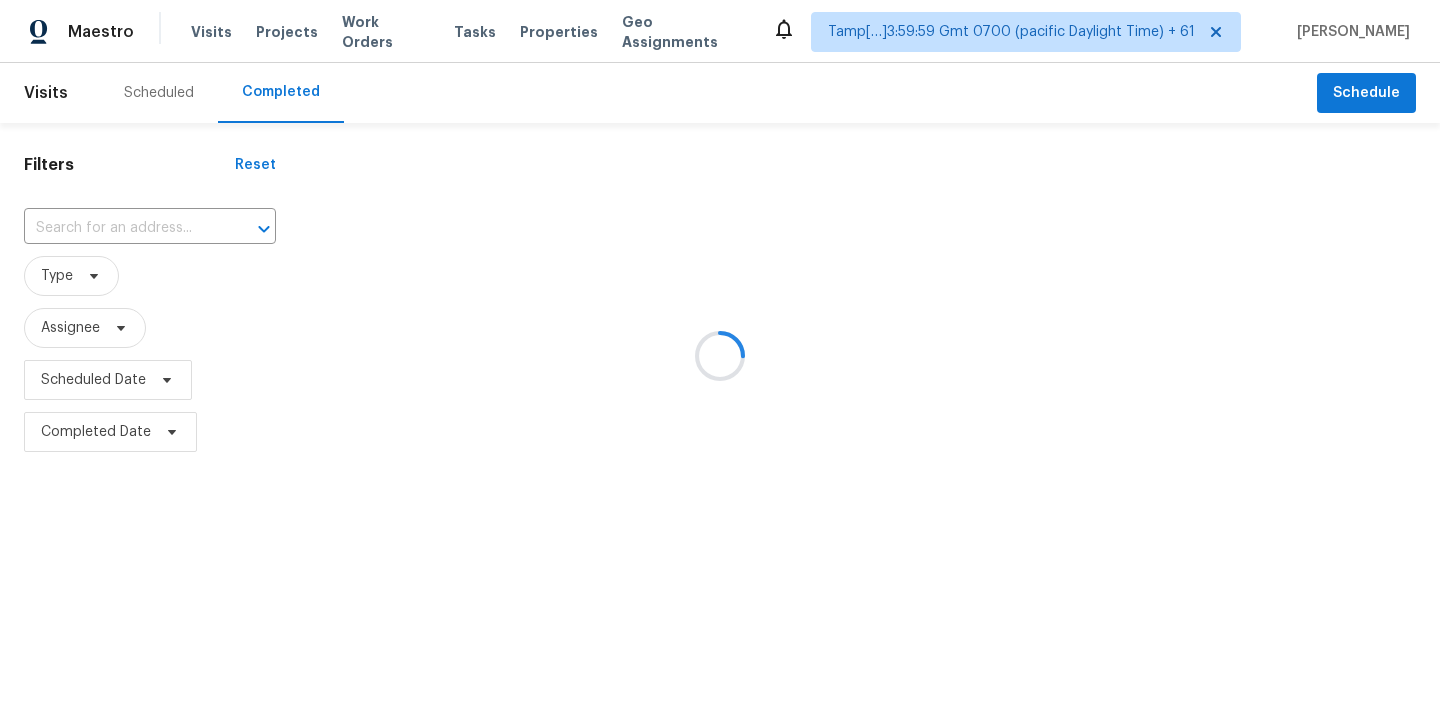 scroll, scrollTop: 0, scrollLeft: 0, axis: both 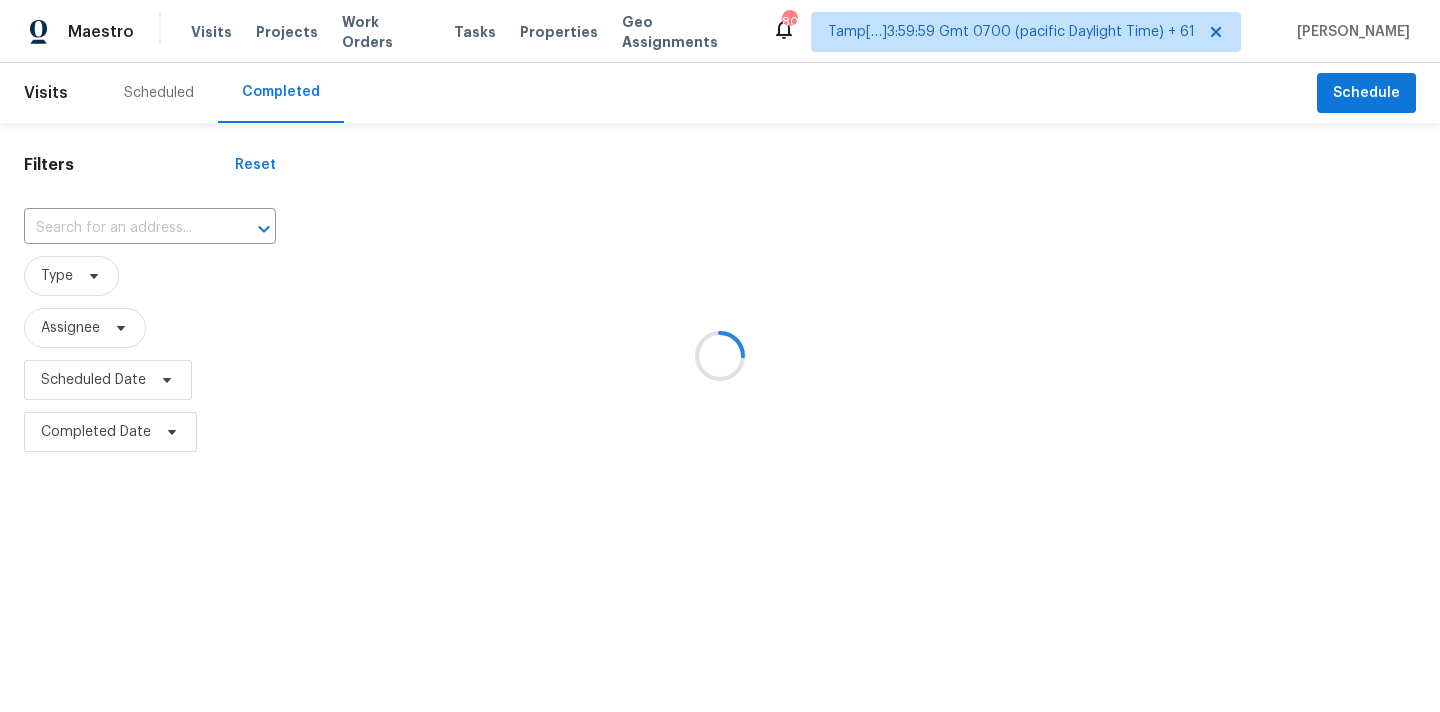 click at bounding box center (720, 356) 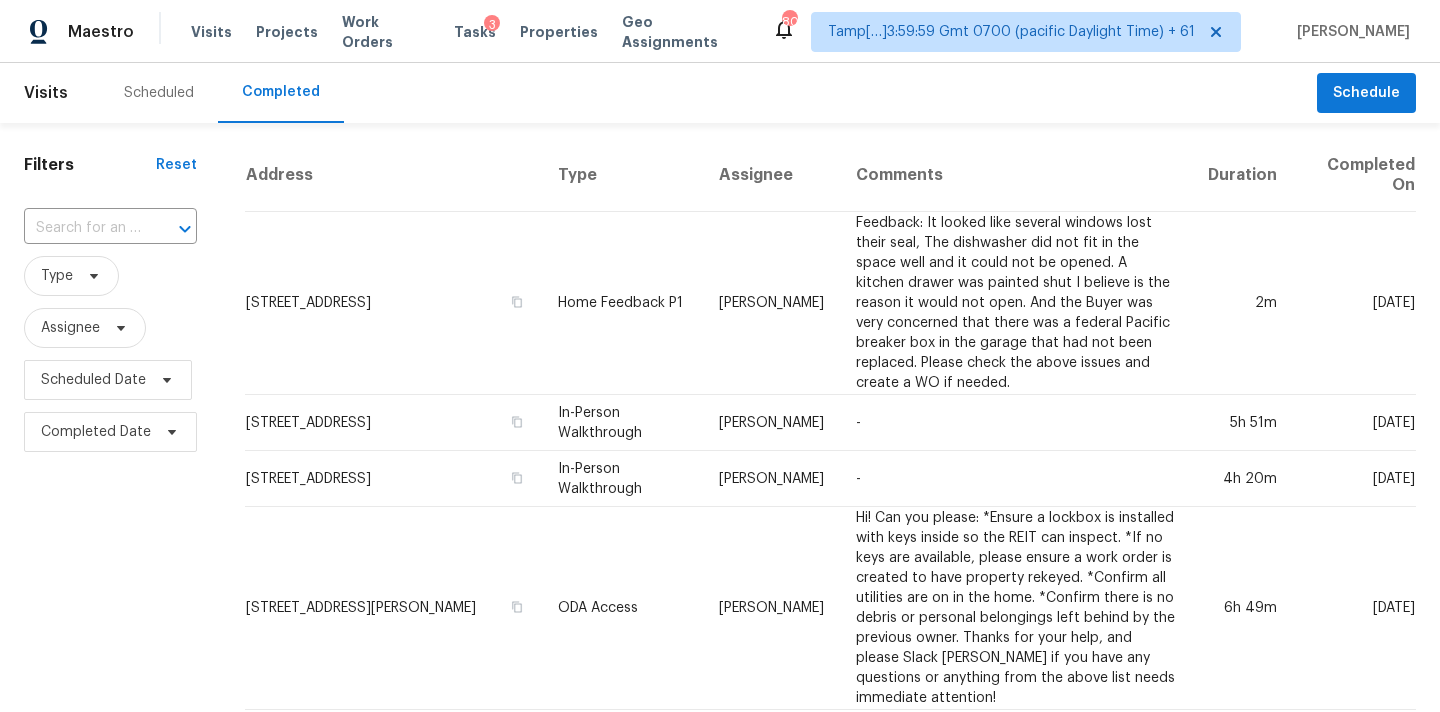 click at bounding box center [82, 228] 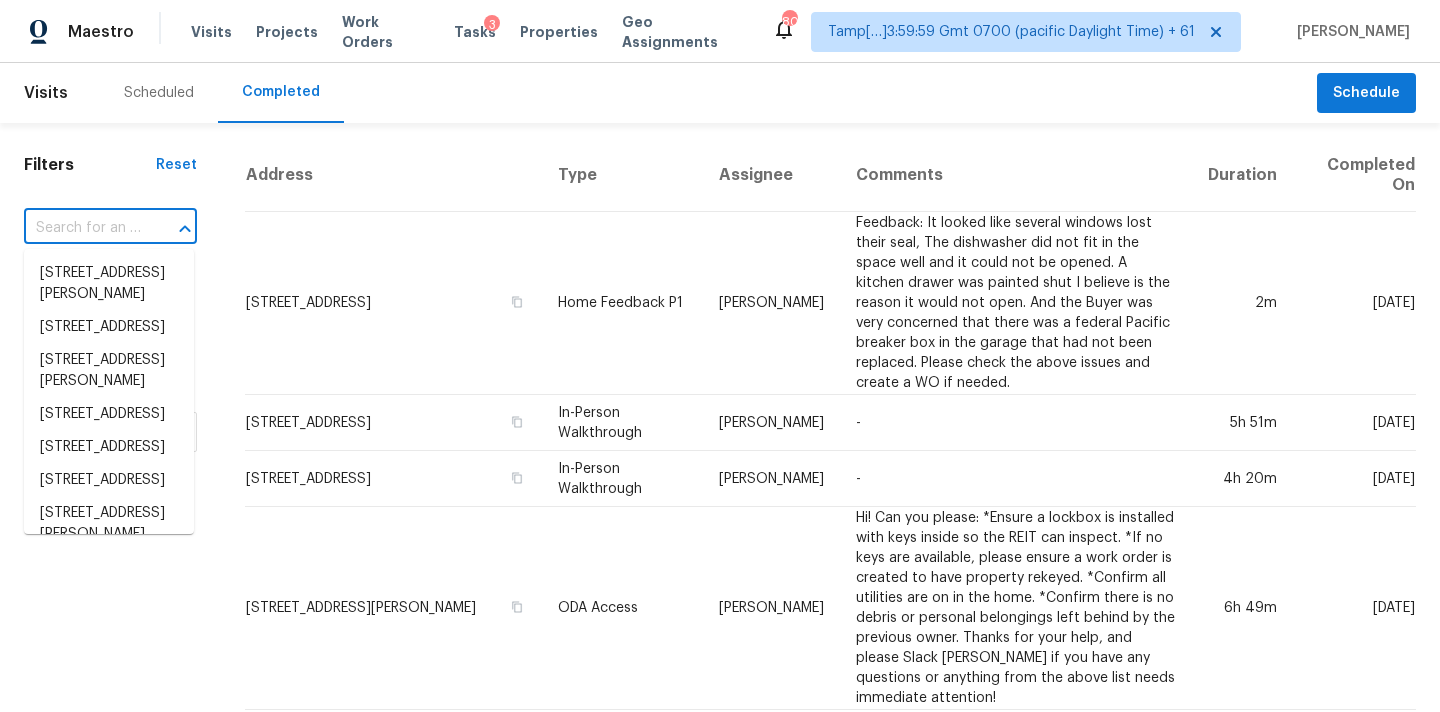 paste on "[STREET_ADDRESS]" 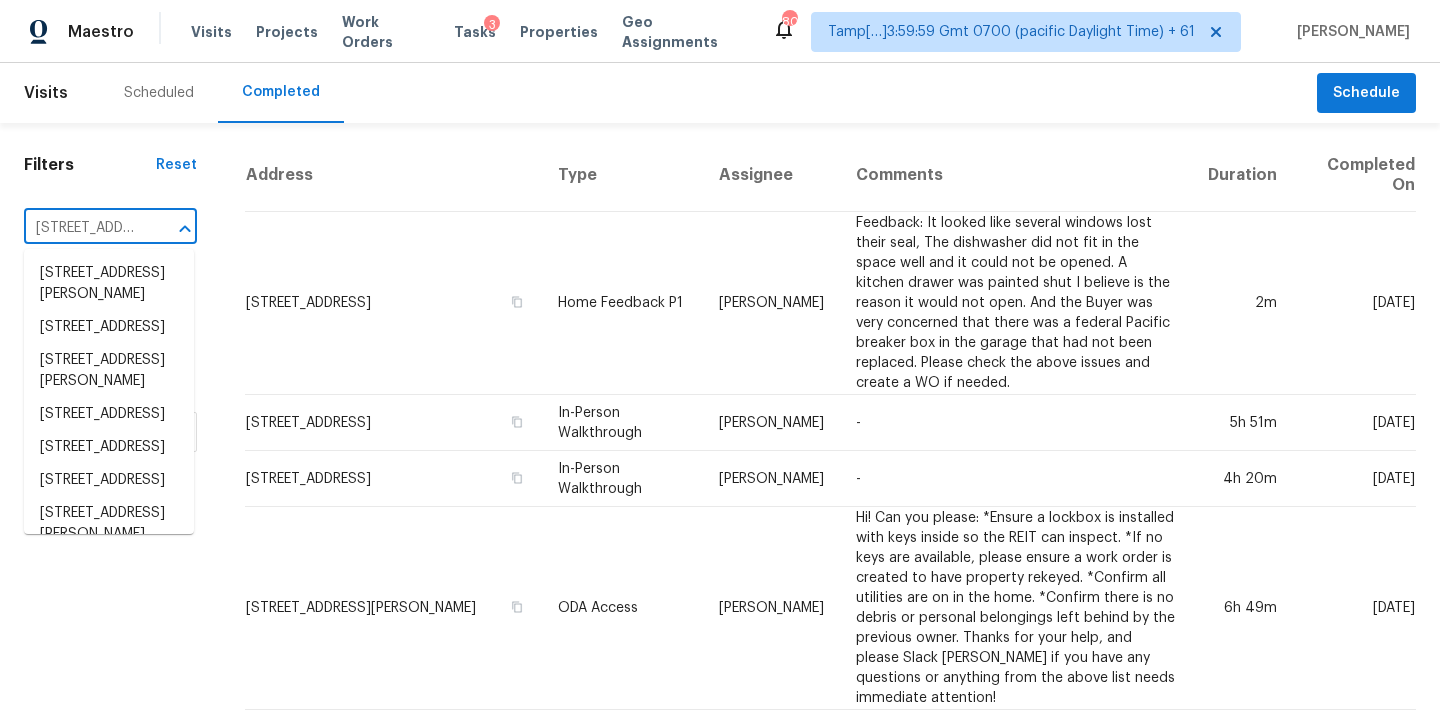 scroll, scrollTop: 0, scrollLeft: 143, axis: horizontal 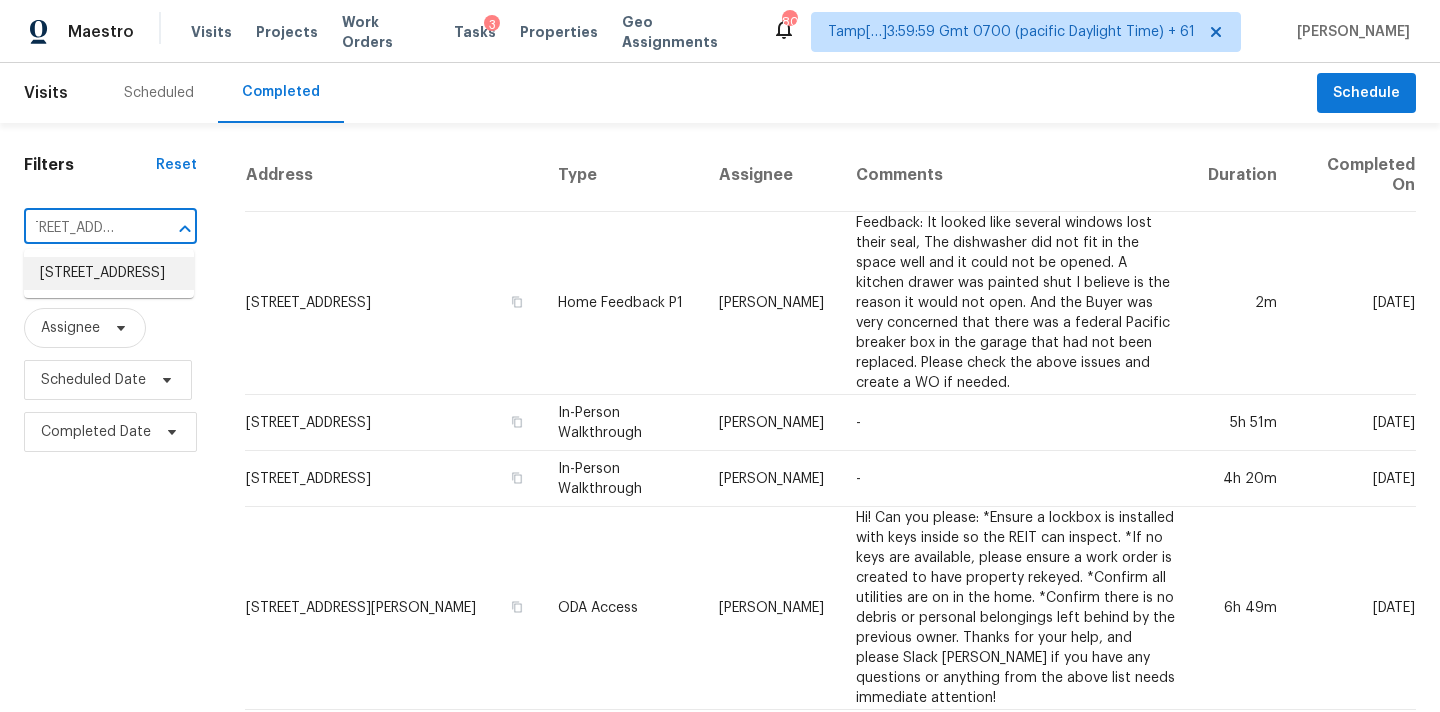 click on "[STREET_ADDRESS]" at bounding box center (109, 273) 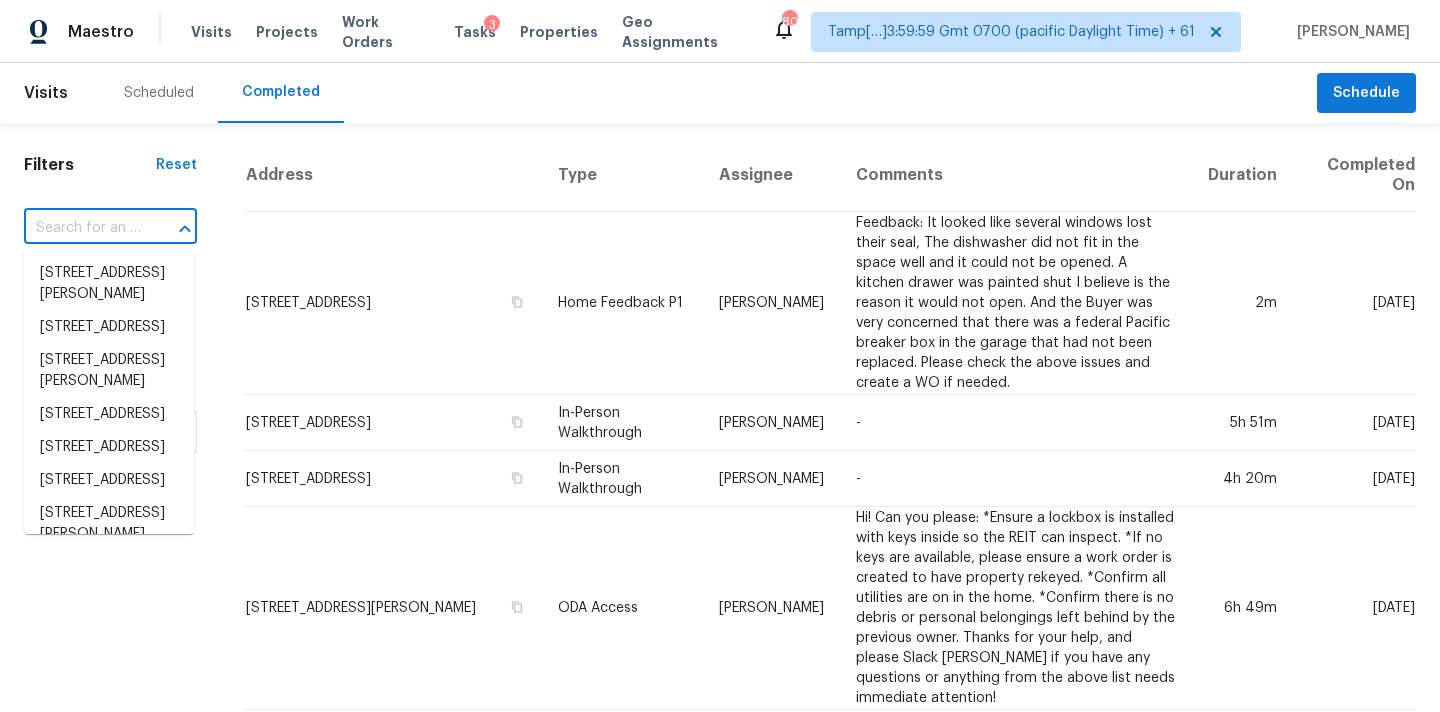 click at bounding box center (82, 228) 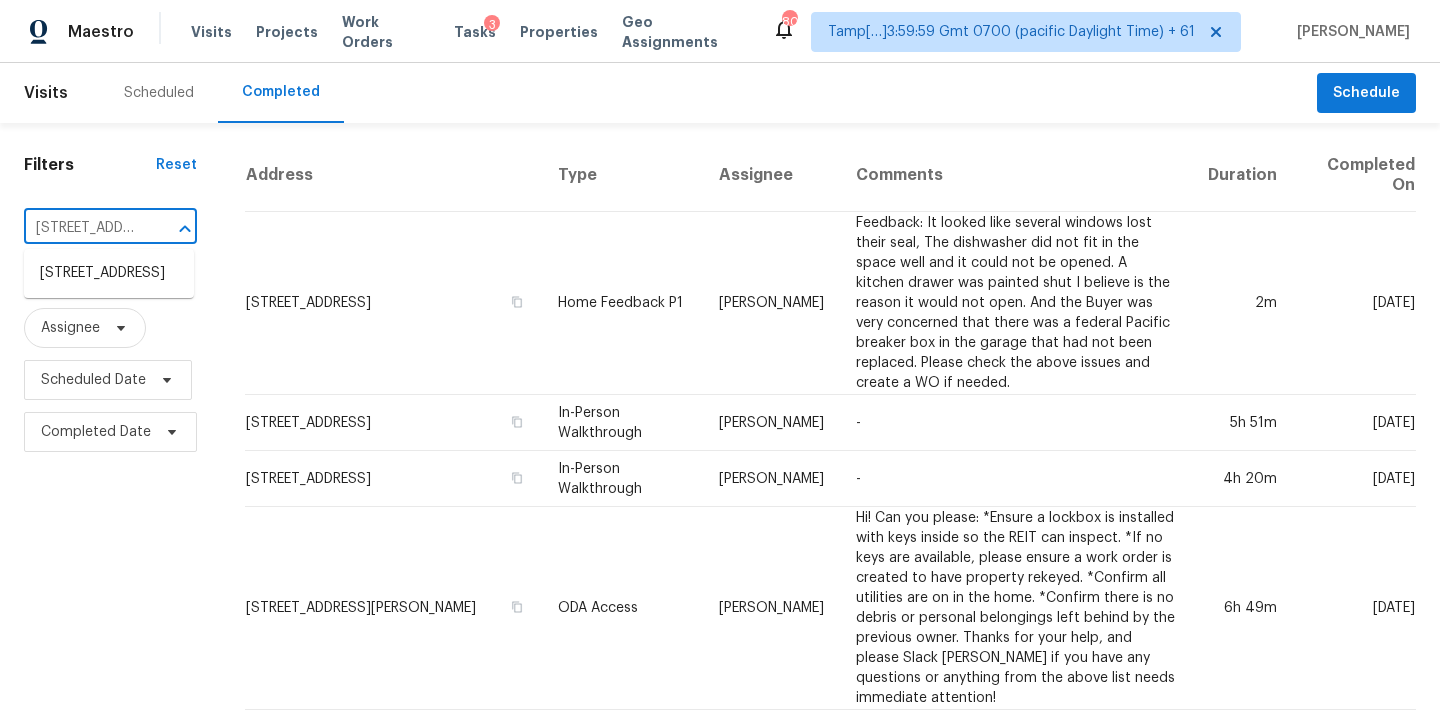 scroll, scrollTop: 0, scrollLeft: 143, axis: horizontal 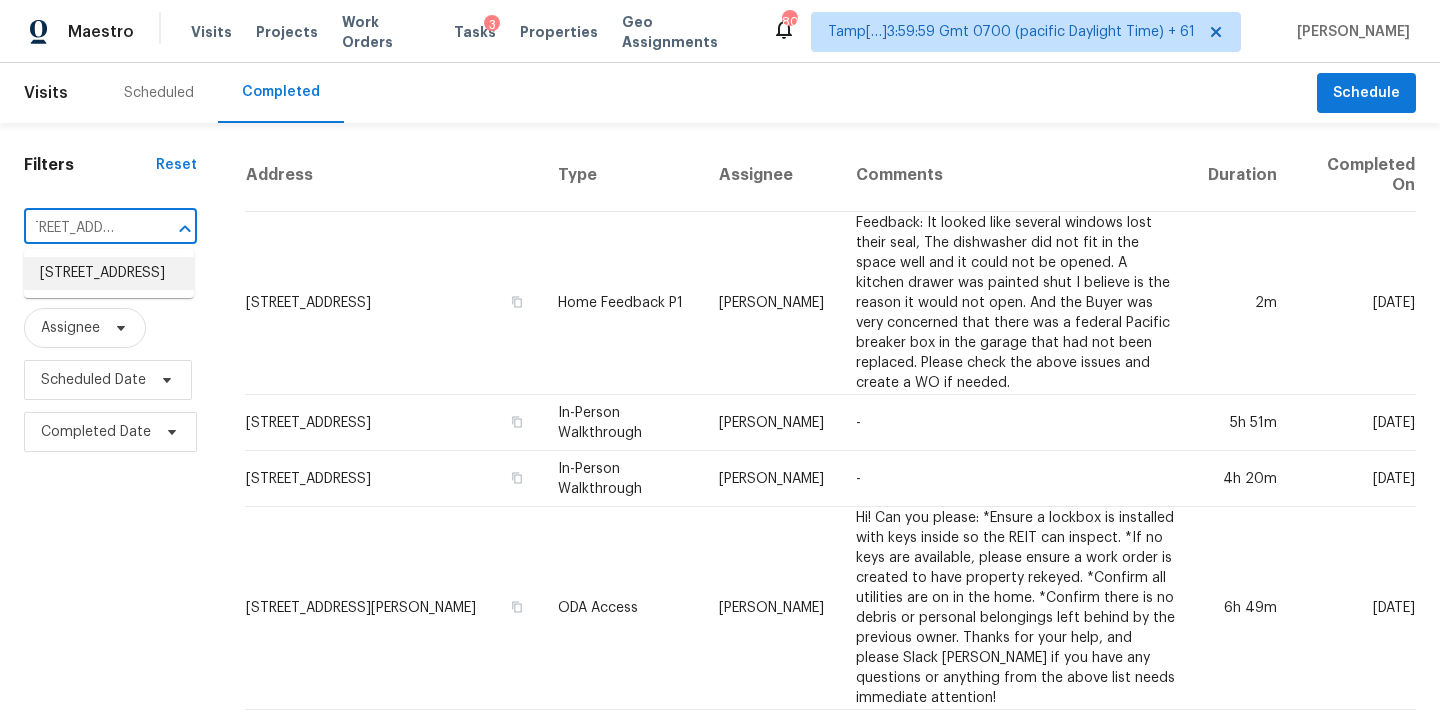 click on "[STREET_ADDRESS]" at bounding box center (109, 273) 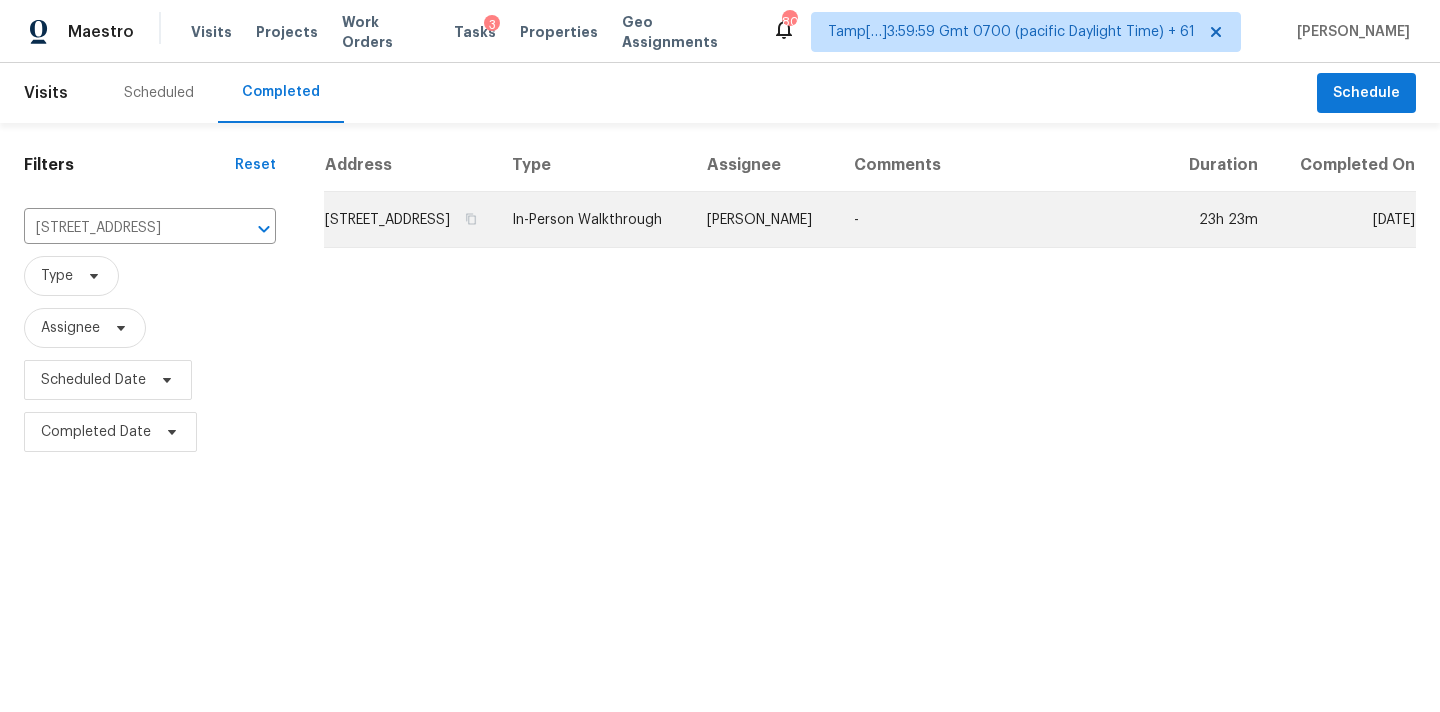 click on "Amanda Horton" at bounding box center (764, 220) 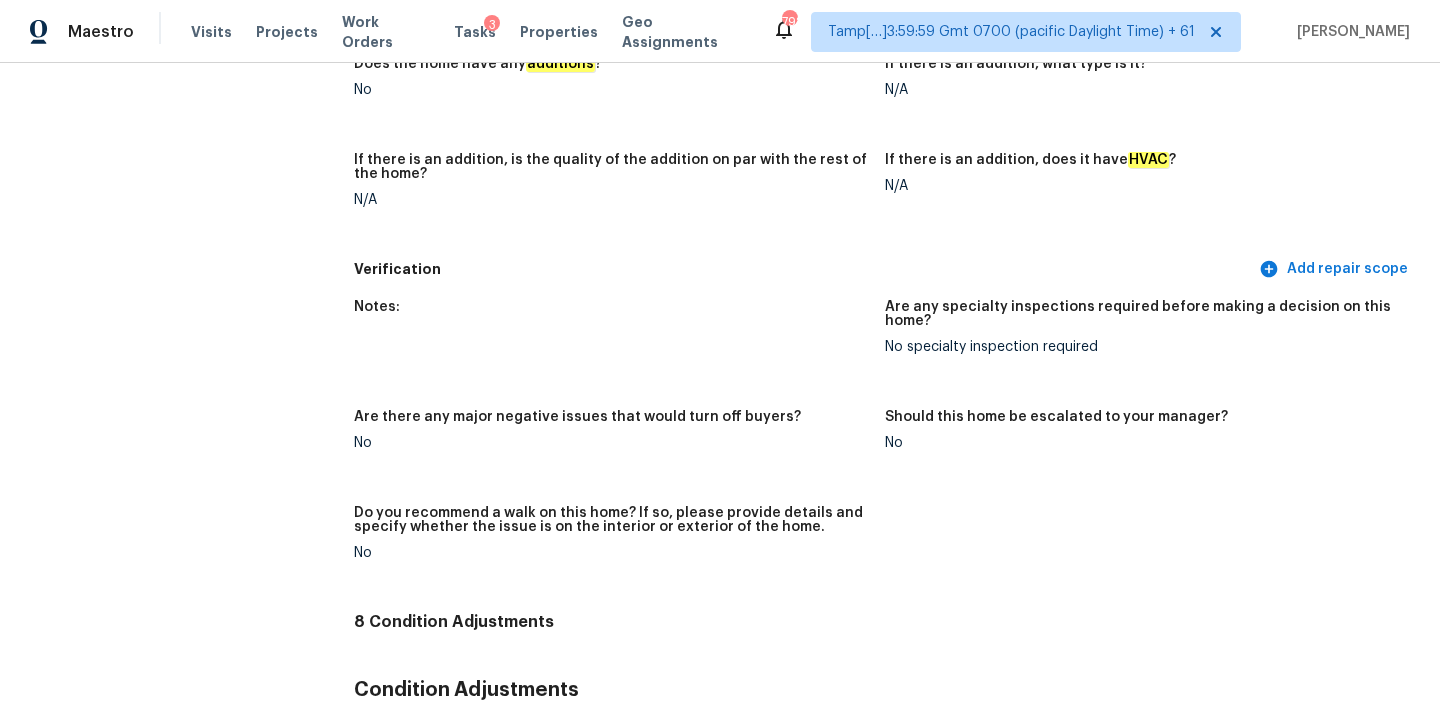 scroll, scrollTop: 99, scrollLeft: 0, axis: vertical 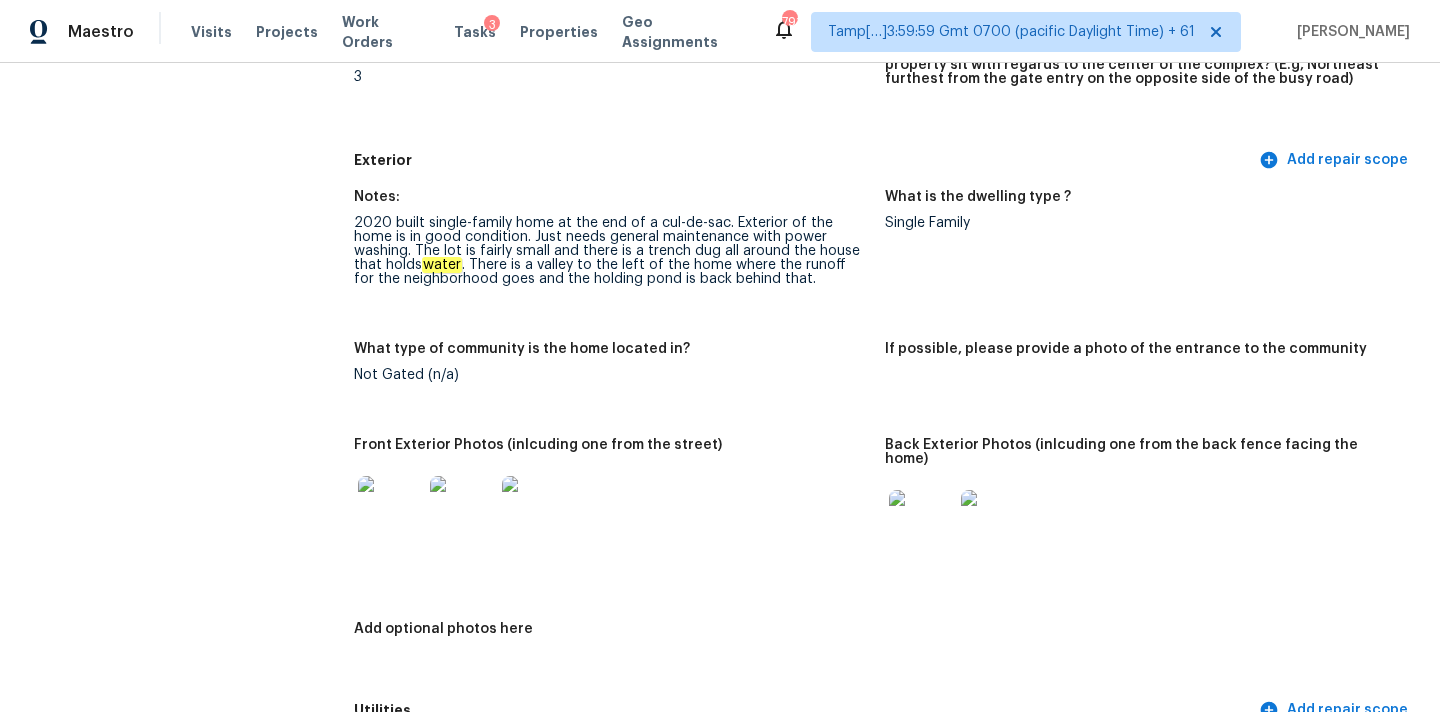 click at bounding box center [534, 508] 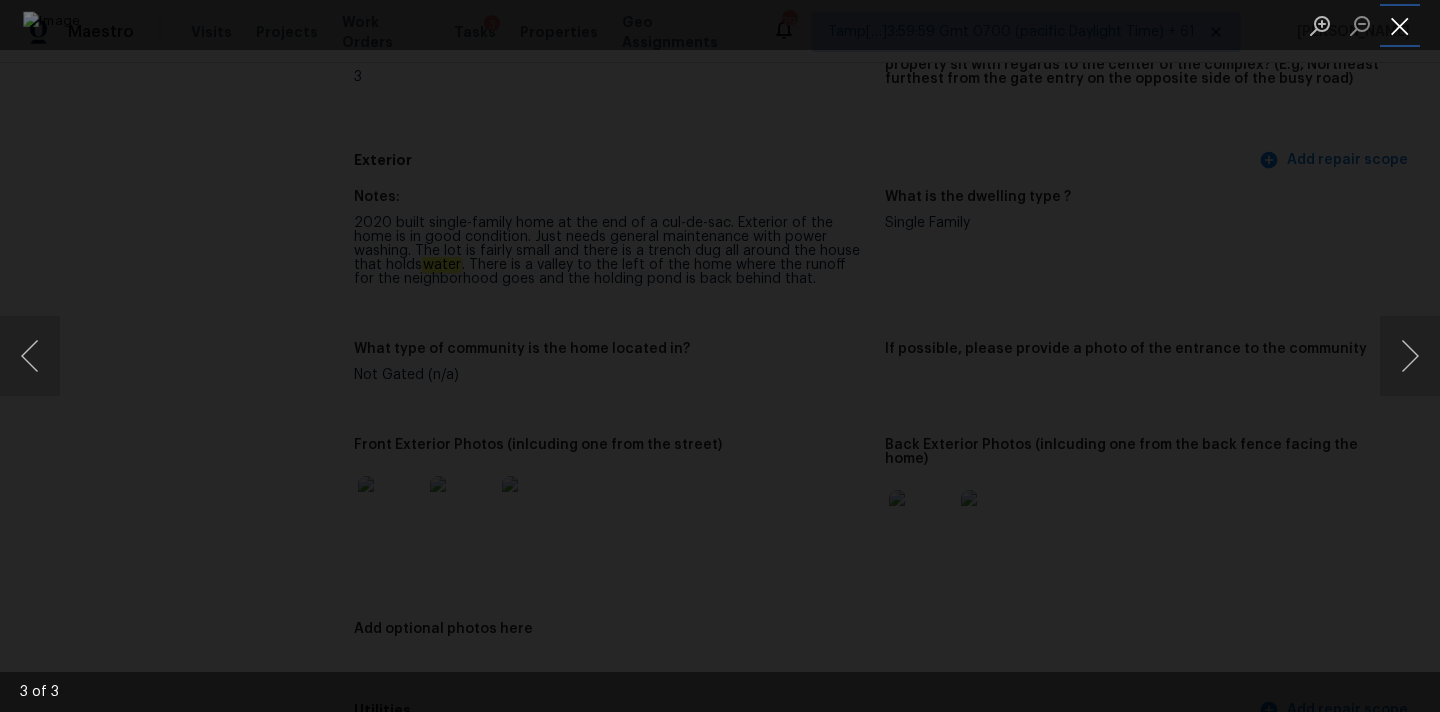 click at bounding box center [1400, 25] 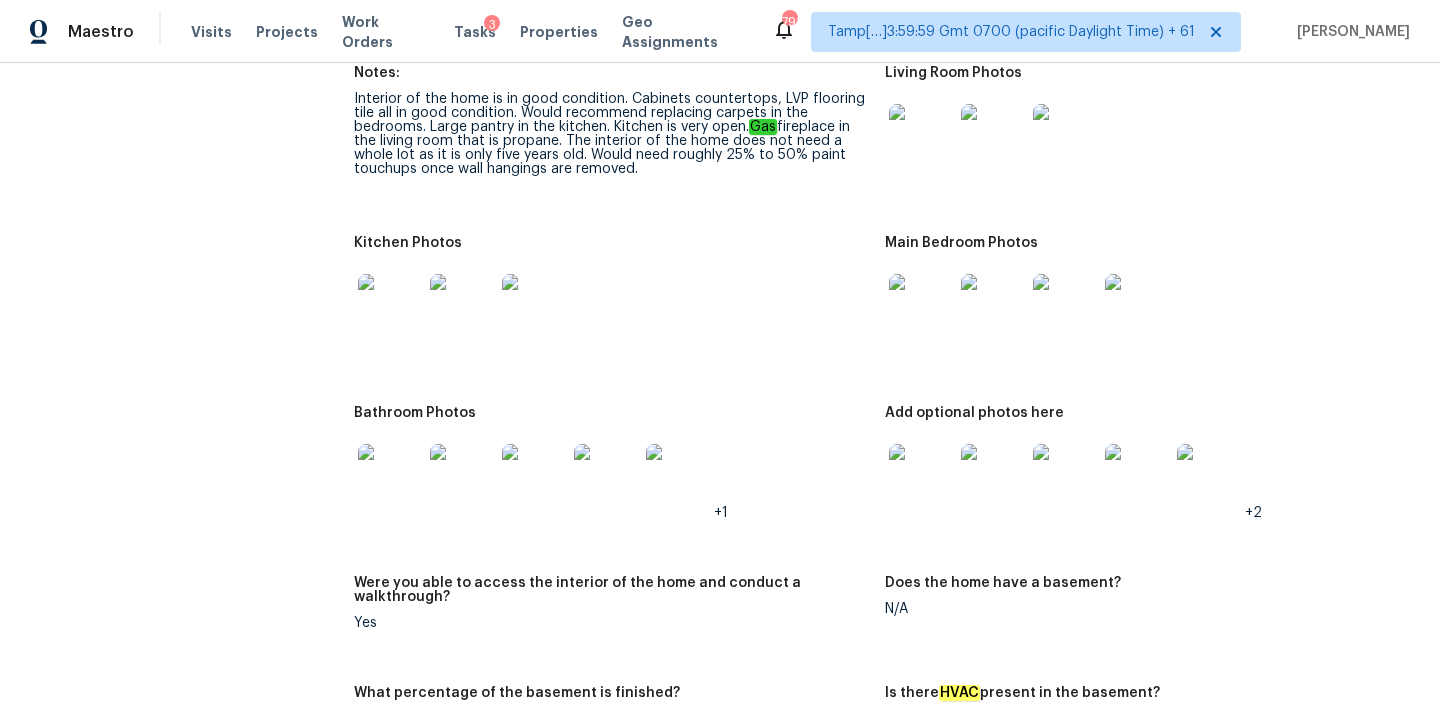 scroll, scrollTop: 2075, scrollLeft: 0, axis: vertical 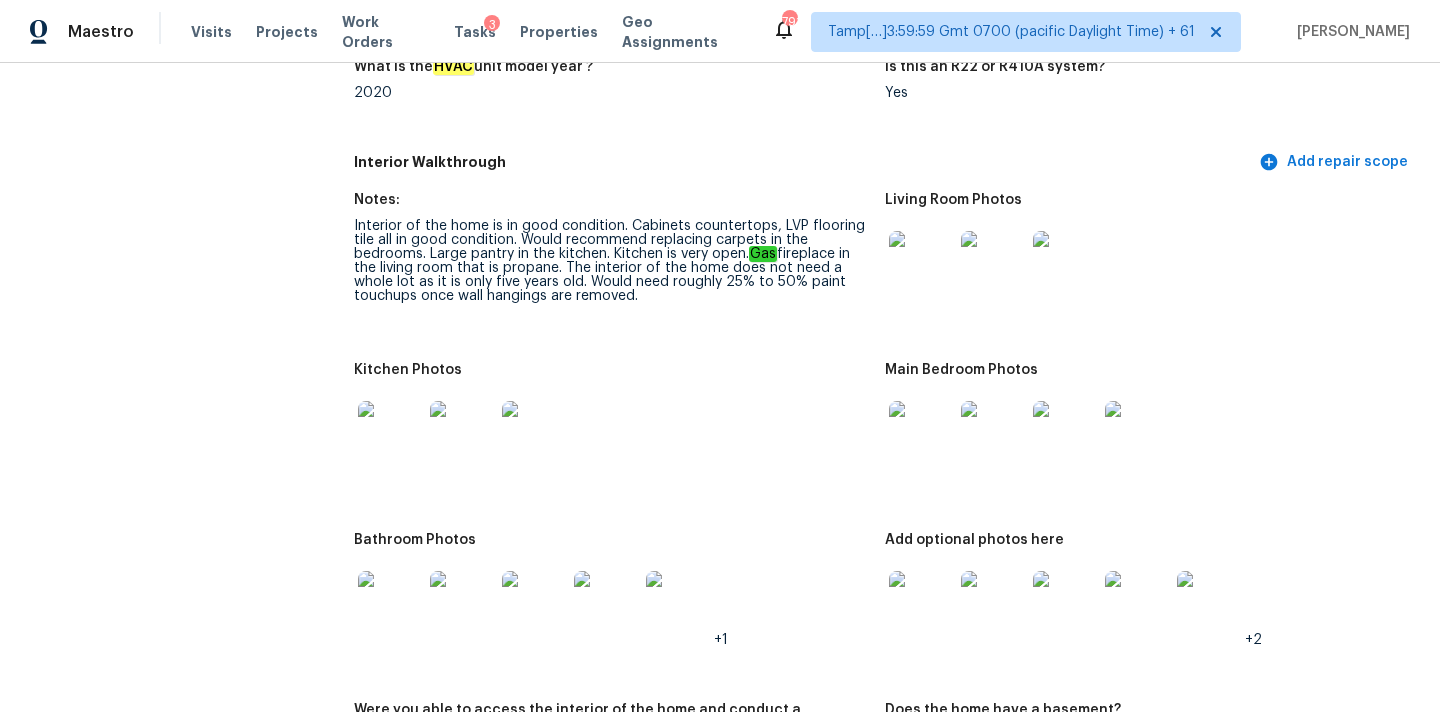 click at bounding box center [921, 263] 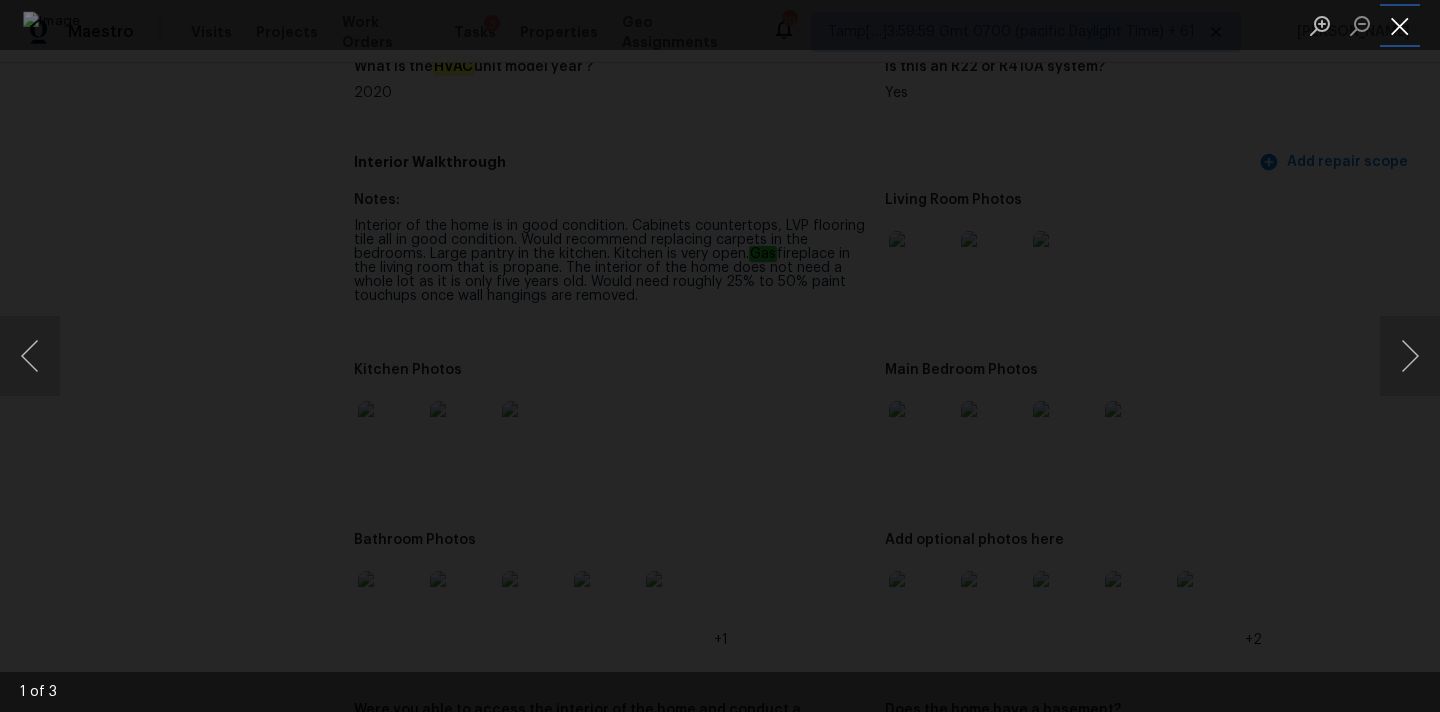 click at bounding box center (1400, 25) 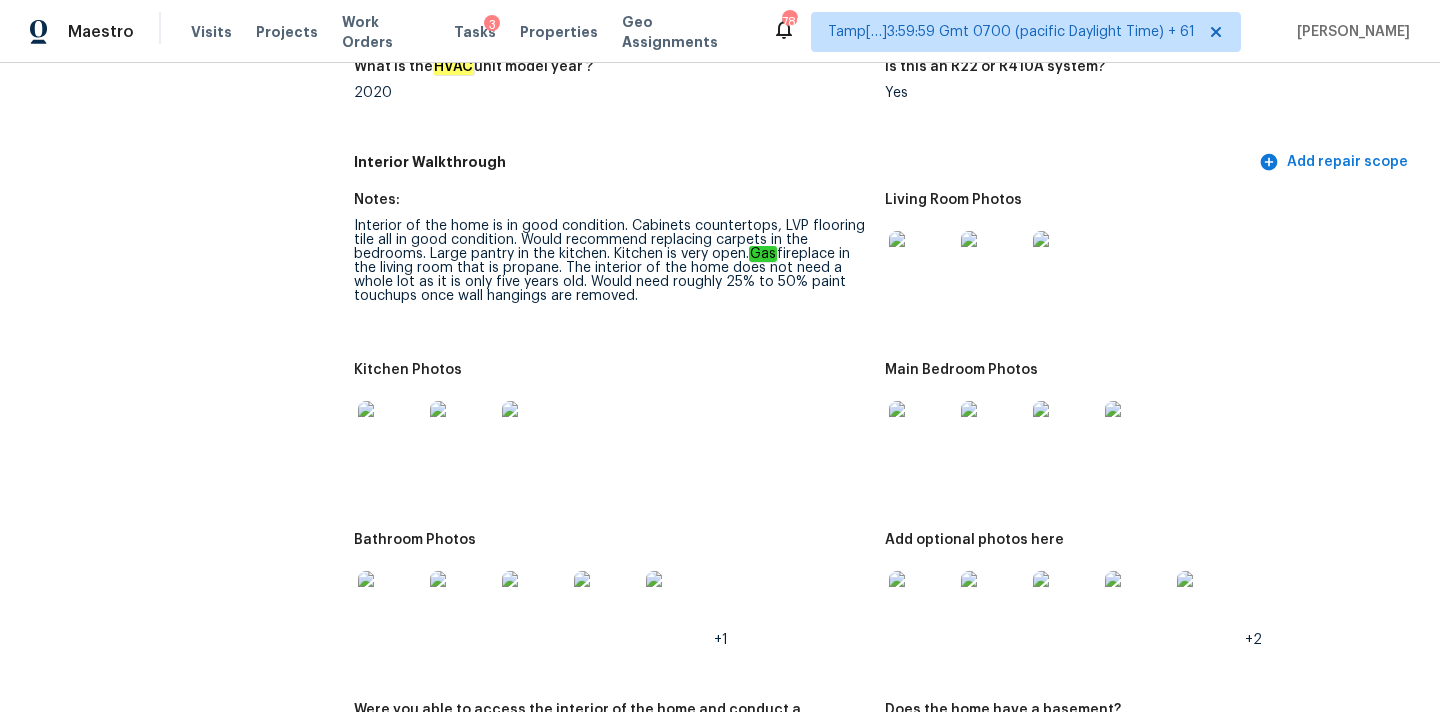 click at bounding box center (462, 433) 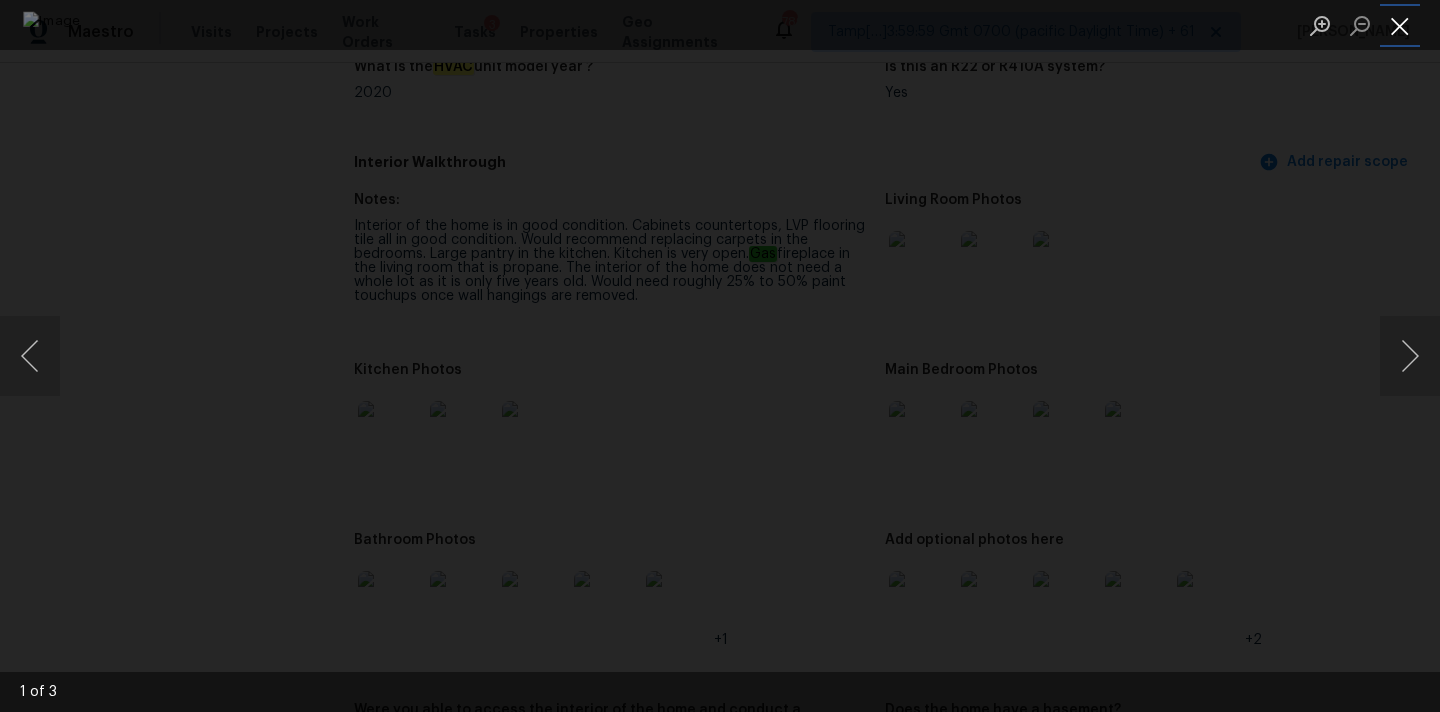 click at bounding box center [1400, 25] 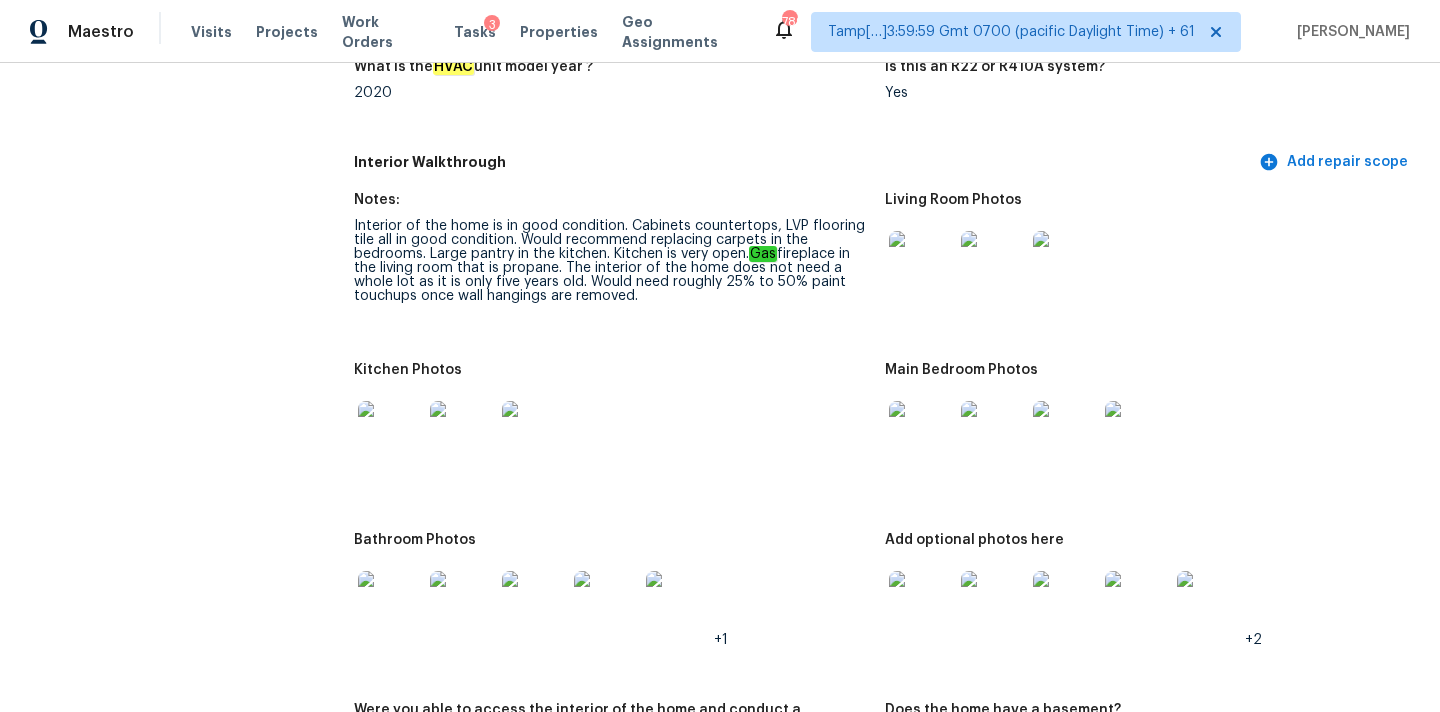 click at bounding box center (921, 433) 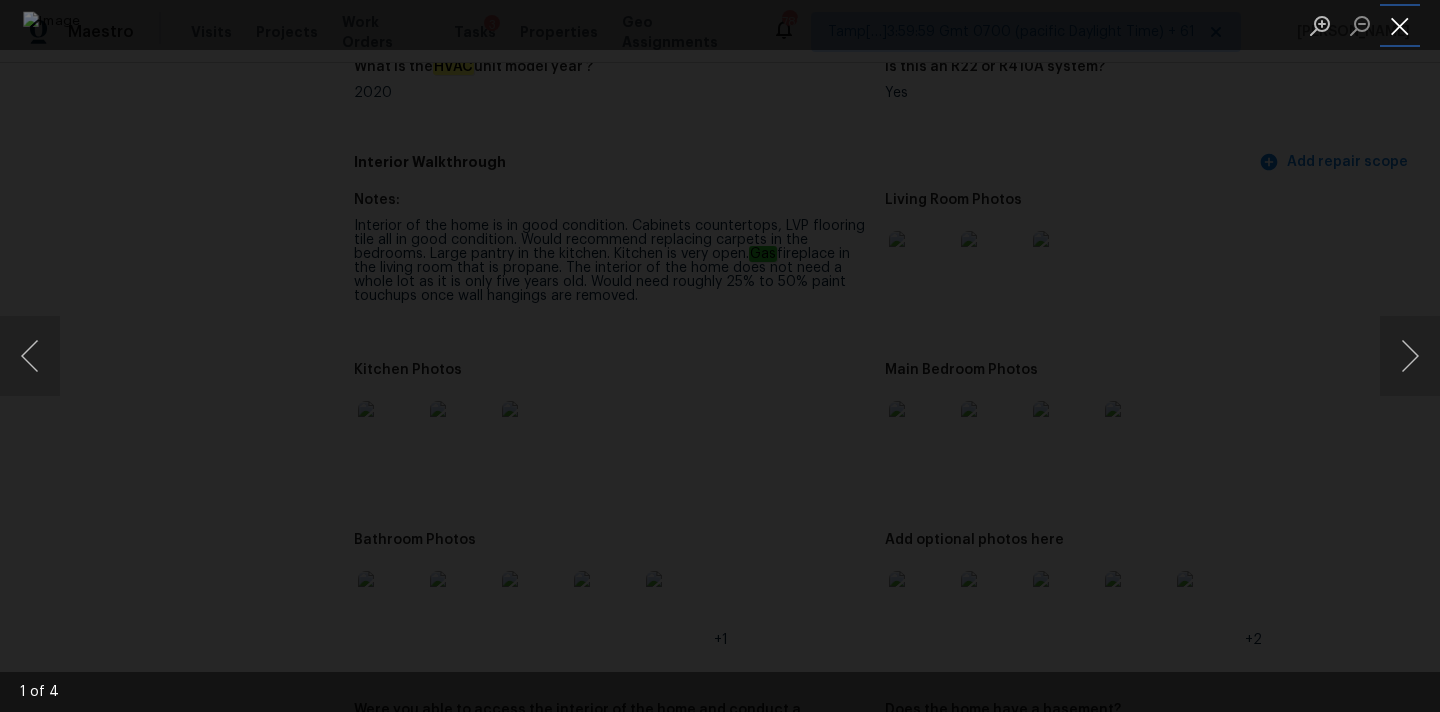 click at bounding box center [1400, 25] 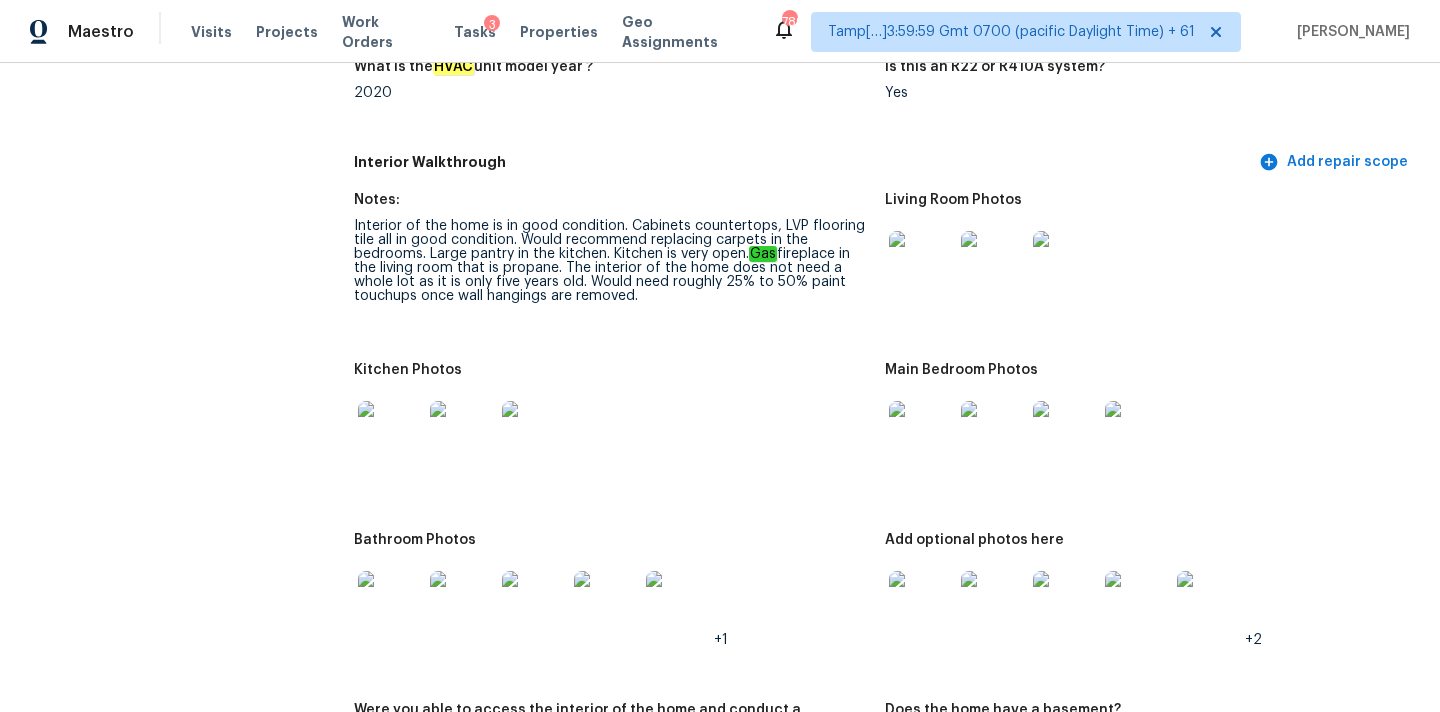 click at bounding box center [921, 603] 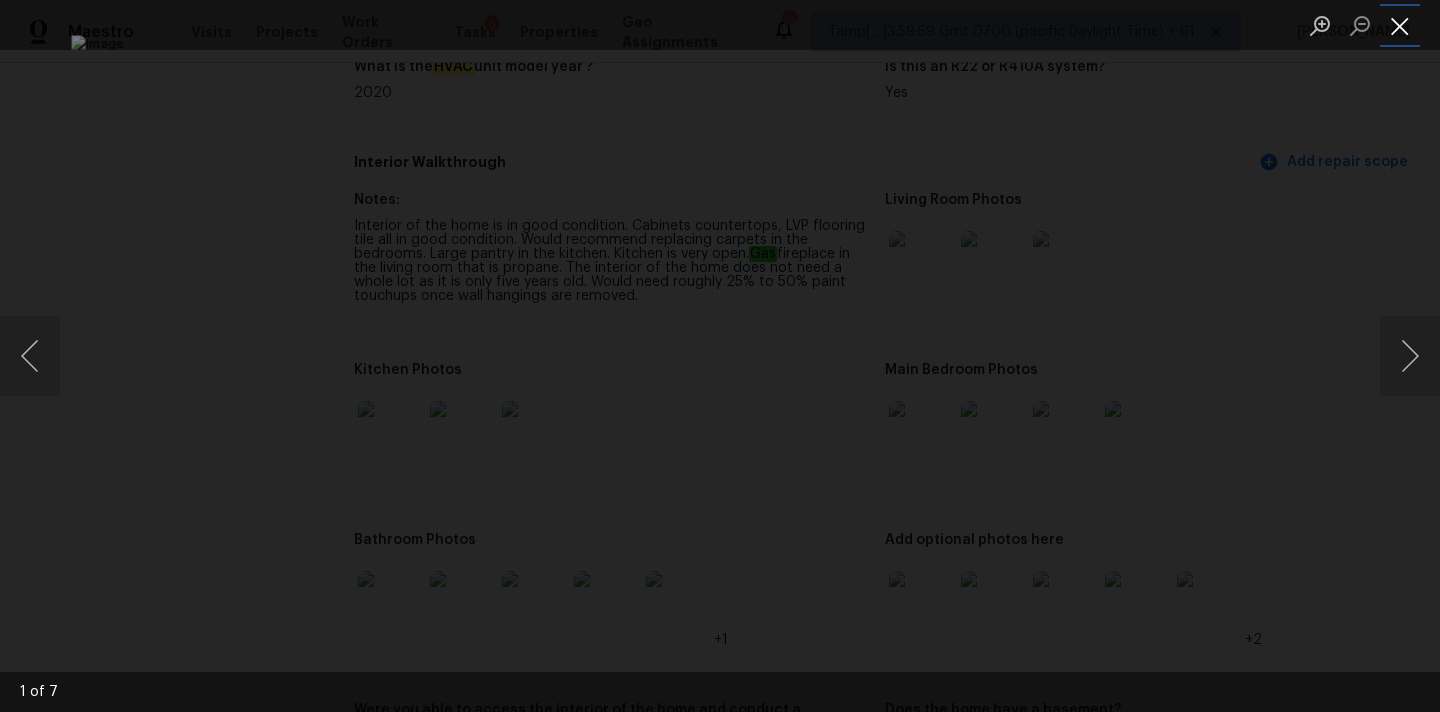 click at bounding box center [1400, 25] 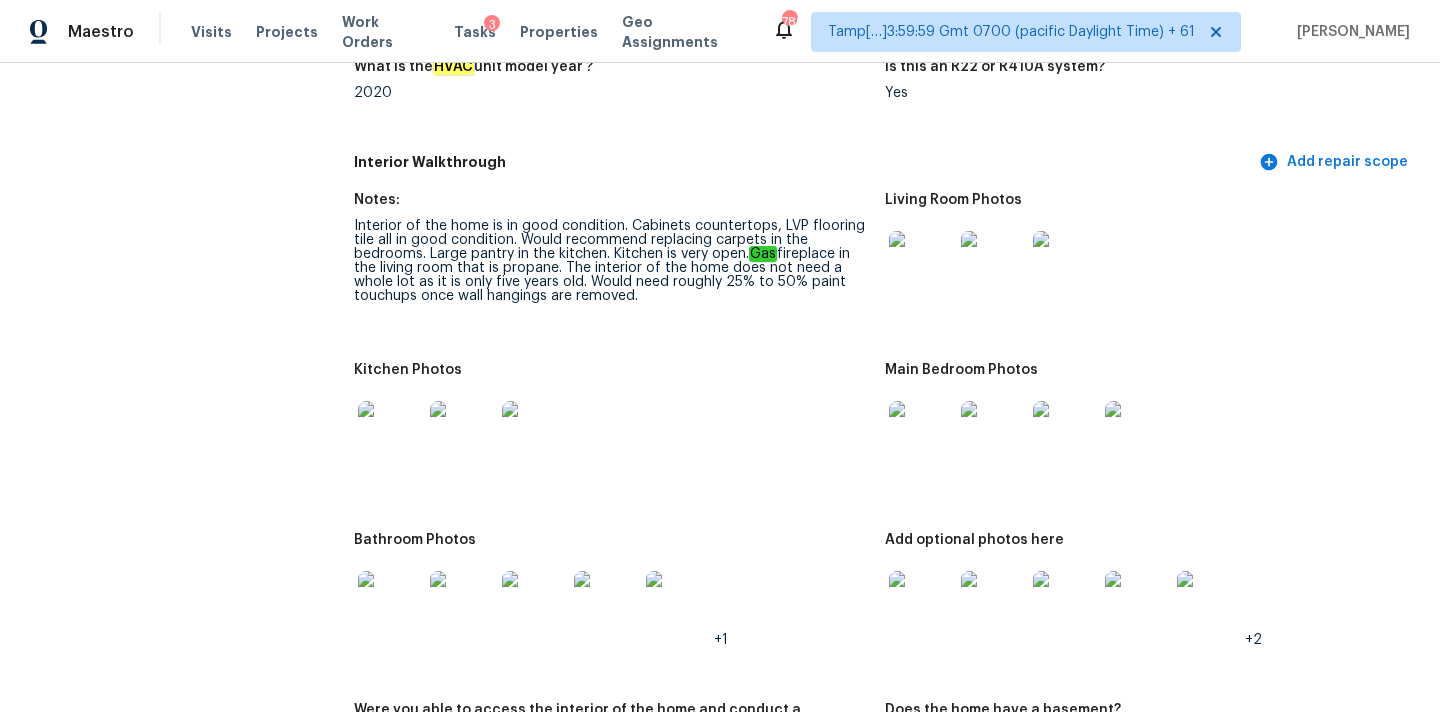 click at bounding box center [390, 603] 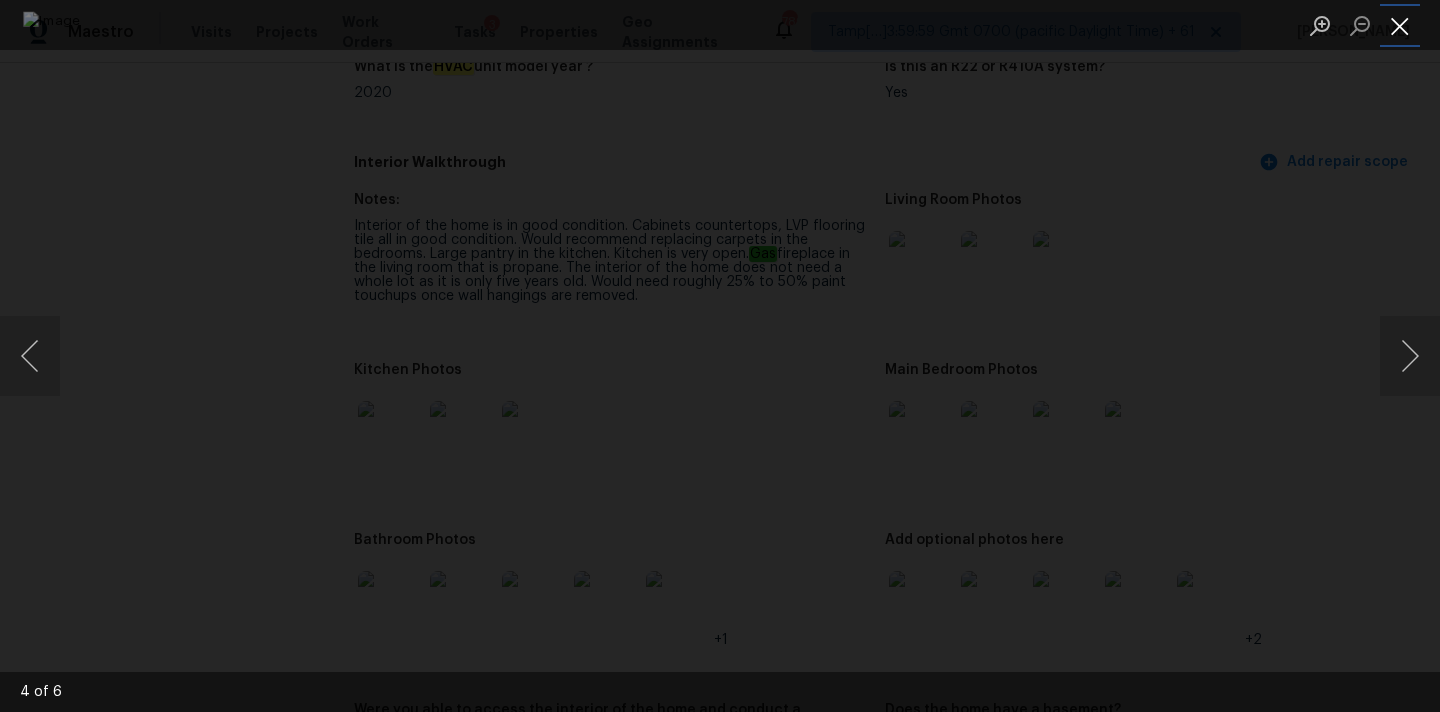 click at bounding box center (1400, 25) 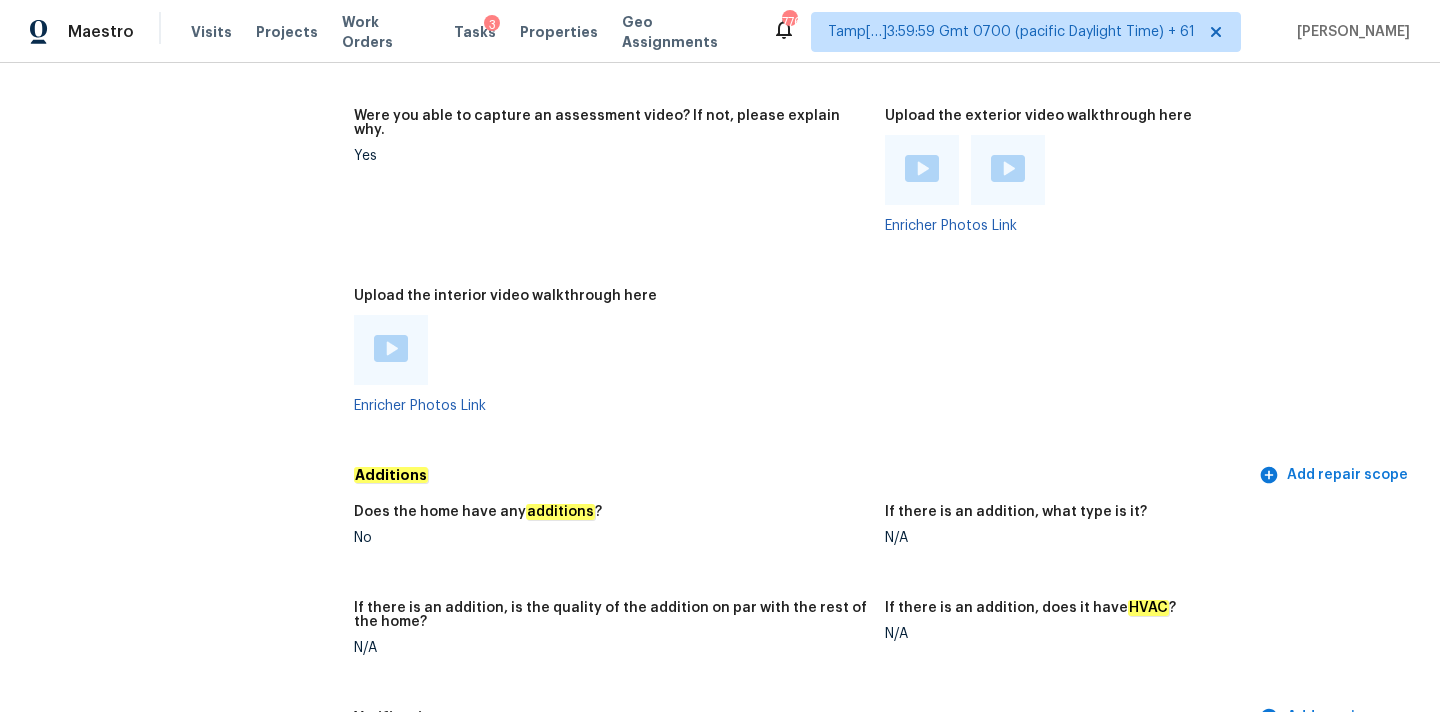 scroll, scrollTop: 3760, scrollLeft: 0, axis: vertical 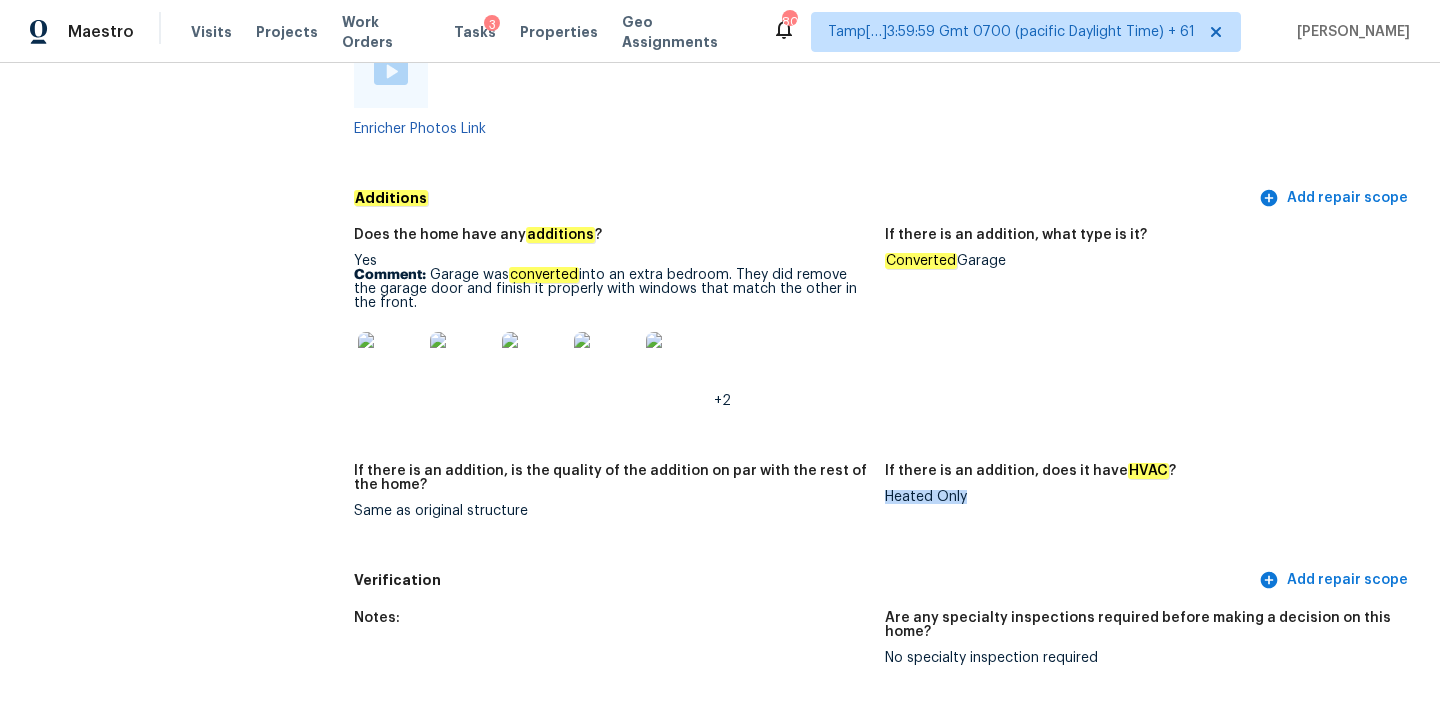 drag, startPoint x: 885, startPoint y: 468, endPoint x: 1062, endPoint y: 467, distance: 177.00282 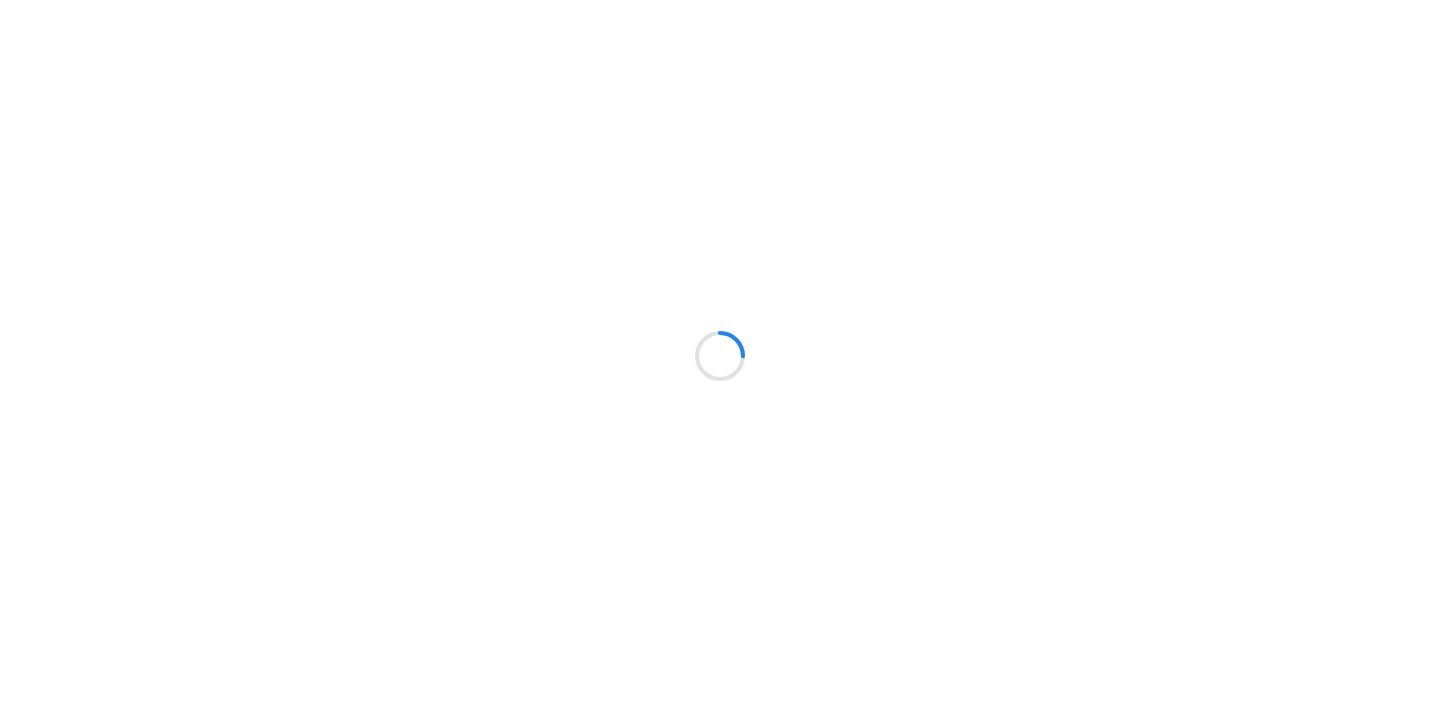 scroll, scrollTop: 0, scrollLeft: 0, axis: both 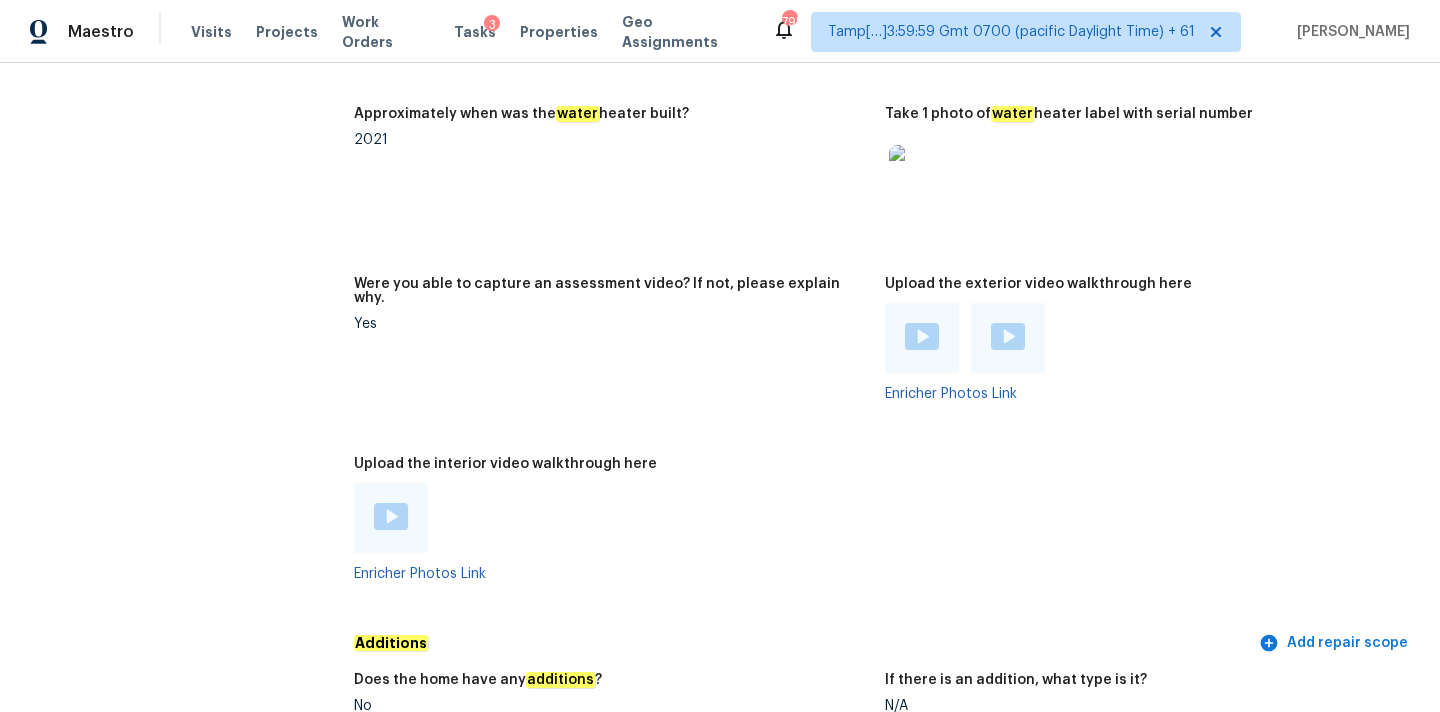 click at bounding box center (922, 336) 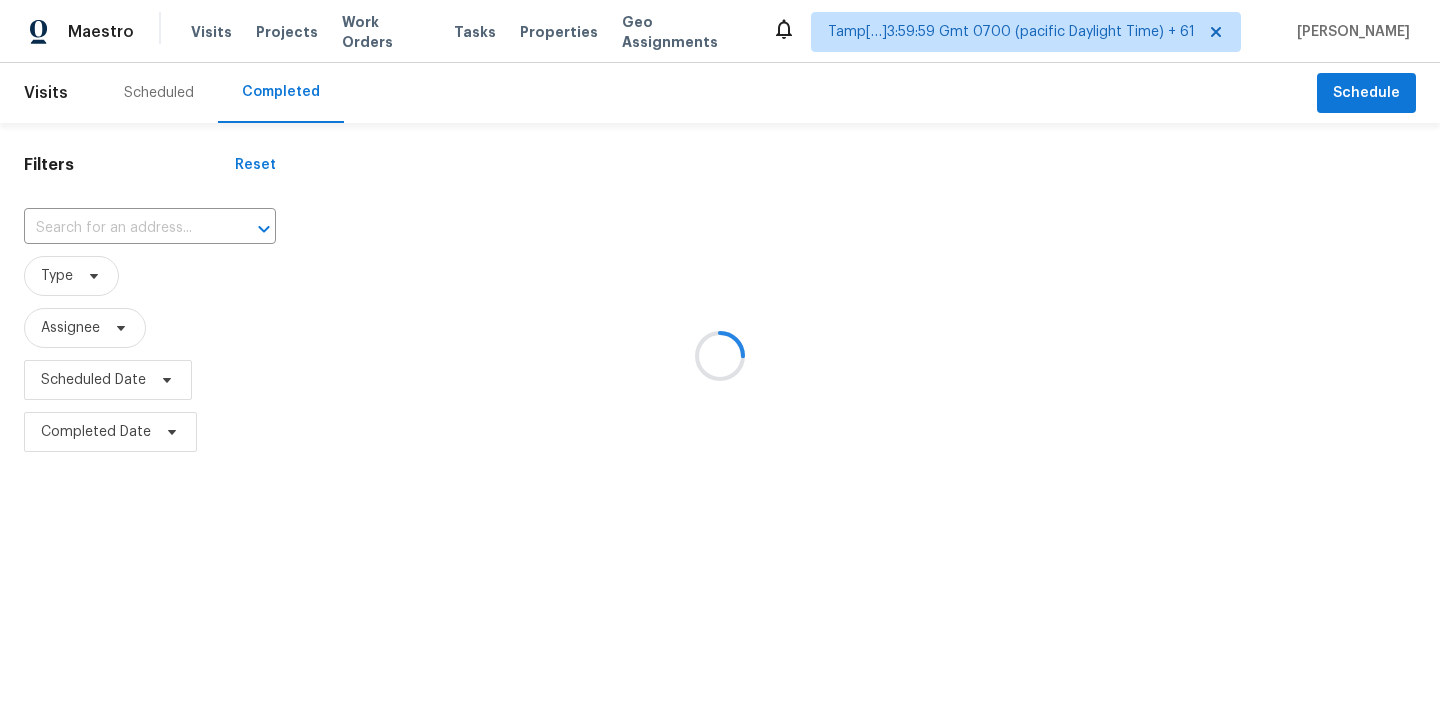 scroll, scrollTop: 0, scrollLeft: 0, axis: both 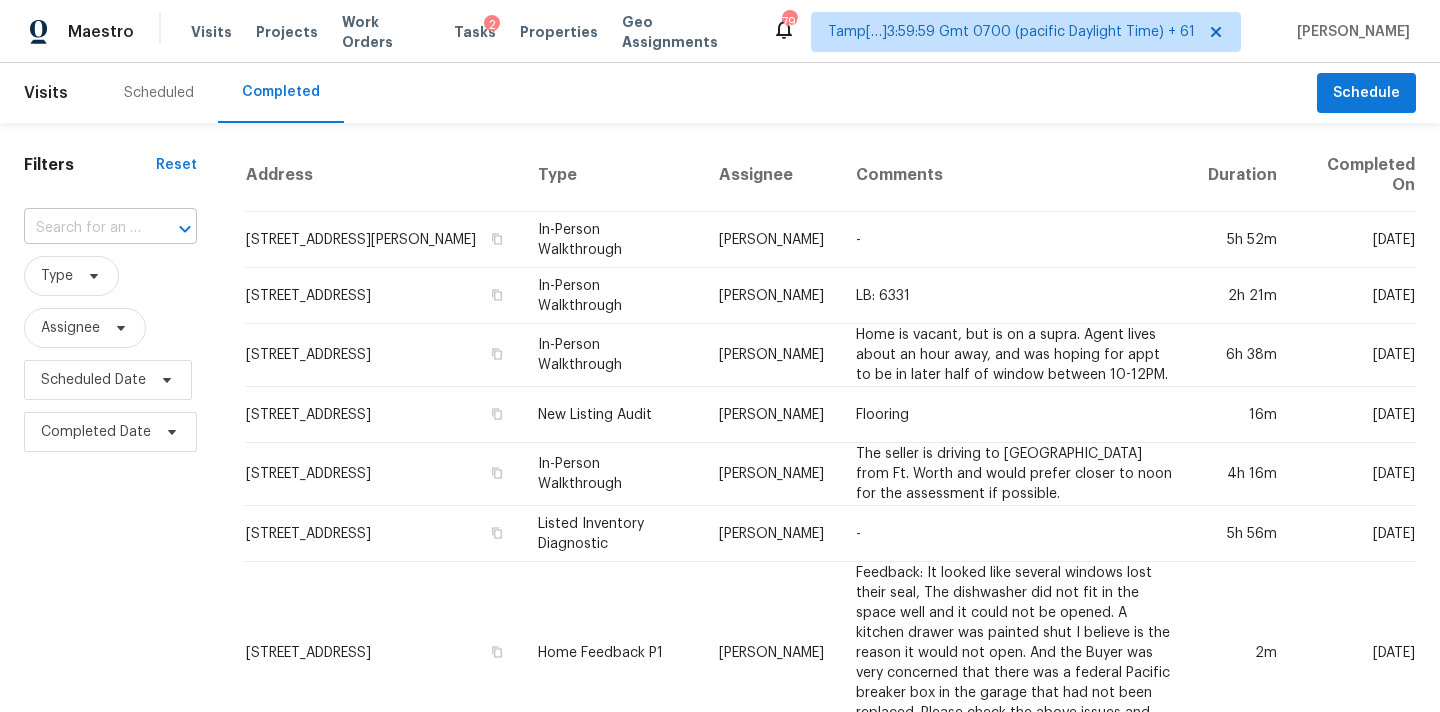 click at bounding box center [82, 228] 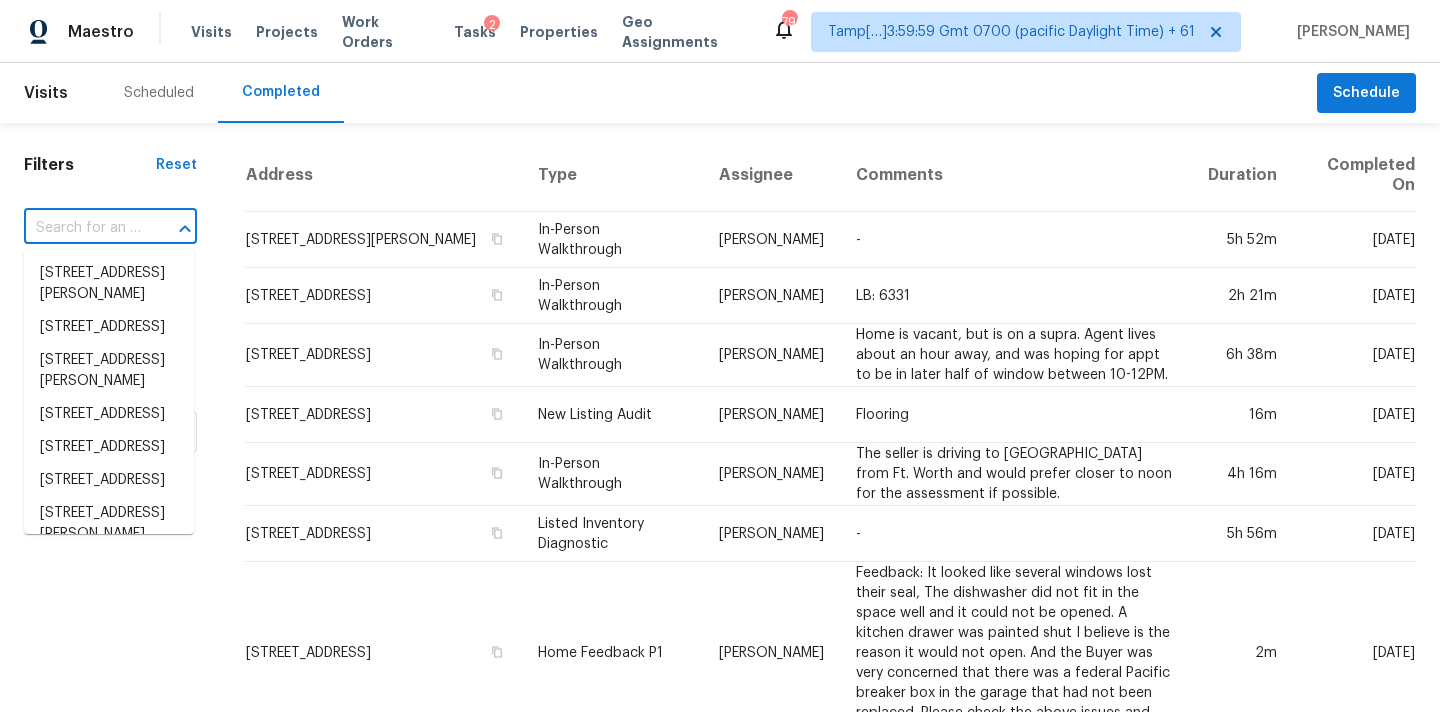 paste on "2103 Timberview Dr, Mesquite, TX 75149" 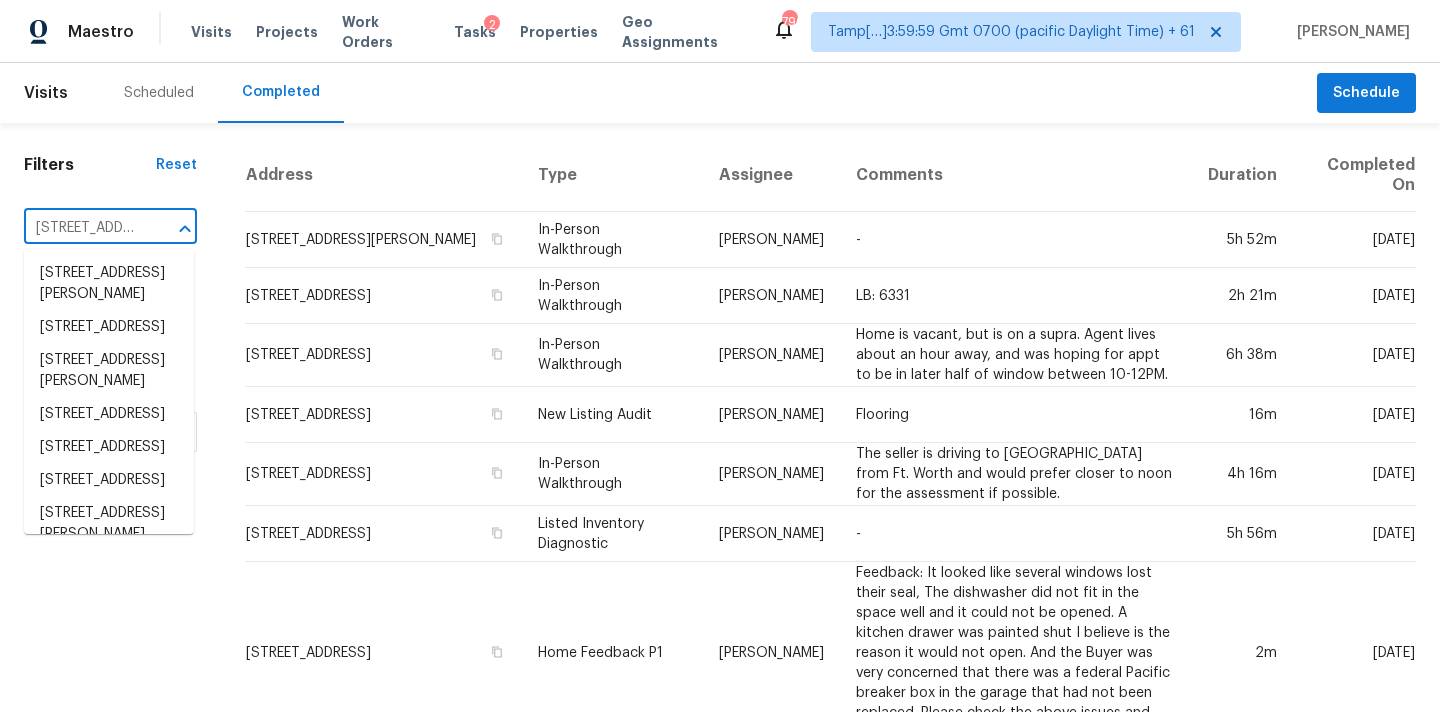 scroll, scrollTop: 0, scrollLeft: 160, axis: horizontal 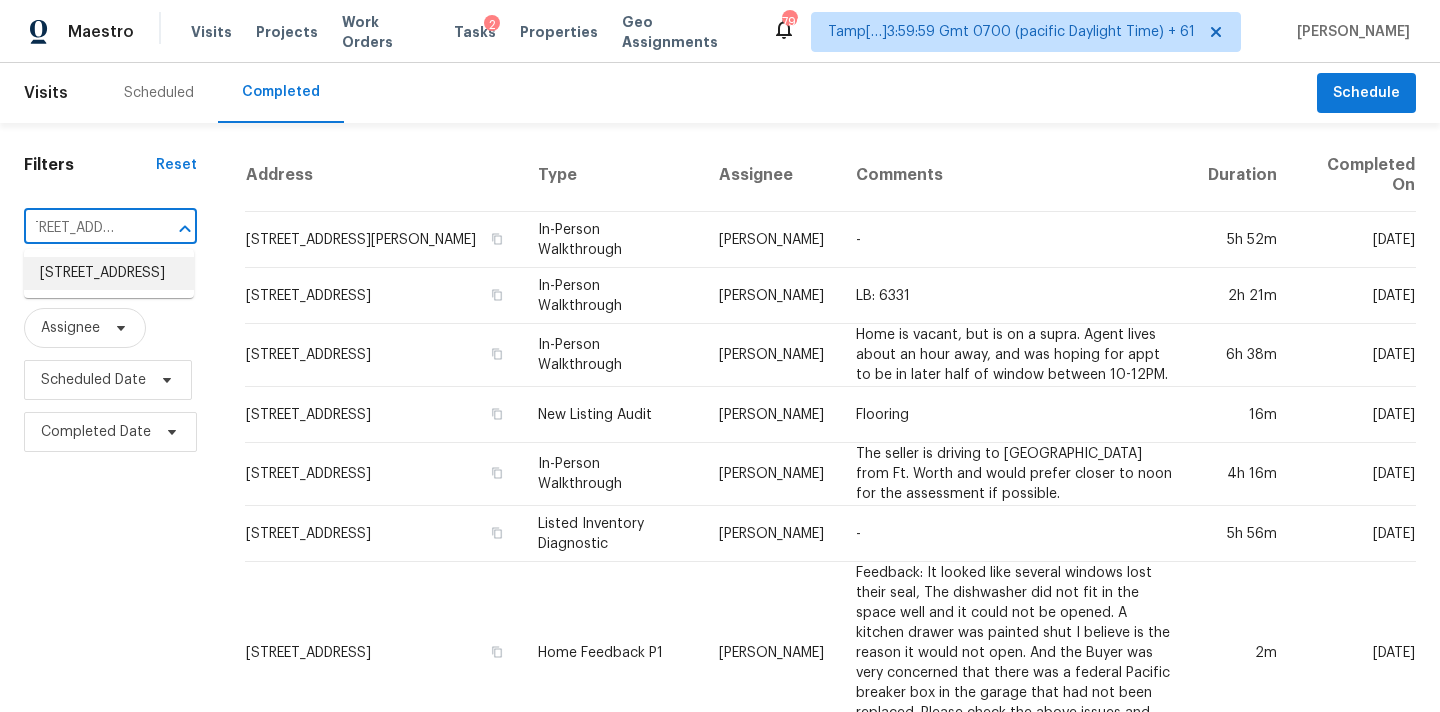 click on "2103 Timberview Dr, Mesquite, TX 75149" at bounding box center (109, 273) 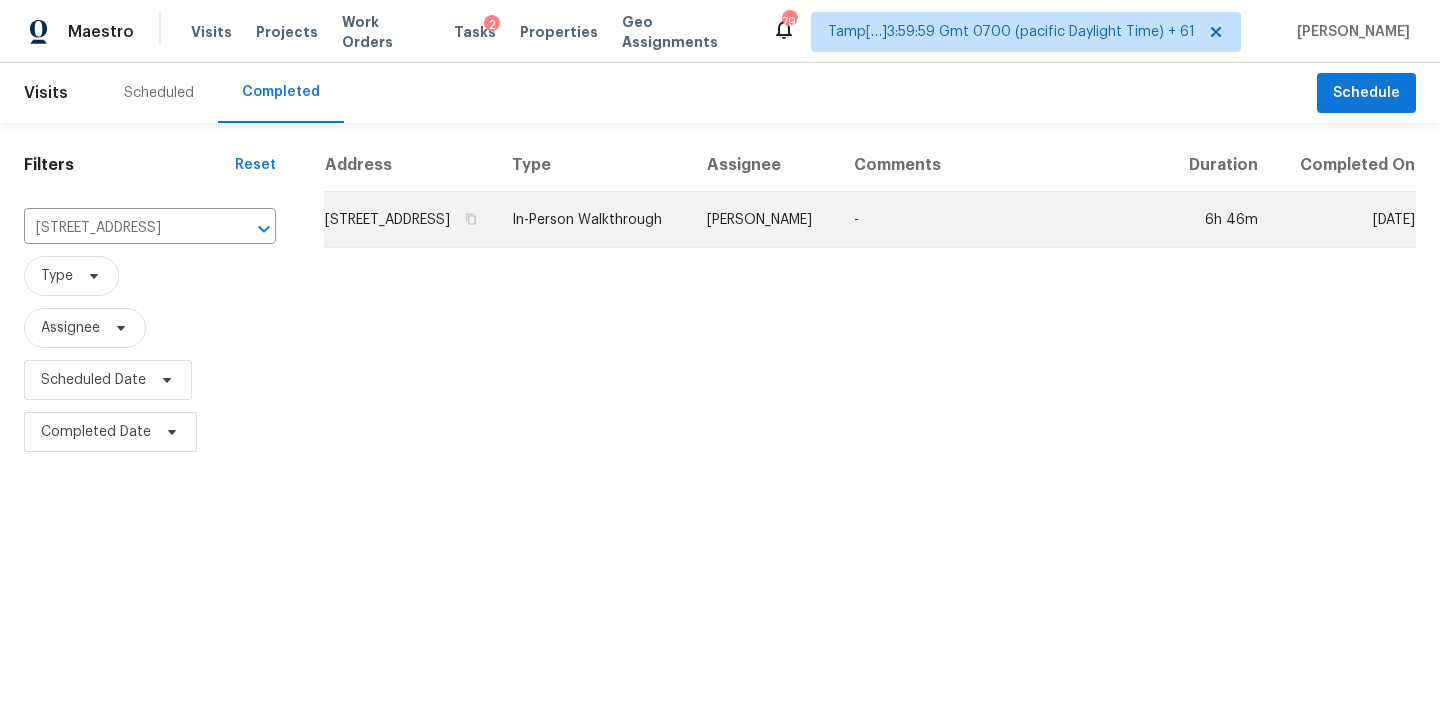 click on "In-Person Walkthrough" at bounding box center [593, 220] 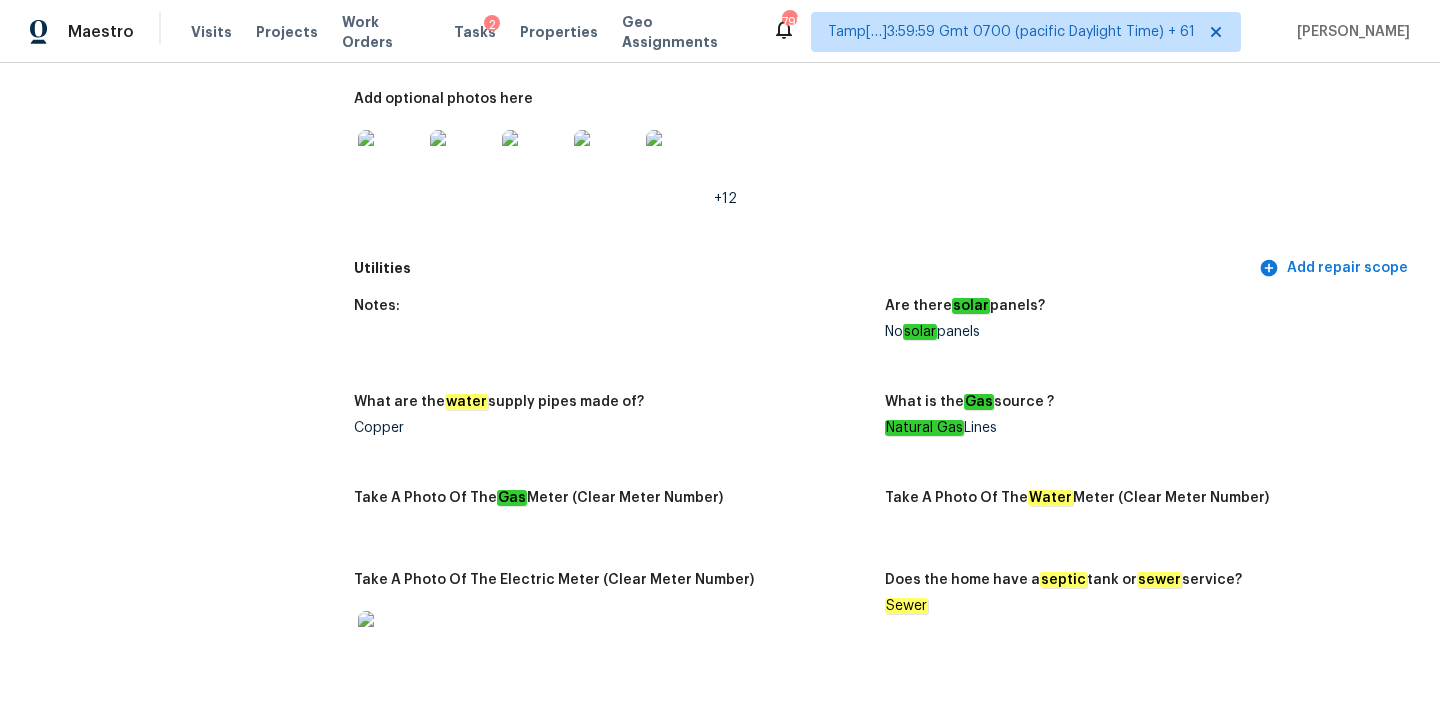 scroll, scrollTop: 209, scrollLeft: 0, axis: vertical 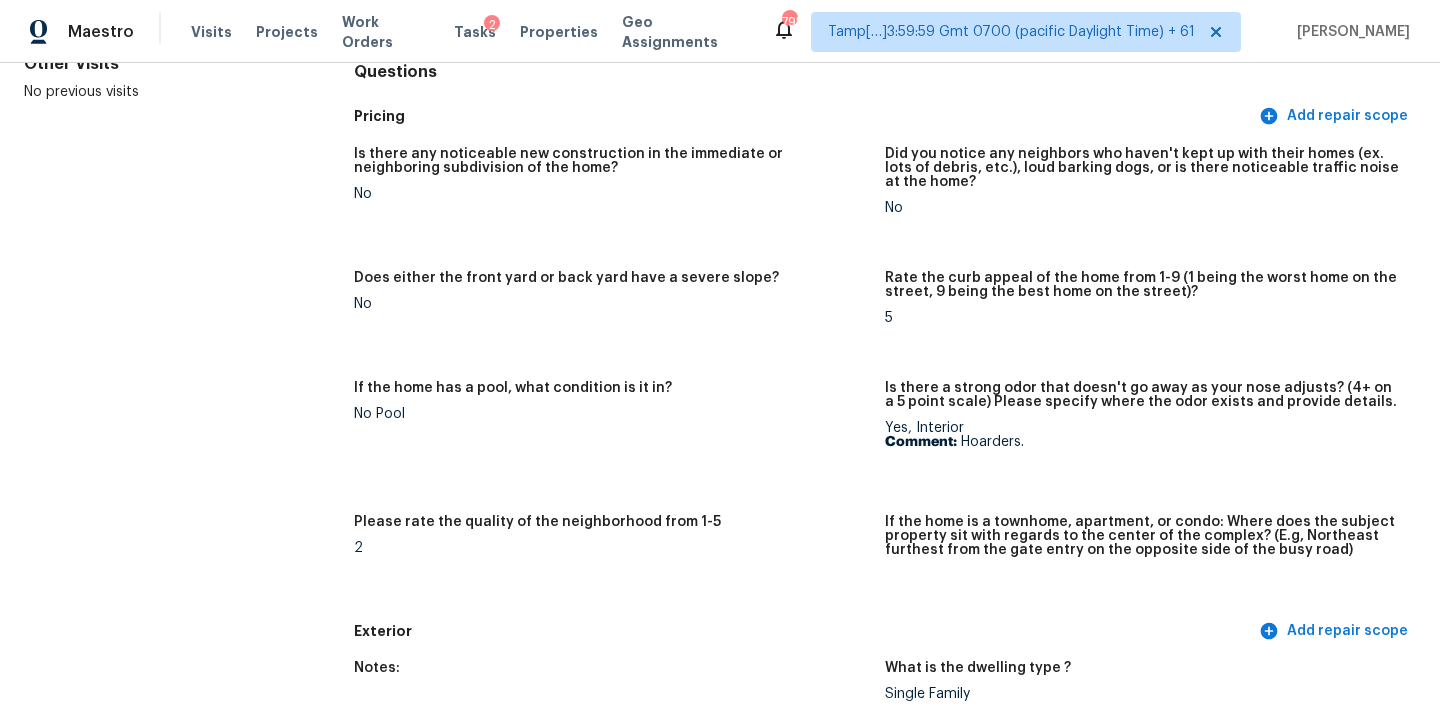 click on "Comment:   Hoarders." at bounding box center [1142, 442] 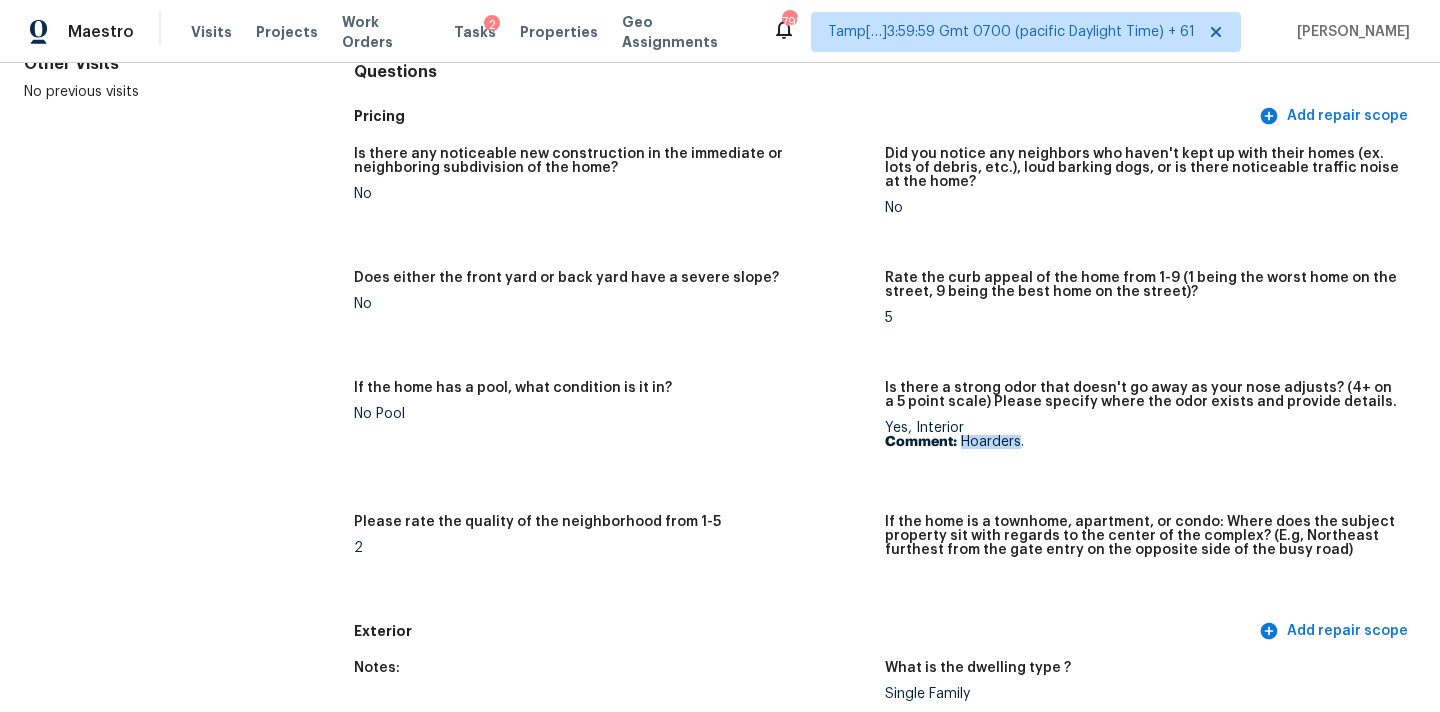 click on "Comment:   Hoarders." at bounding box center [1142, 442] 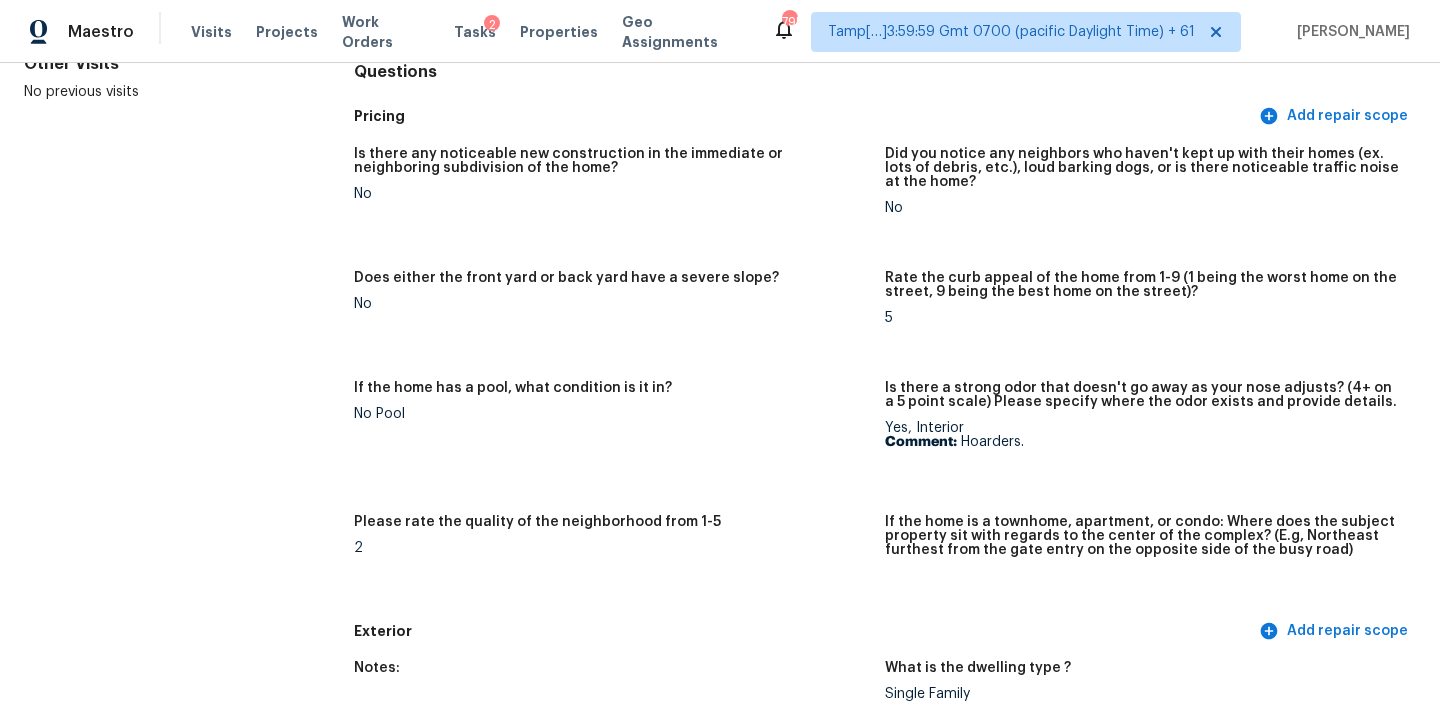 click on "Comment:   Hoarders." at bounding box center [1142, 442] 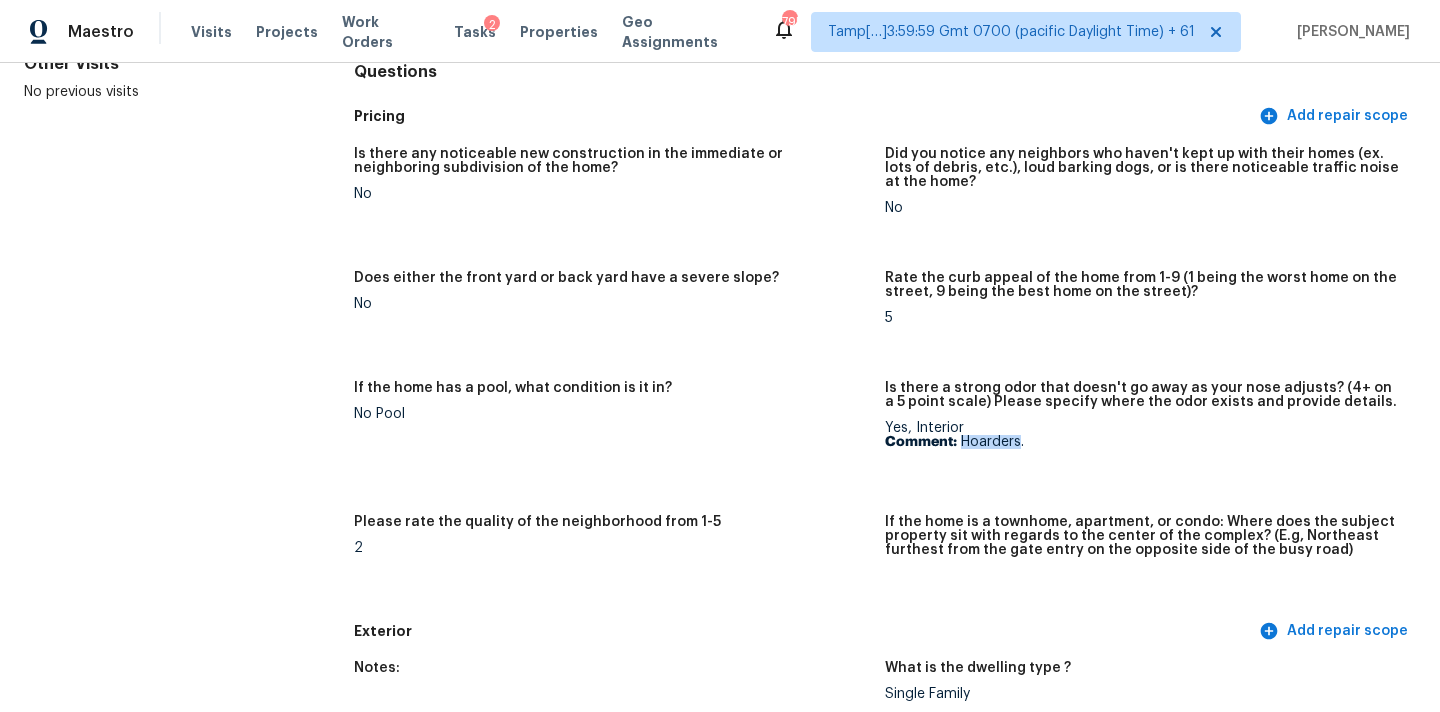click on "Comment:   Hoarders." at bounding box center (1142, 442) 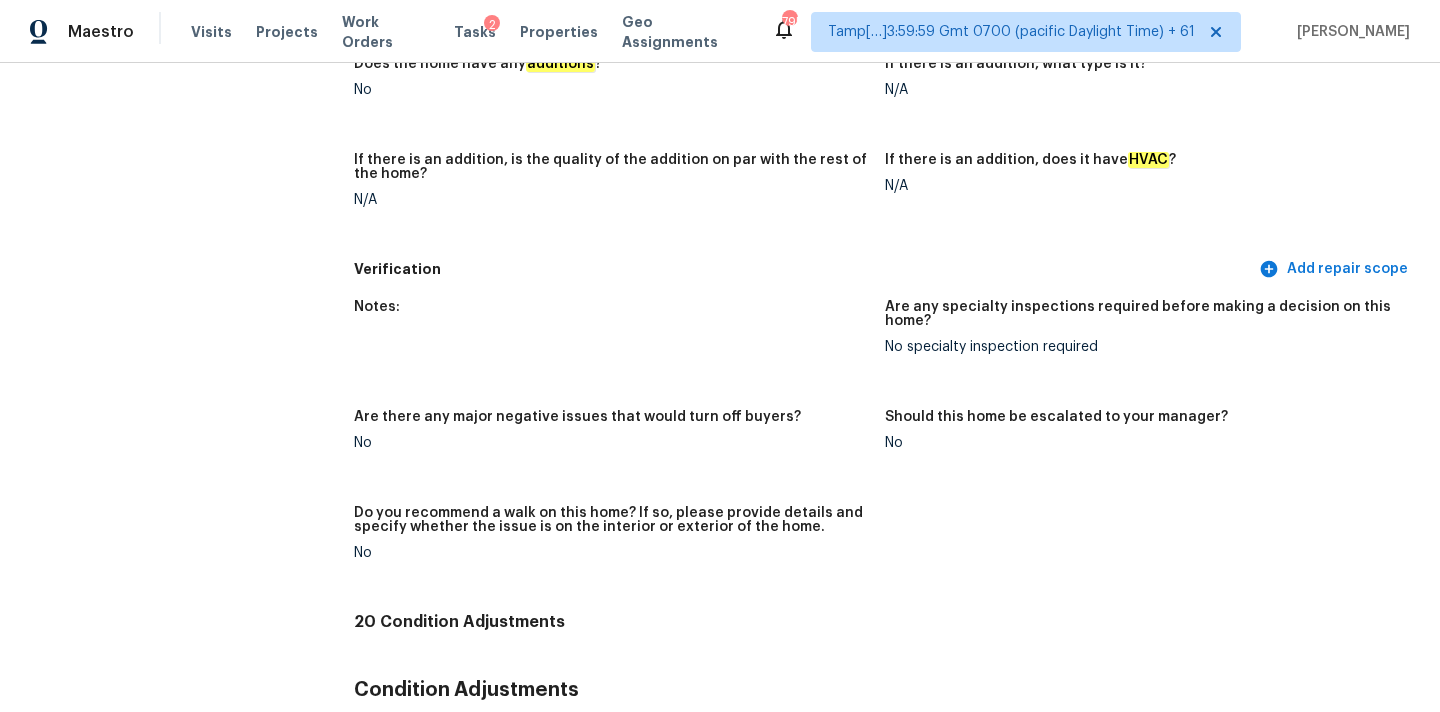 scroll, scrollTop: 99, scrollLeft: 0, axis: vertical 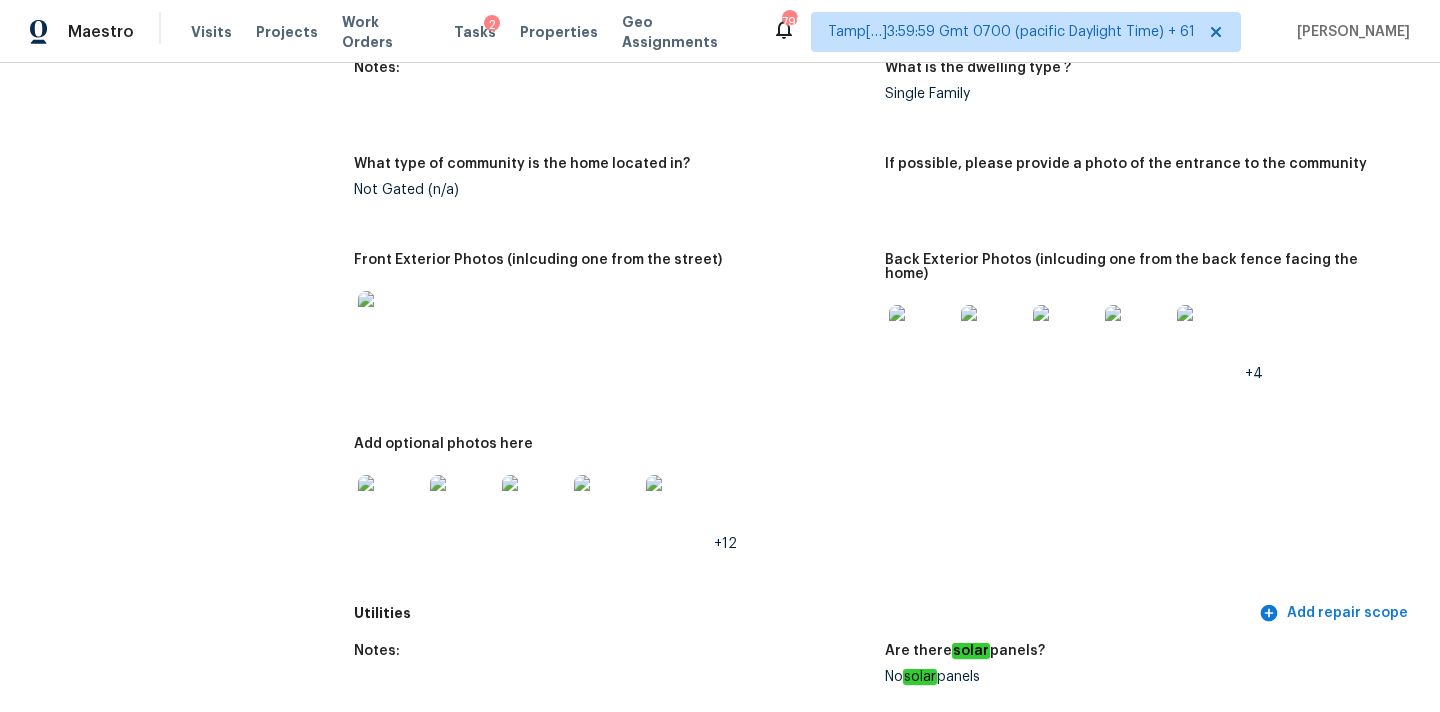 click at bounding box center [390, 323] 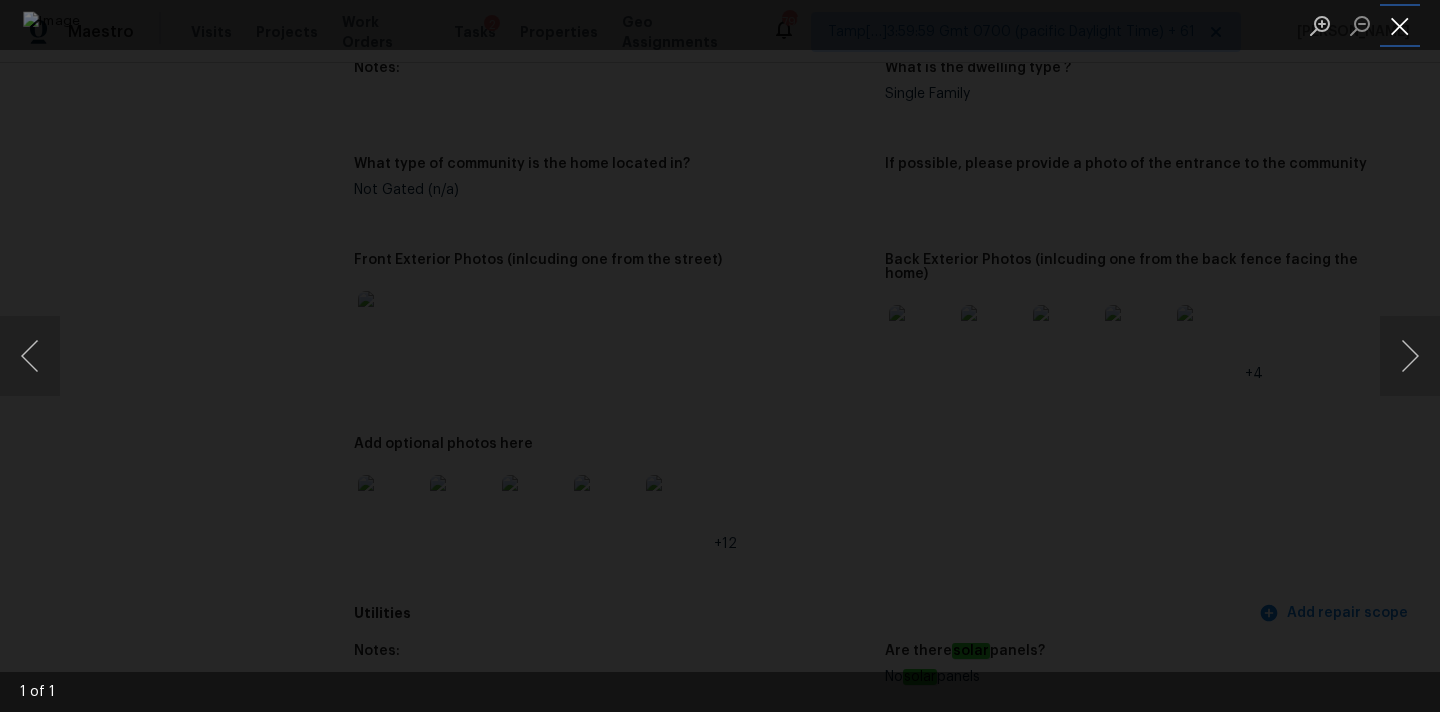 click at bounding box center (1400, 25) 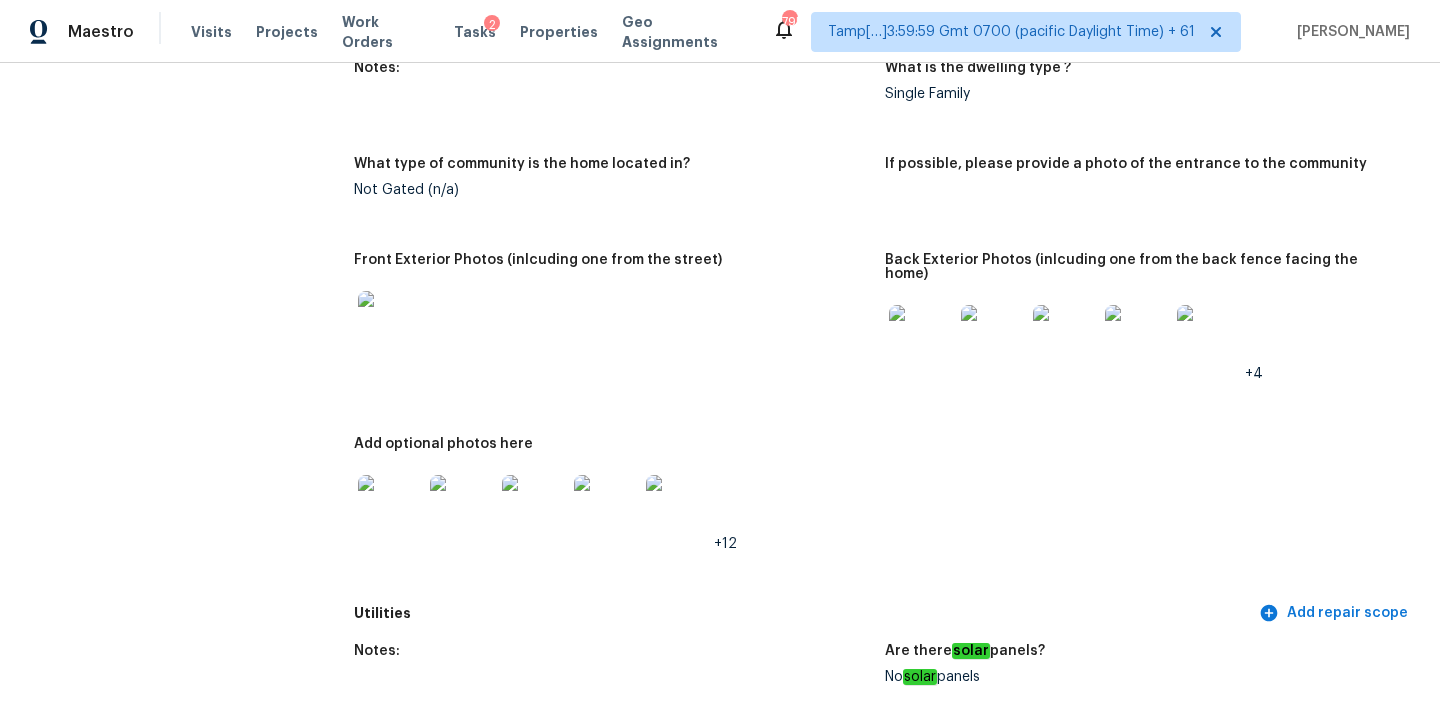 click at bounding box center [1137, 337] 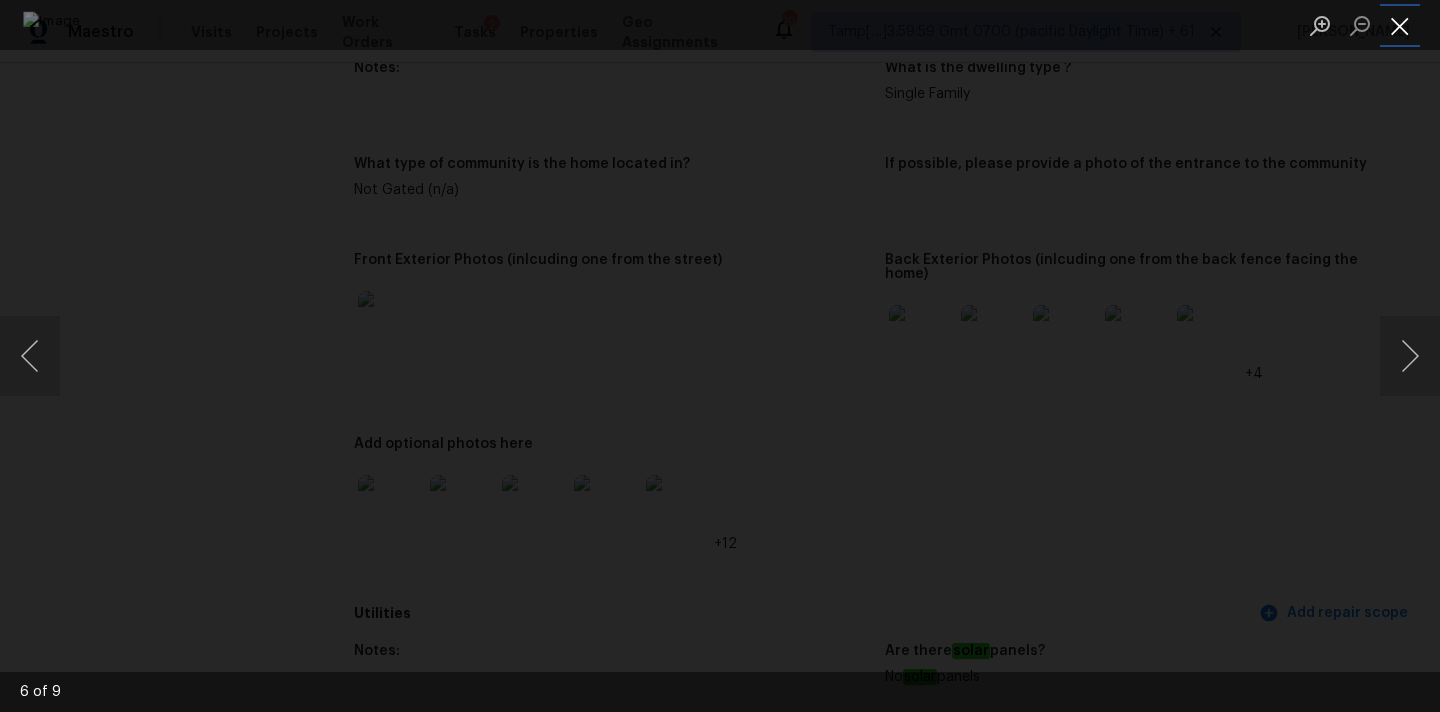 click at bounding box center (1400, 25) 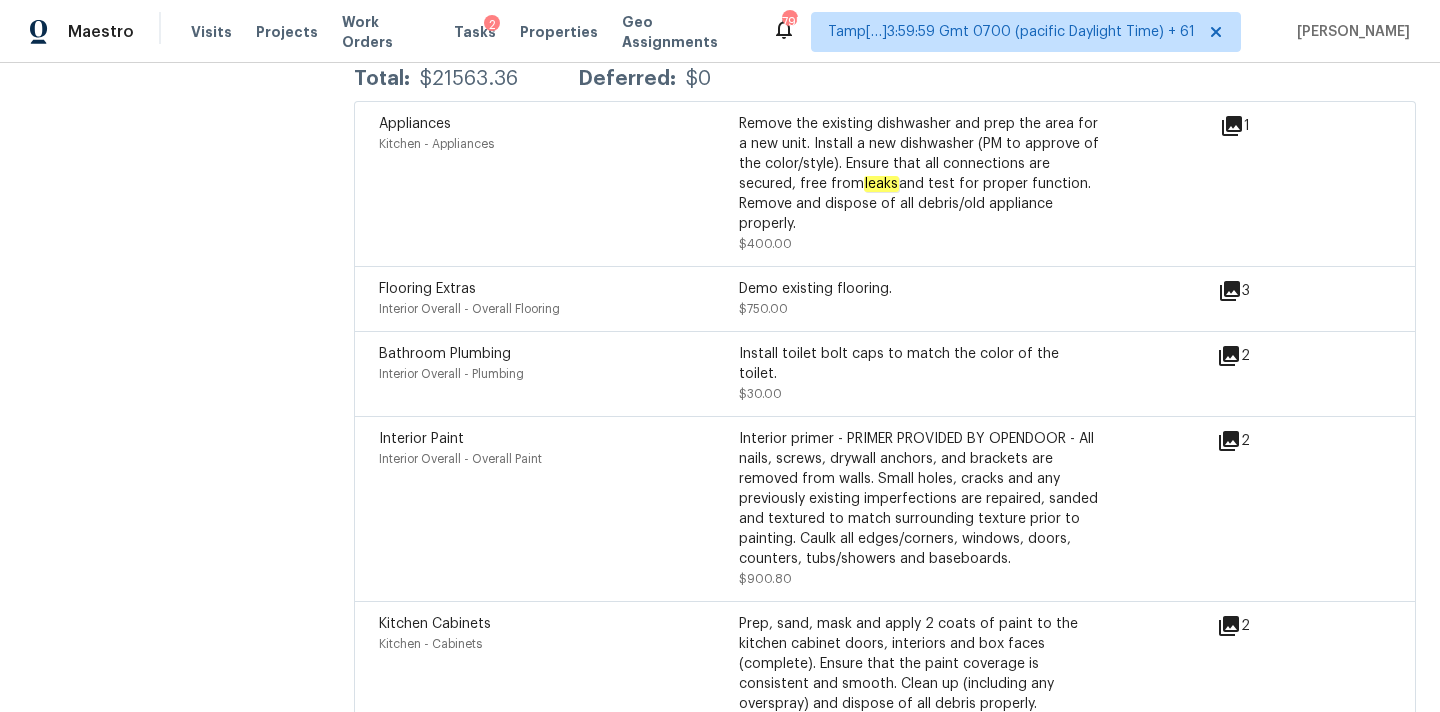 scroll, scrollTop: 4624, scrollLeft: 0, axis: vertical 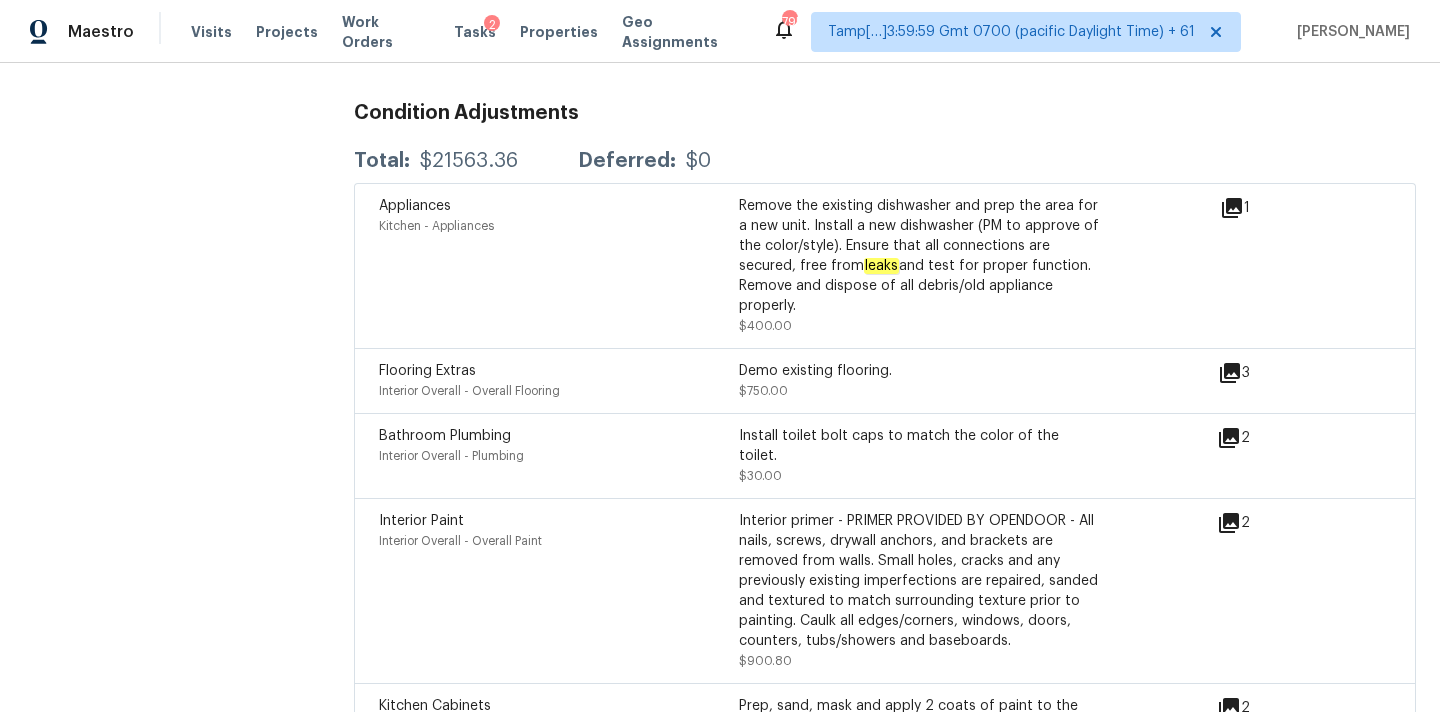 click 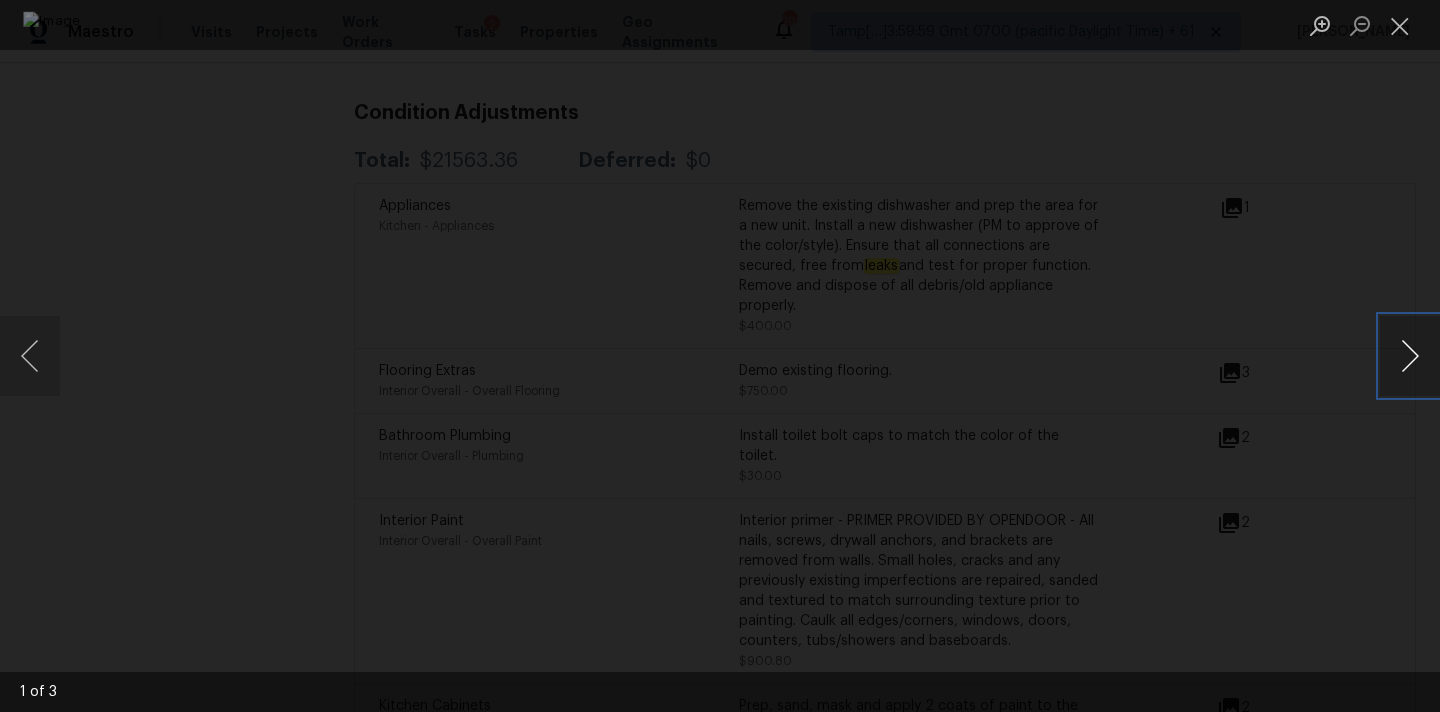 click at bounding box center [1410, 356] 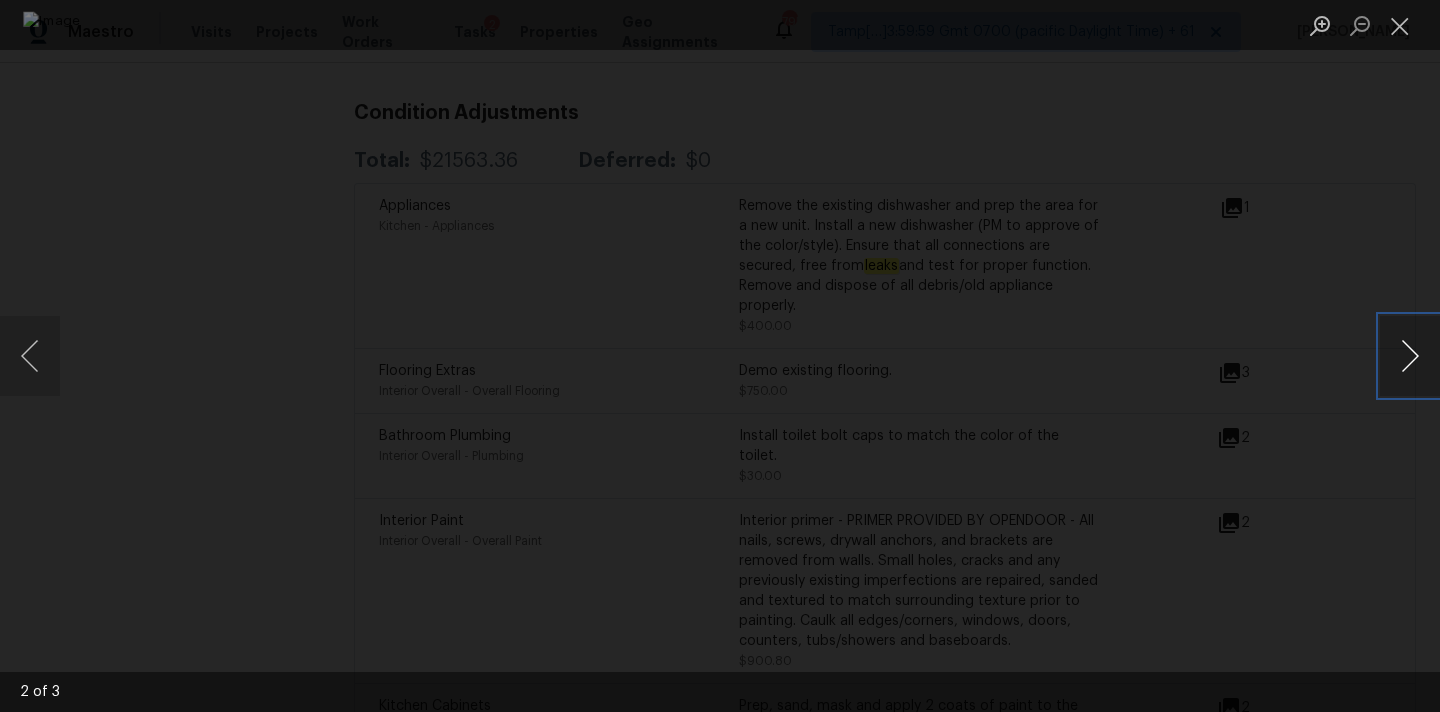click at bounding box center [1410, 356] 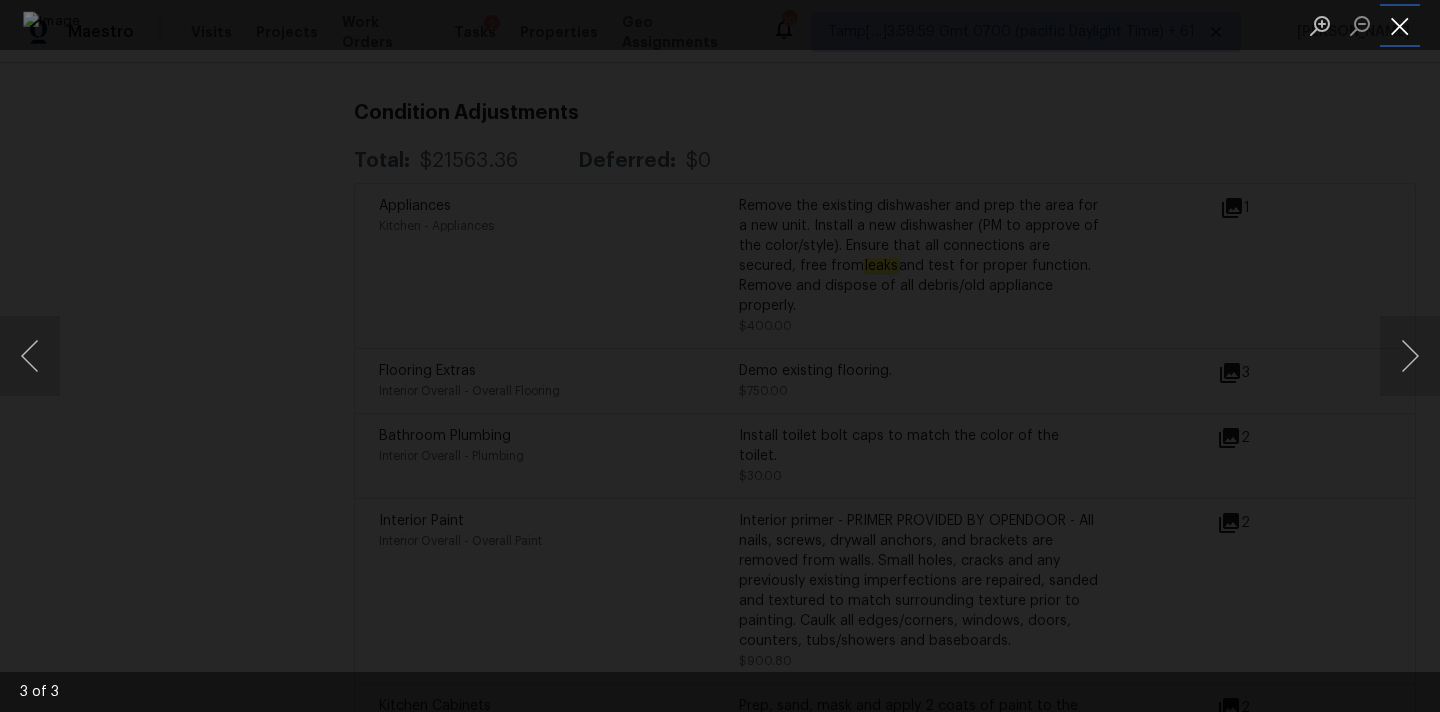 click at bounding box center (1400, 25) 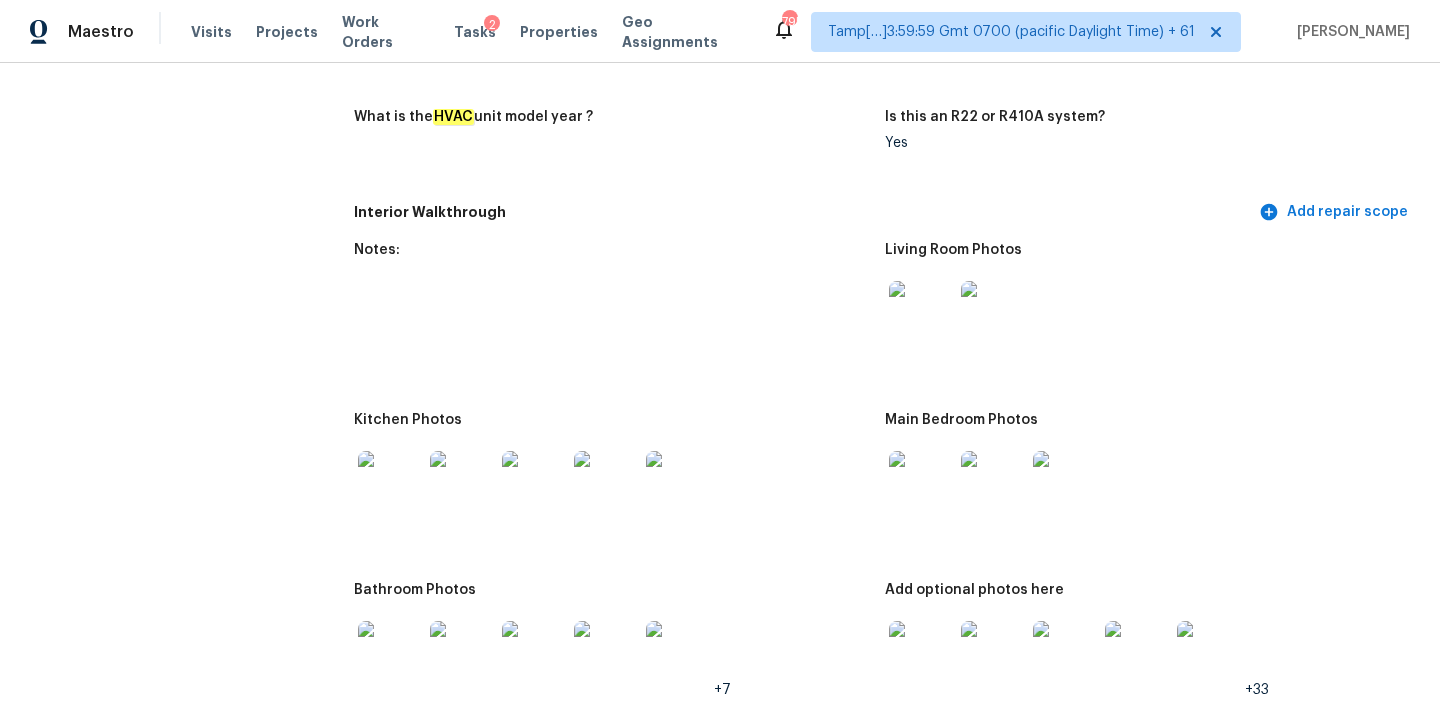 scroll, scrollTop: 2009, scrollLeft: 0, axis: vertical 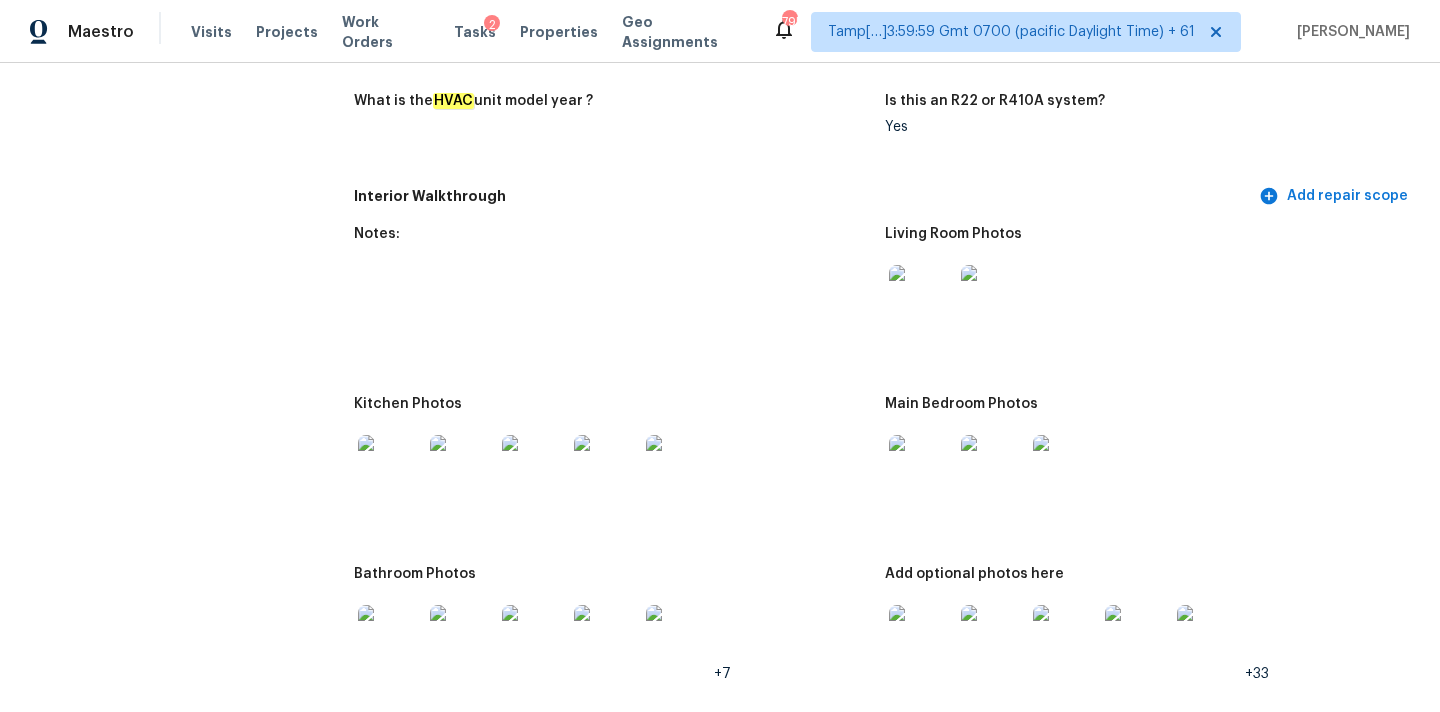click at bounding box center [921, 297] 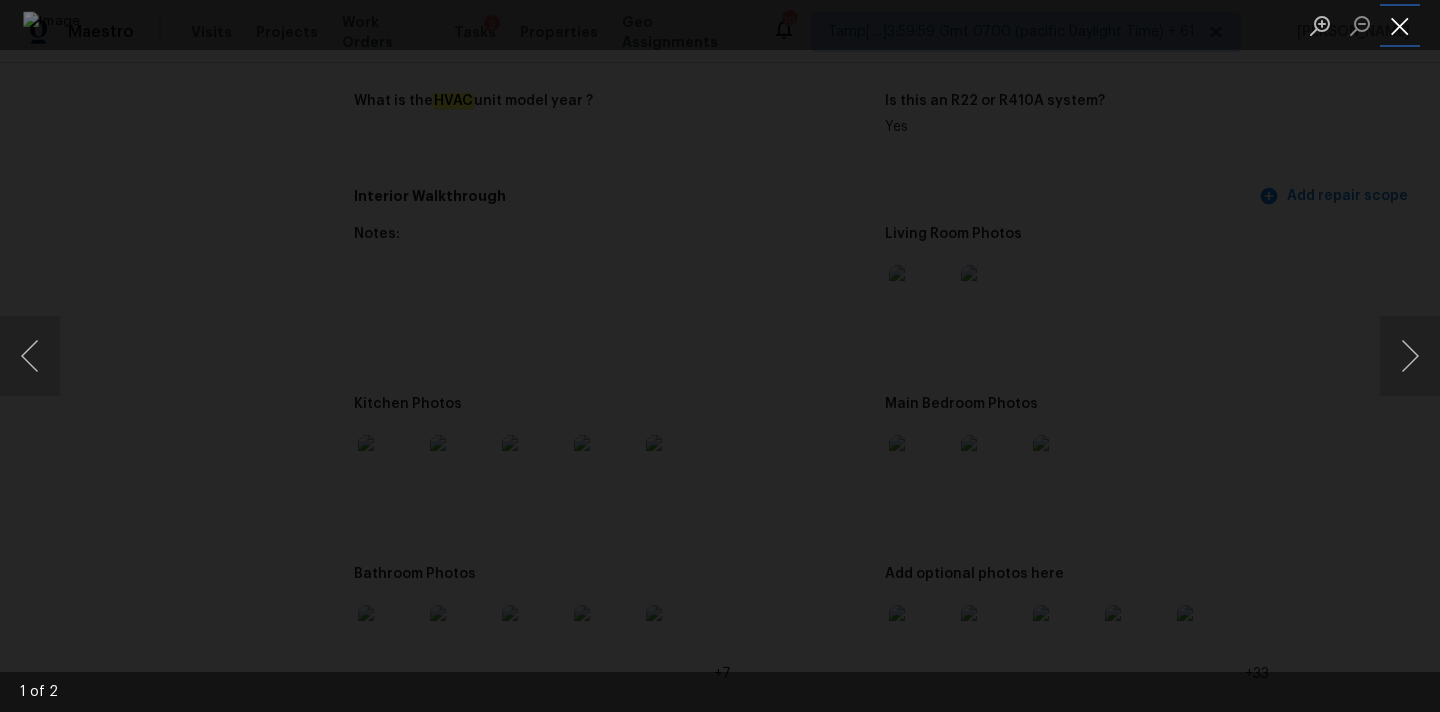 click at bounding box center [1400, 25] 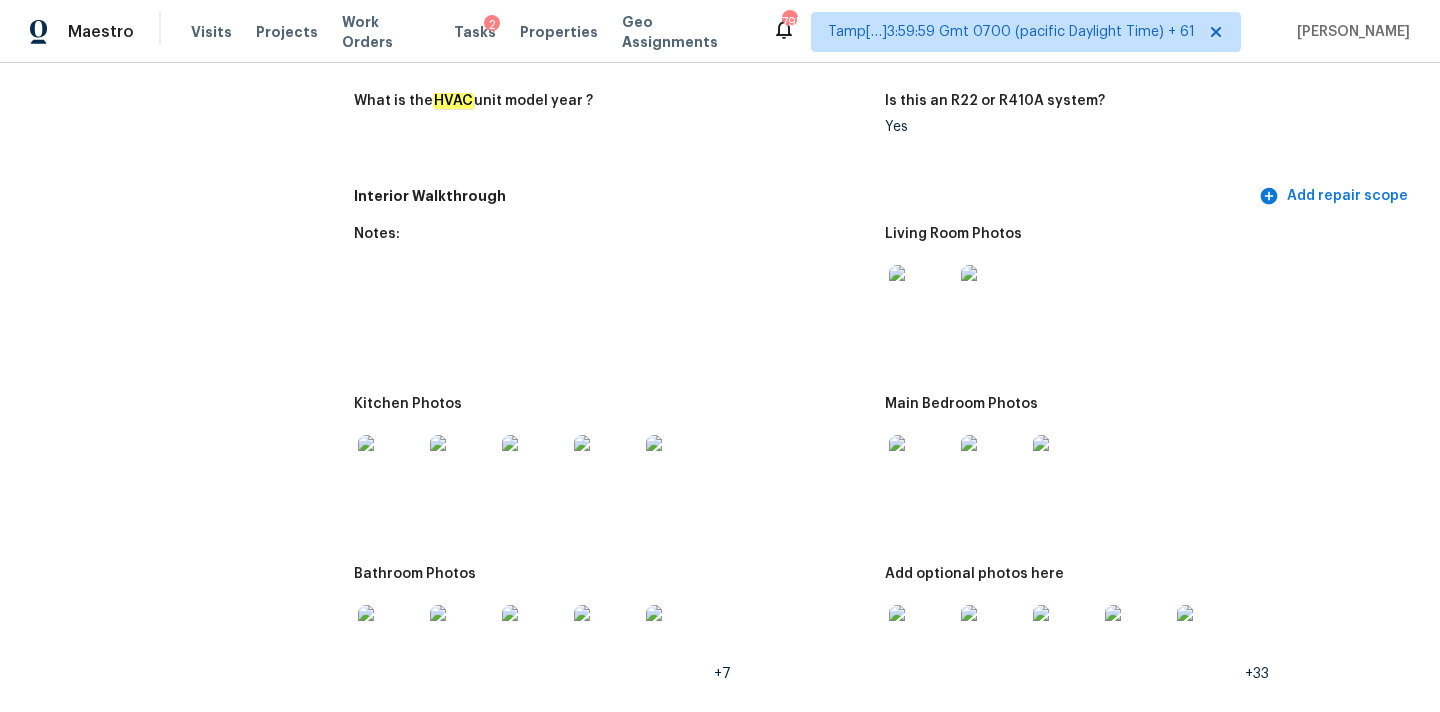 click at bounding box center [921, 467] 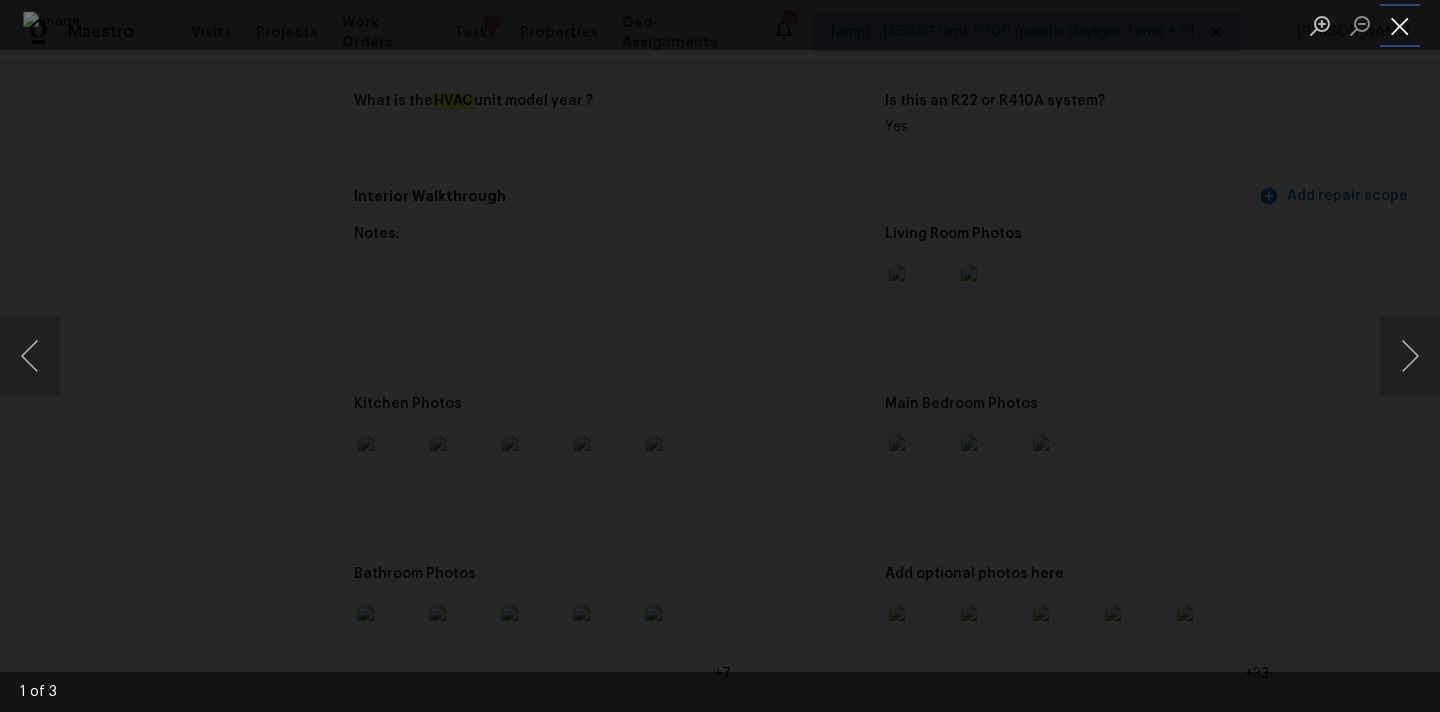 click at bounding box center [1400, 25] 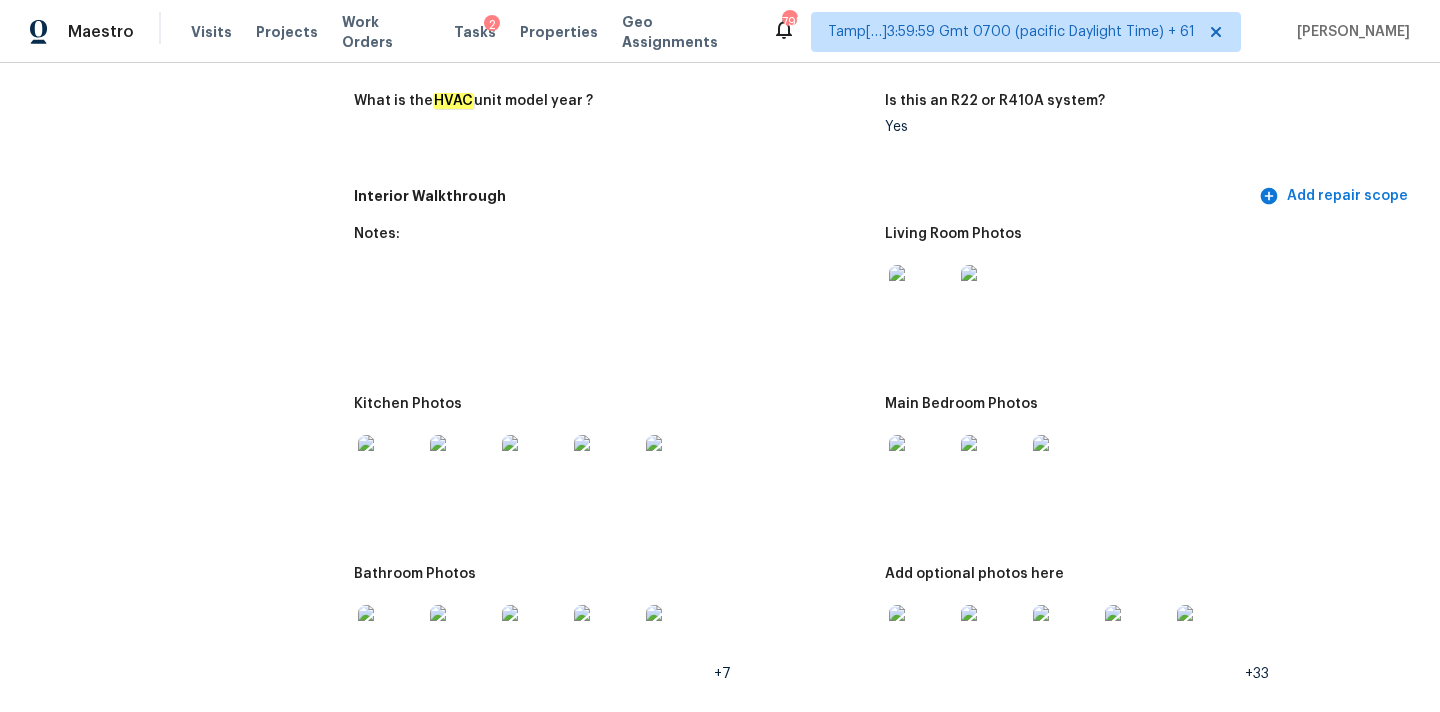 click at bounding box center [390, 467] 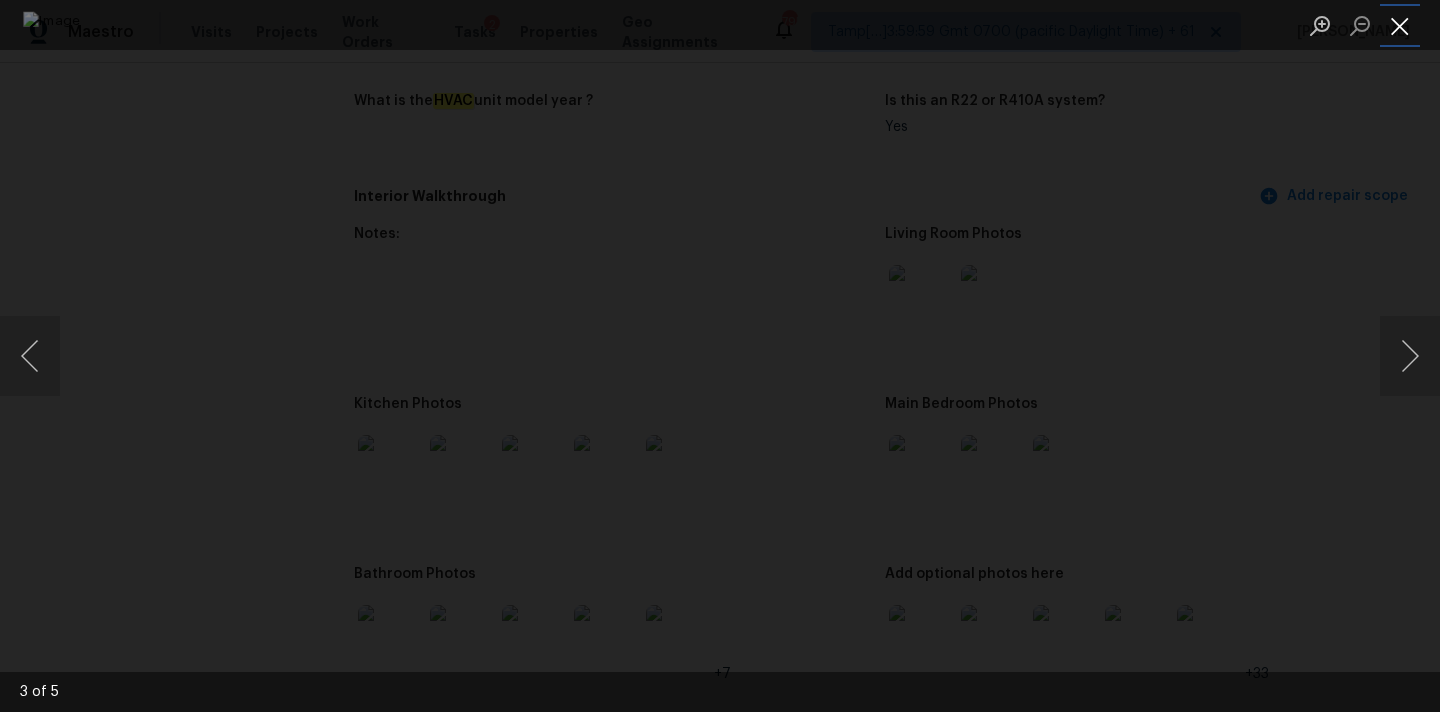 click at bounding box center (1400, 25) 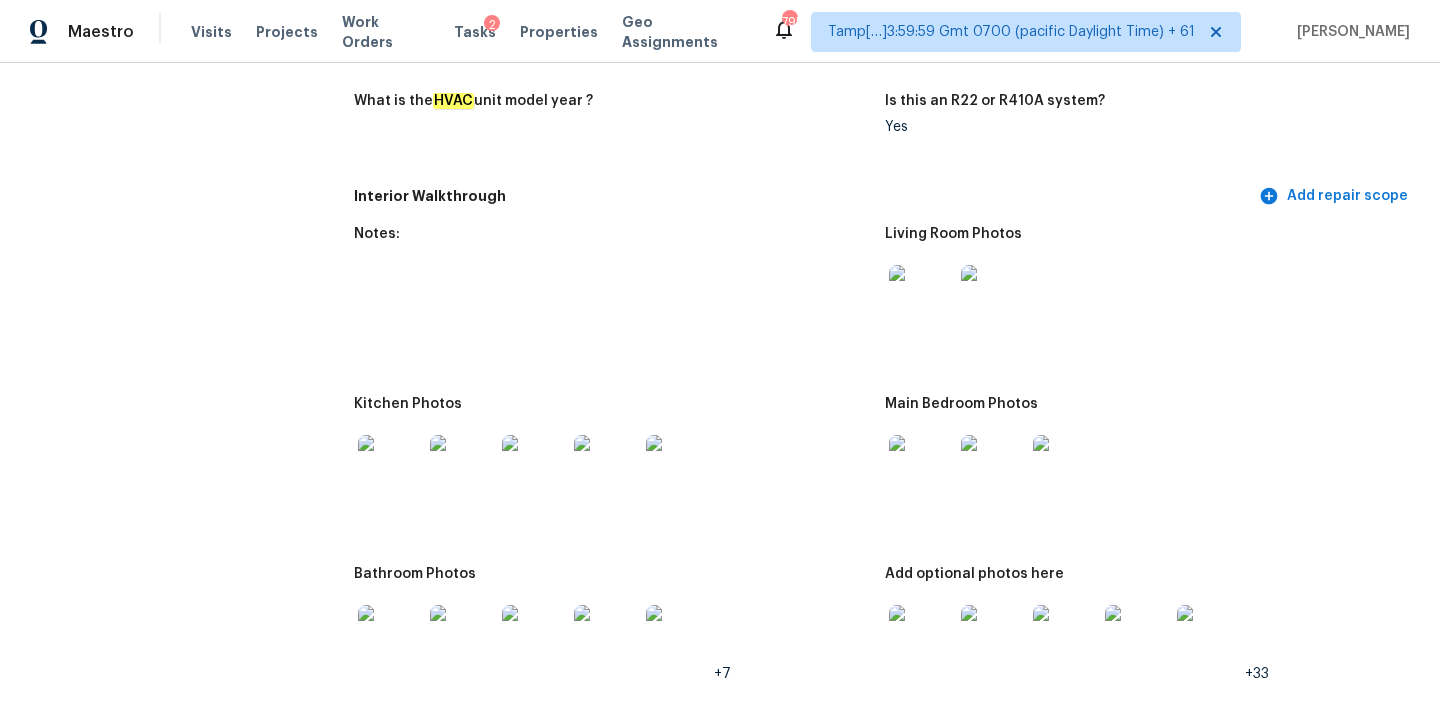 click at bounding box center [390, 637] 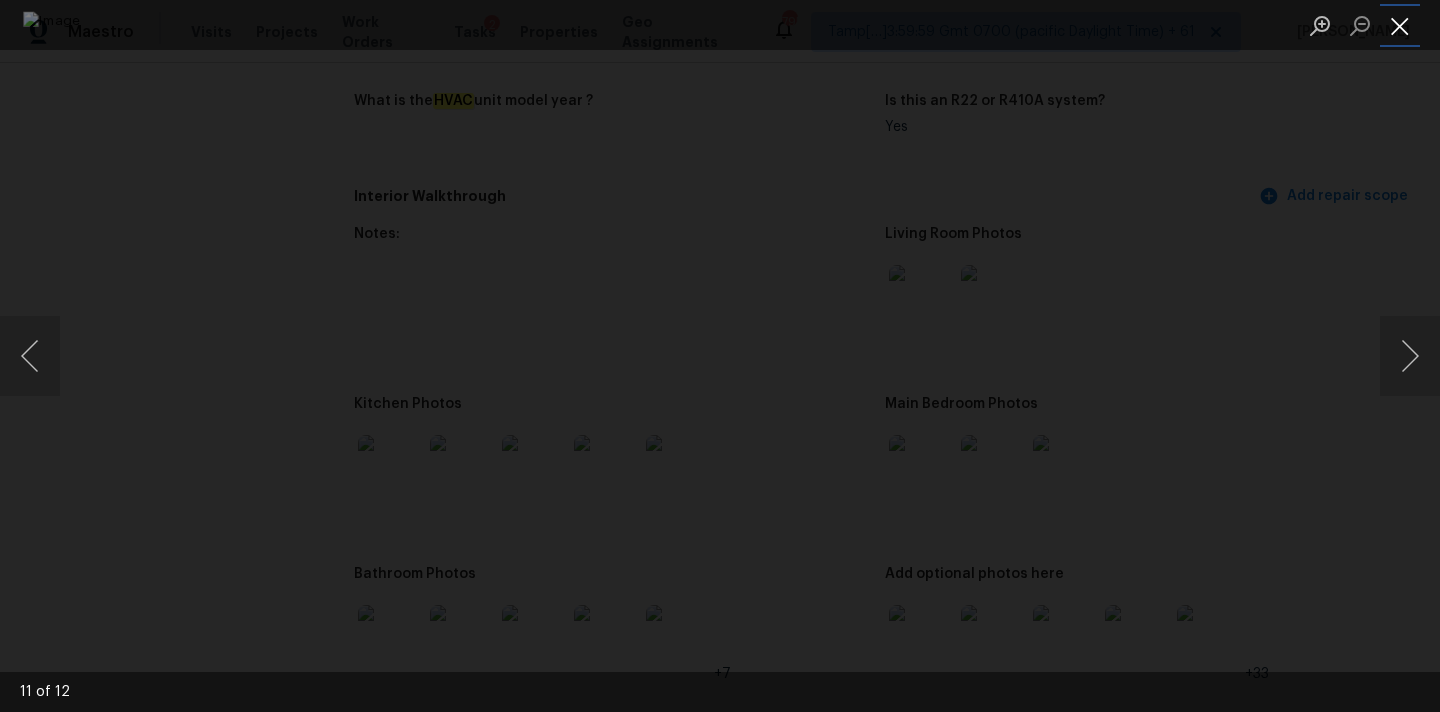 click at bounding box center (1400, 25) 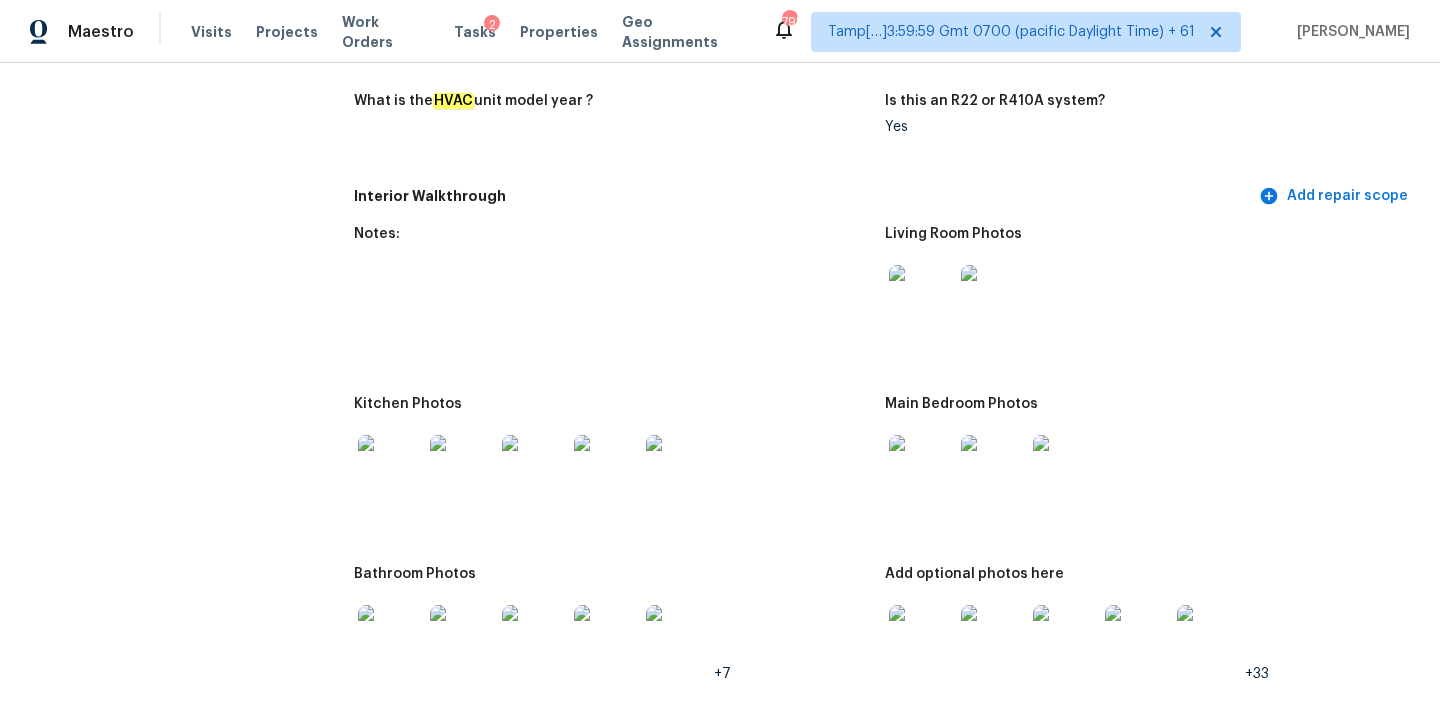 click at bounding box center (921, 637) 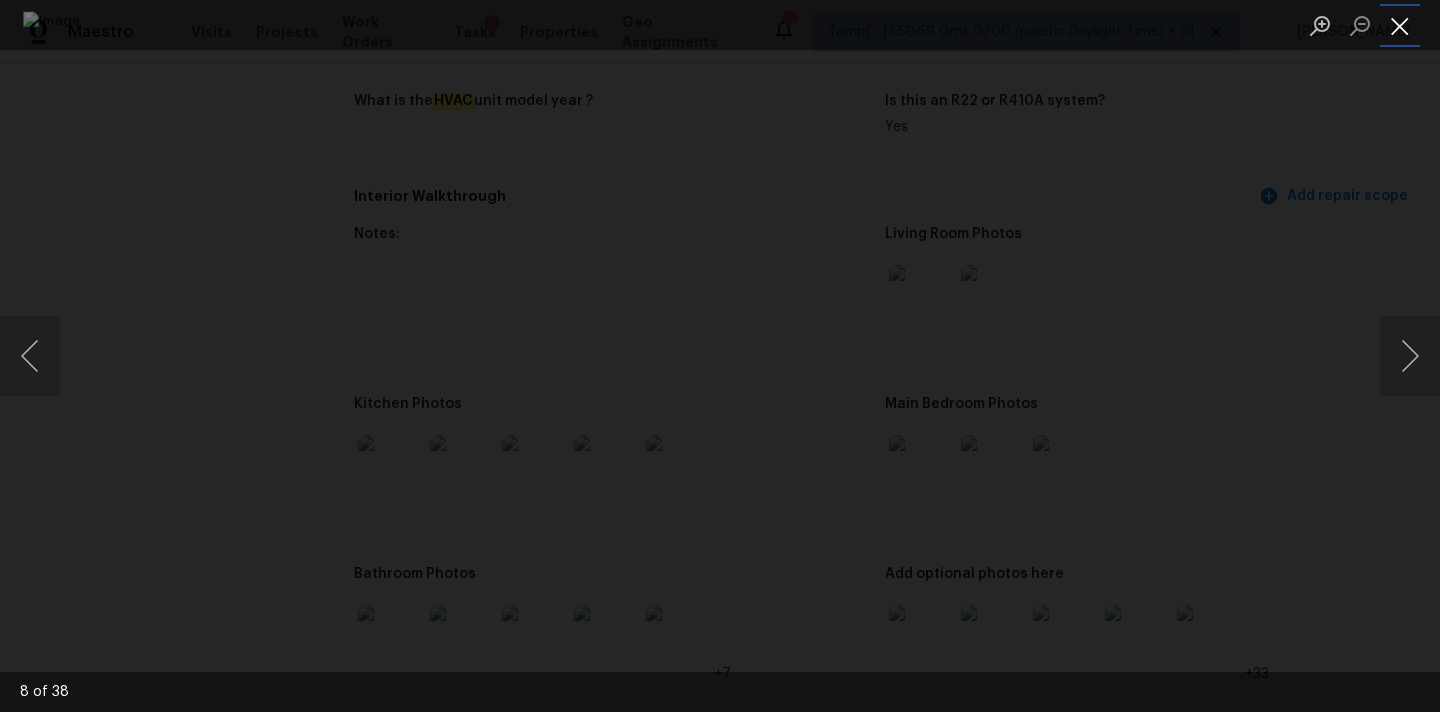 click at bounding box center (1400, 25) 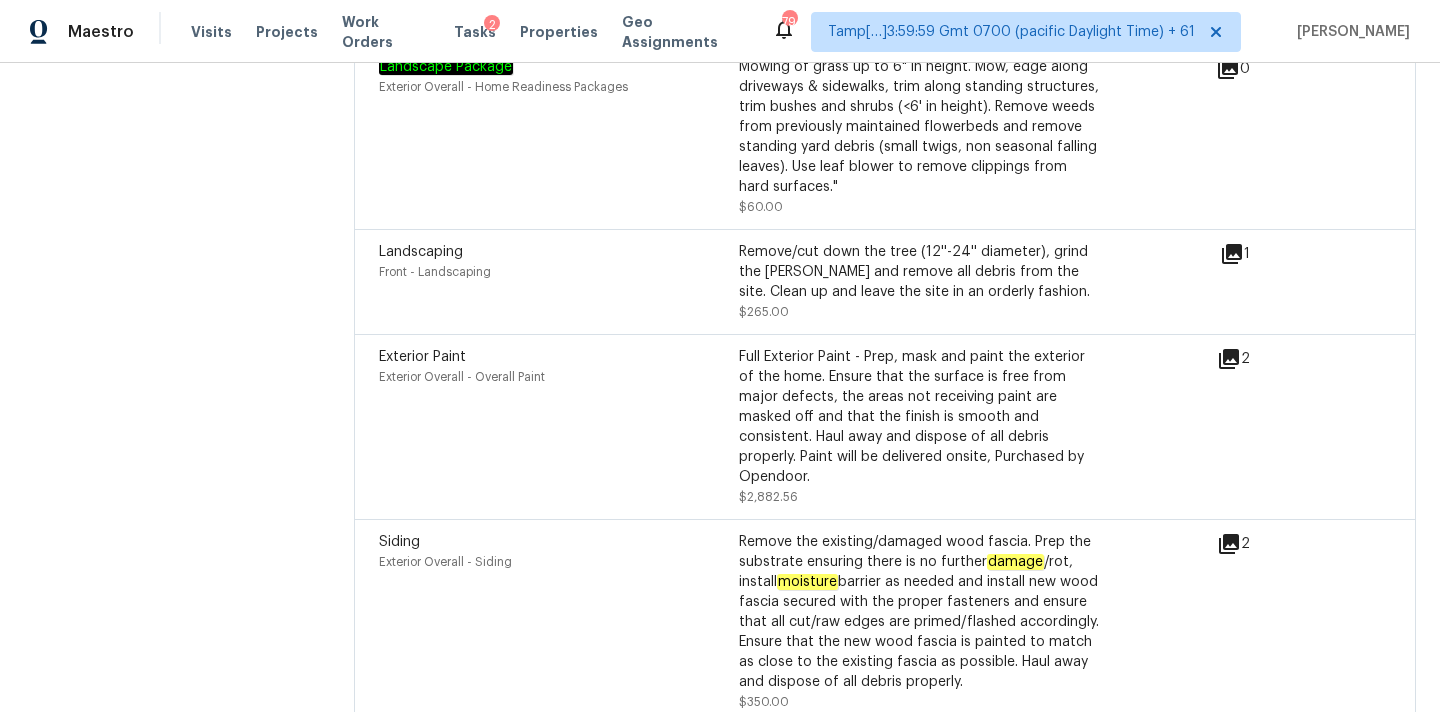 scroll, scrollTop: 7387, scrollLeft: 0, axis: vertical 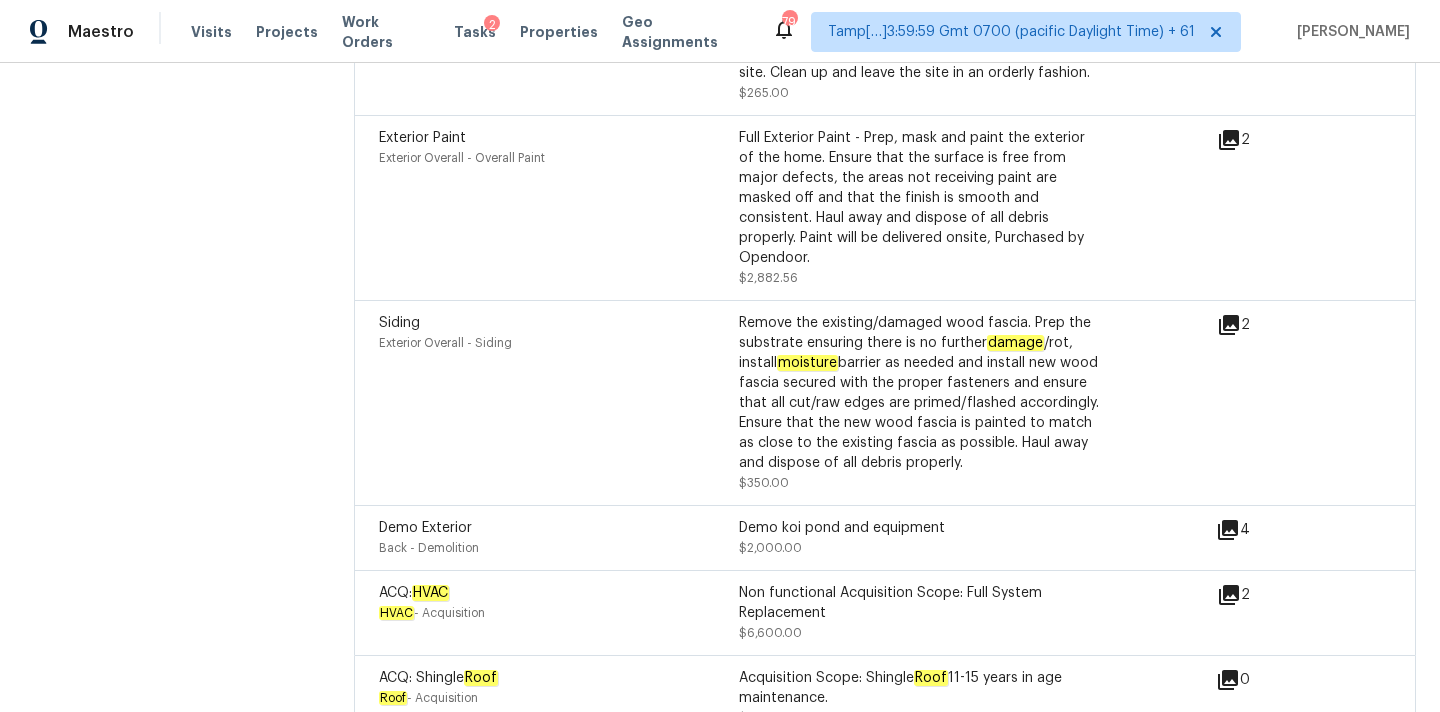 click on "Siding" at bounding box center [399, 323] 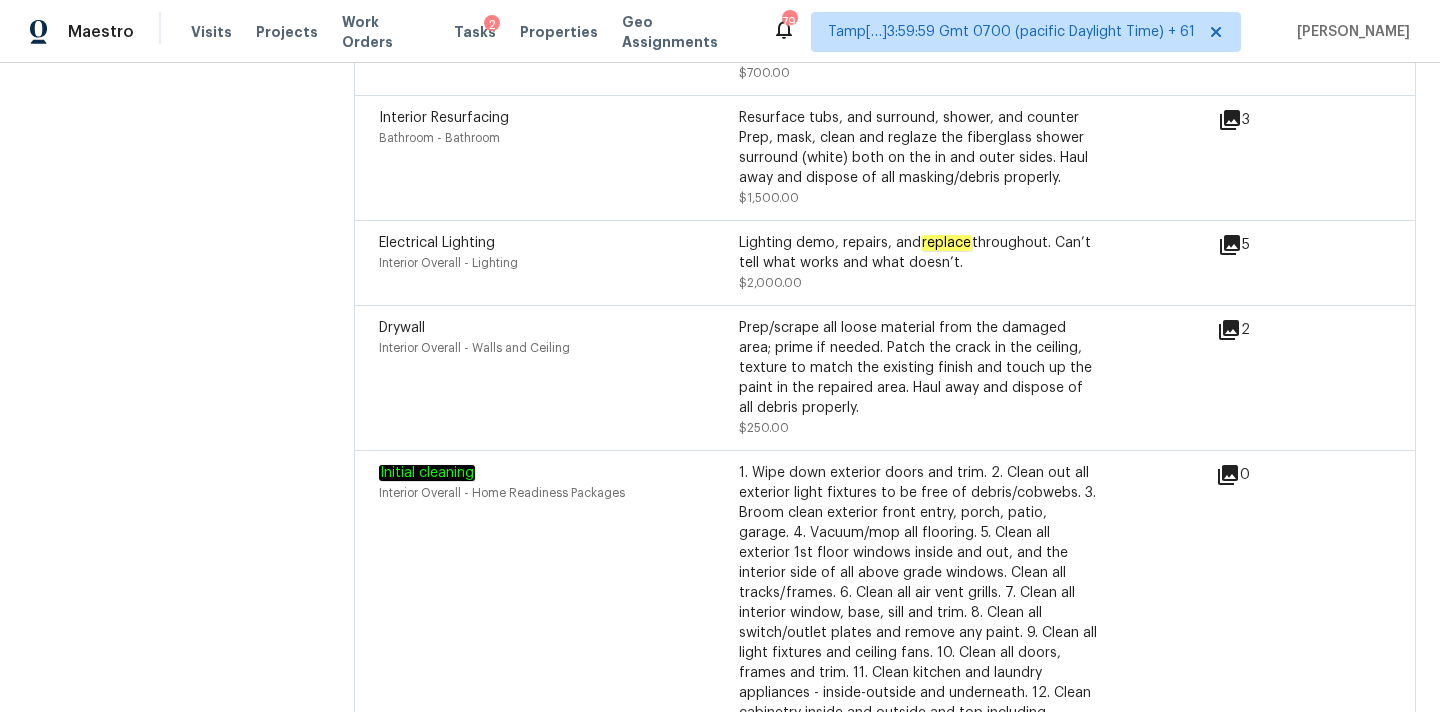 scroll, scrollTop: 5600, scrollLeft: 0, axis: vertical 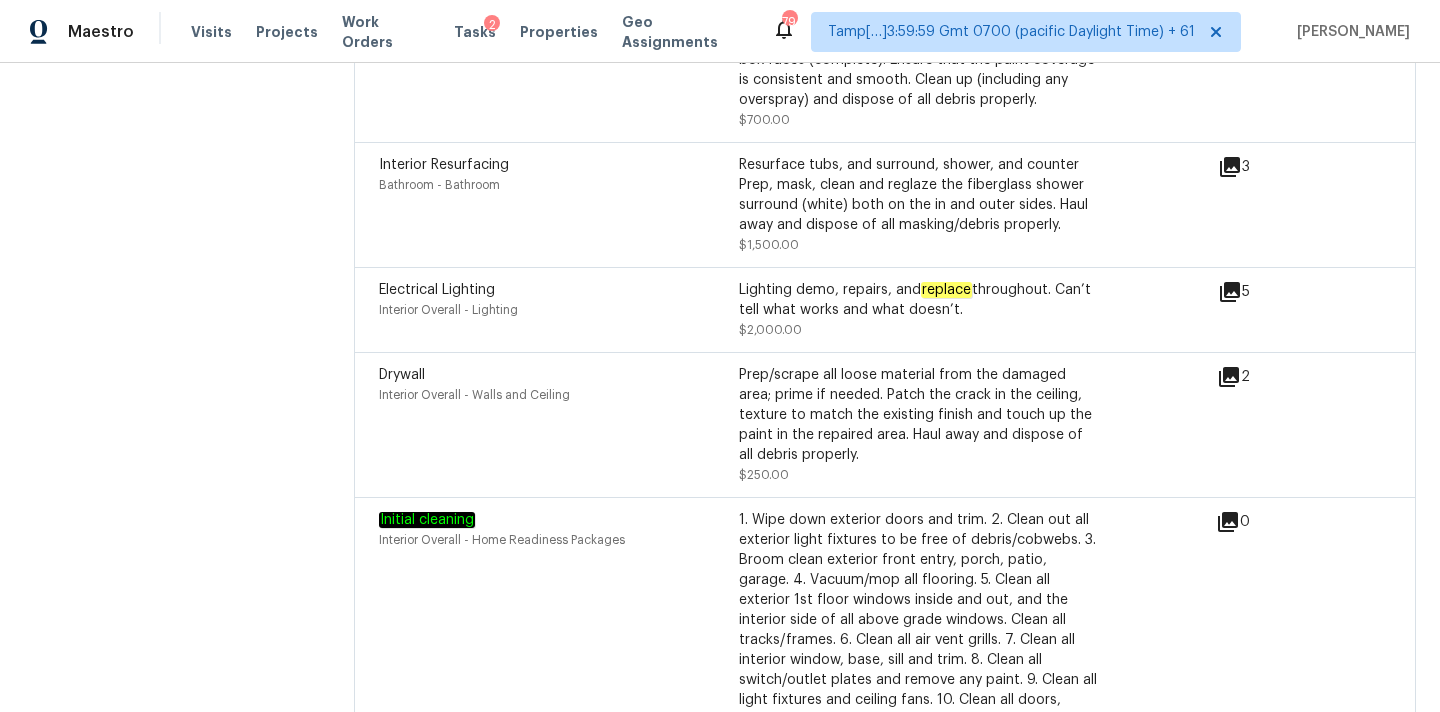 click on "Drywall" at bounding box center (402, 375) 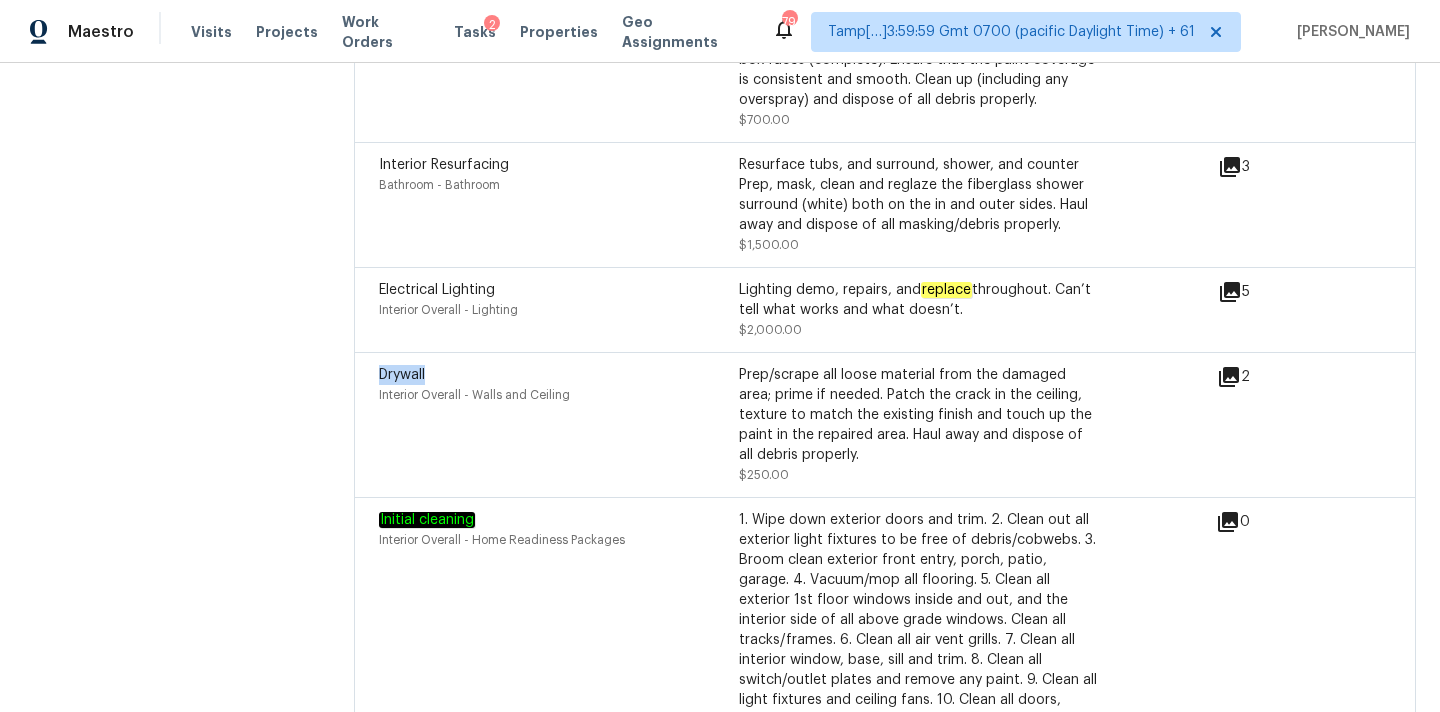 click on "Drywall" at bounding box center [402, 375] 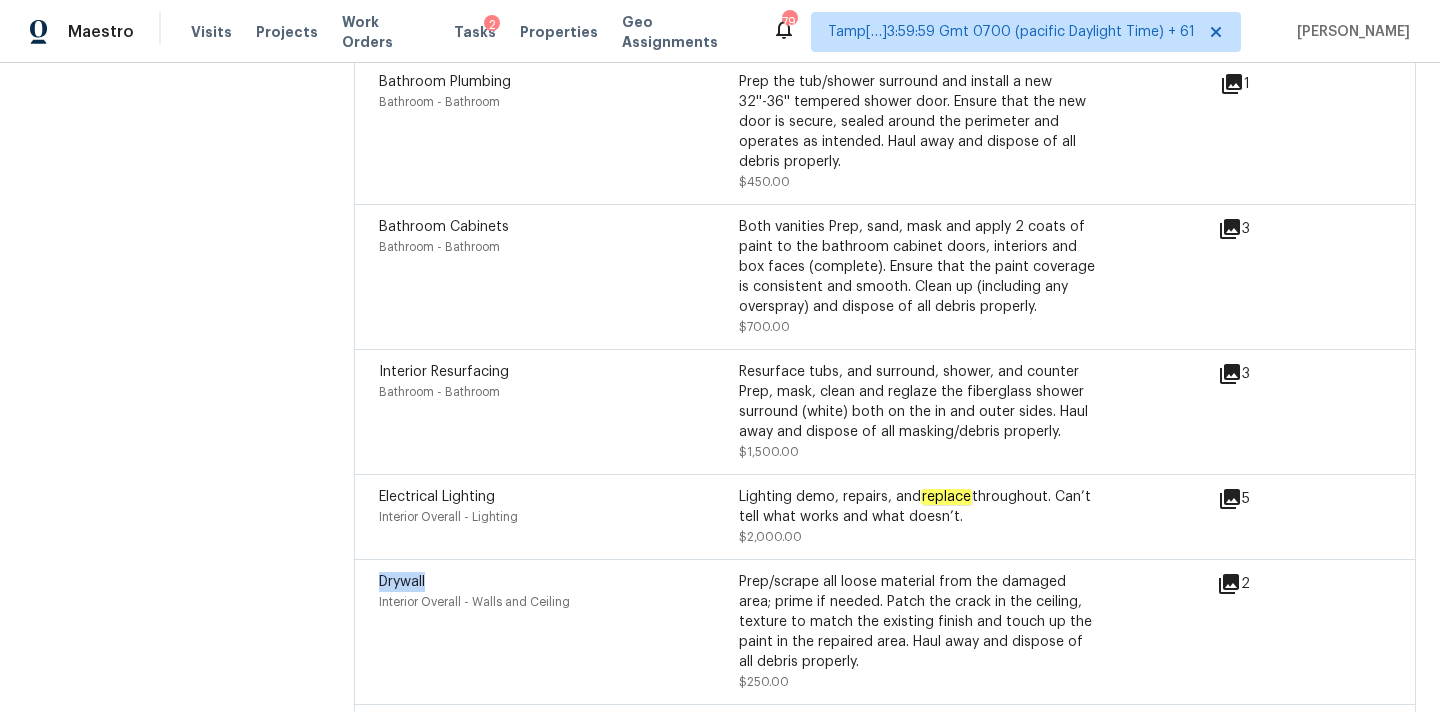 scroll, scrollTop: 5386, scrollLeft: 0, axis: vertical 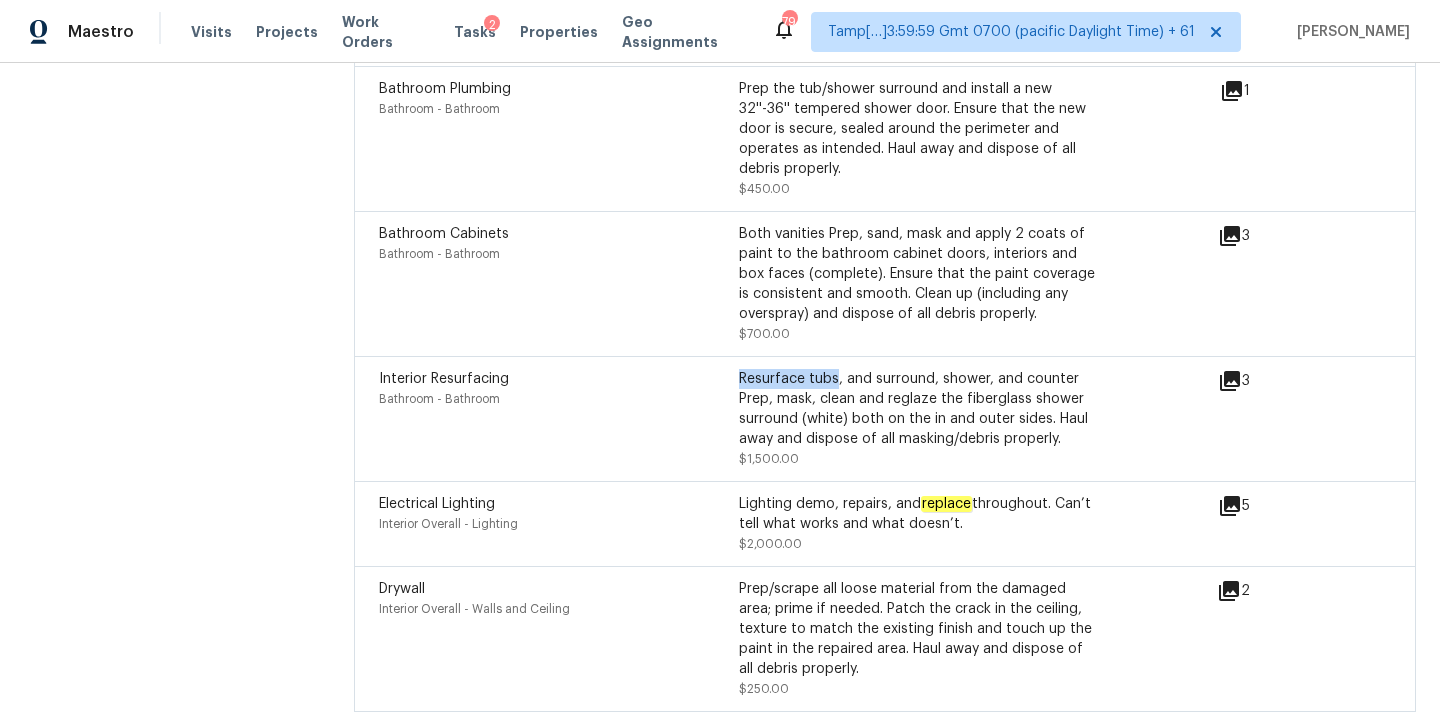 copy on "Resurface tubs" 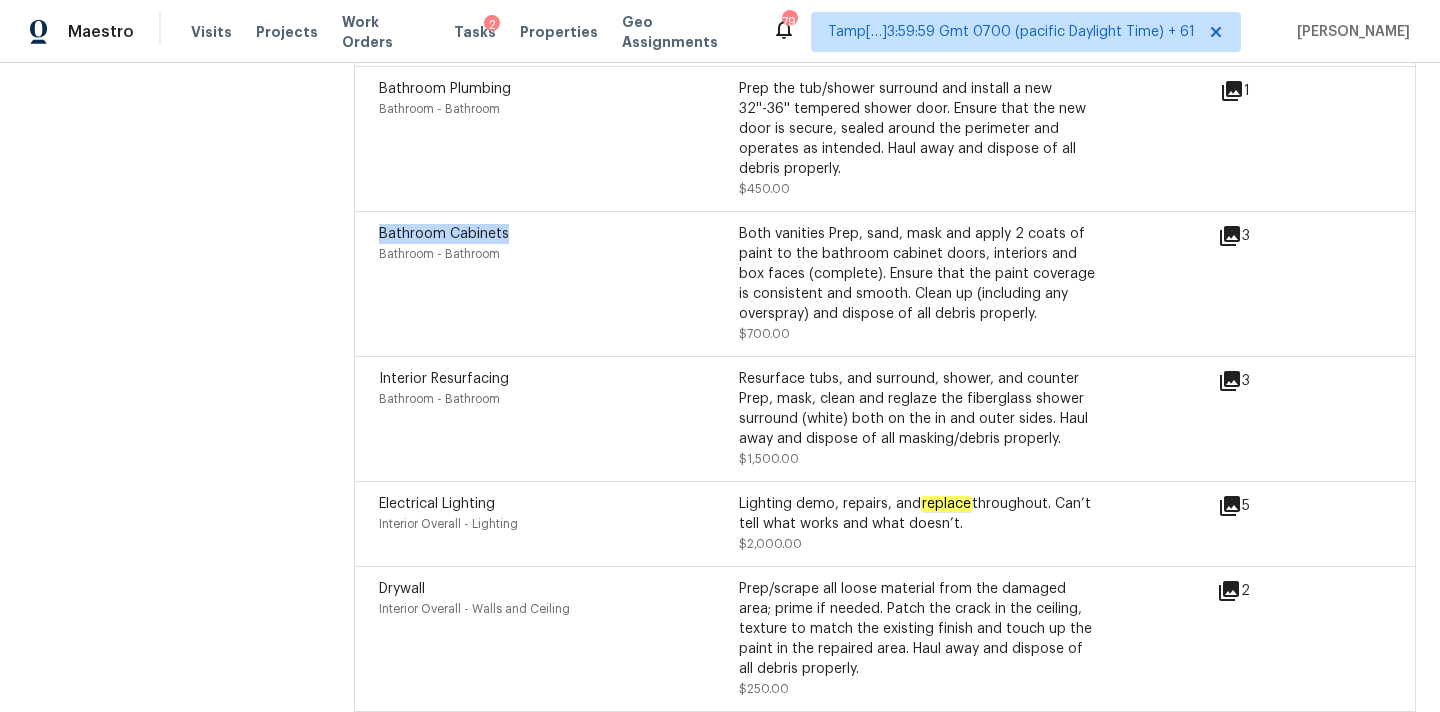 drag, startPoint x: 380, startPoint y: 188, endPoint x: 565, endPoint y: 188, distance: 185 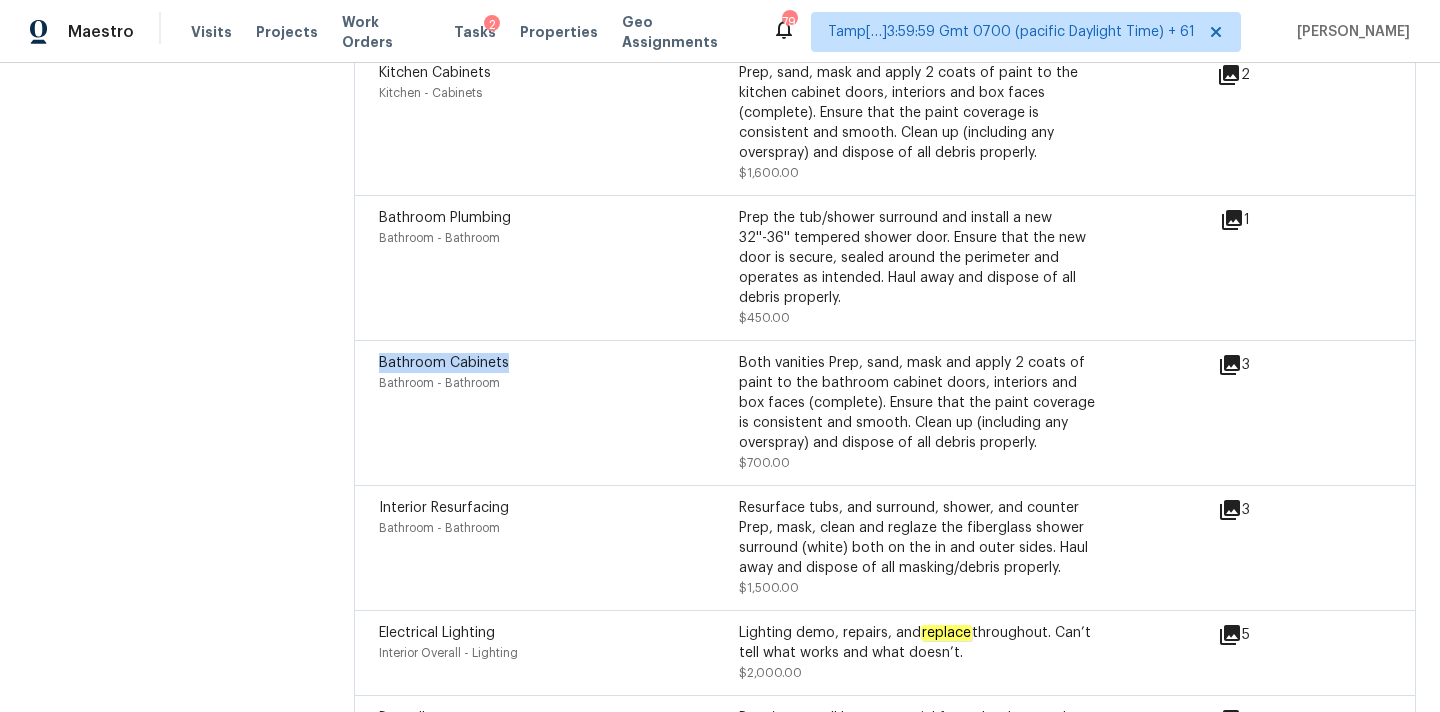 scroll, scrollTop: 5180, scrollLeft: 0, axis: vertical 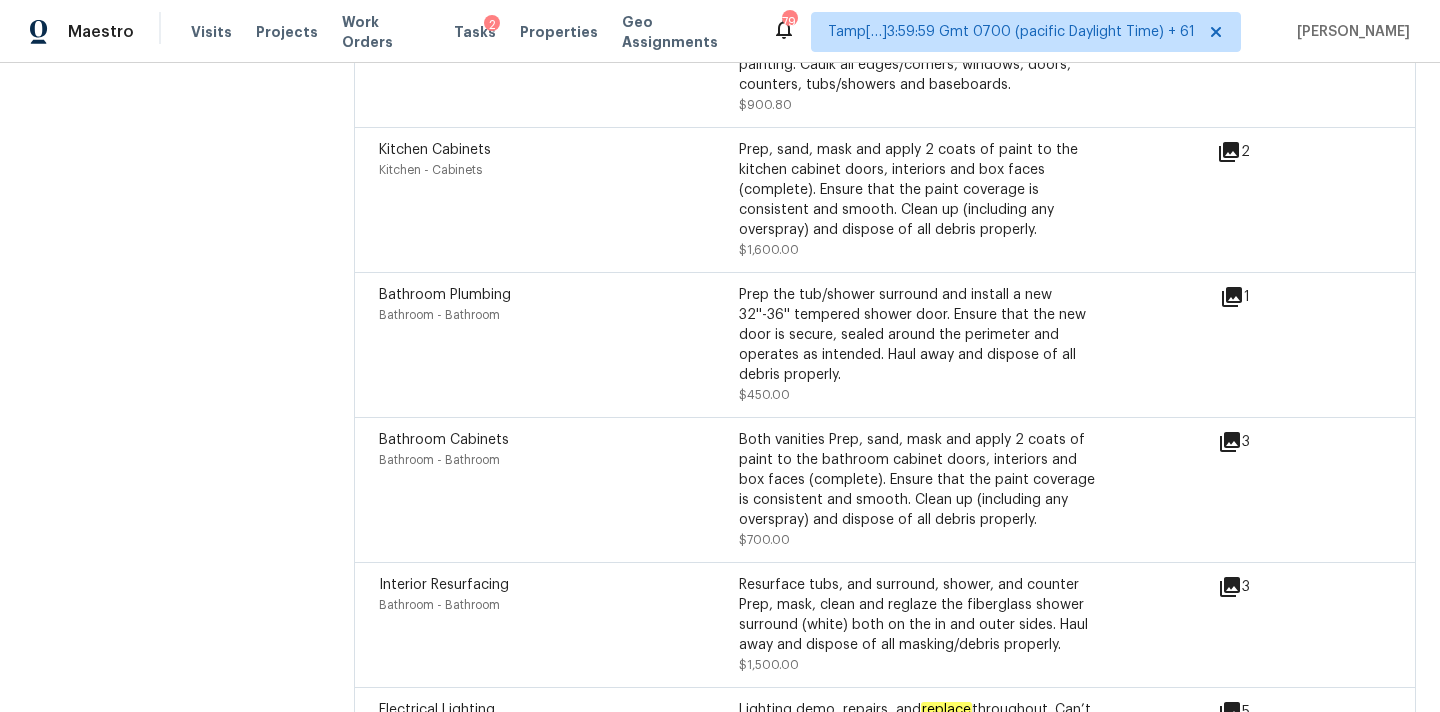 drag, startPoint x: 799, startPoint y: 248, endPoint x: 910, endPoint y: 248, distance: 111 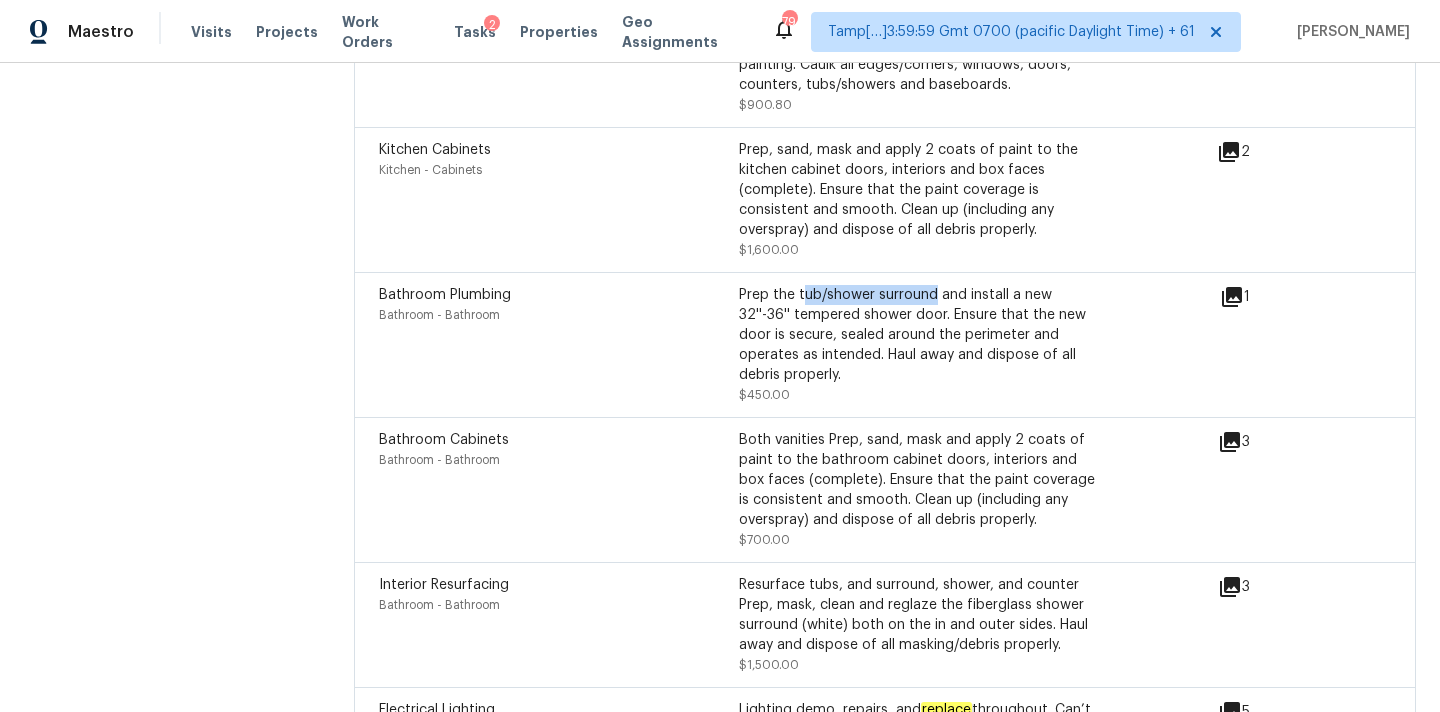 copy on "ub/shower surround" 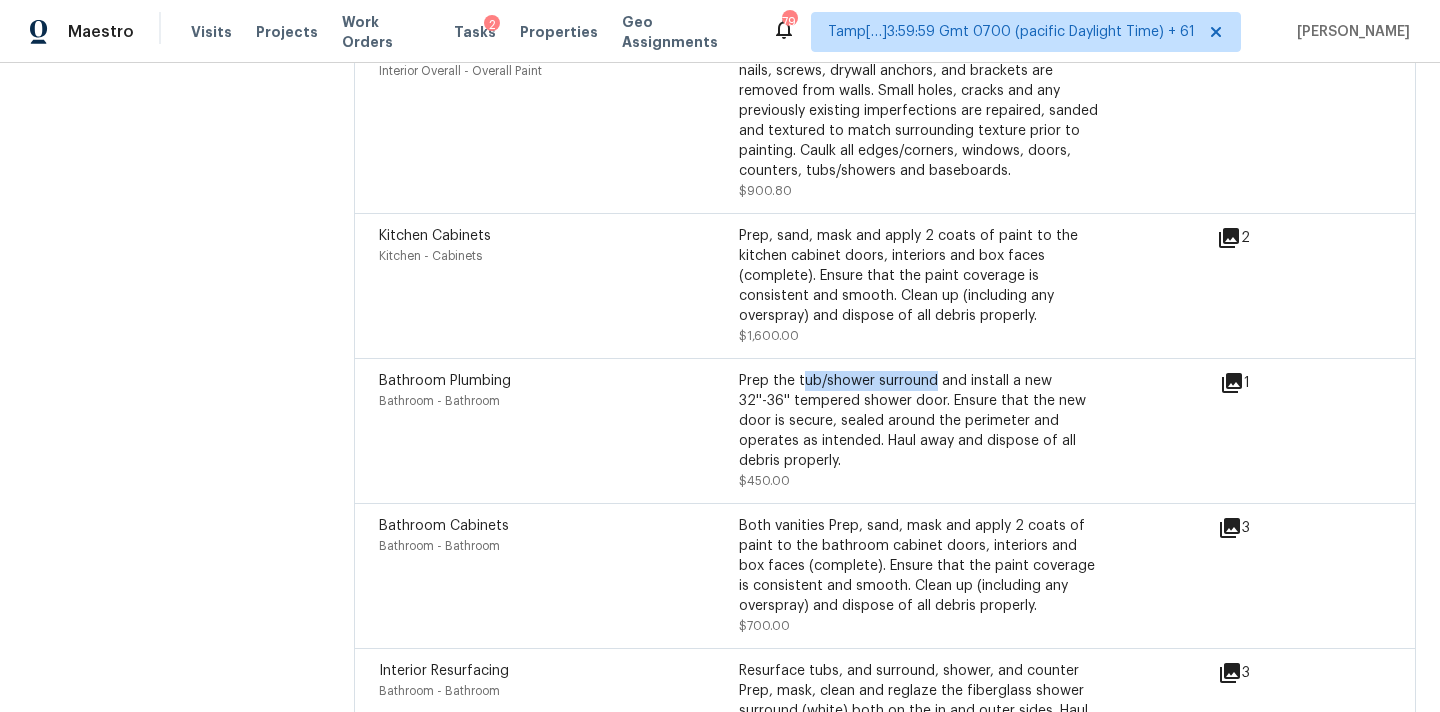 scroll, scrollTop: 5062, scrollLeft: 0, axis: vertical 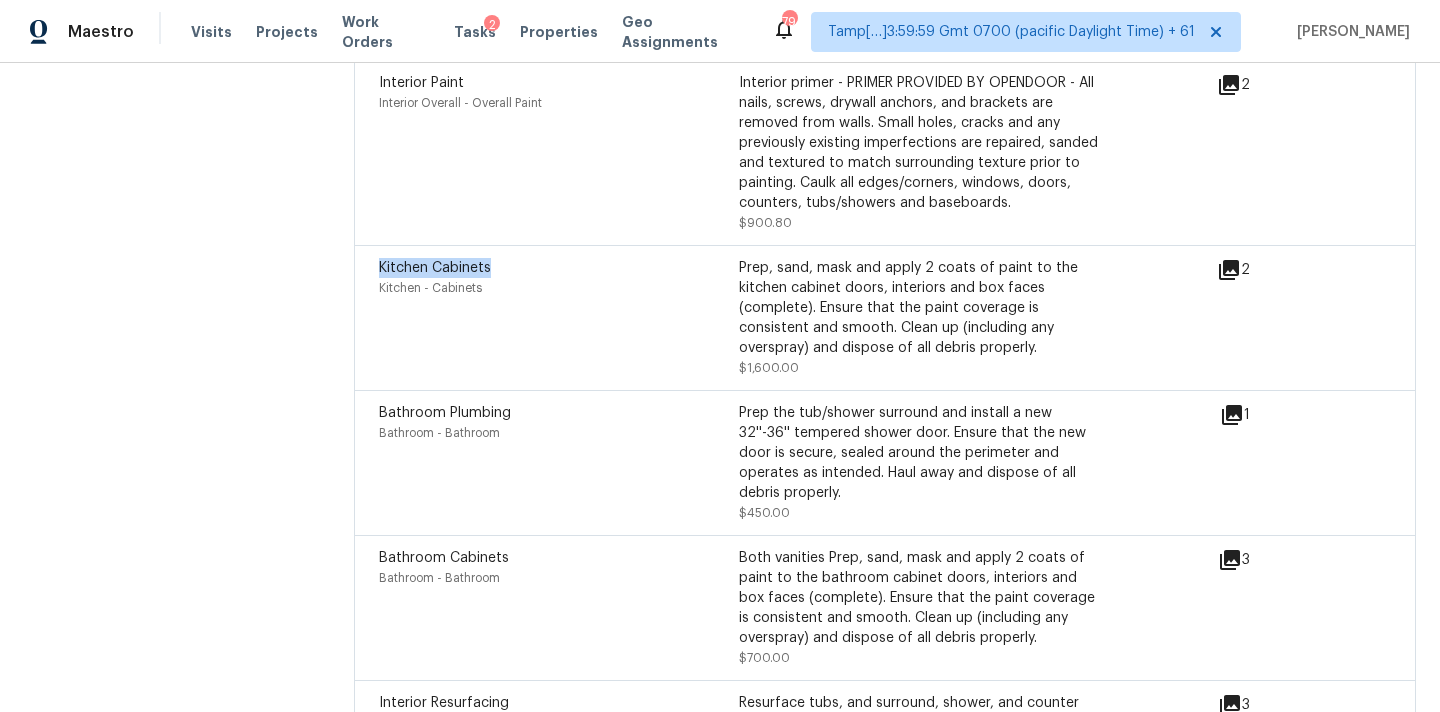 drag, startPoint x: 378, startPoint y: 220, endPoint x: 537, endPoint y: 220, distance: 159 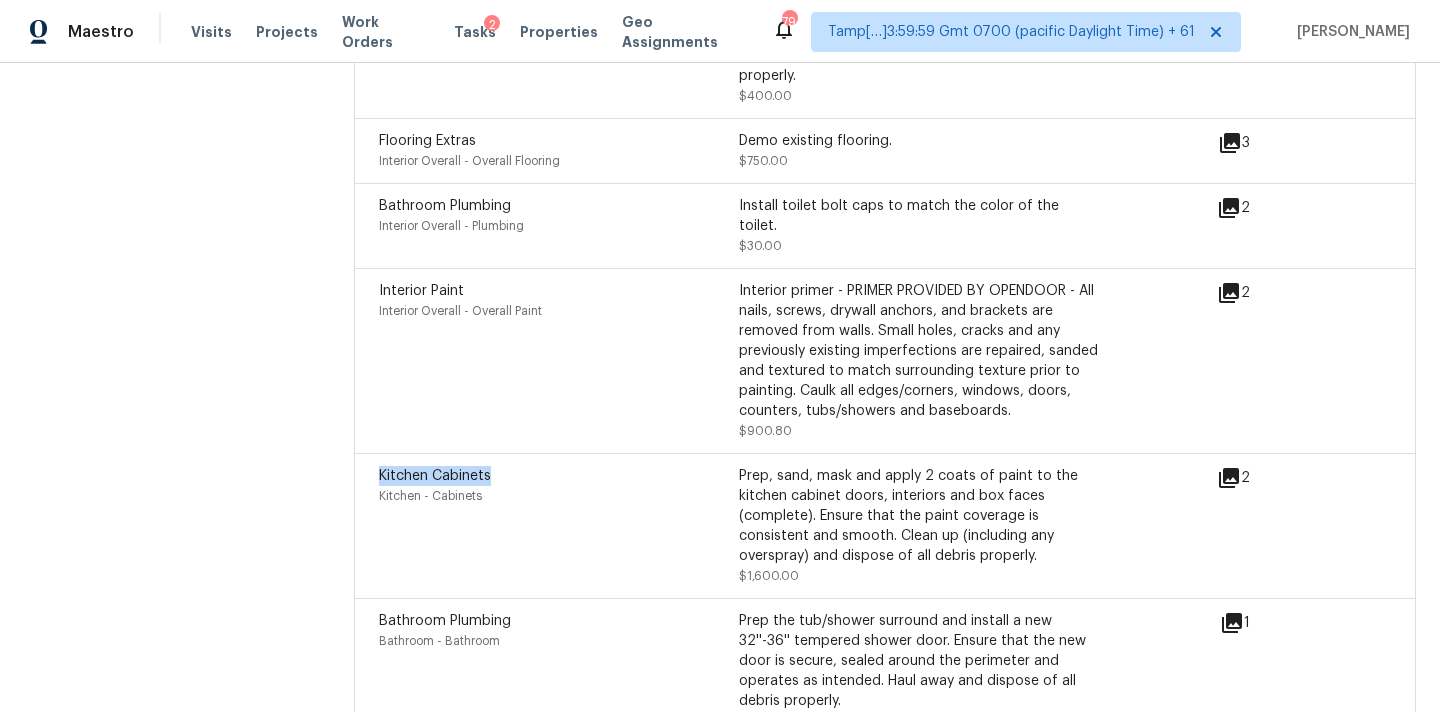 scroll, scrollTop: 4840, scrollLeft: 0, axis: vertical 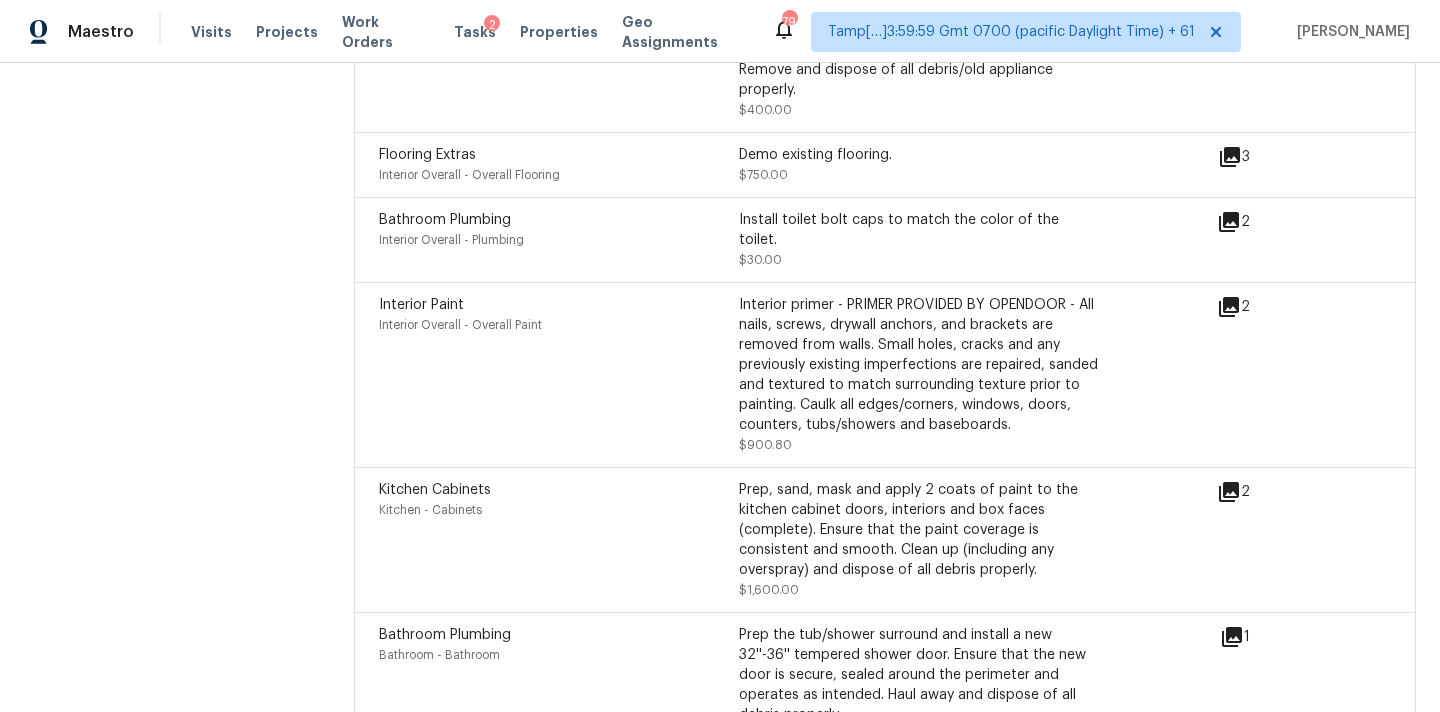 drag, startPoint x: 740, startPoint y: 189, endPoint x: 840, endPoint y: 189, distance: 100 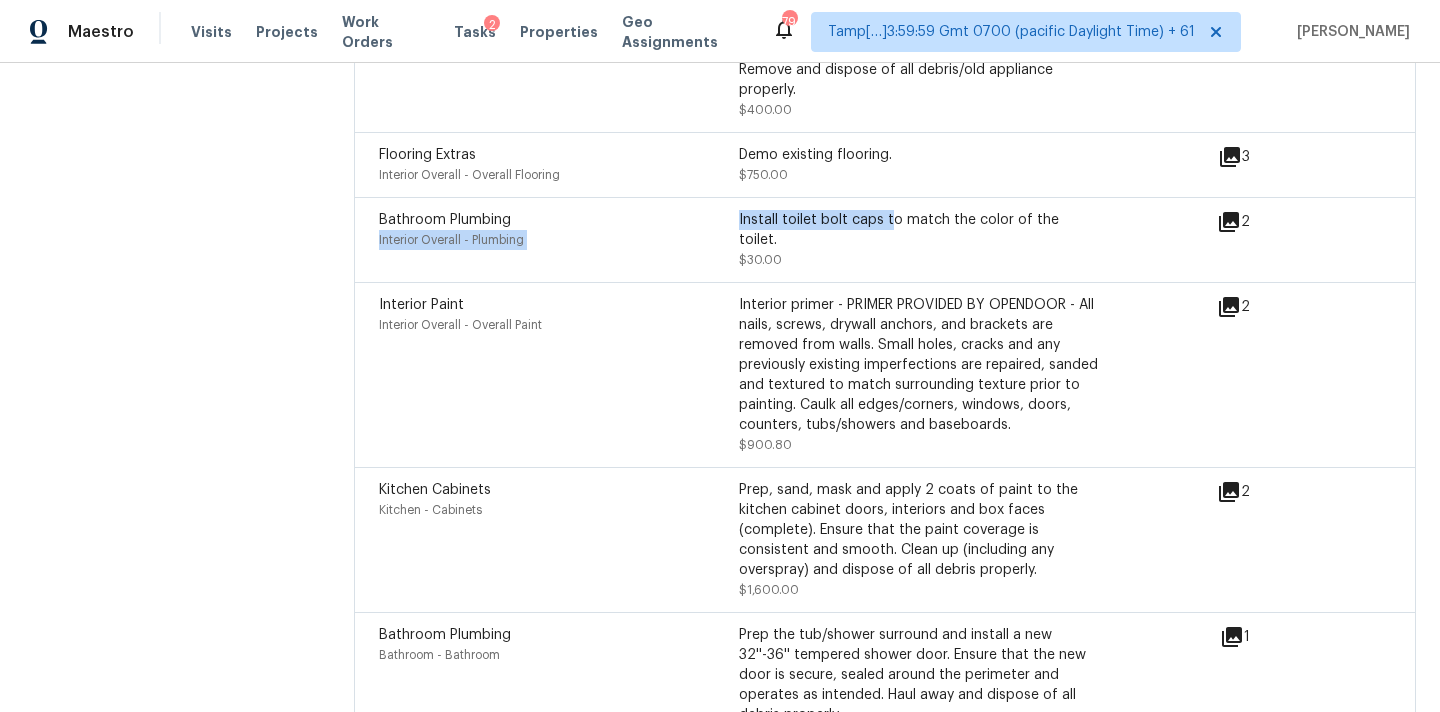 drag, startPoint x: 736, startPoint y: 191, endPoint x: 885, endPoint y: 189, distance: 149.01343 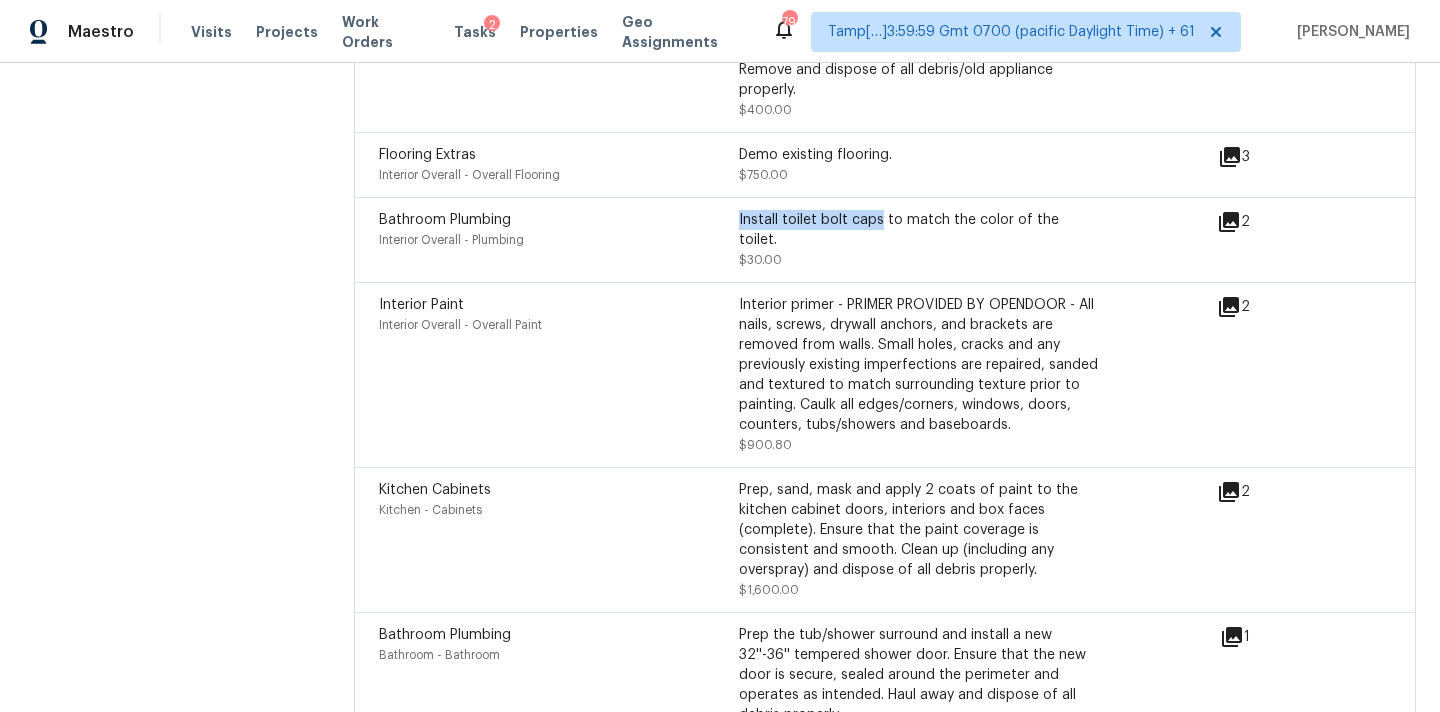 copy on "Install toilet bolt caps" 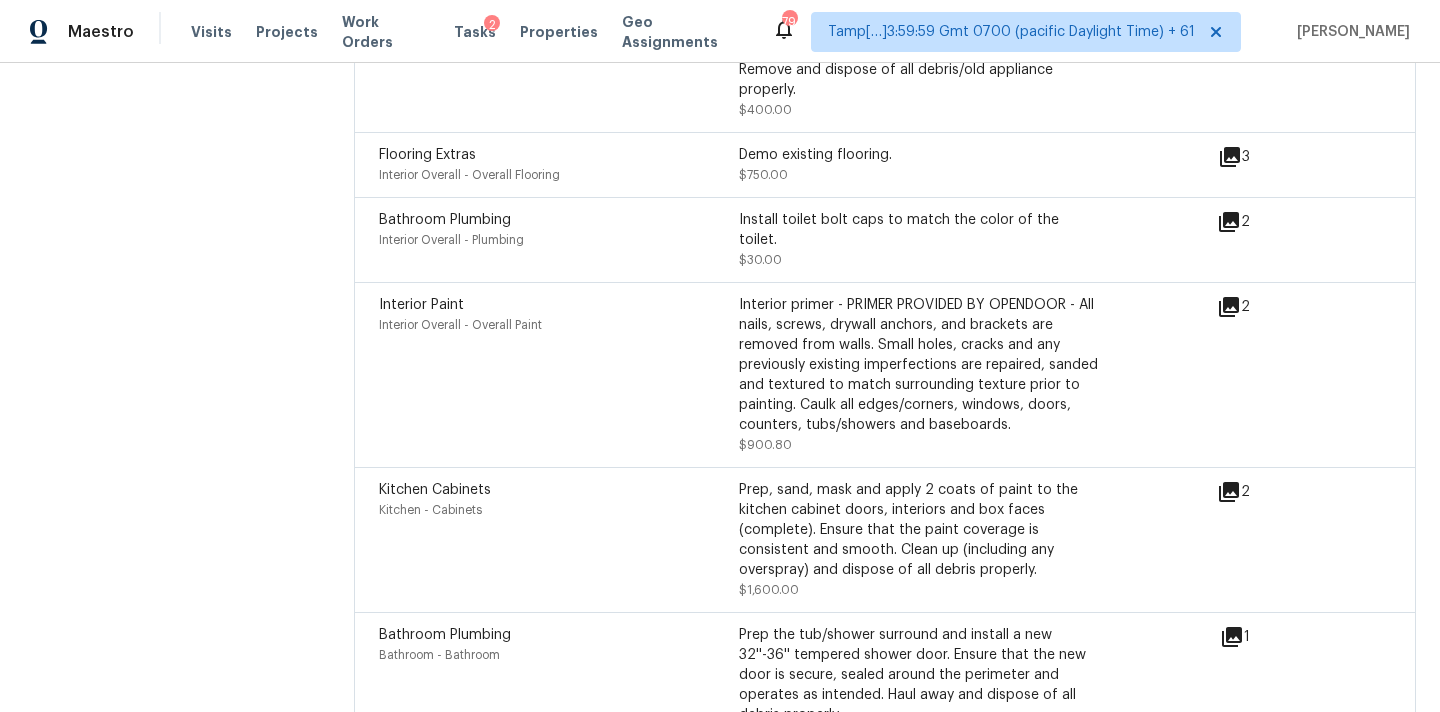 click on "Install toilet bolt caps to match the color of the toilet. $30.00" at bounding box center (919, 240) 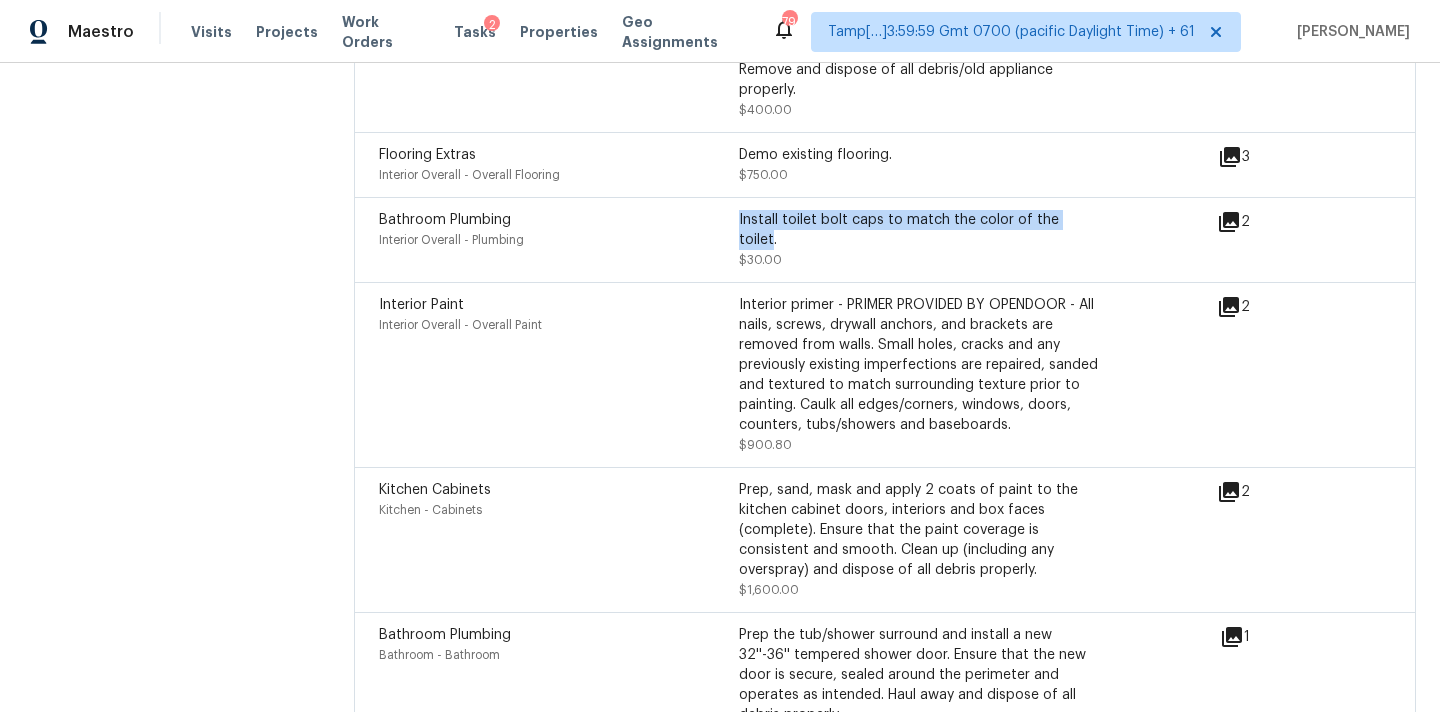 copy on "Install toilet bolt caps to match the color of the toilet" 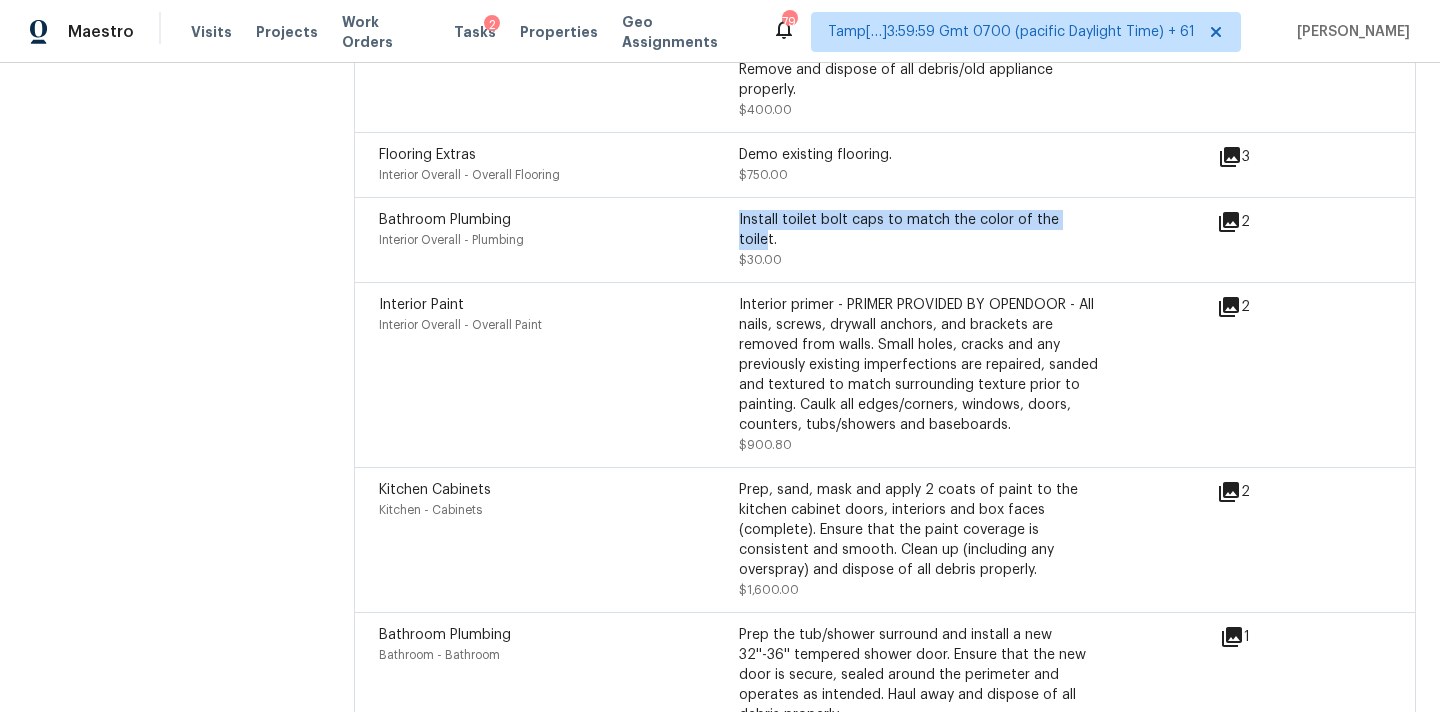 drag, startPoint x: 739, startPoint y: 193, endPoint x: 1079, endPoint y: 186, distance: 340.07205 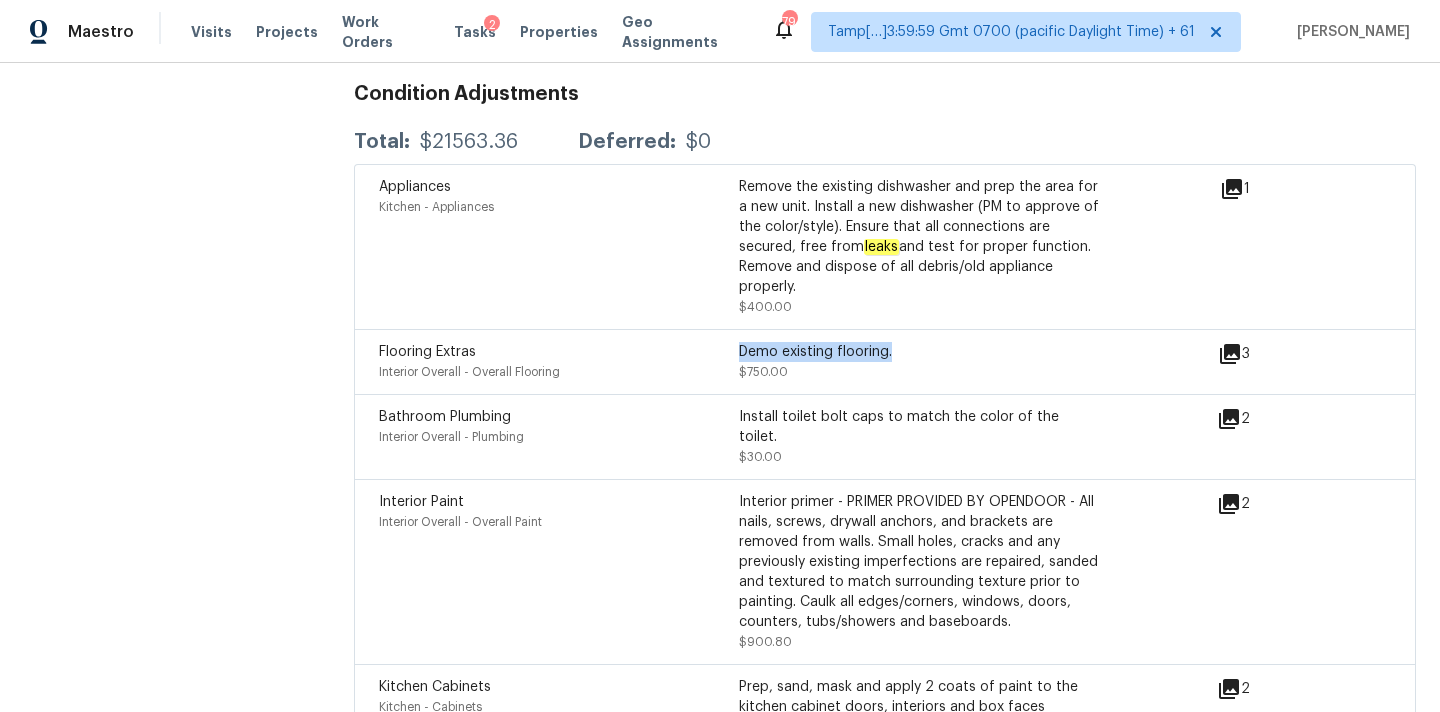 drag, startPoint x: 739, startPoint y: 322, endPoint x: 942, endPoint y: 322, distance: 203 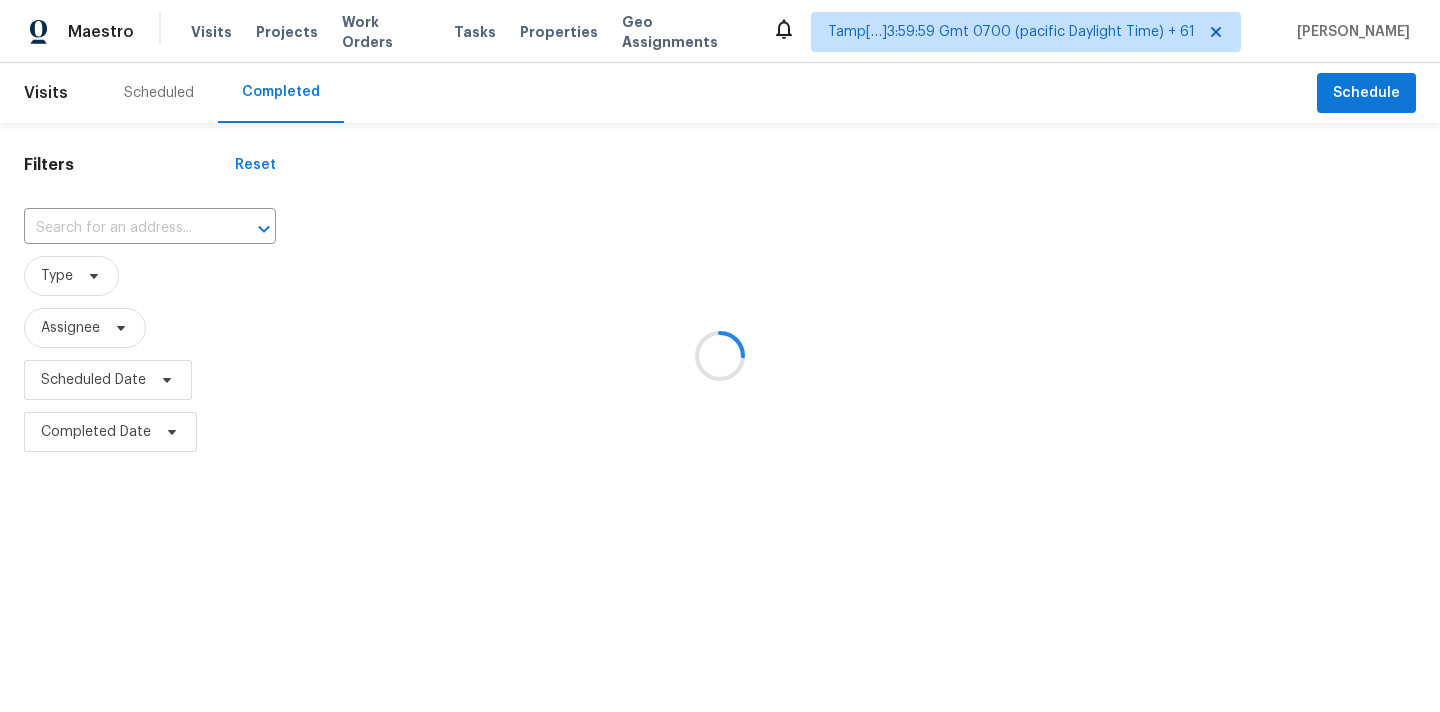 scroll, scrollTop: 0, scrollLeft: 0, axis: both 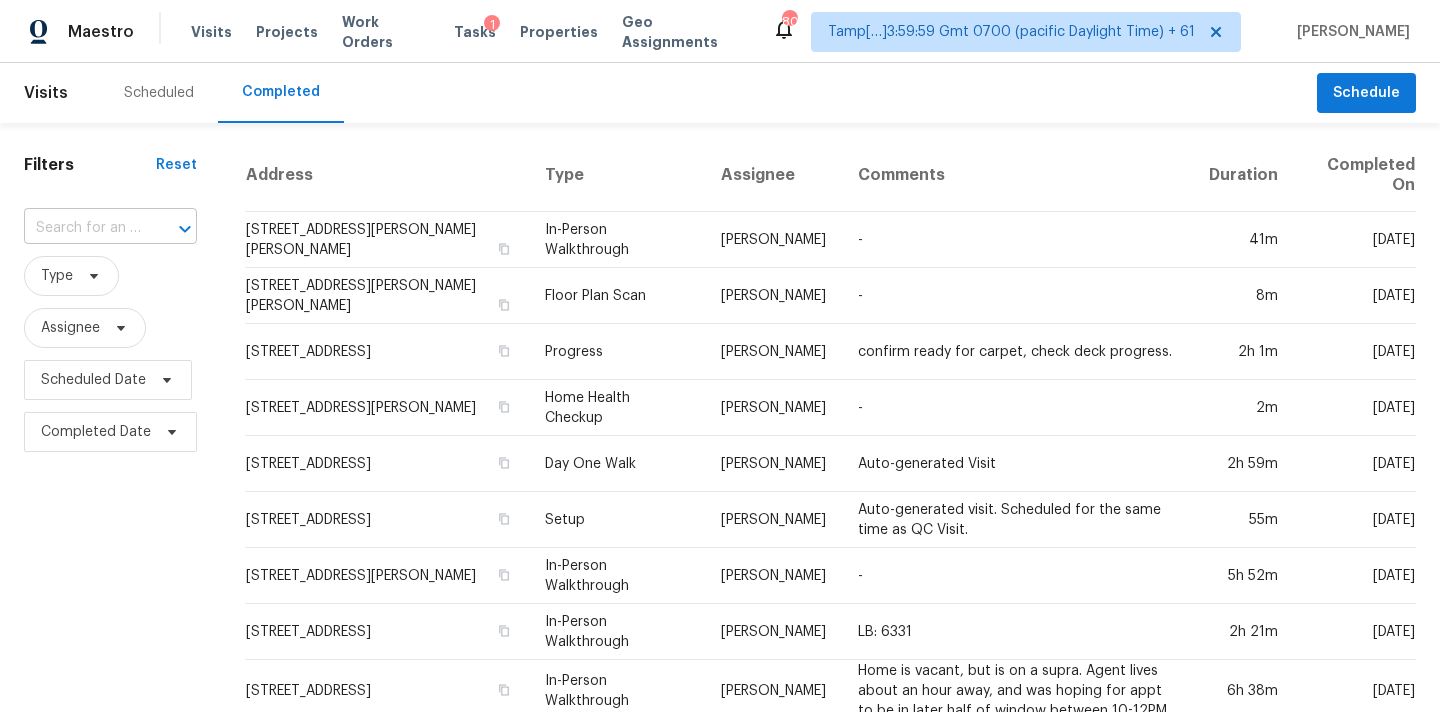 click at bounding box center (82, 228) 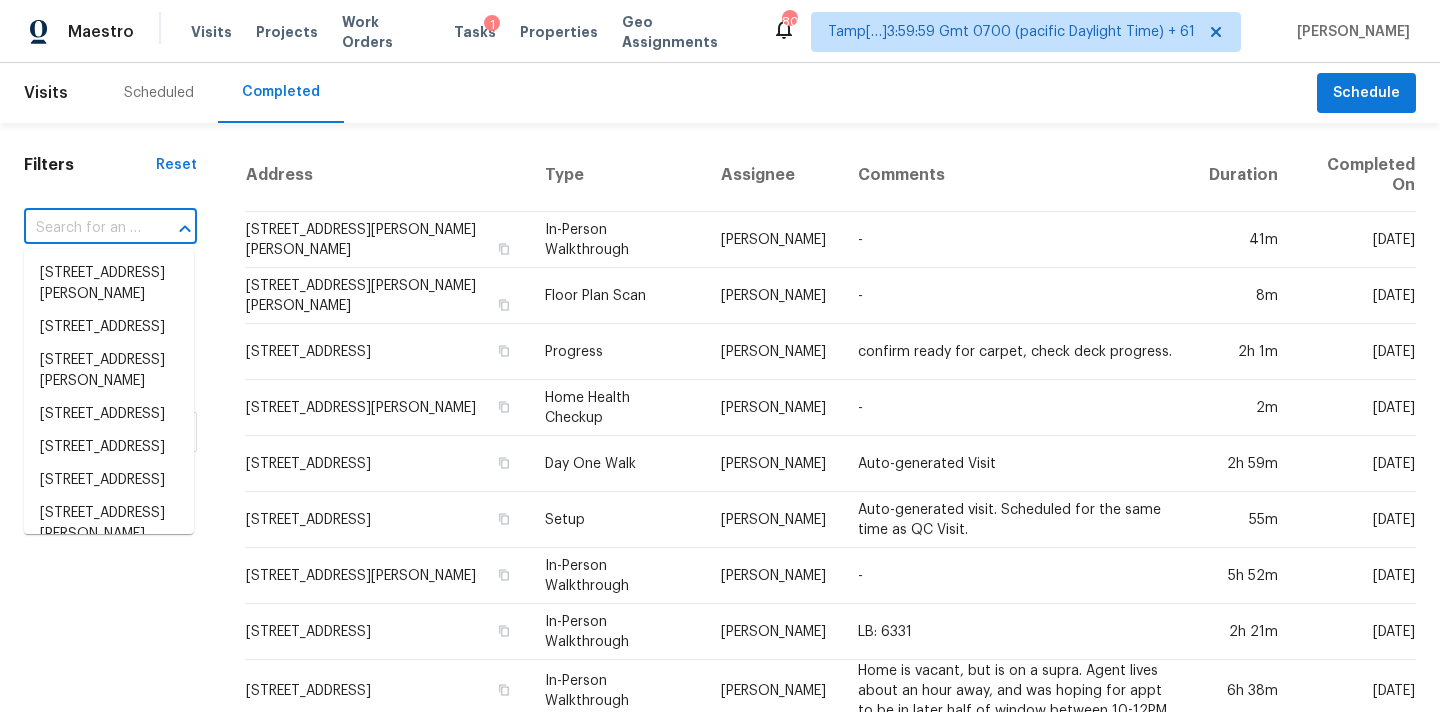 paste on "[STREET_ADDRESS][PERSON_NAME]" 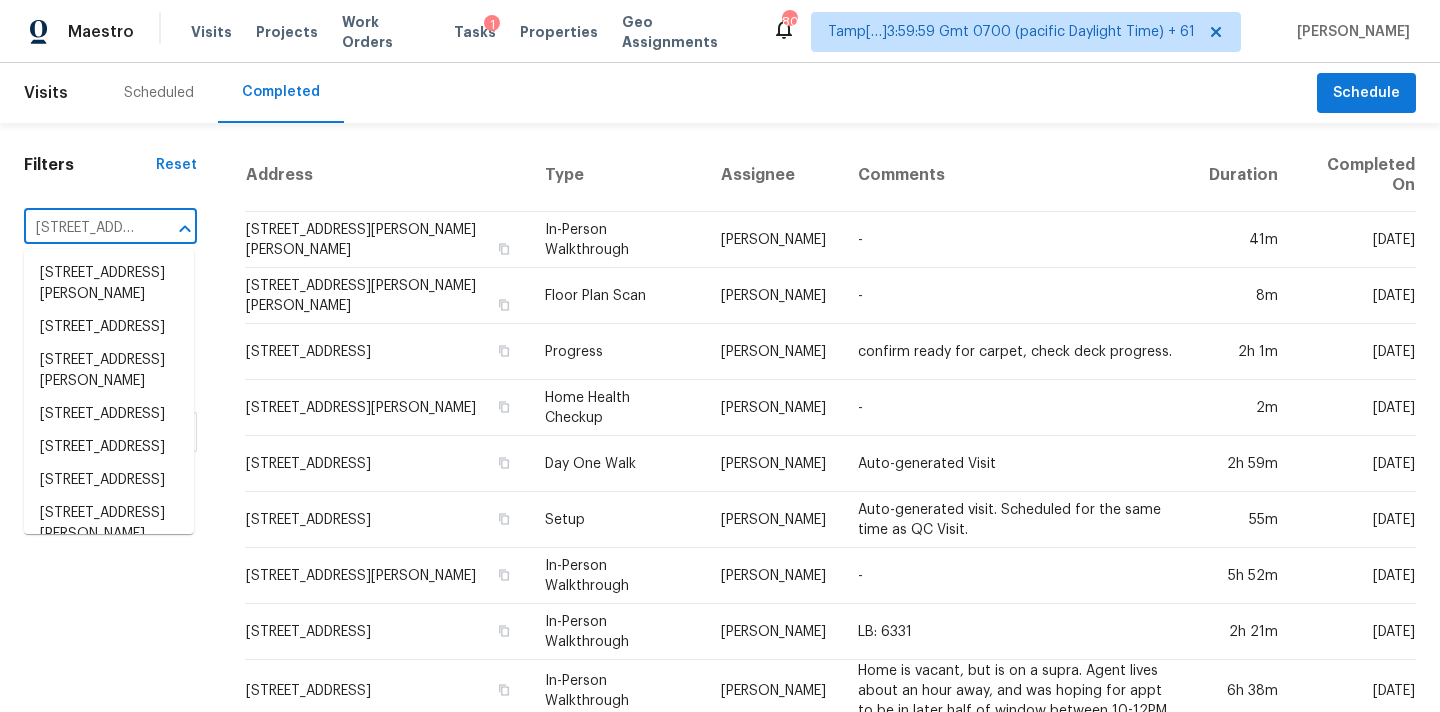 scroll, scrollTop: 0, scrollLeft: 127, axis: horizontal 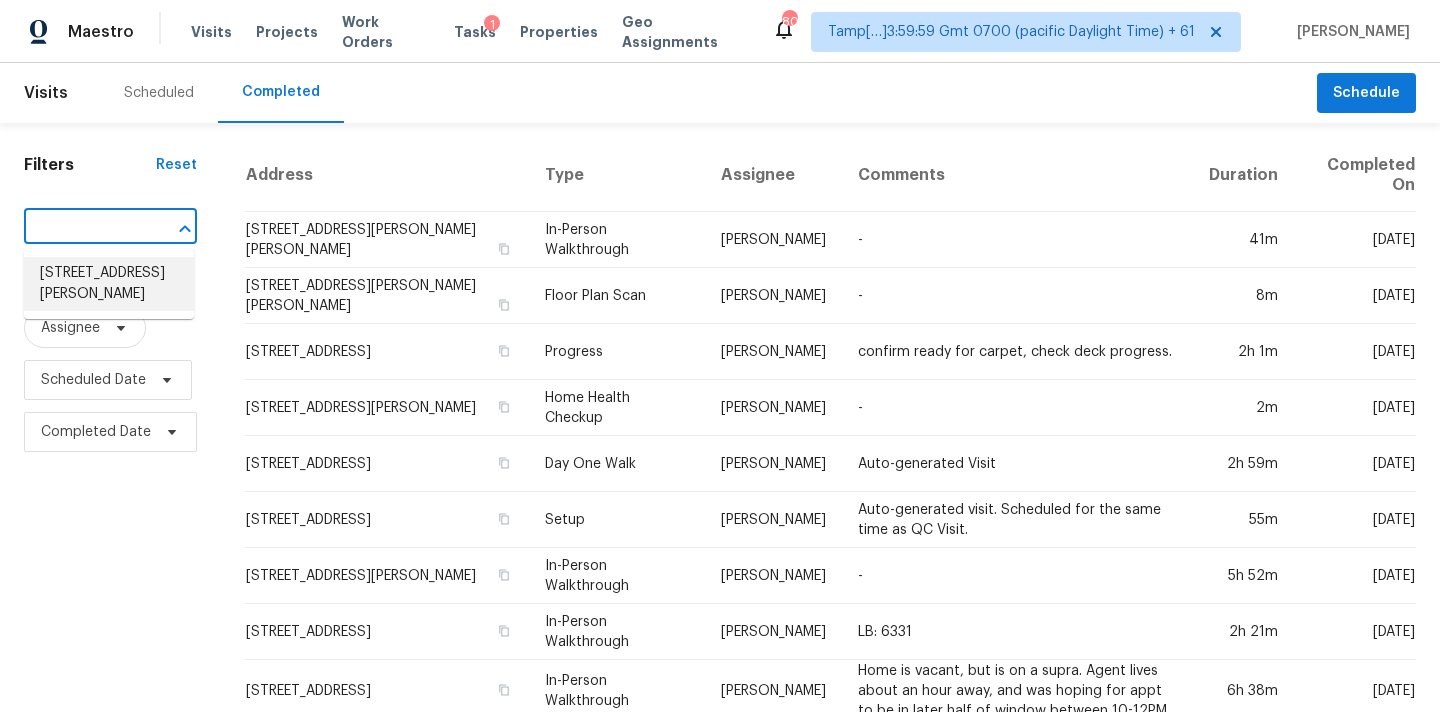 click on "[STREET_ADDRESS][PERSON_NAME]" at bounding box center (109, 284) 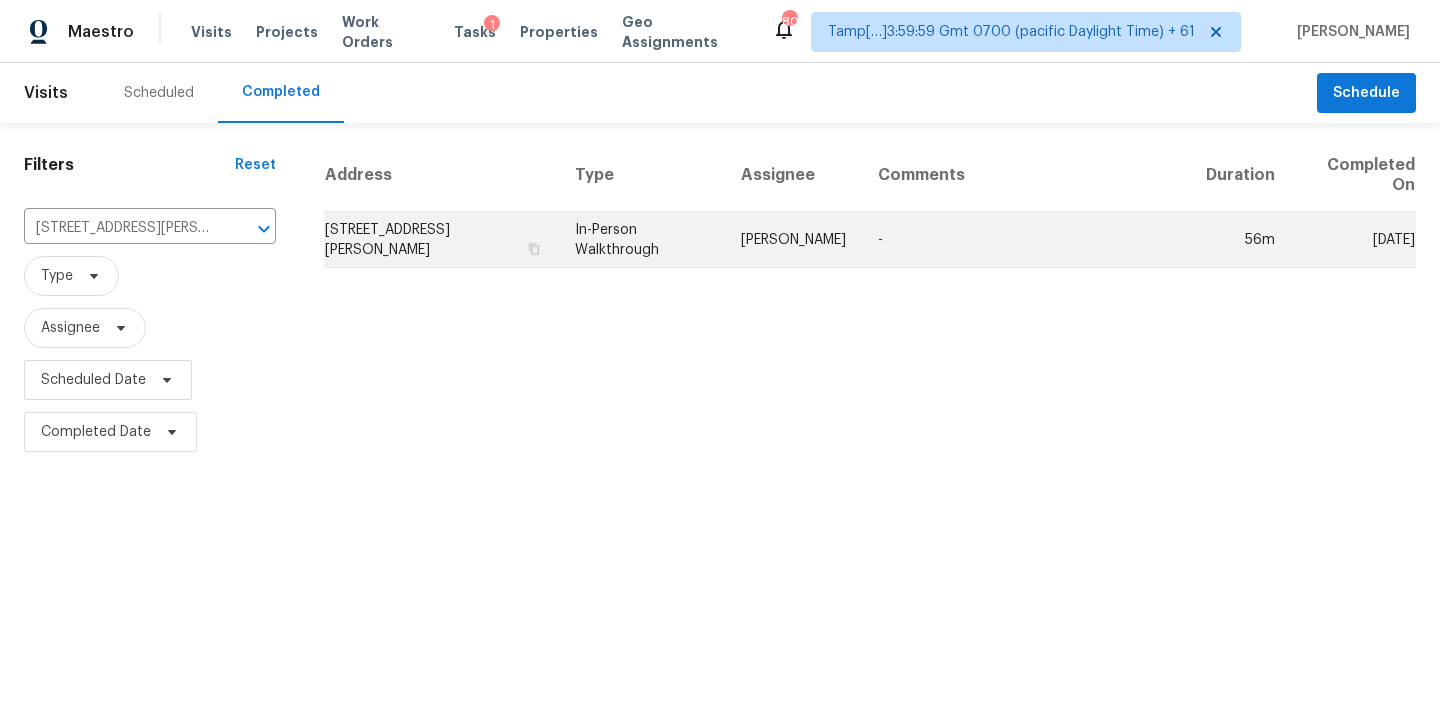 click on "-" at bounding box center [1026, 240] 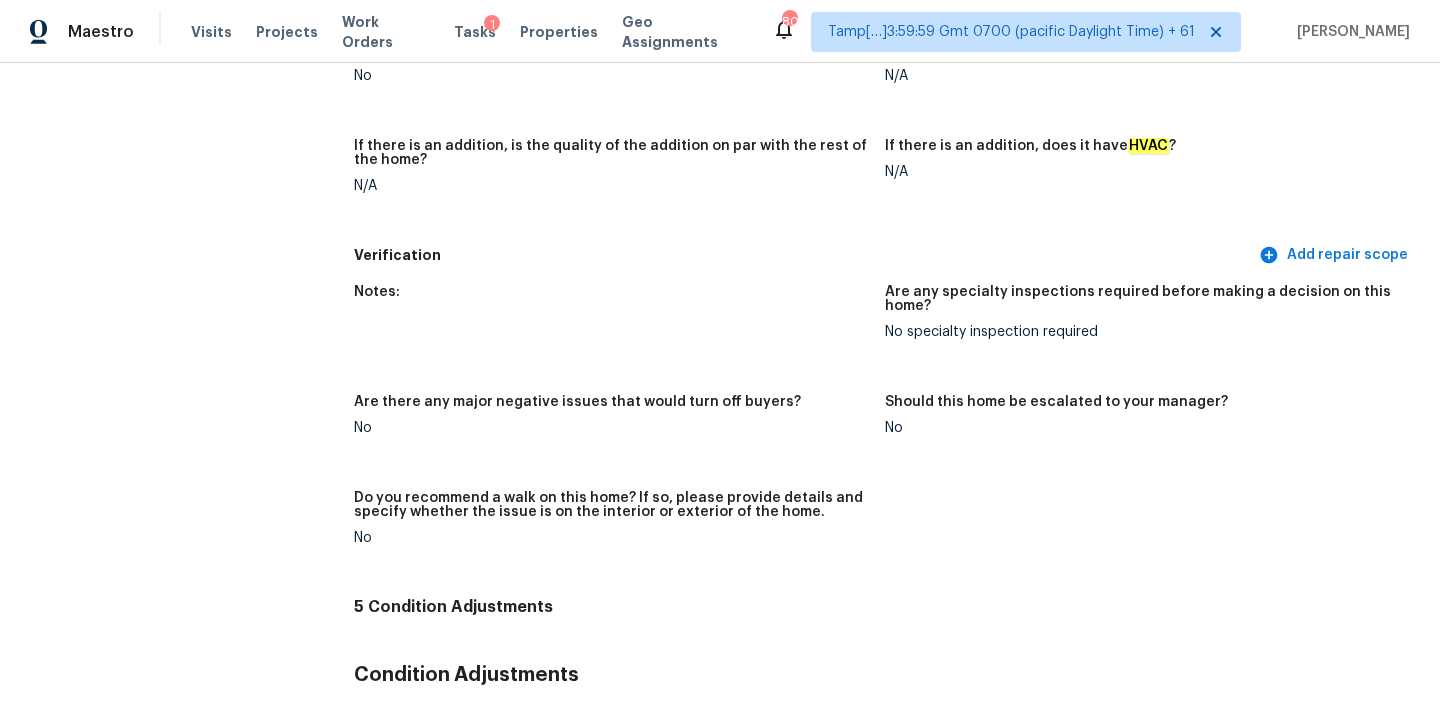 scroll, scrollTop: 99, scrollLeft: 0, axis: vertical 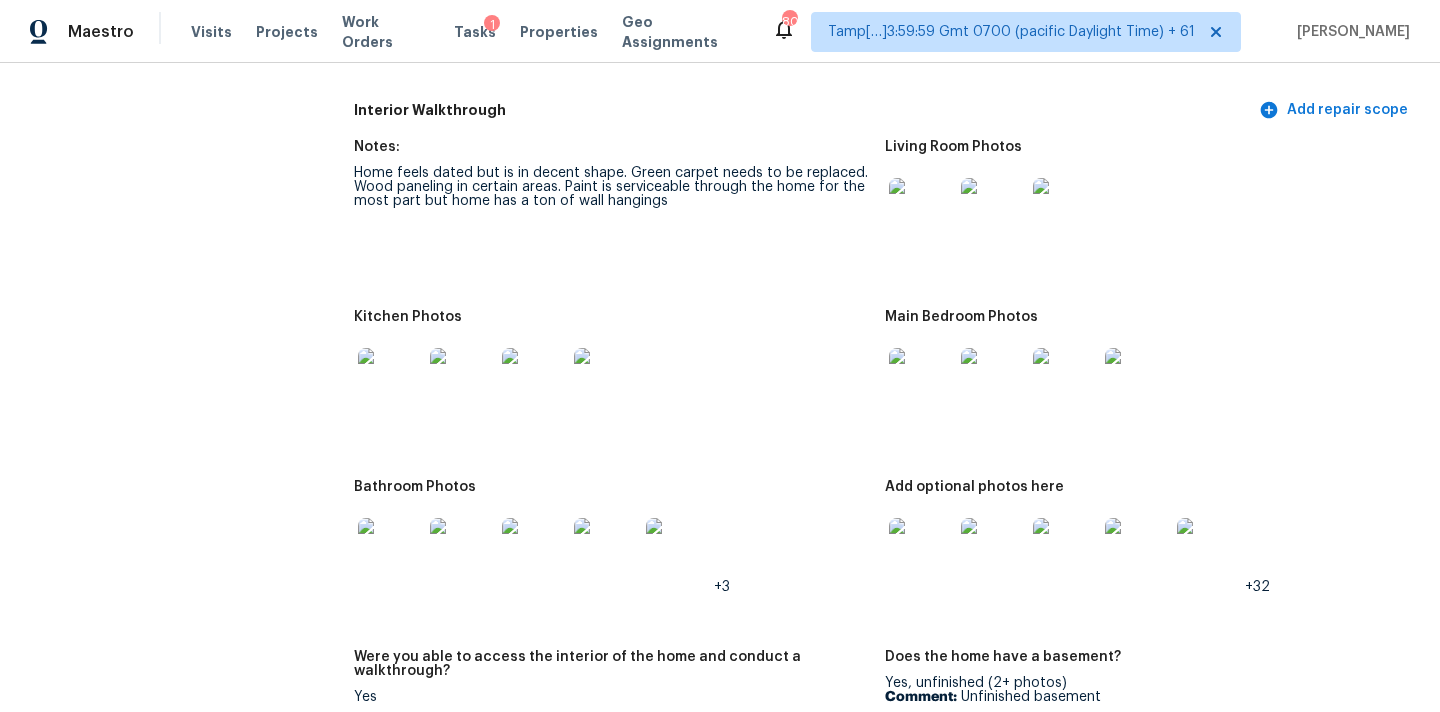 click at bounding box center [921, 210] 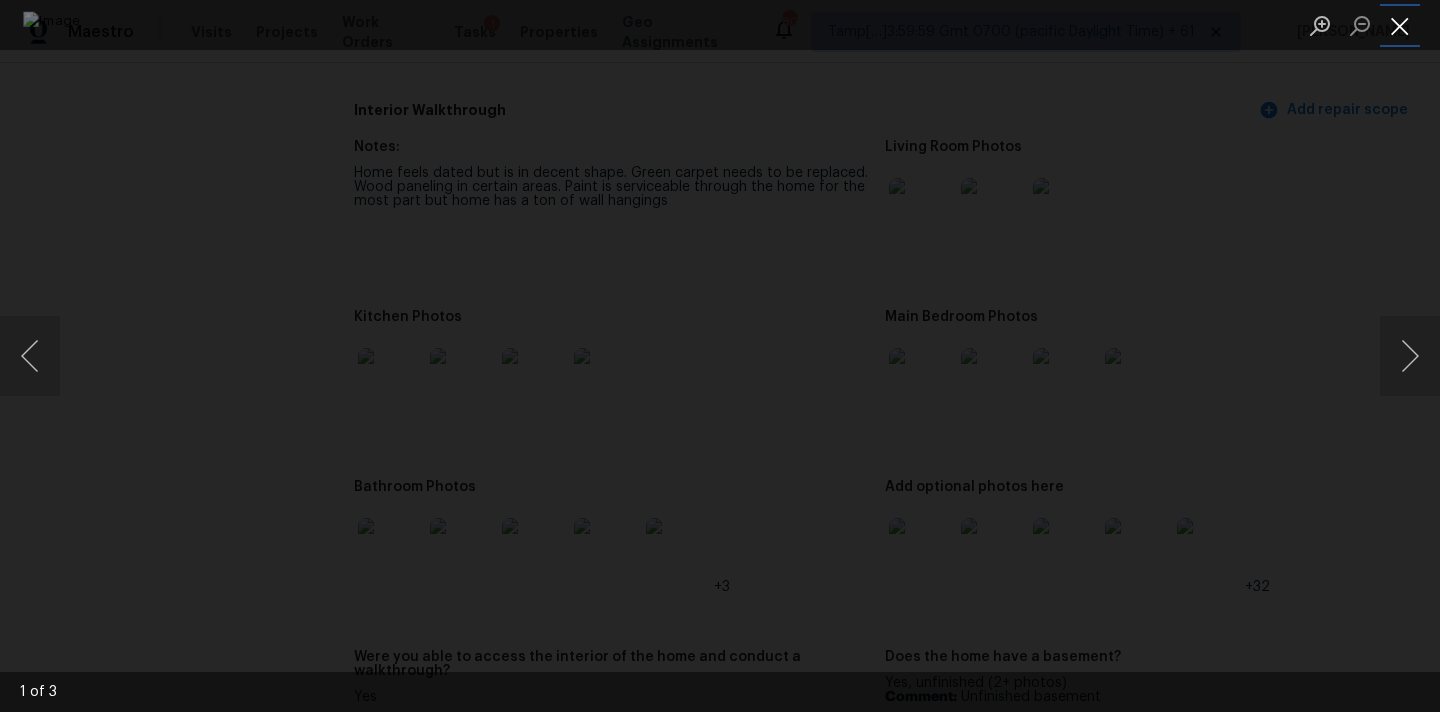 click at bounding box center (1400, 25) 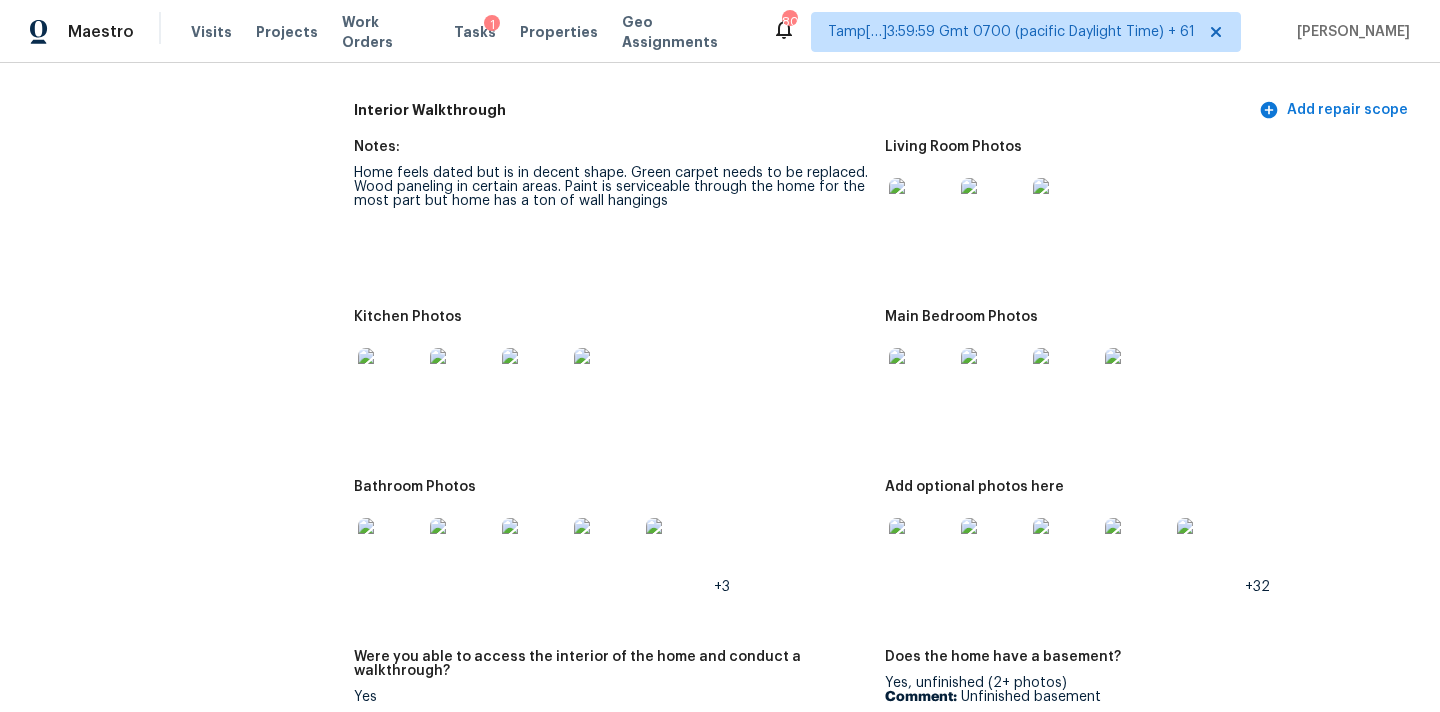click at bounding box center (921, 380) 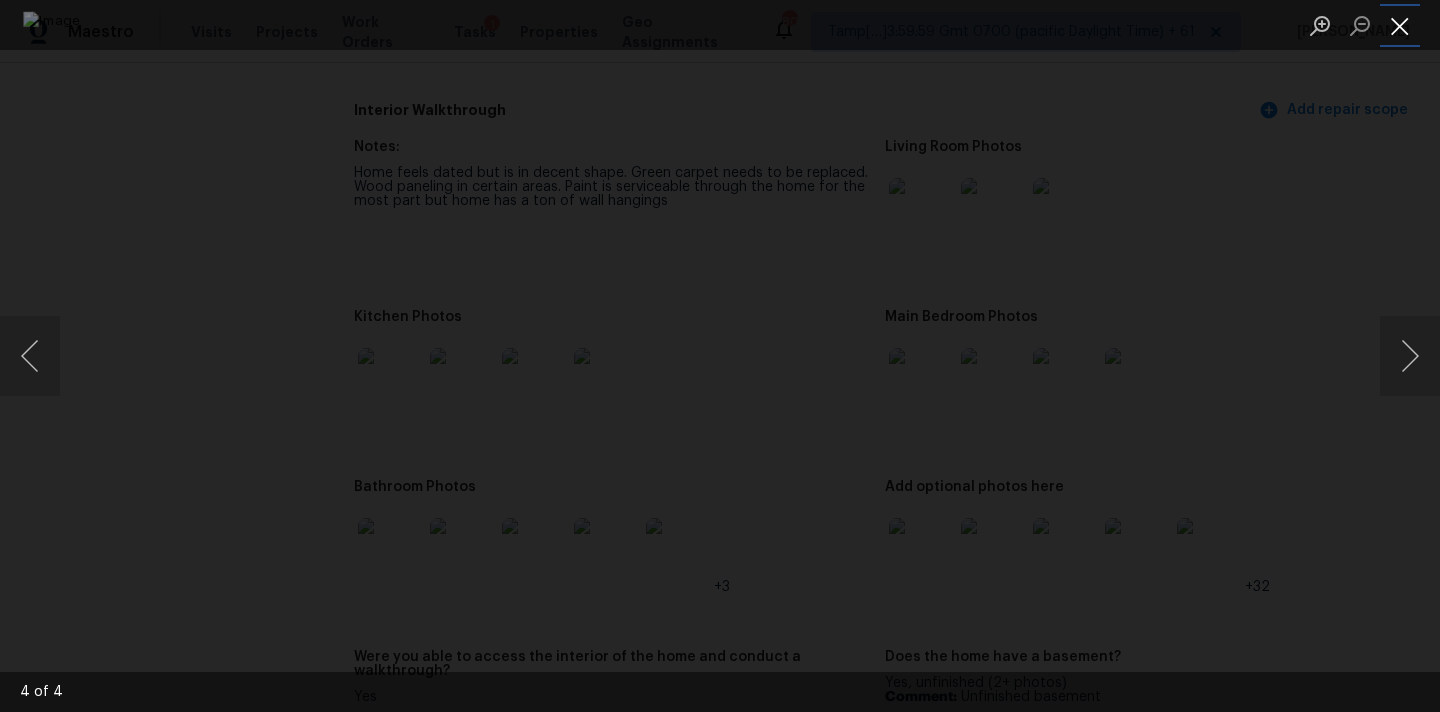 click at bounding box center (1400, 25) 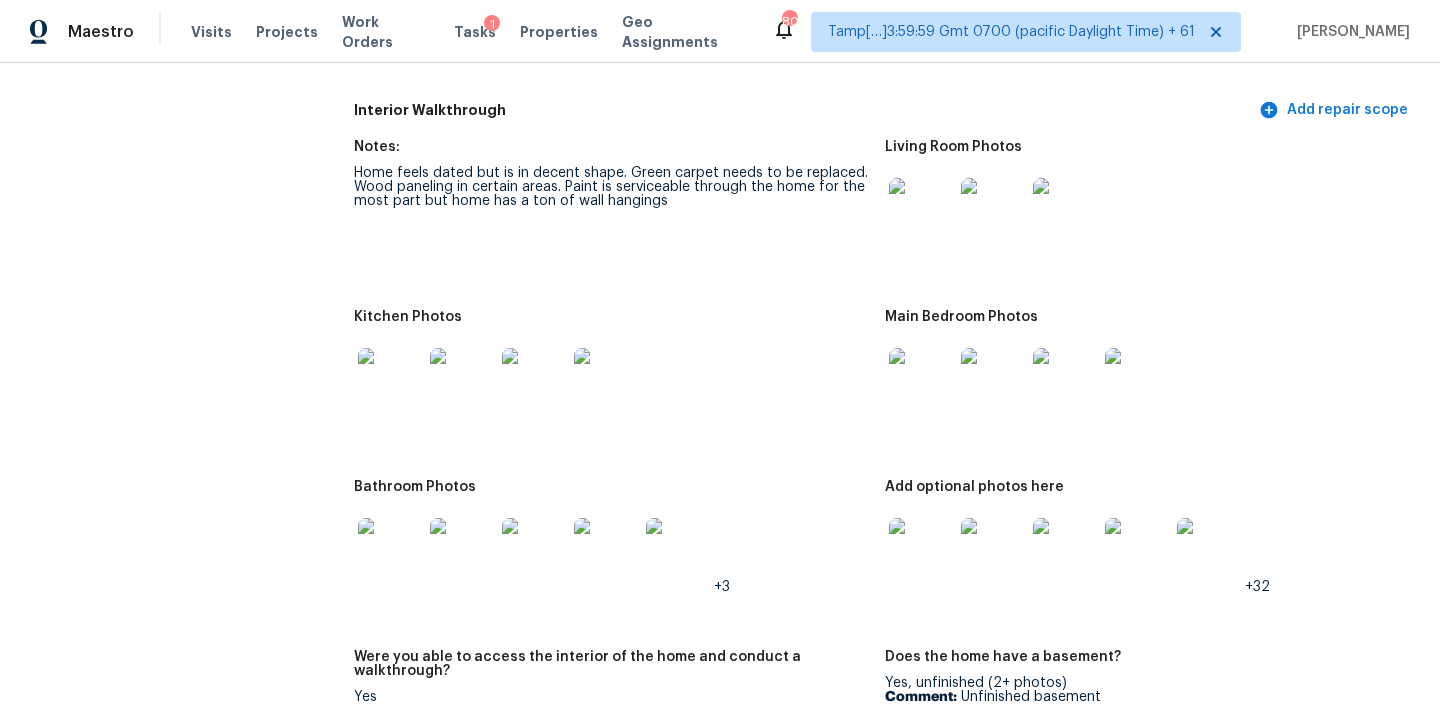click at bounding box center (390, 380) 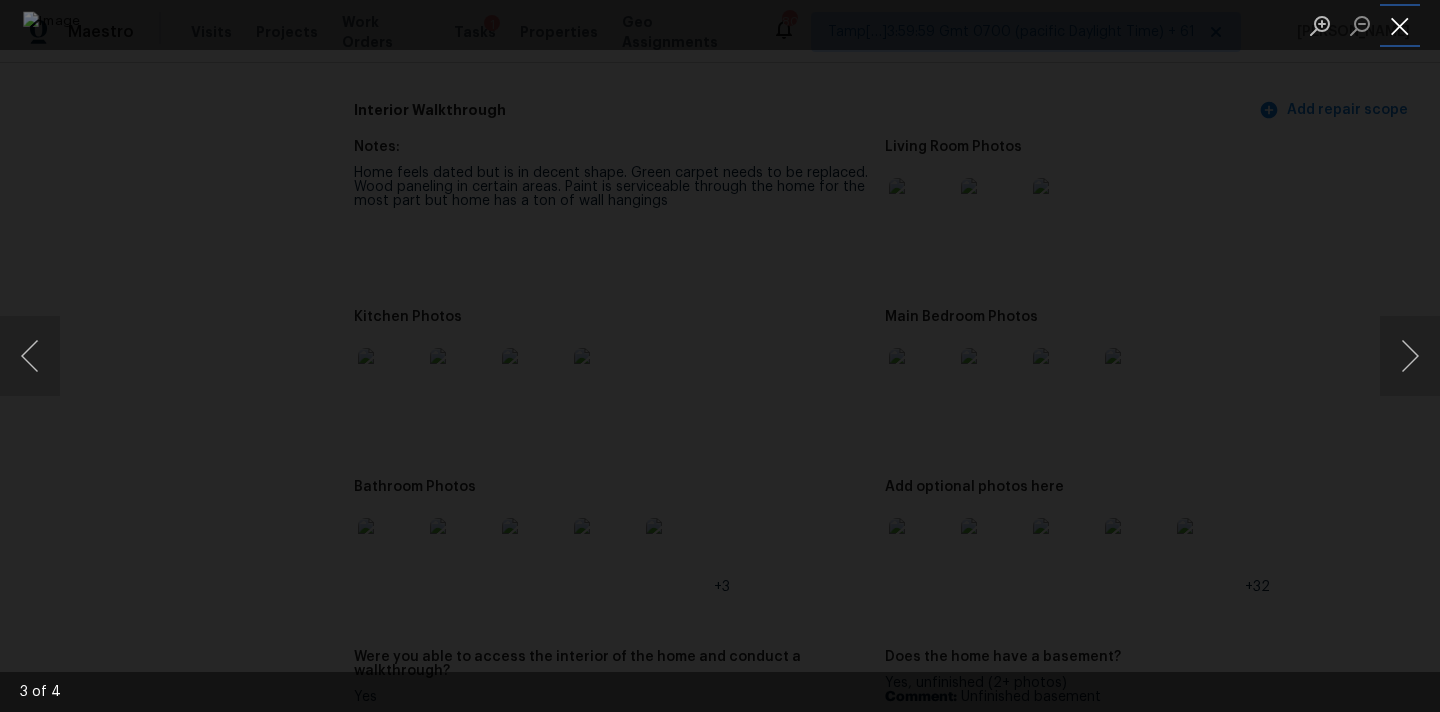 click at bounding box center (1400, 25) 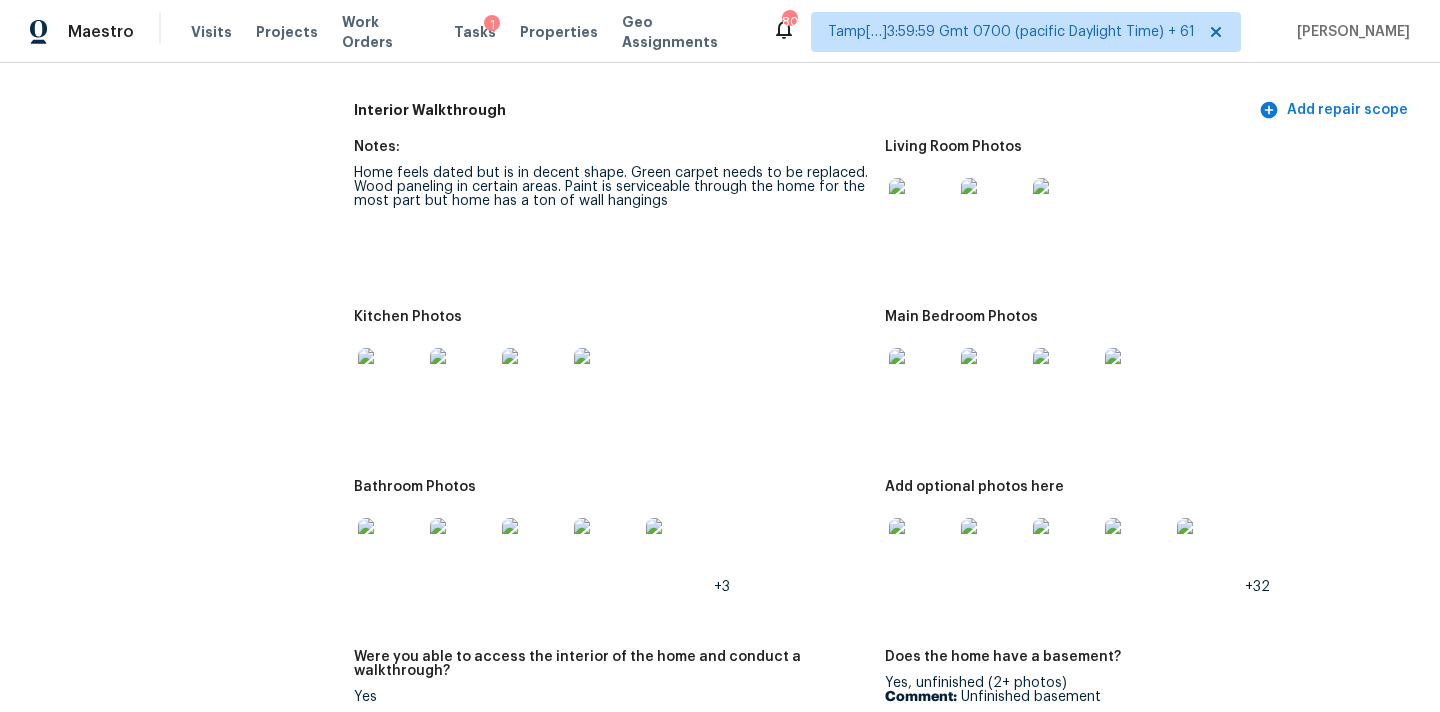 click at bounding box center [390, 550] 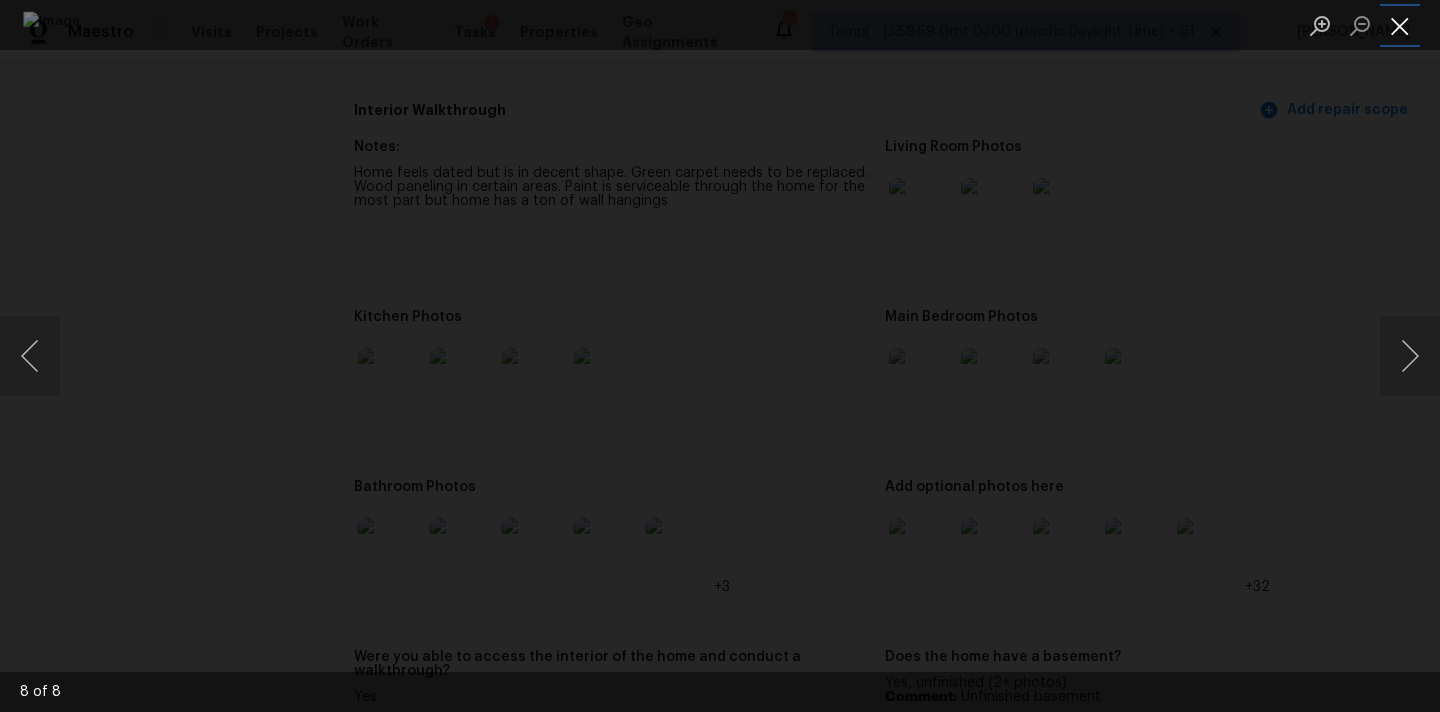 click at bounding box center [1400, 25] 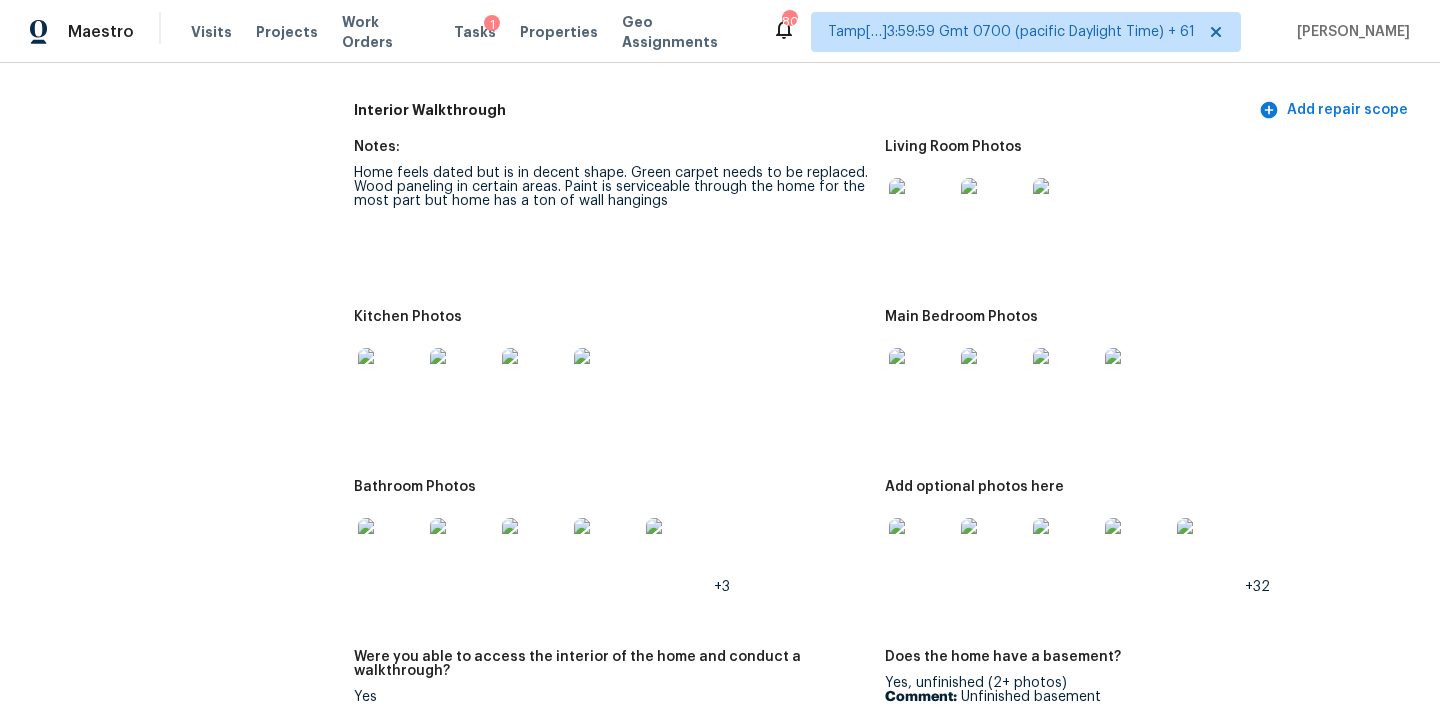 click at bounding box center [921, 380] 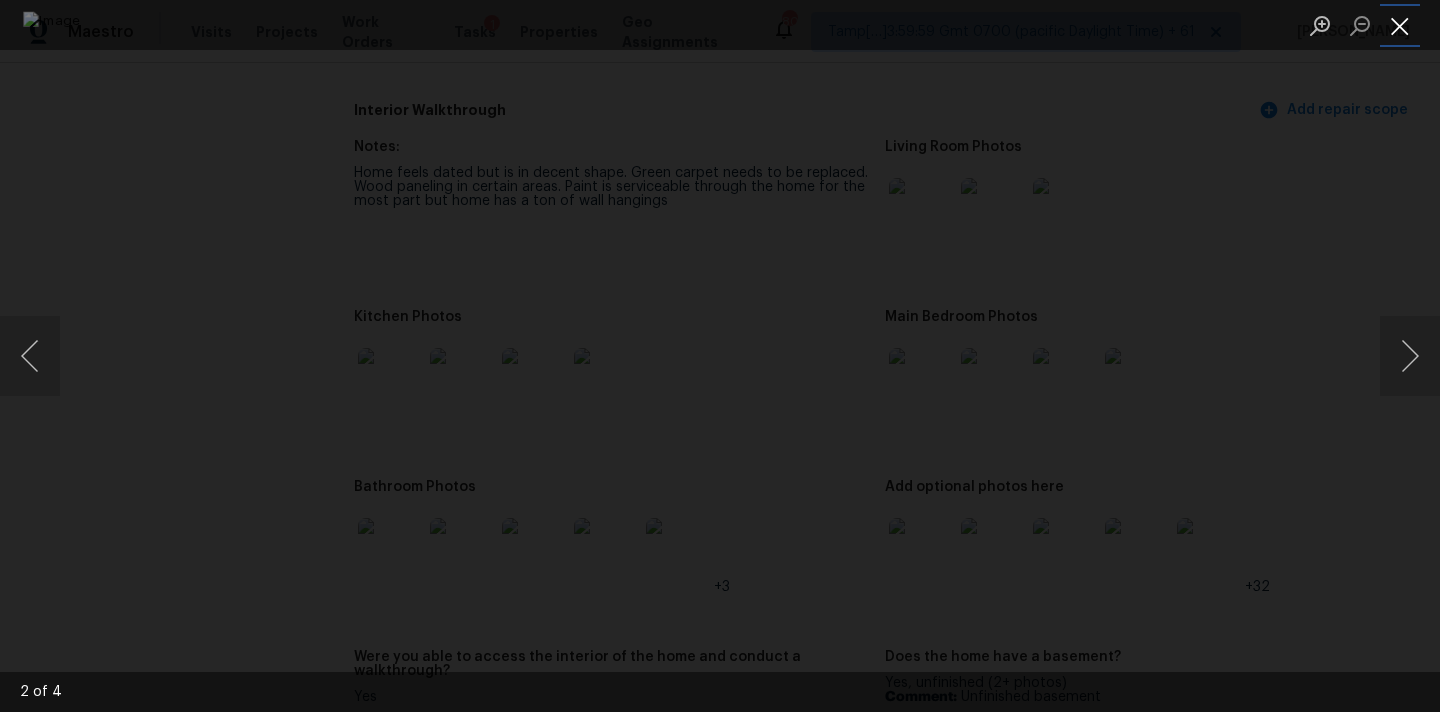click at bounding box center [1400, 25] 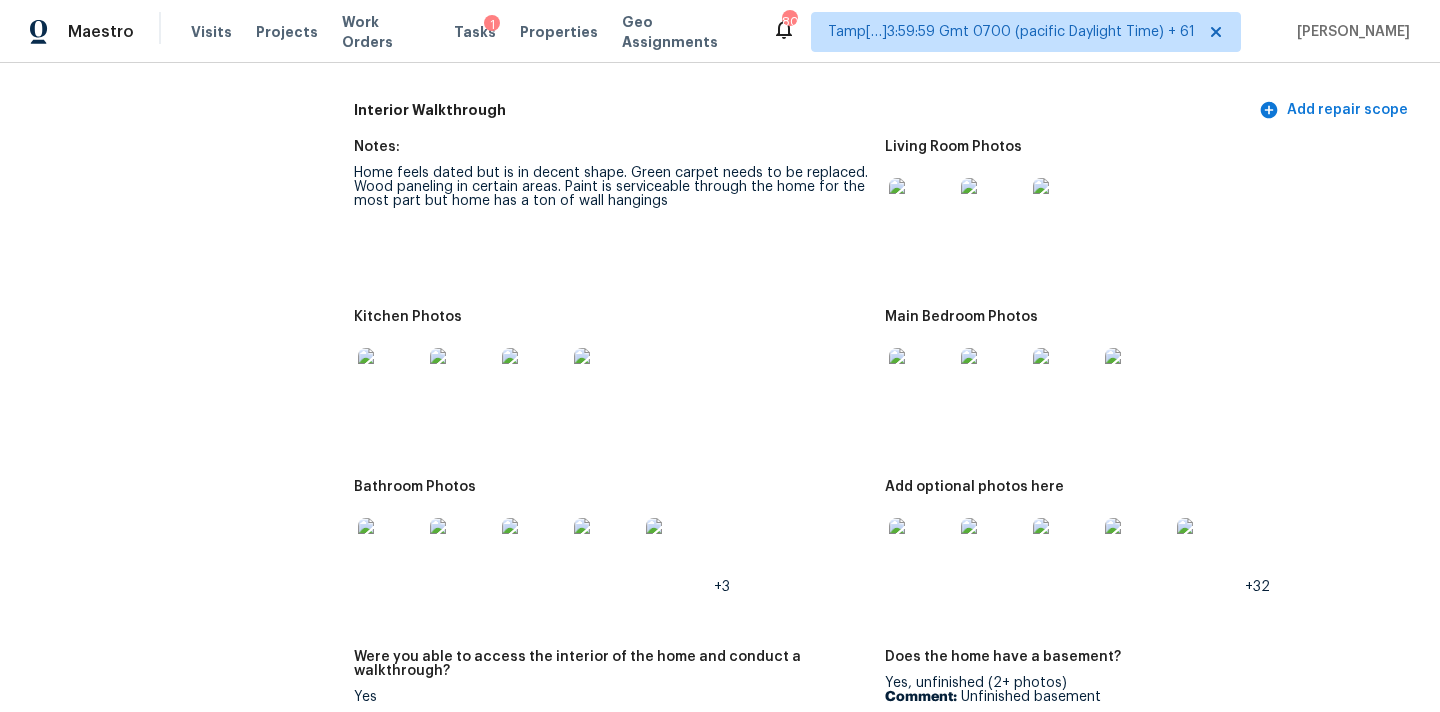click at bounding box center [921, 550] 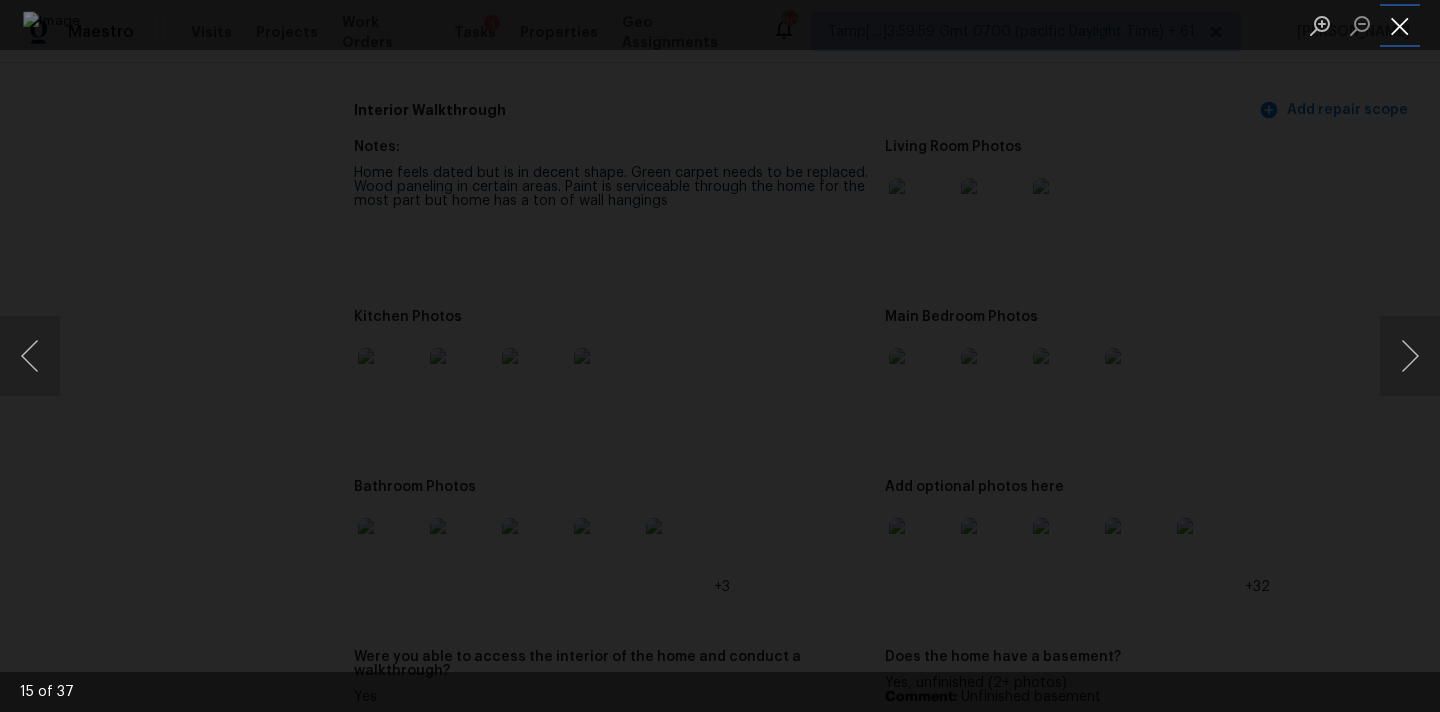 click at bounding box center (1400, 25) 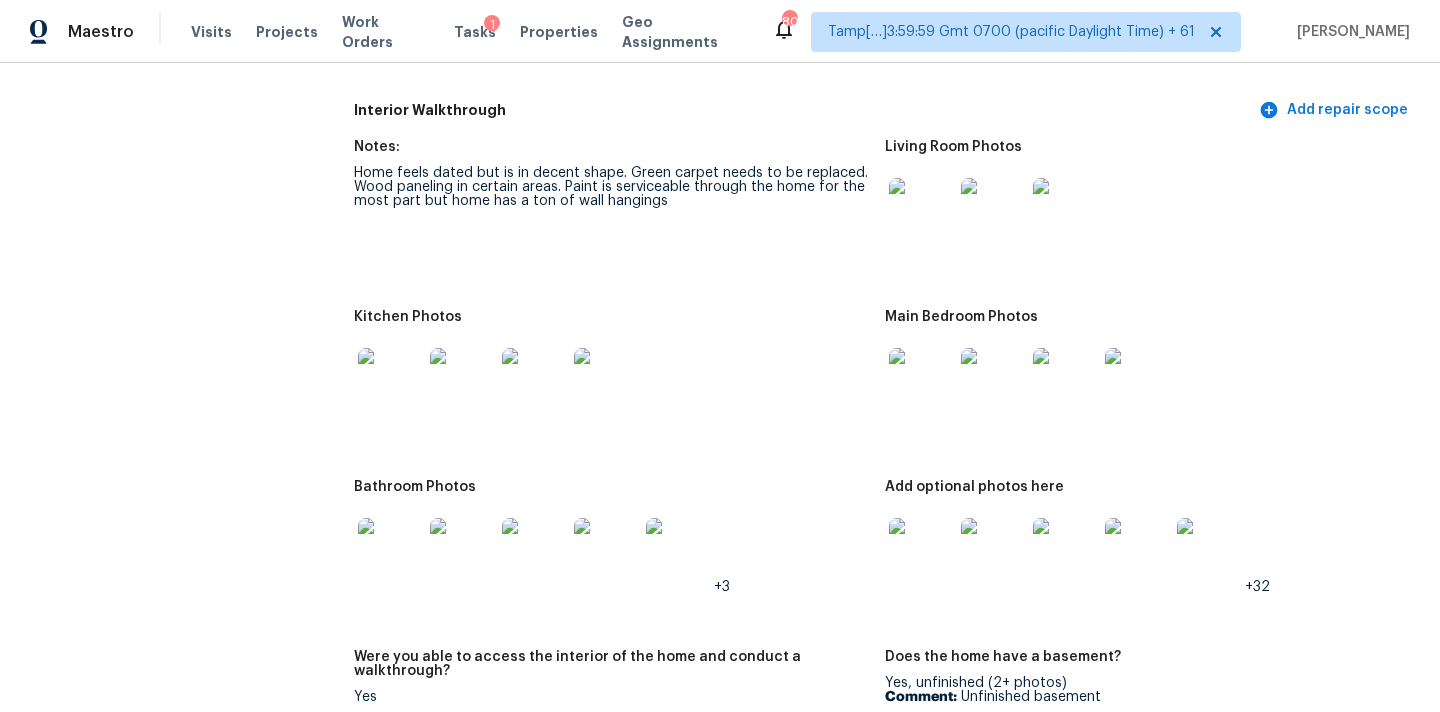 click at bounding box center [390, 550] 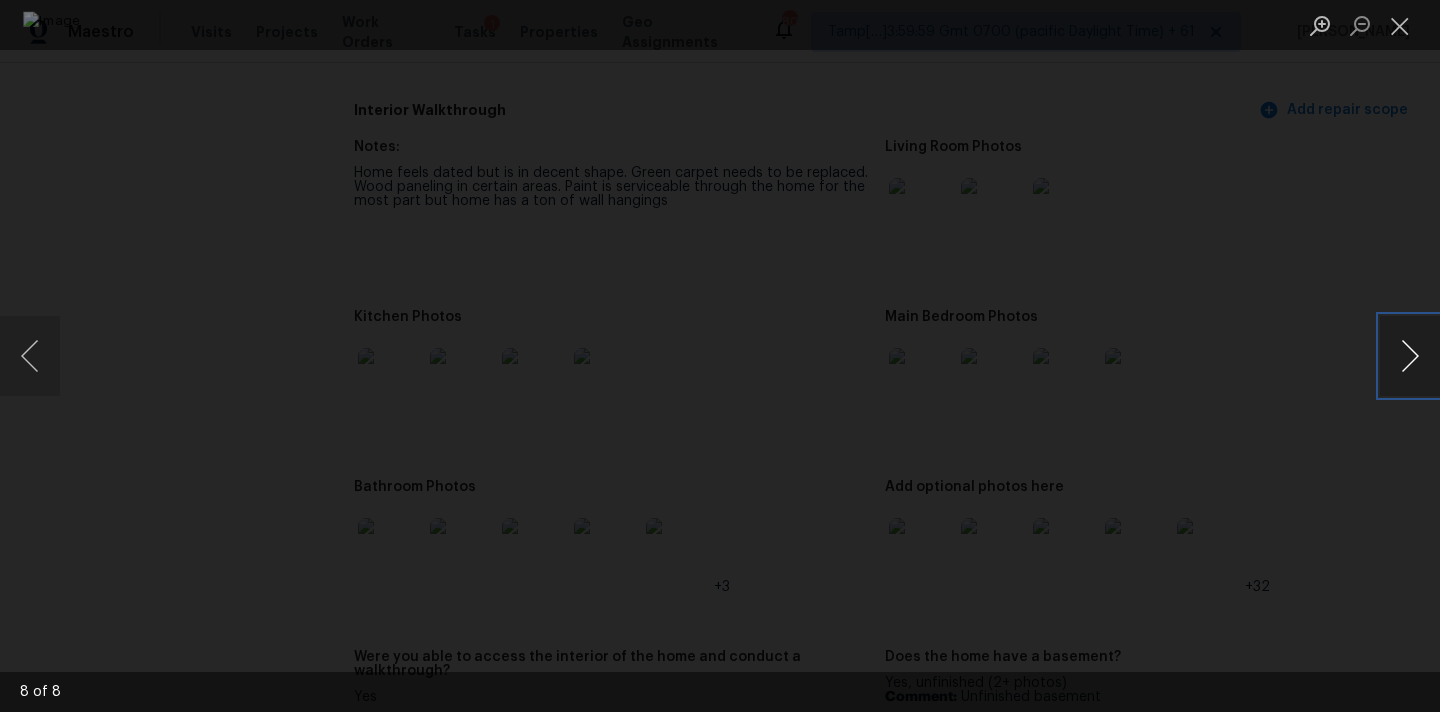 click at bounding box center [1410, 356] 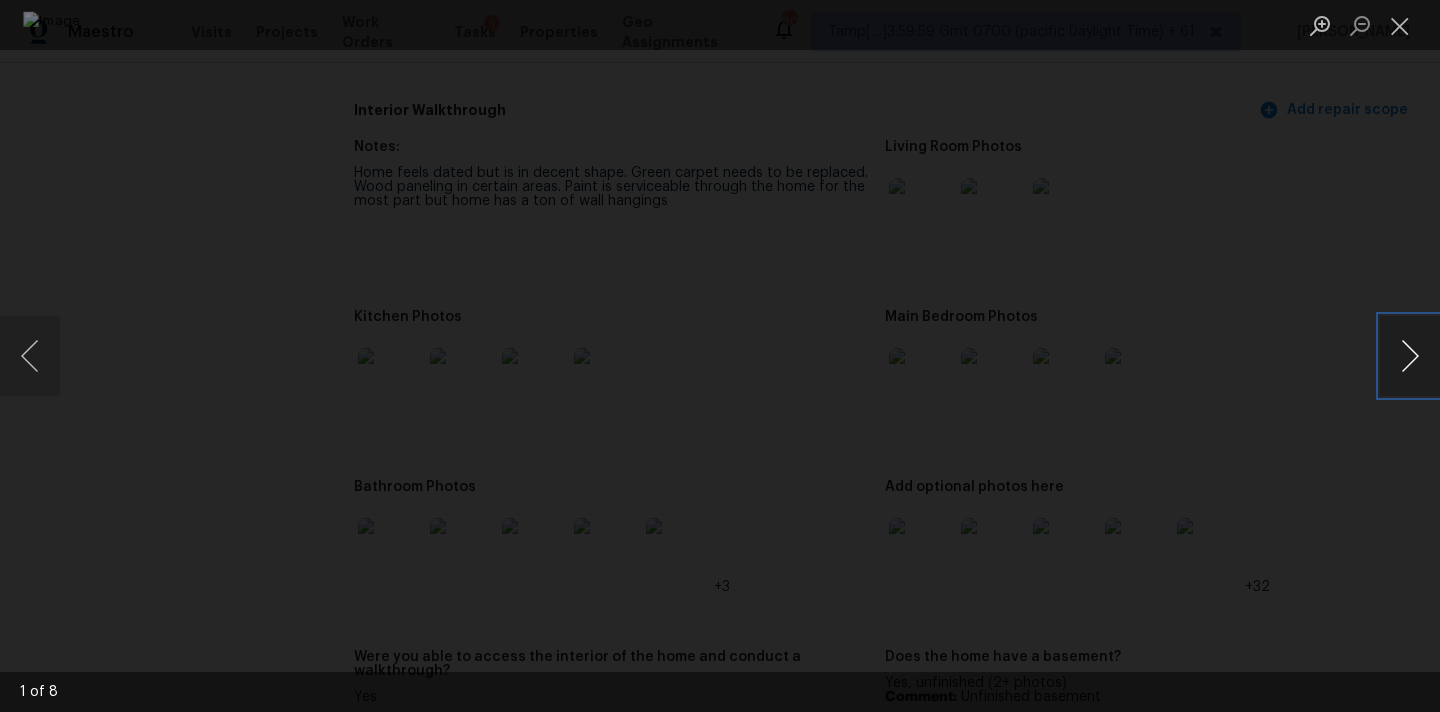 click at bounding box center [1410, 356] 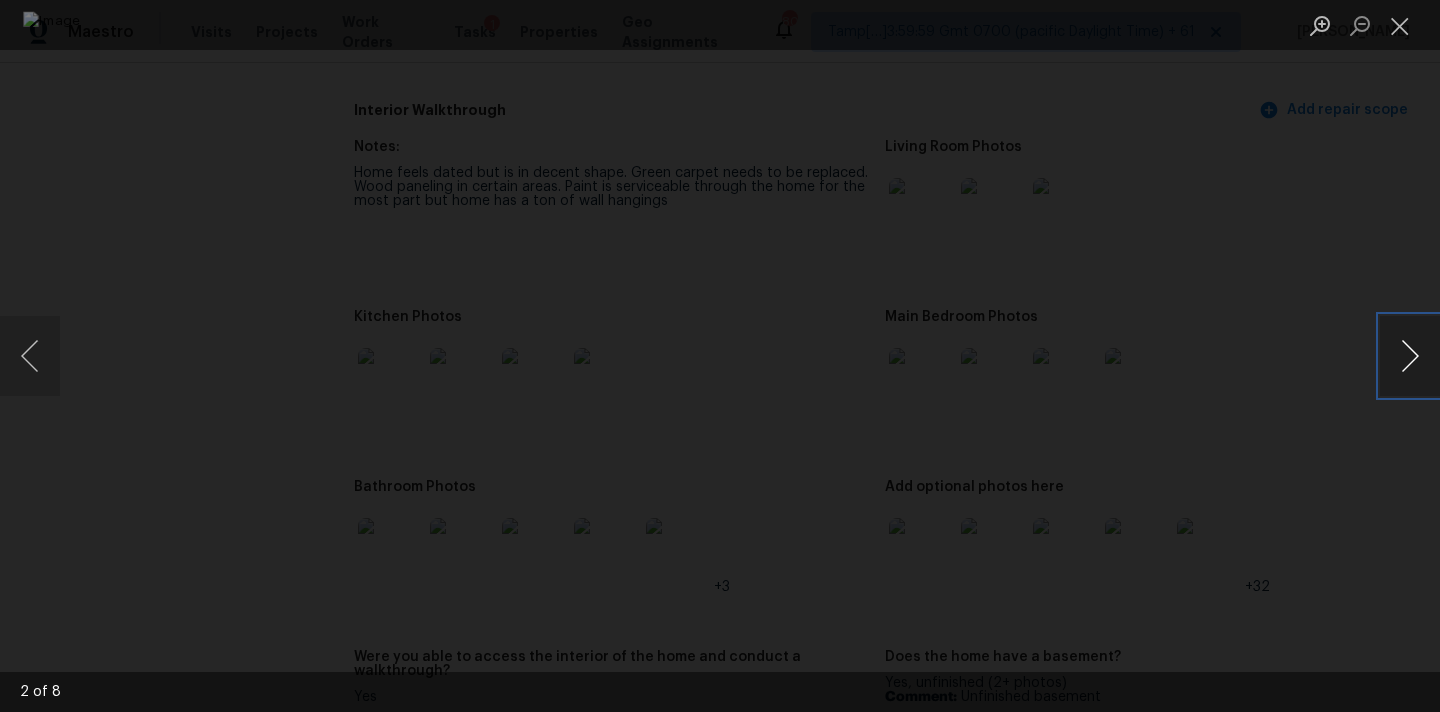 click at bounding box center [1410, 356] 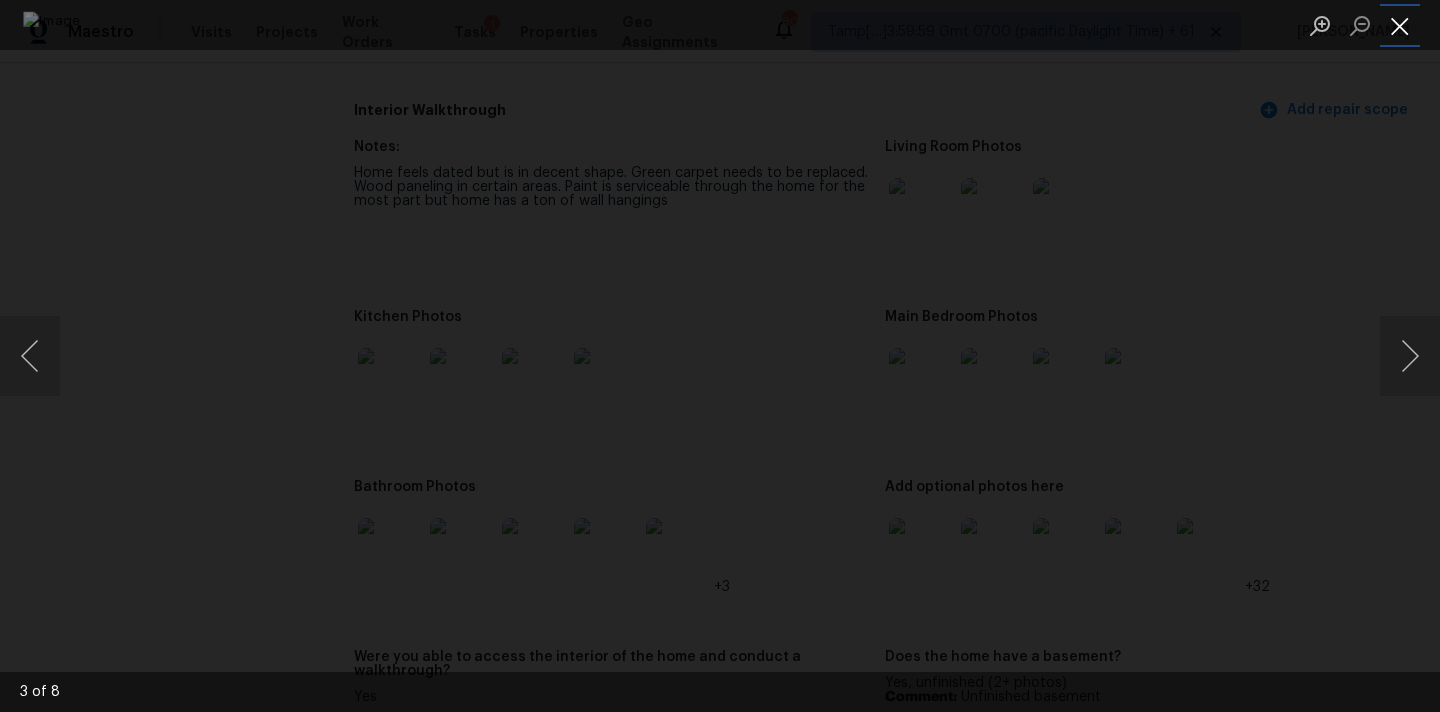 click at bounding box center (1400, 25) 